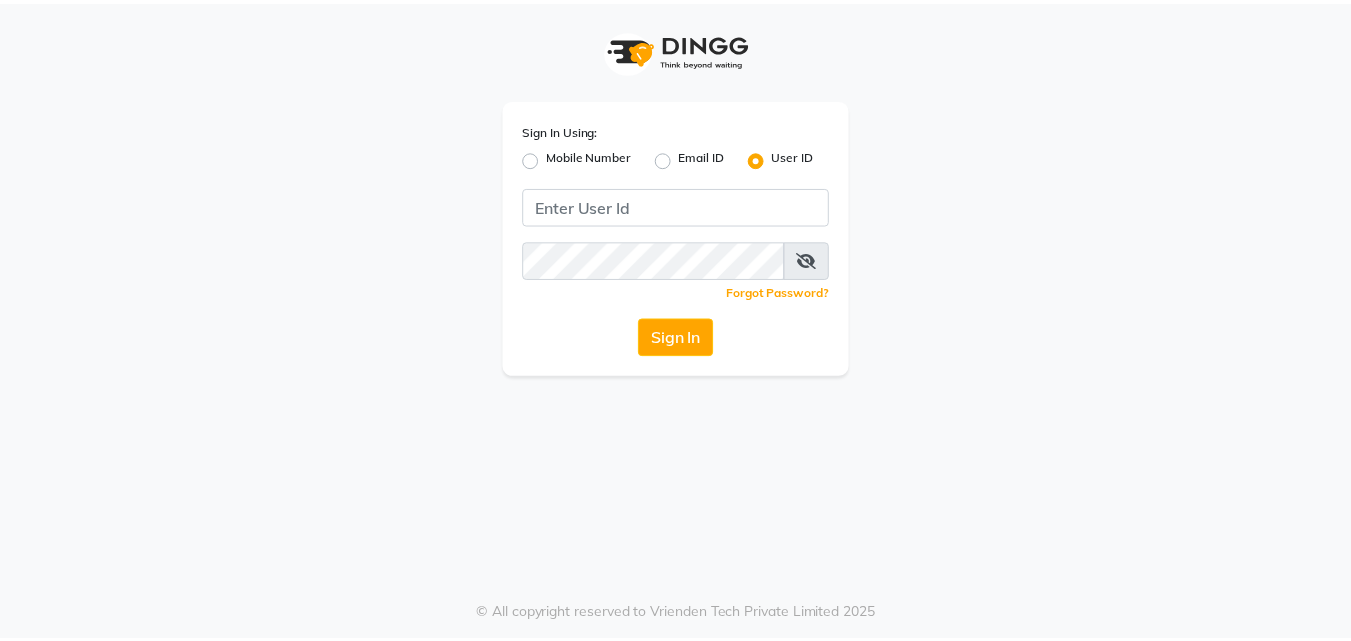 scroll, scrollTop: 0, scrollLeft: 0, axis: both 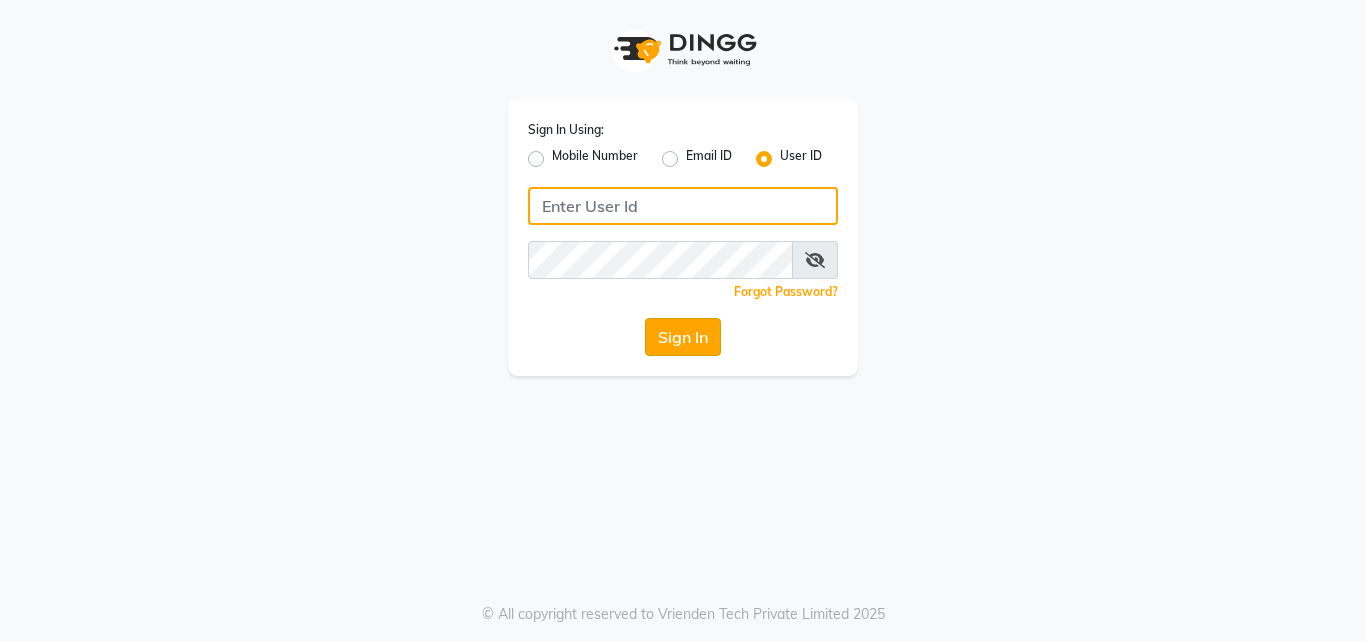 type on "[USERNAME]@[DOMAIN]" 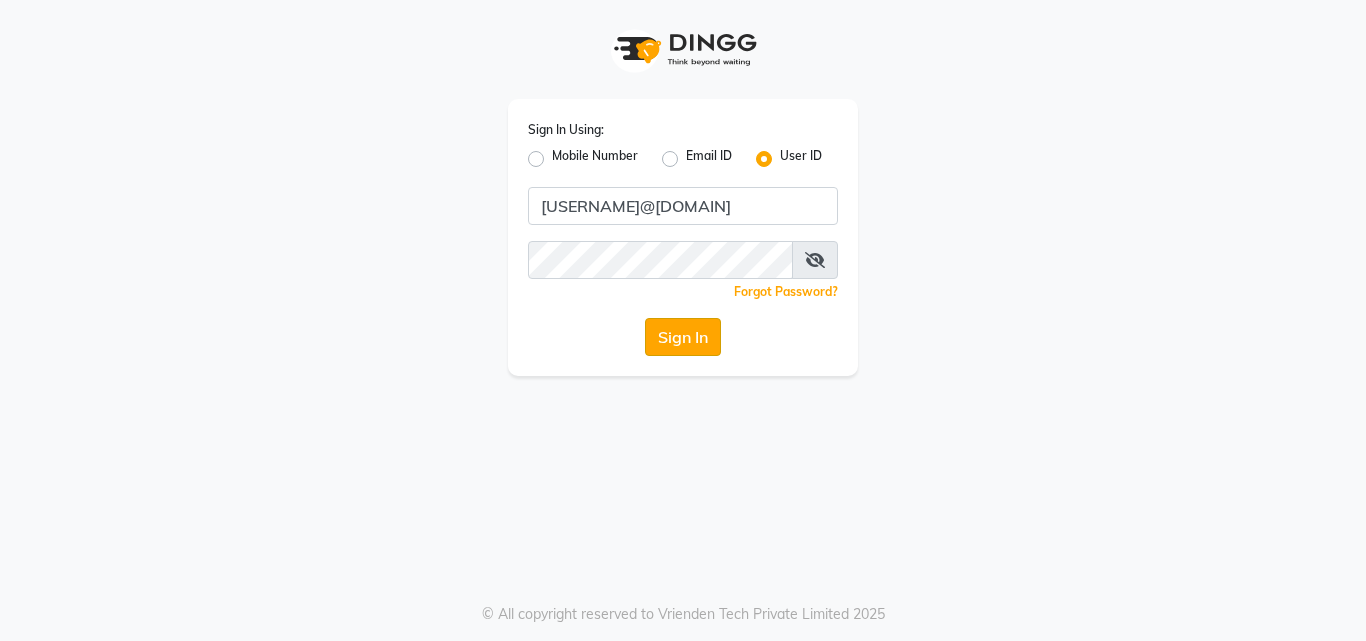 click on "Sign In" 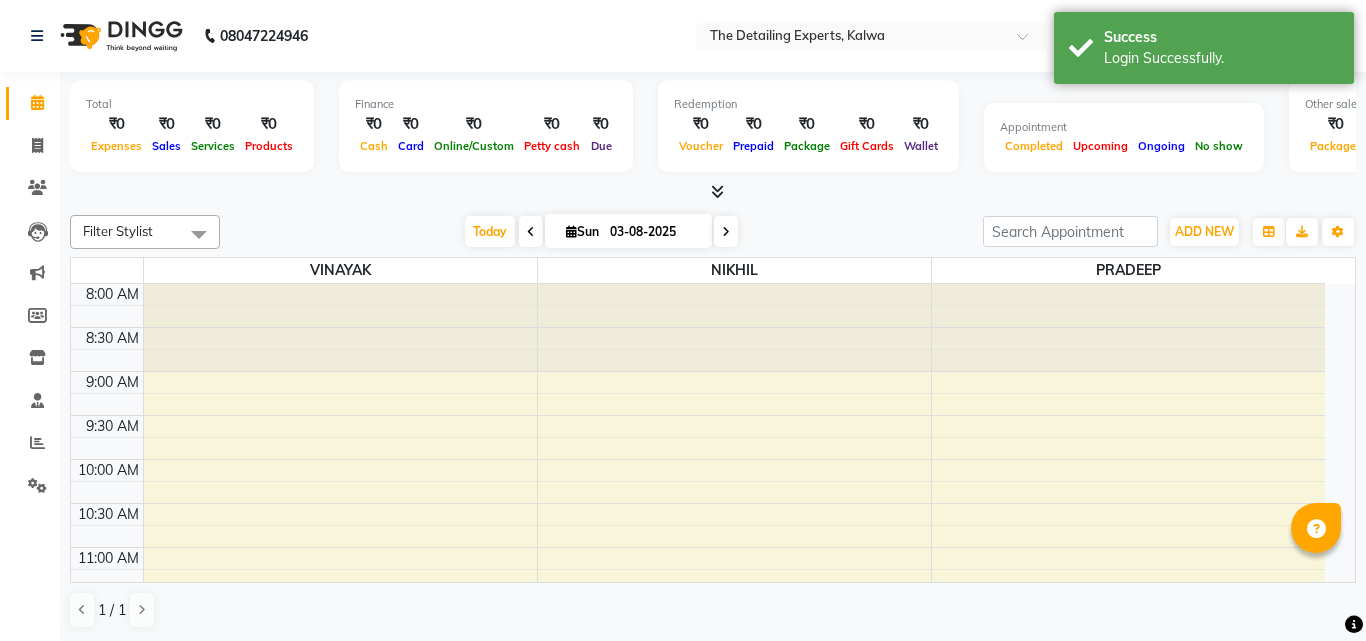 select on "en" 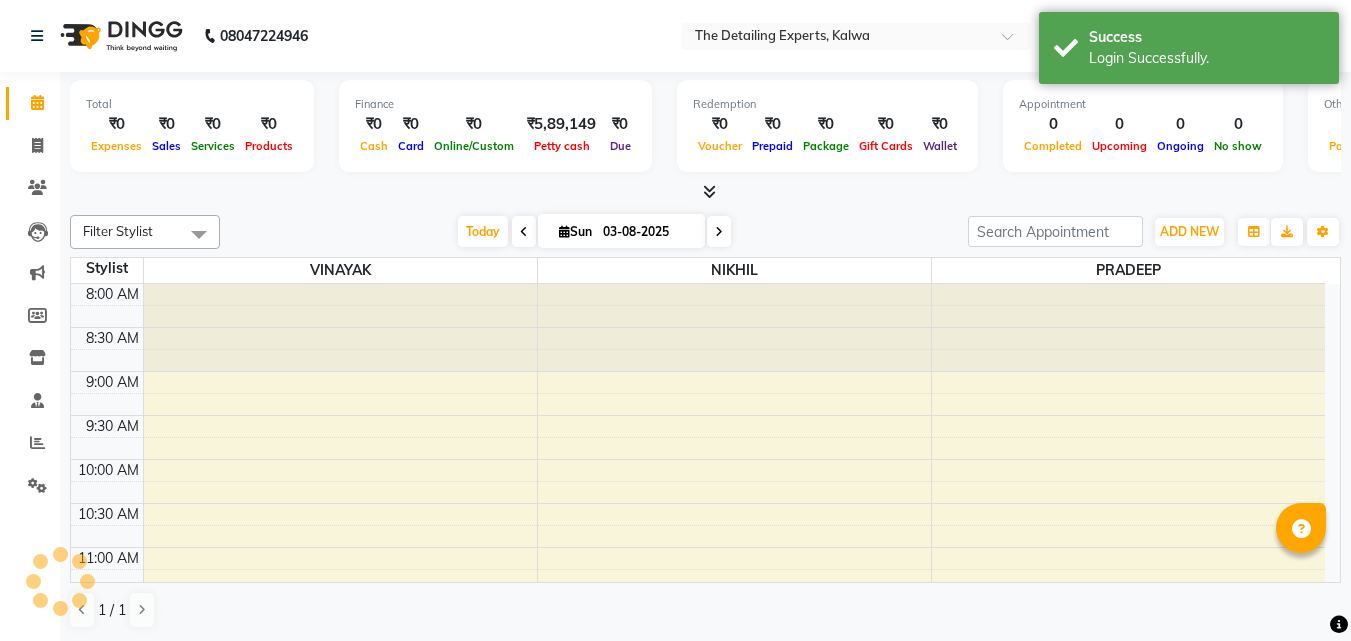 scroll, scrollTop: 0, scrollLeft: 0, axis: both 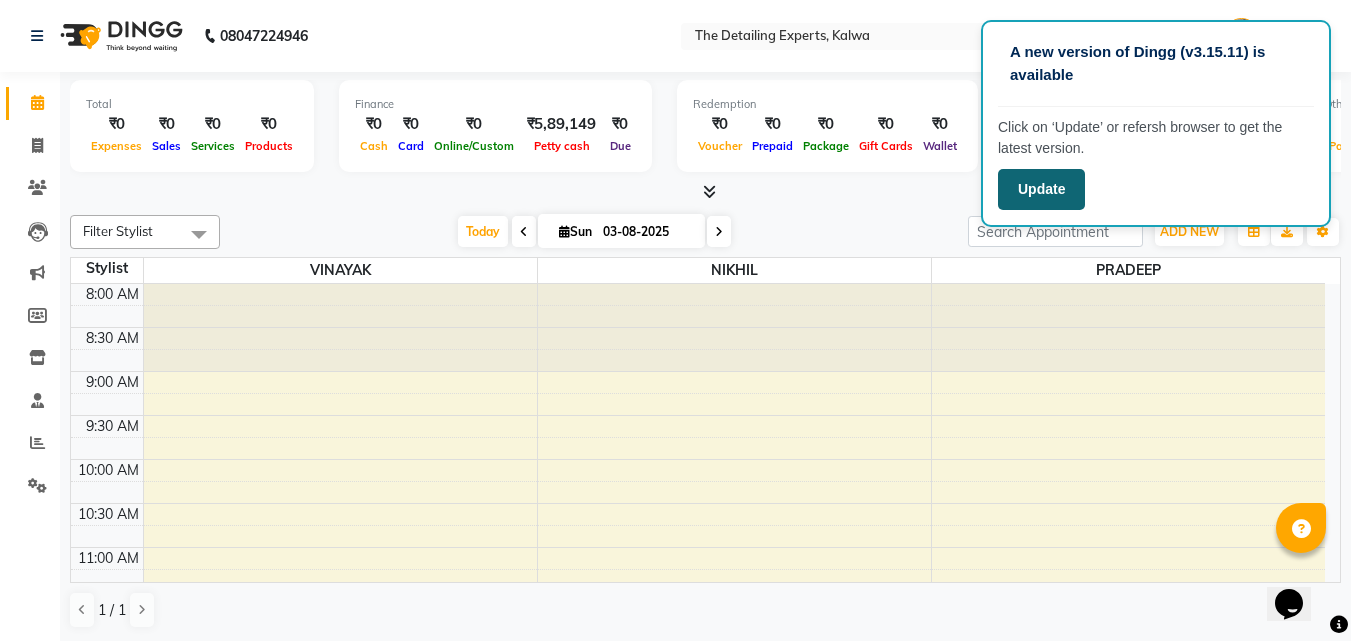 click on "Update" 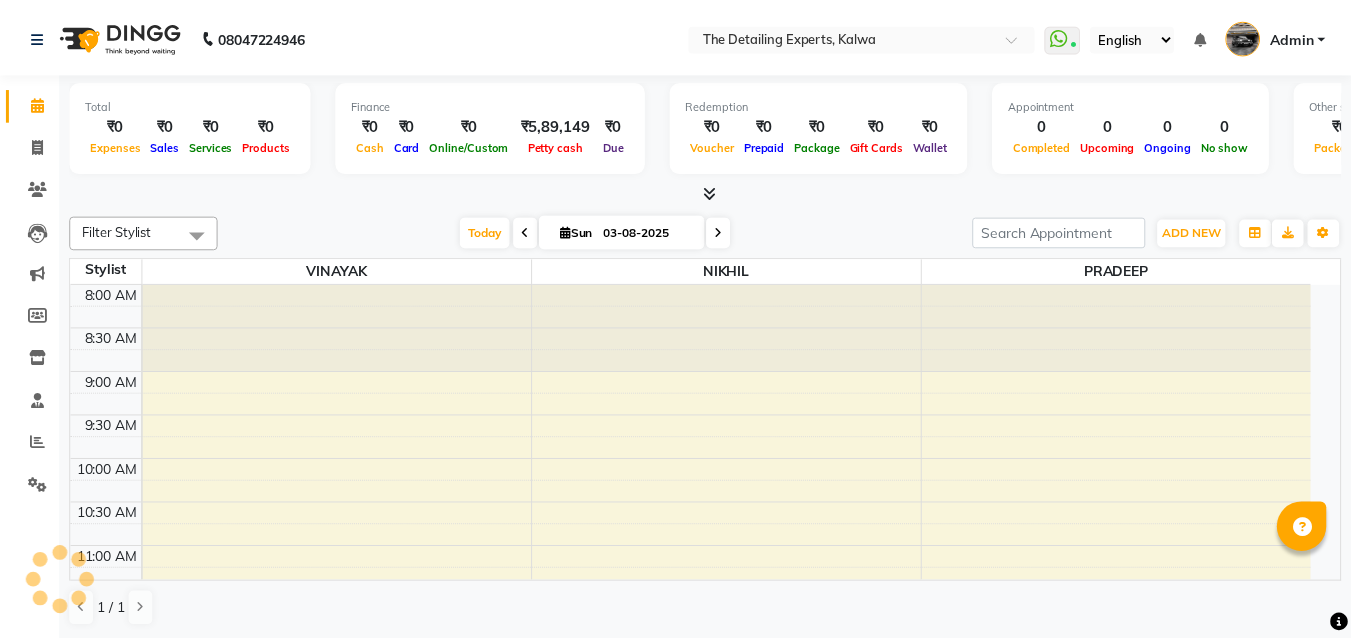 scroll, scrollTop: 0, scrollLeft: 0, axis: both 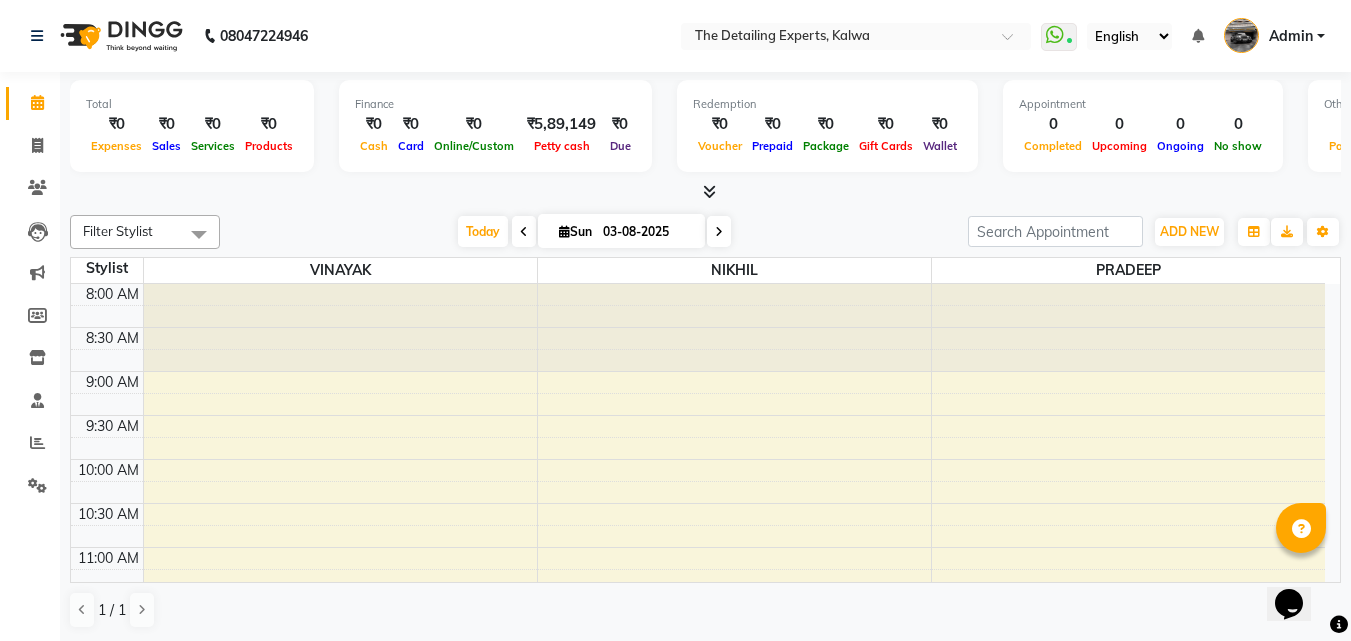 click at bounding box center (524, 231) 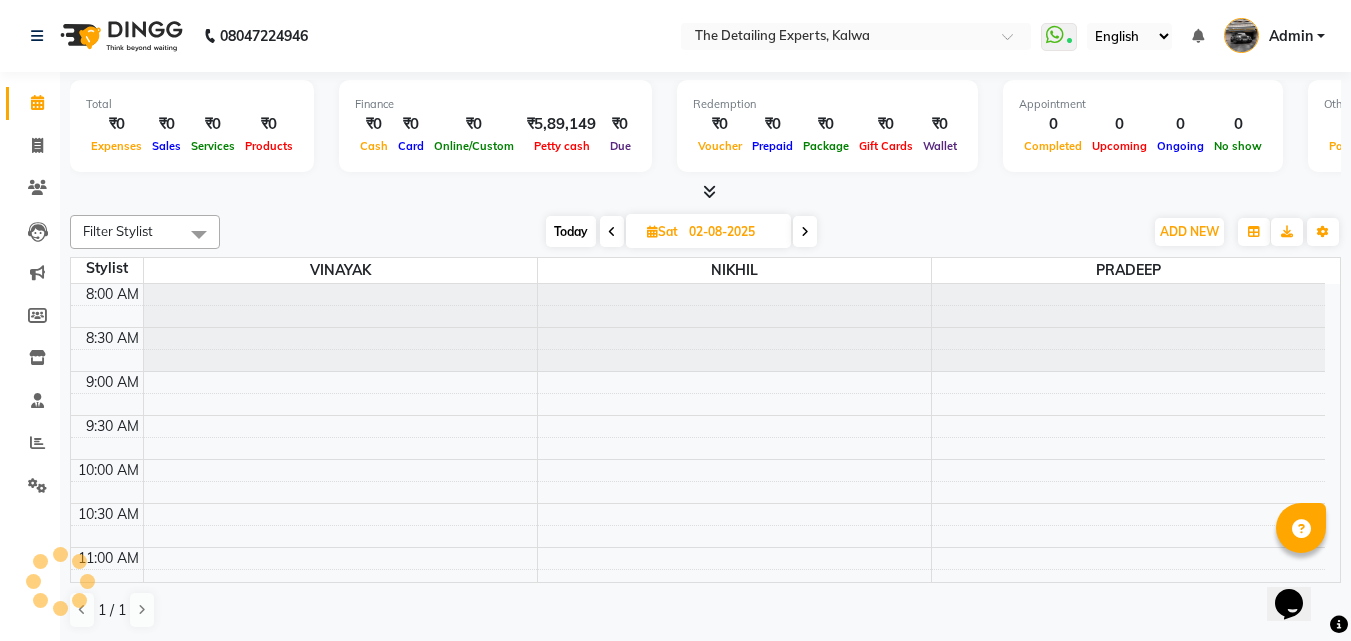 scroll, scrollTop: 353, scrollLeft: 0, axis: vertical 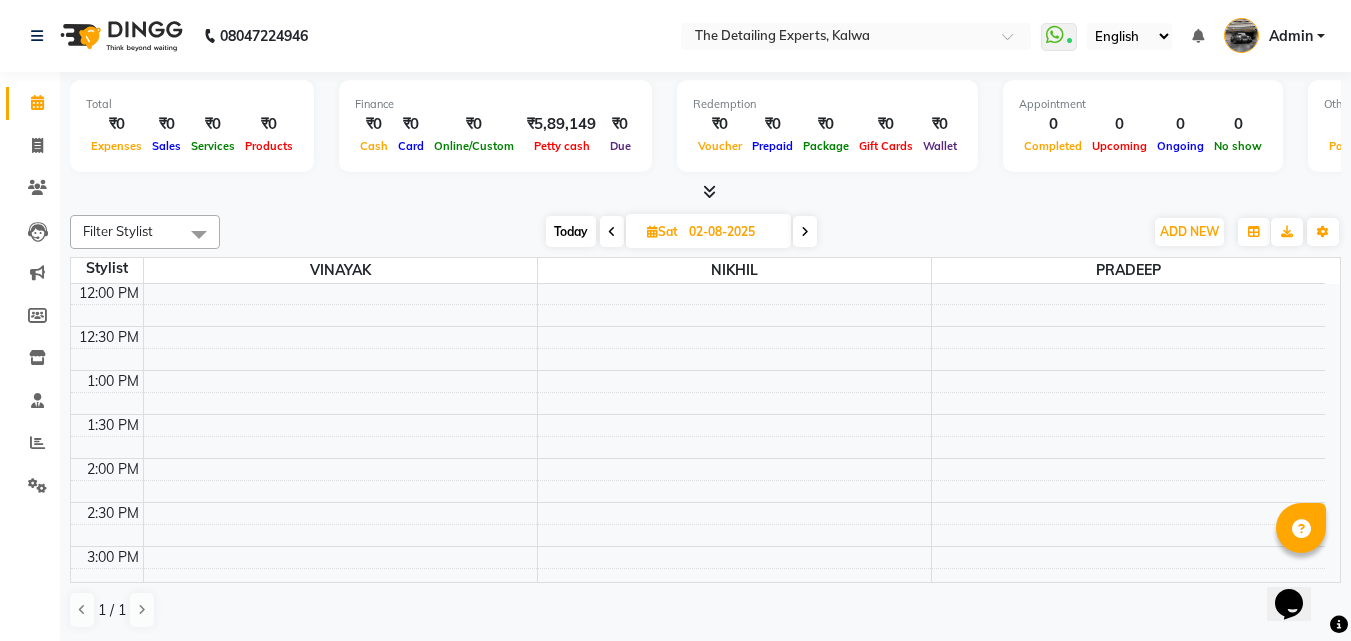 click at bounding box center (612, 231) 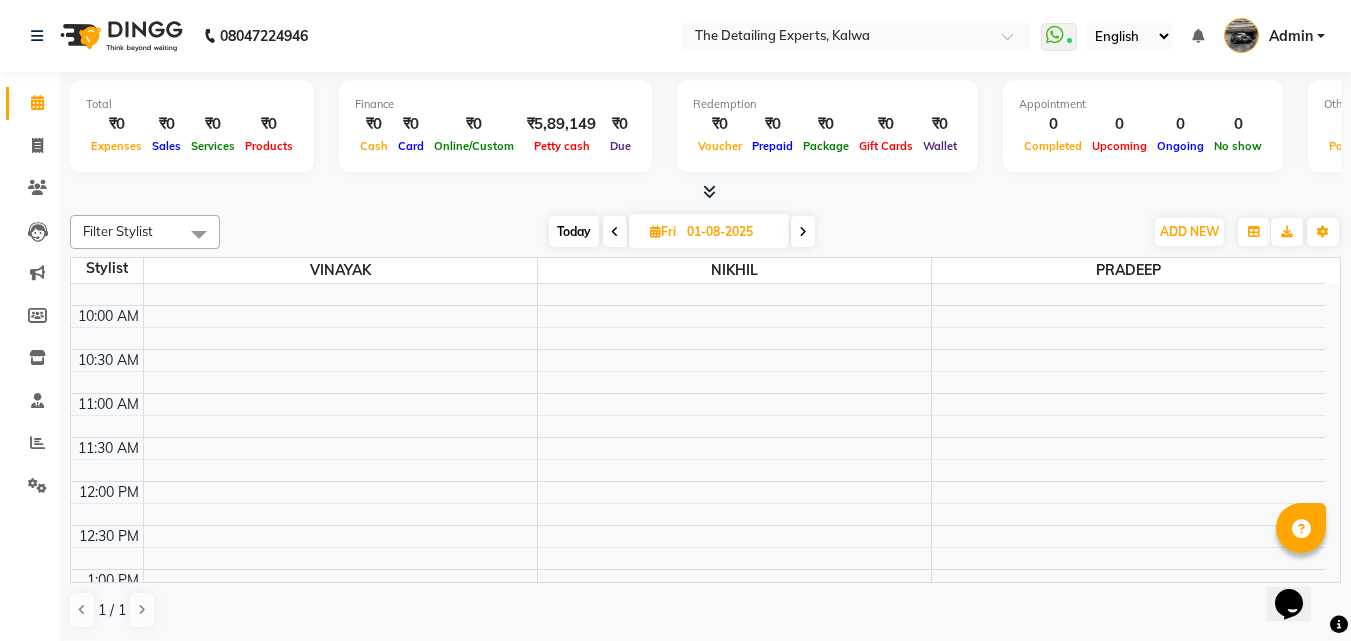 scroll, scrollTop: 0, scrollLeft: 0, axis: both 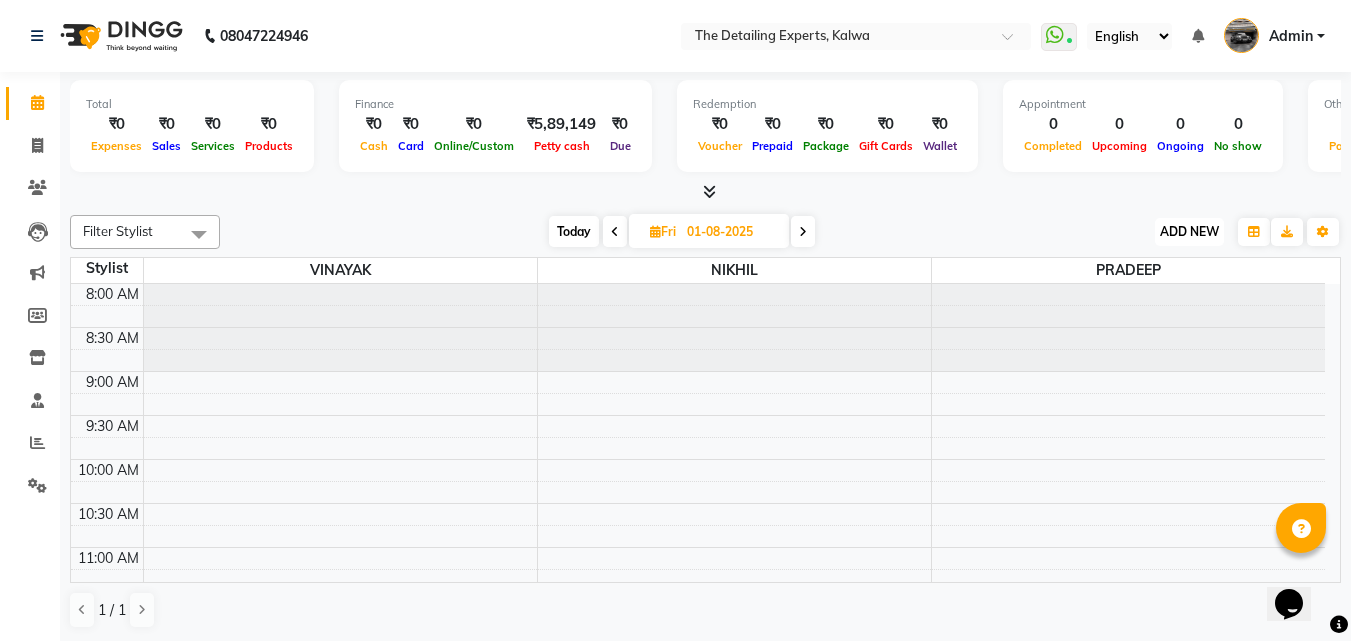 click on "ADD NEW Toggle Dropdown" at bounding box center [1189, 232] 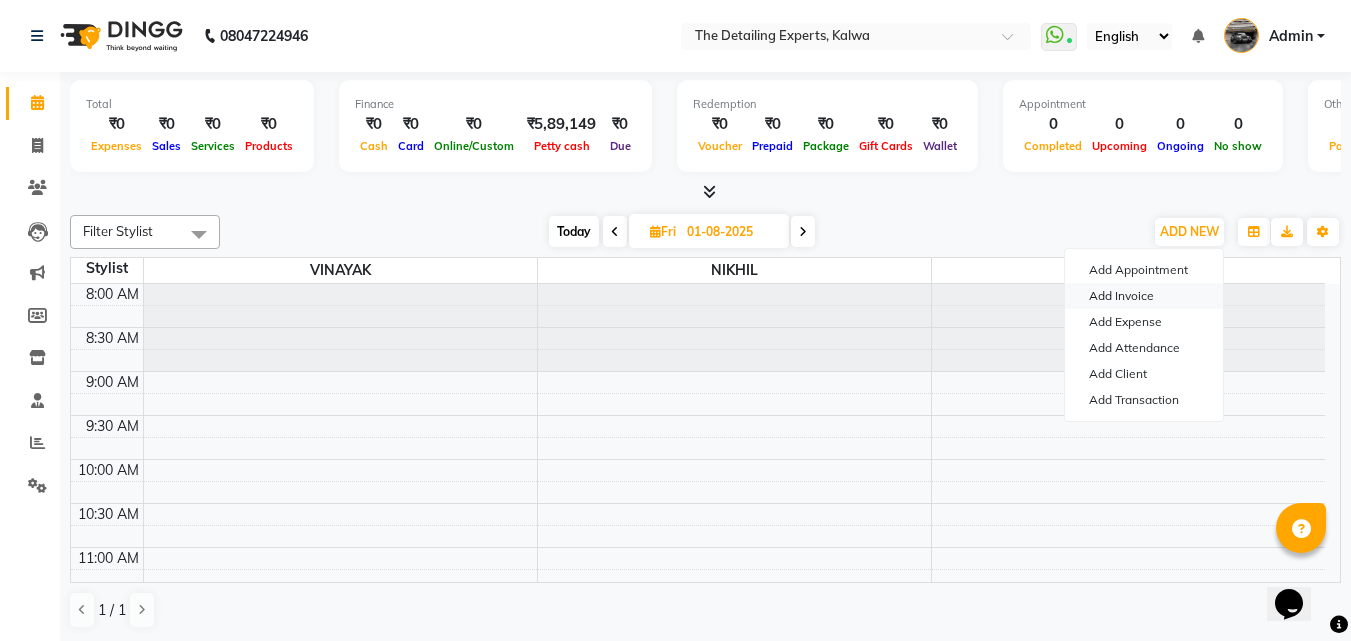 click on "Add Invoice" at bounding box center [1144, 296] 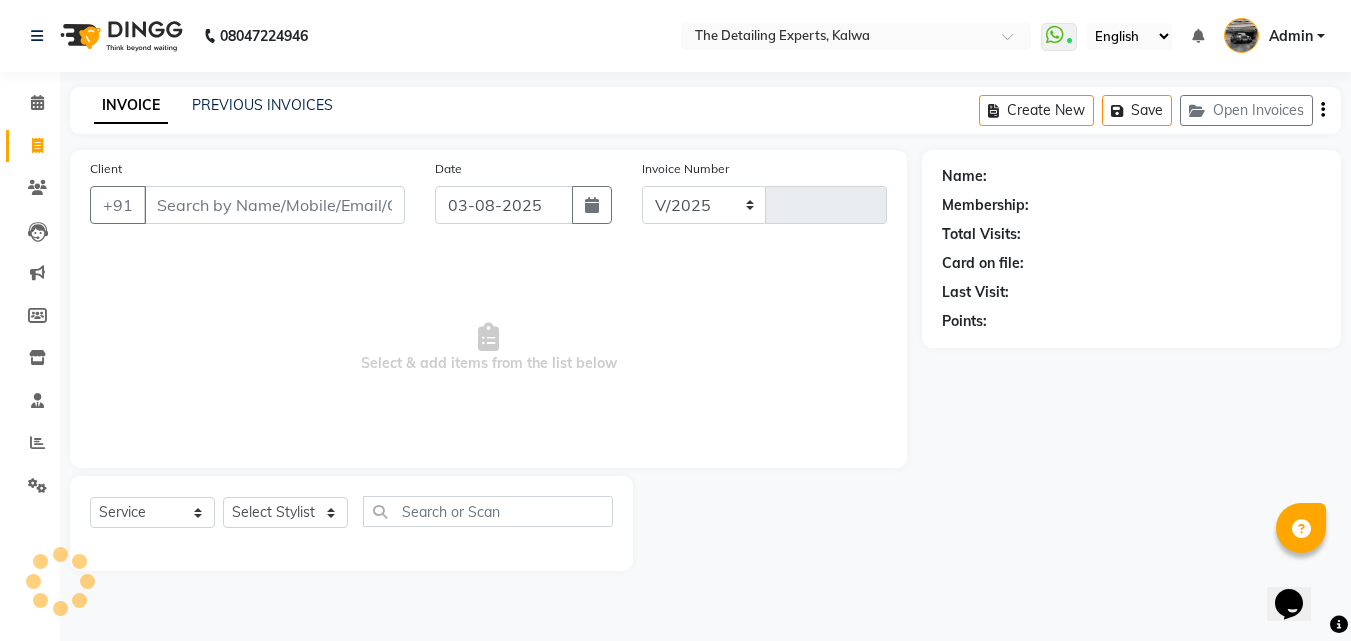 select on "7451" 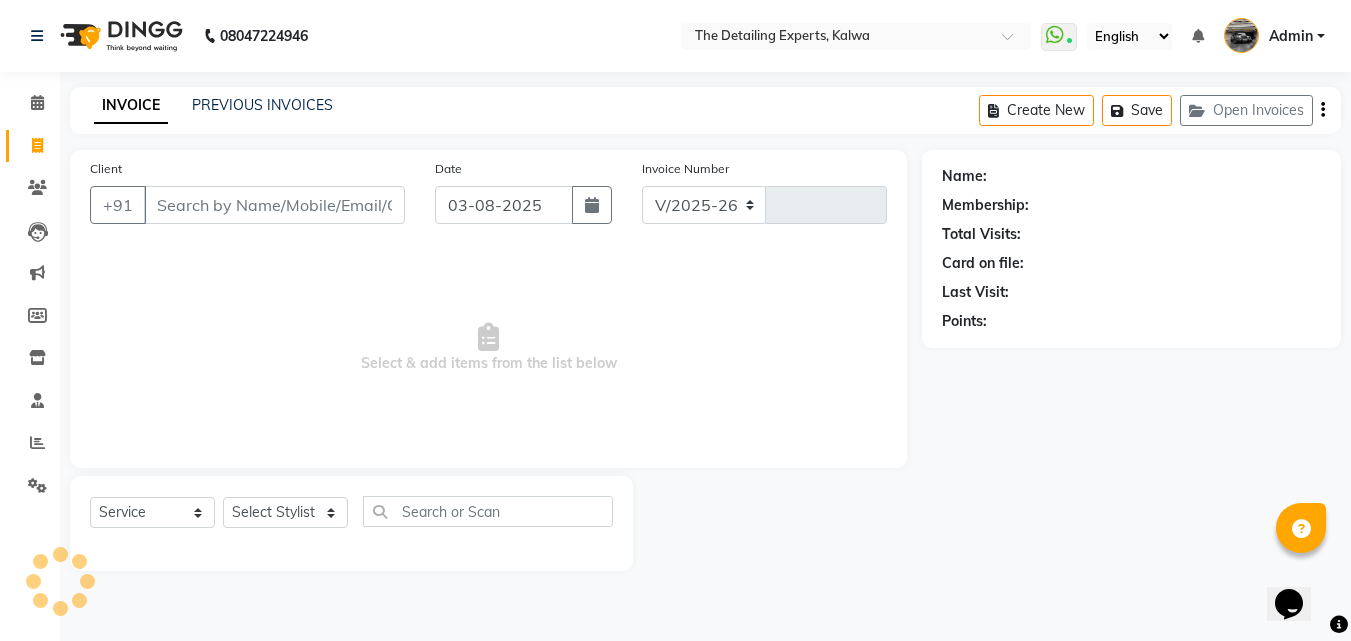 type on "0259" 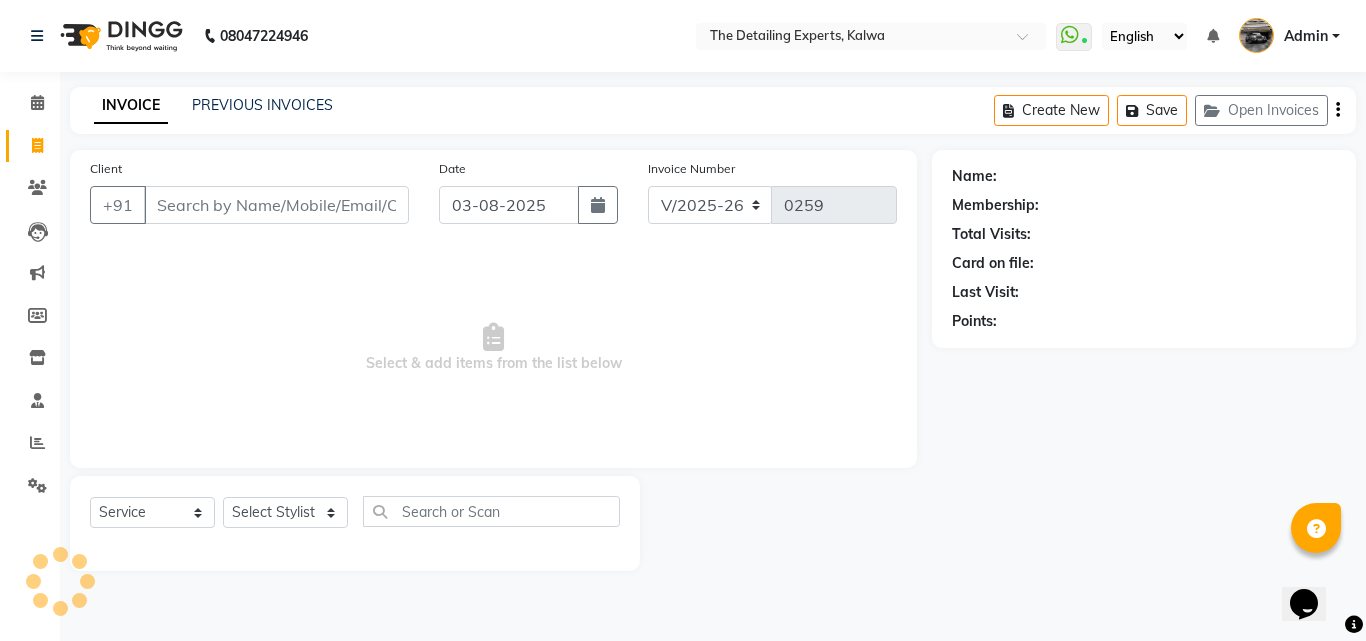 click on "Client" at bounding box center (276, 205) 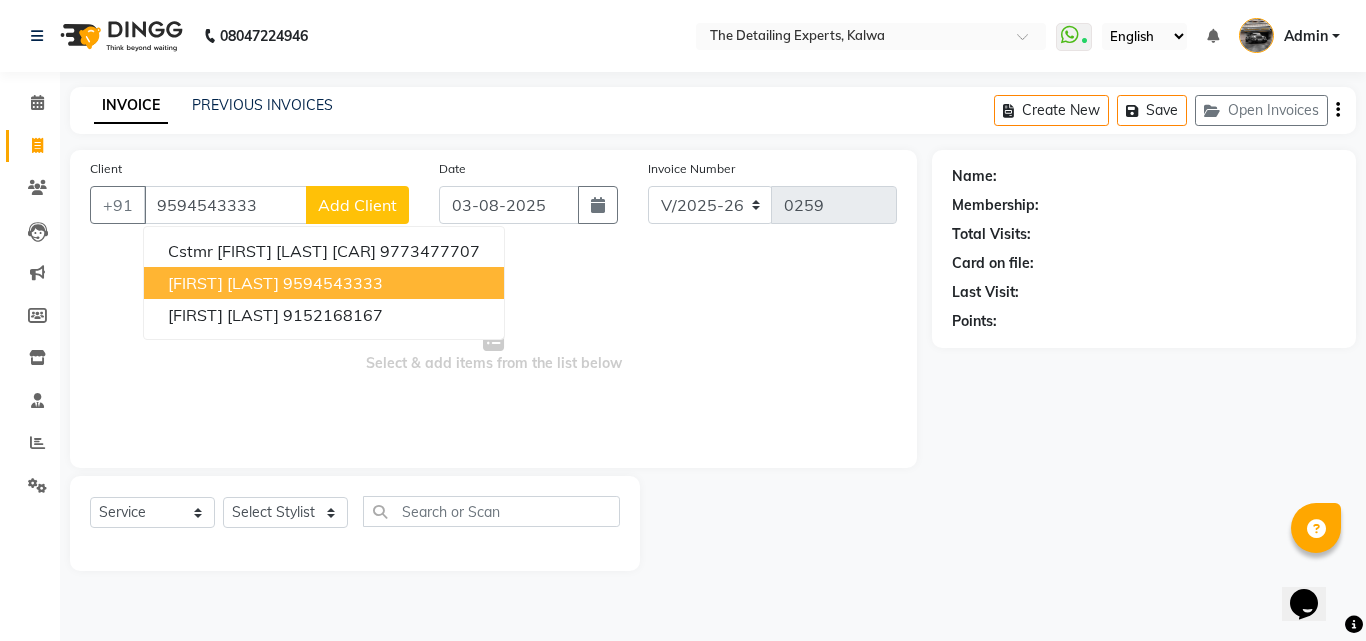 type on "9594543333" 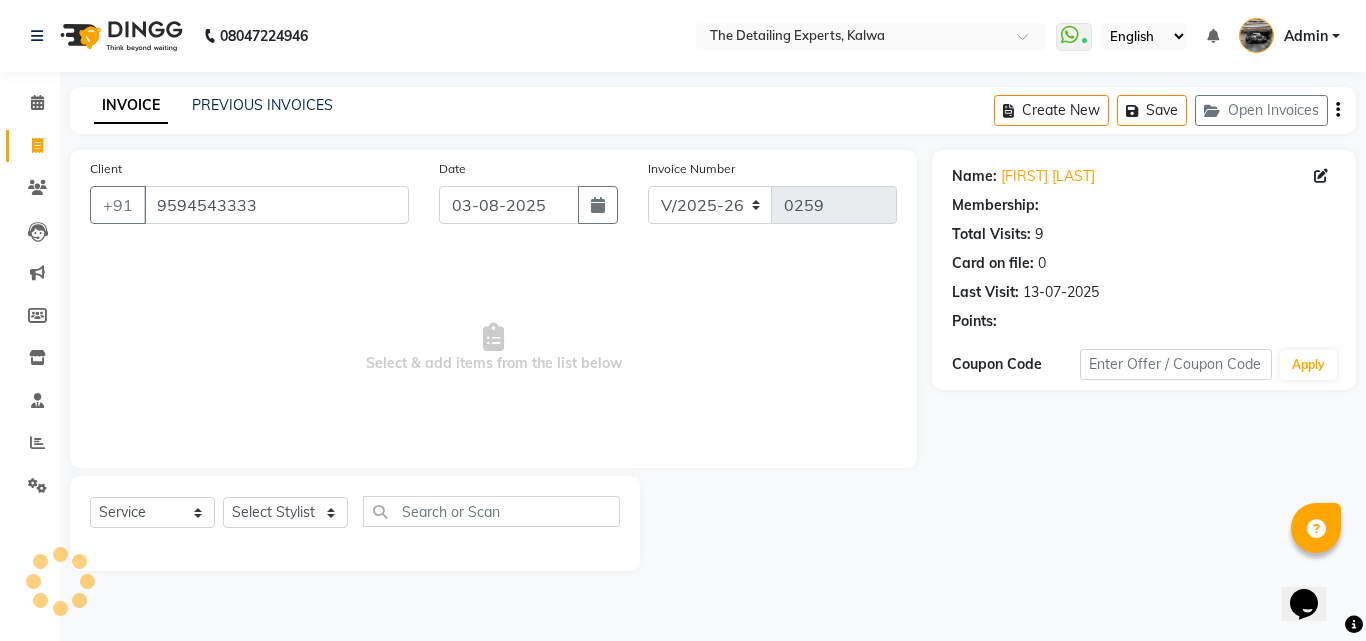 select on "1: Object" 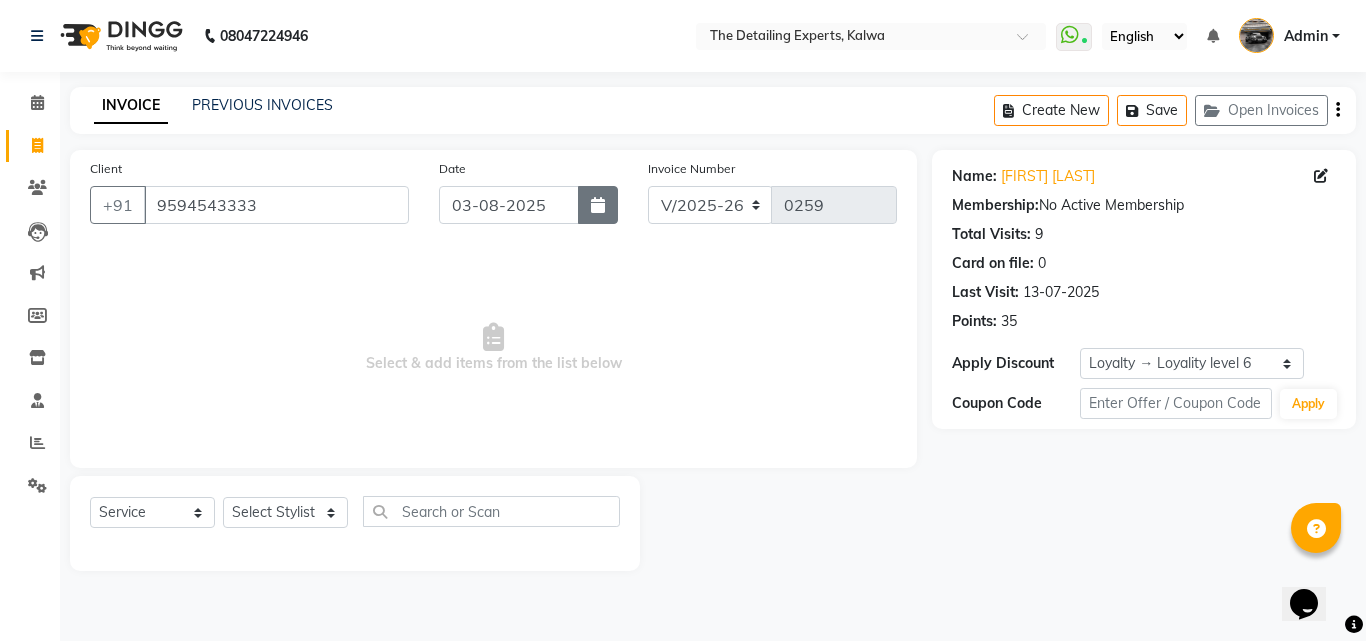 click 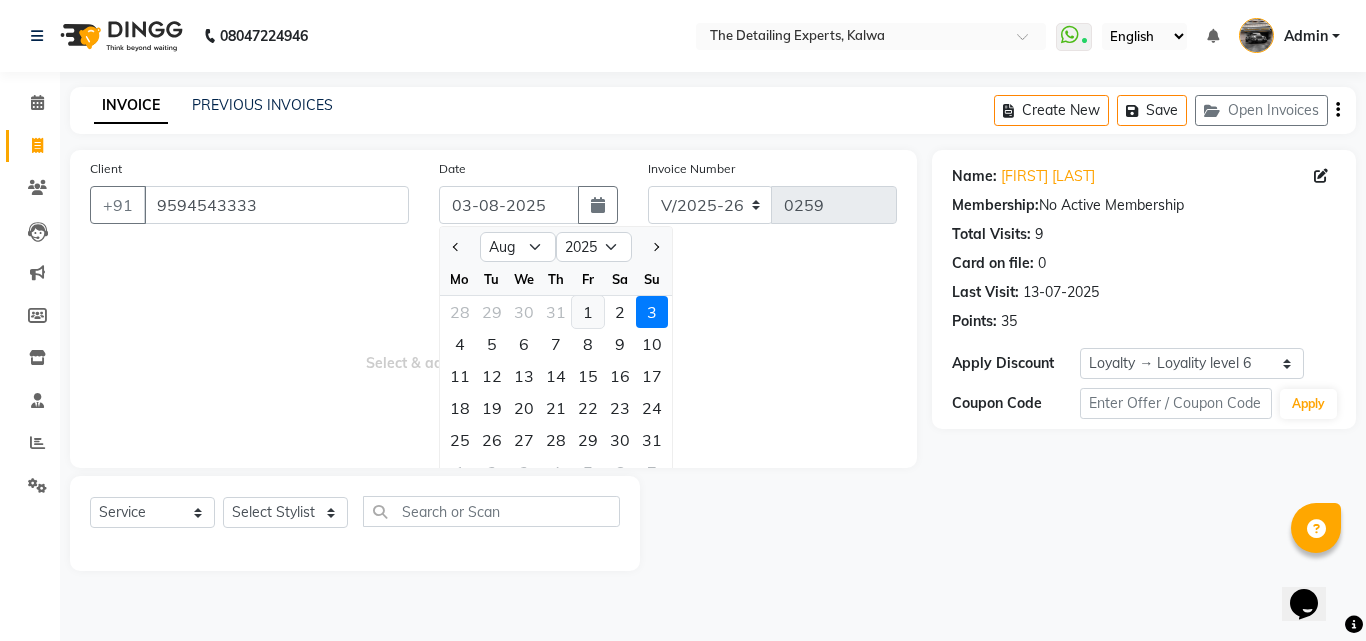 click on "1" 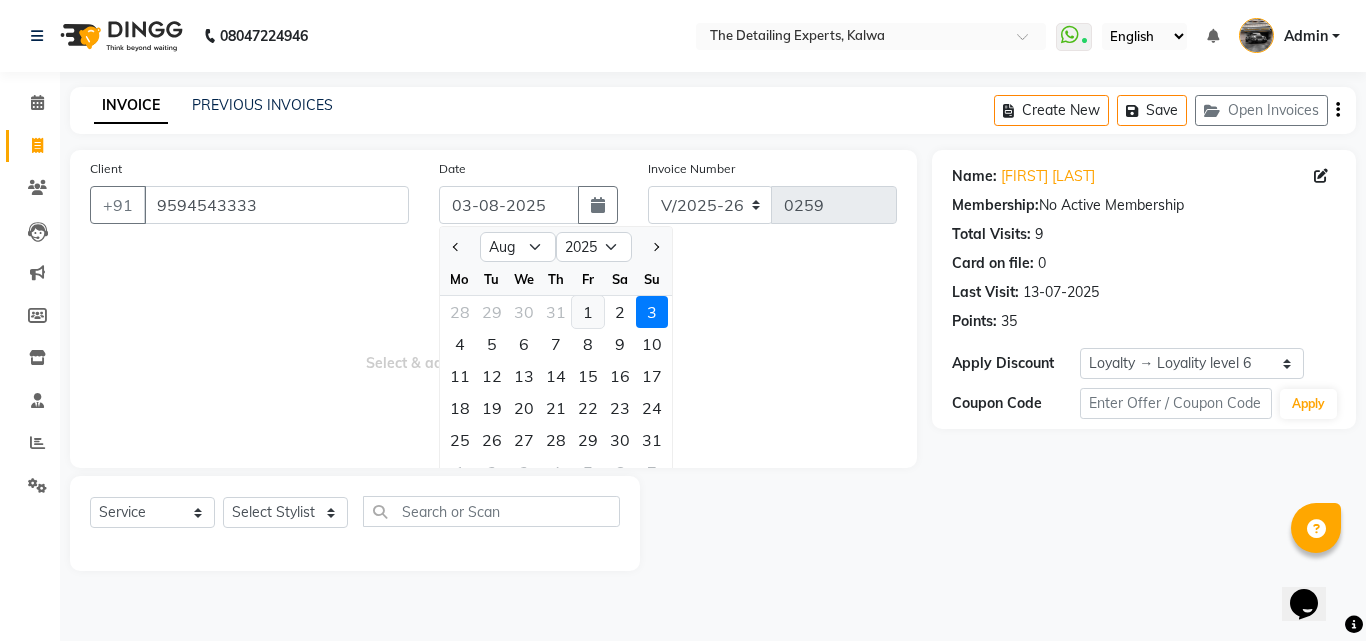 type on "01-08-2025" 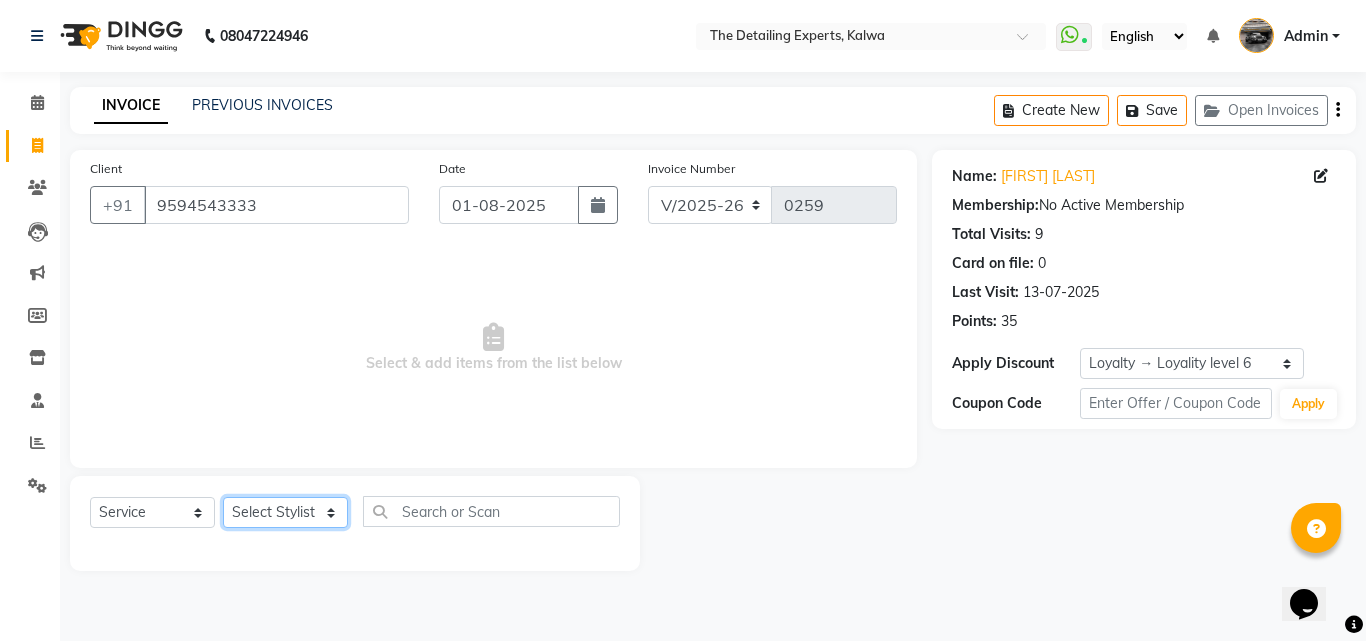 click on "Select Stylist [FIRST]  [FIRST]  [FIRST]" 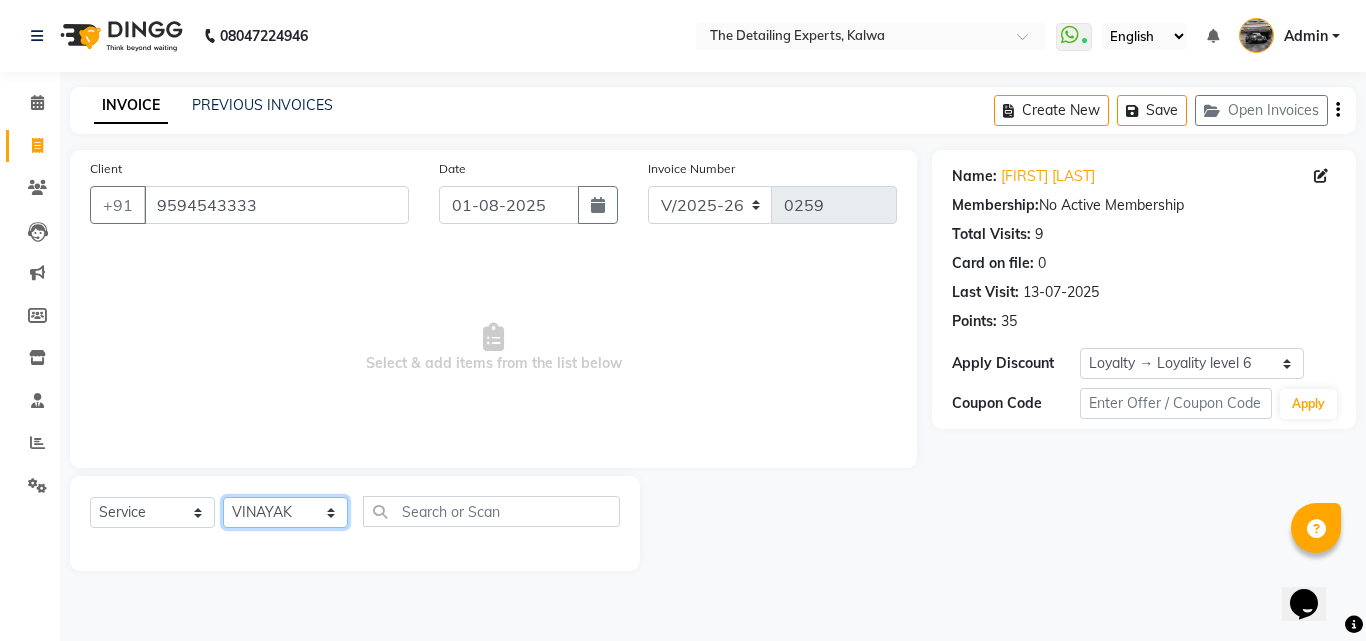 click on "Select Stylist [FIRST]  [FIRST]  [FIRST]" 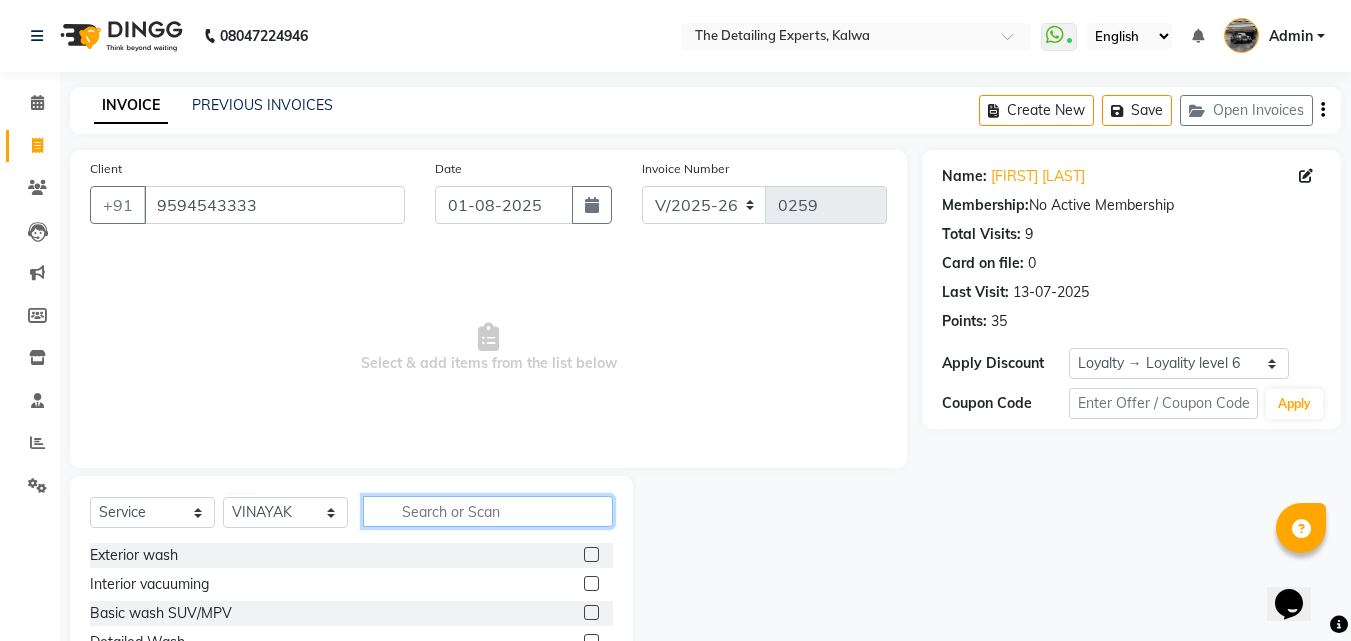 click 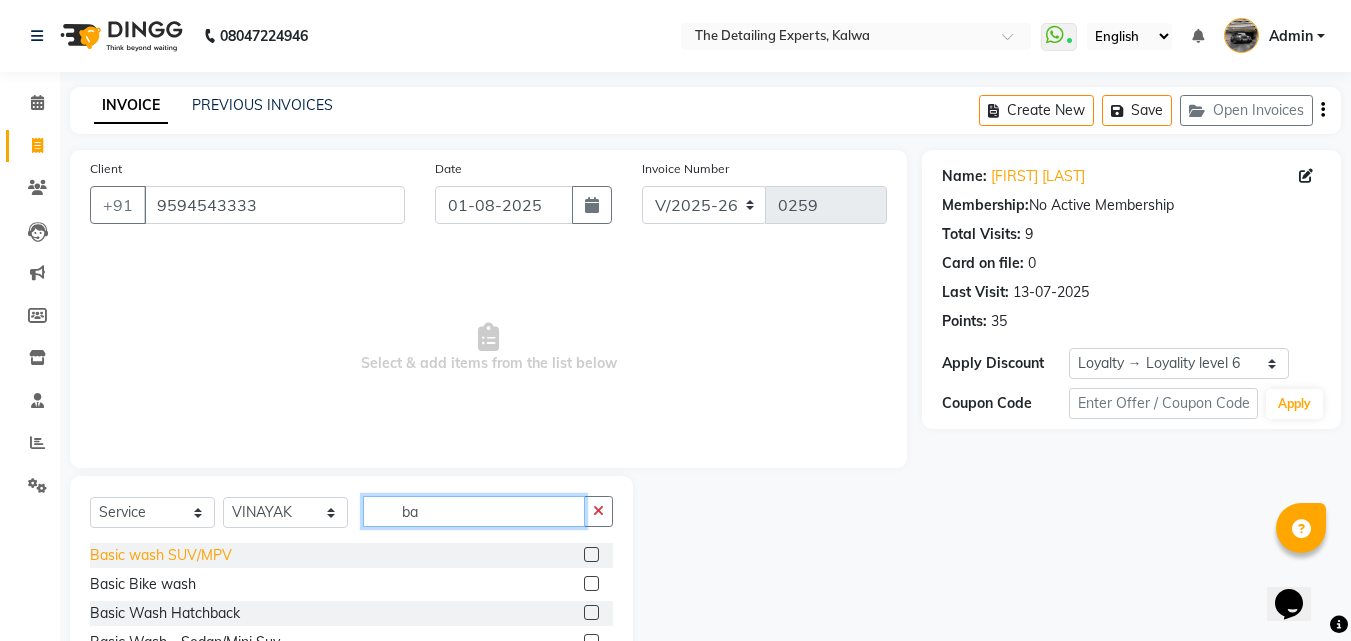type on "ba" 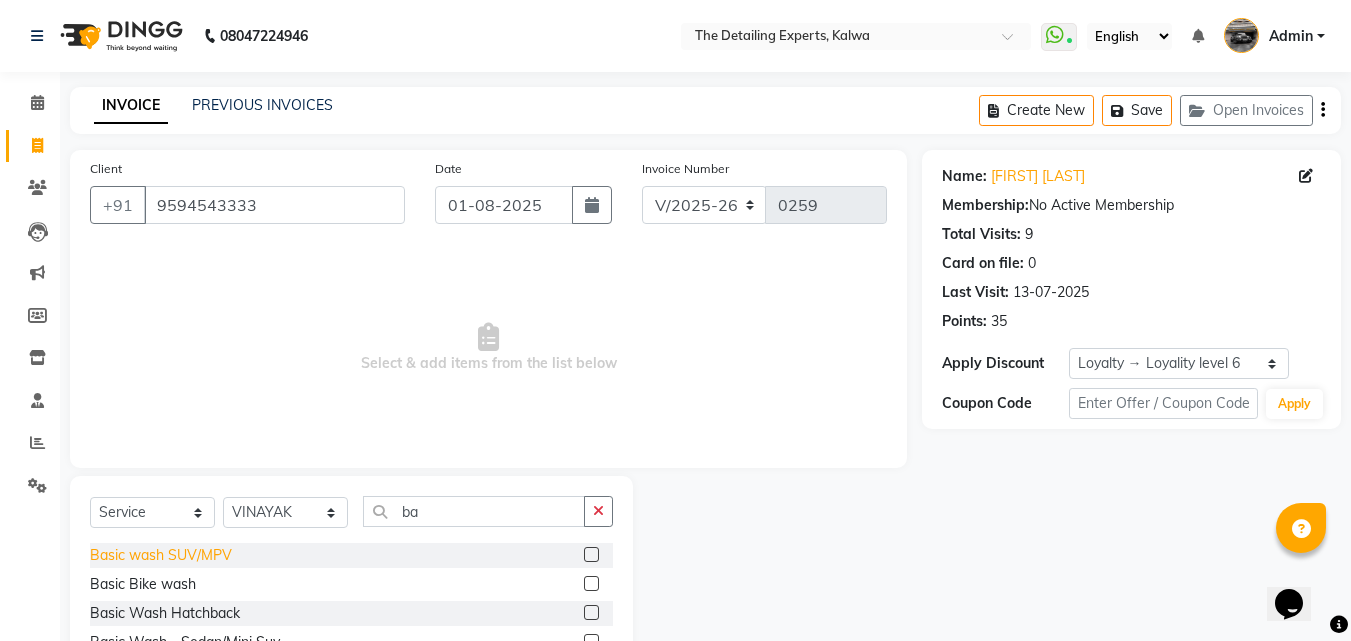 click on "Basic wash SUV/MPV" 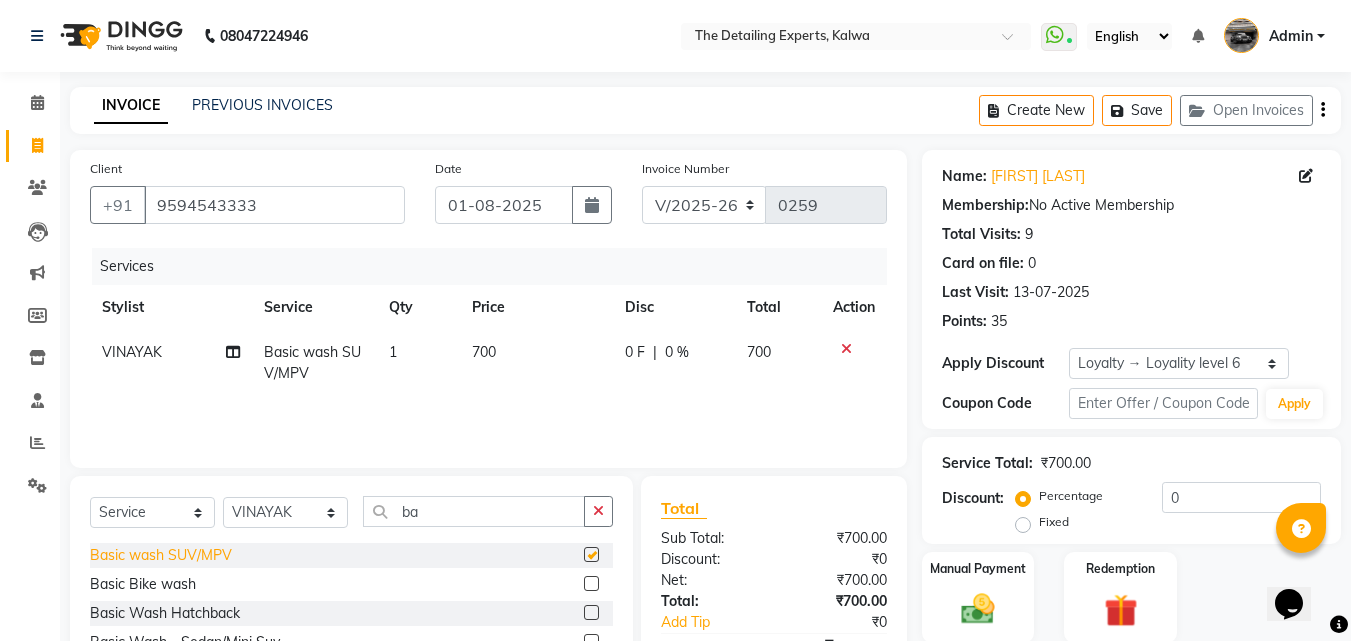 checkbox on "false" 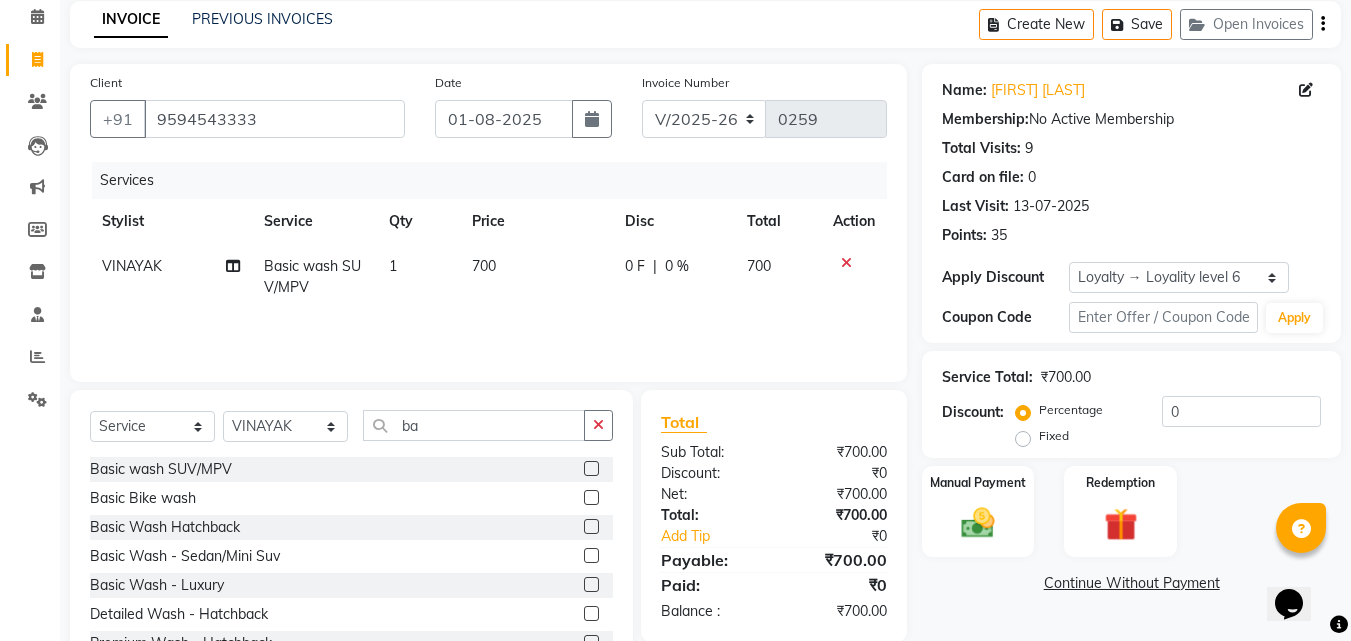 scroll, scrollTop: 160, scrollLeft: 0, axis: vertical 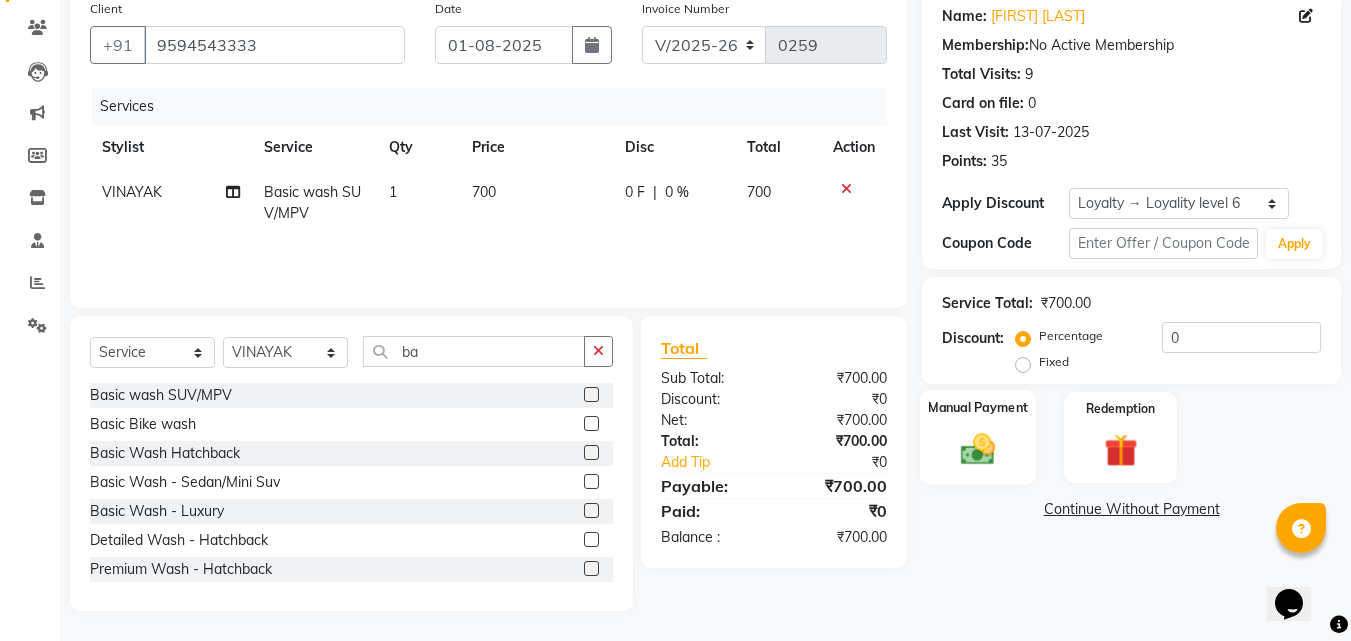 click 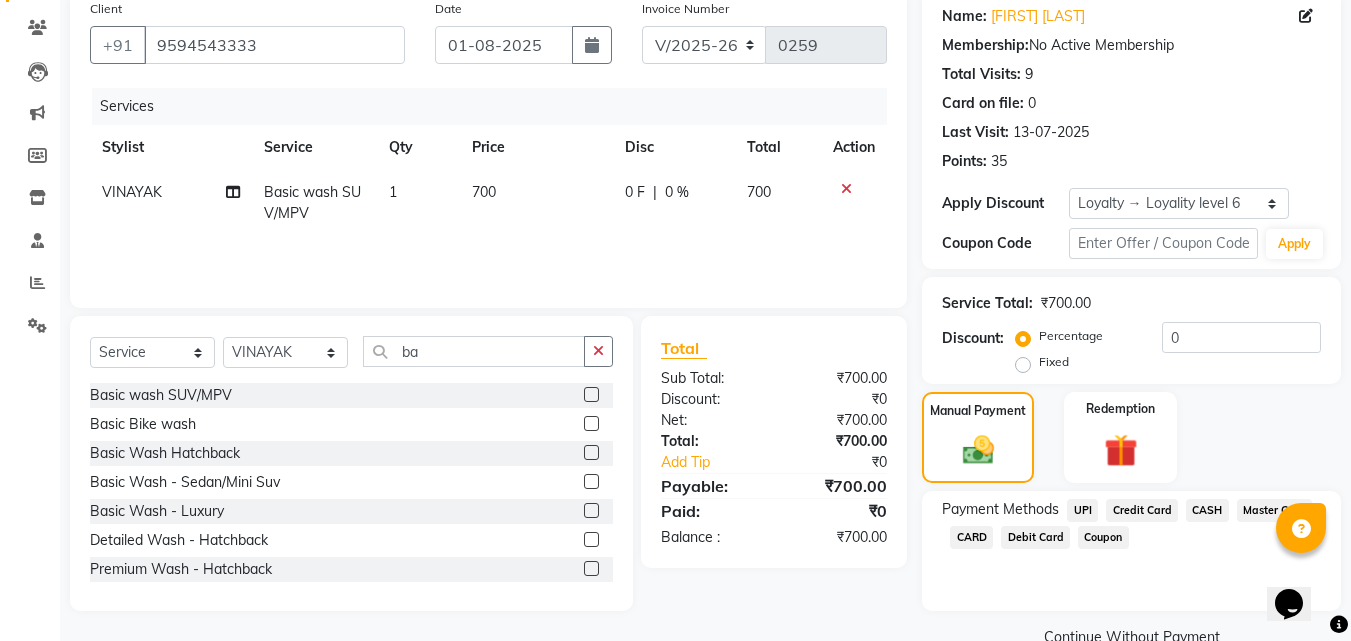 scroll, scrollTop: 201, scrollLeft: 0, axis: vertical 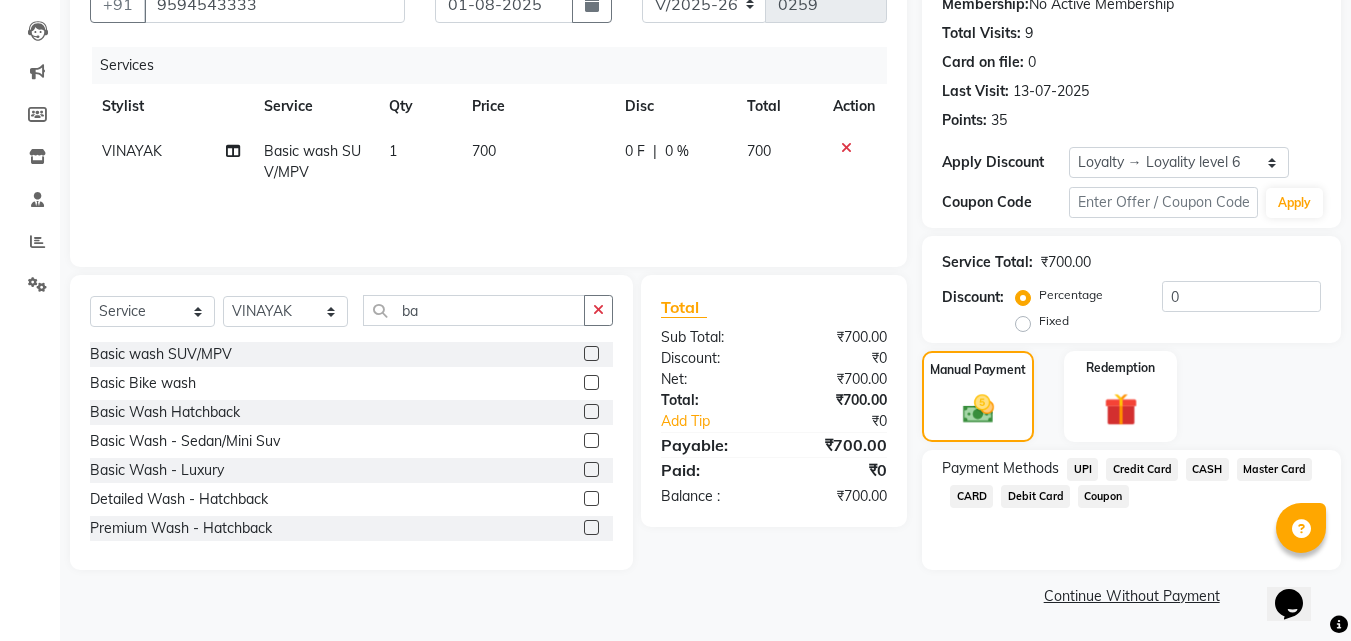 click on "Continue Without Payment" 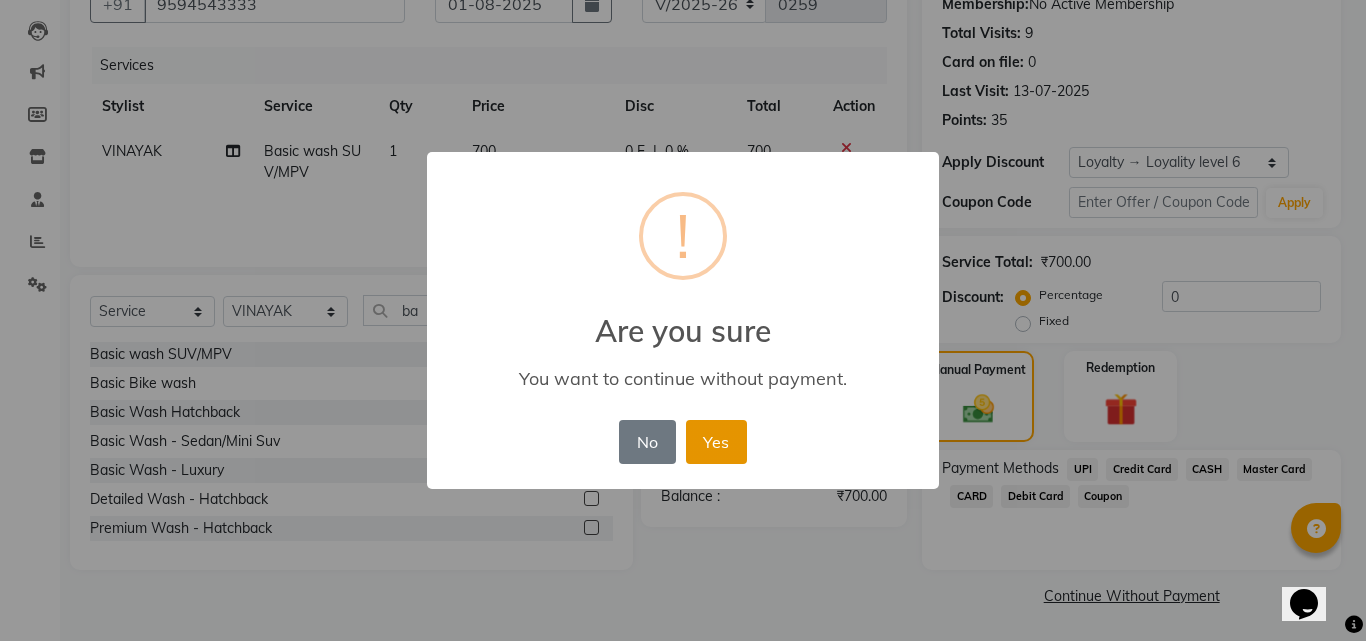 click on "Yes" at bounding box center [716, 442] 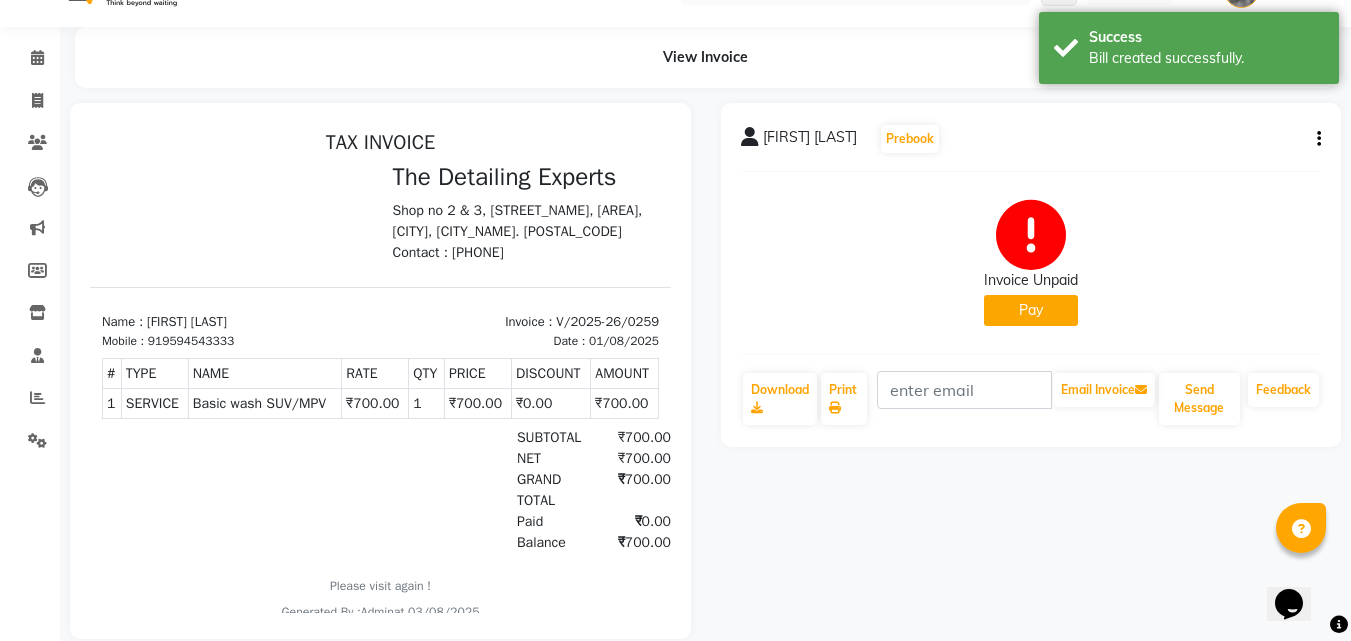 scroll, scrollTop: 88, scrollLeft: 0, axis: vertical 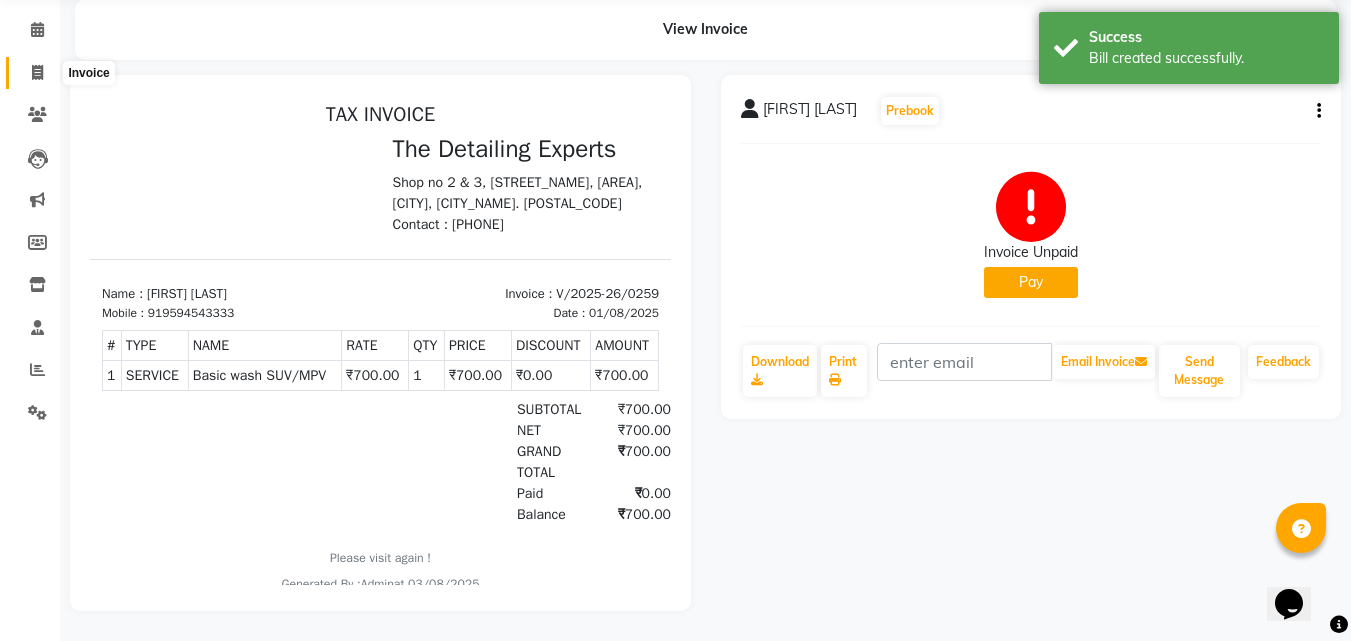 click 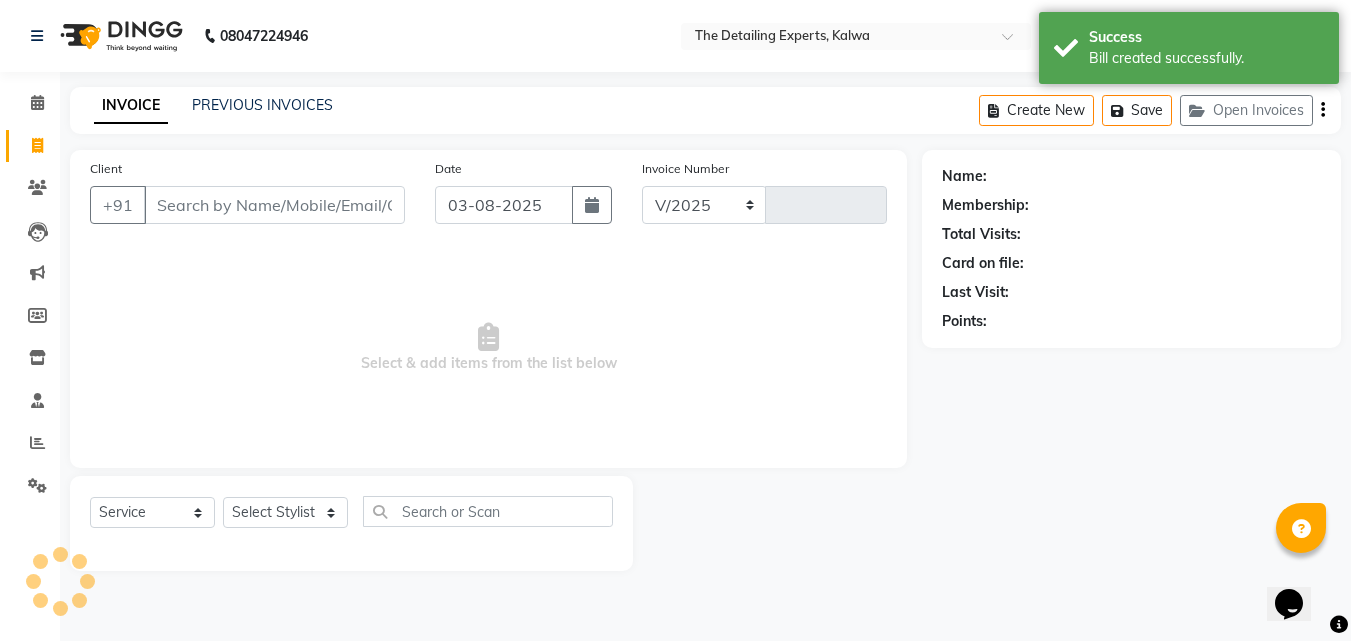 select on "7451" 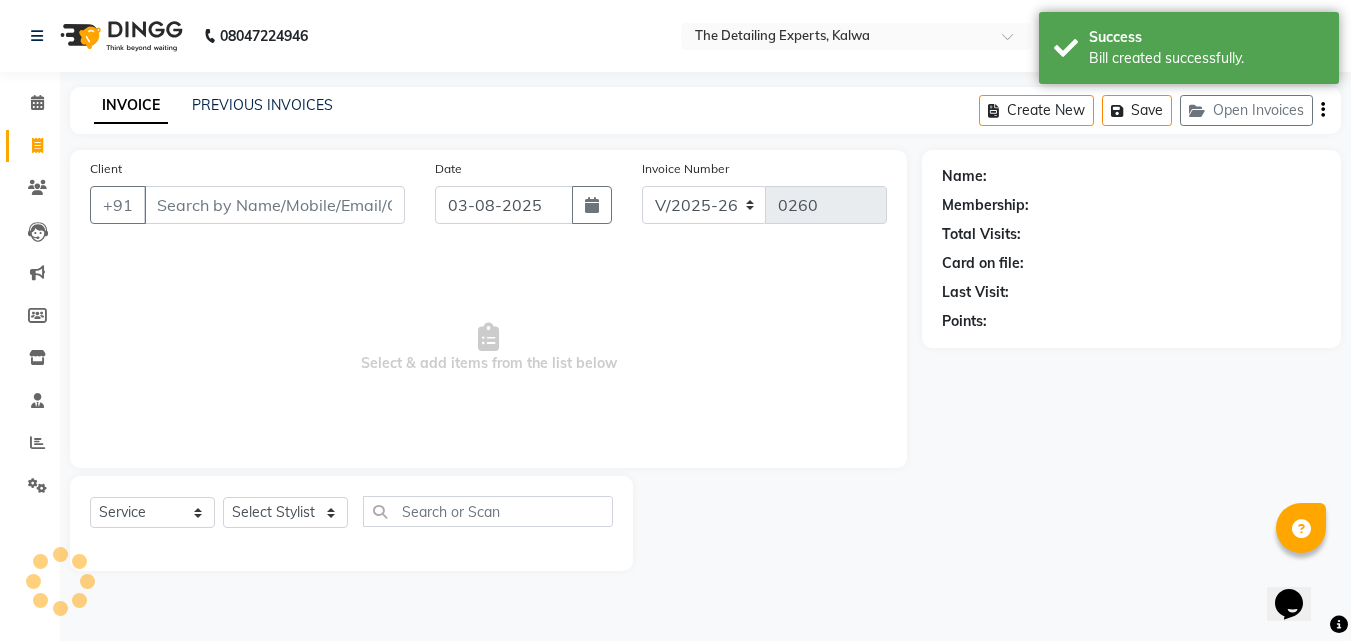scroll, scrollTop: 0, scrollLeft: 0, axis: both 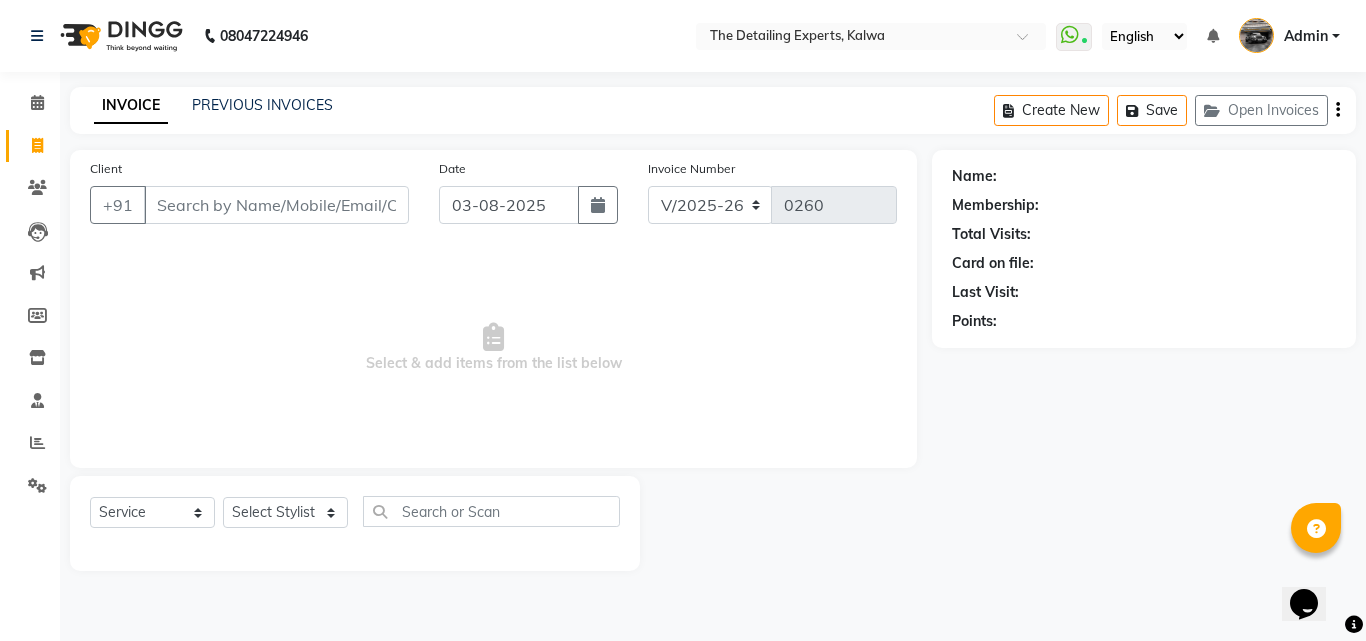 click on "Client +91" 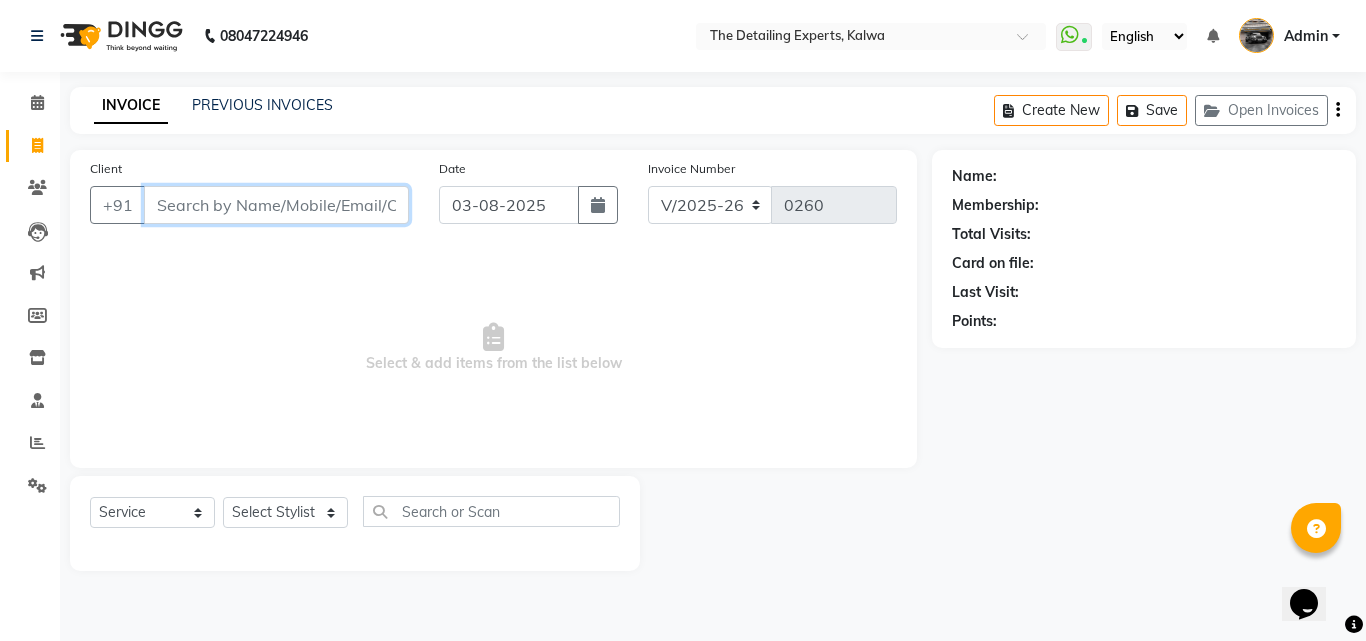 click on "Client" at bounding box center [276, 205] 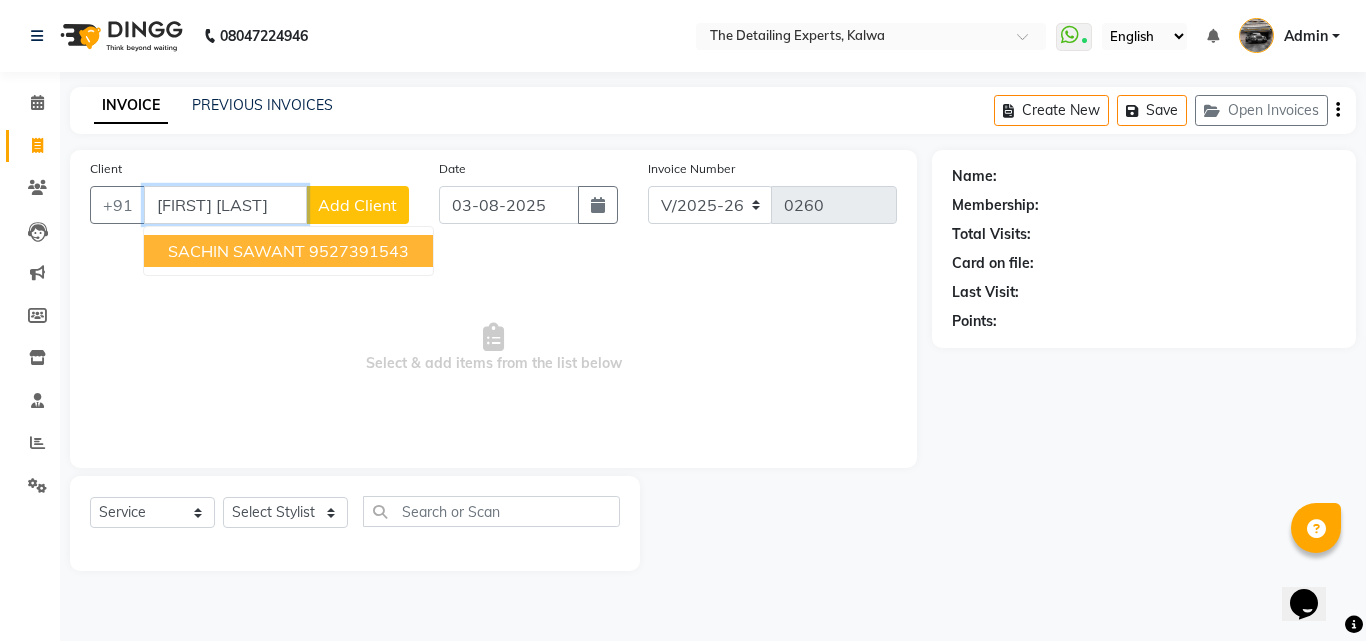 click on "SACHIN SAWANT" at bounding box center [236, 251] 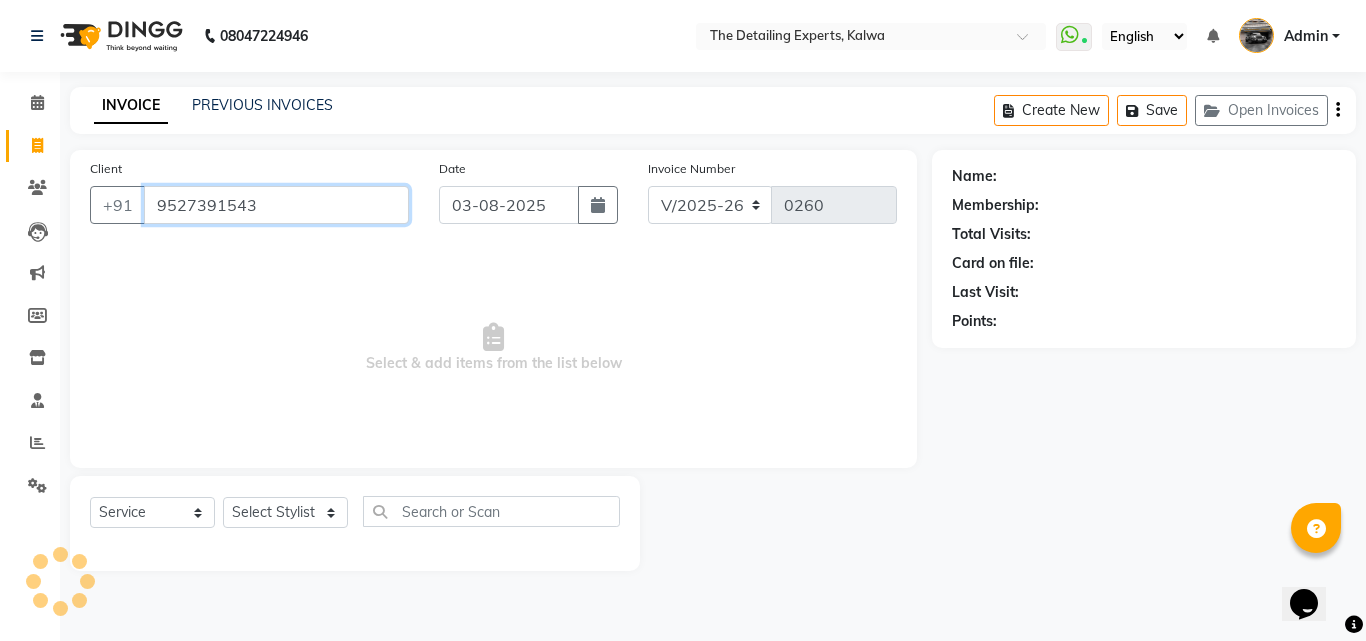 type on "9527391543" 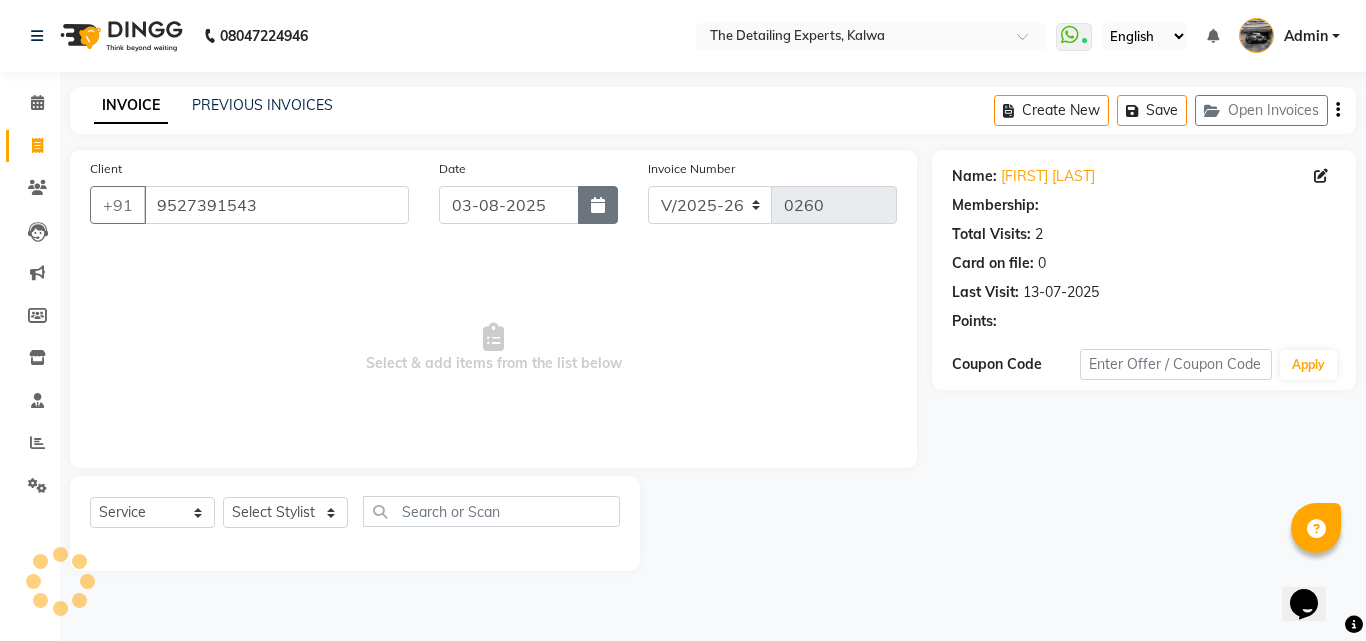 select on "1: Object" 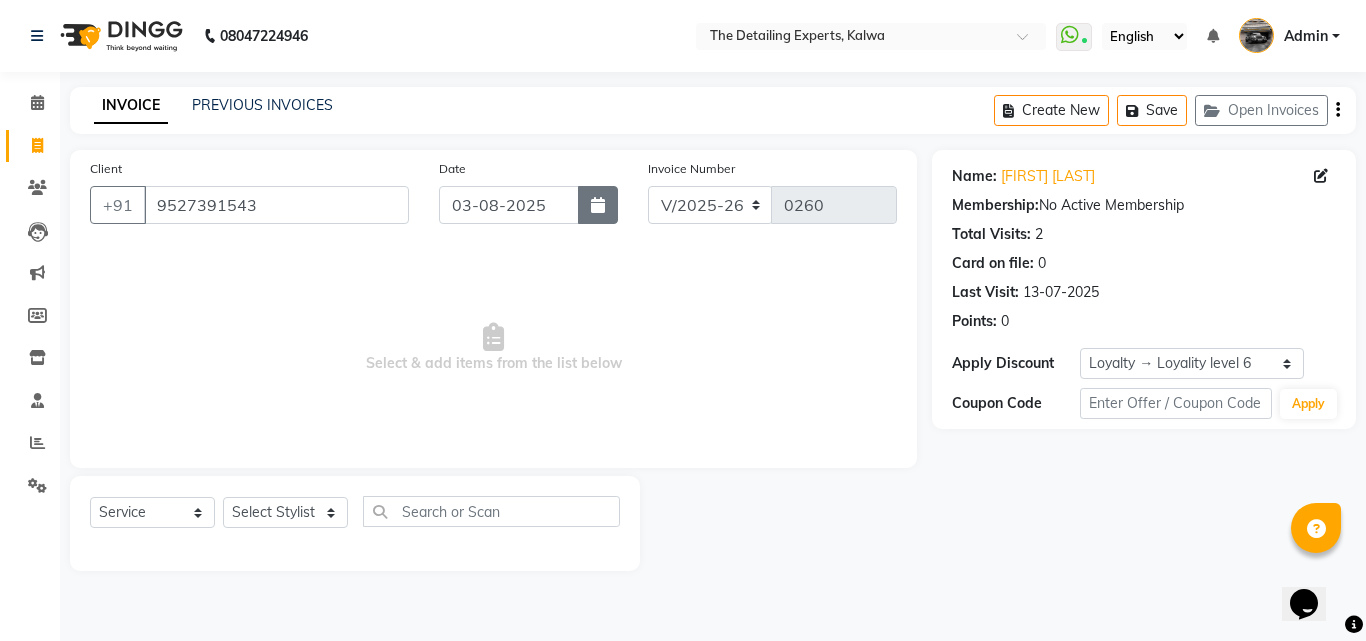 click 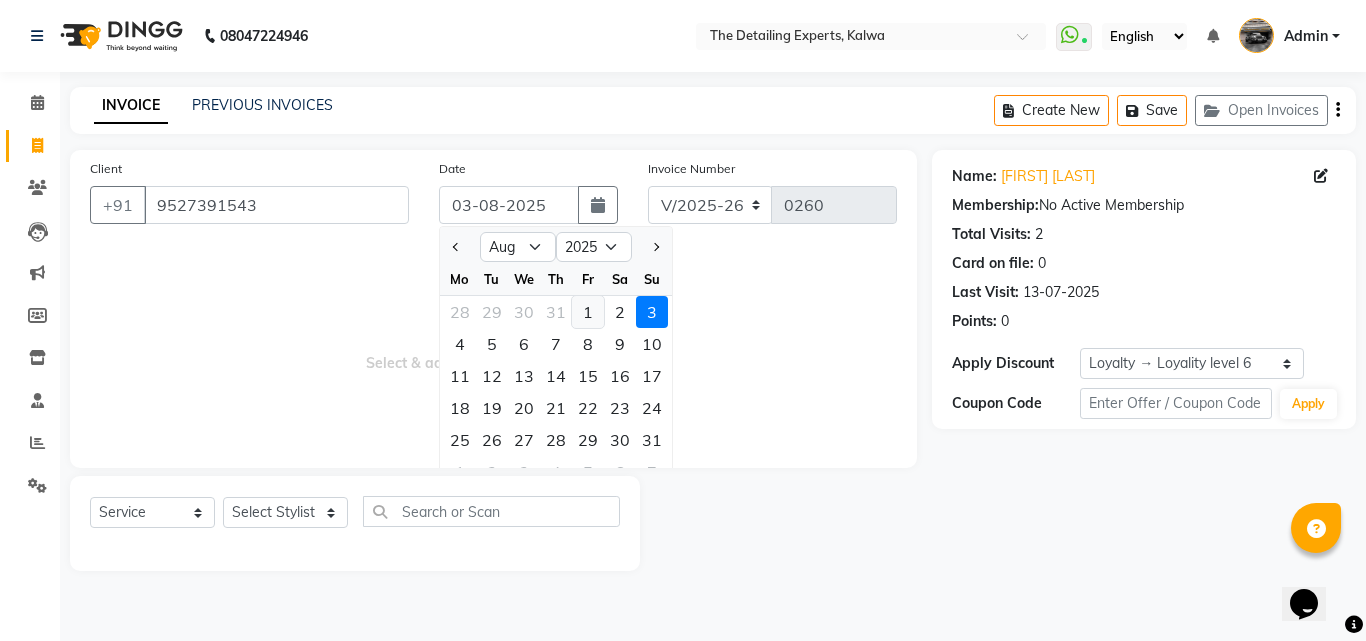 click on "1" 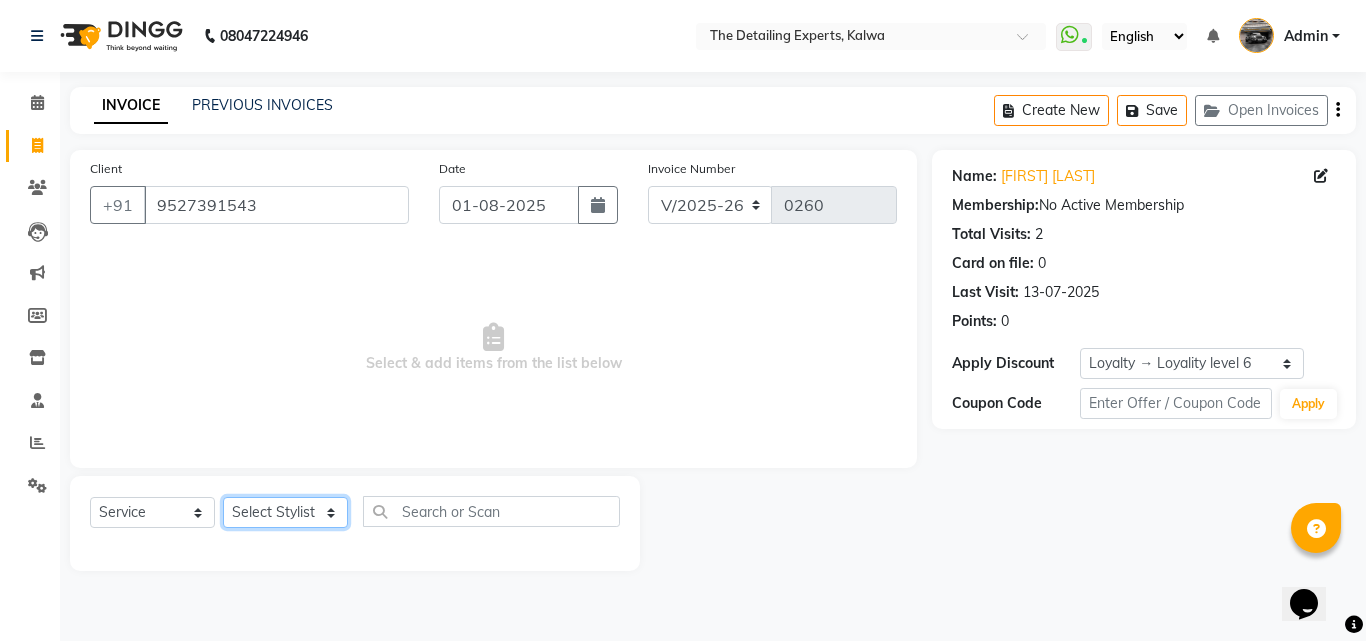 click on "Select Stylist [FIRST]  [FIRST]  [FIRST]" 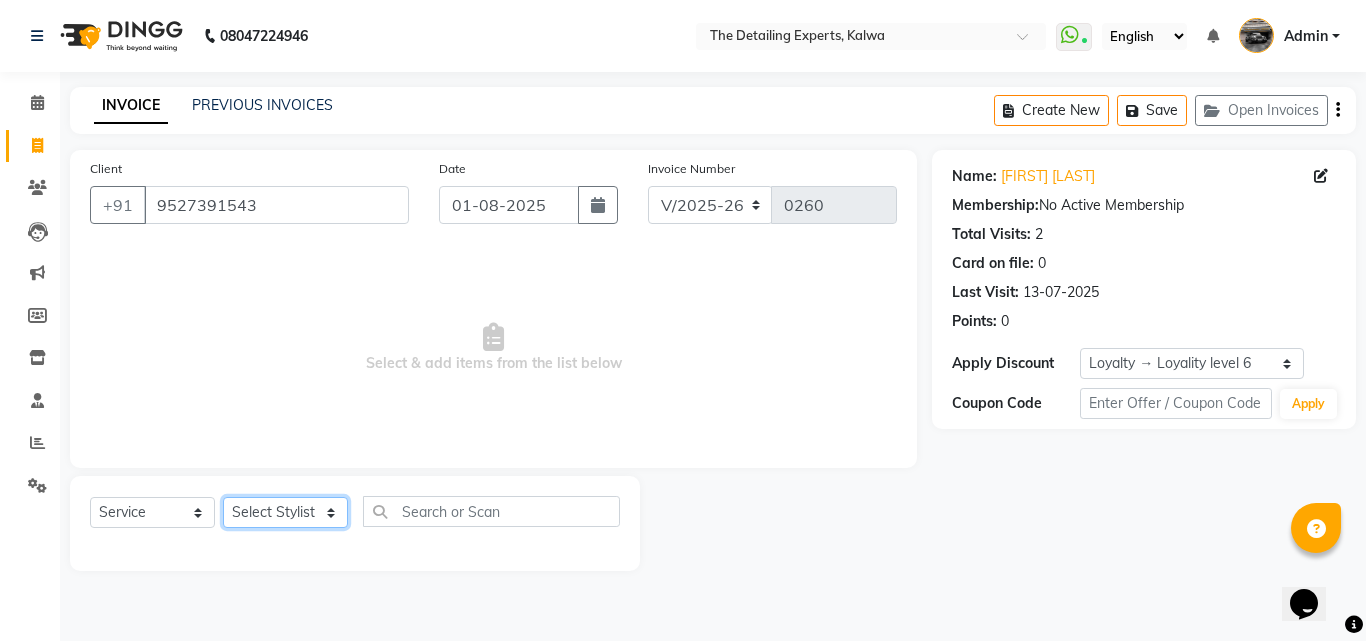 select on "65224" 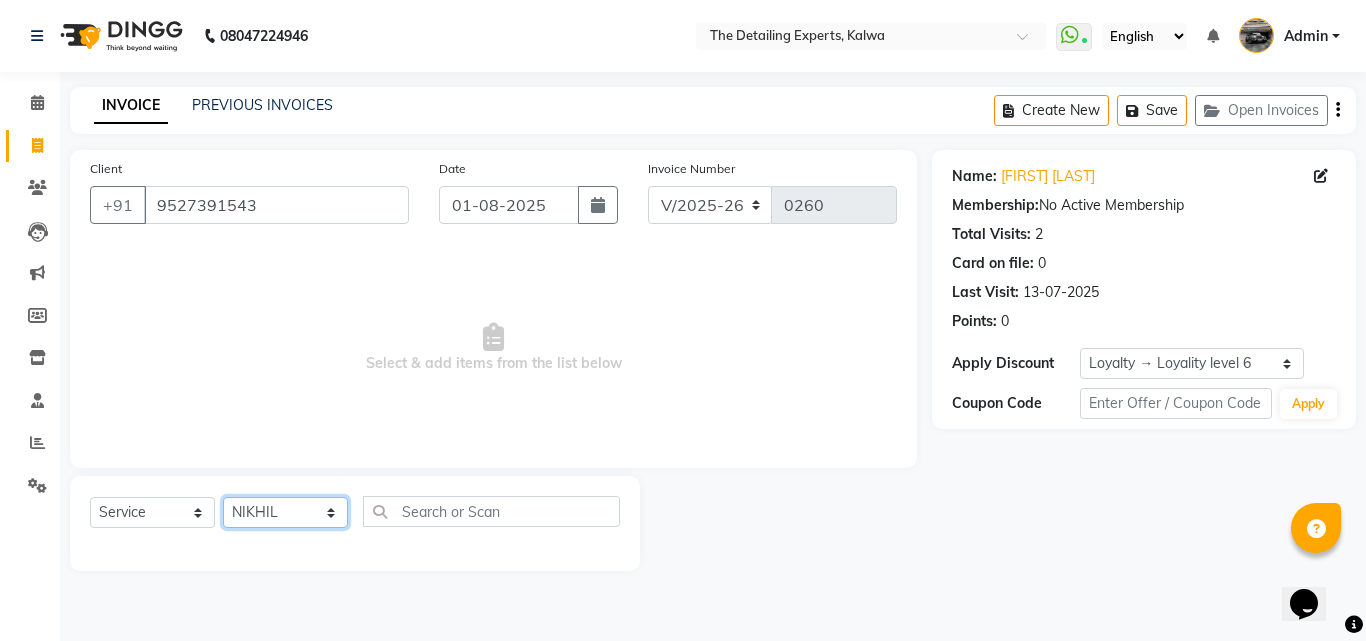 click on "Select Stylist [FIRST]  [FIRST]  [FIRST]" 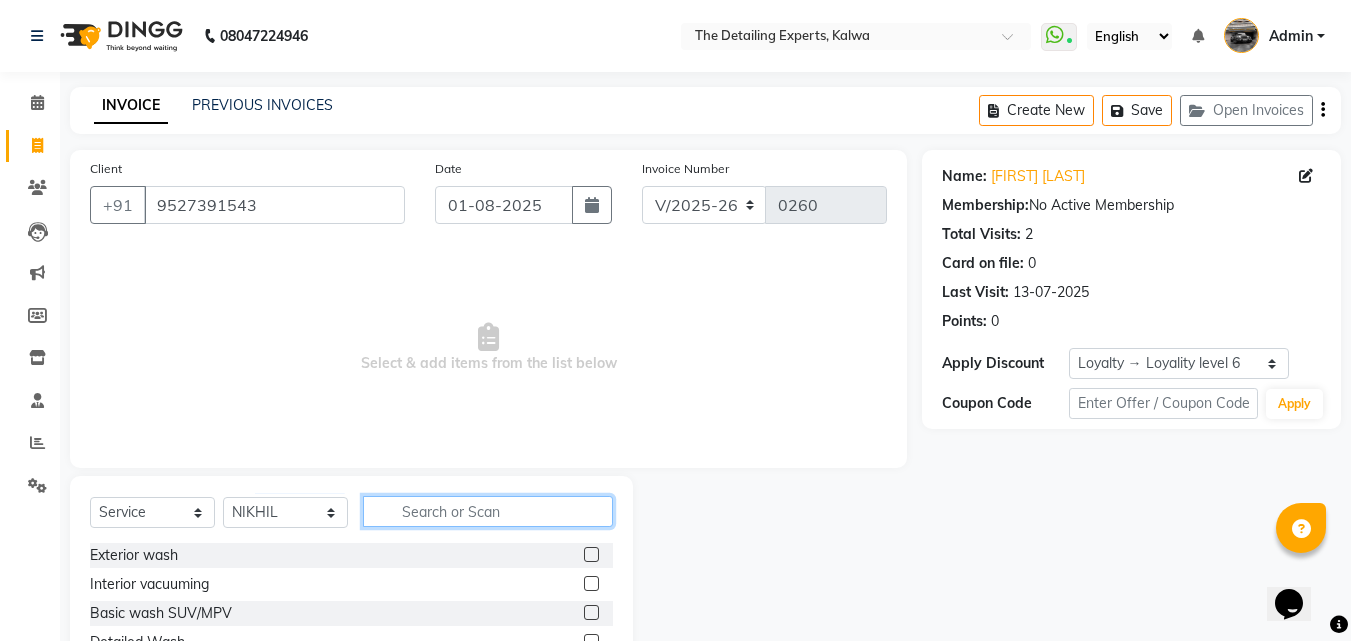 click 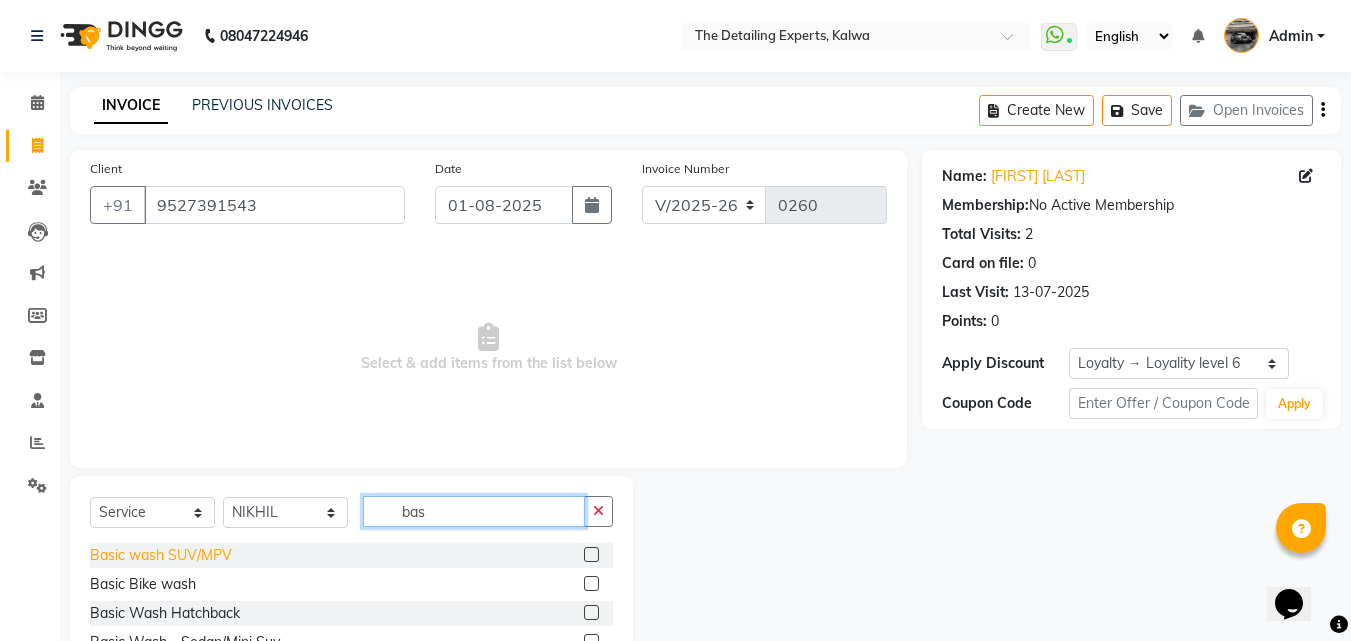 type on "bas" 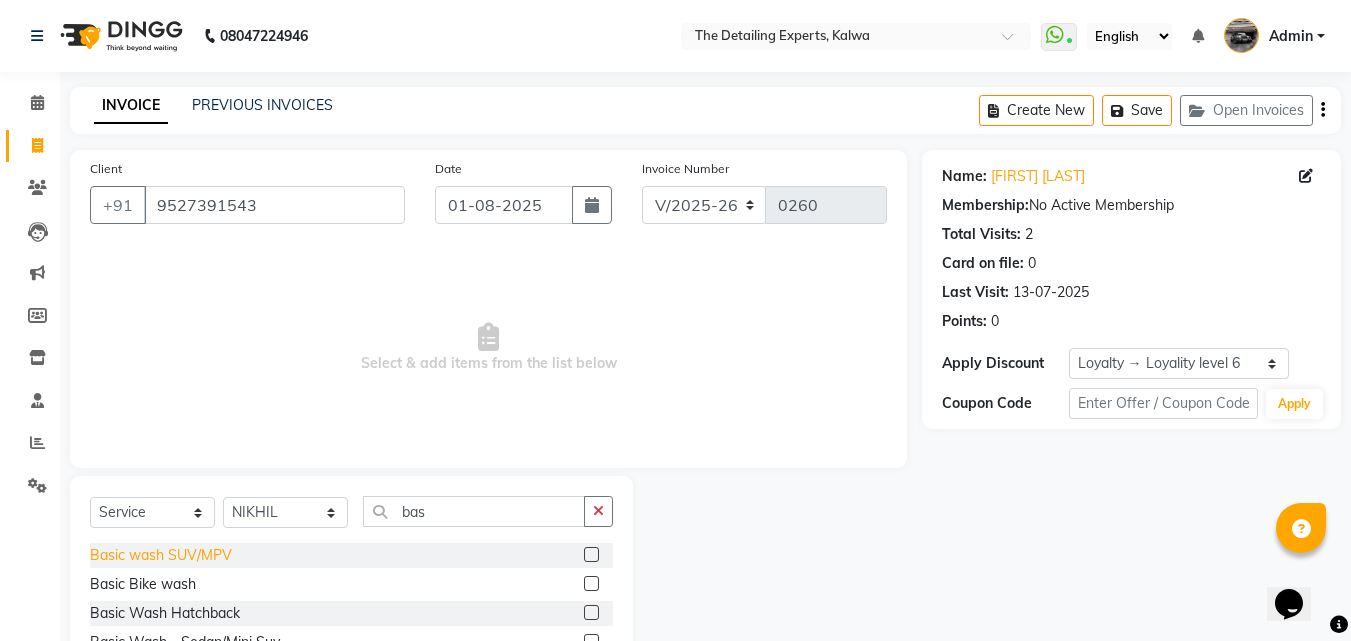 click on "Basic wash SUV/MPV" 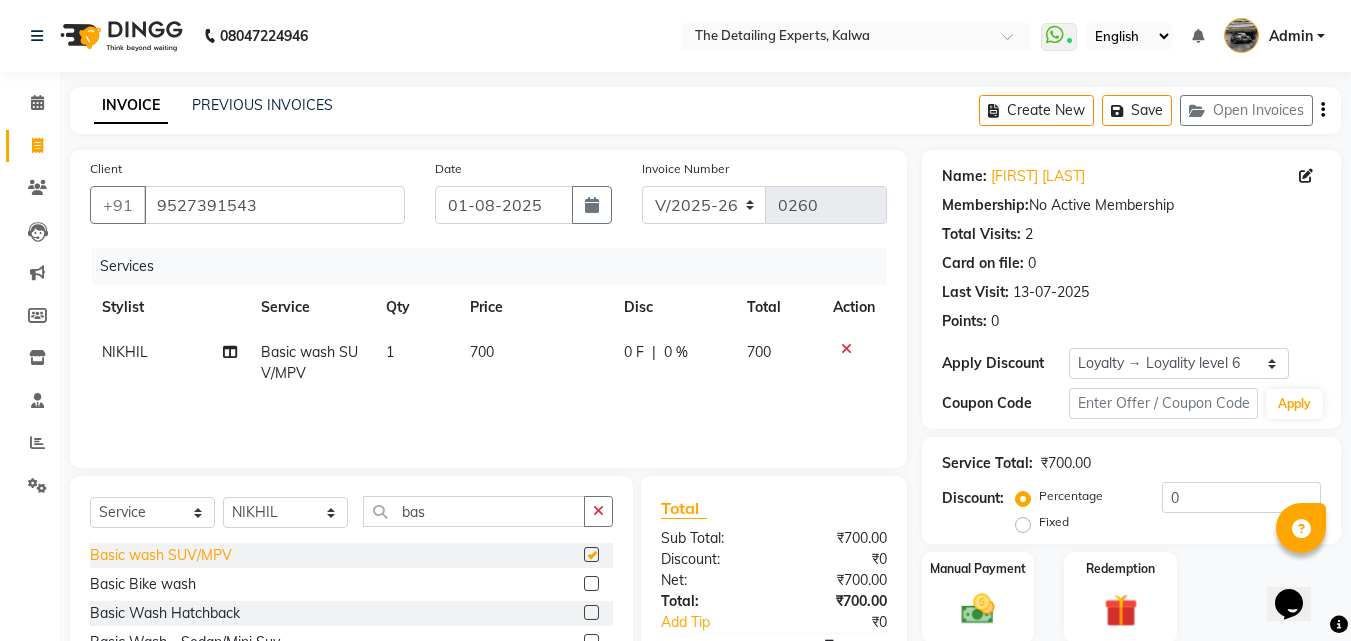 checkbox on "false" 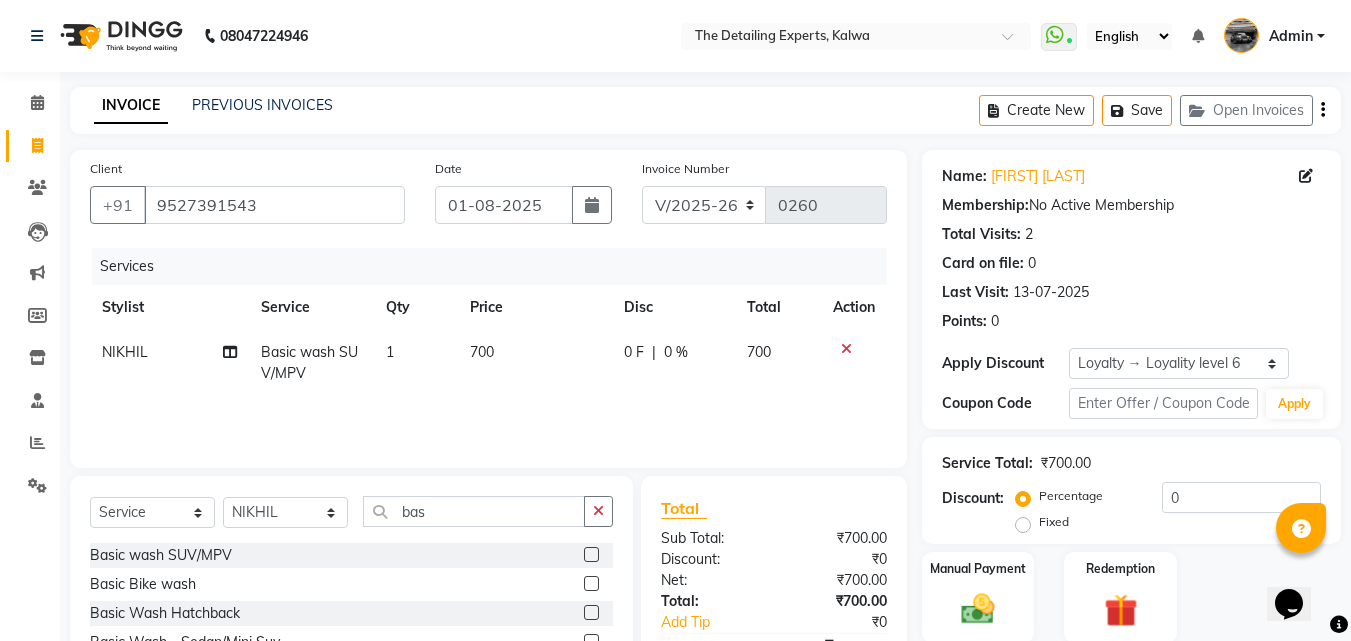 scroll, scrollTop: 117, scrollLeft: 0, axis: vertical 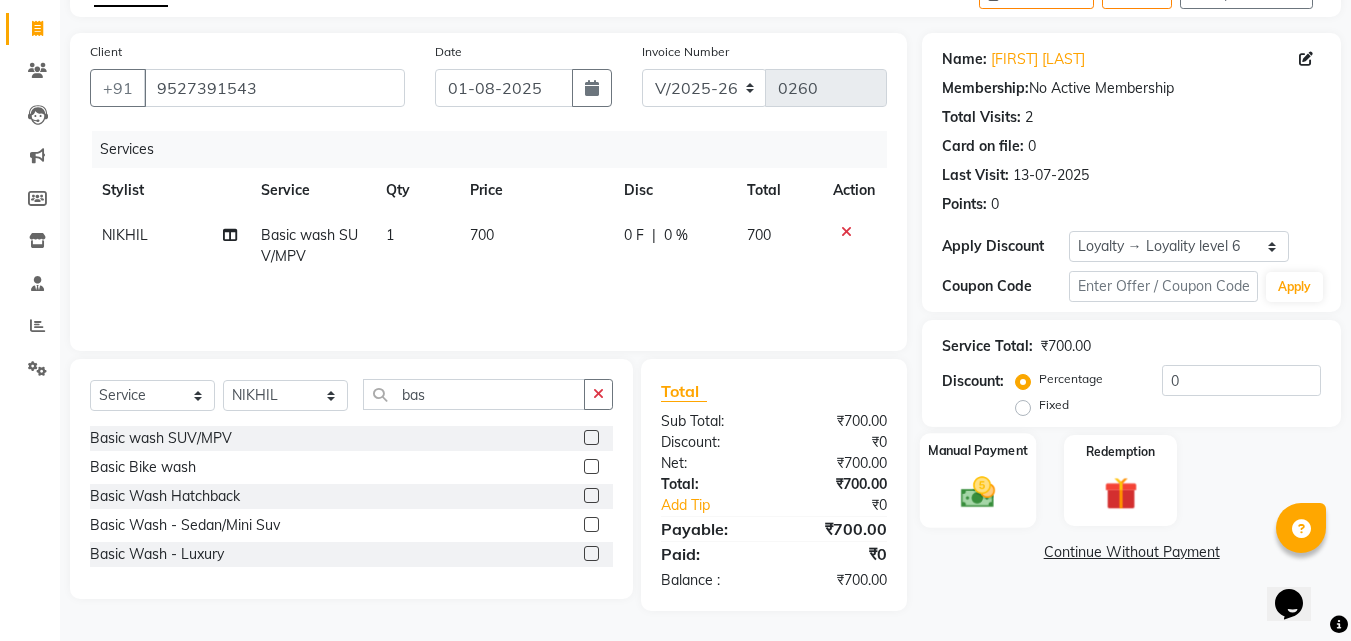 click on "Manual Payment" 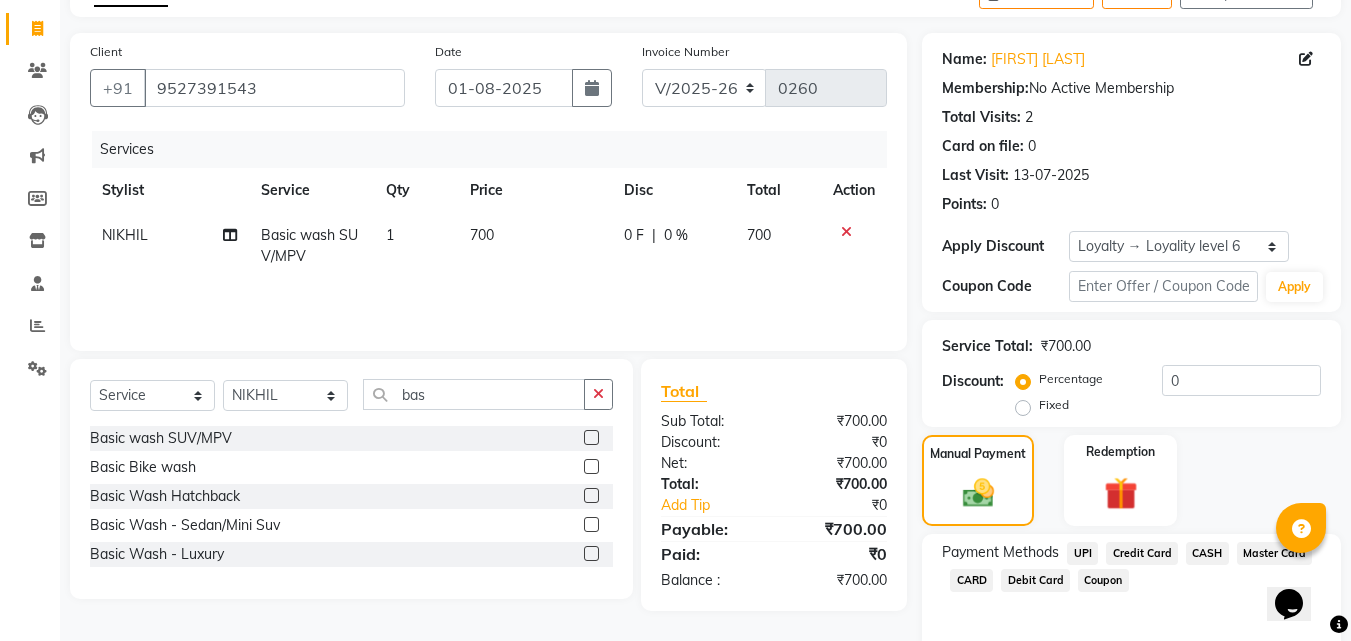 click on "UPI" 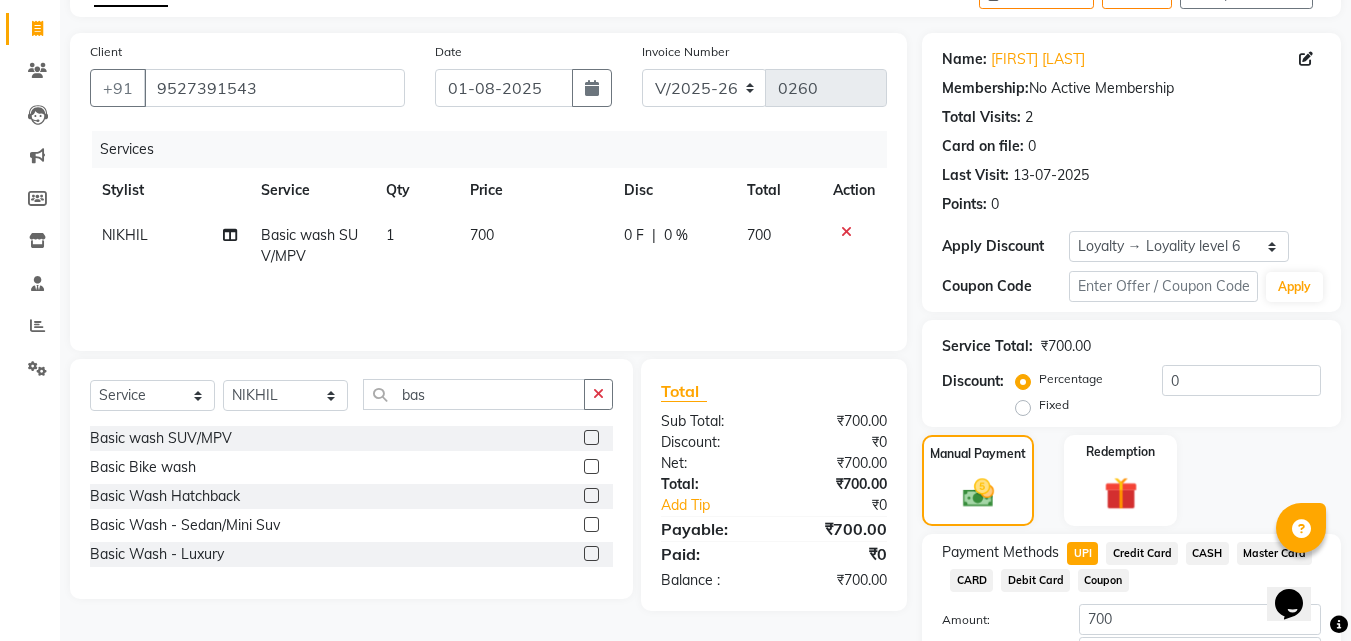 scroll, scrollTop: 257, scrollLeft: 0, axis: vertical 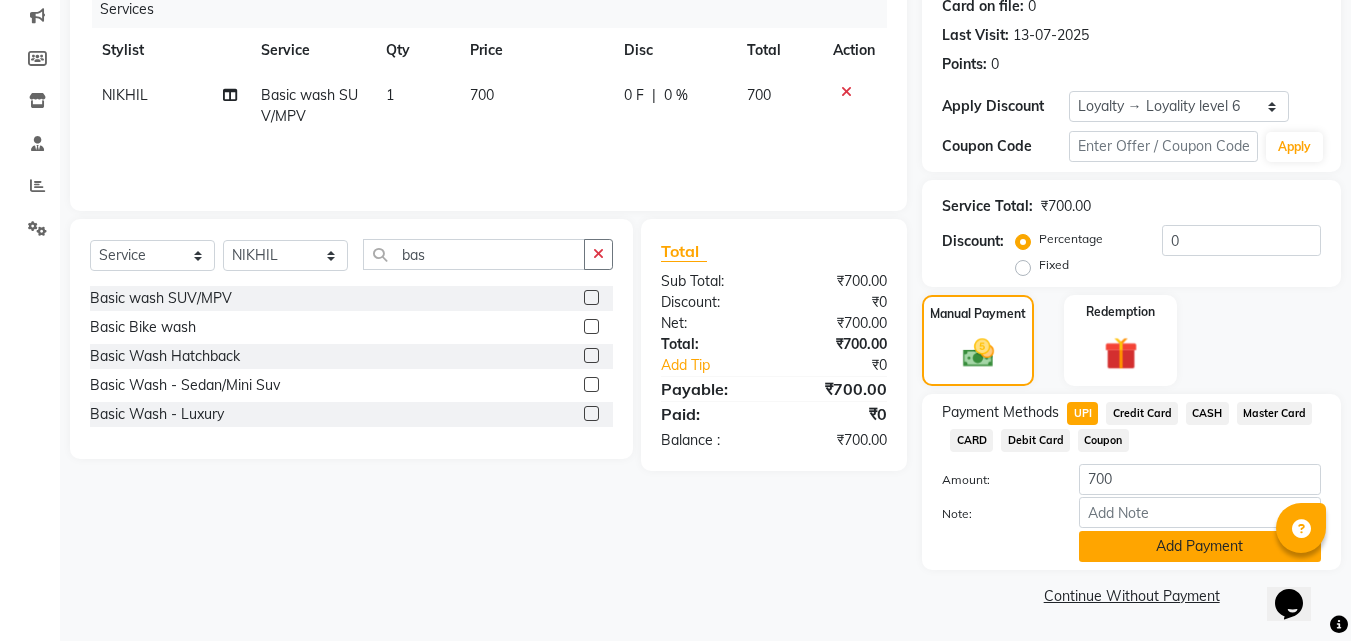 click on "Add Payment" 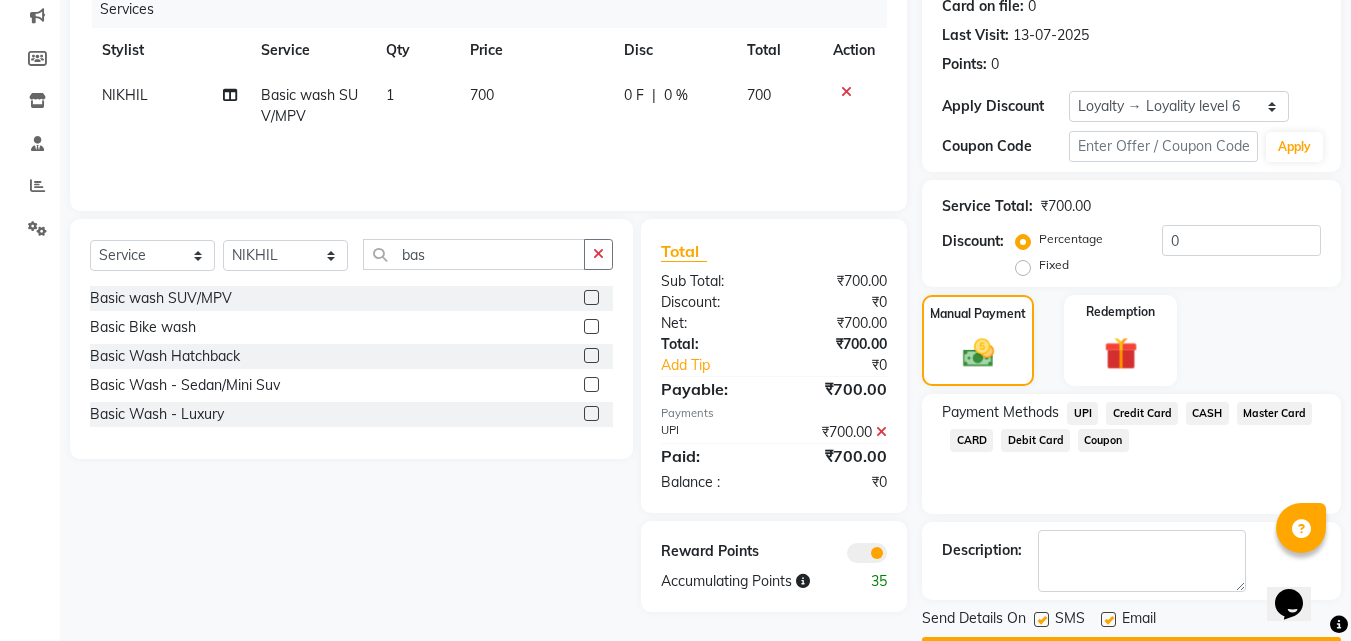 scroll, scrollTop: 314, scrollLeft: 0, axis: vertical 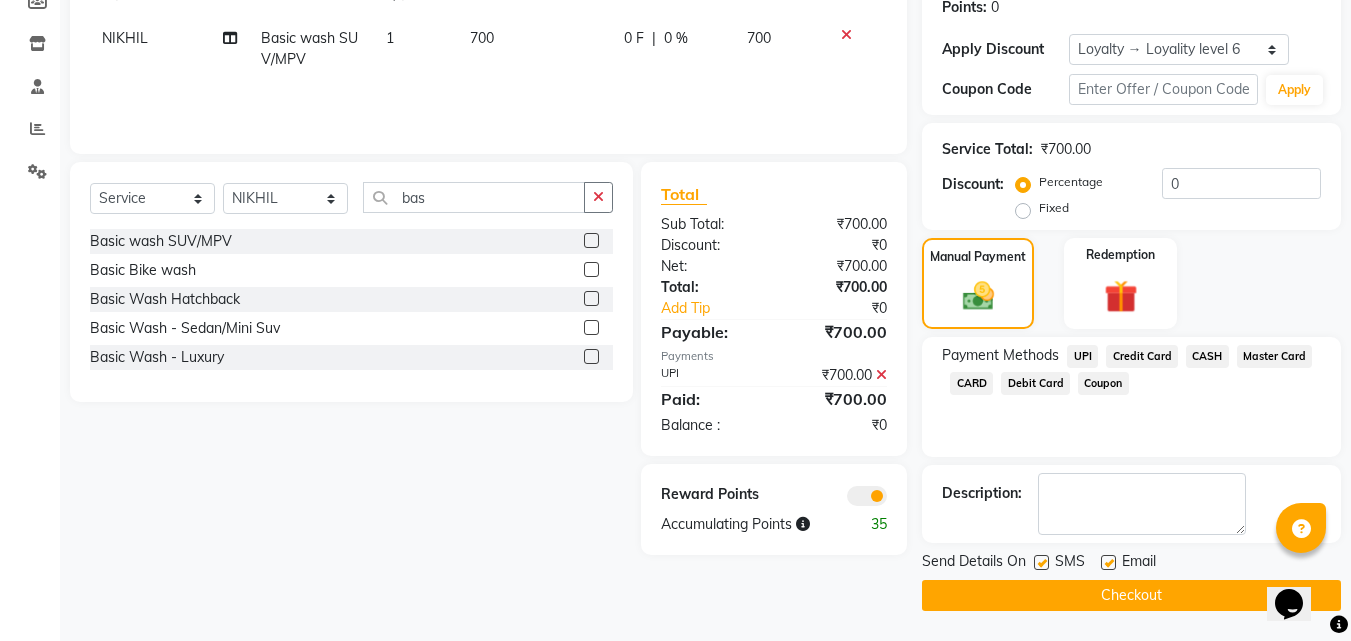 click 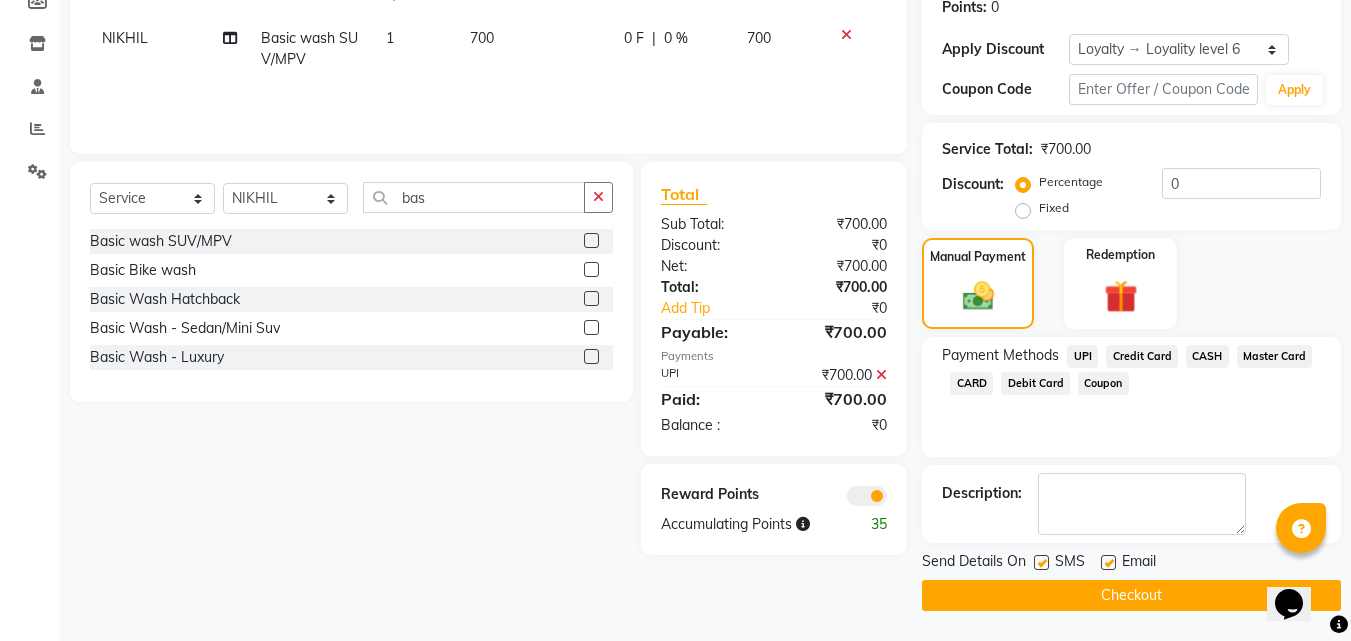 click 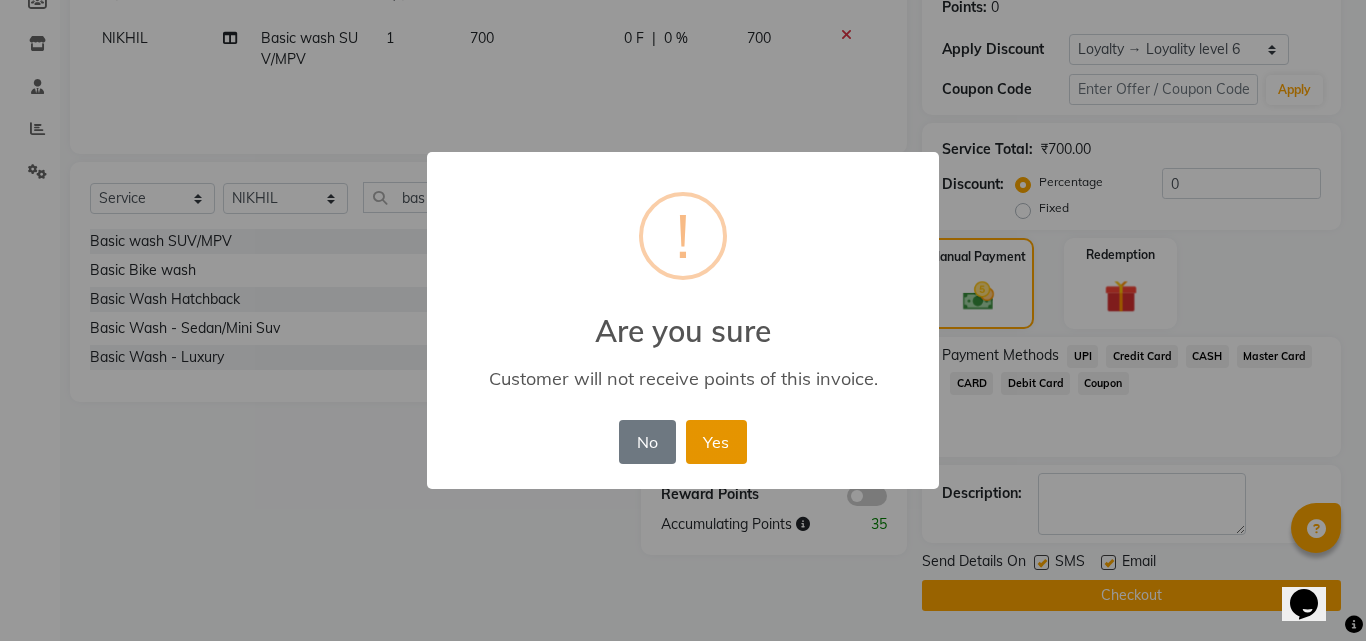 click on "Yes" at bounding box center [716, 442] 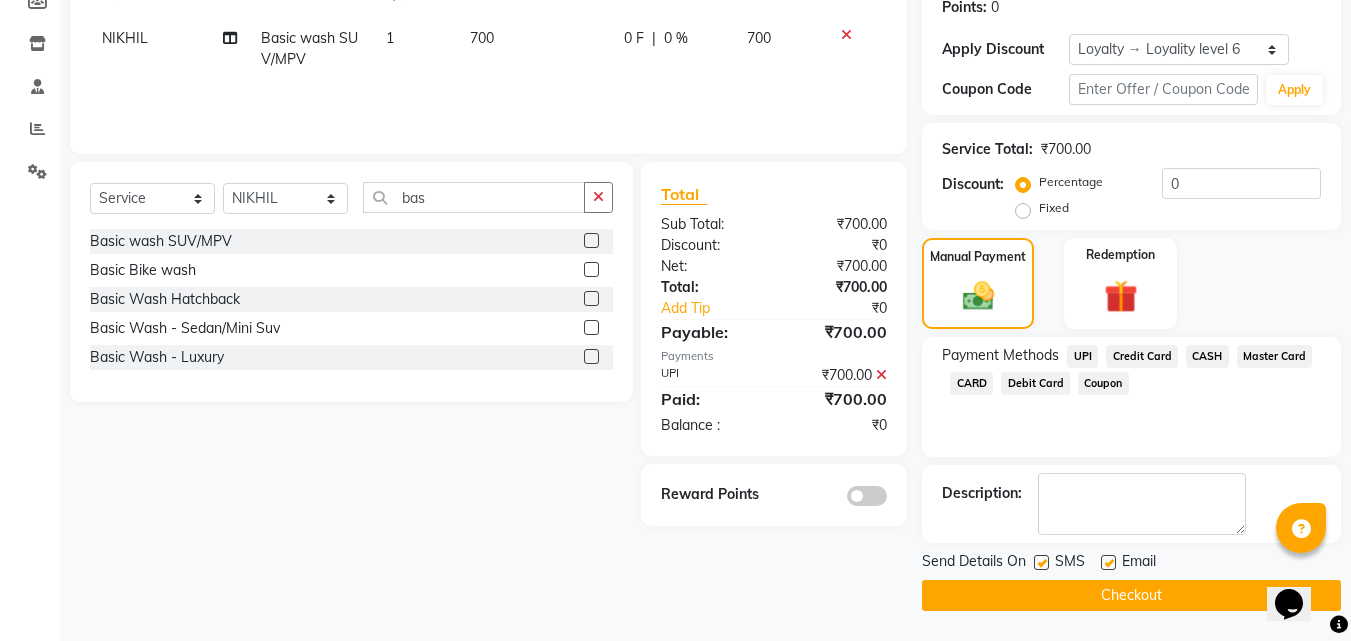 click on "Checkout" 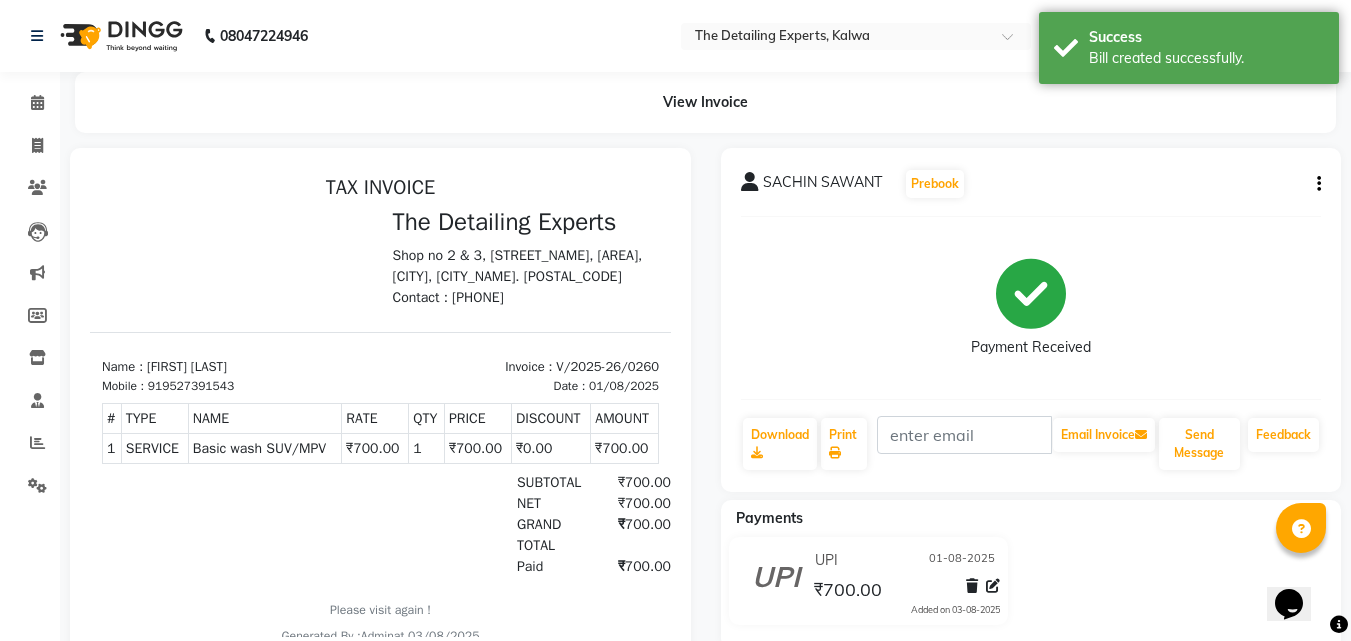 scroll, scrollTop: 0, scrollLeft: 0, axis: both 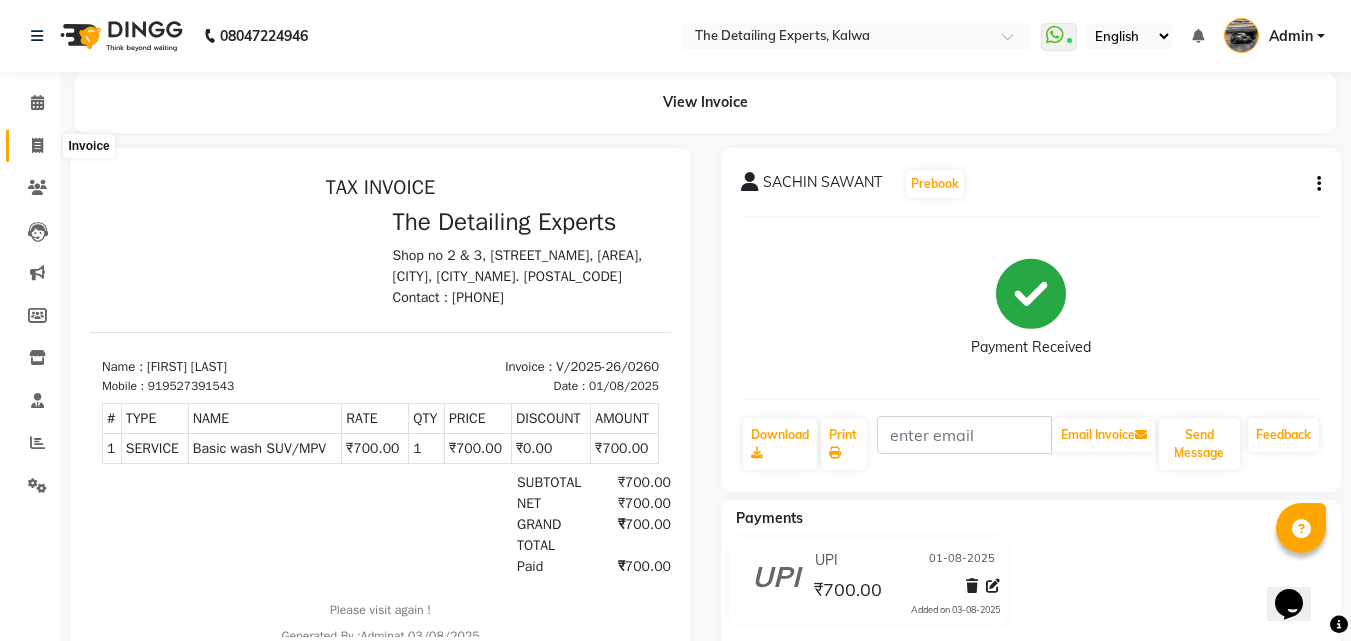 click 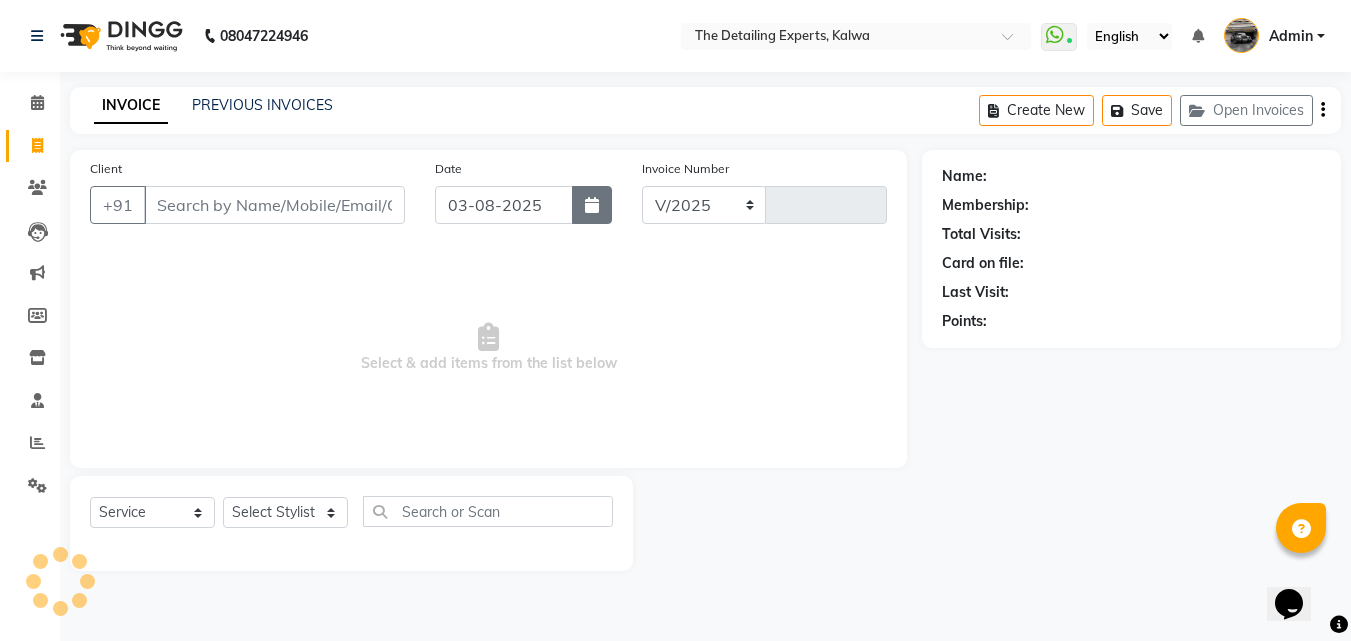 select on "7451" 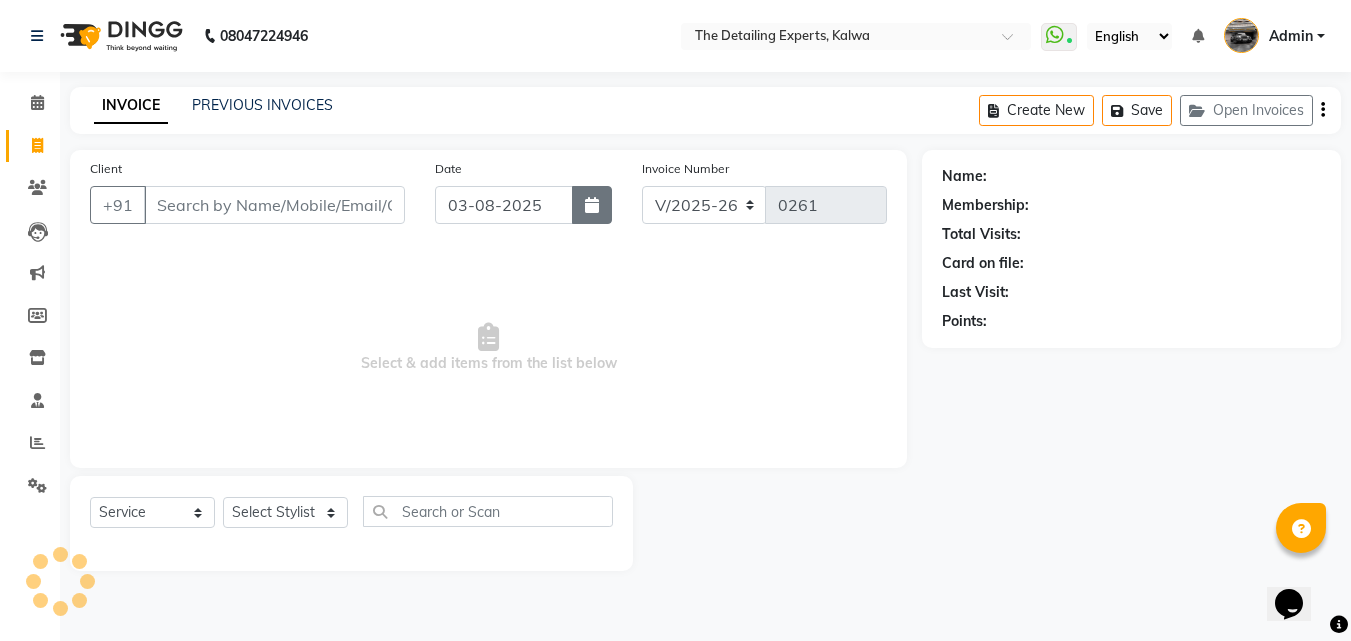 click 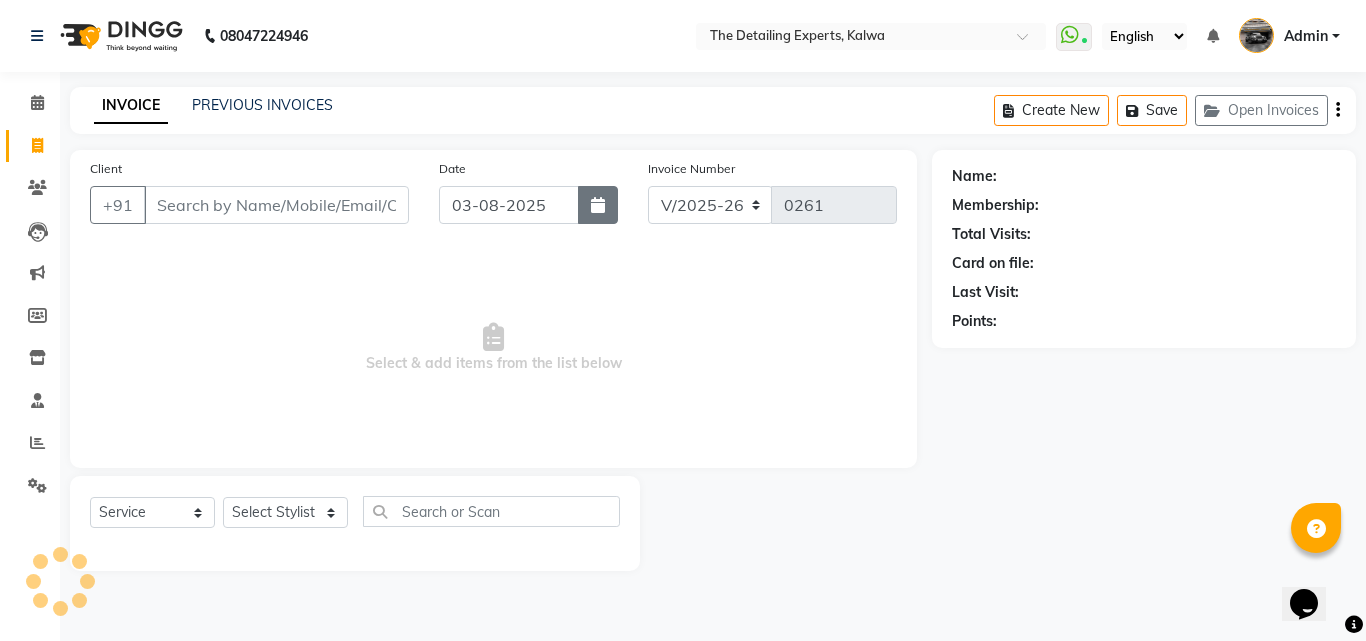 select on "8" 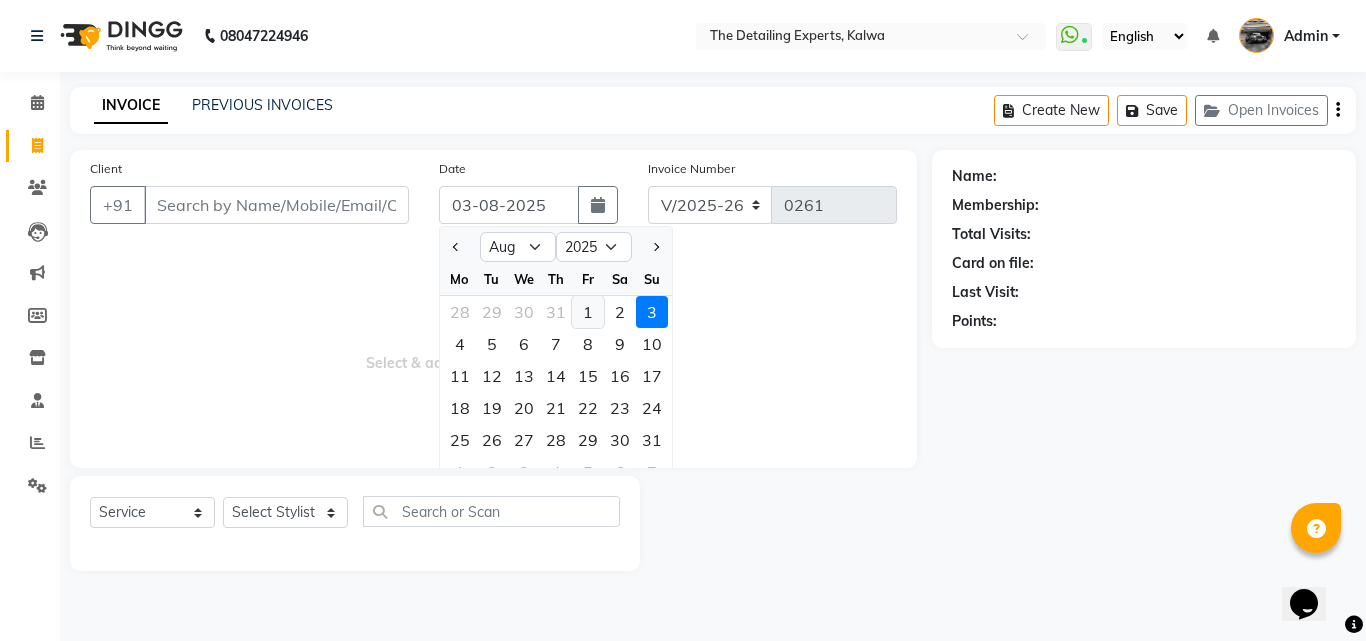 click on "1" 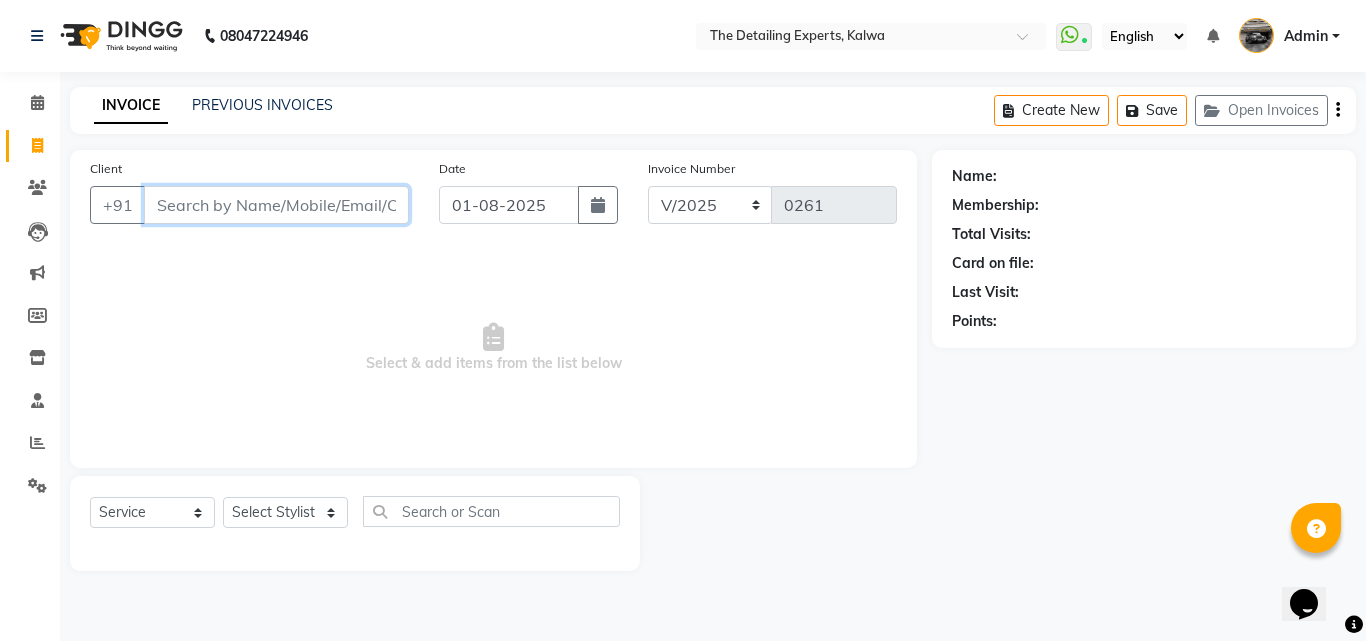 click on "Client" at bounding box center (276, 205) 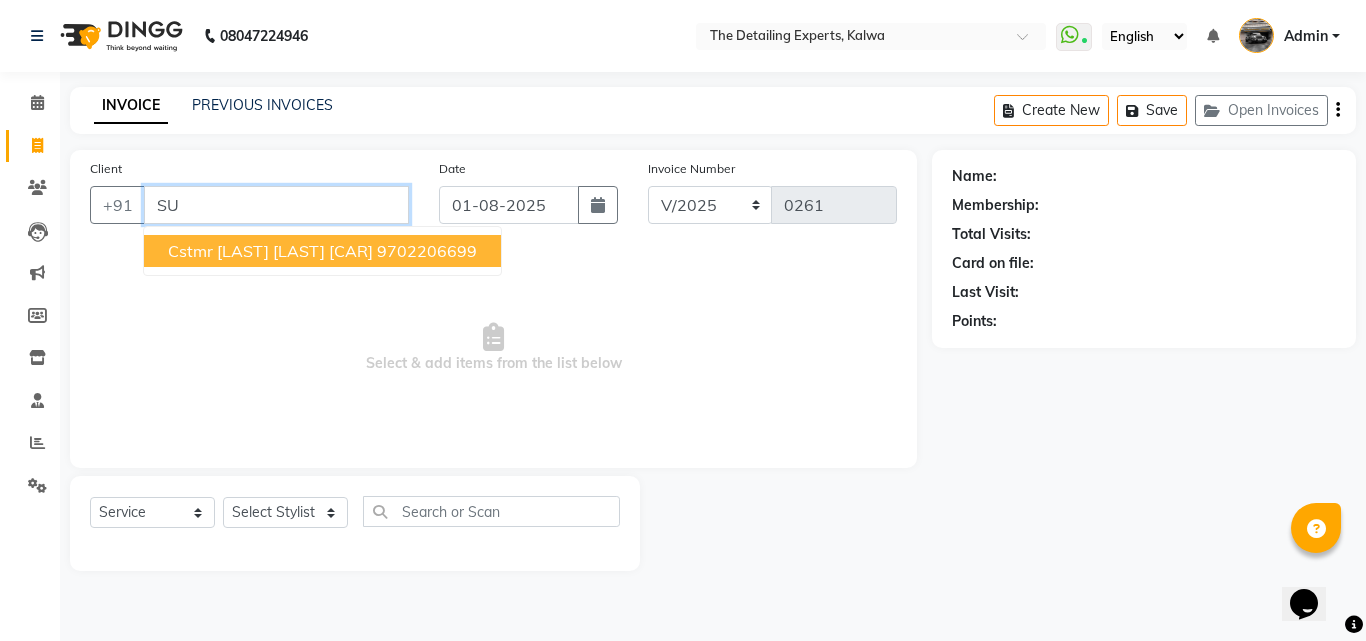 type on "S" 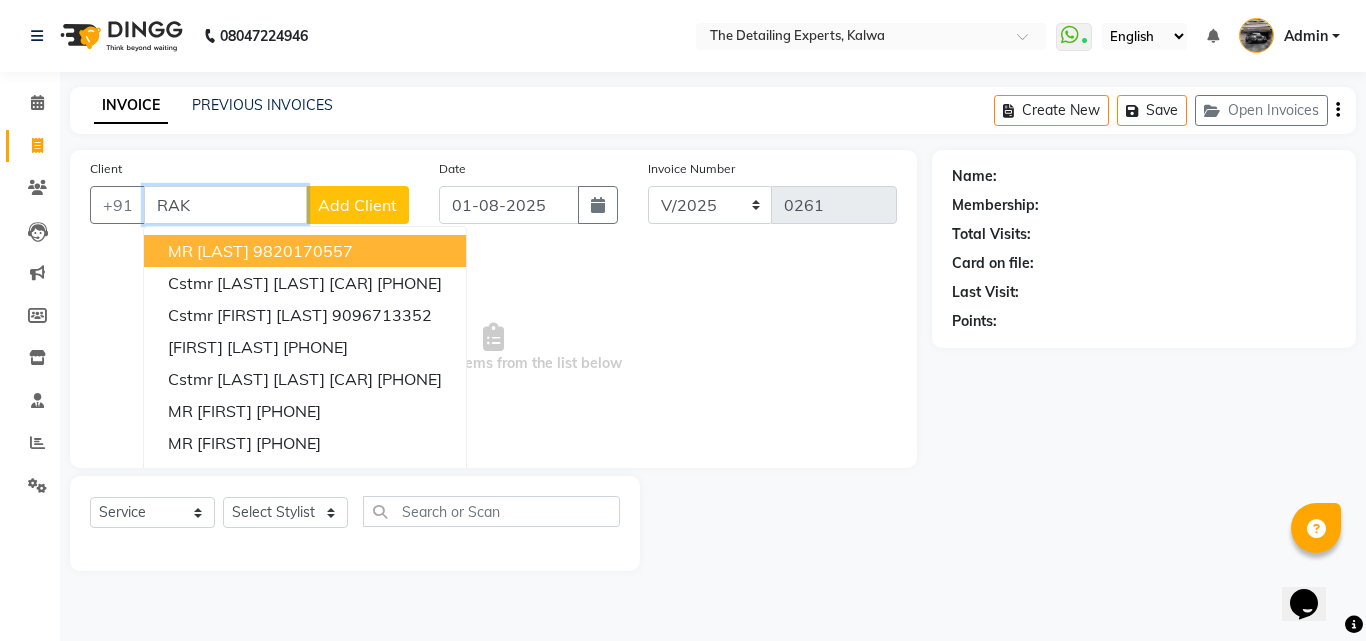 click on "RAK" at bounding box center [225, 205] 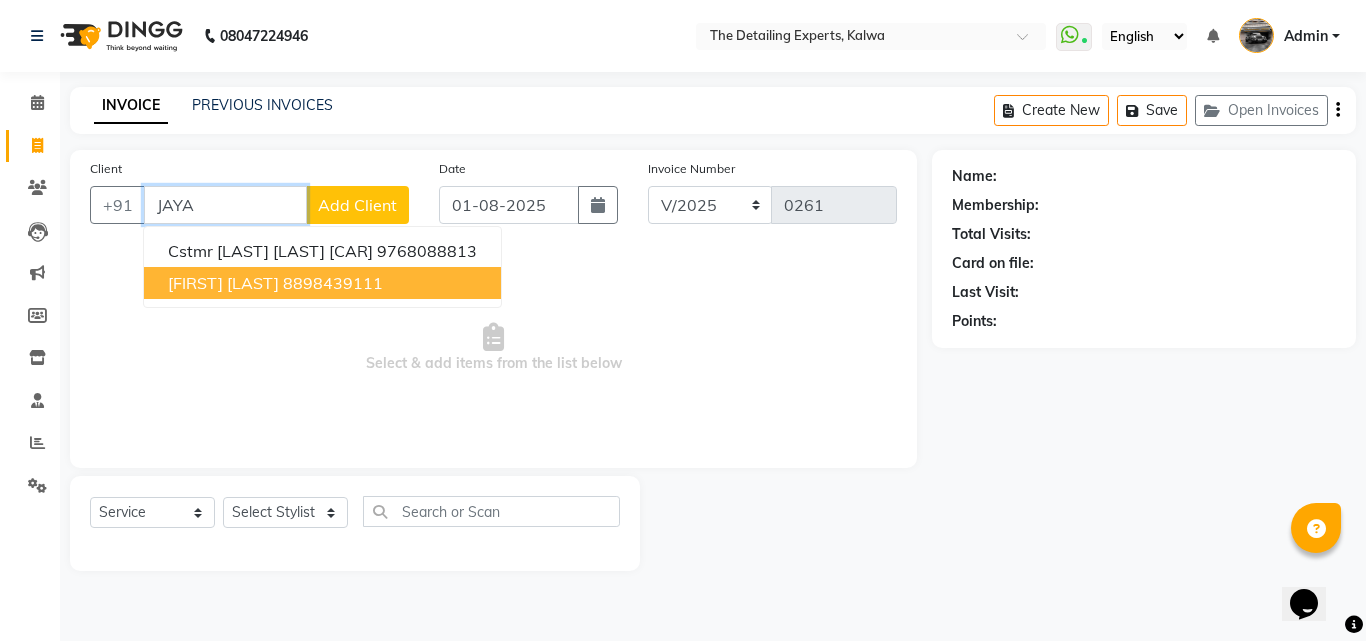 click on "8898439111" at bounding box center [333, 283] 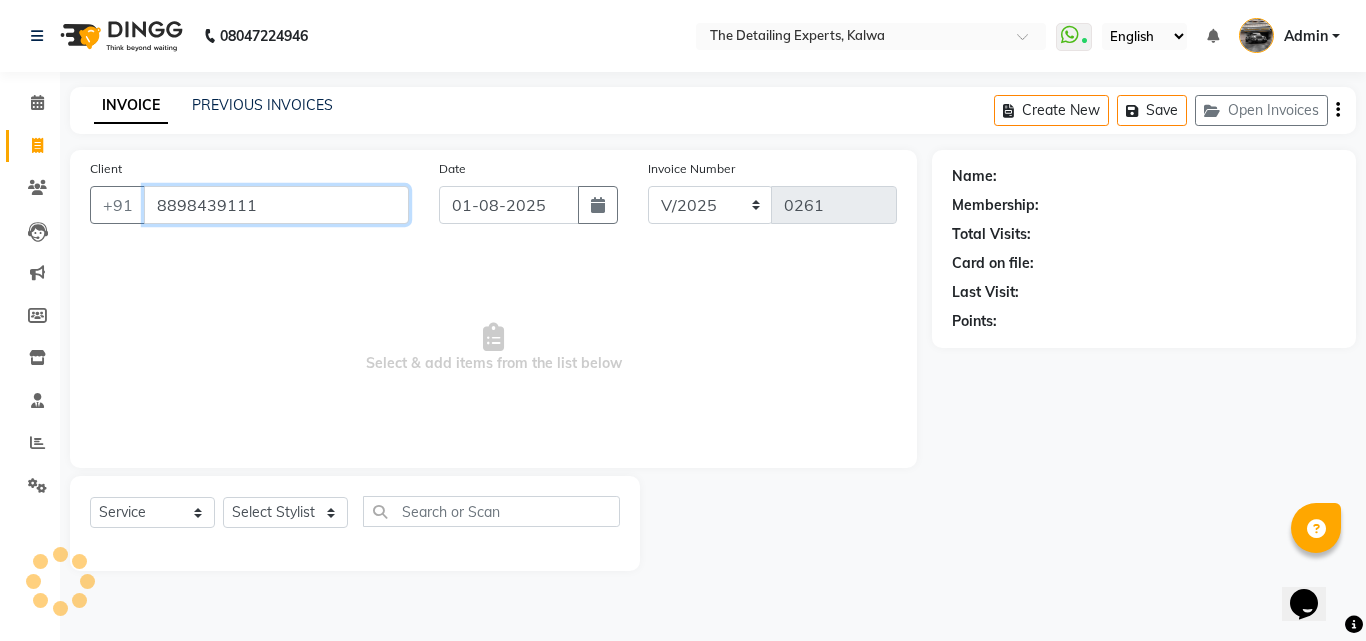 type on "8898439111" 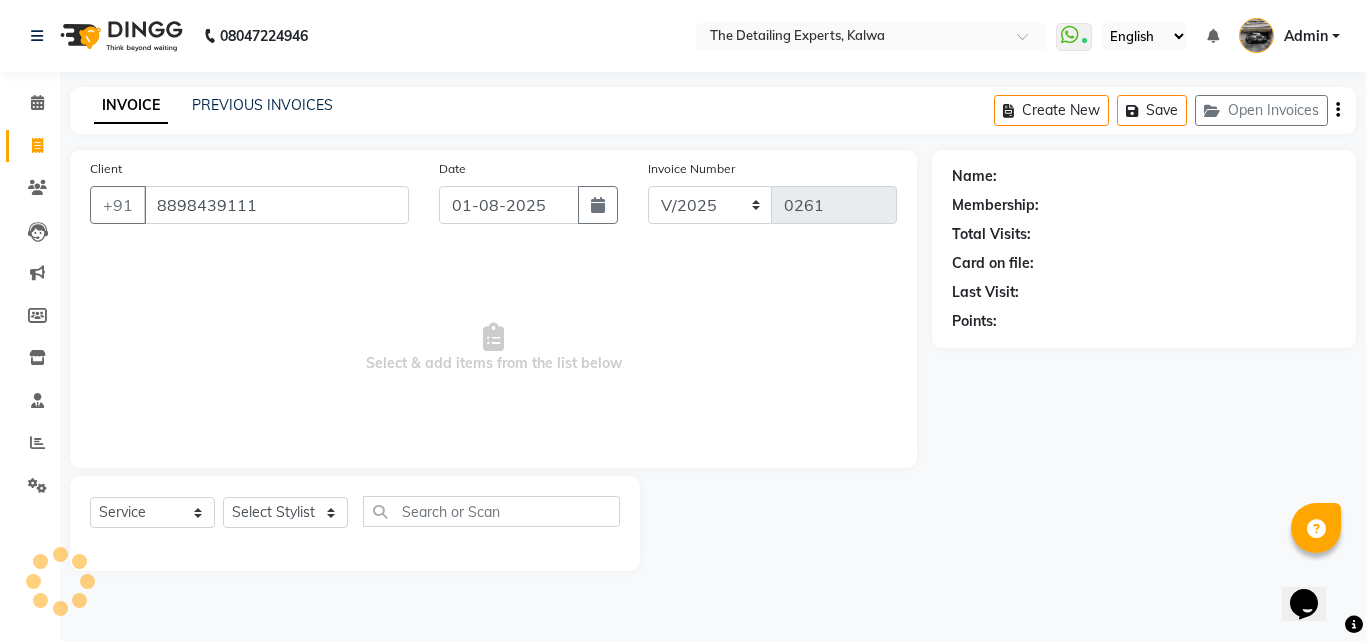 select on "1: Object" 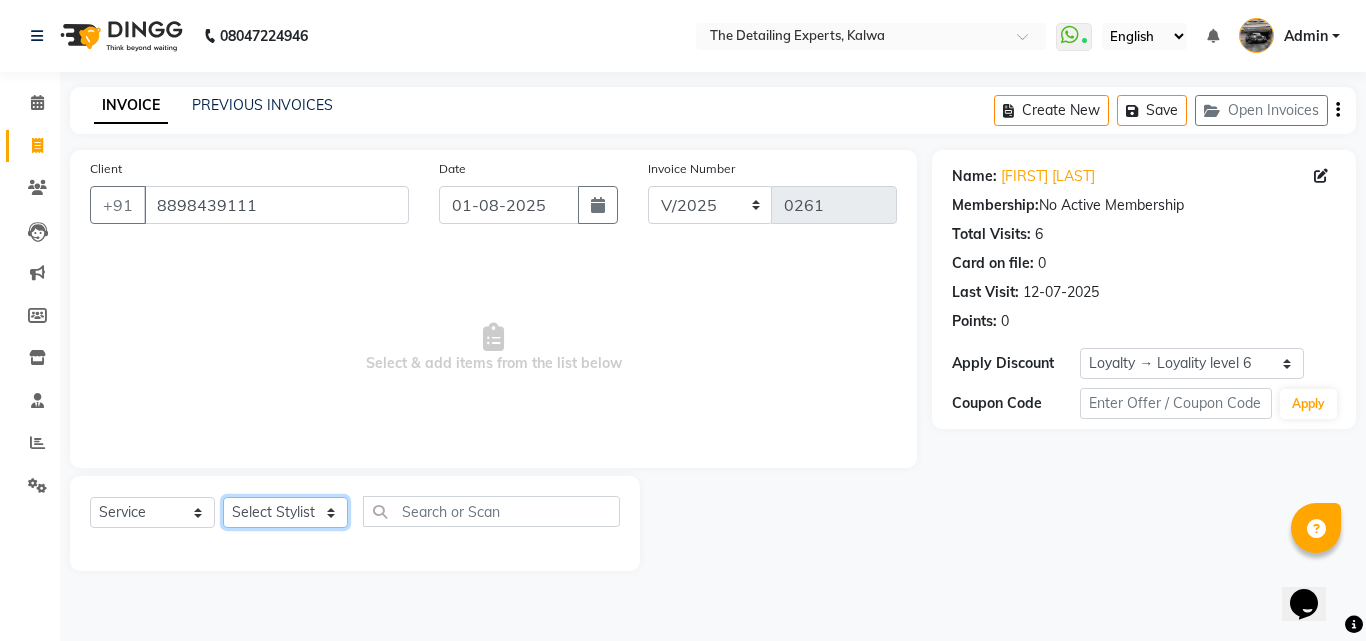 click on "Select Stylist [FIRST]  [FIRST]  [FIRST]" 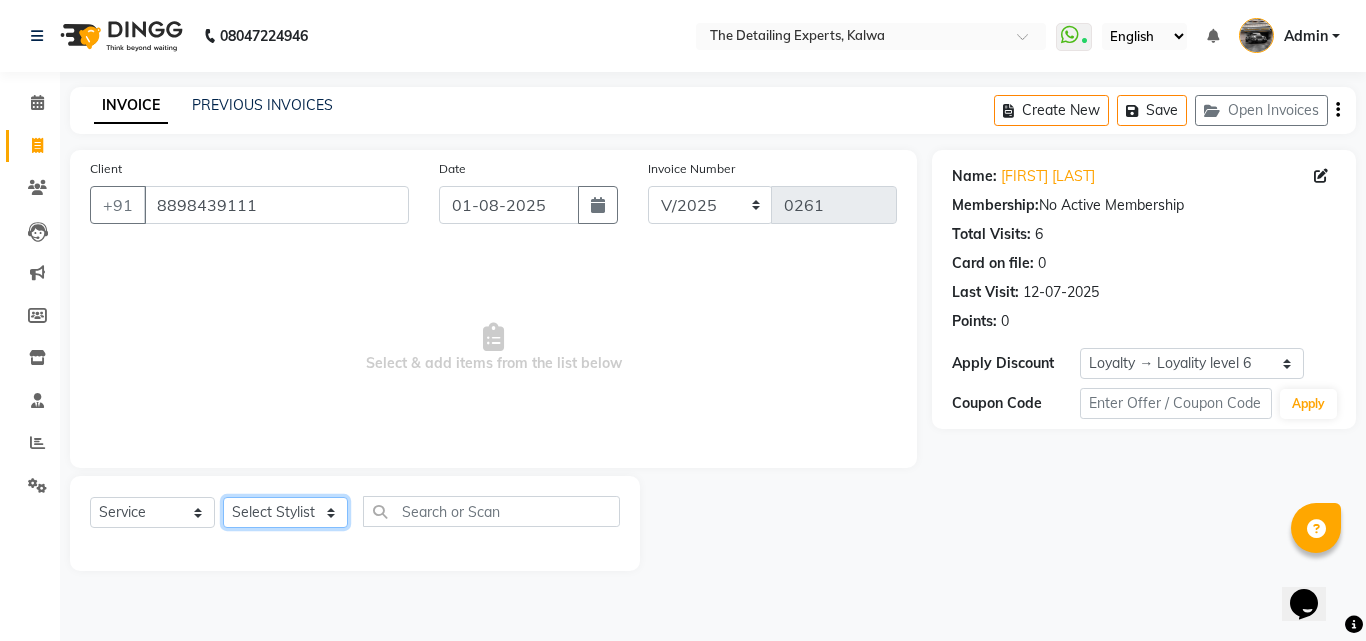 select on "65222" 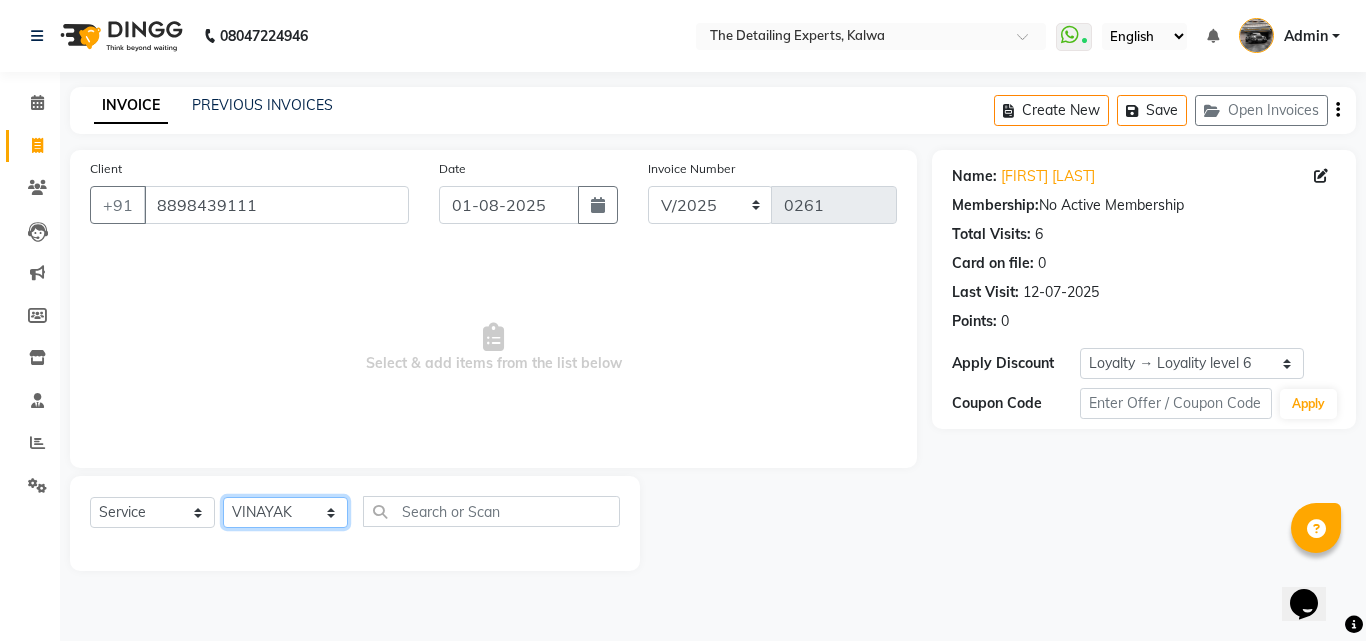 click on "Select Stylist [FIRST]  [FIRST]  [FIRST]" 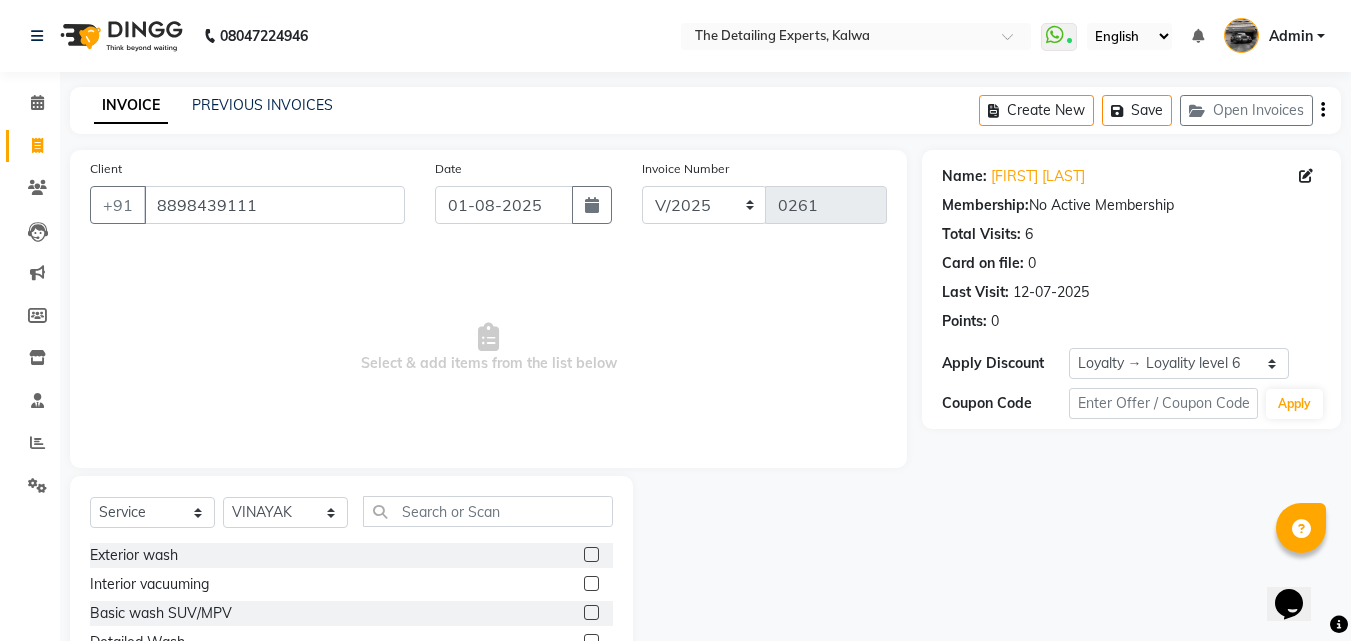 drag, startPoint x: 189, startPoint y: 613, endPoint x: 348, endPoint y: 596, distance: 159.90622 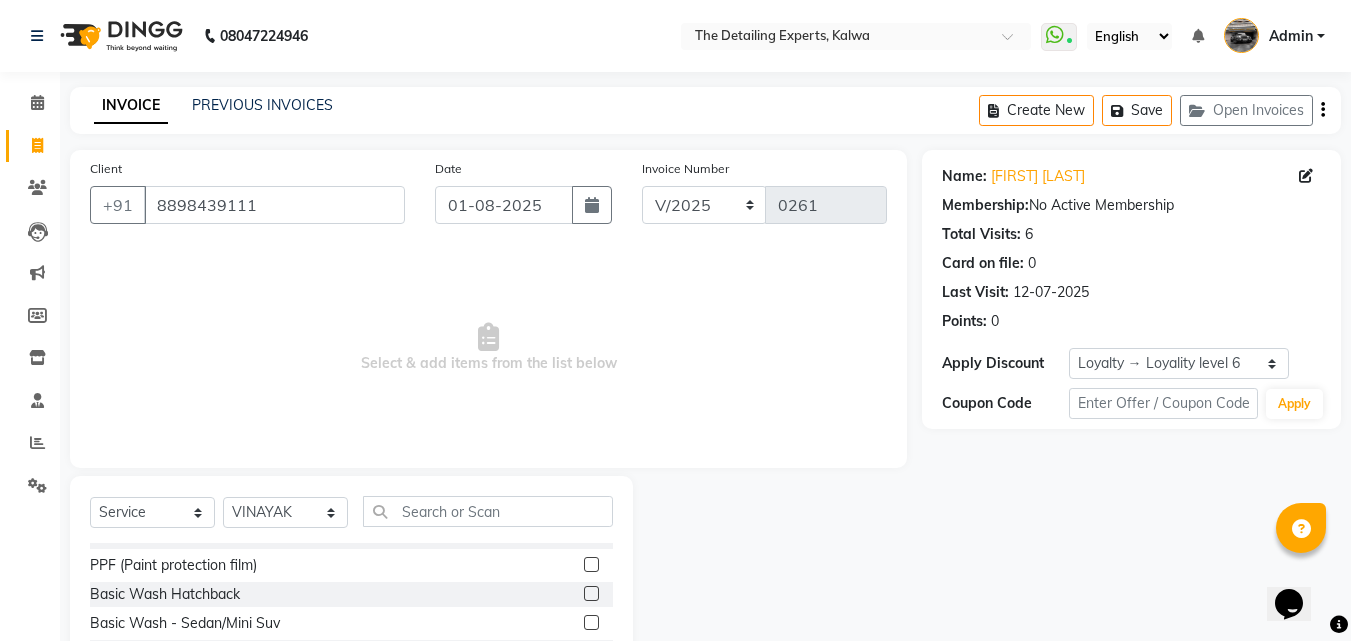 scroll, scrollTop: 200, scrollLeft: 0, axis: vertical 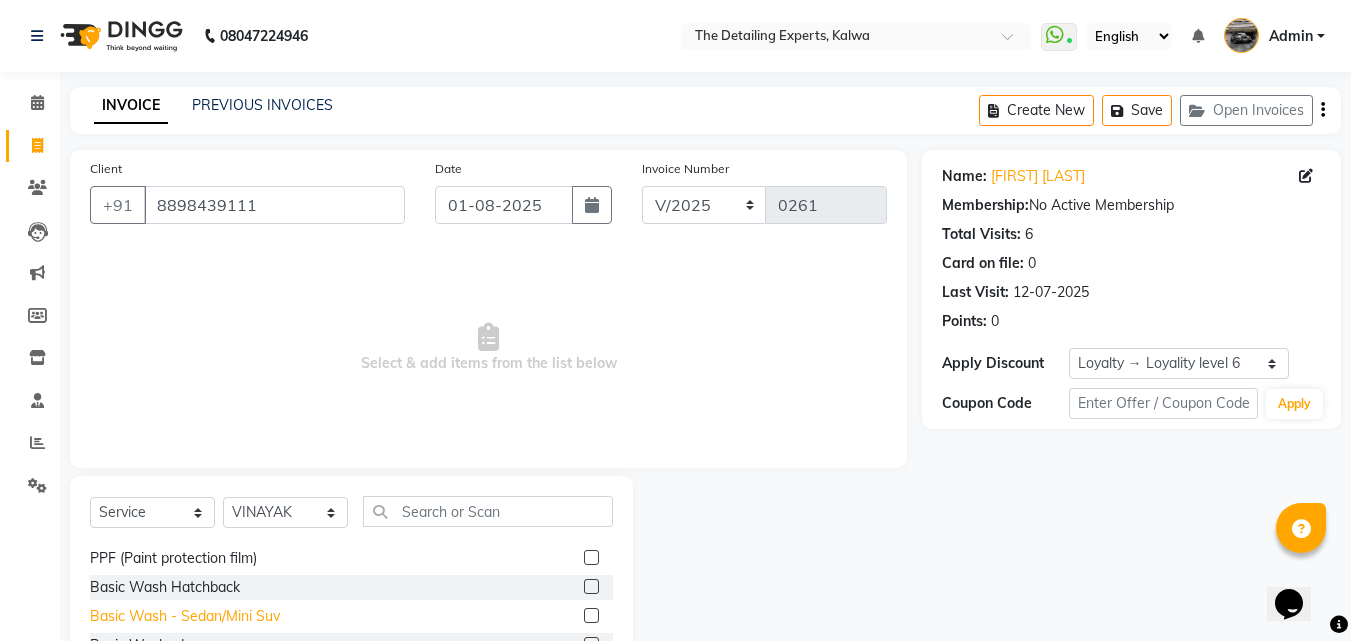 click on "Basic Wash - Sedan/Mini Suv" 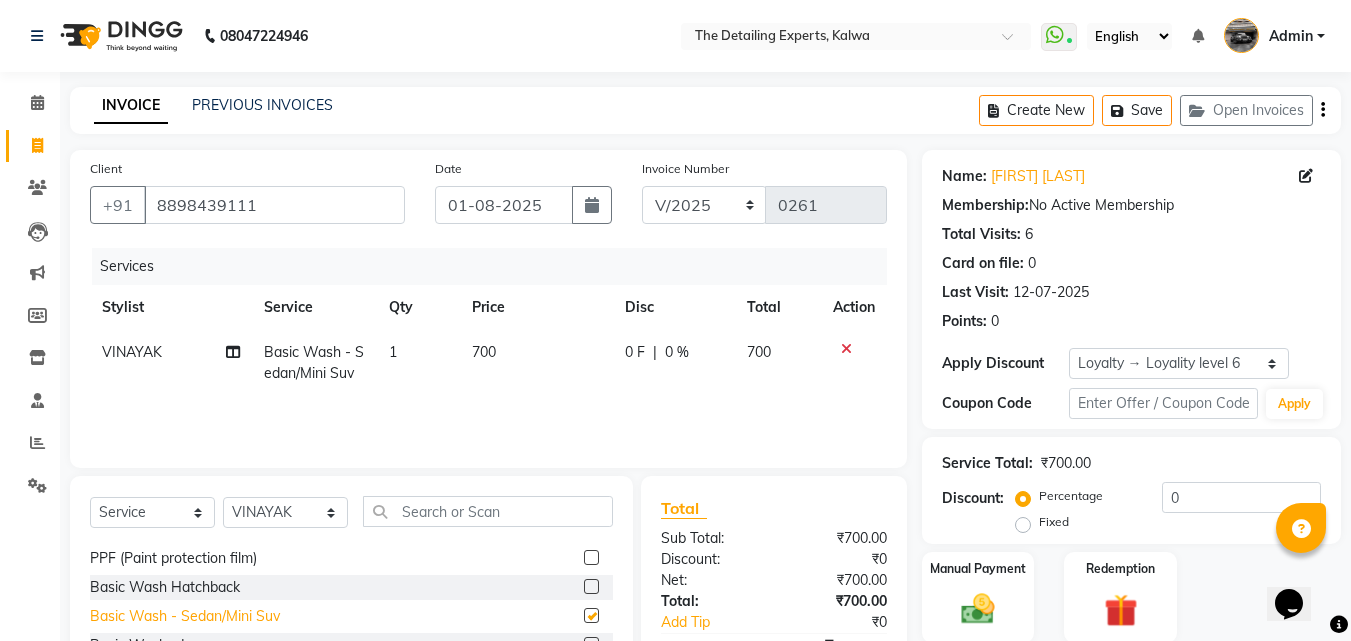 checkbox on "false" 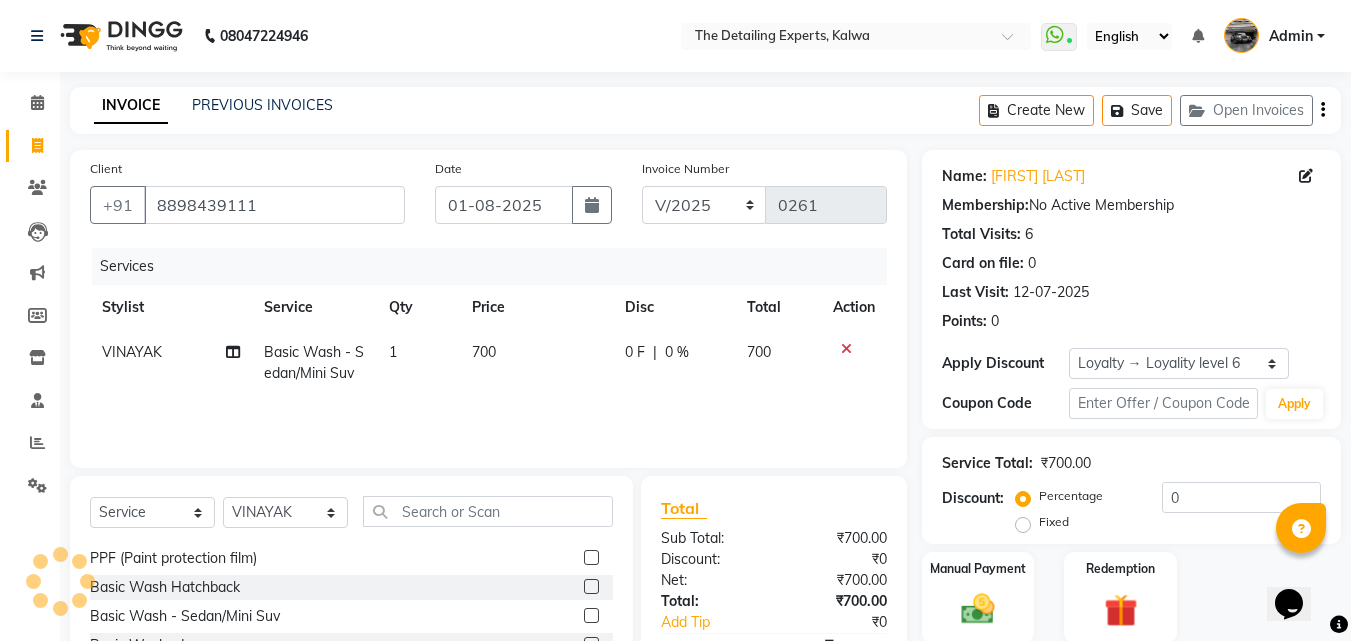 click on "700" 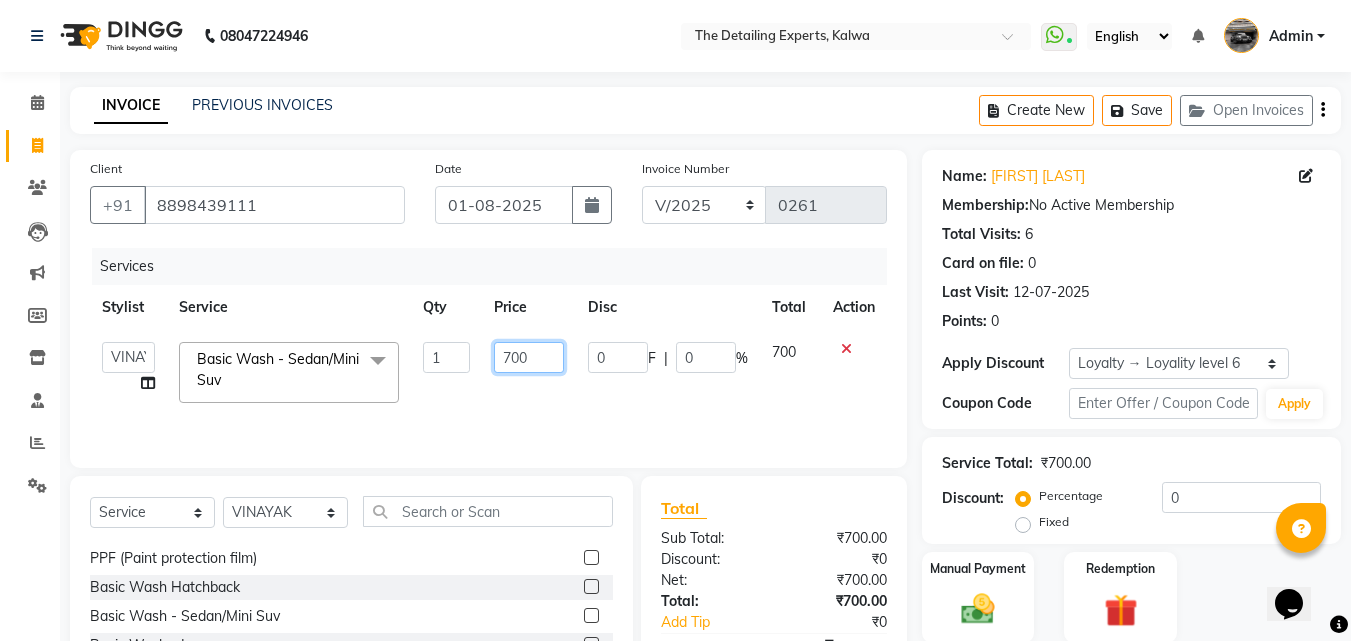 click on "700" 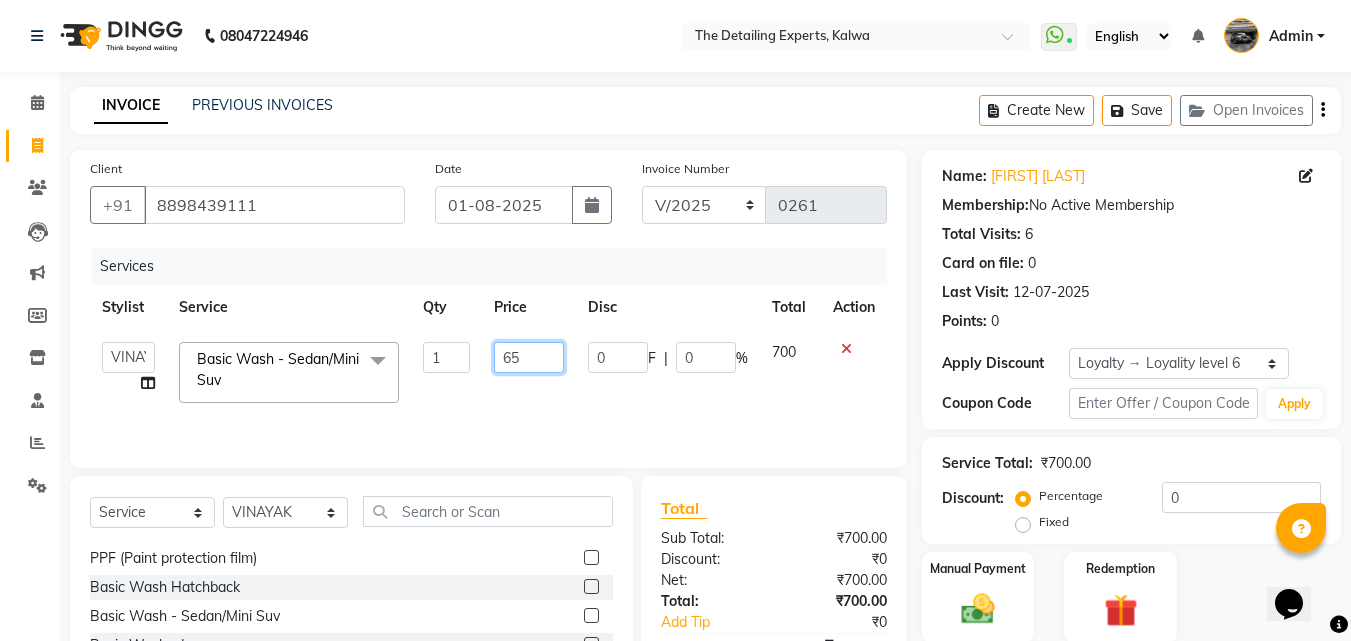 type on "650" 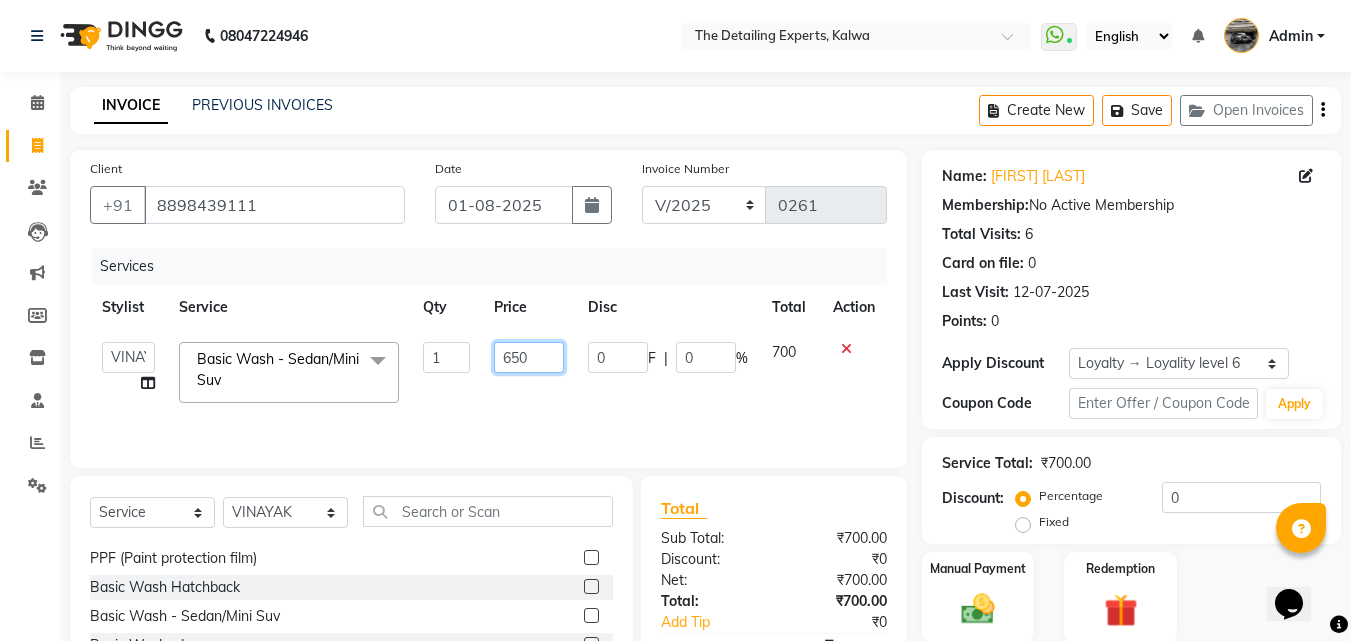 scroll, scrollTop: 160, scrollLeft: 0, axis: vertical 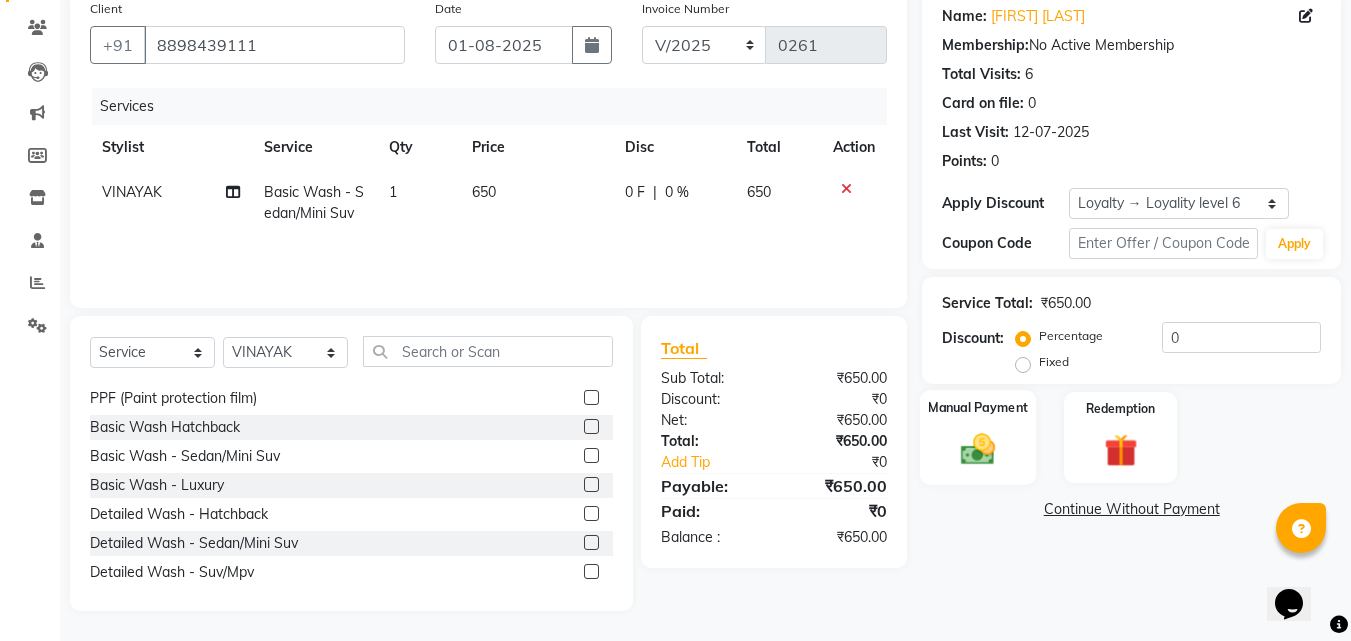 click on "Manual Payment" 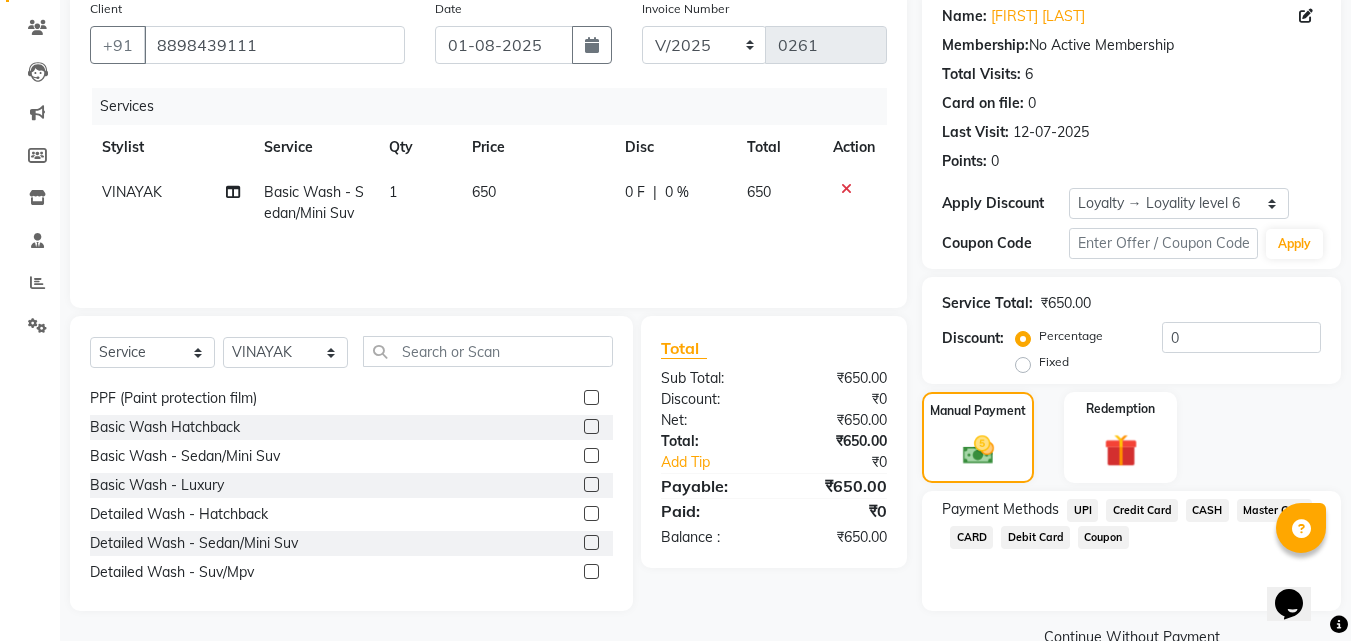 click on "UPI" 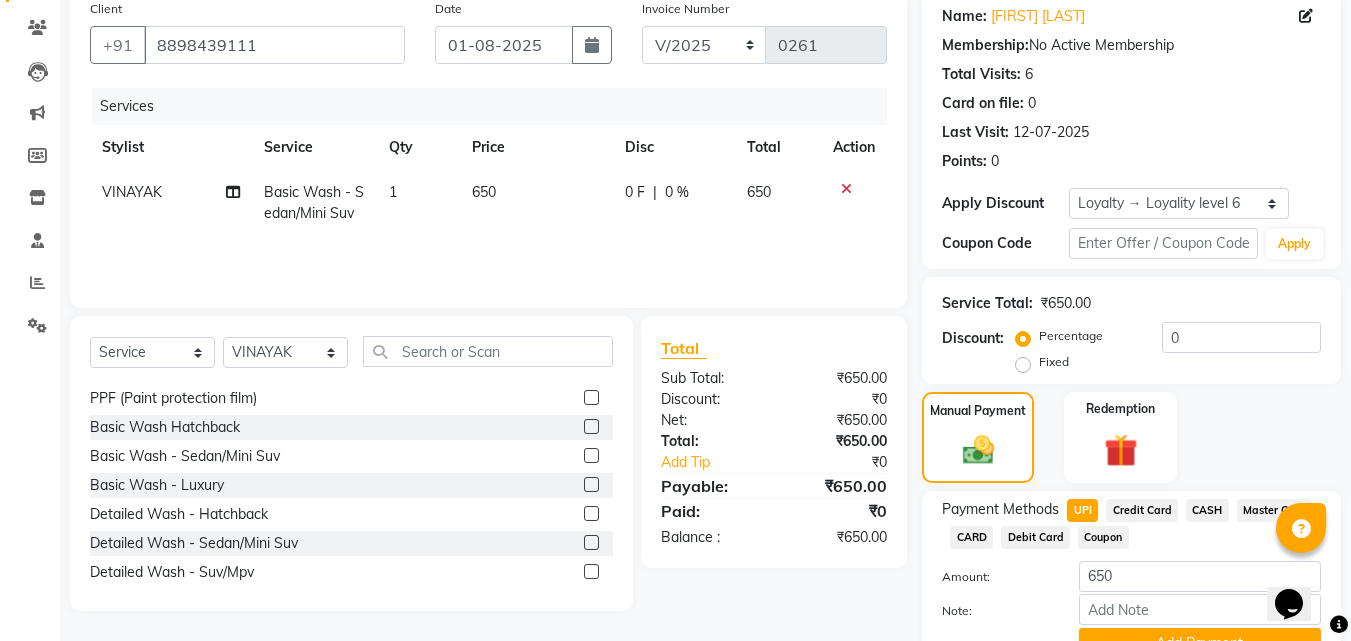 scroll, scrollTop: 257, scrollLeft: 0, axis: vertical 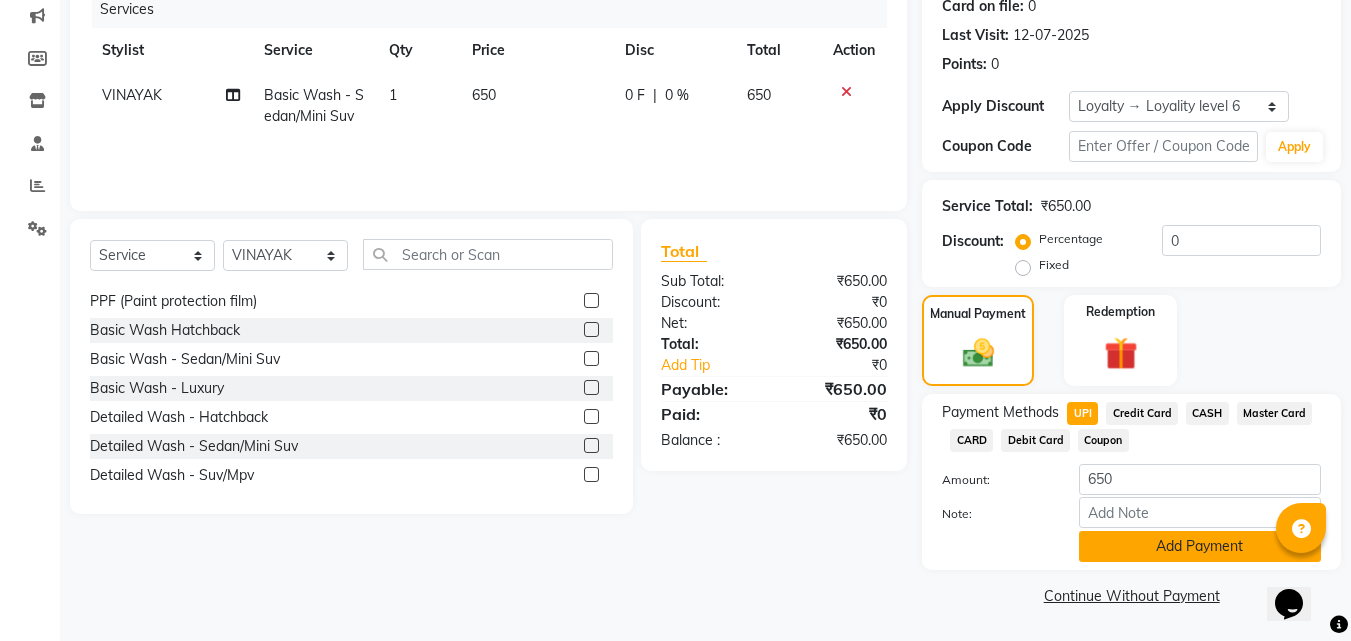 click on "Add Payment" 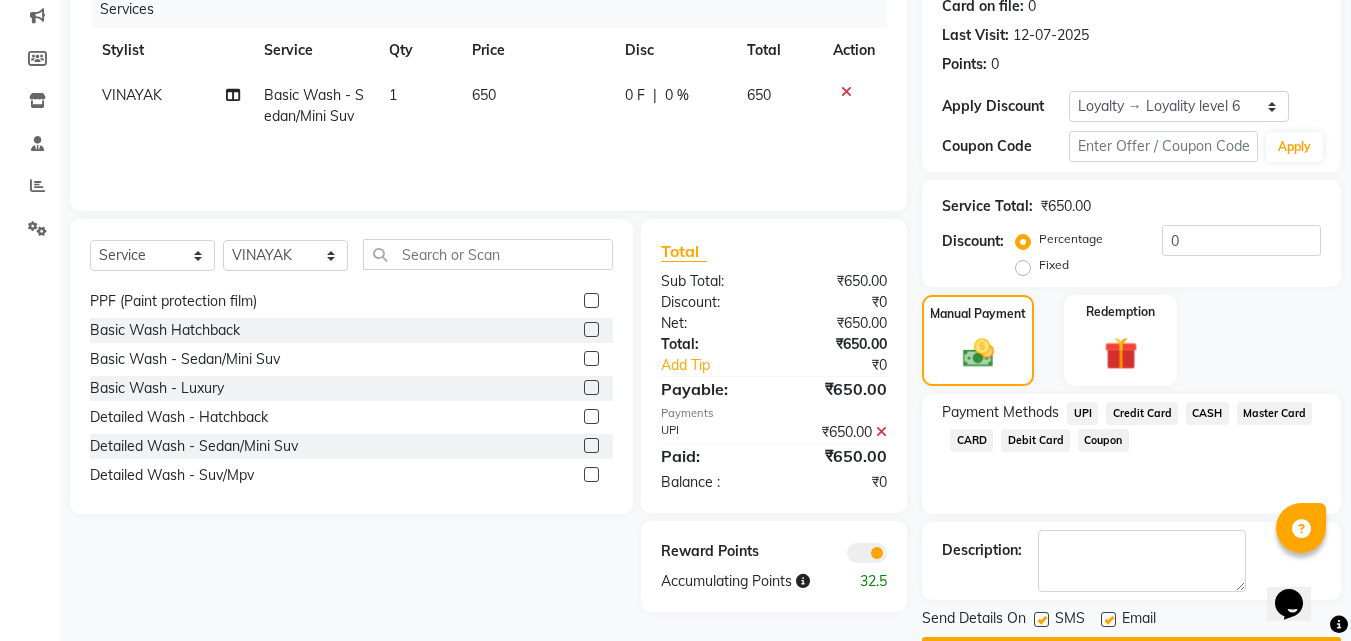 click 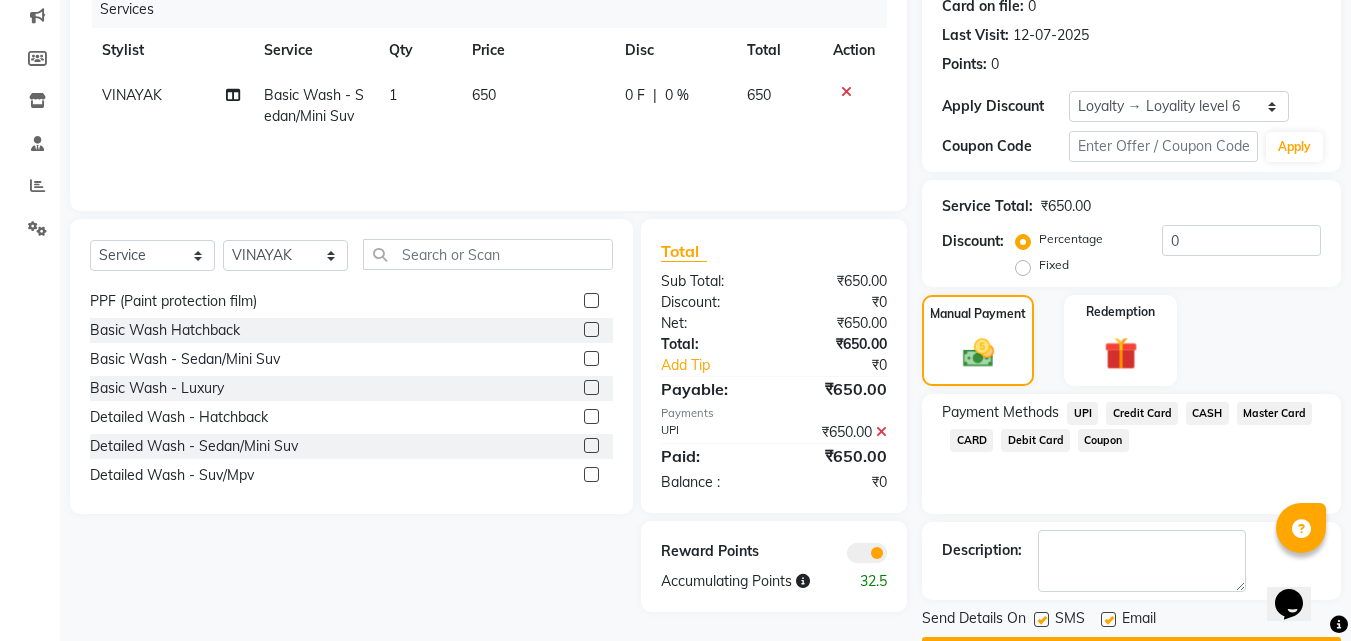 click 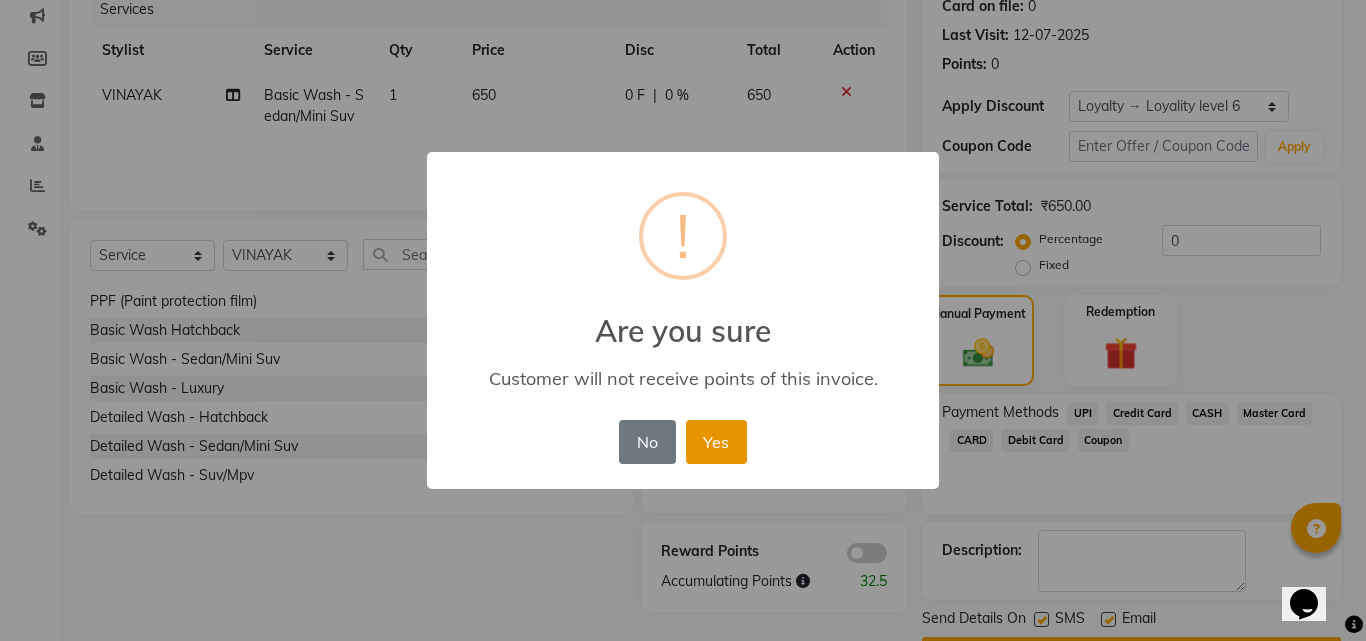 click on "Yes" at bounding box center [716, 442] 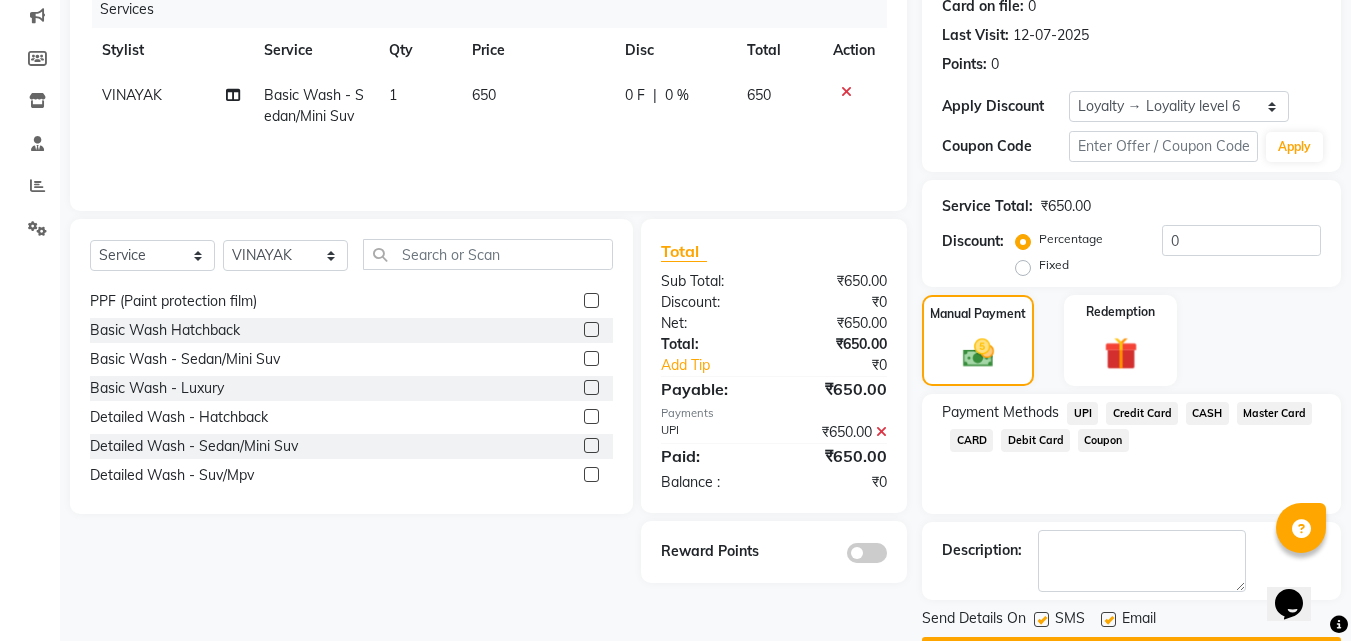scroll, scrollTop: 314, scrollLeft: 0, axis: vertical 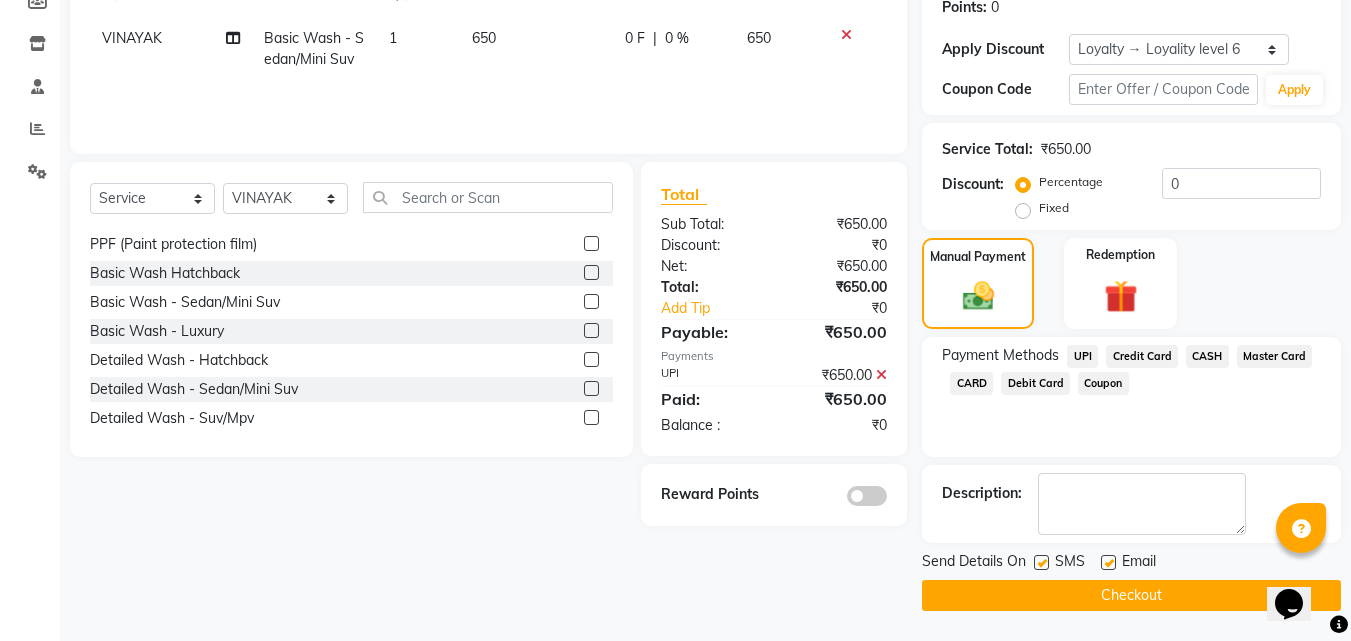 click on "Checkout" 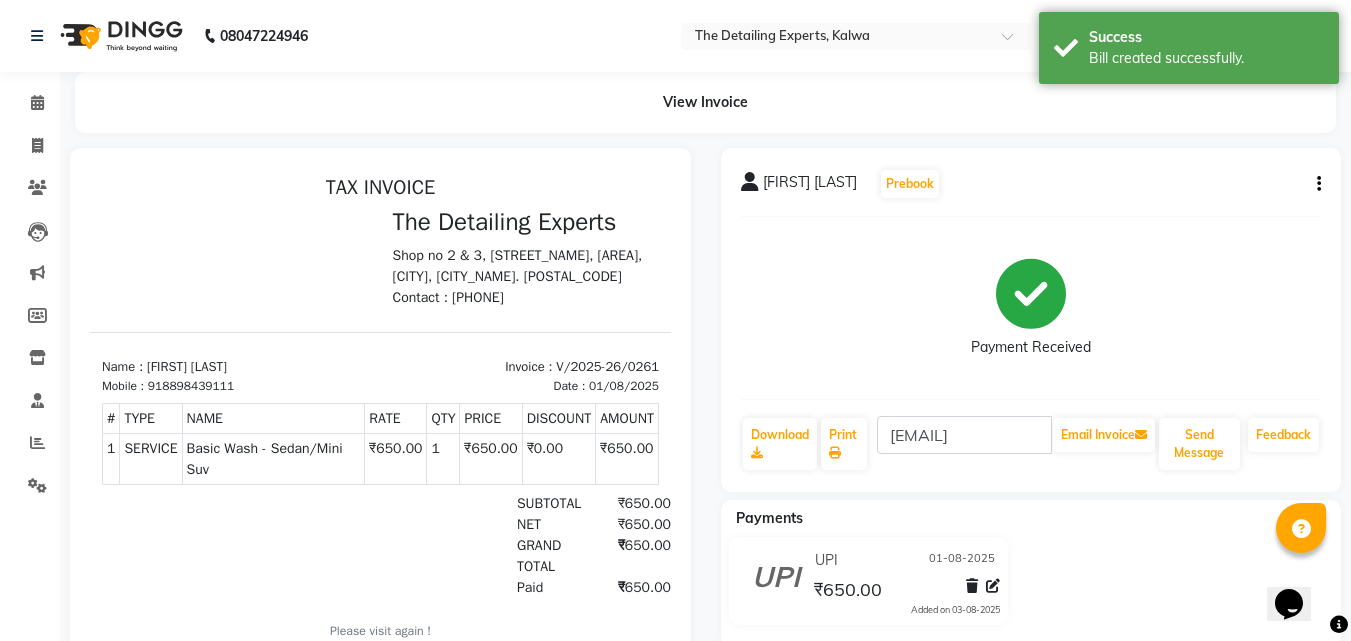 scroll, scrollTop: 0, scrollLeft: 0, axis: both 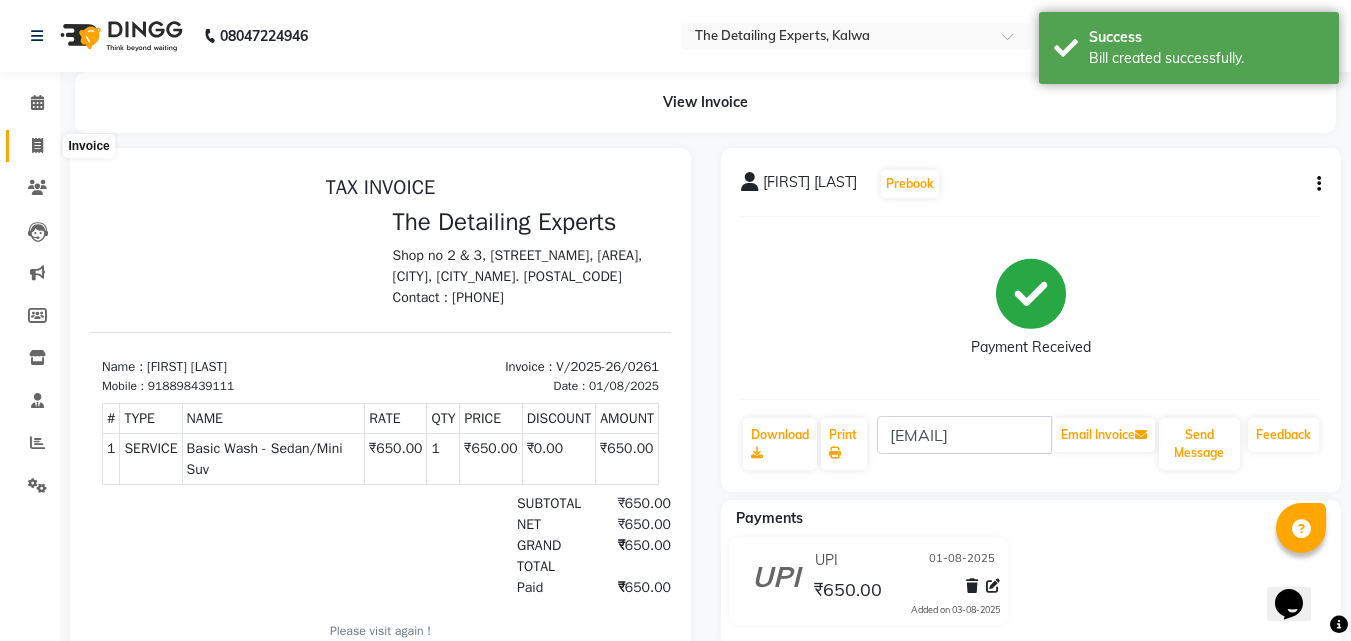 click 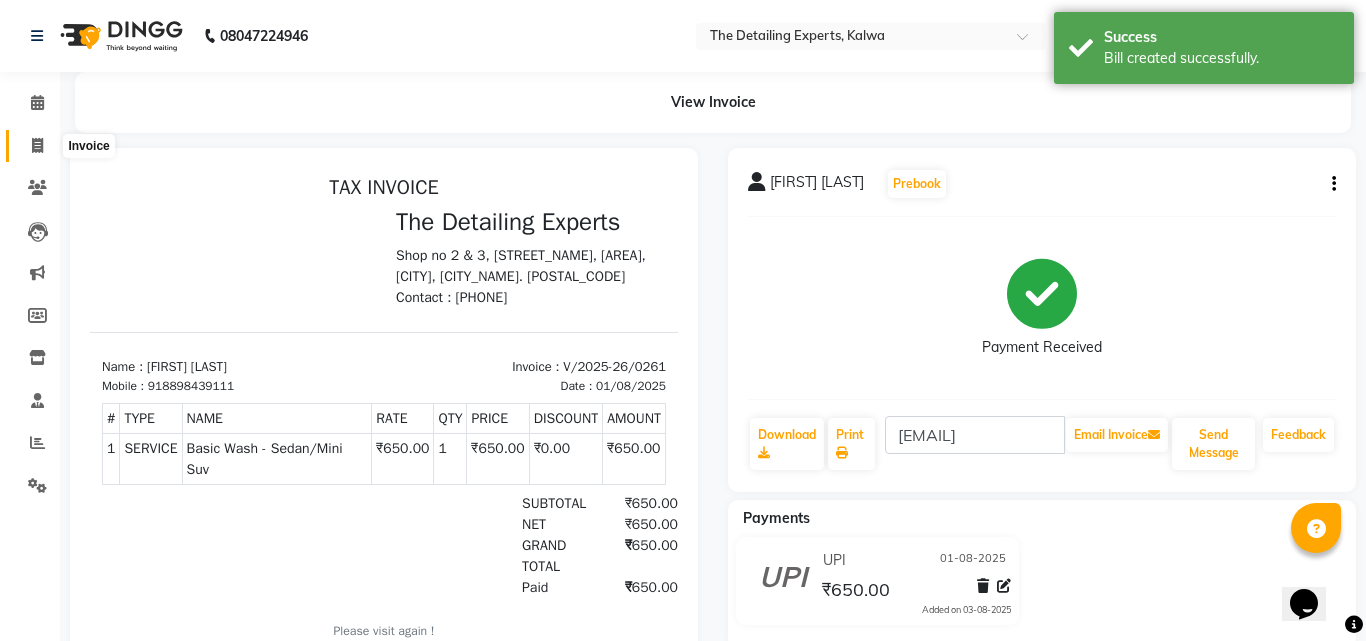 select on "service" 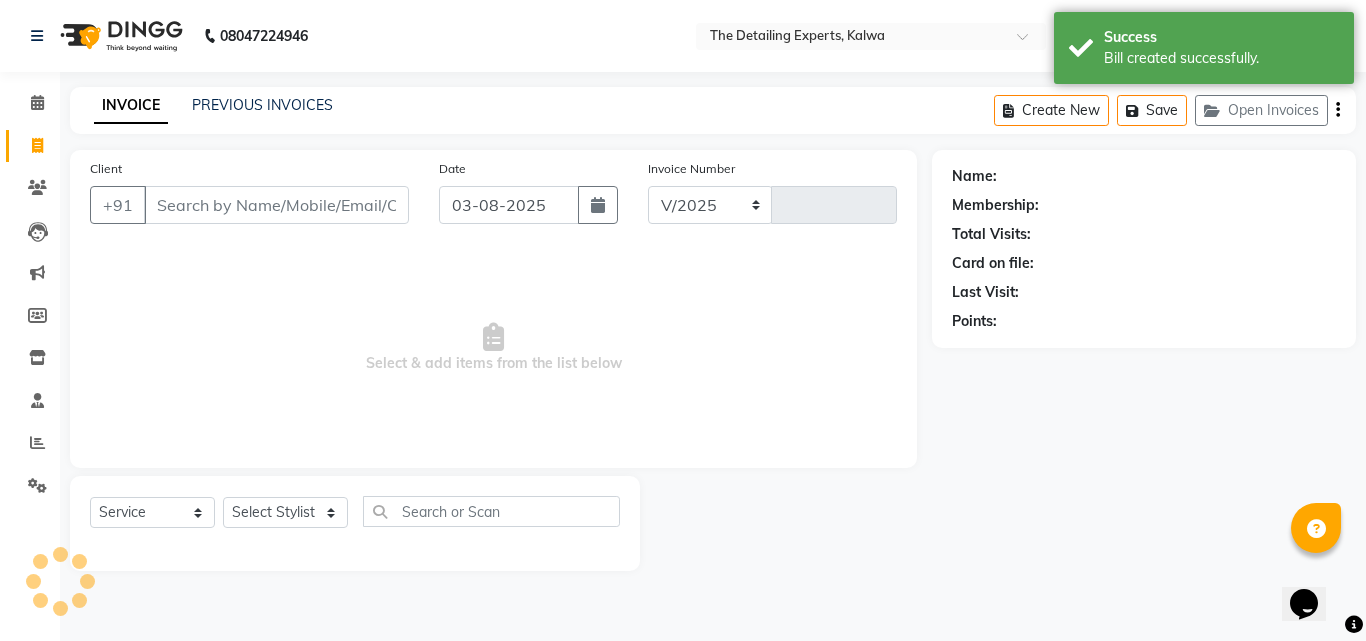 select on "7451" 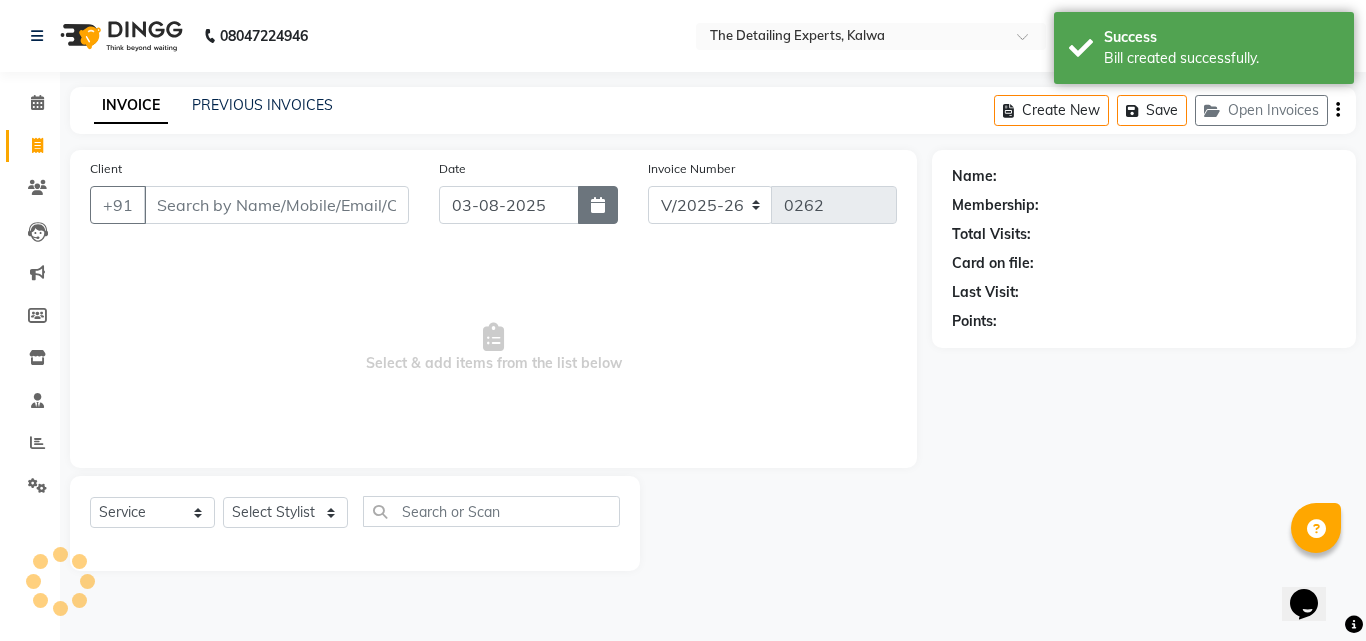 click 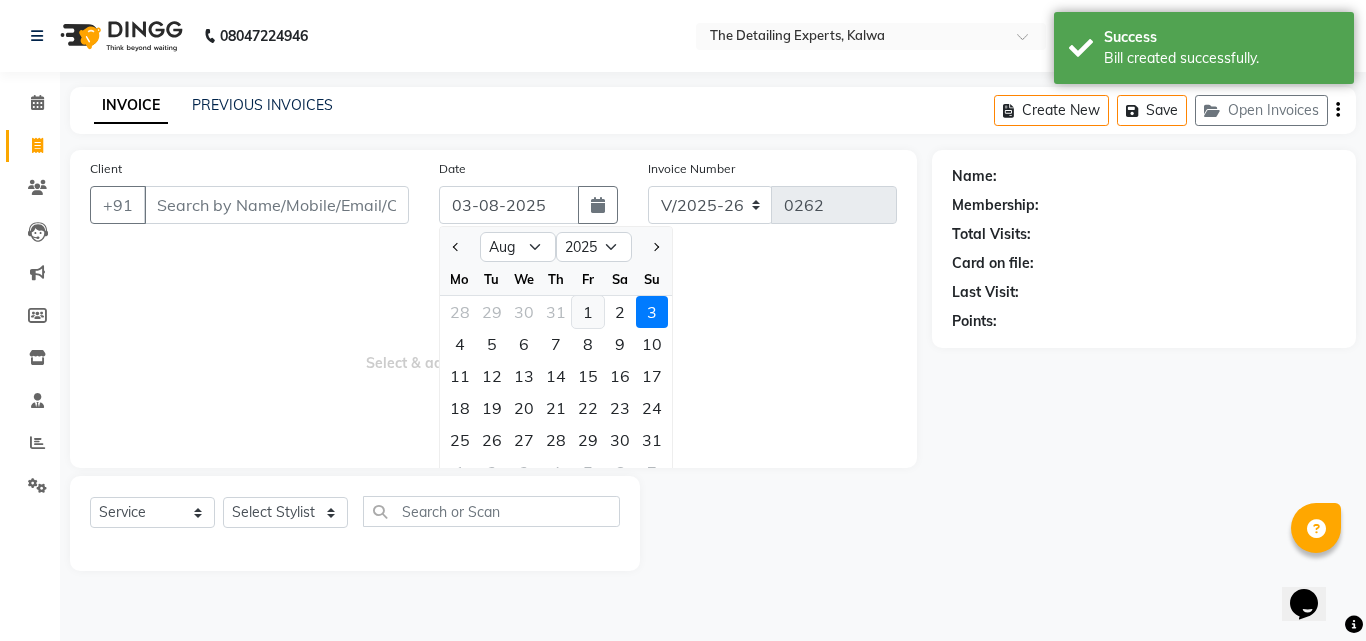 click on "1" 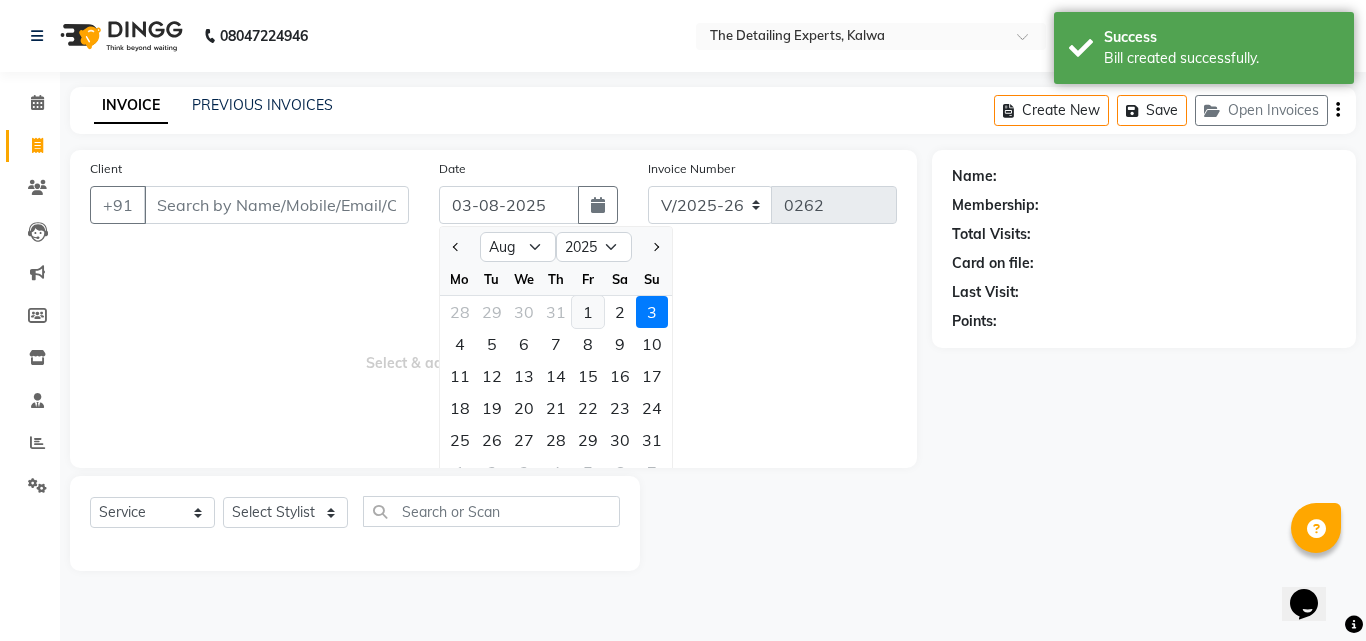 type on "01-08-2025" 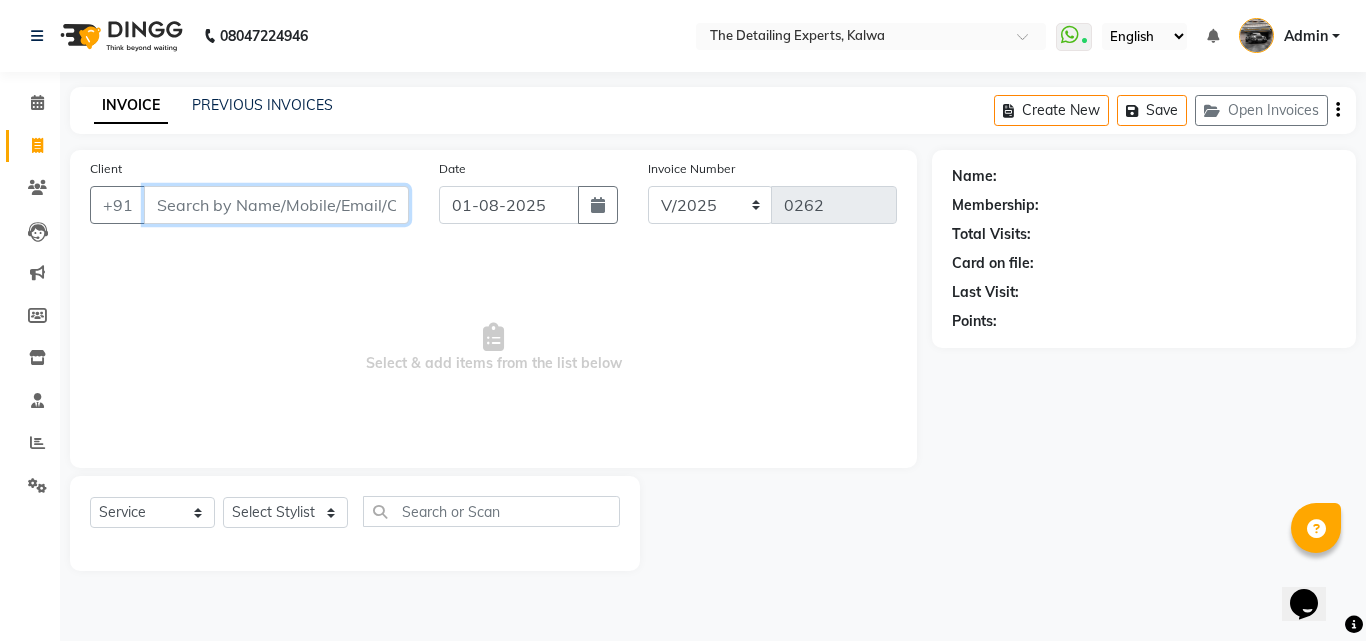 click on "Client" at bounding box center (276, 205) 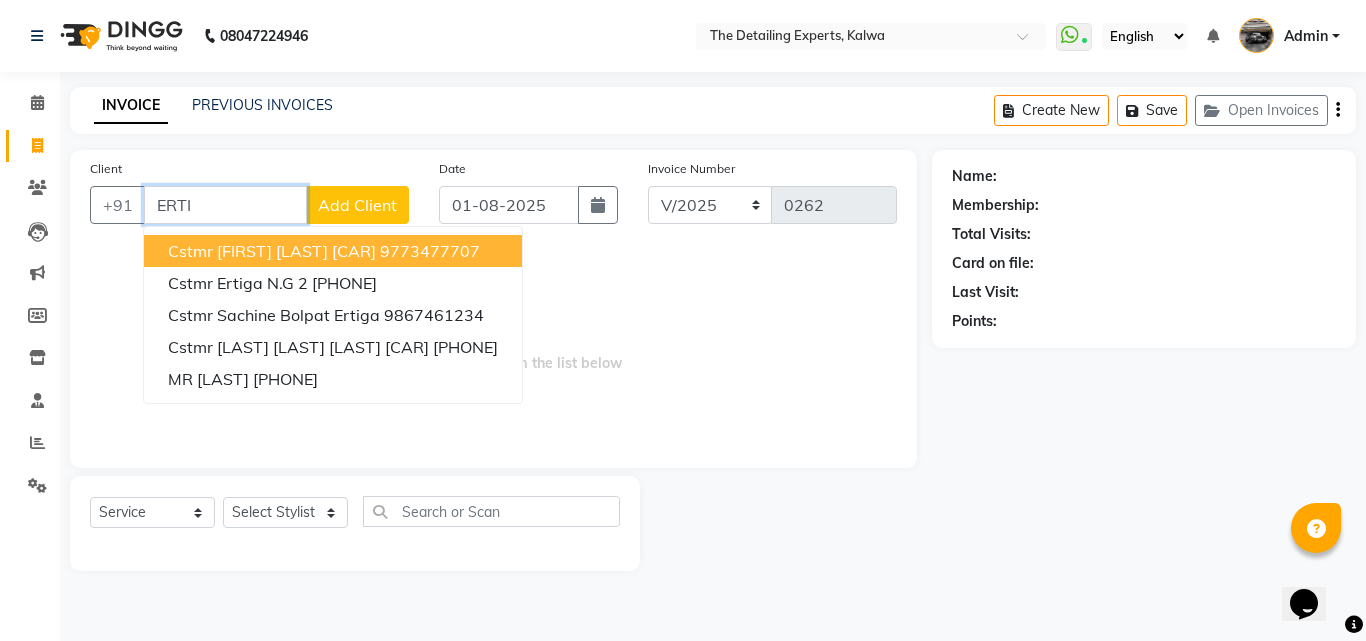 click on "ERTI" at bounding box center [225, 205] 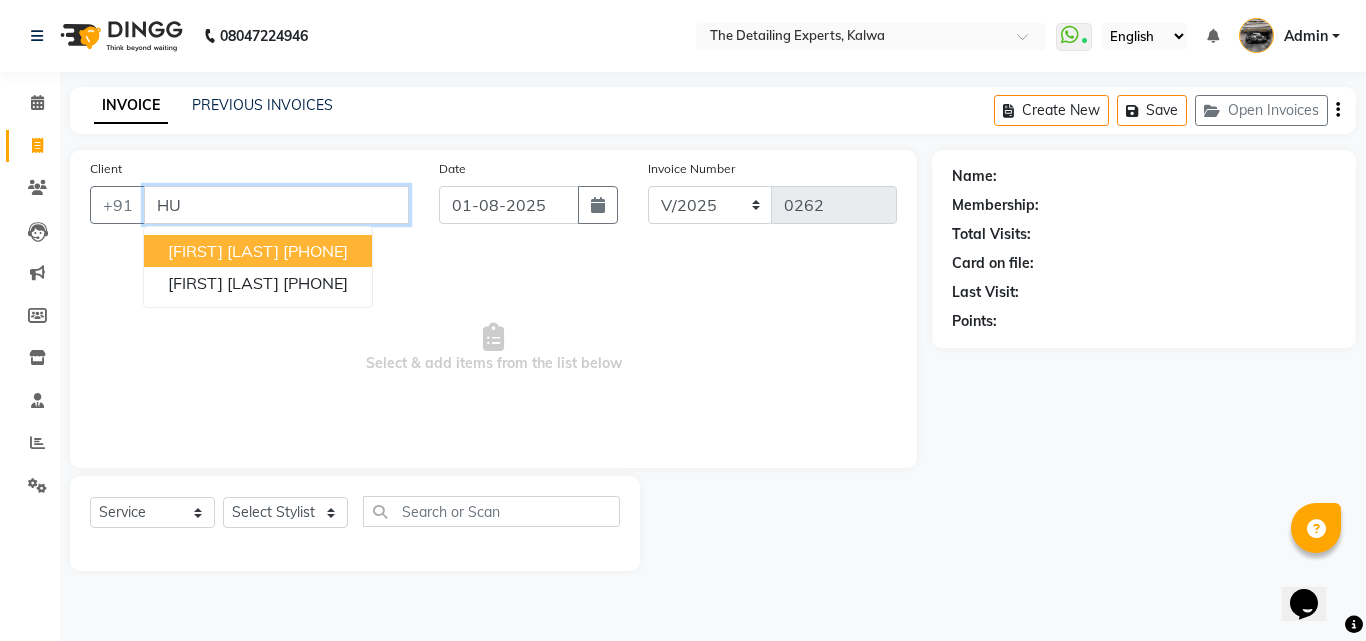 type on "H" 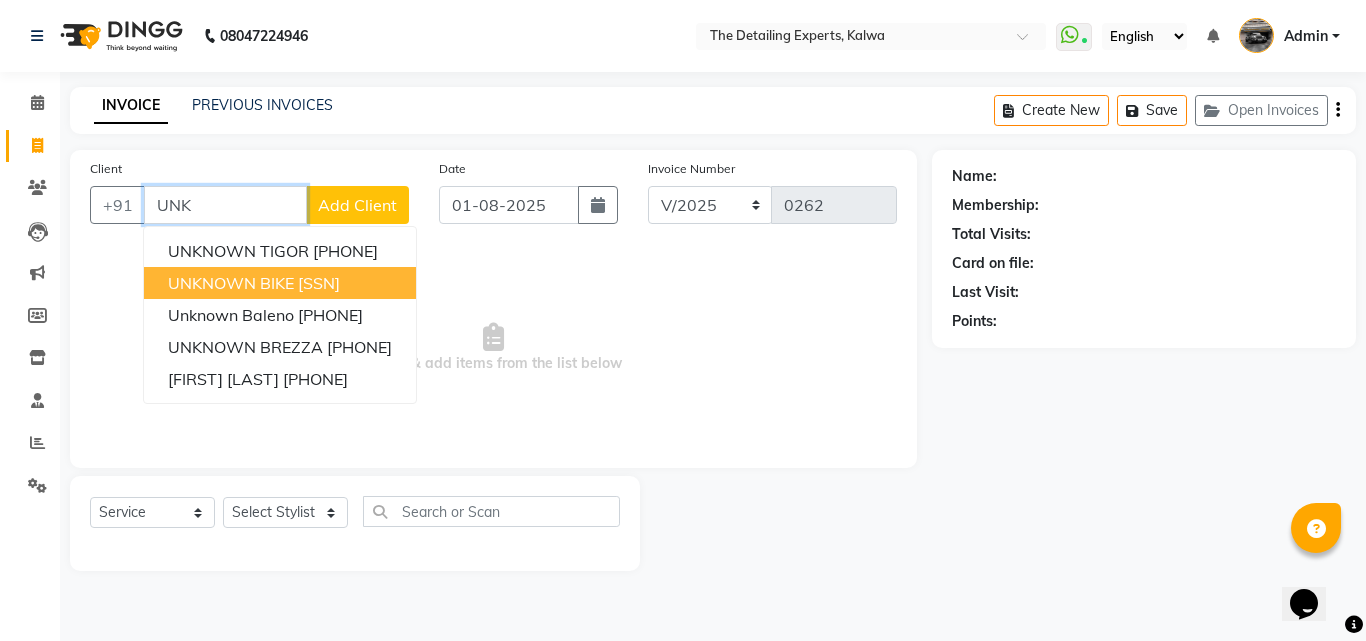 click on "[SSN]" at bounding box center [319, 283] 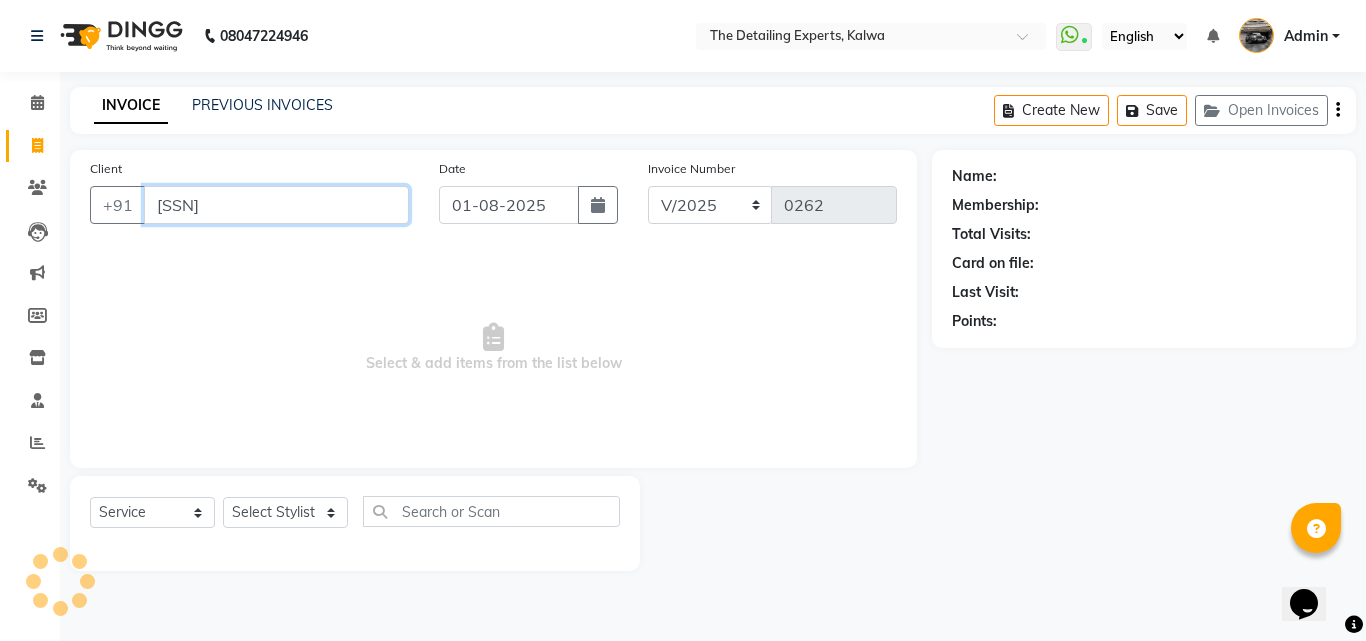 type on "[SSN]" 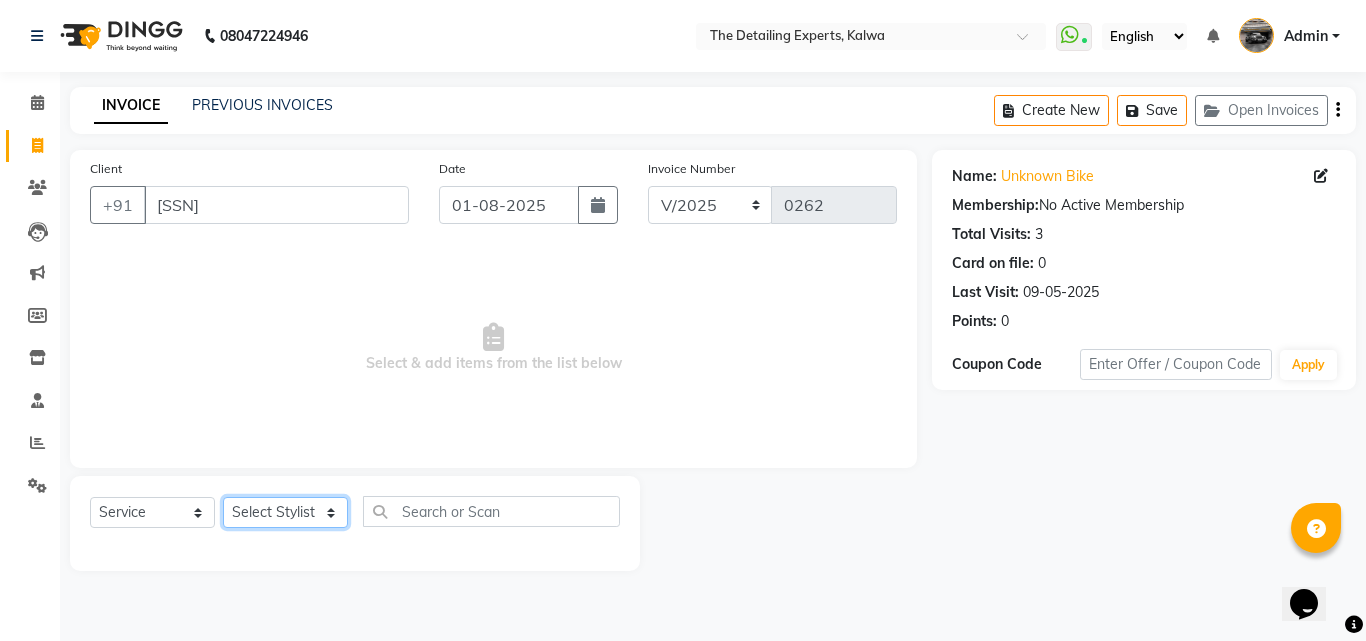 click on "Select Stylist [FIRST]  [FIRST]  [FIRST]" 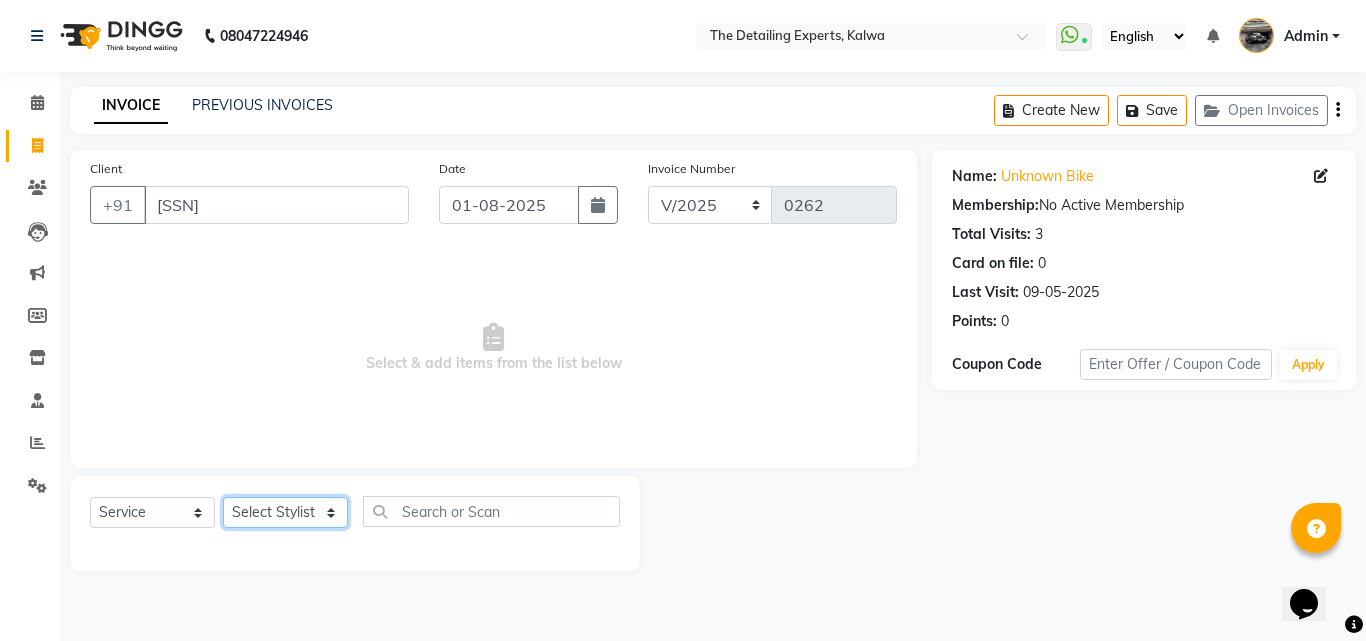 select on "65224" 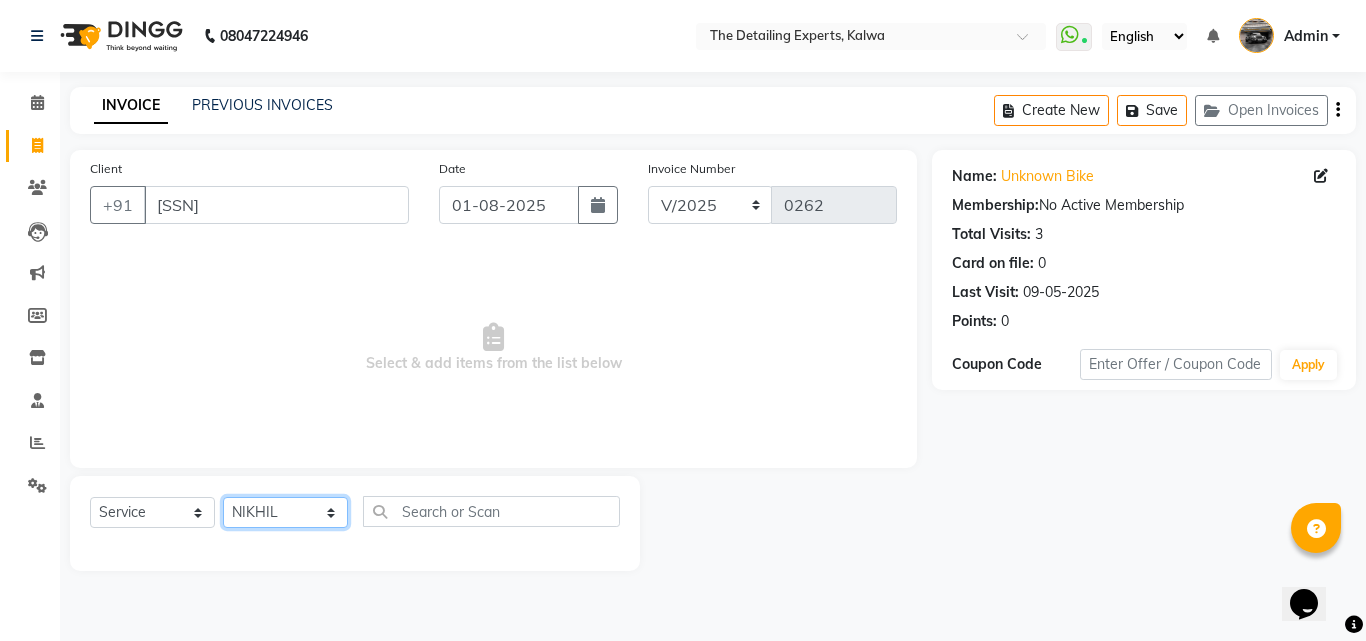 click on "Select Stylist [FIRST]  [FIRST]  [FIRST]" 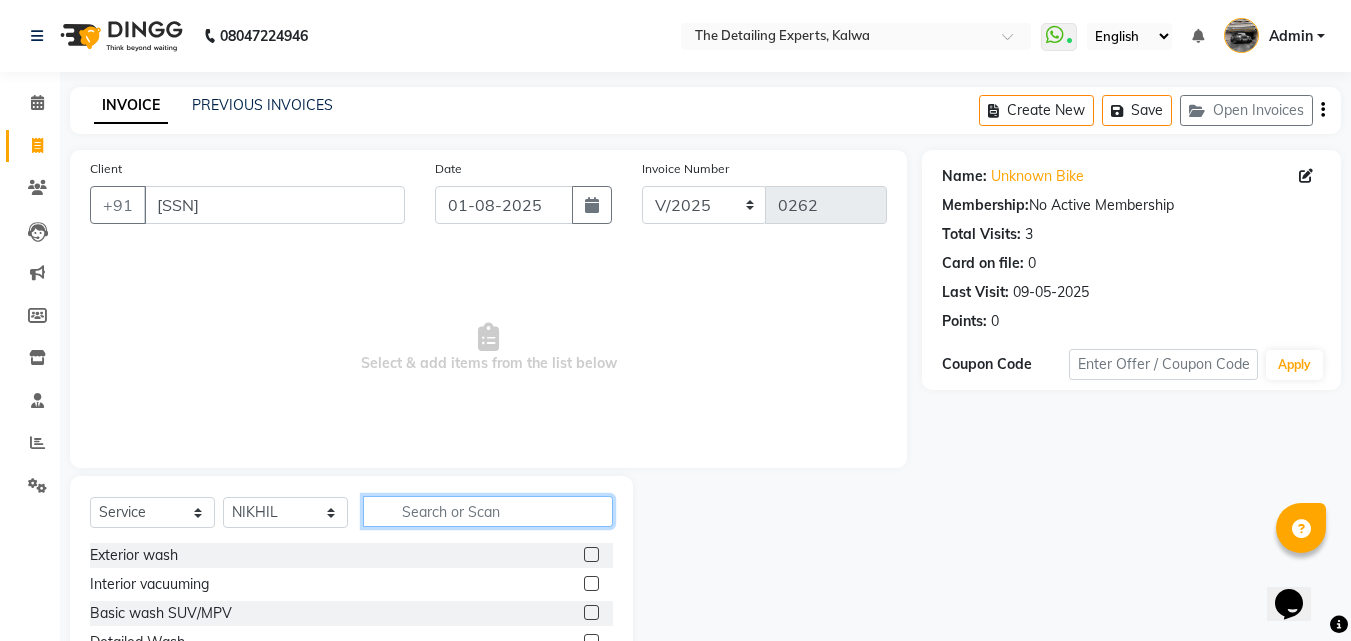 click 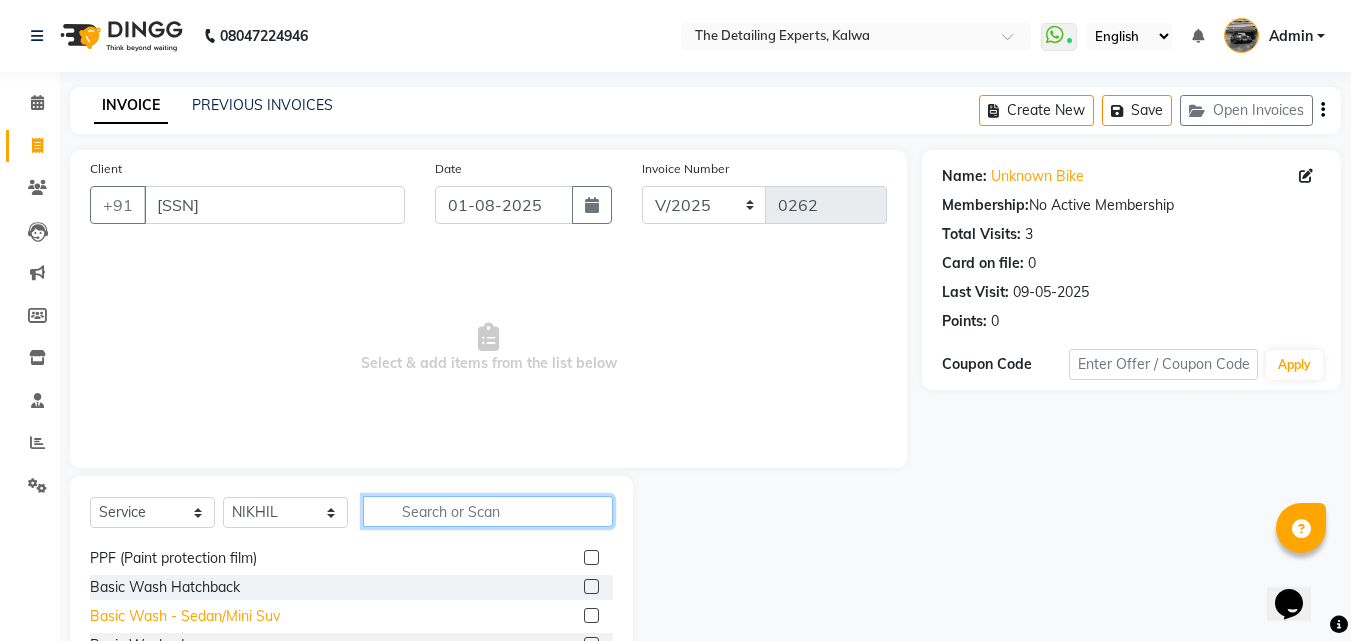 scroll, scrollTop: 100, scrollLeft: 0, axis: vertical 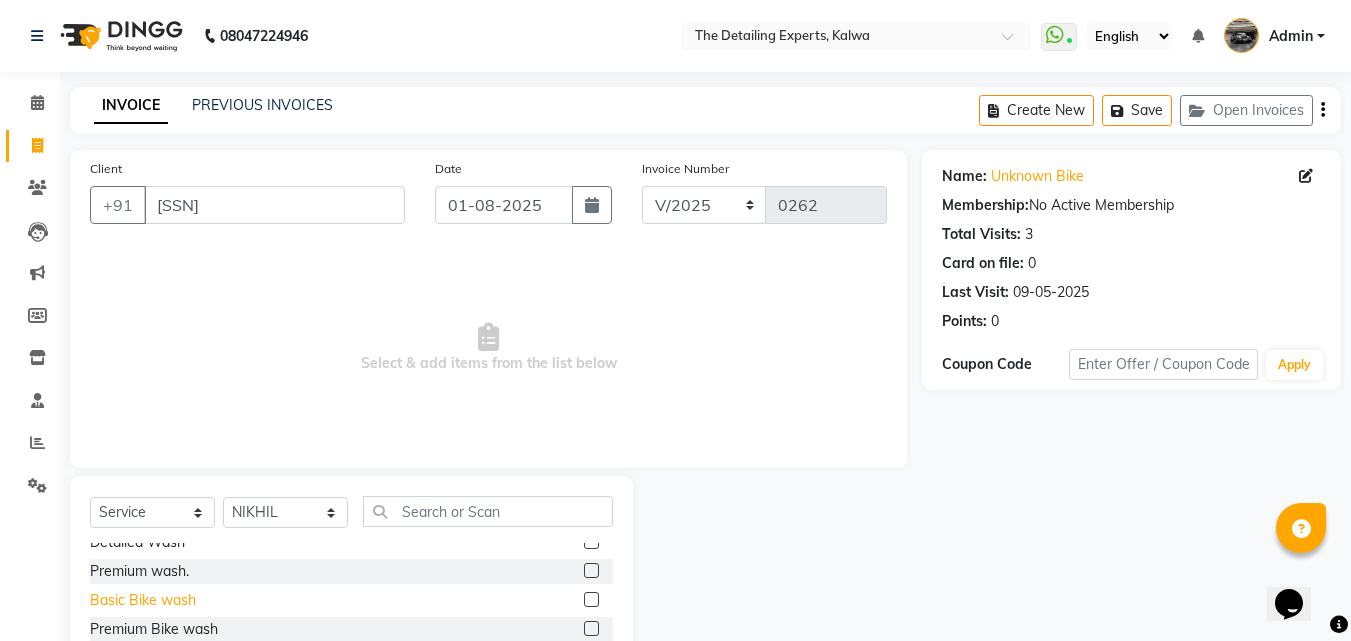 click on "Basic Bike wash" 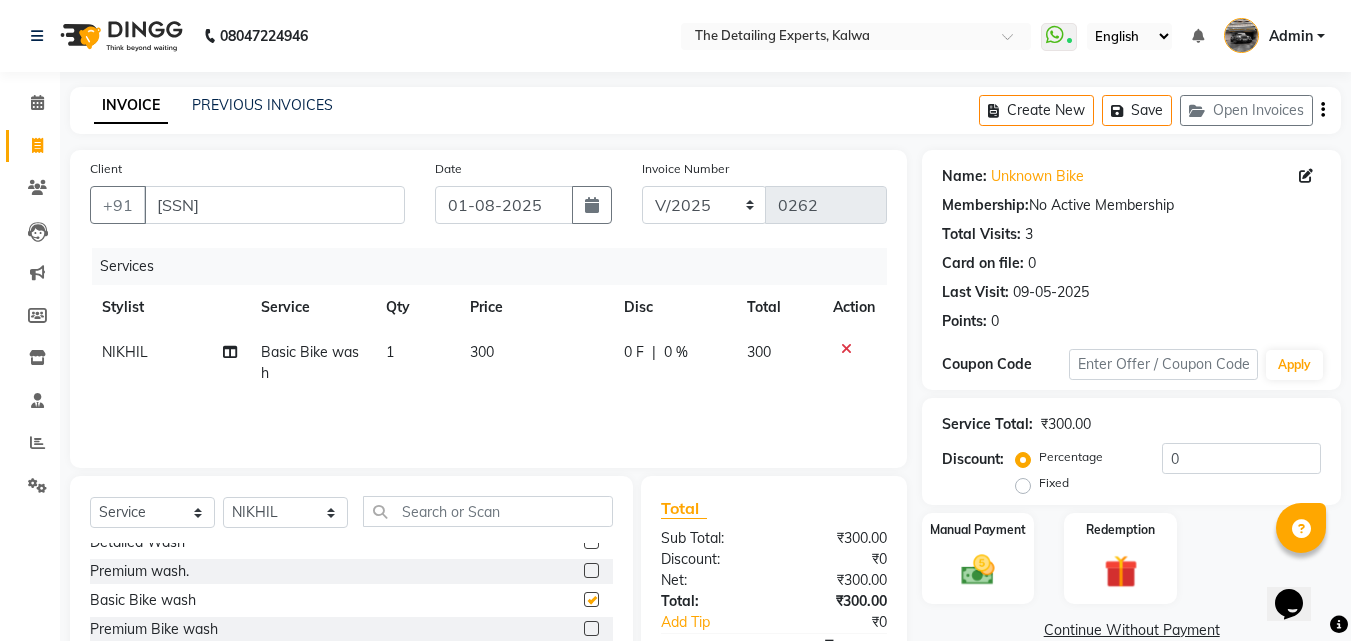 checkbox on "false" 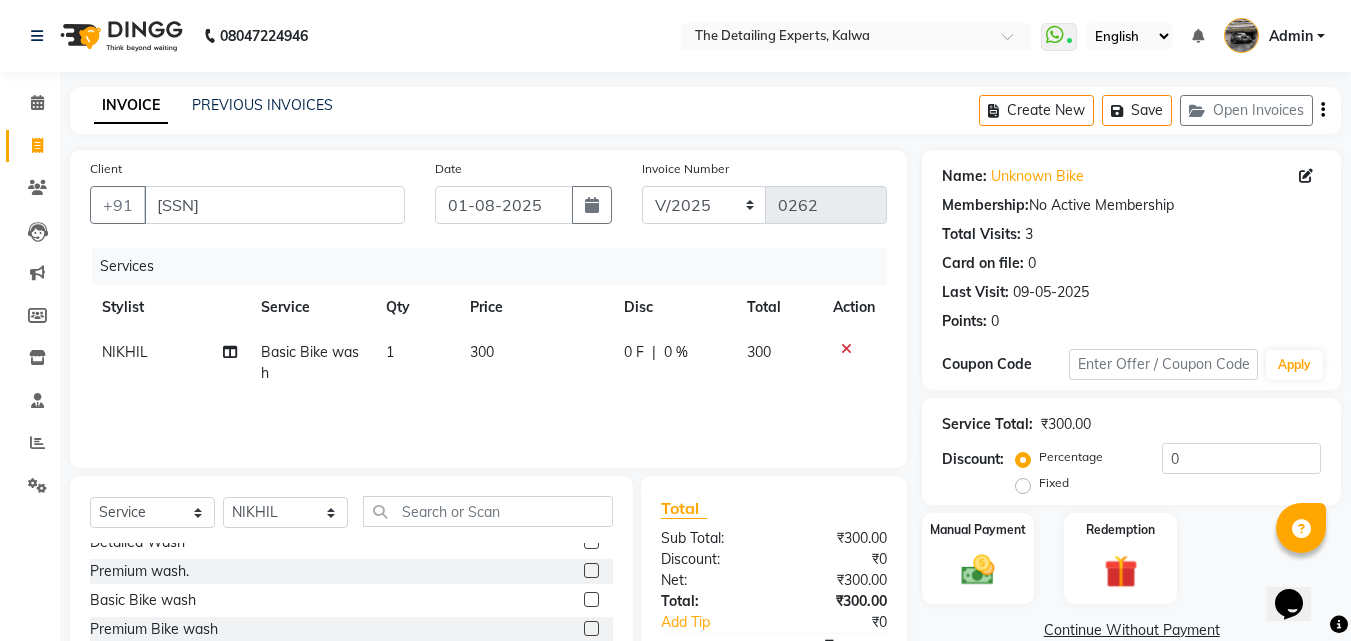 scroll, scrollTop: 160, scrollLeft: 0, axis: vertical 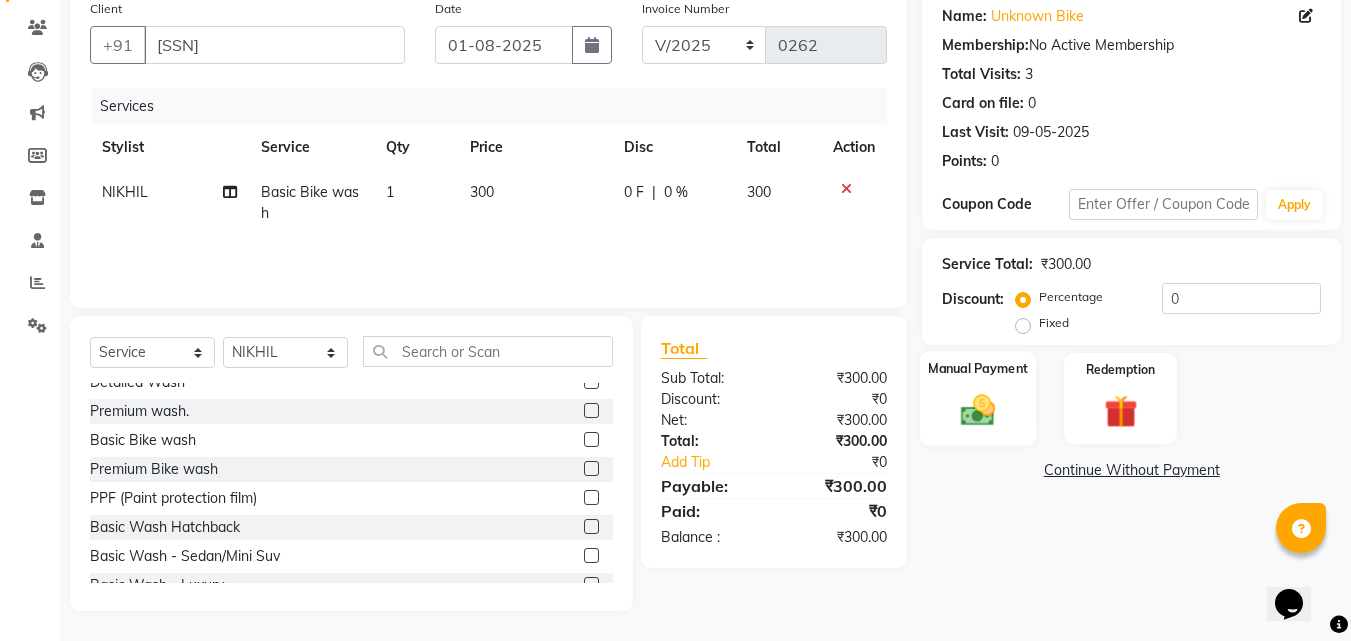 click on "Manual Payment" 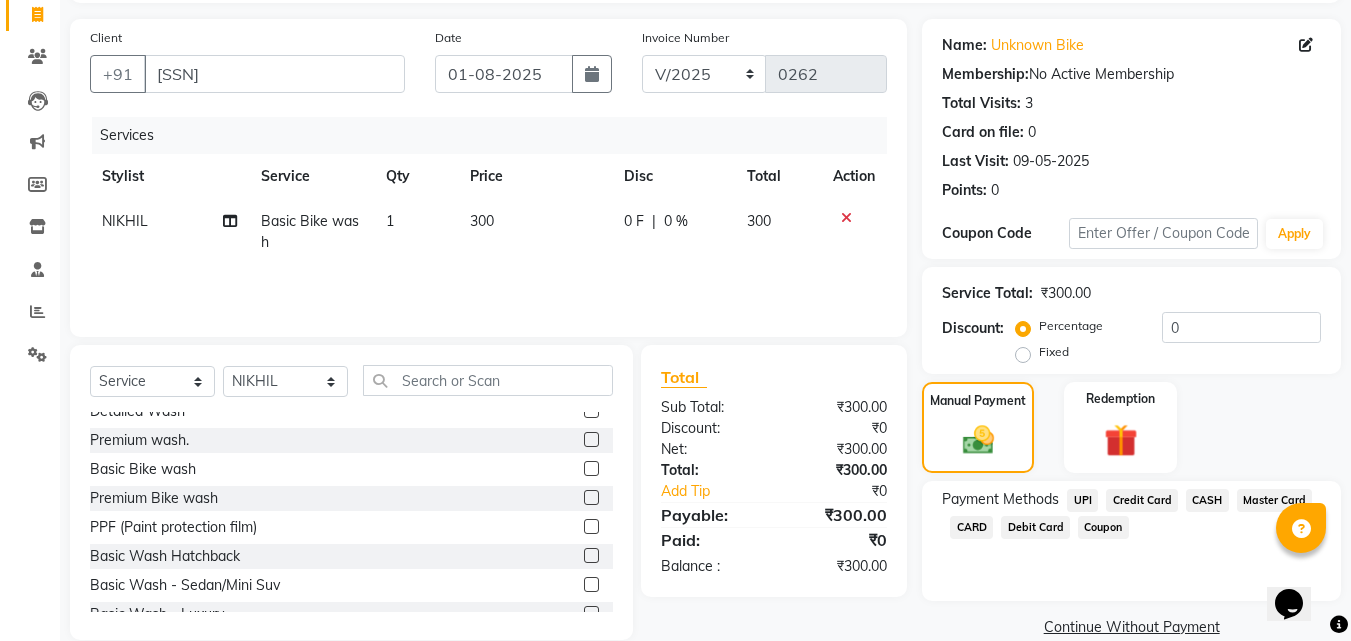 scroll, scrollTop: 162, scrollLeft: 0, axis: vertical 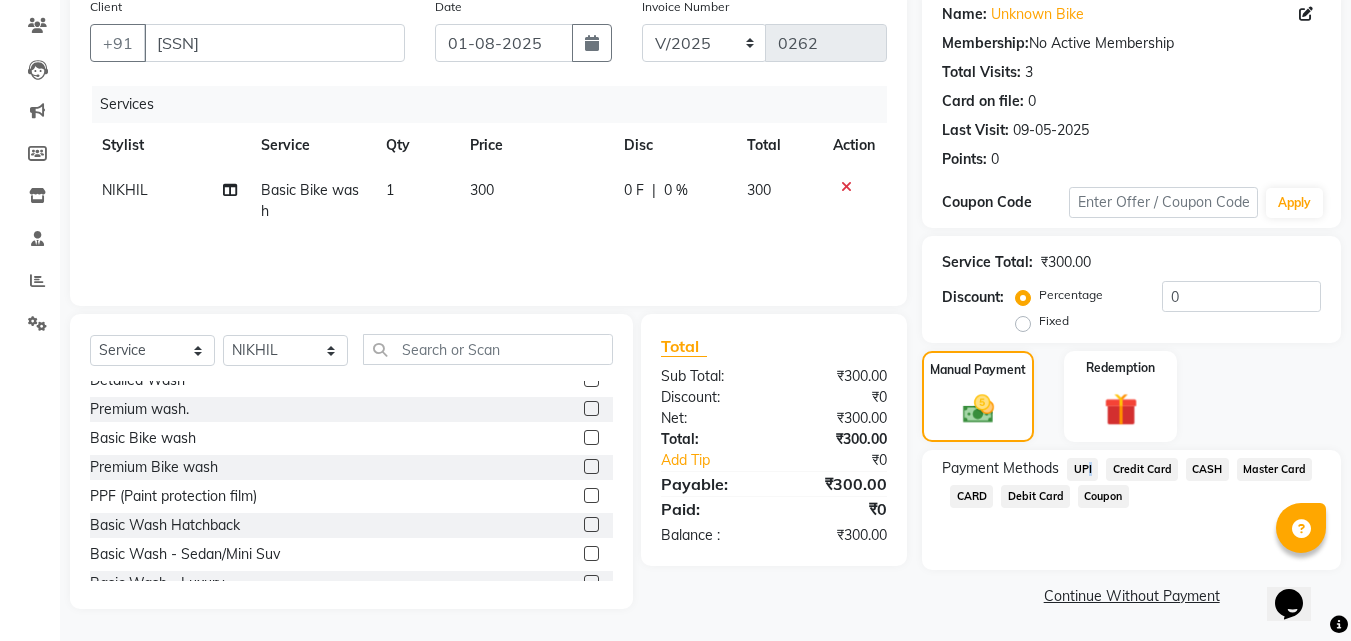 click on "UPI" 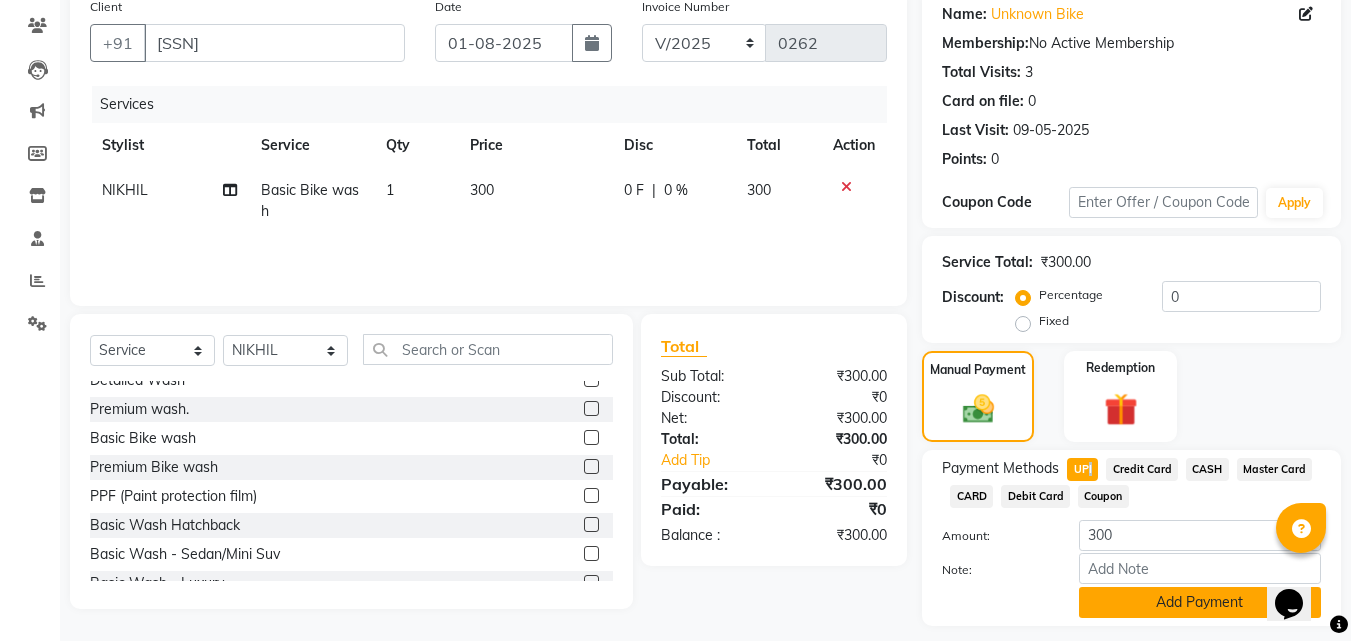 click on "Add Payment" 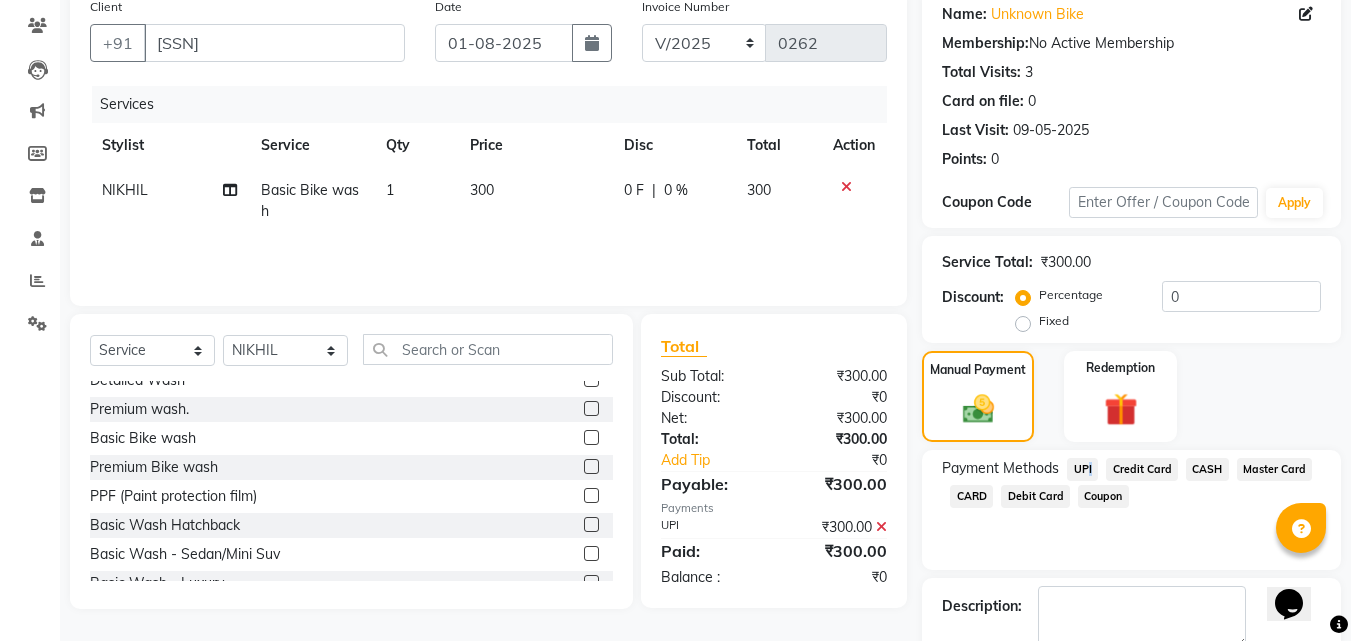 scroll, scrollTop: 275, scrollLeft: 0, axis: vertical 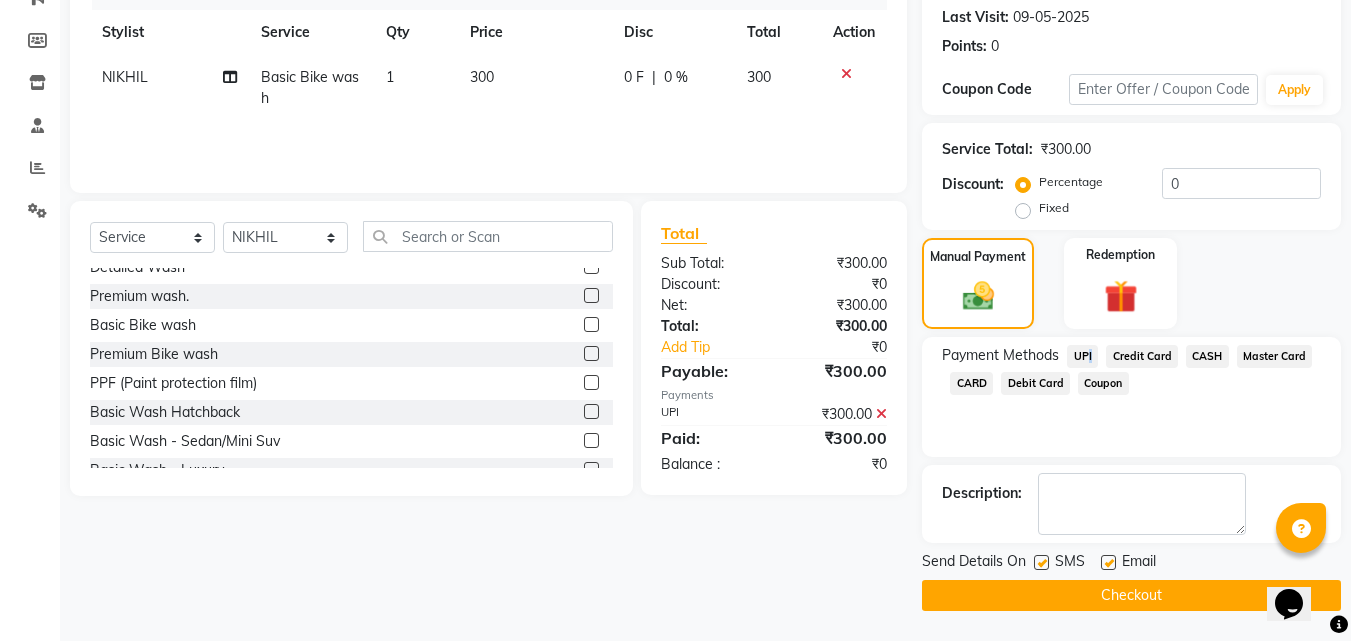 click on "Checkout" 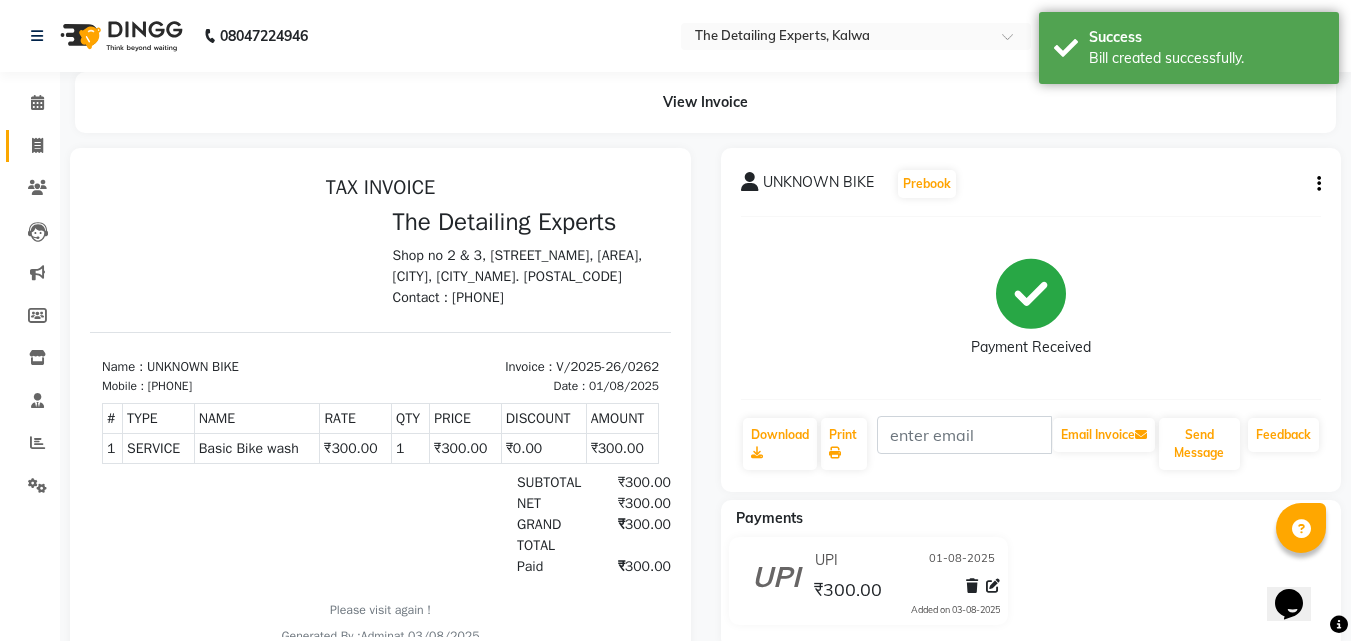 scroll, scrollTop: 0, scrollLeft: 0, axis: both 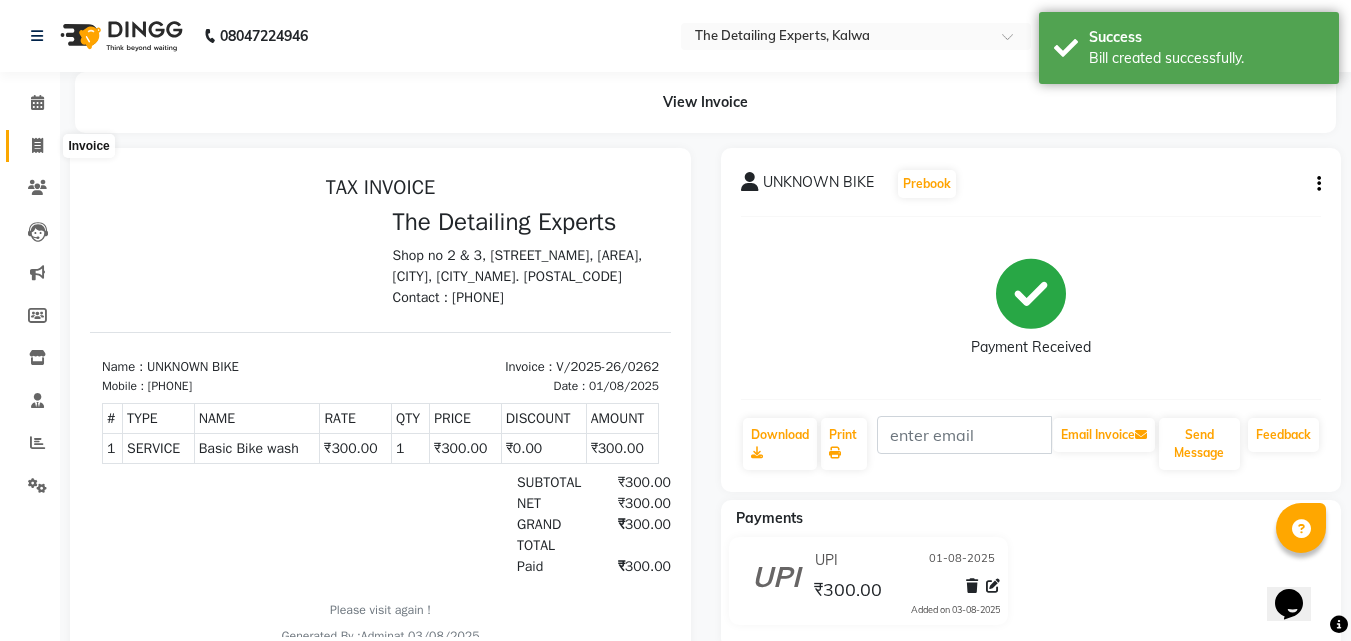 click 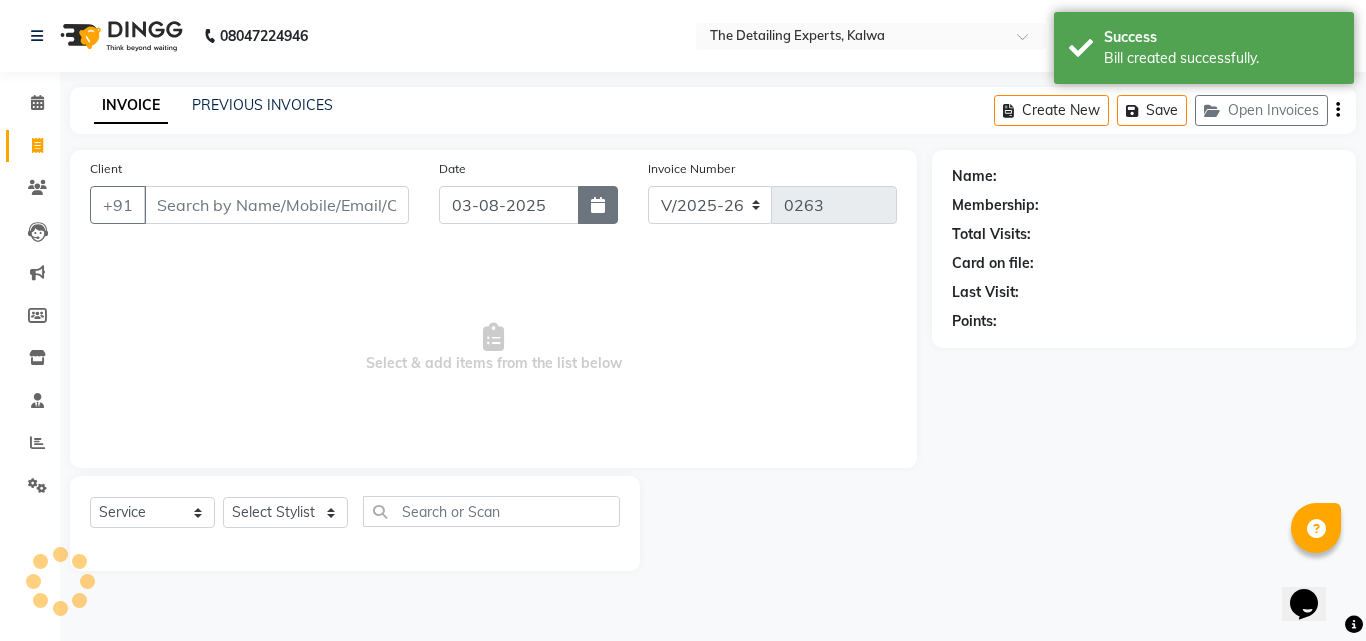 click 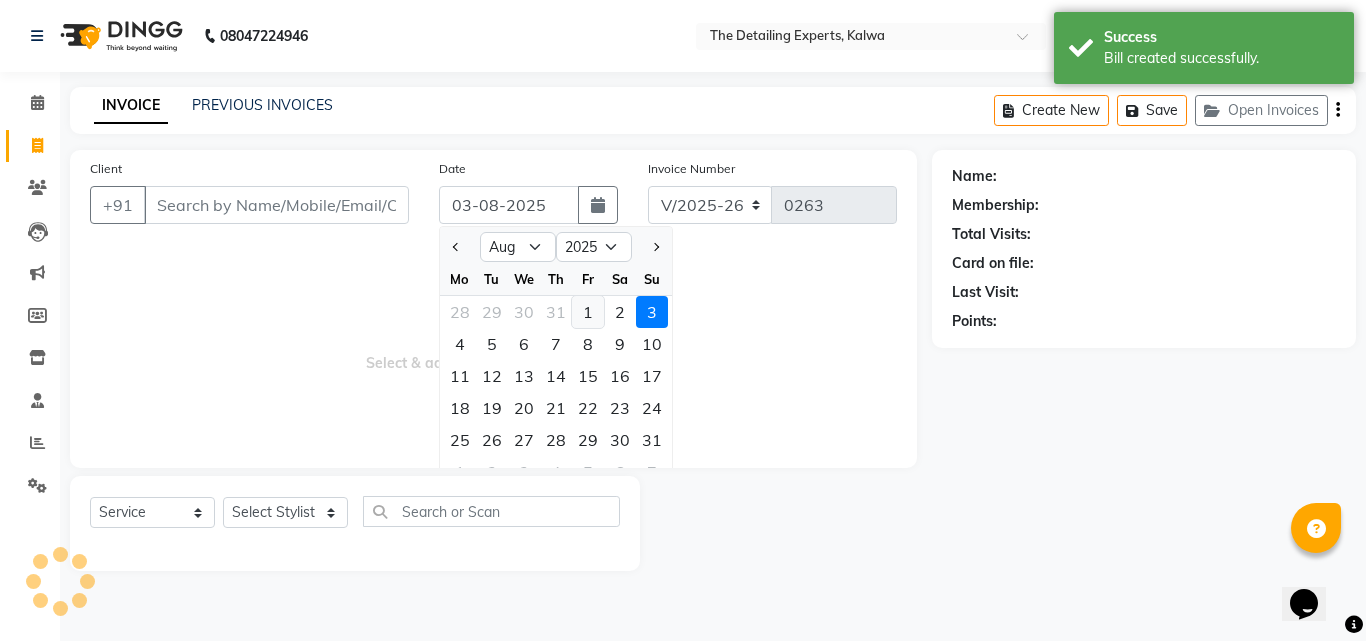 click on "1" 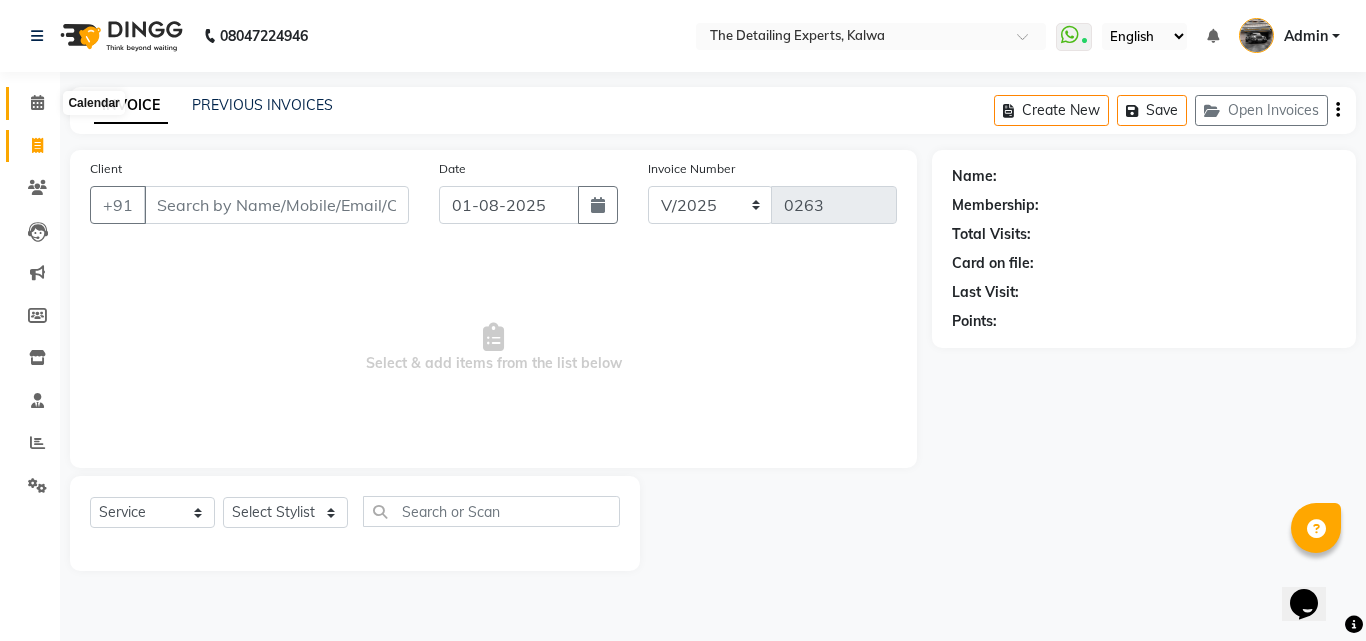 click 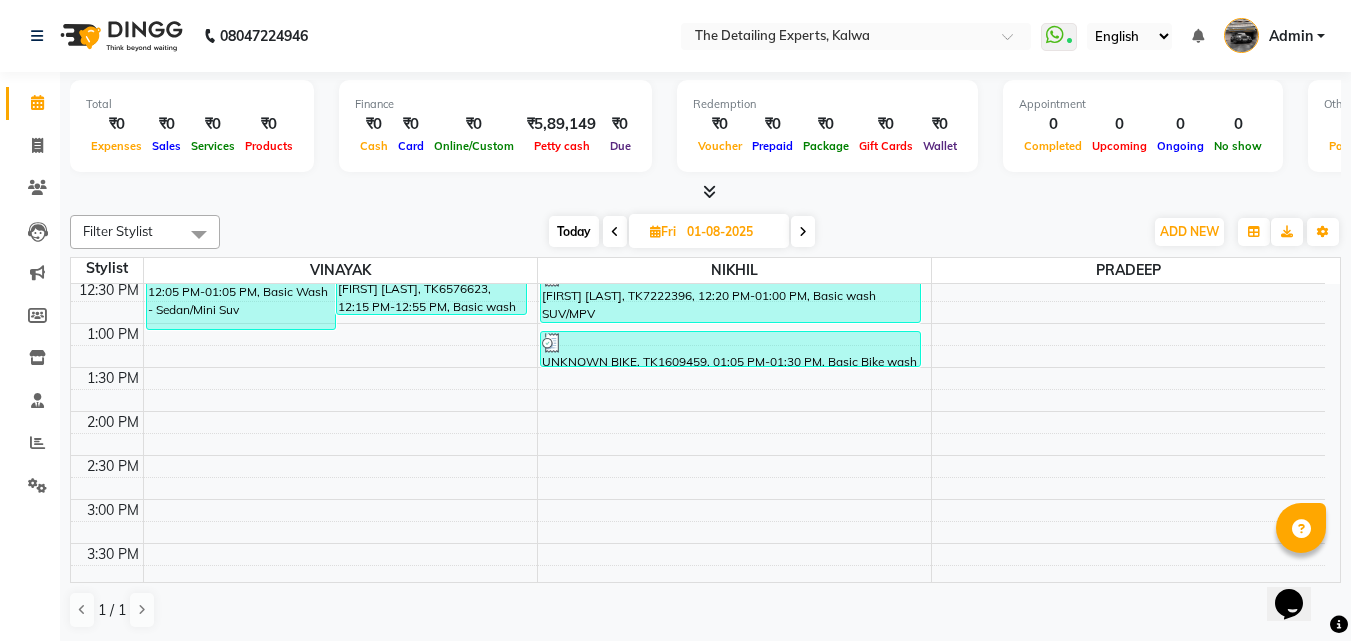 scroll, scrollTop: 300, scrollLeft: 0, axis: vertical 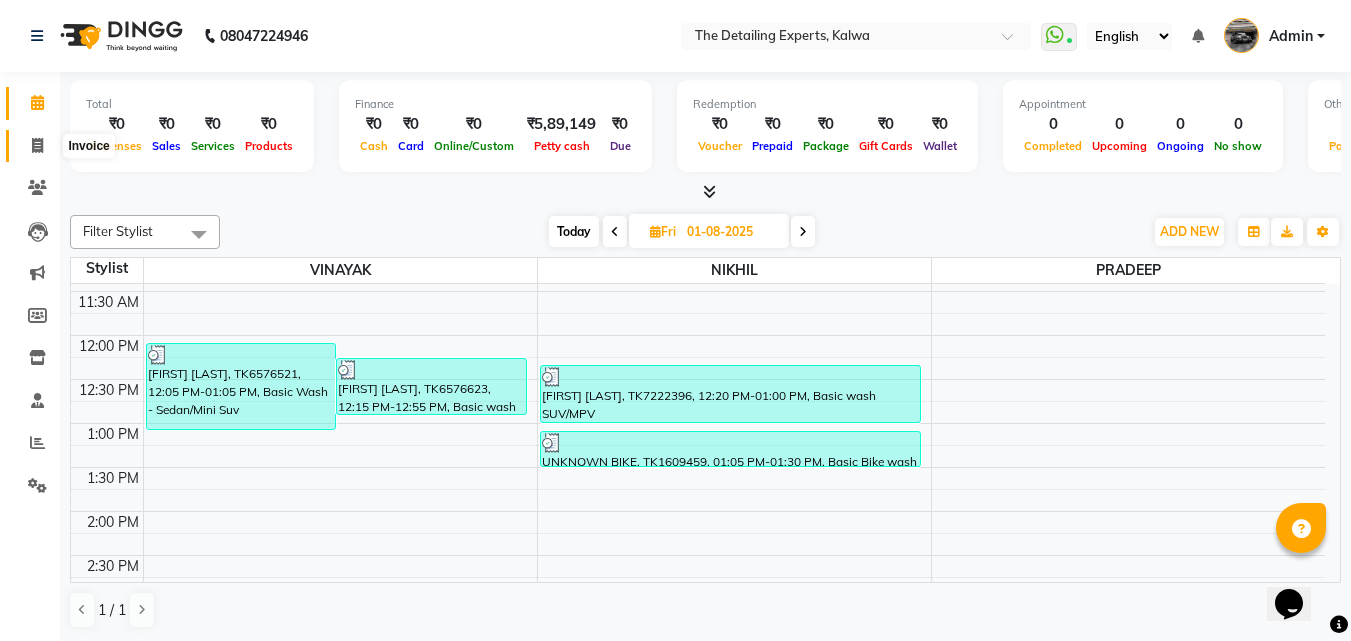click 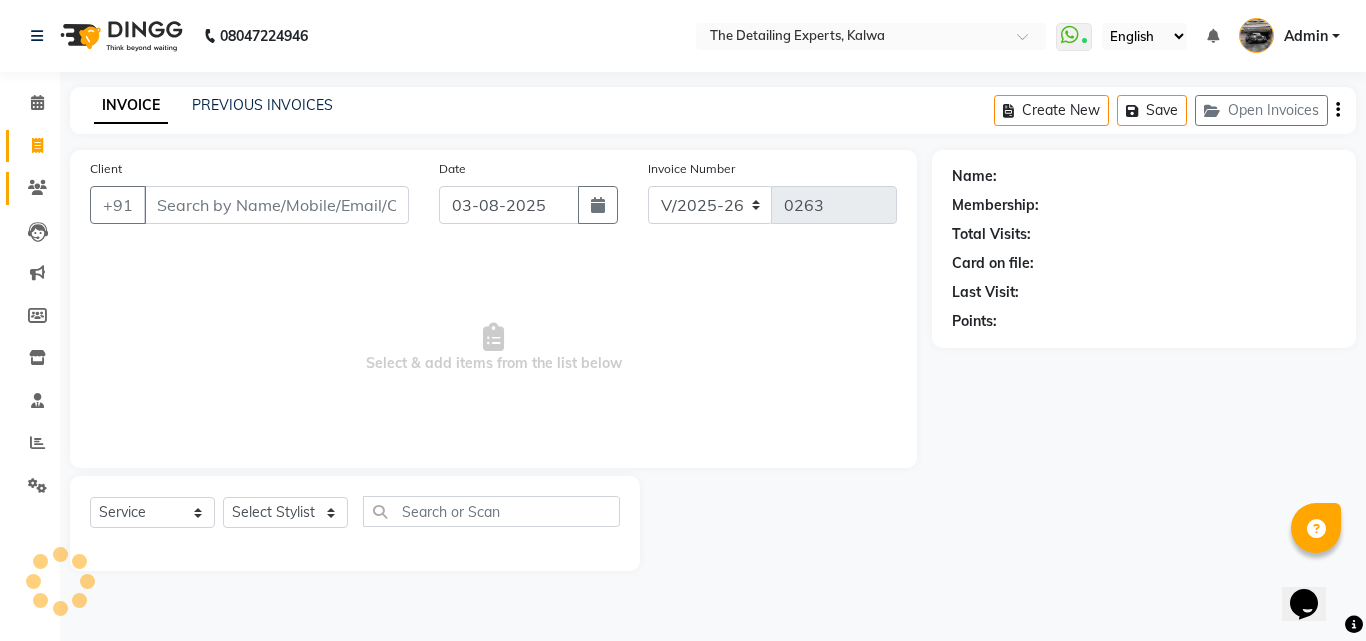 click 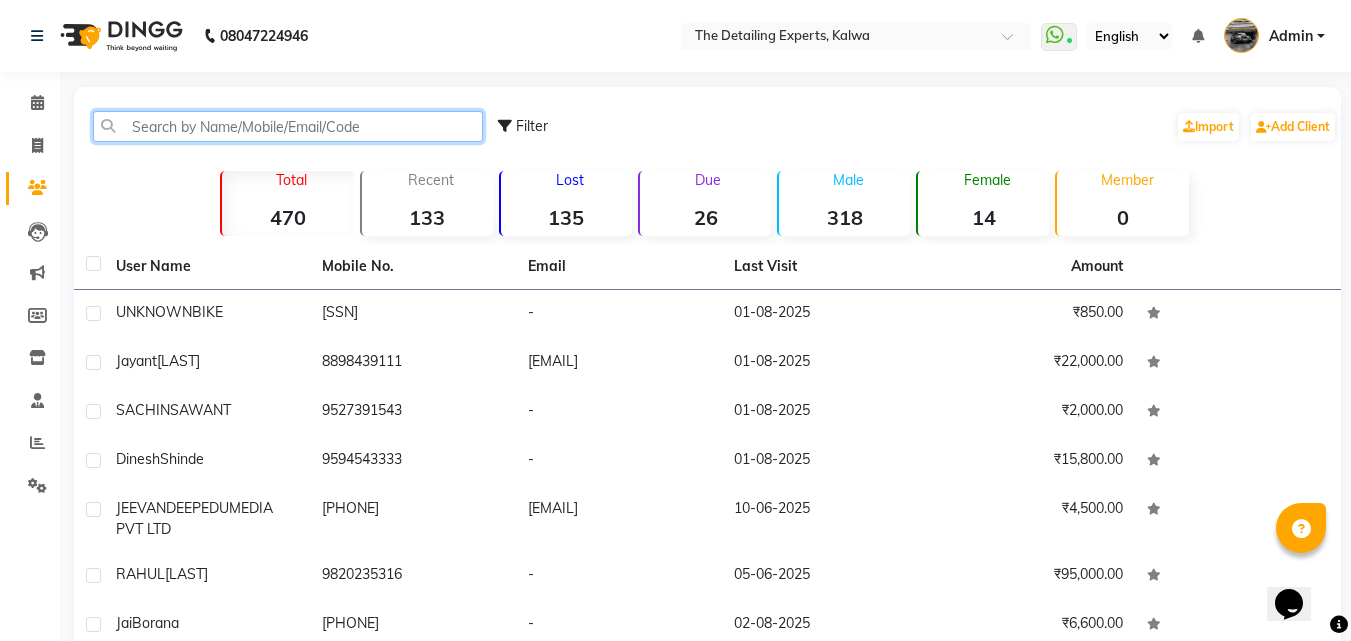 click 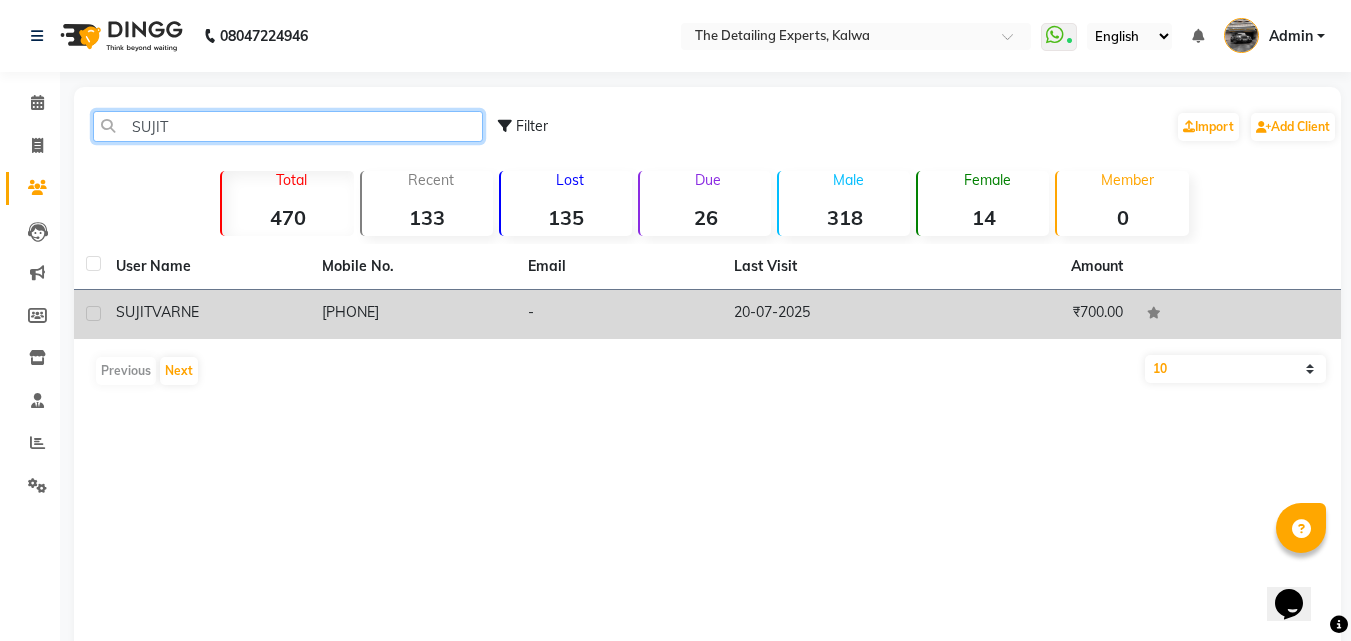 type on "SUJIT" 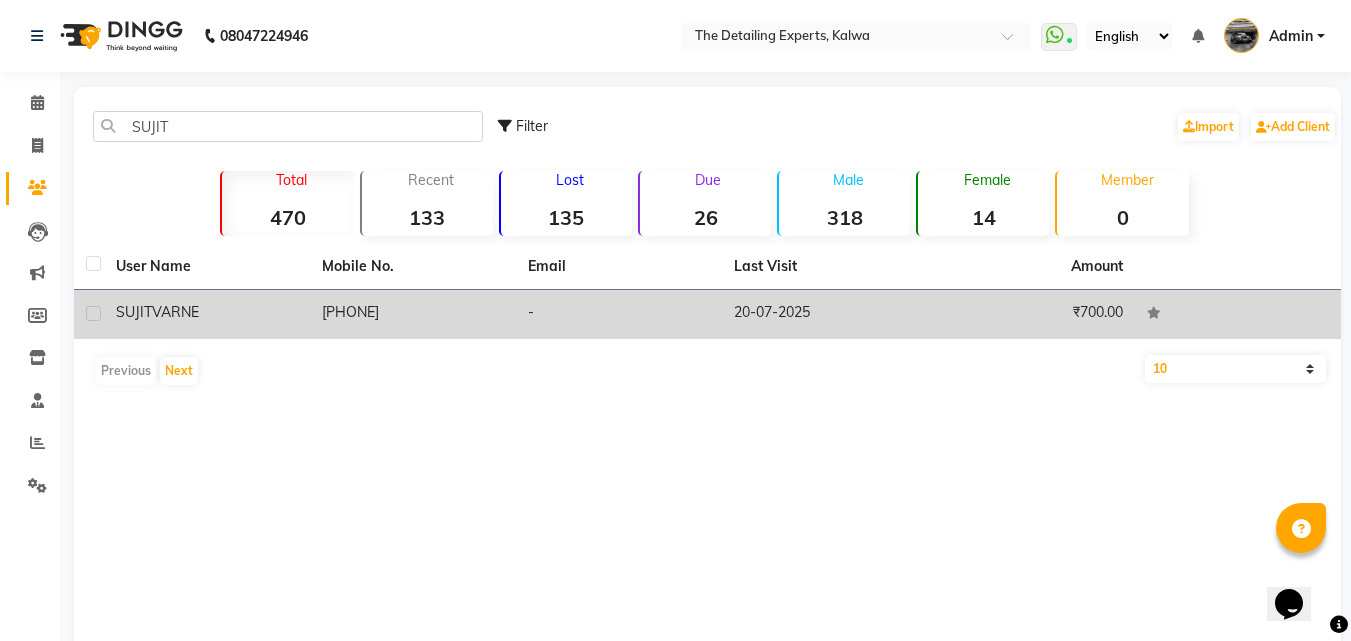 click on "[FIRST] [LAST]" 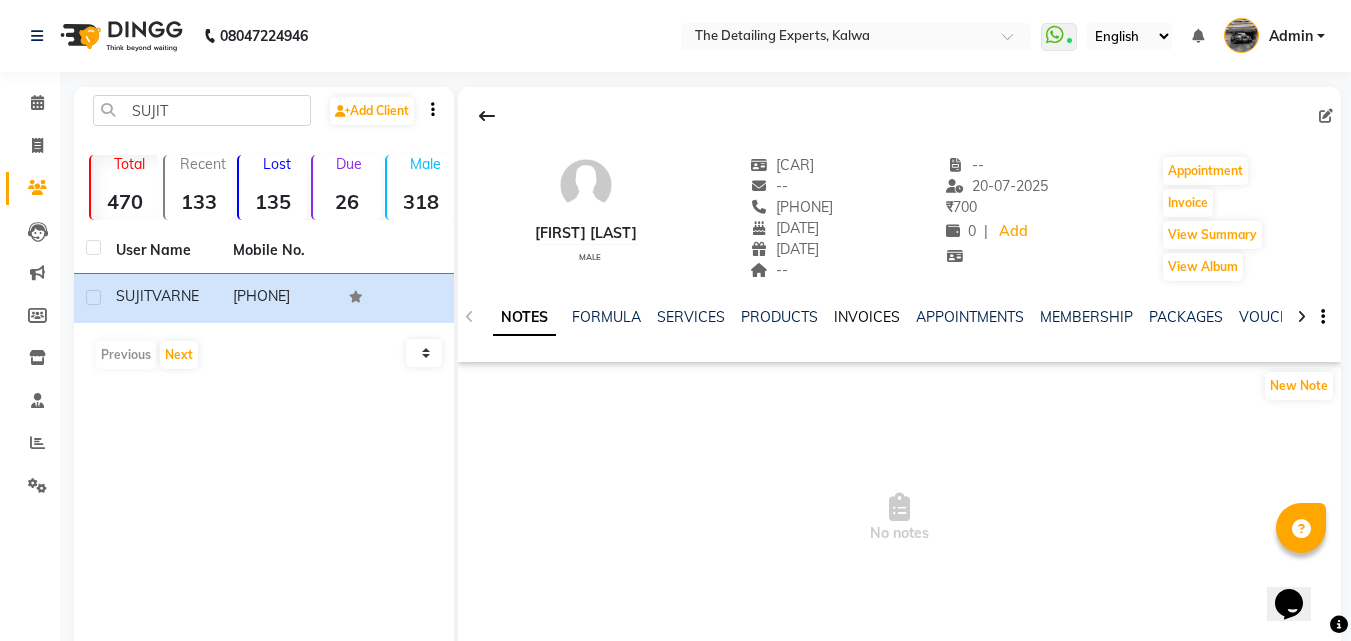 click on "INVOICES" 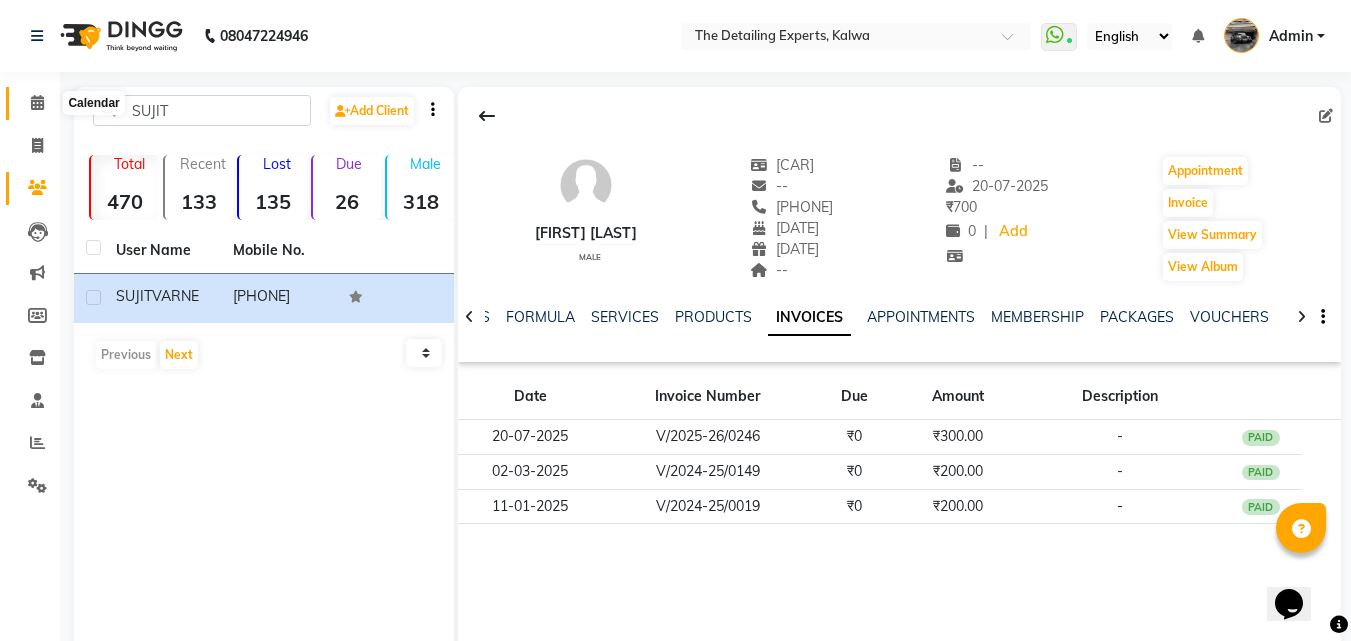 click 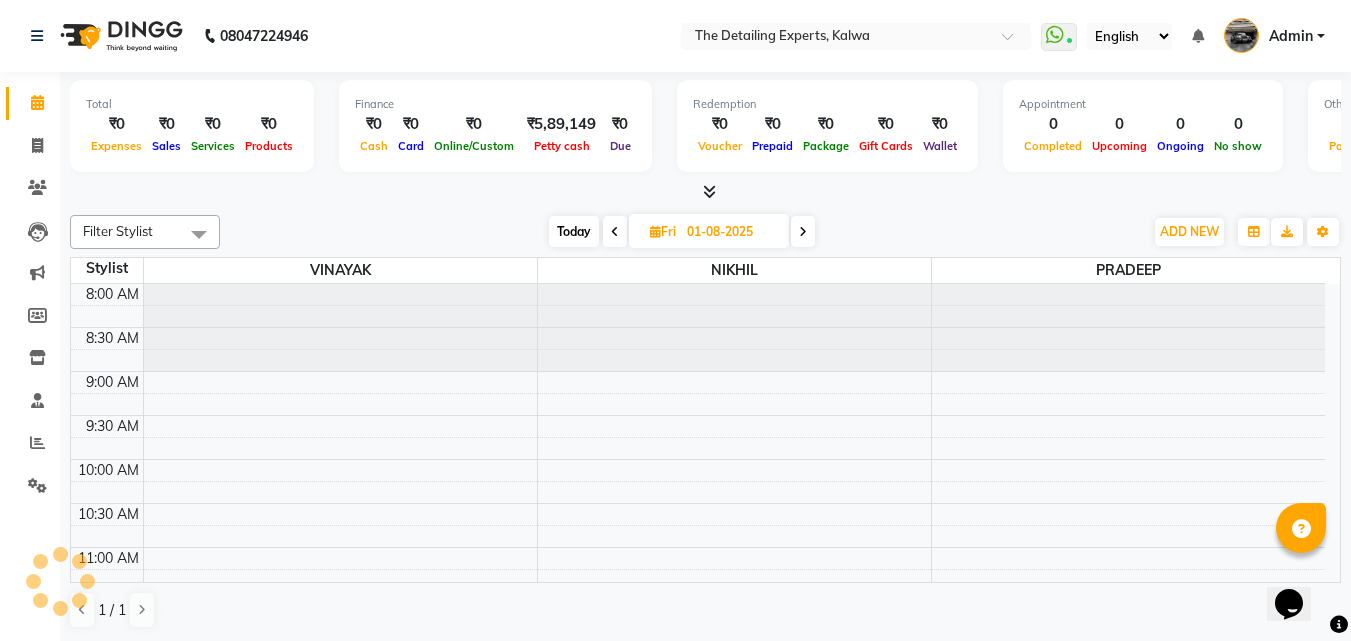 scroll, scrollTop: 0, scrollLeft: 0, axis: both 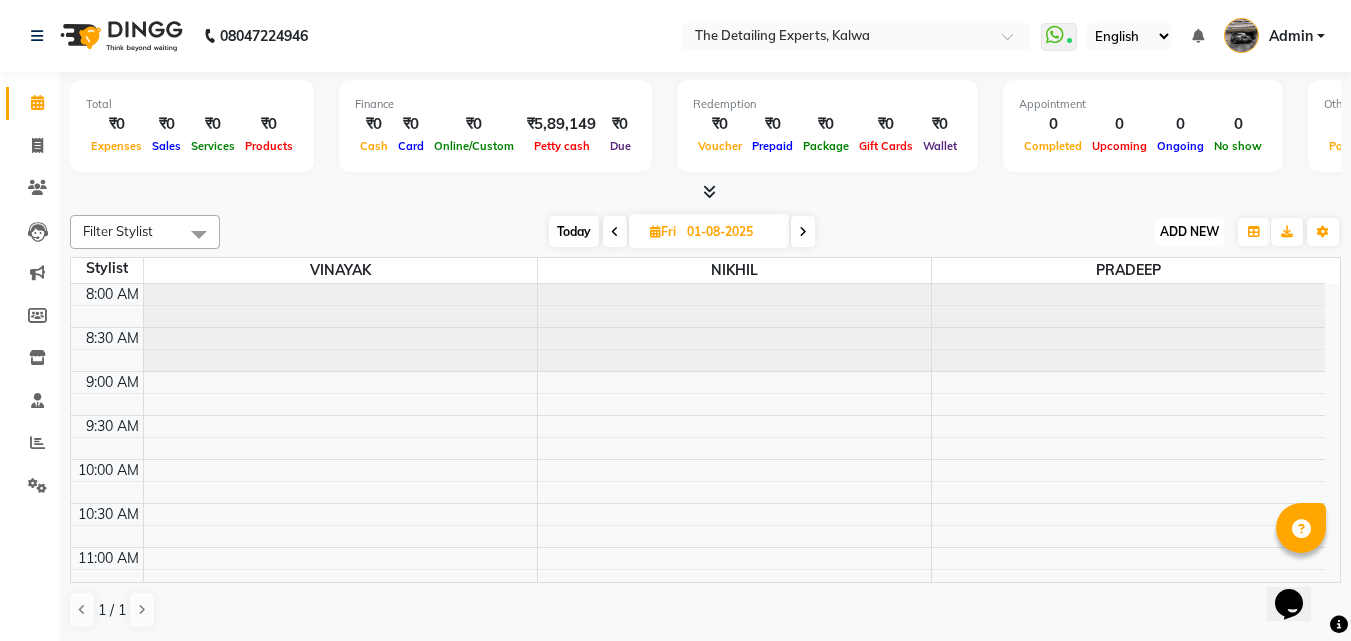 click on "ADD NEW" at bounding box center (1189, 231) 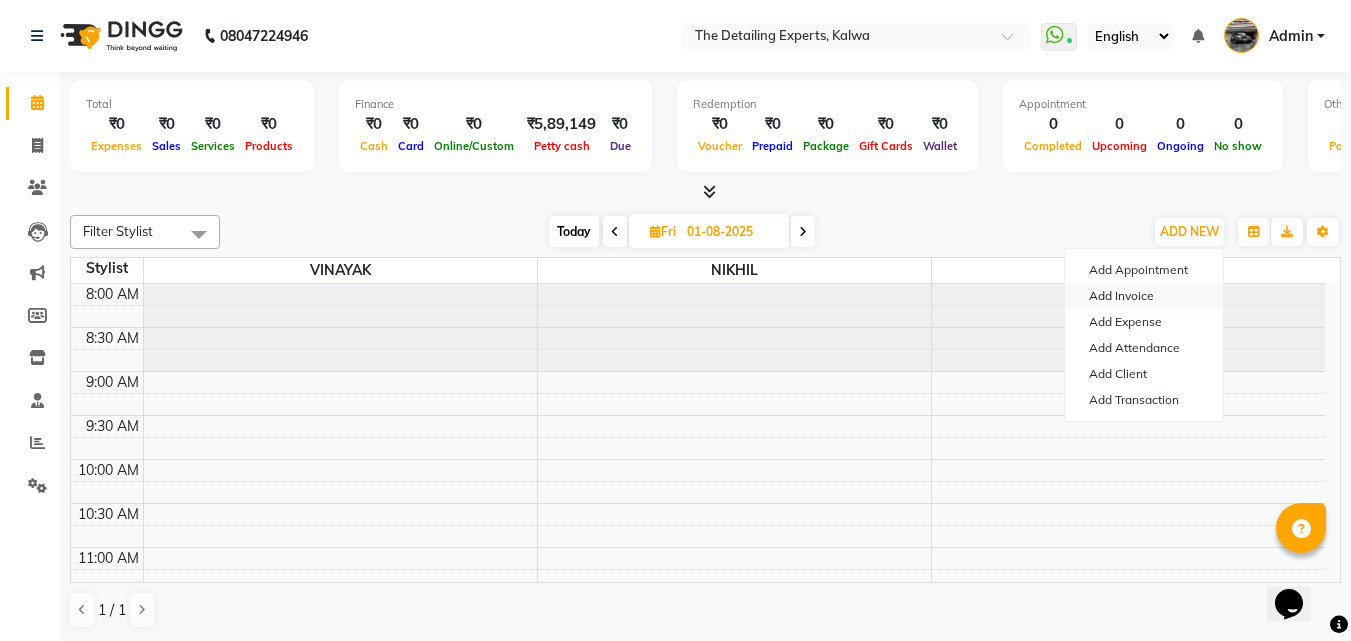 click on "Add Invoice" at bounding box center [1144, 296] 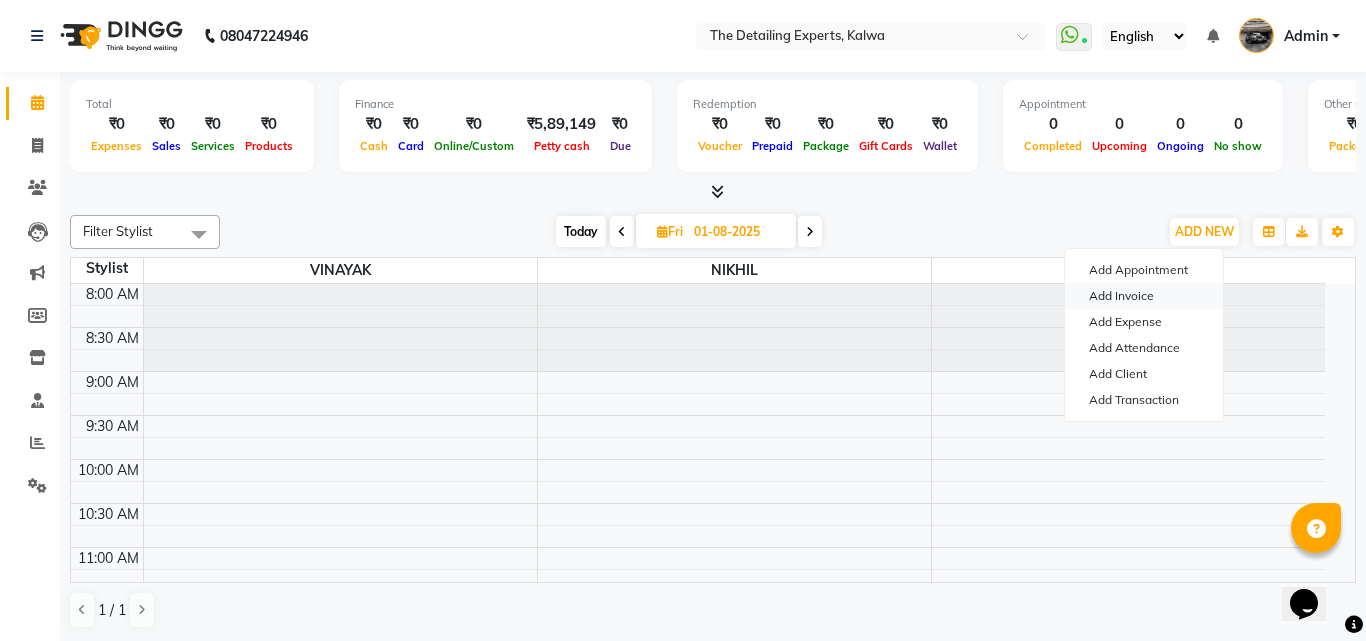 select on "7451" 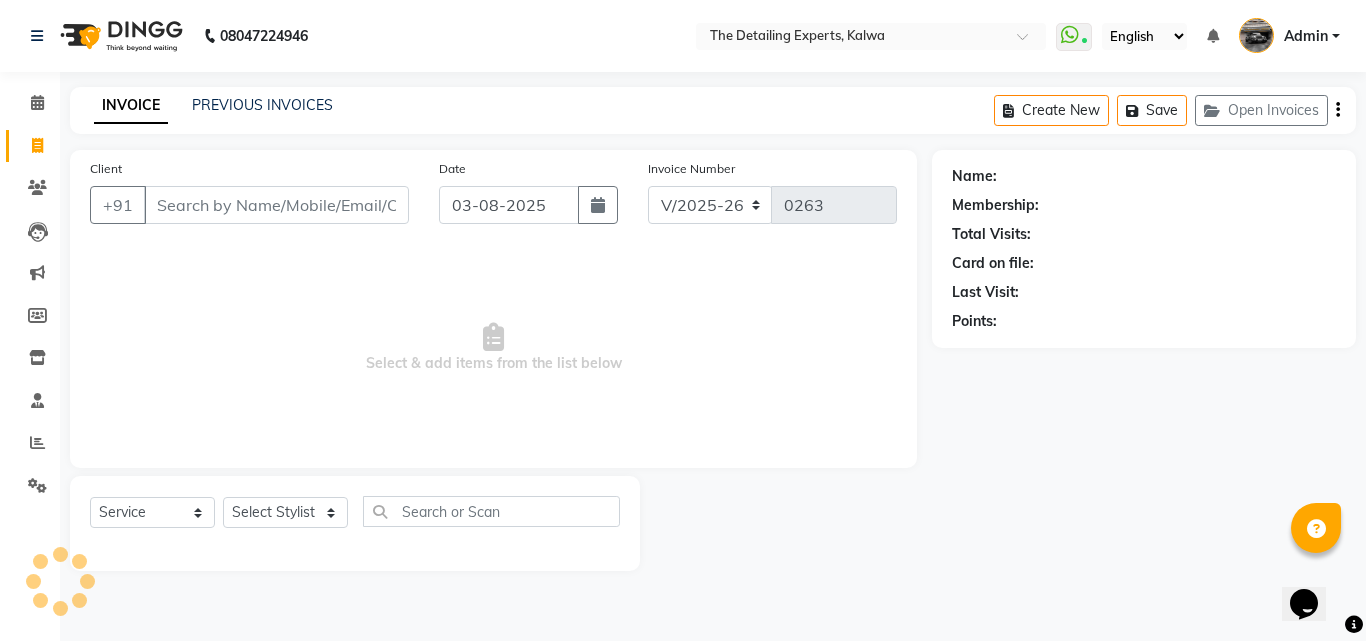 click on "Client" at bounding box center [276, 205] 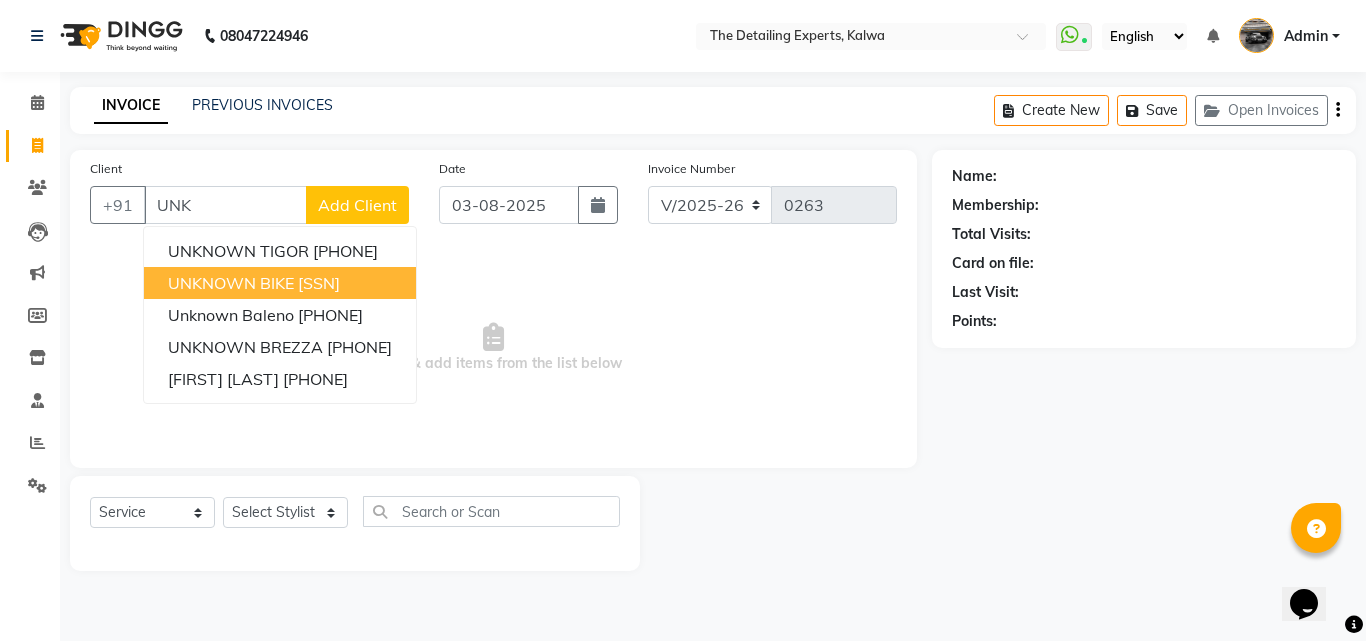 click on "[SSN]" at bounding box center (319, 283) 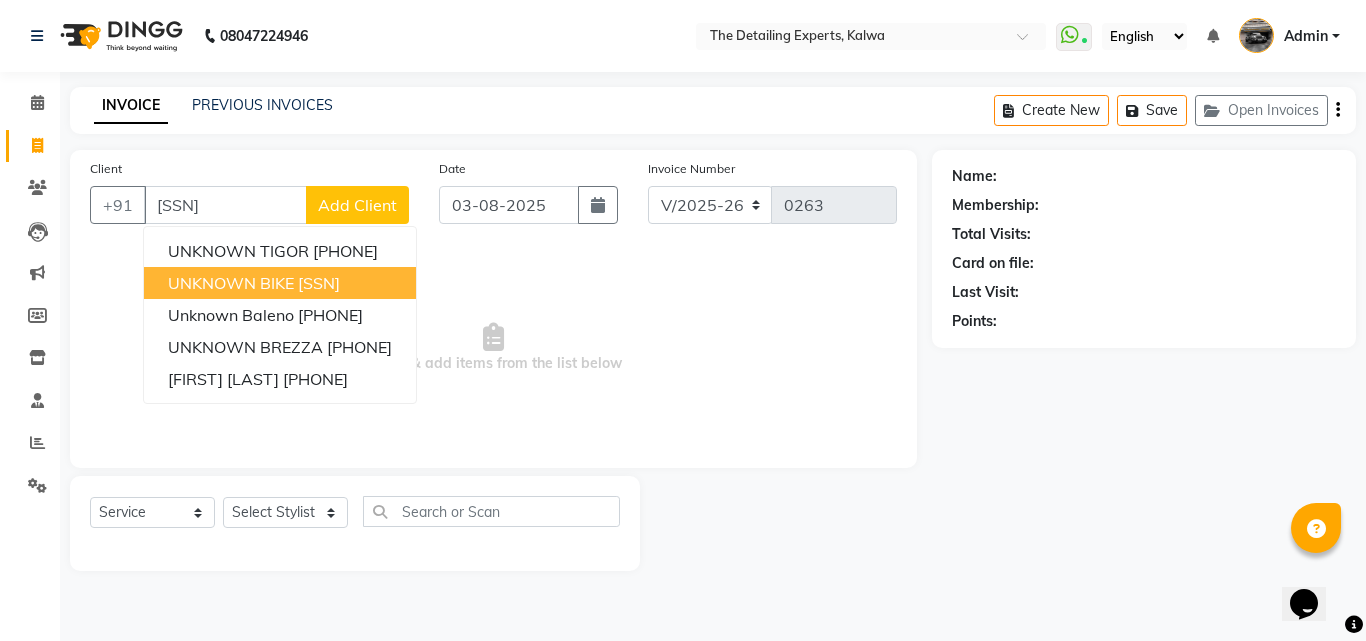 type on "[SSN]" 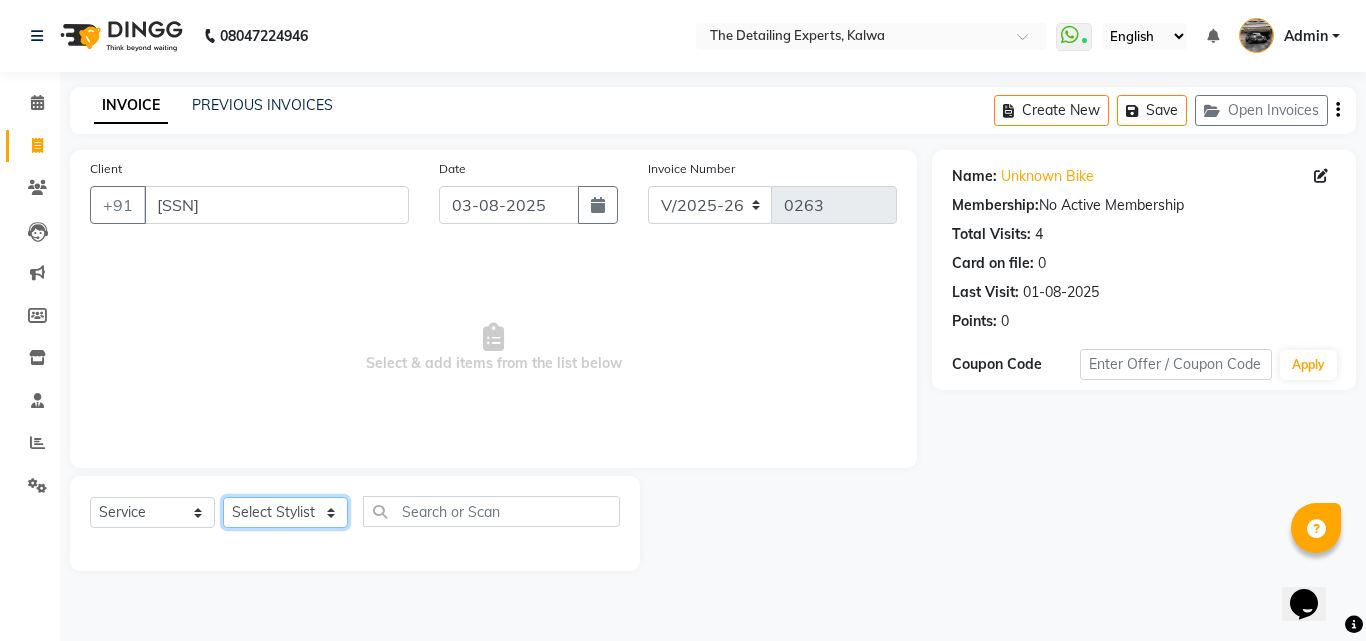 click on "Select Stylist [FIRST]  [FIRST]  [FIRST]" 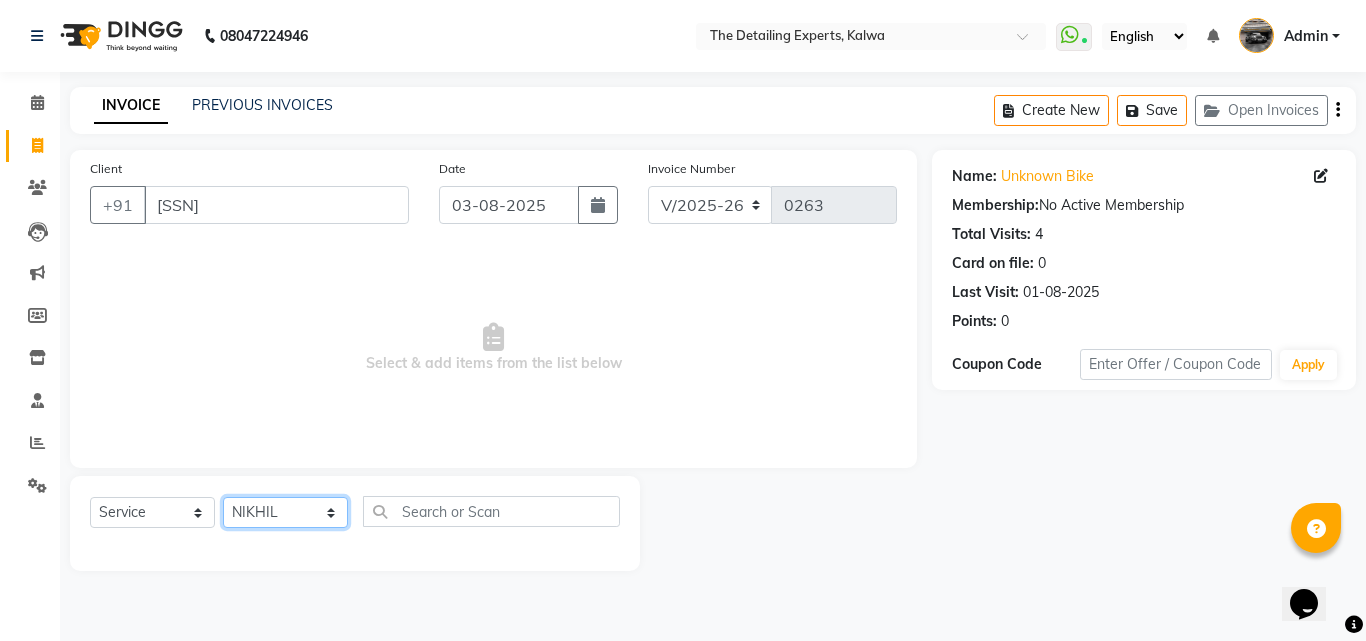 click on "Select Stylist [FIRST]  [FIRST]  [FIRST]" 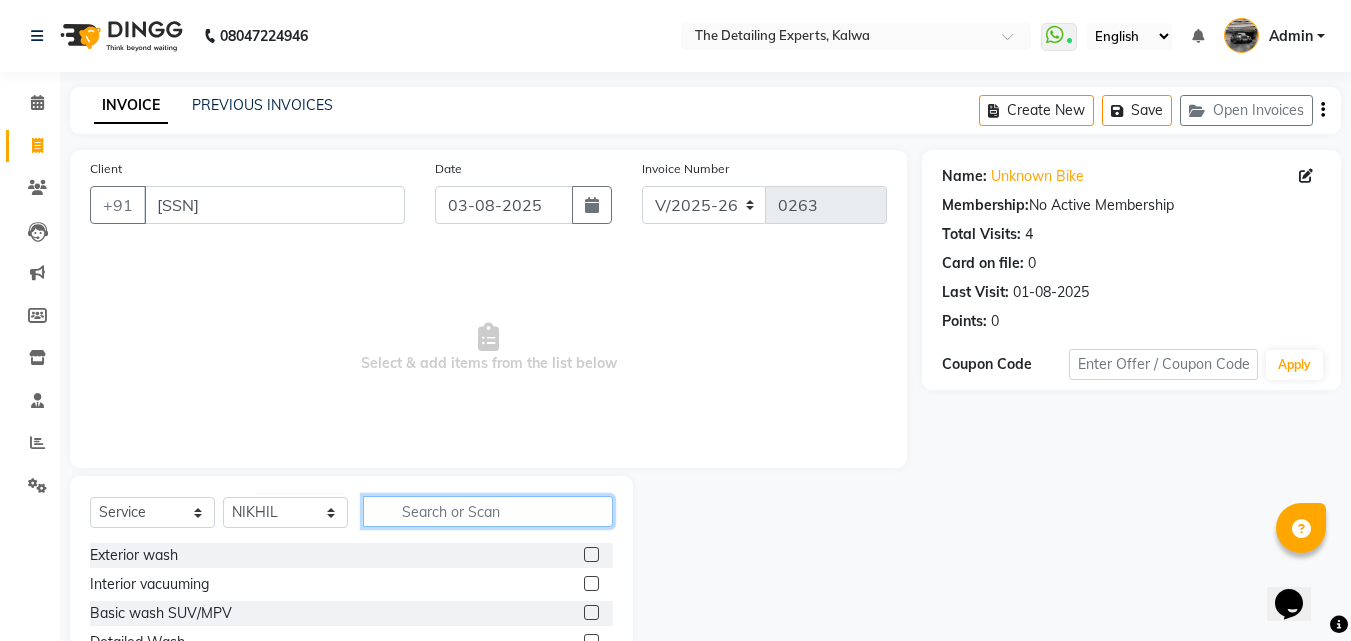 click 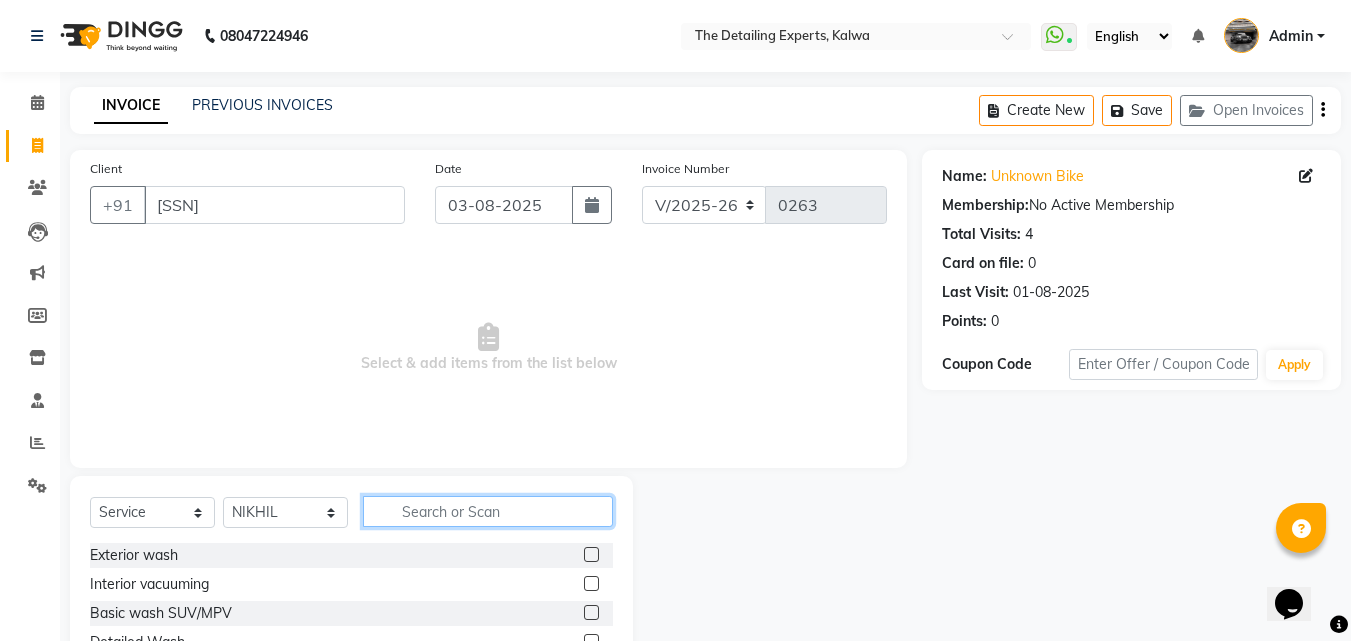 scroll, scrollTop: 100, scrollLeft: 0, axis: vertical 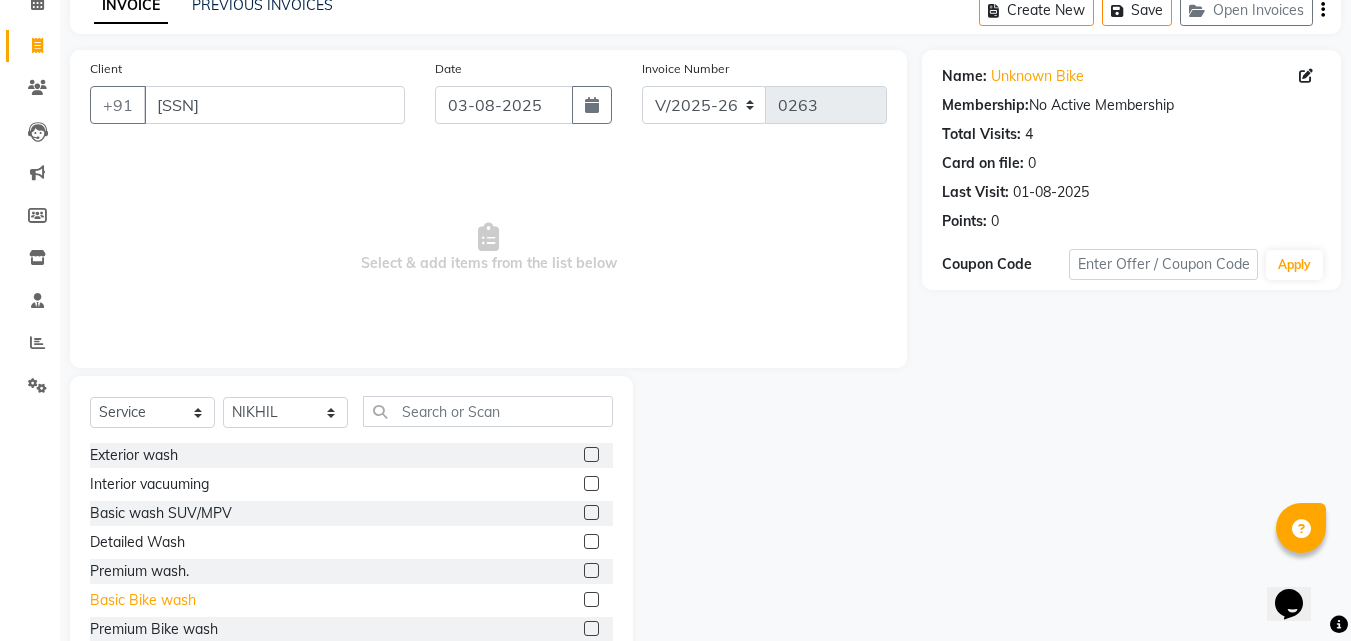 click on "Basic Bike wash" 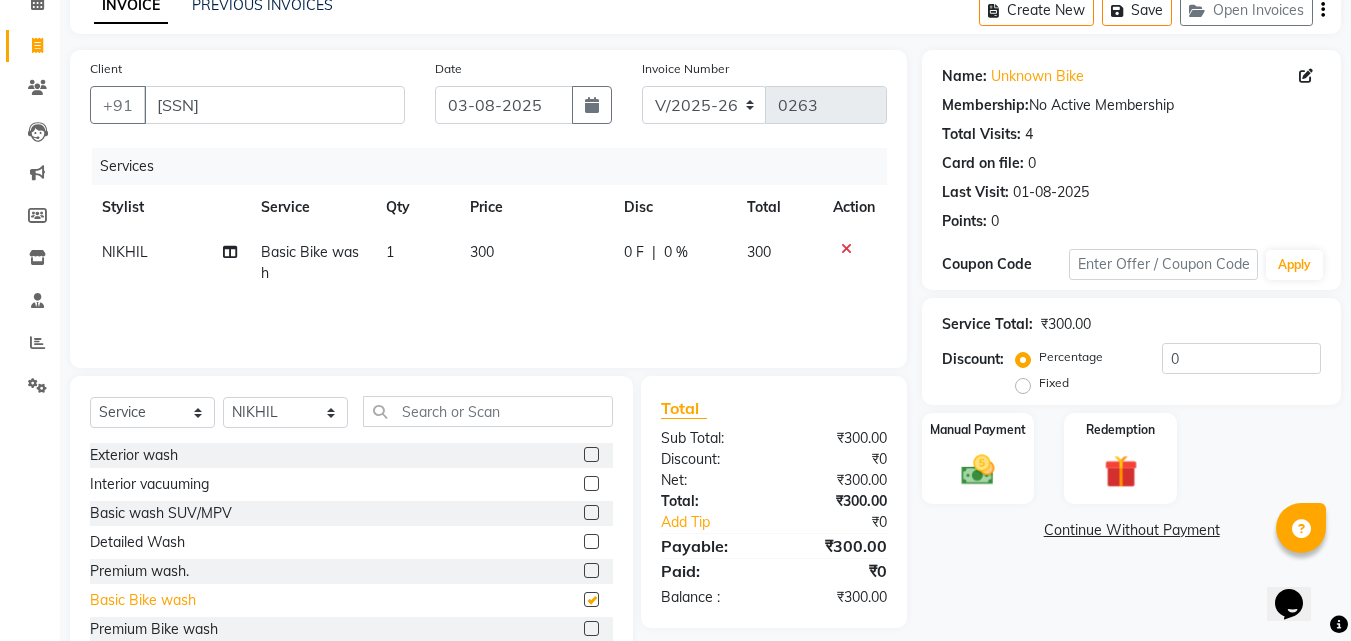checkbox on "false" 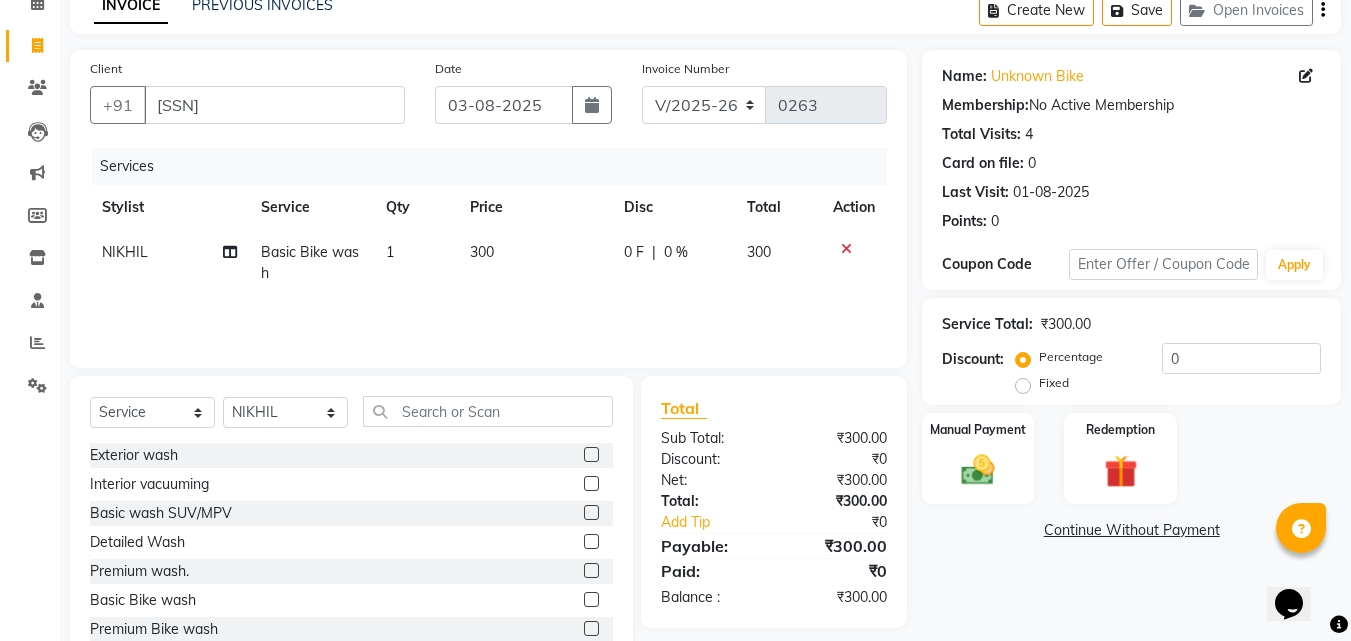 scroll, scrollTop: 160, scrollLeft: 0, axis: vertical 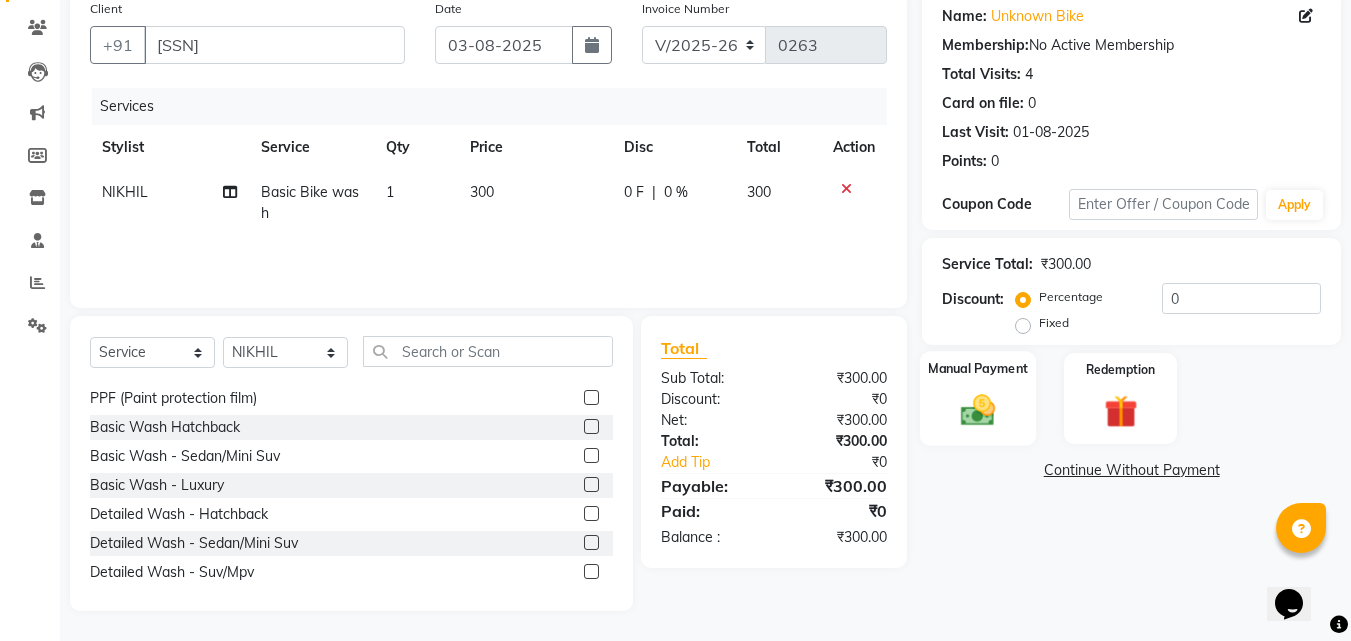 click 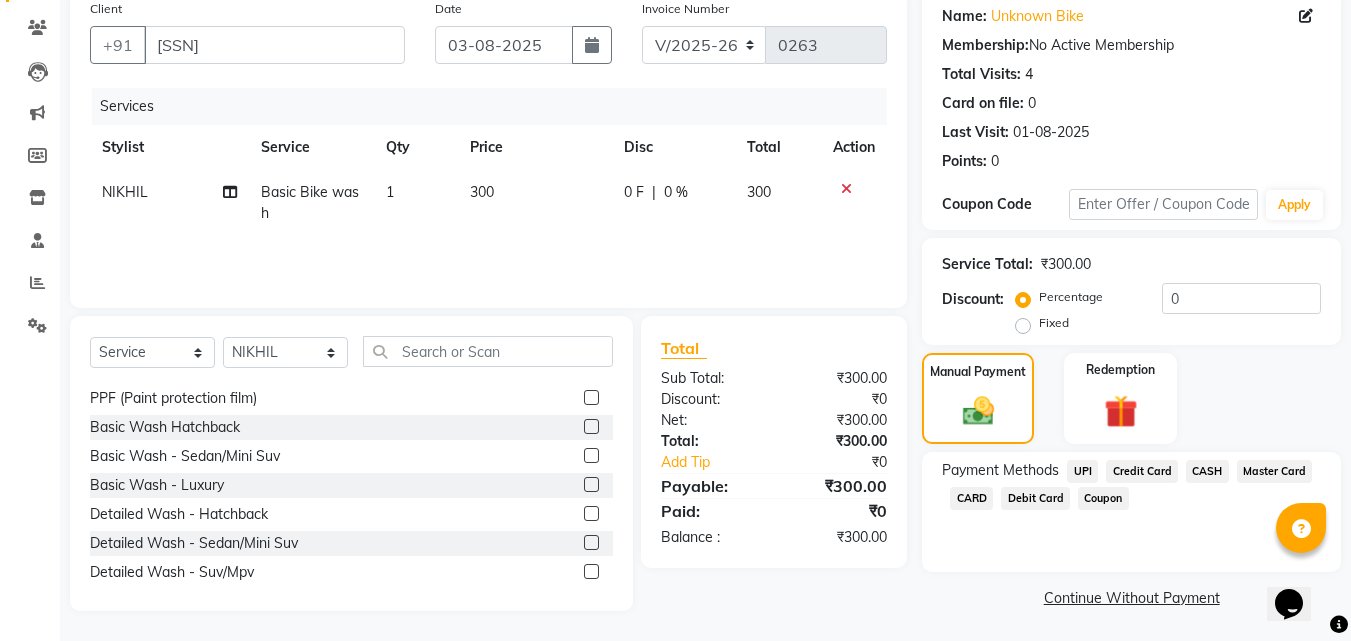click on "CASH" 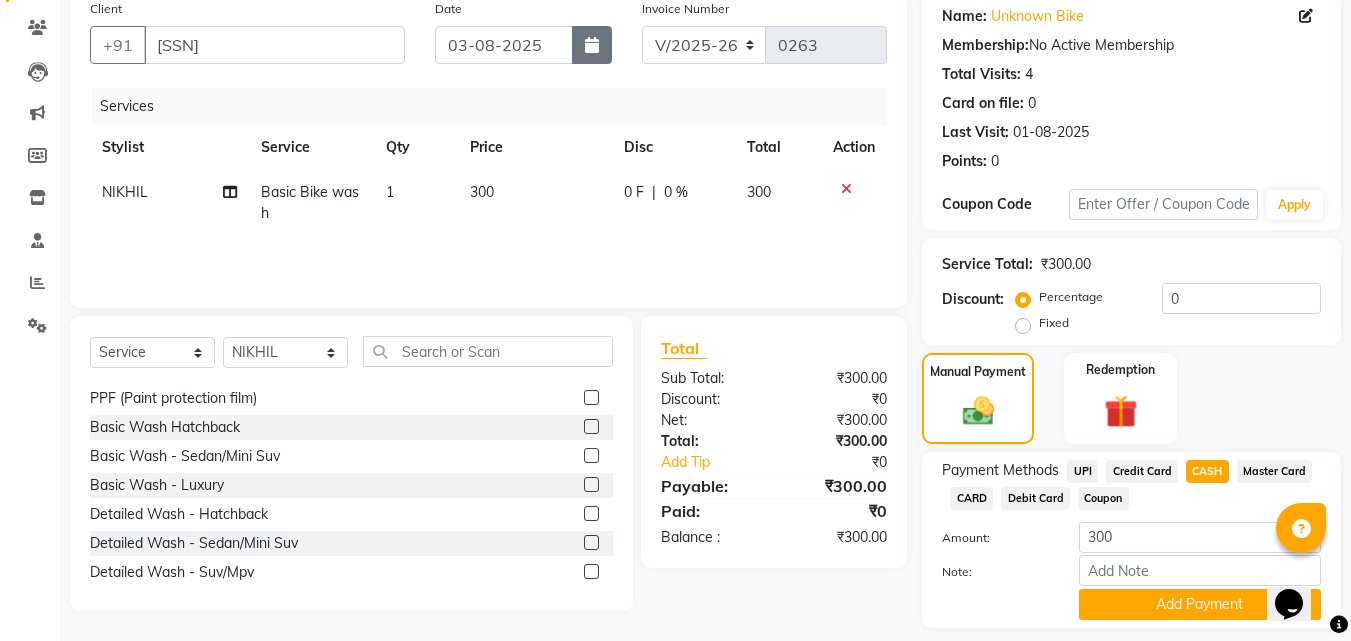 click 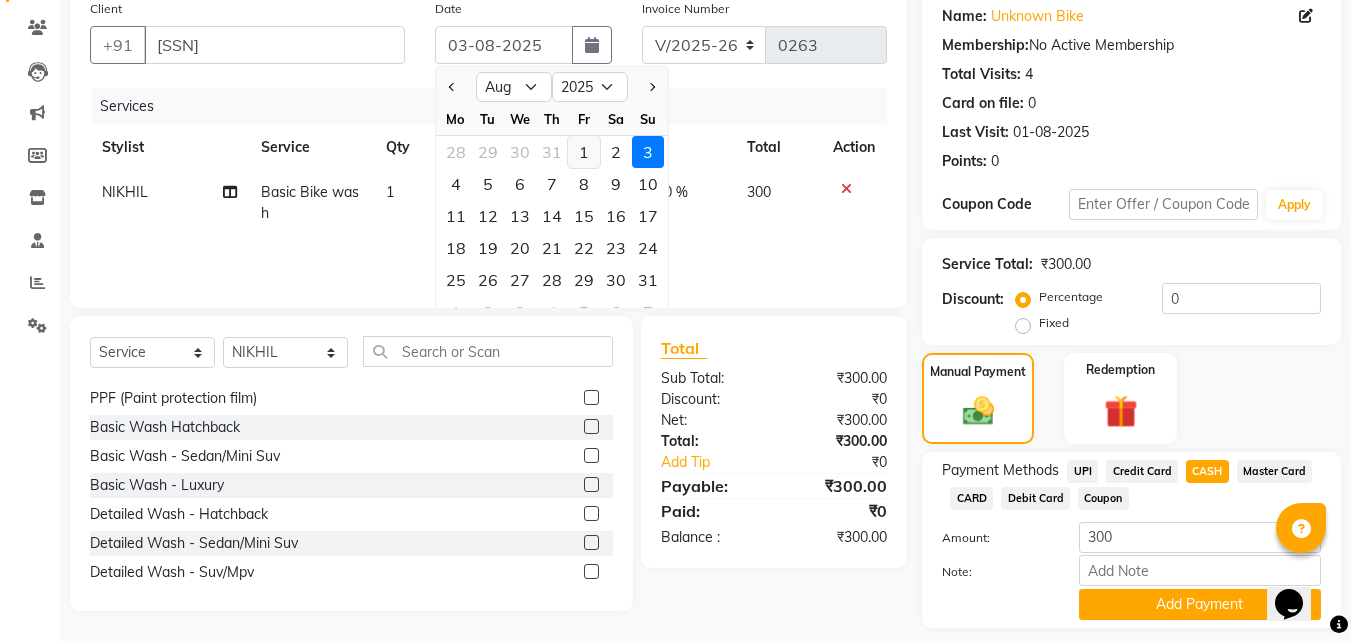 click on "1" 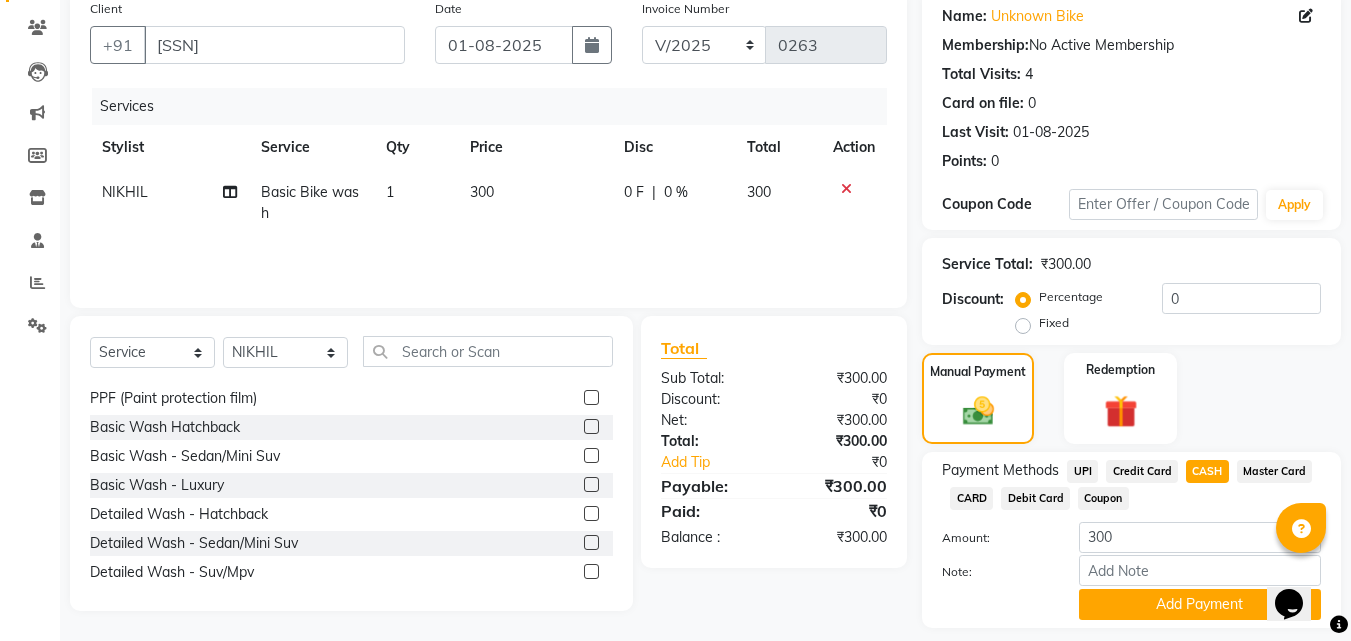 scroll, scrollTop: 218, scrollLeft: 0, axis: vertical 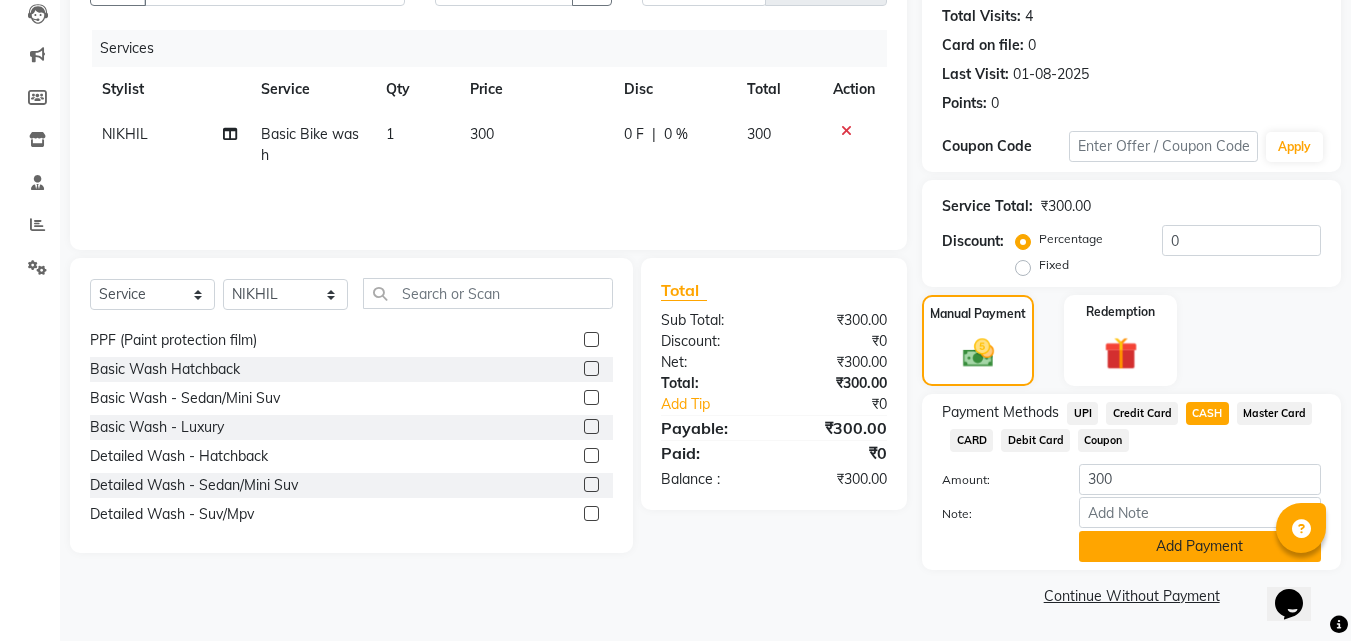 click on "Add Payment" 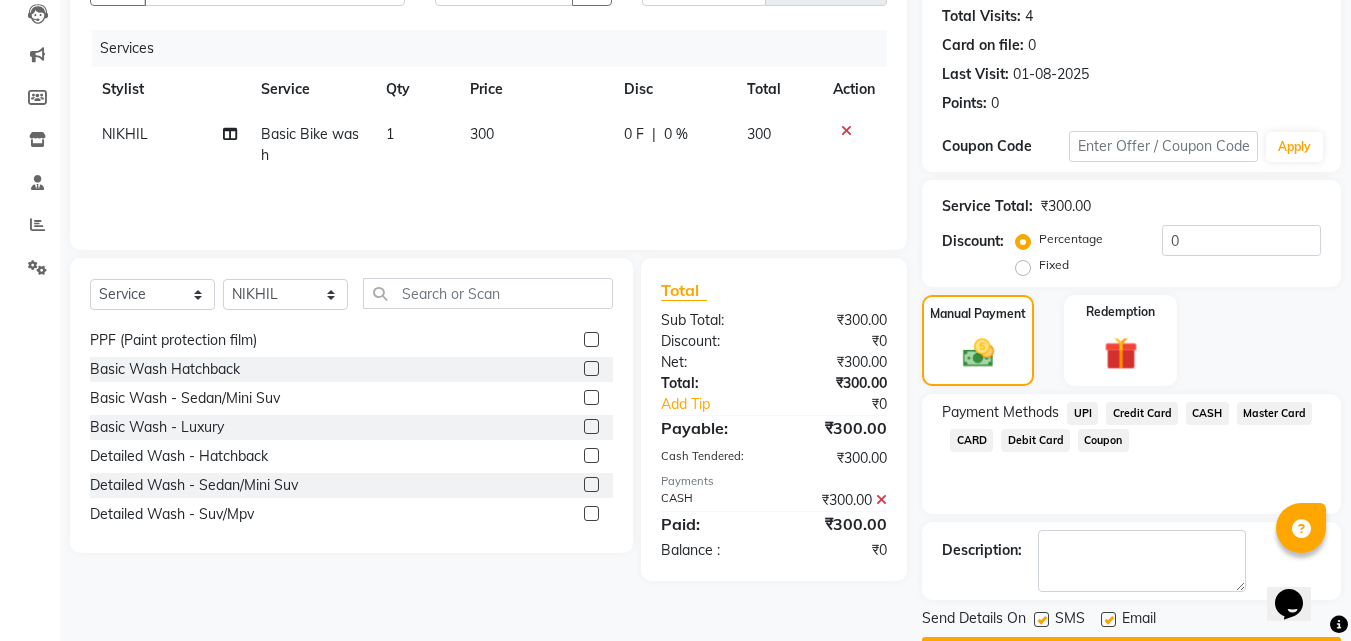 scroll, scrollTop: 275, scrollLeft: 0, axis: vertical 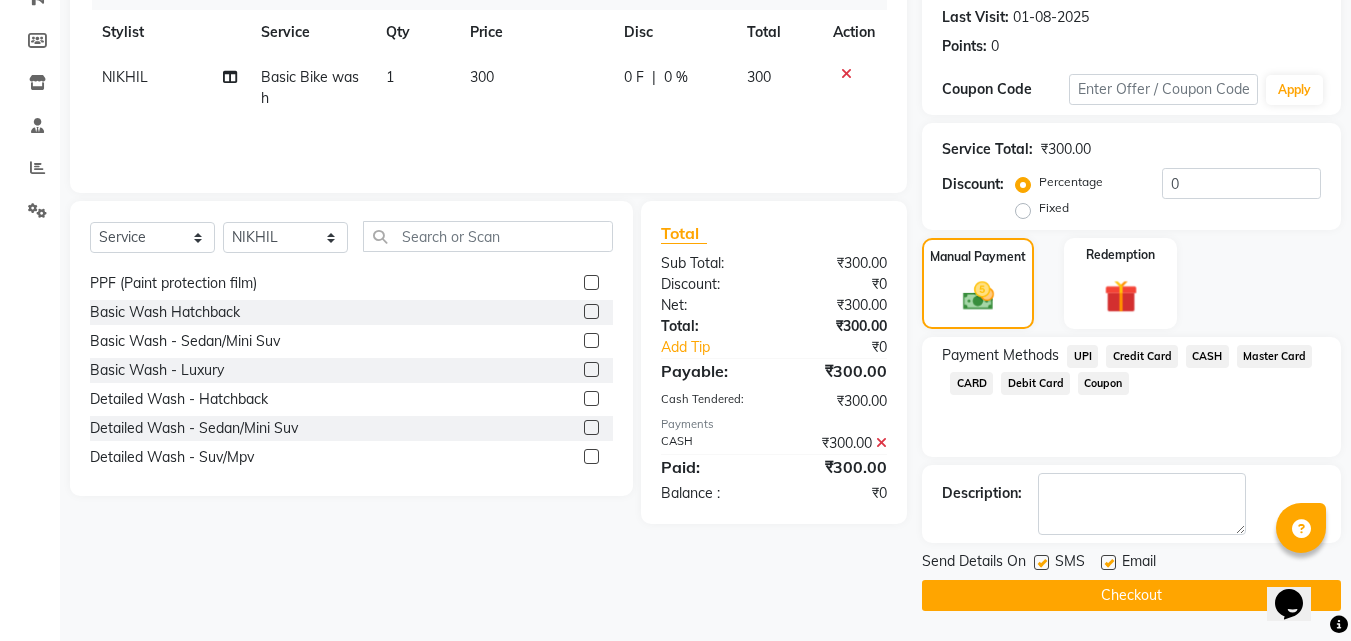click on "Checkout" 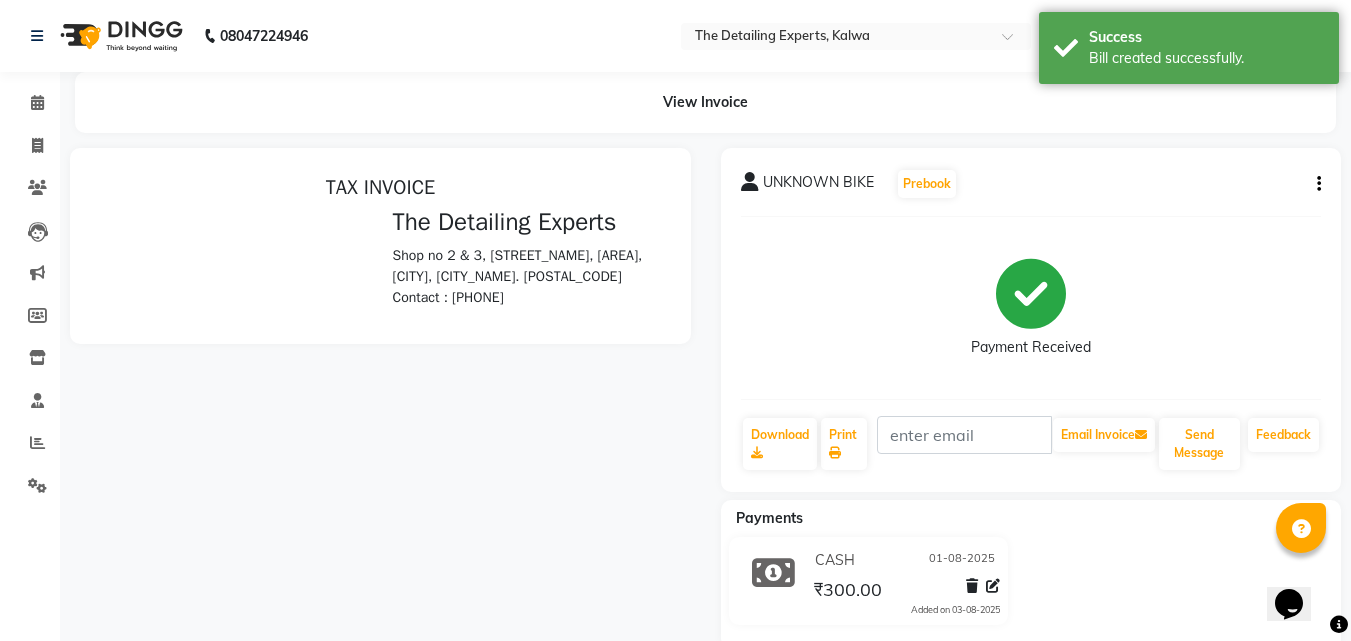 scroll, scrollTop: 0, scrollLeft: 0, axis: both 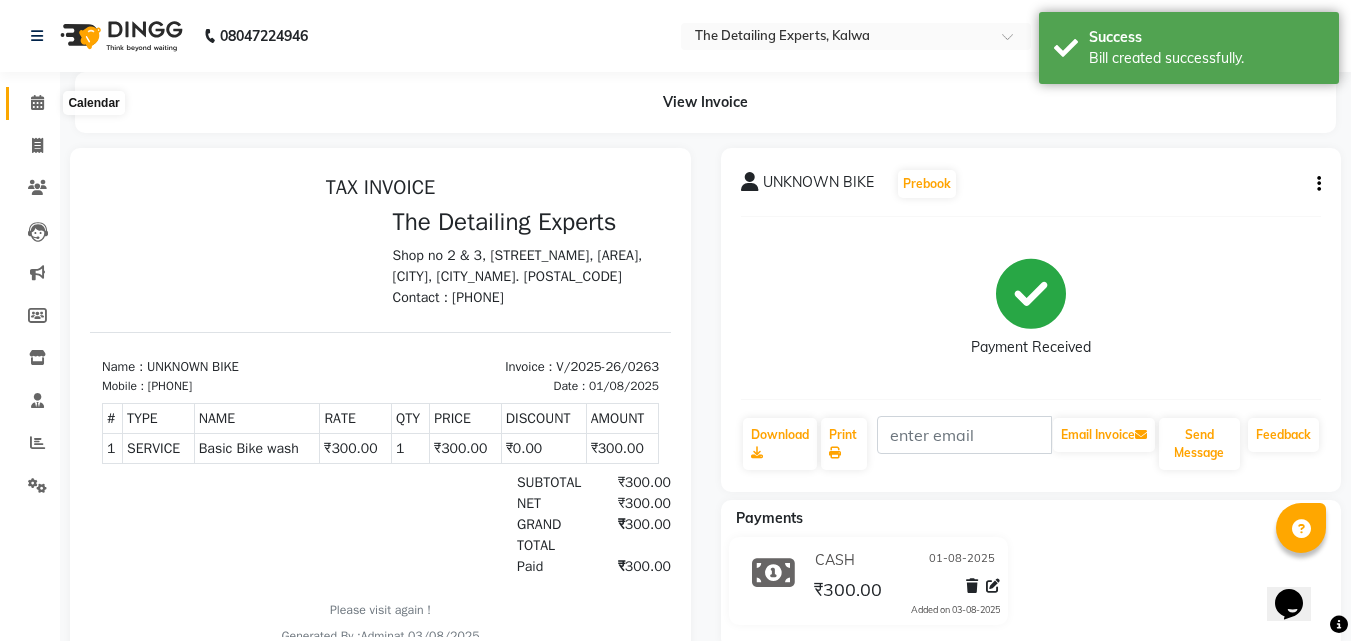 click 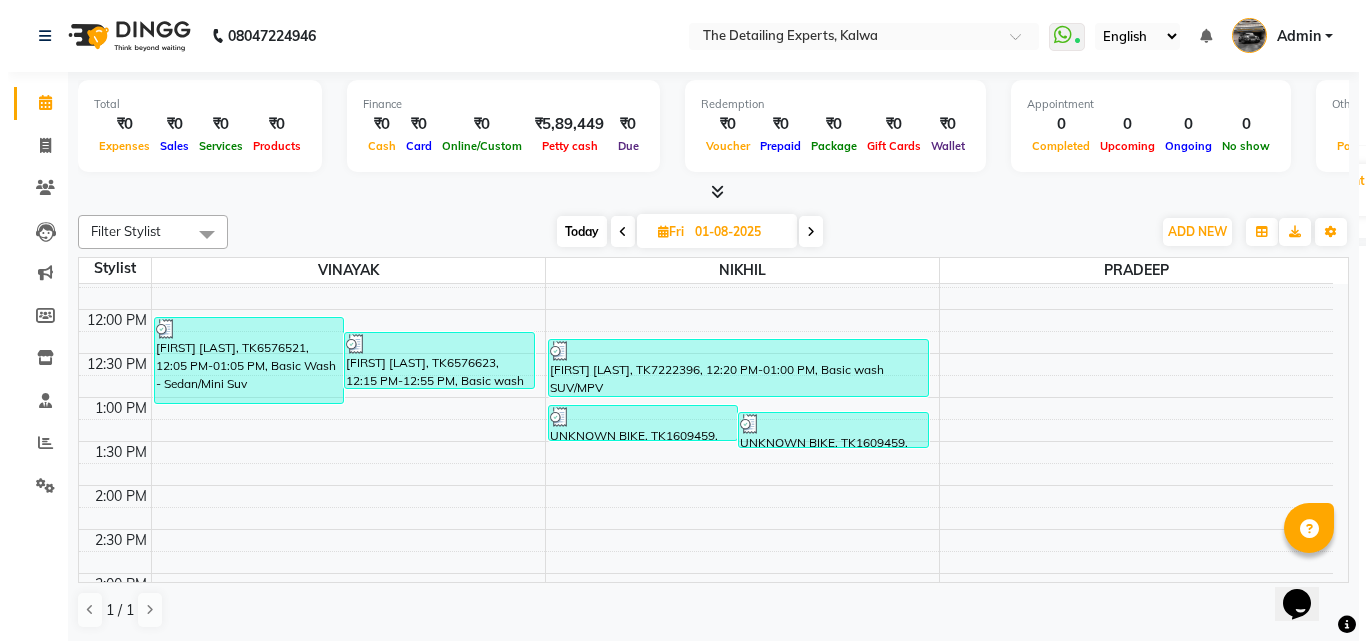 scroll, scrollTop: 300, scrollLeft: 0, axis: vertical 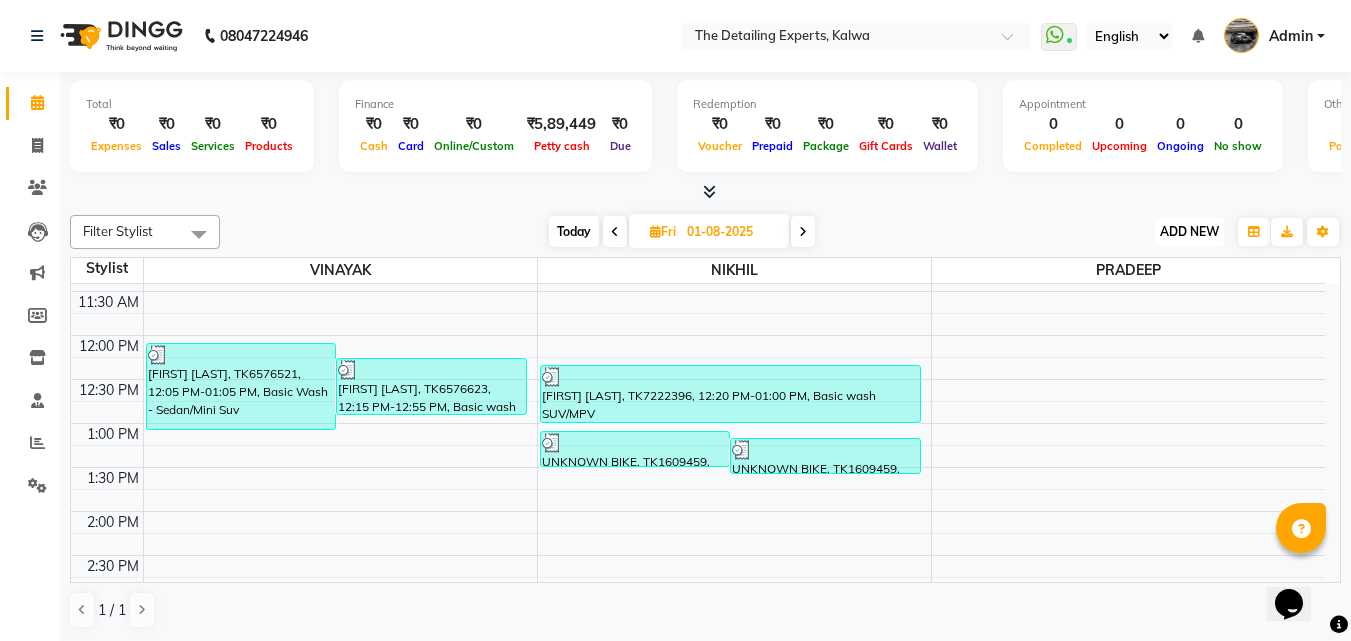 click on "ADD NEW Toggle Dropdown" at bounding box center [1189, 232] 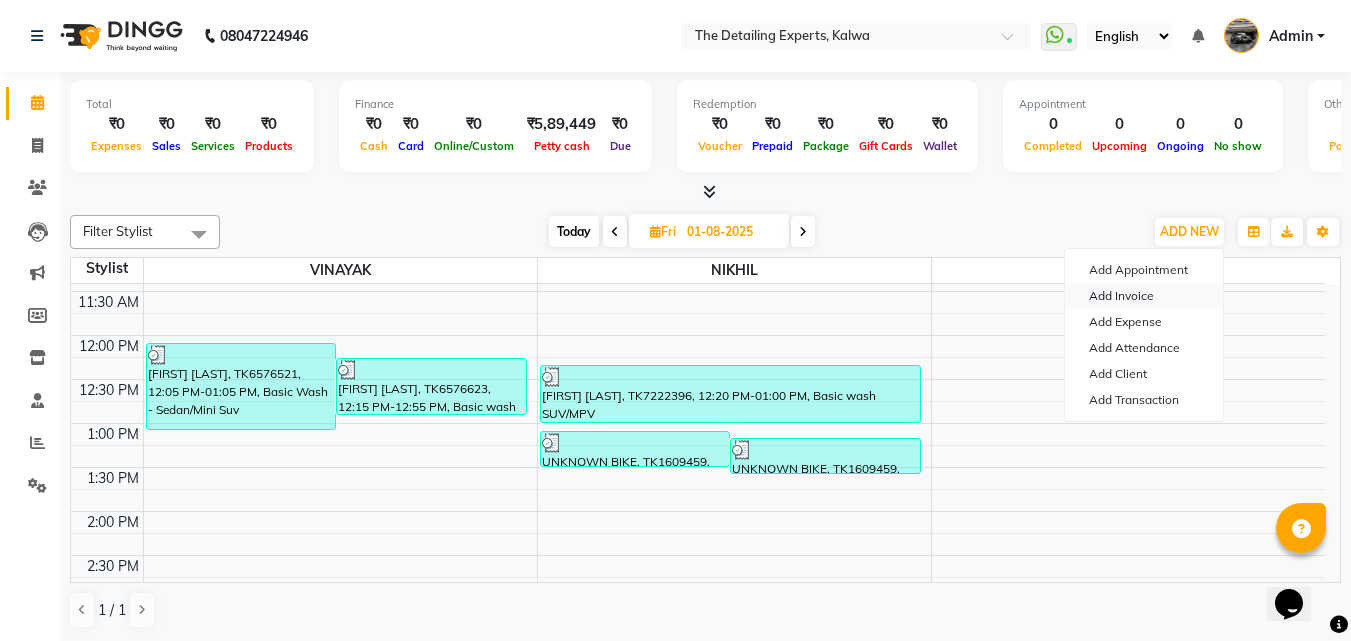 click on "Add Invoice" at bounding box center [1144, 296] 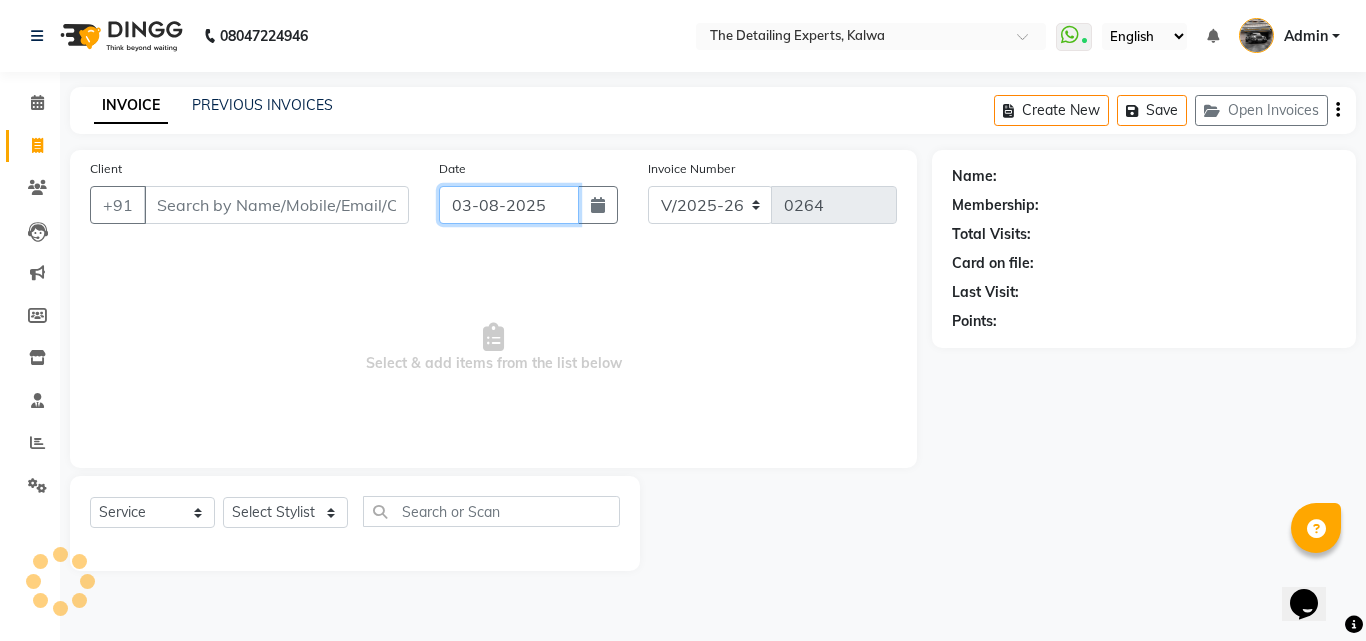 click on "03-08-2025" 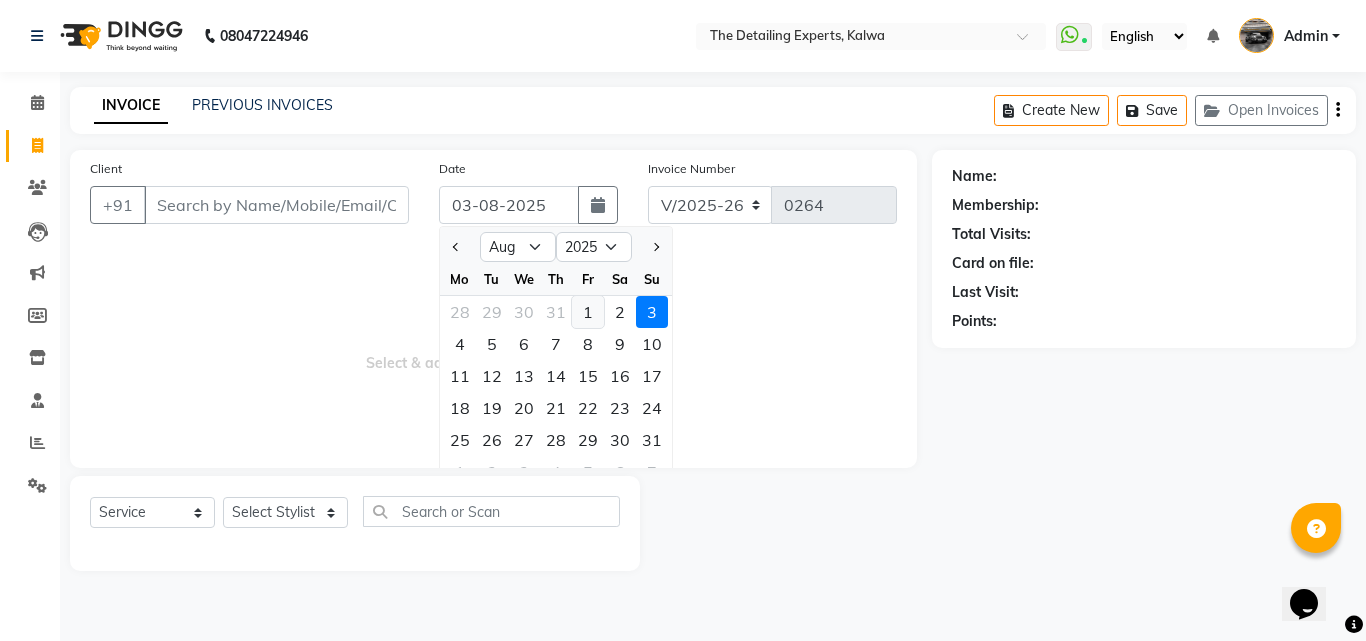 click on "1" 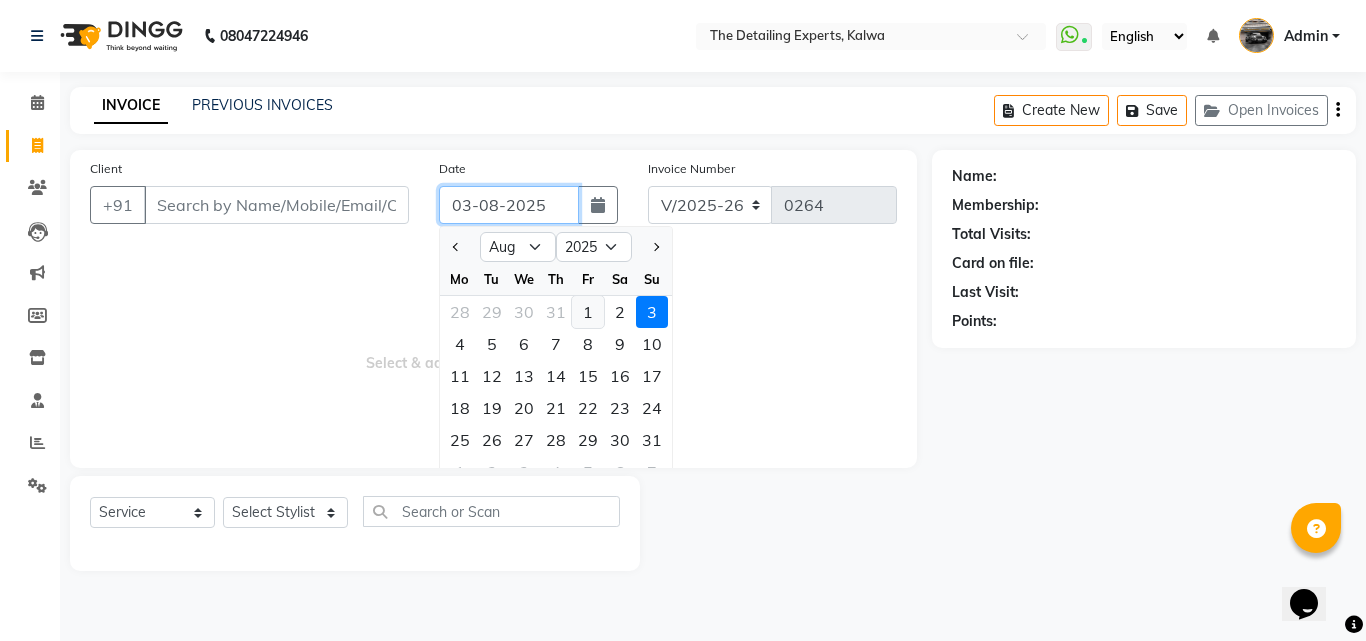 type on "01-08-2025" 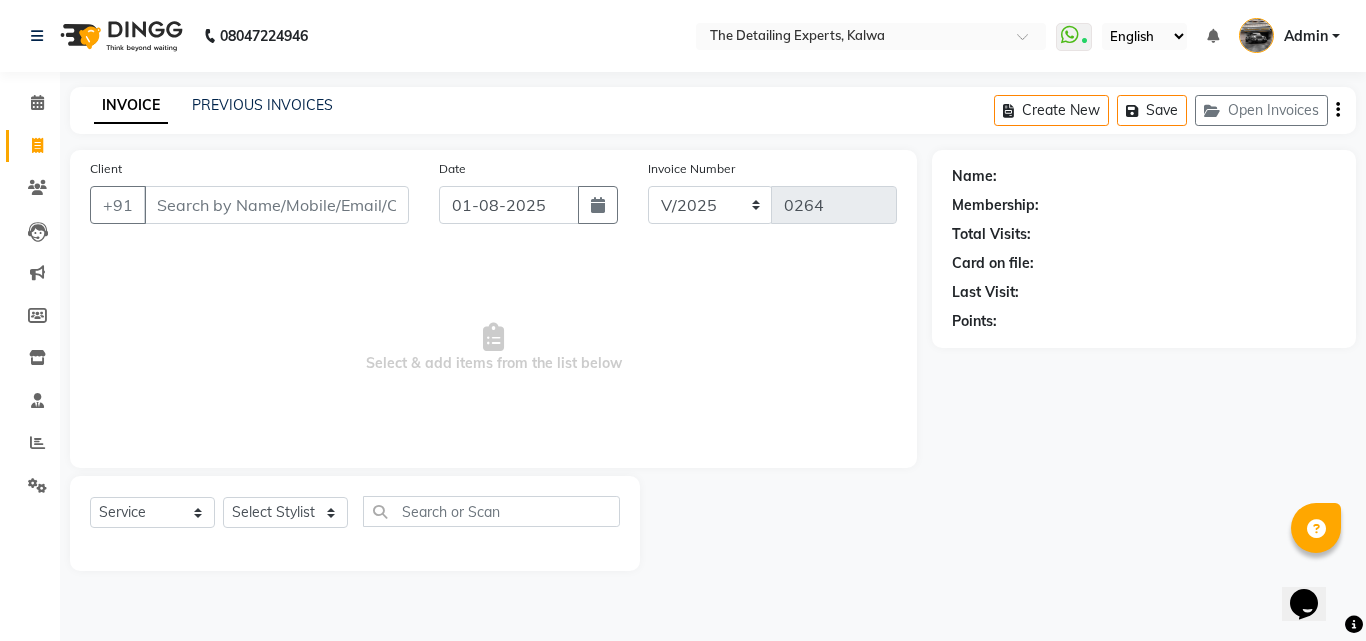 click on "Client +91 [PHONE] Date 01-08-2025 Invoice Number V/2025 V/2025-26 0264  Select & add items from the list below" 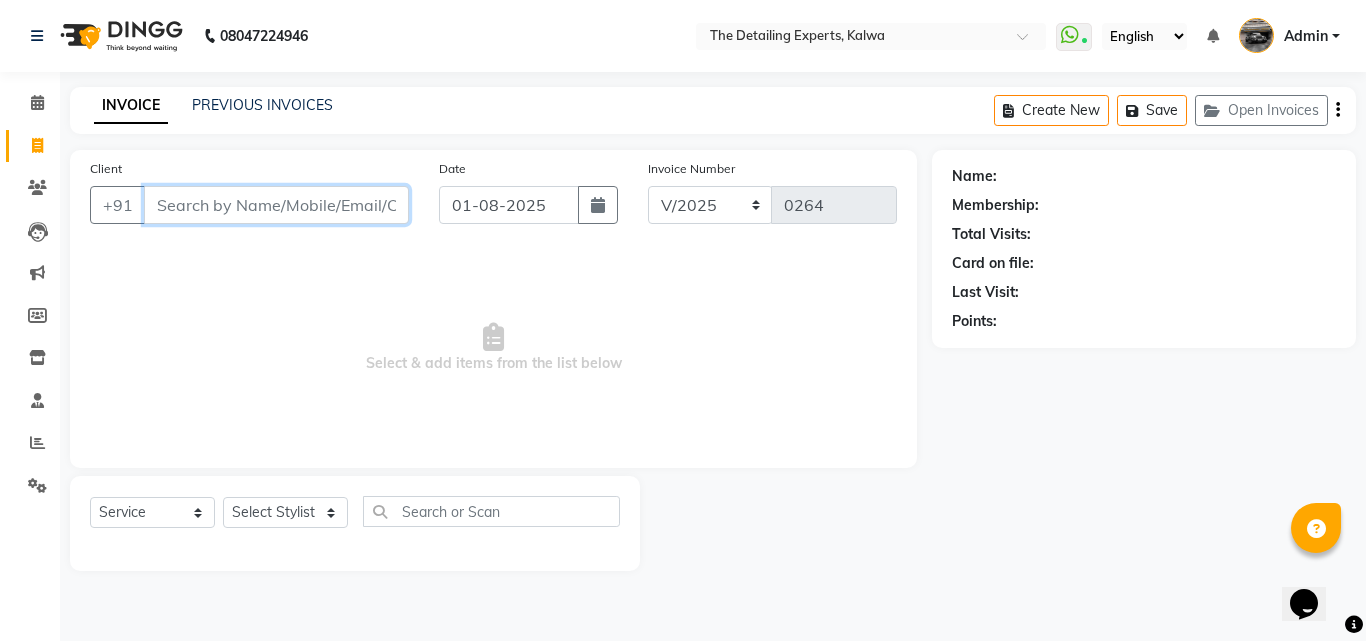 click on "Client" at bounding box center [276, 205] 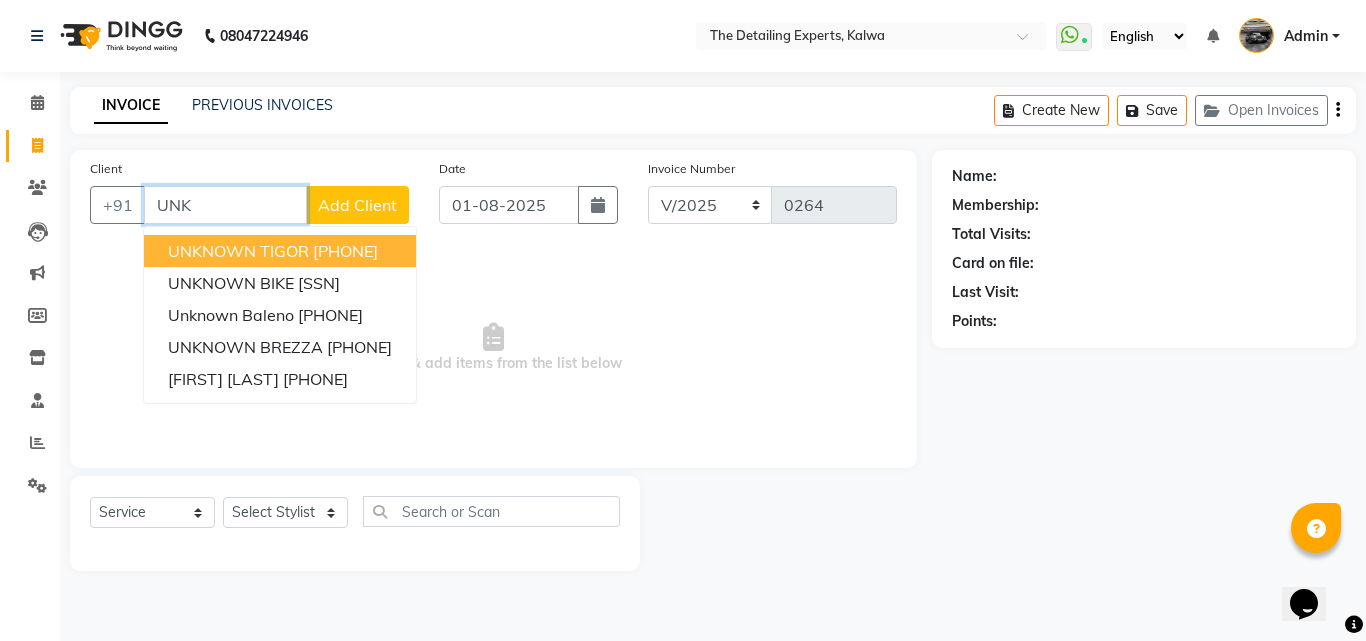 click on "UNKNOWN TIGOR" at bounding box center [238, 251] 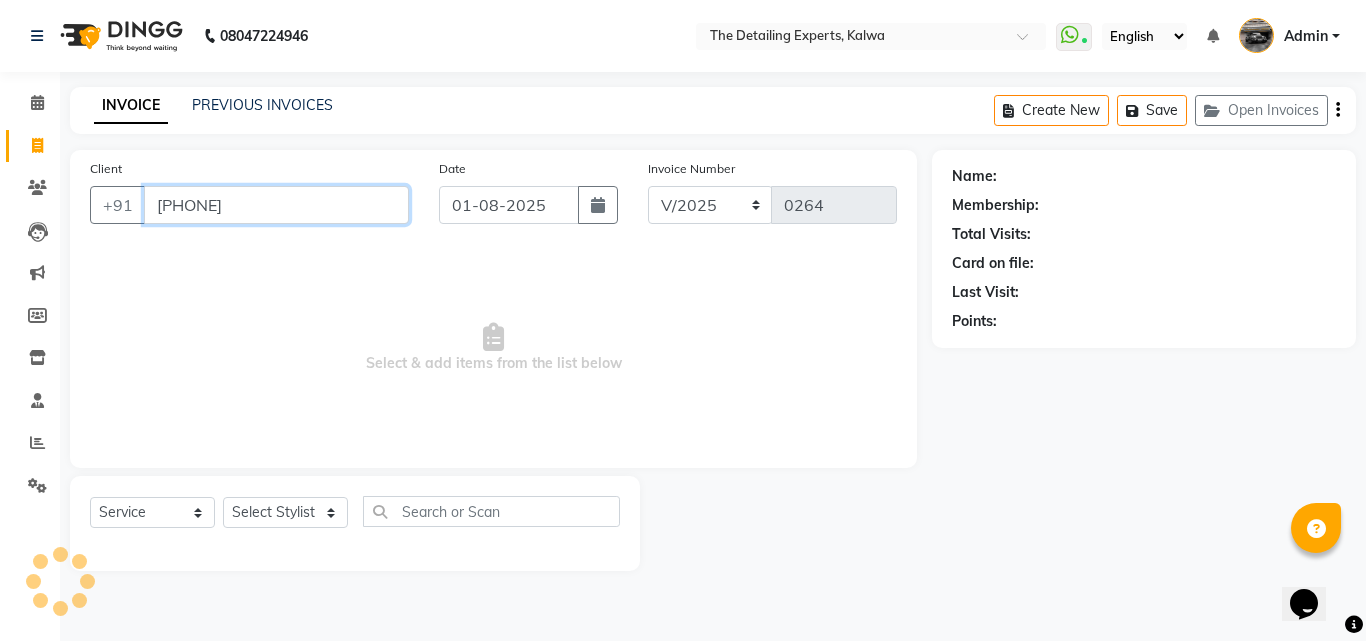 type on "[PHONE]" 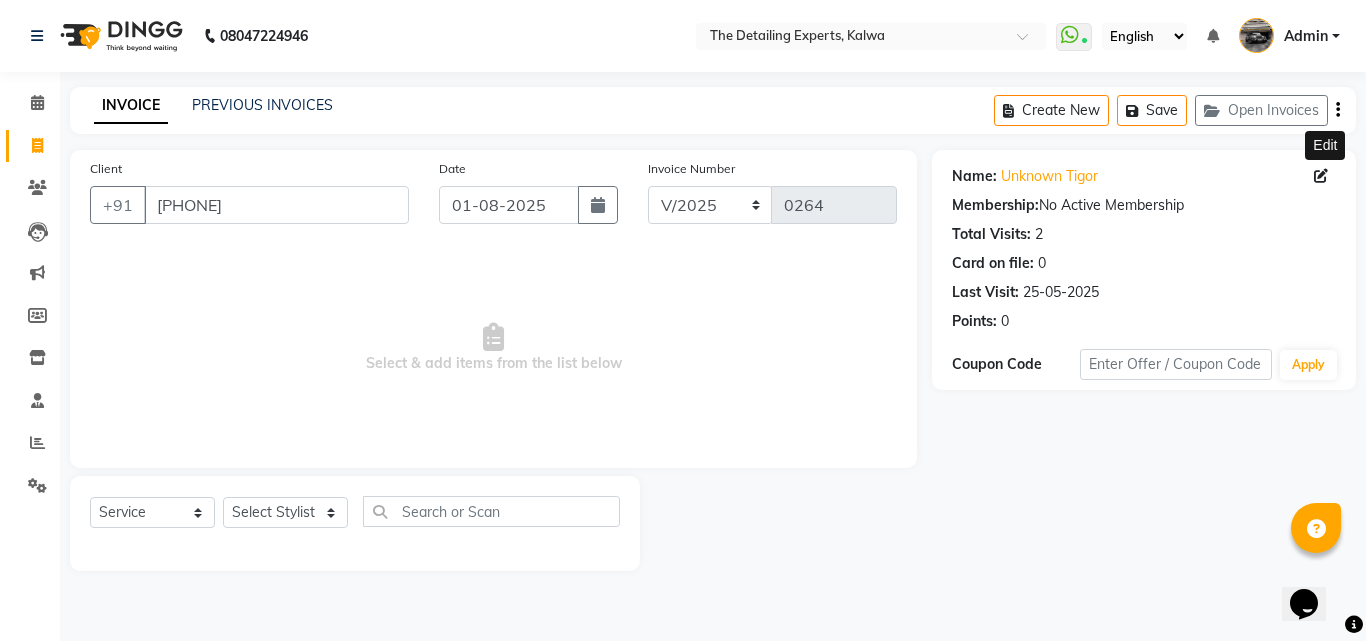 click 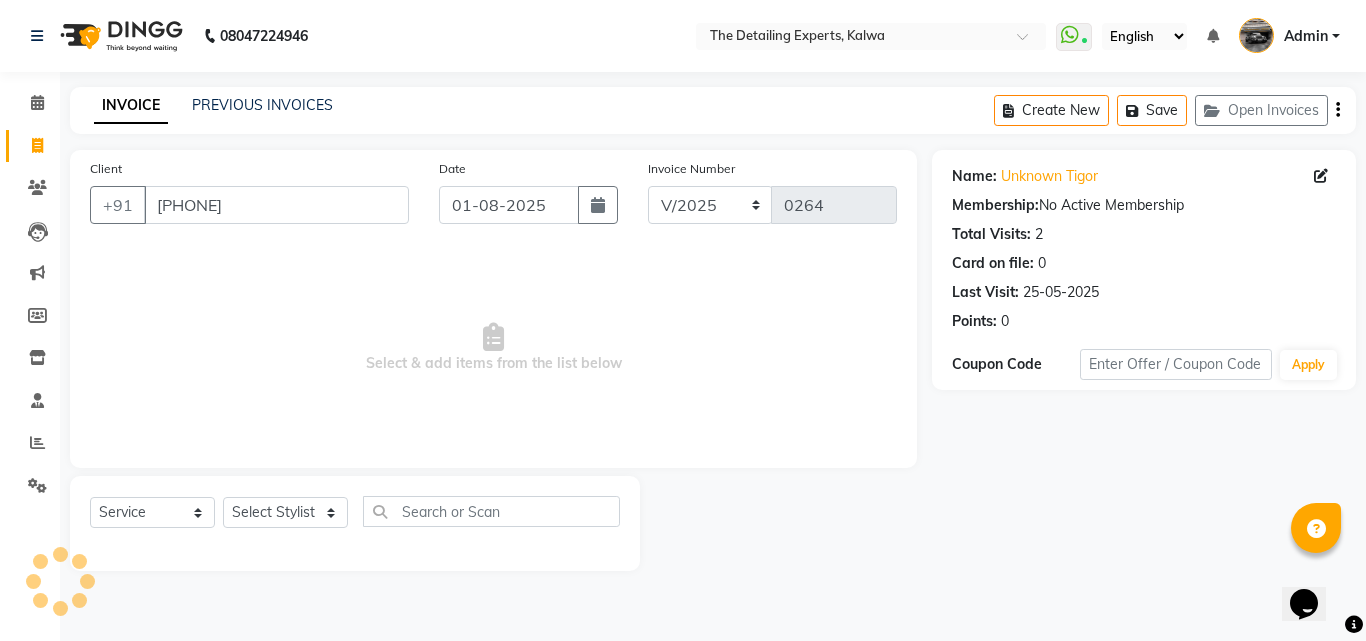 select on "male" 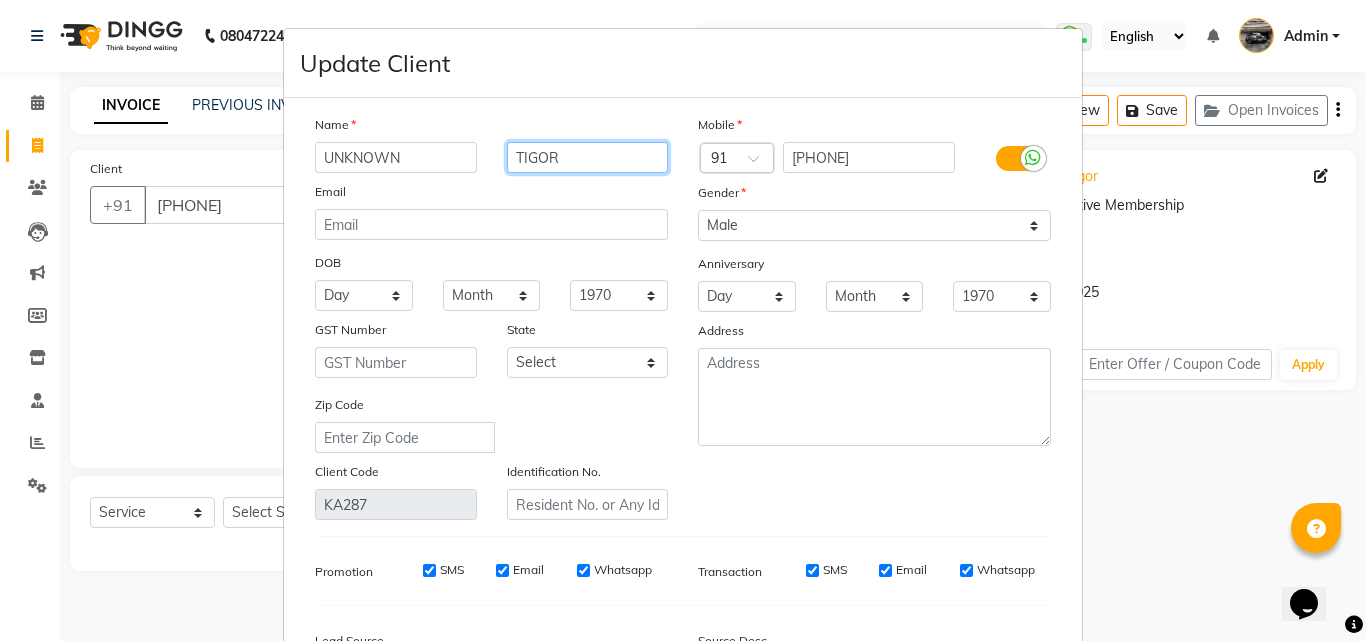 click on "TIGOR" at bounding box center (588, 157) 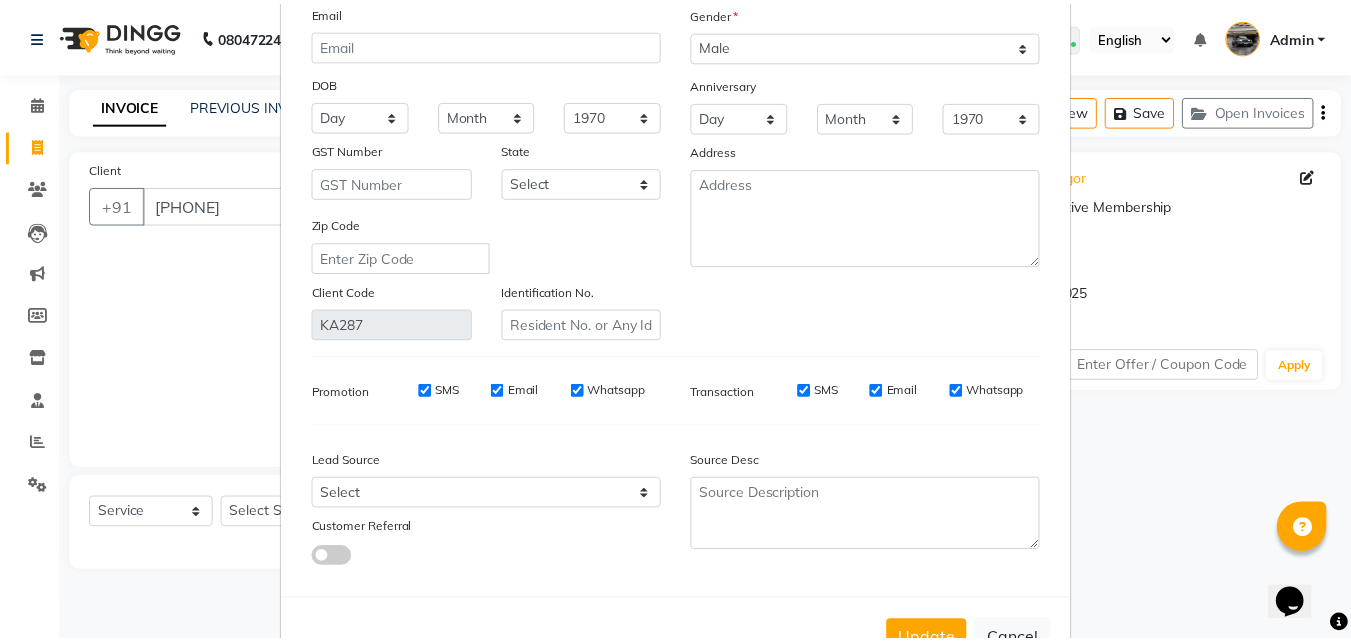 scroll, scrollTop: 200, scrollLeft: 0, axis: vertical 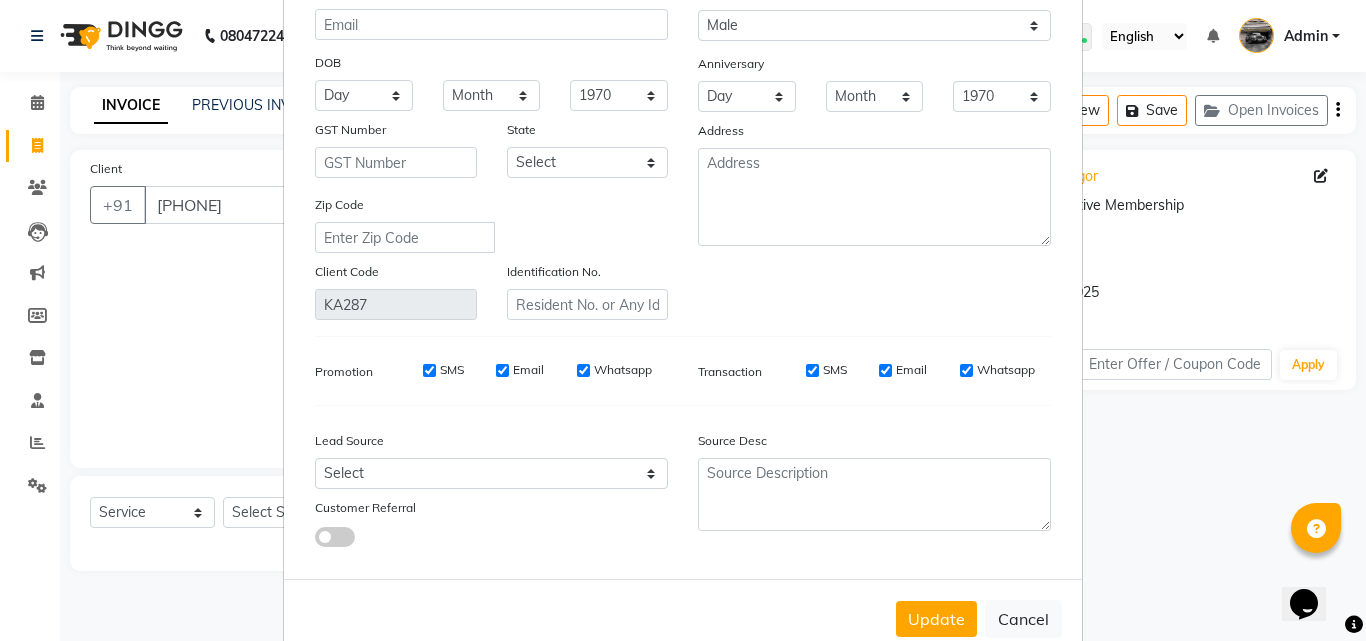 type on "CAR" 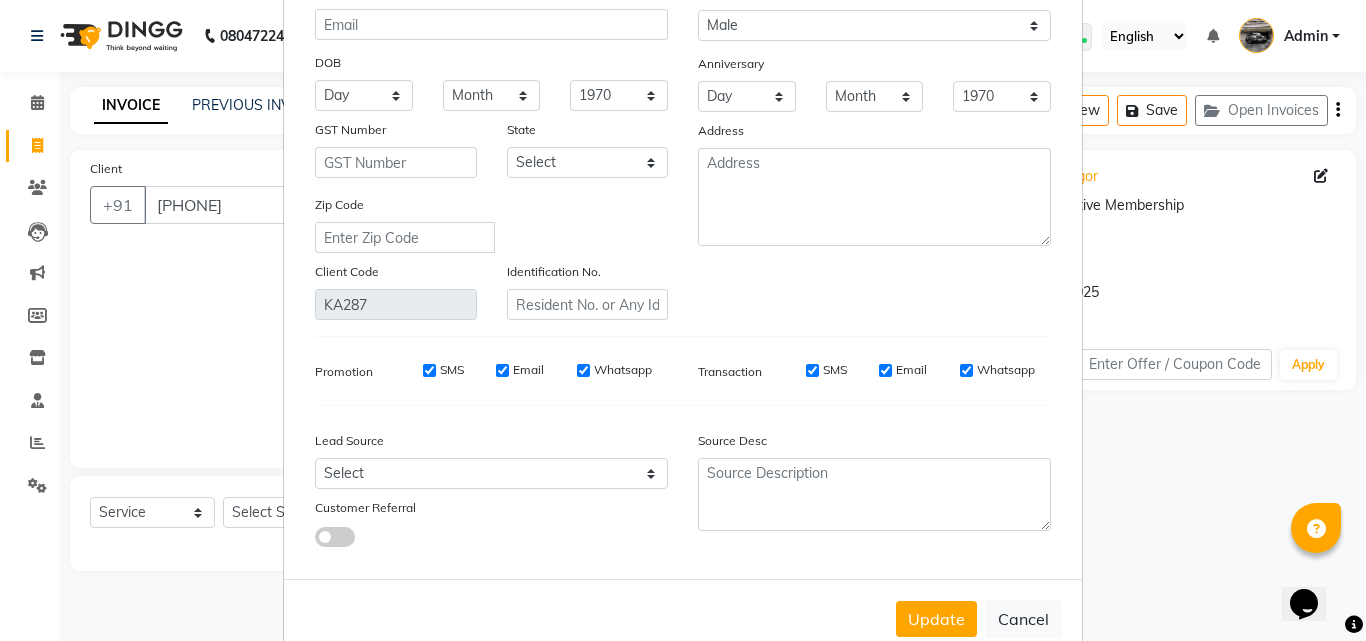 click on "Update   Cancel" at bounding box center (683, 618) 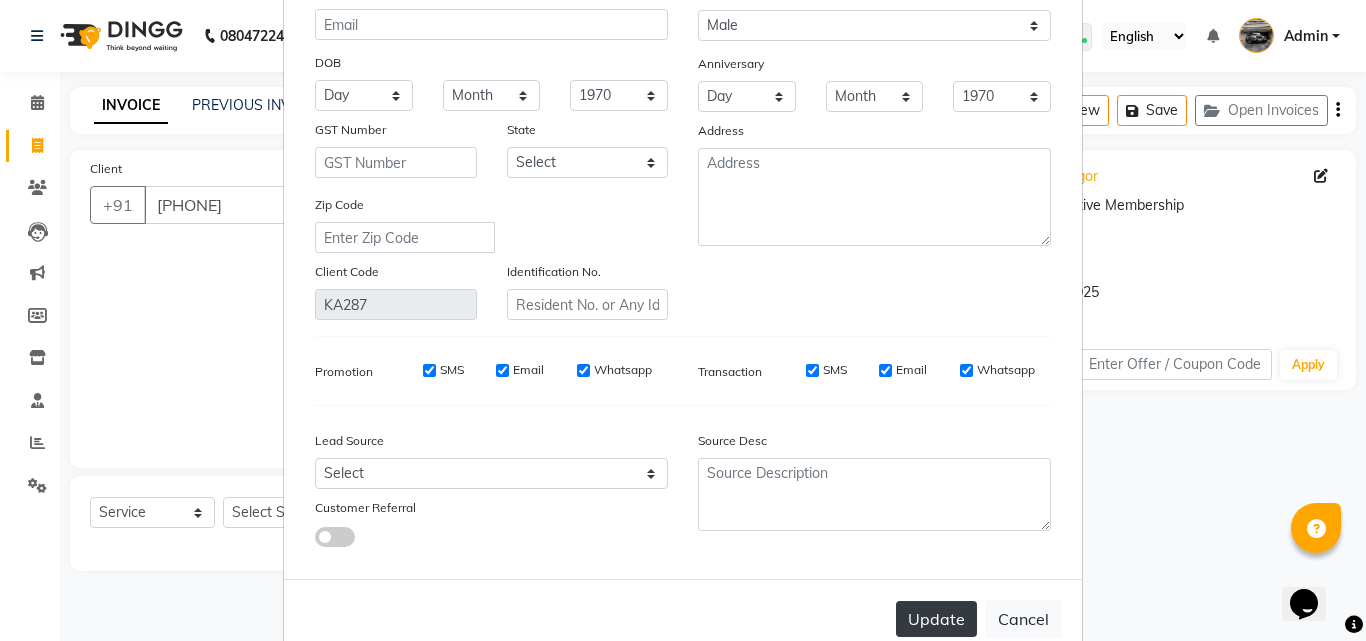 click on "Update" at bounding box center [936, 619] 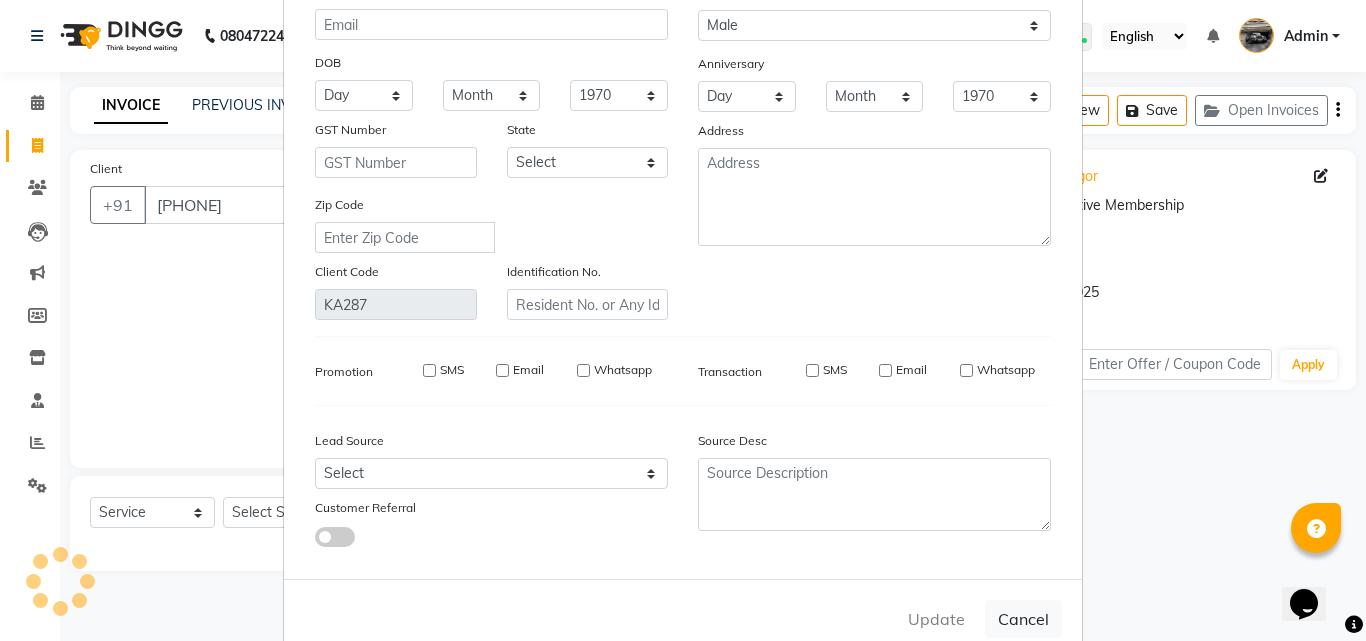 type 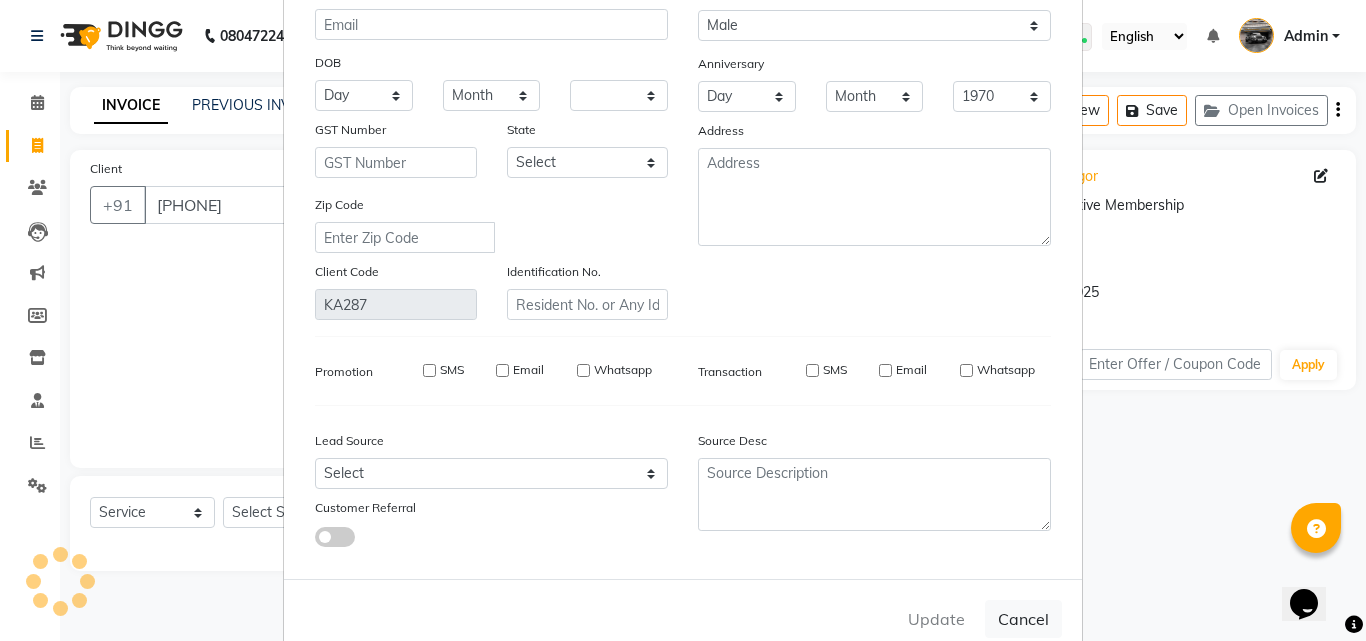 type 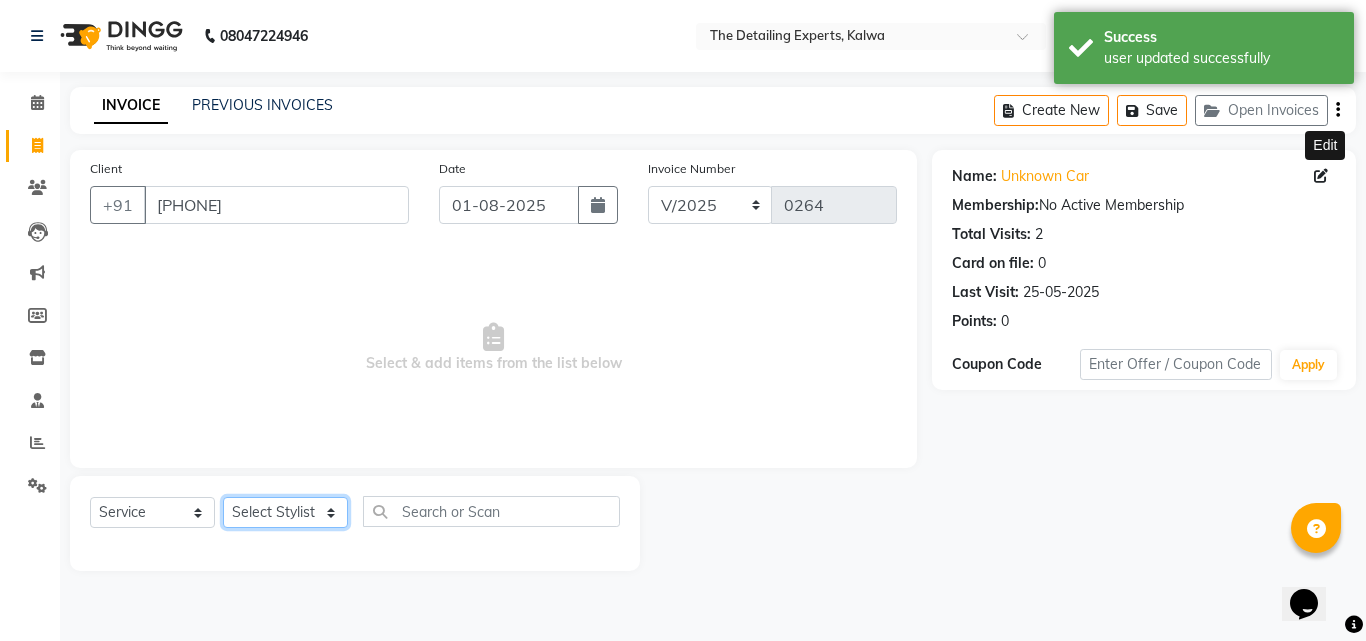 click on "Select Stylist [FIRST]  [FIRST]  [FIRST]" 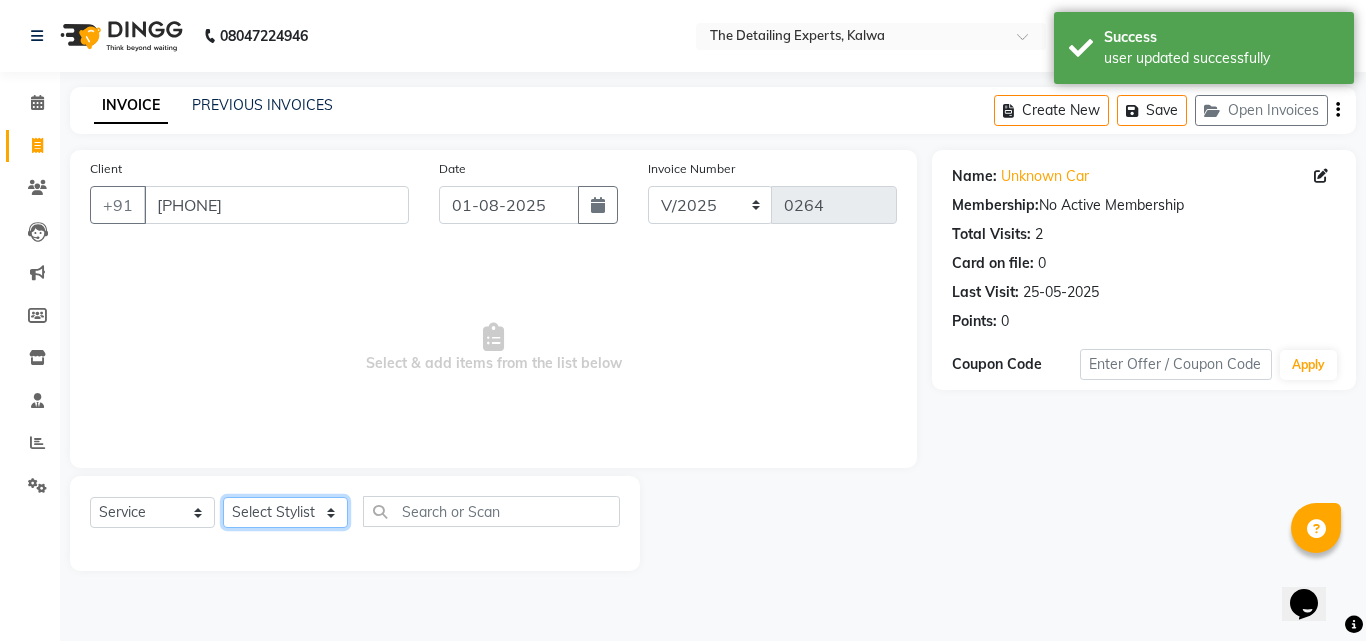 select on "65222" 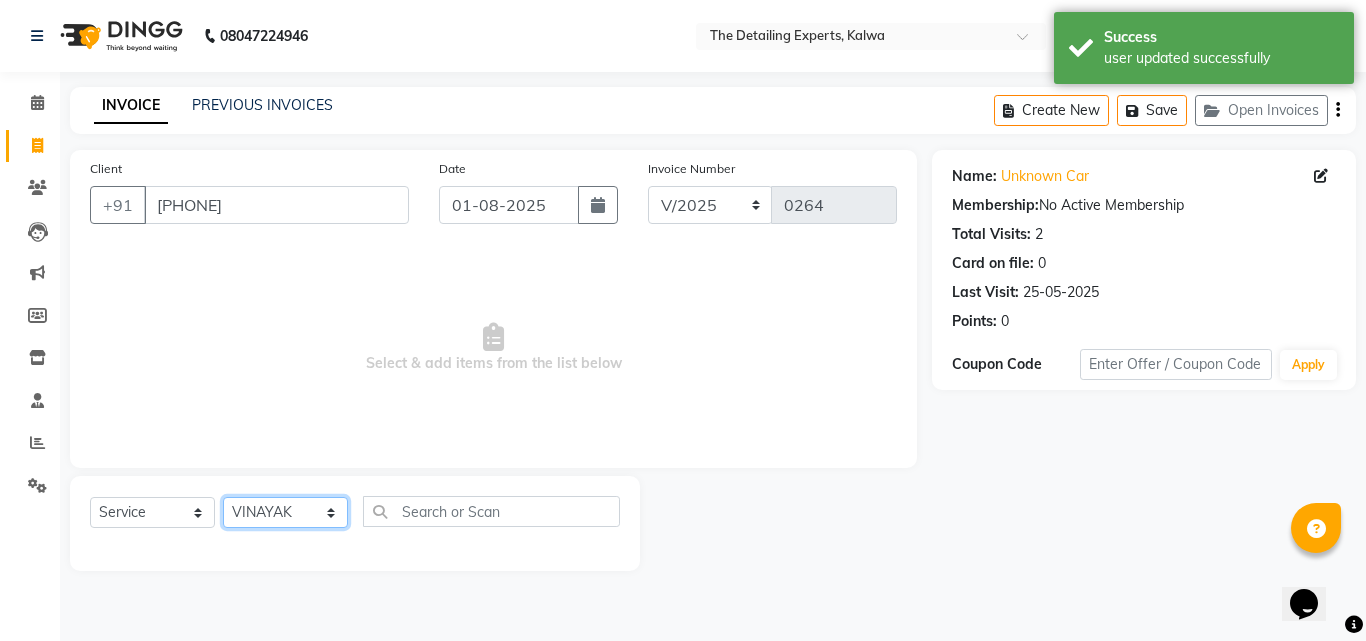 click on "Select Stylist [FIRST]  [FIRST]  [FIRST]" 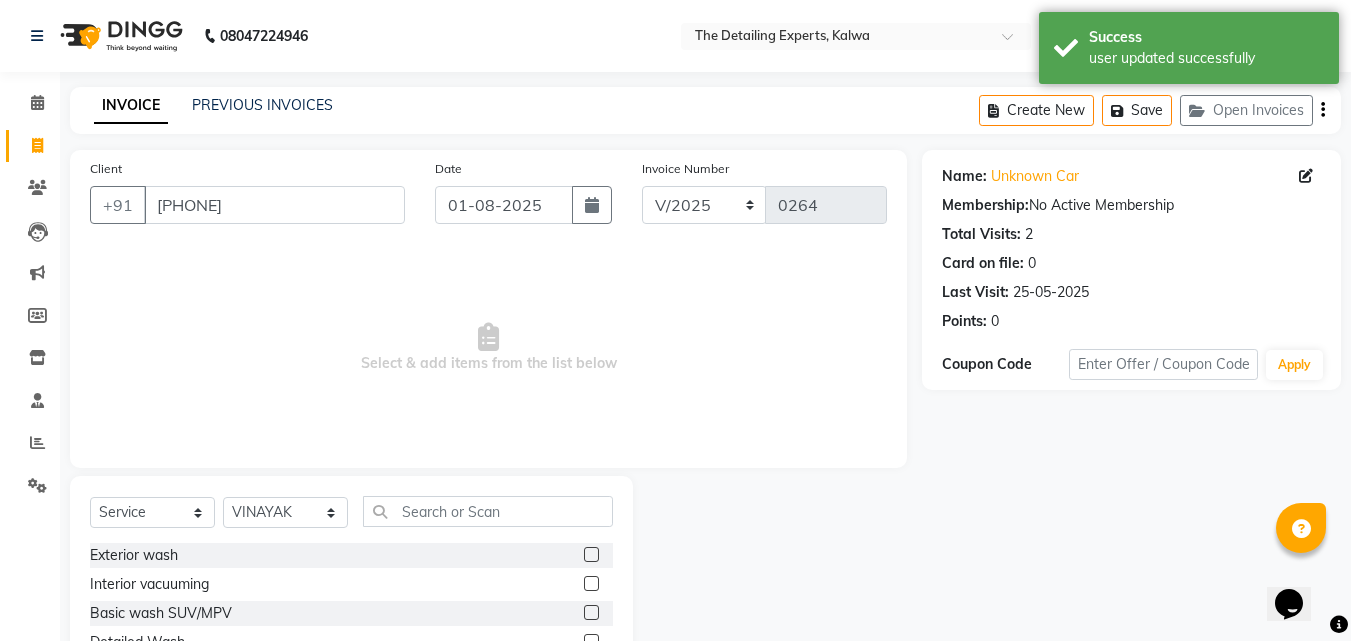 click on "Basic wash SUV/MPV" 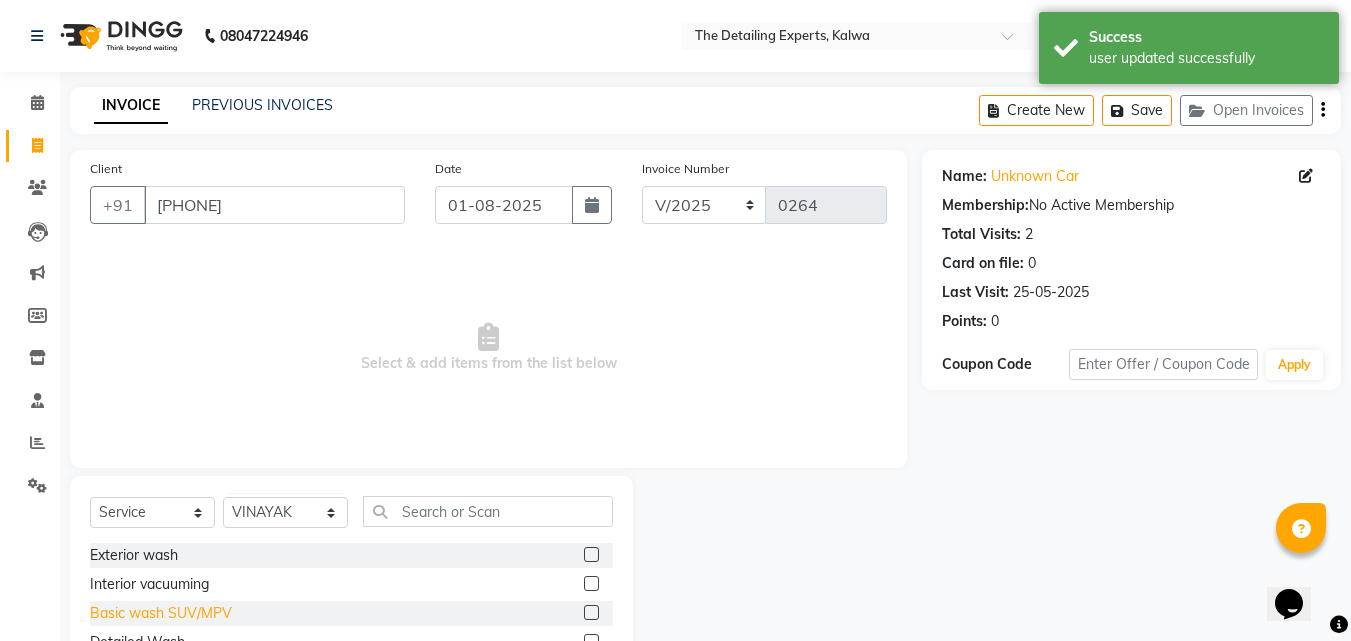 click on "Basic wash SUV/MPV" 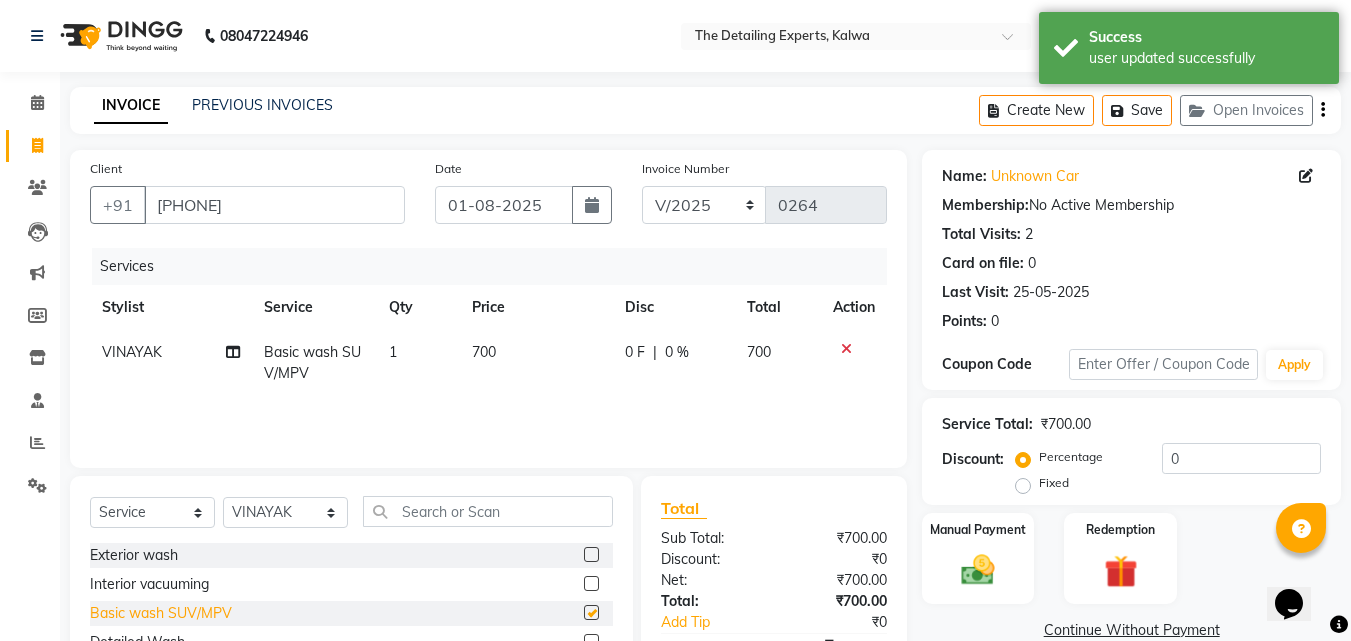 checkbox on "false" 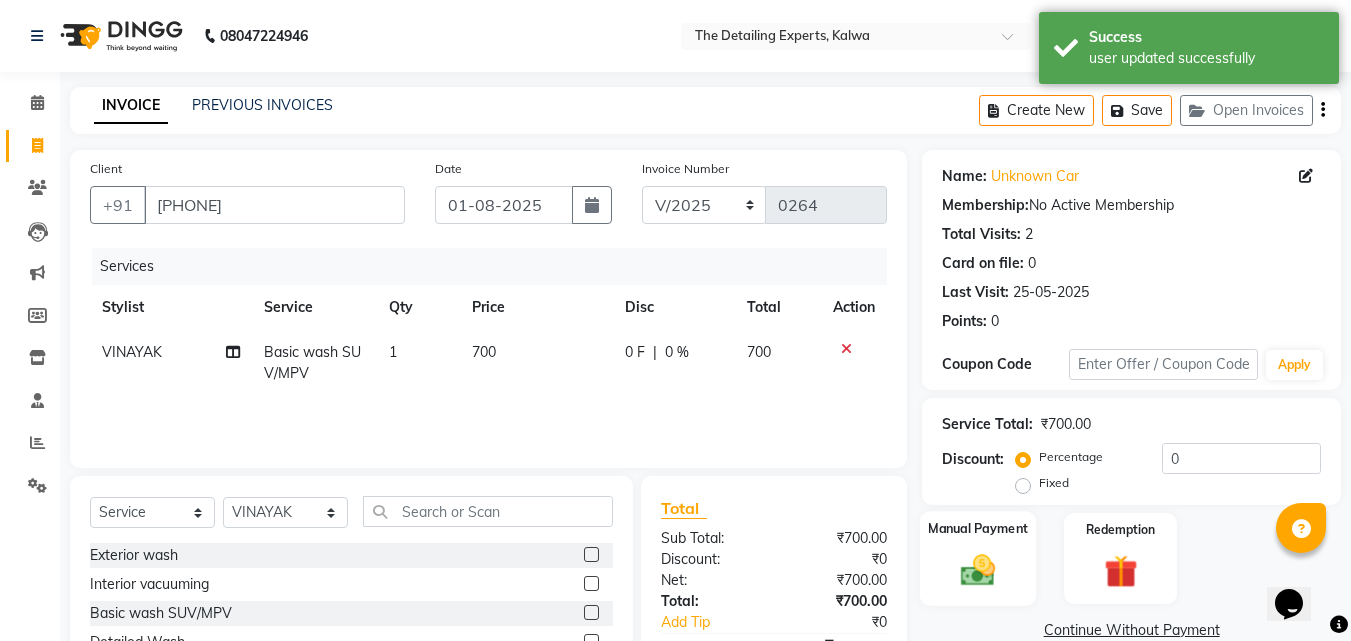 scroll, scrollTop: 160, scrollLeft: 0, axis: vertical 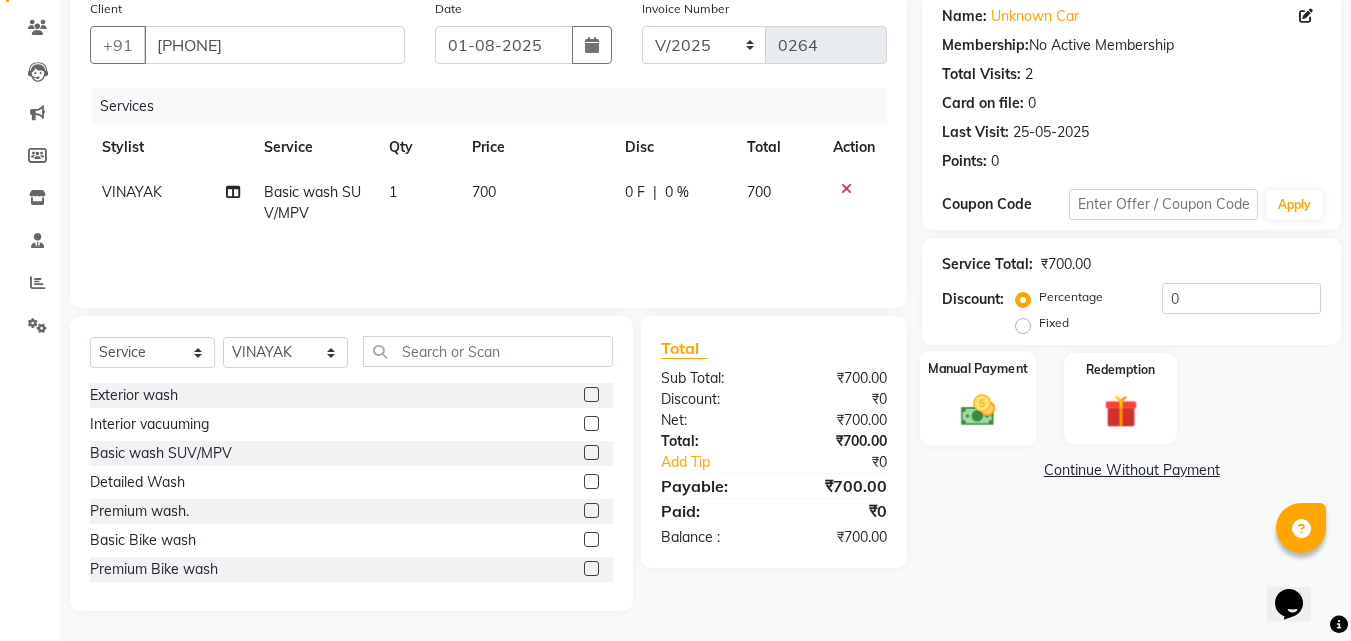 click 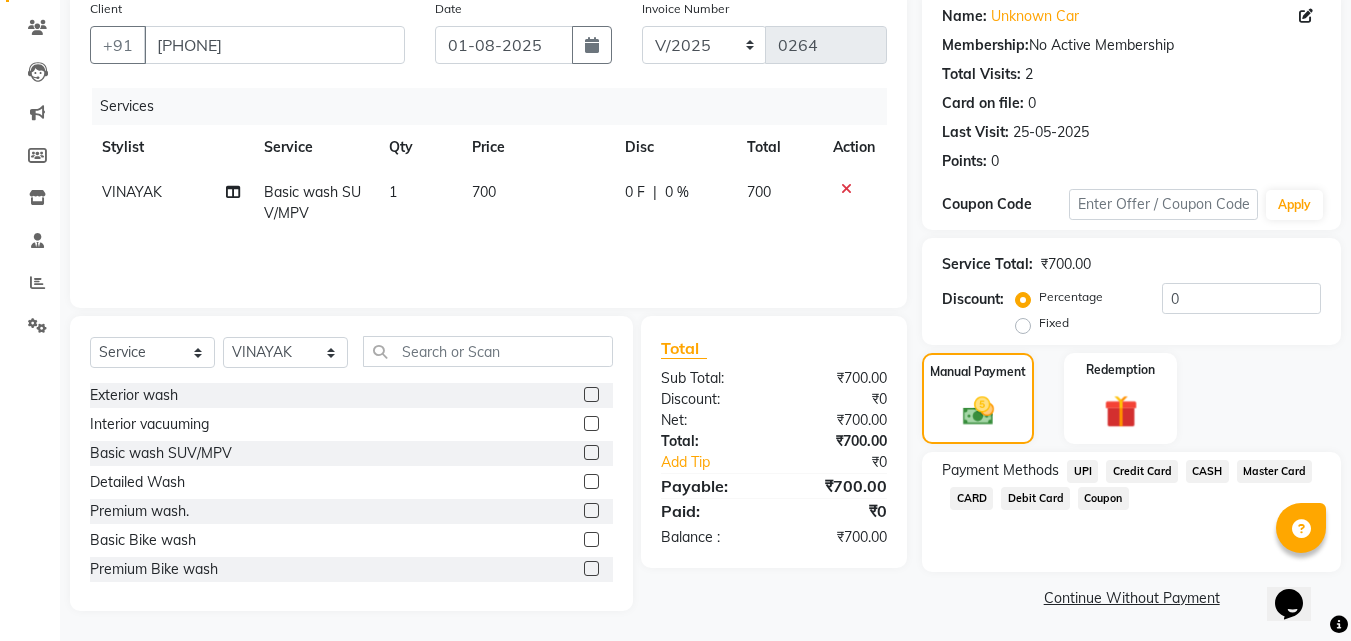 scroll, scrollTop: 162, scrollLeft: 0, axis: vertical 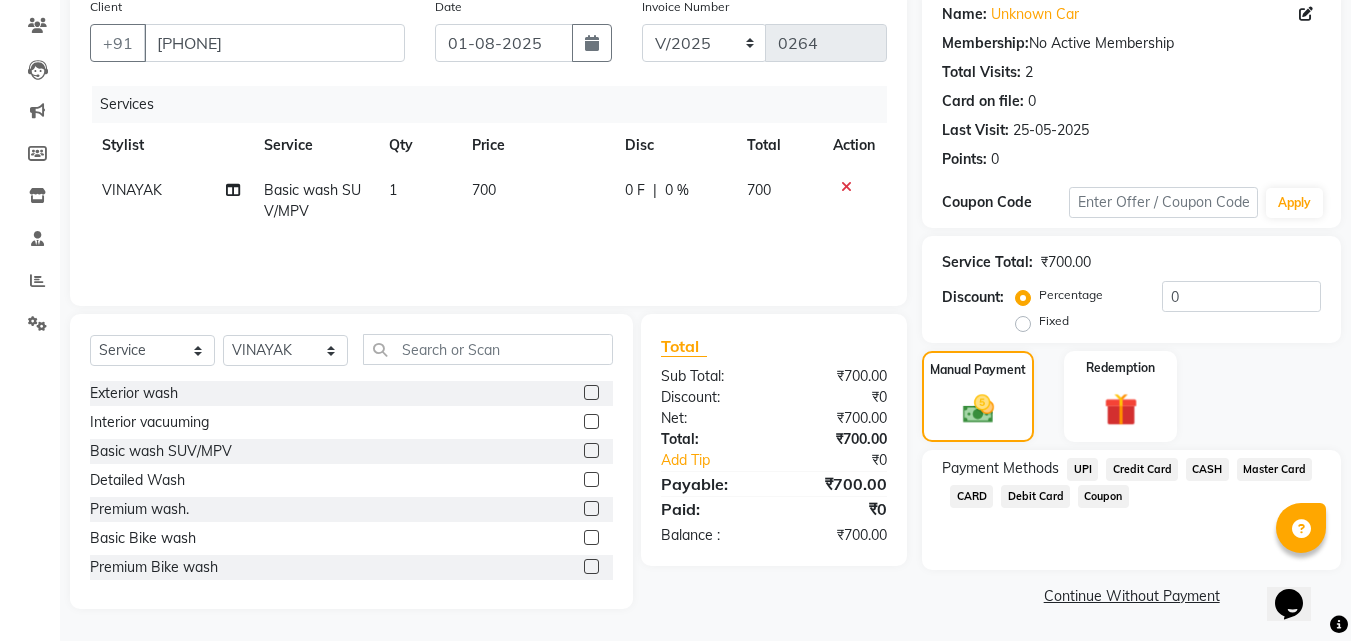 click on "UPI" 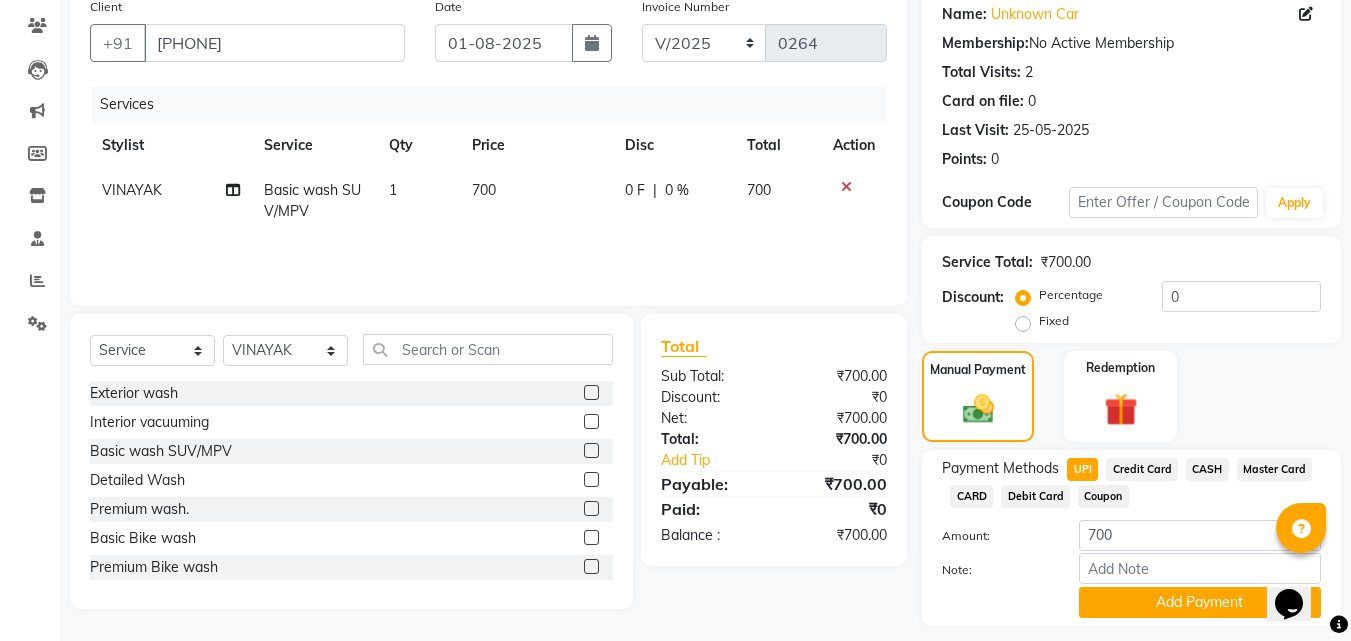 scroll, scrollTop: 218, scrollLeft: 0, axis: vertical 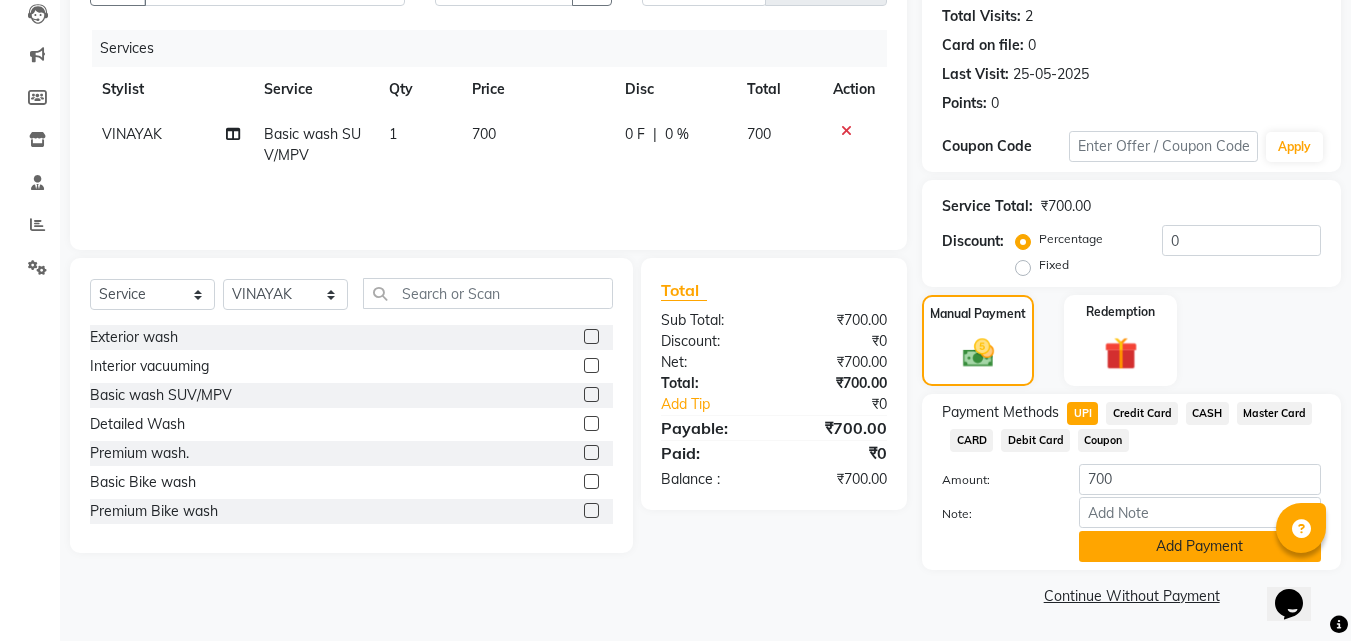 click on "Add Payment" 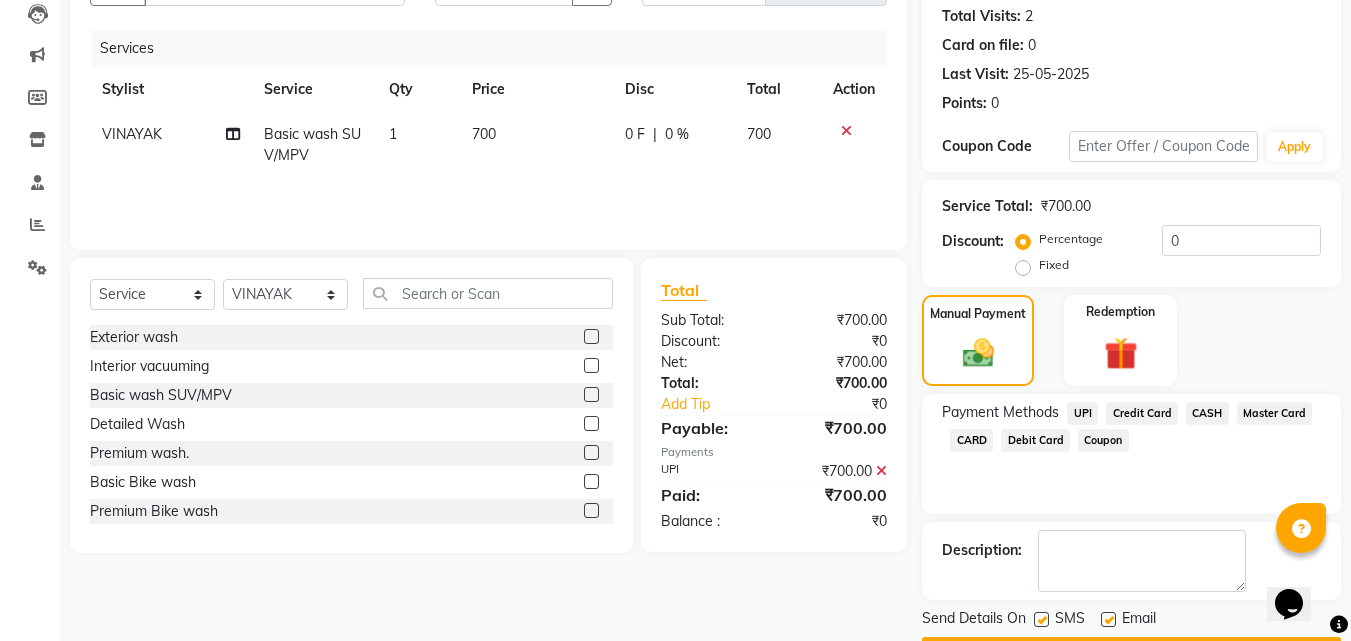 scroll, scrollTop: 275, scrollLeft: 0, axis: vertical 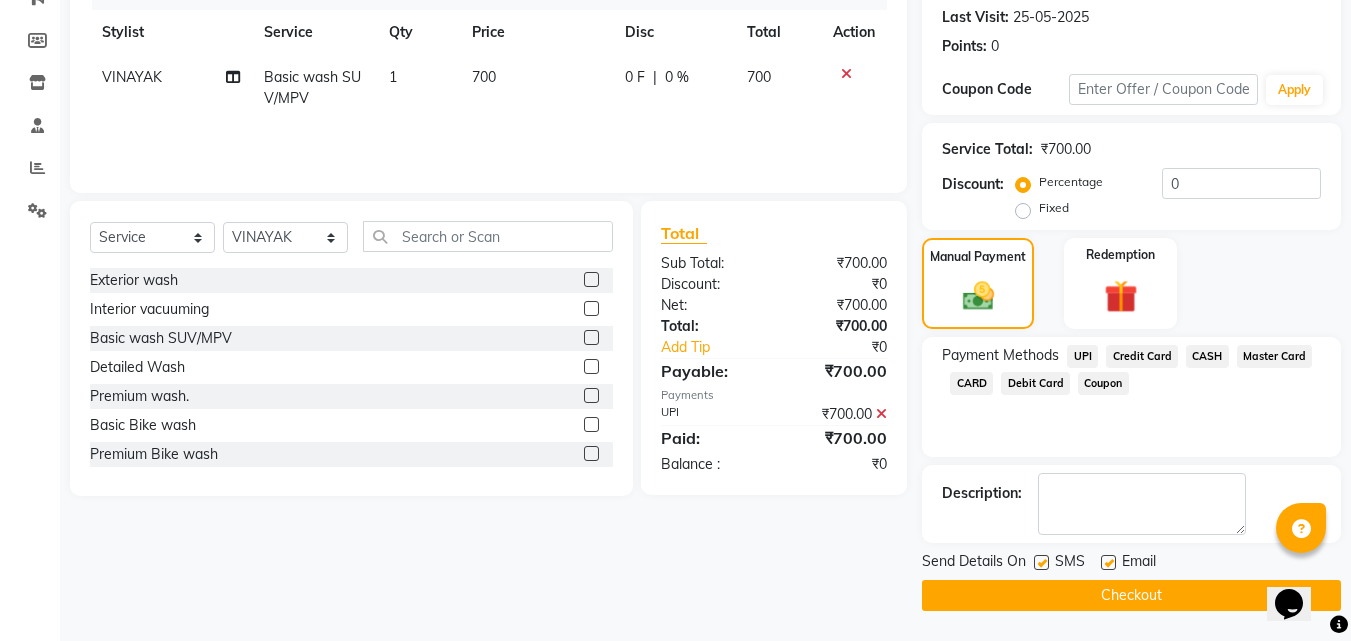click on "Checkout" 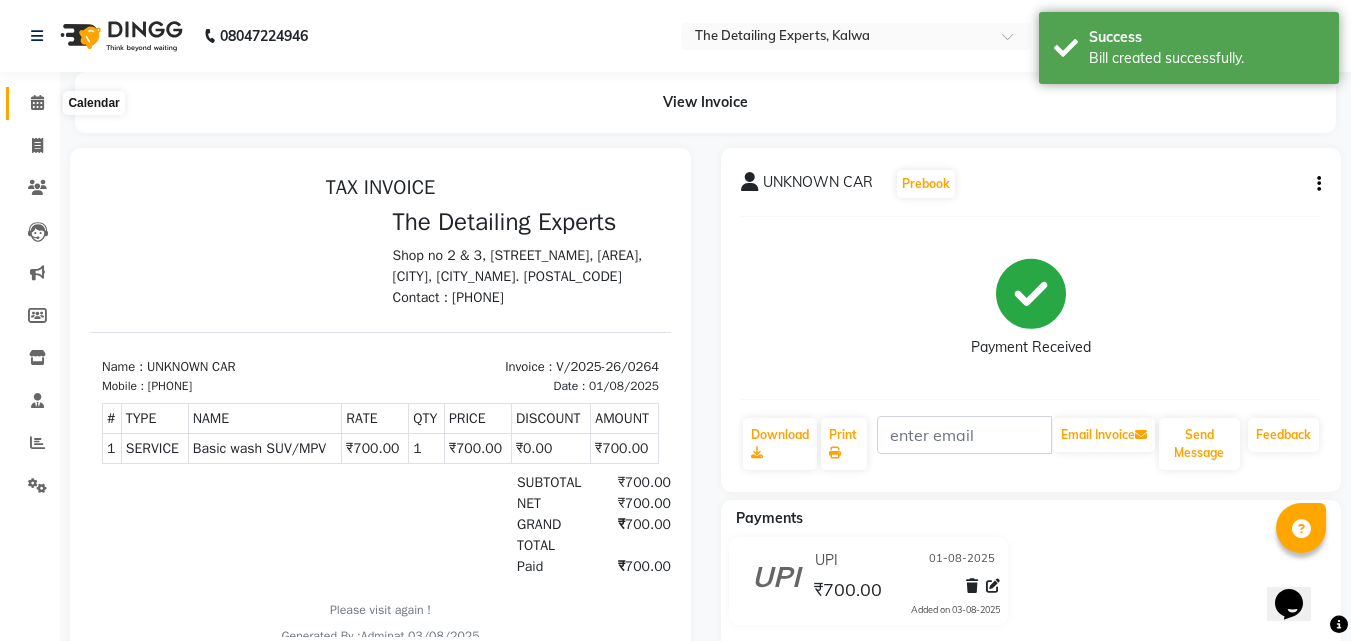 scroll, scrollTop: 0, scrollLeft: 0, axis: both 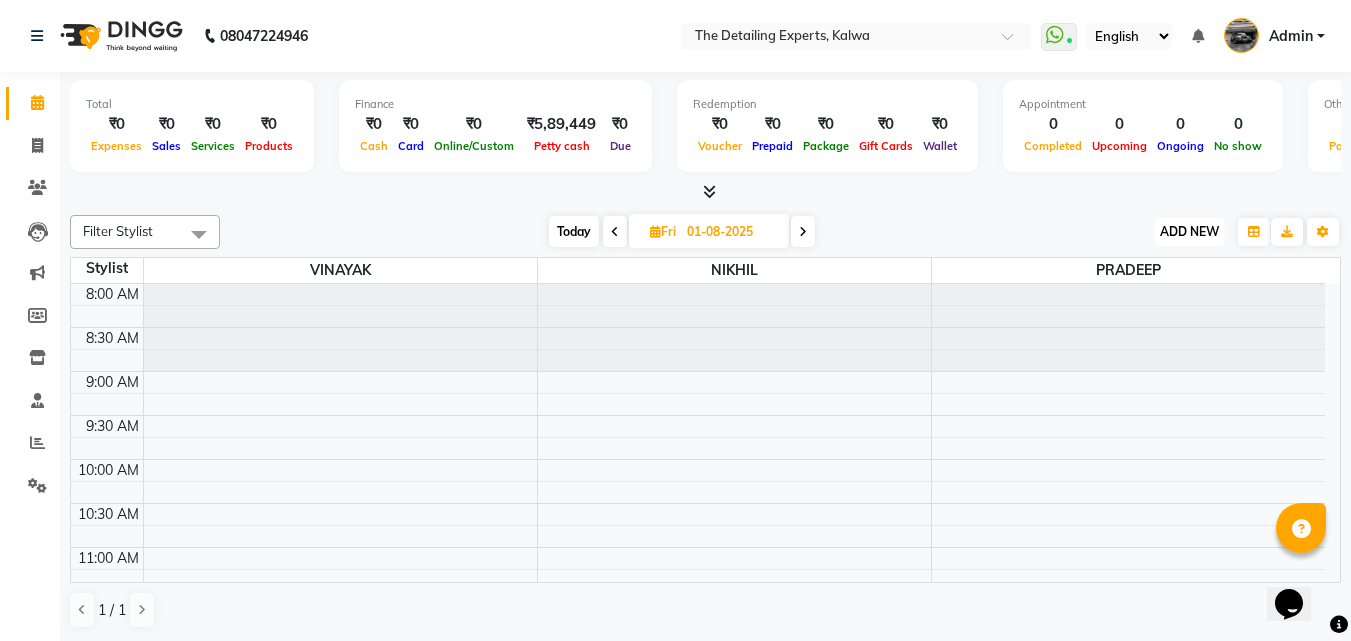click on "ADD NEW Toggle Dropdown" at bounding box center (1189, 232) 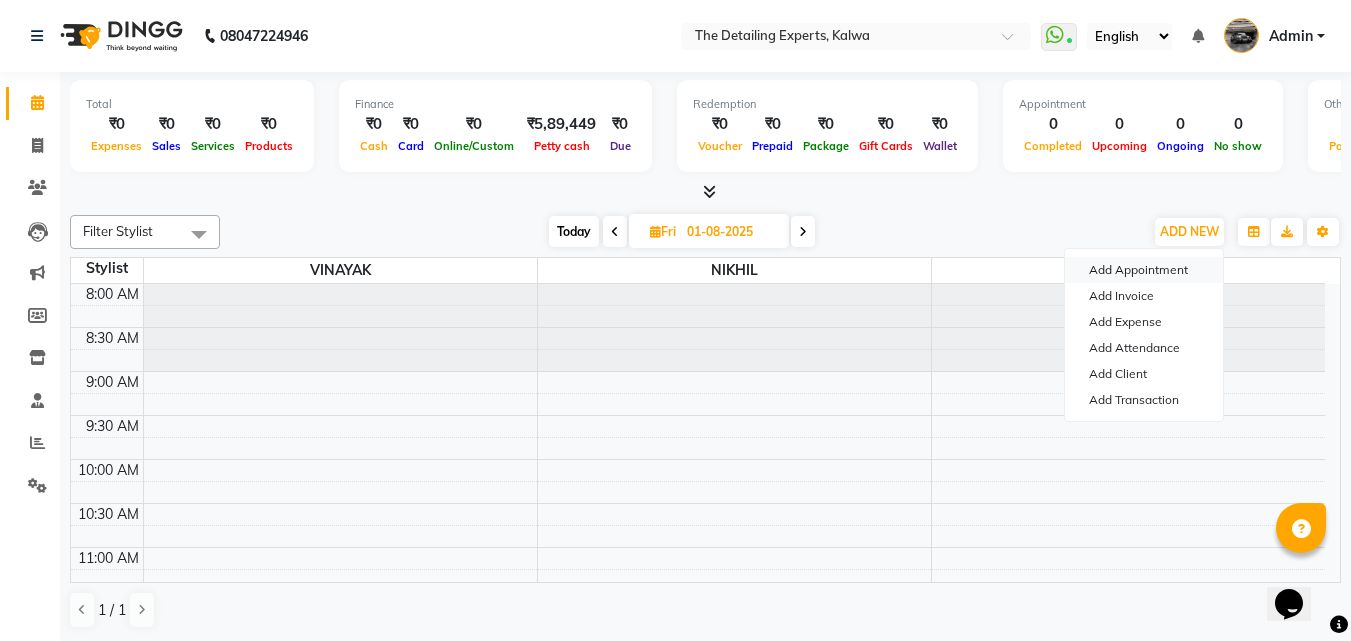 click on "Add Appointment" at bounding box center [1144, 270] 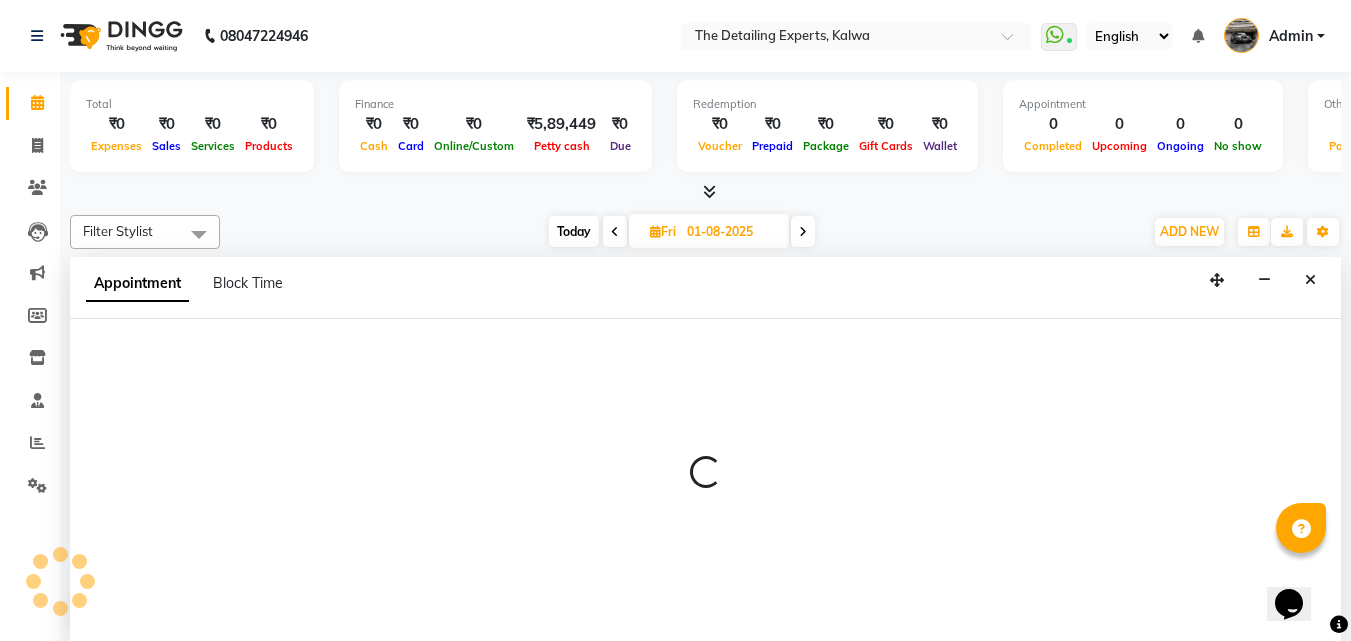 select on "tentative" 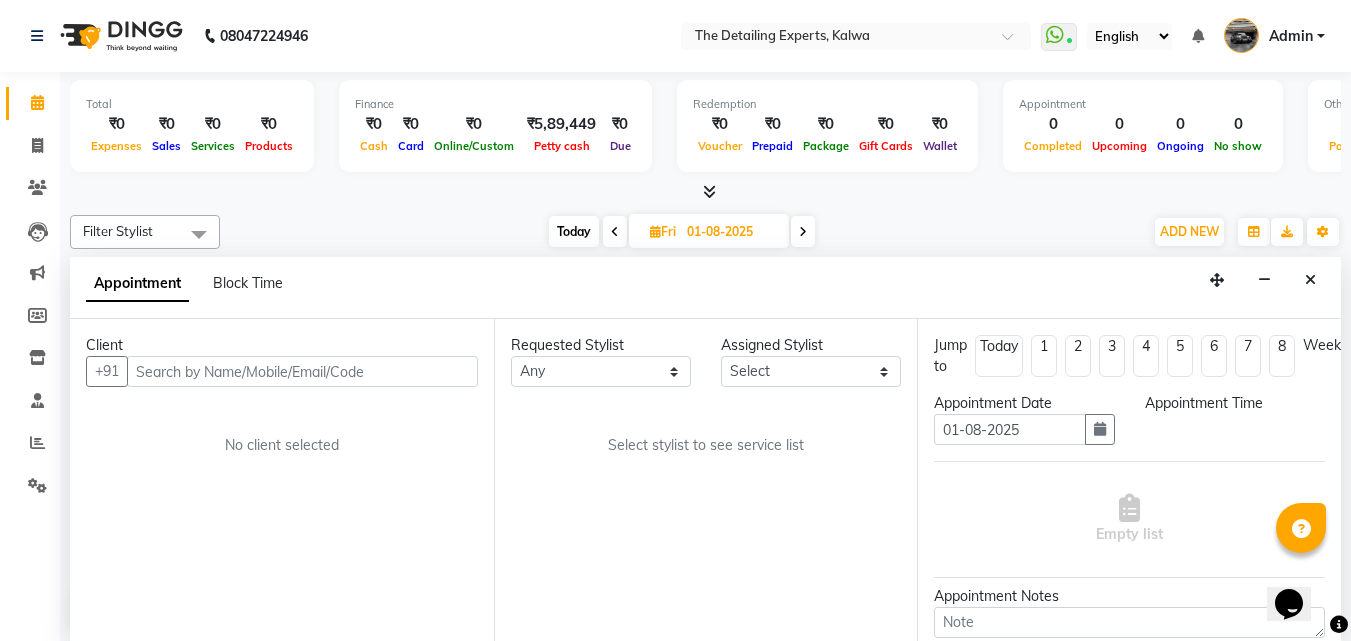scroll, scrollTop: 1, scrollLeft: 0, axis: vertical 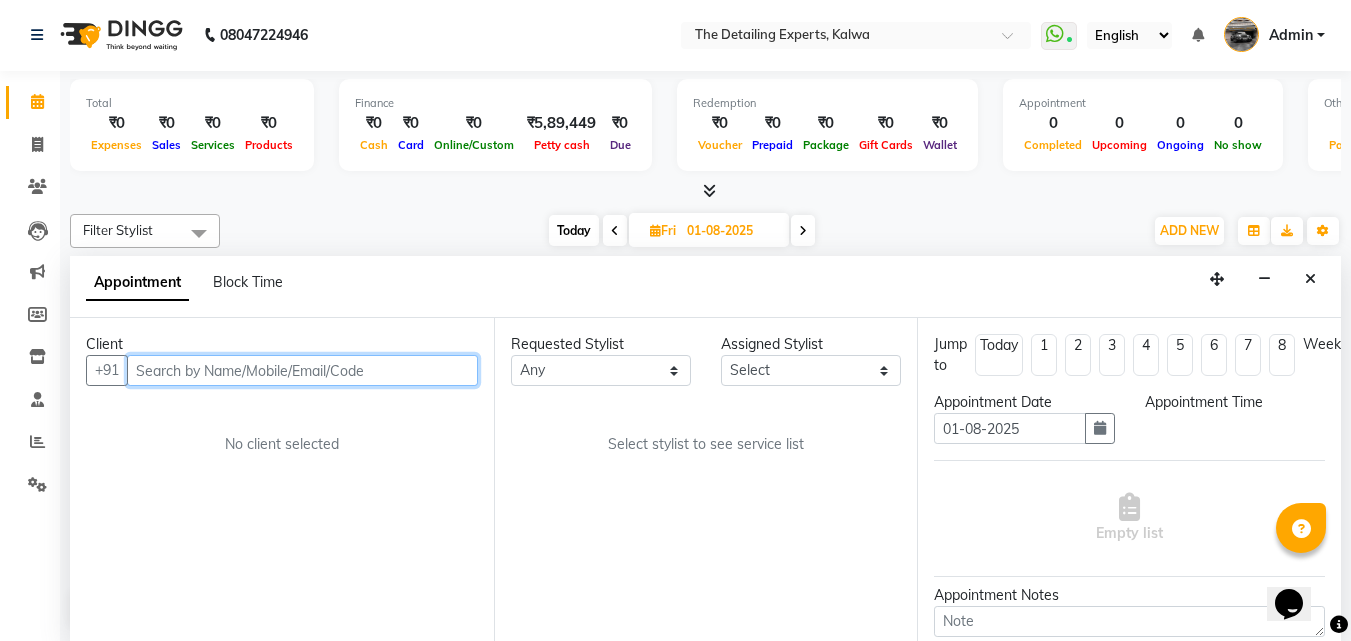 select on "540" 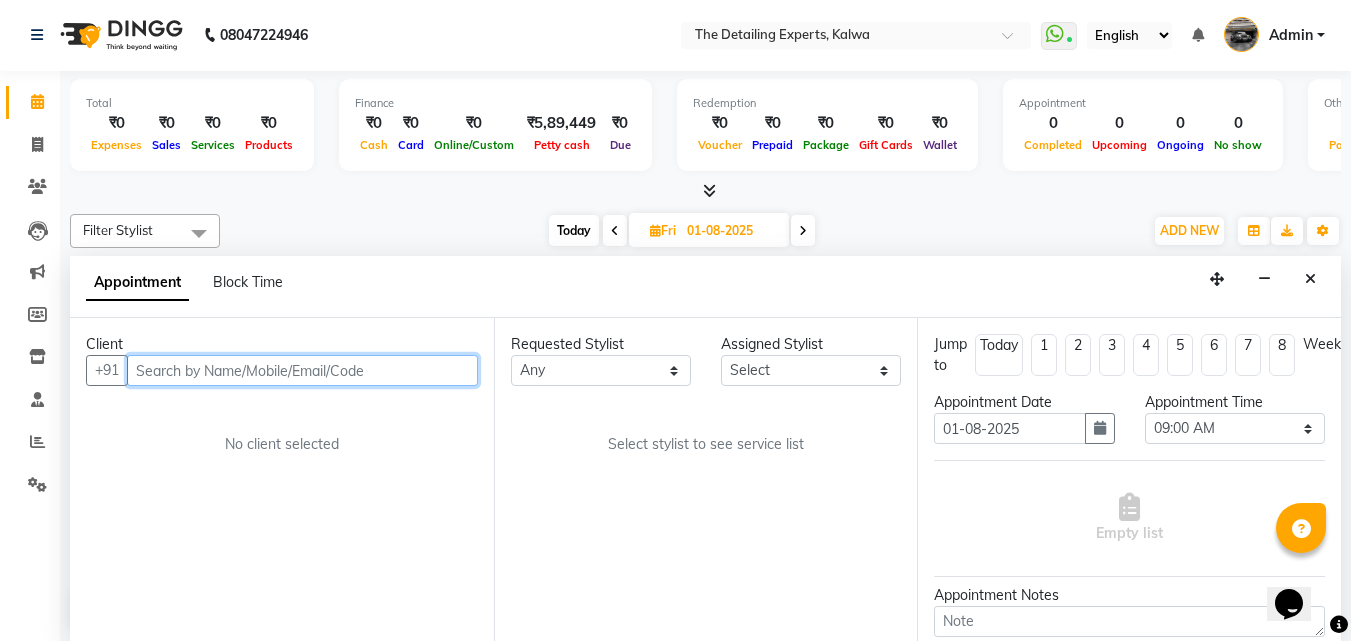 click at bounding box center [302, 370] 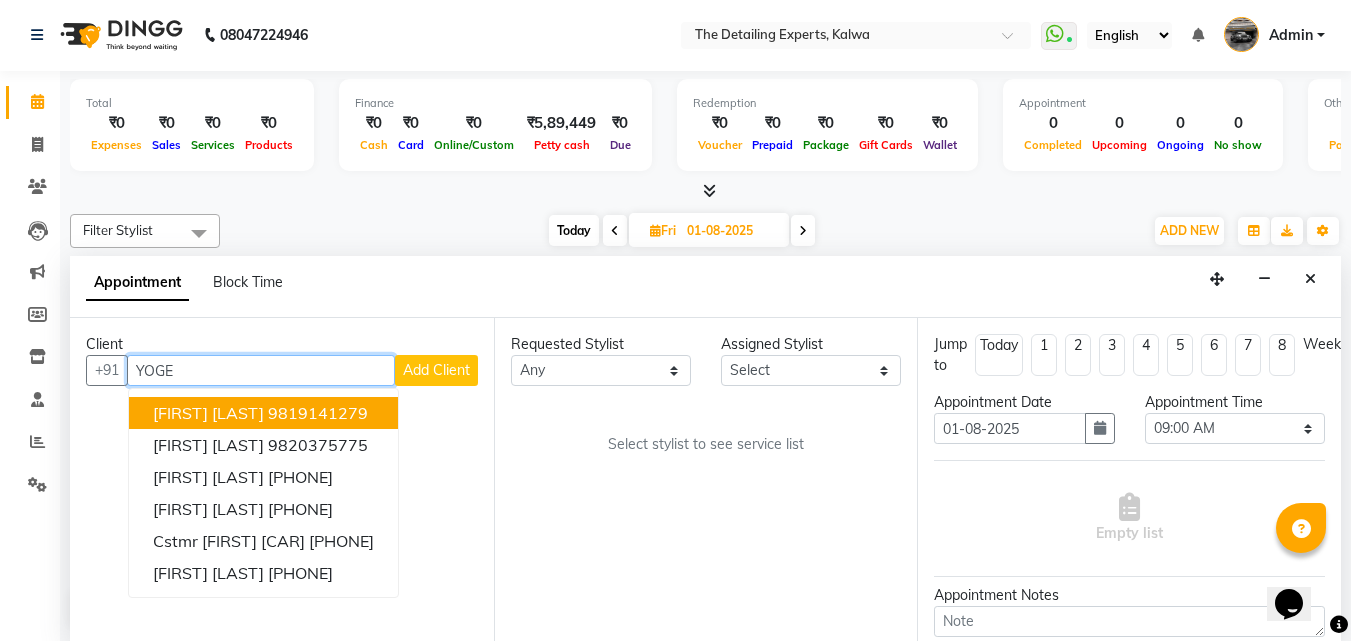 click on "9819141279" at bounding box center [318, 413] 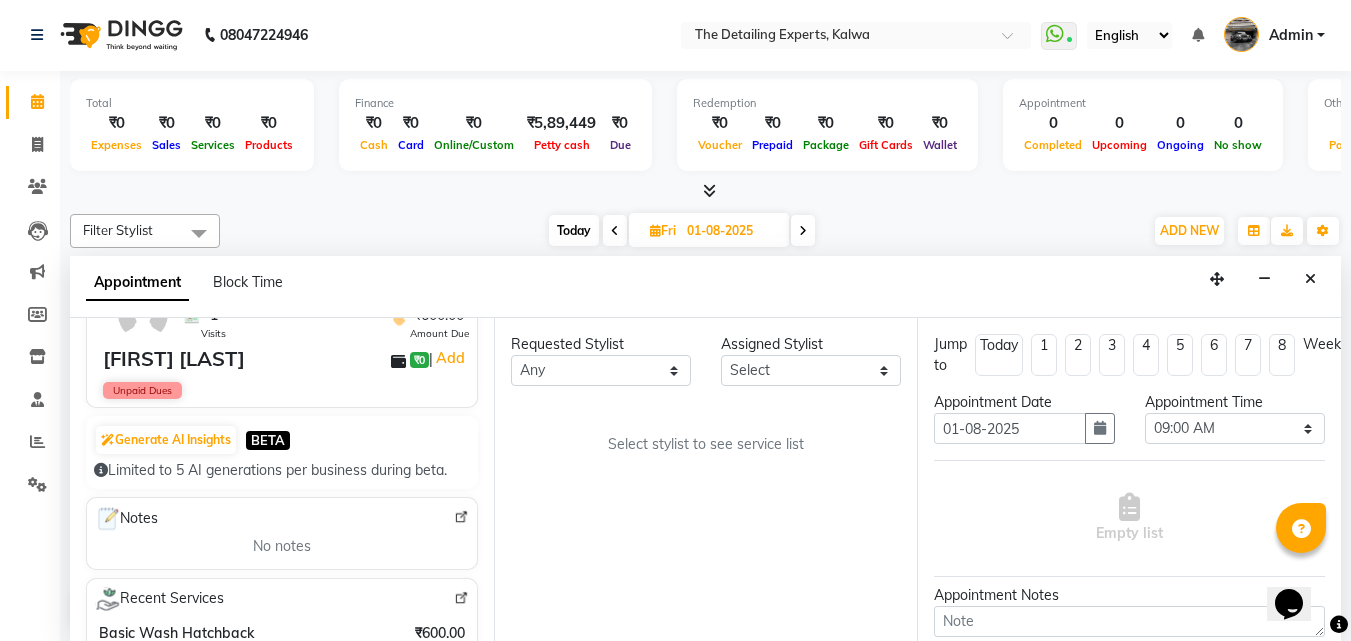 scroll, scrollTop: 0, scrollLeft: 0, axis: both 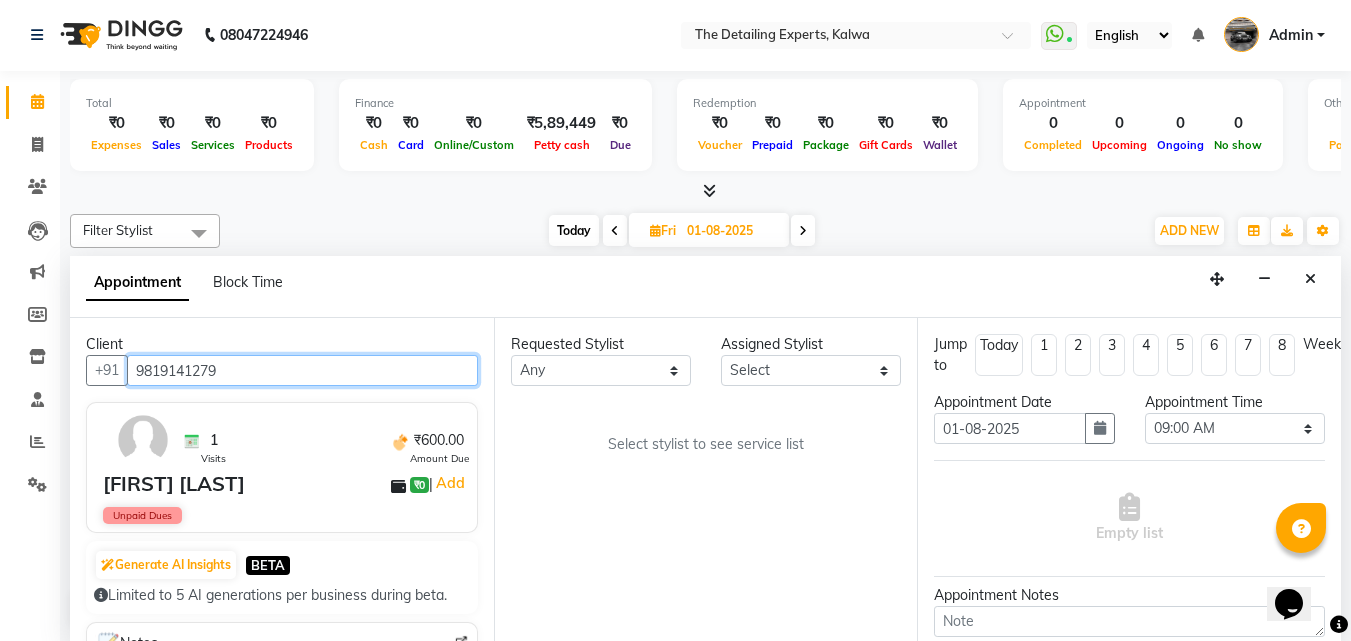 type on "9819141279" 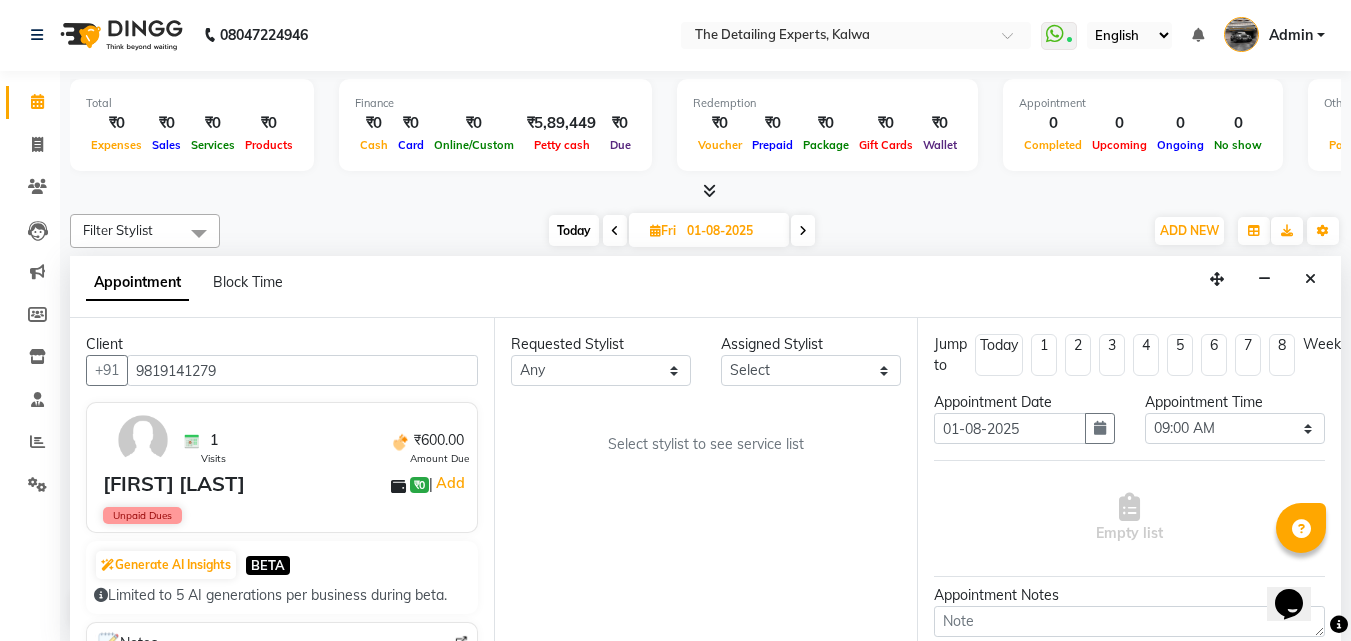 click at bounding box center [803, 231] 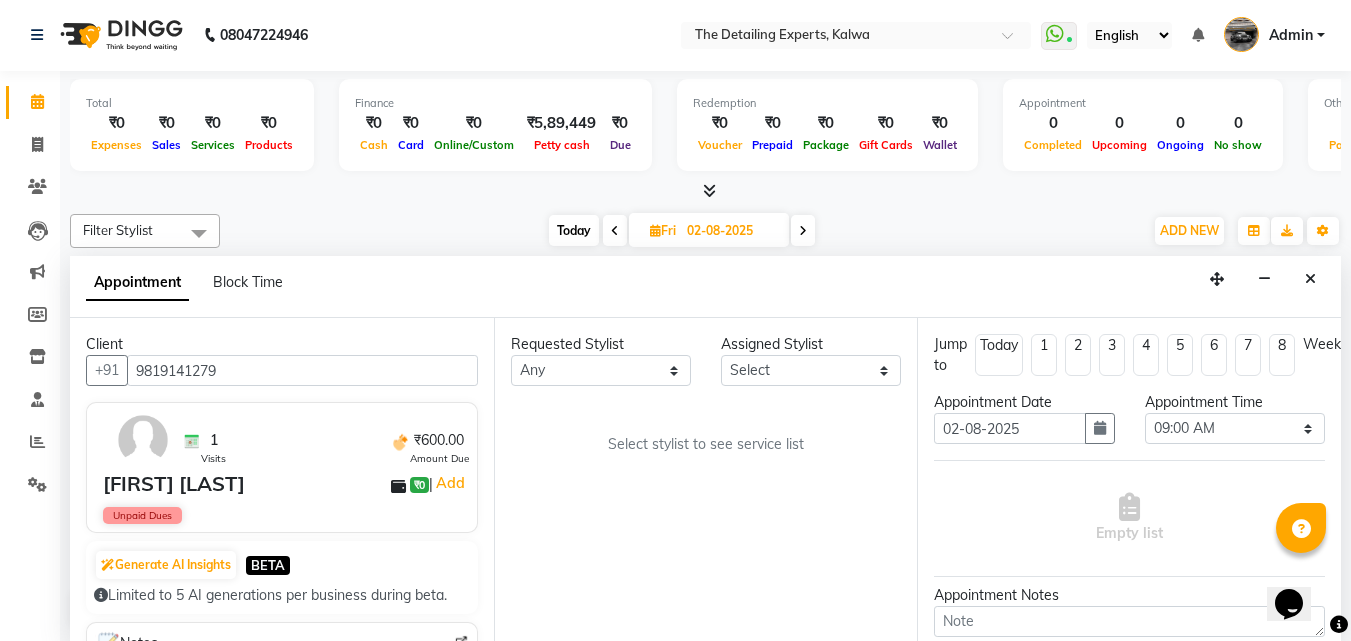 select on "540" 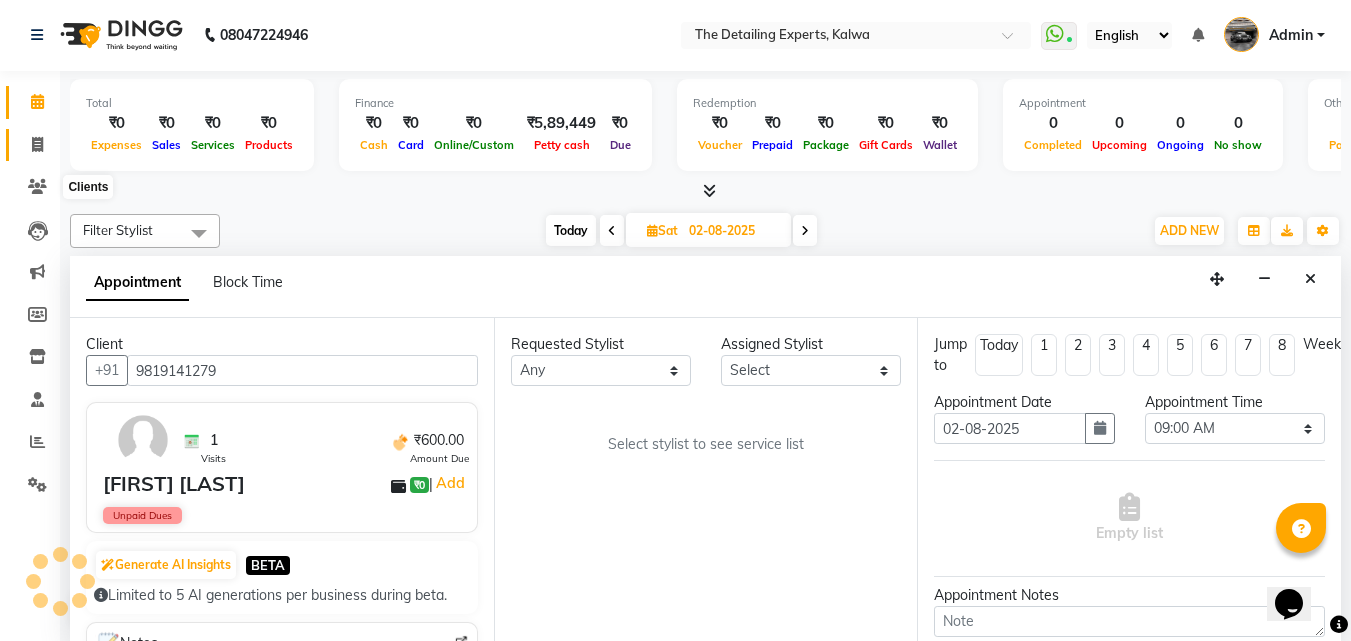 click 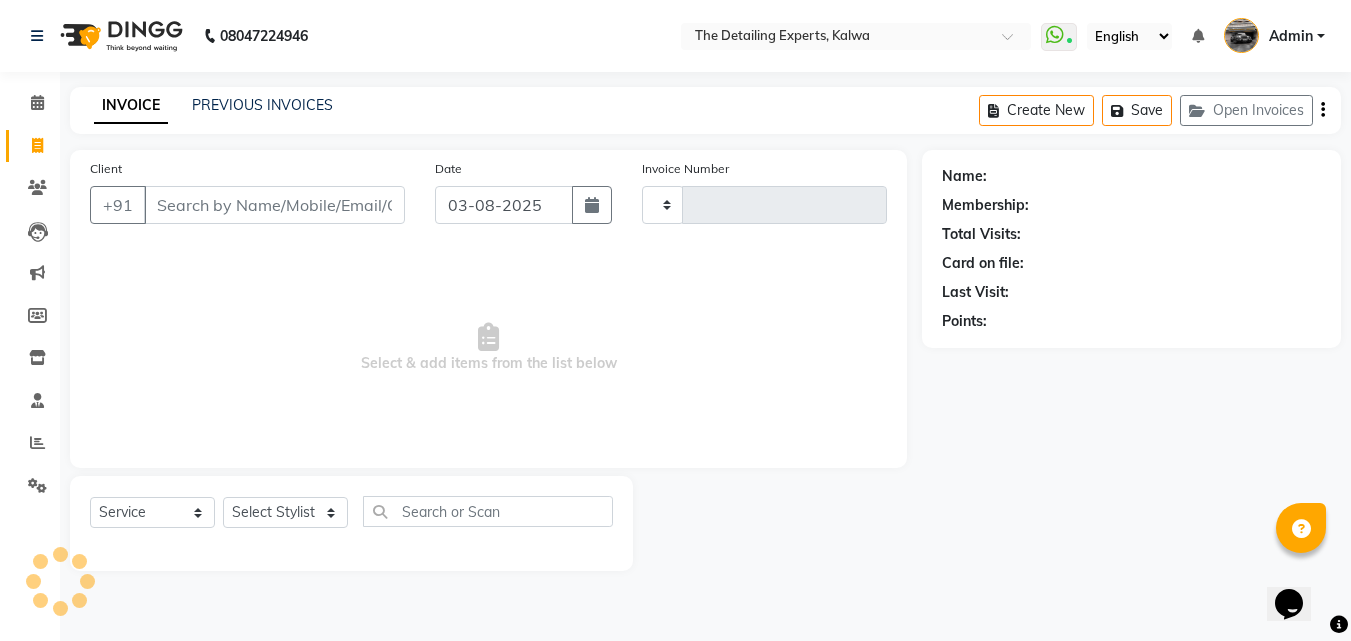 scroll, scrollTop: 0, scrollLeft: 0, axis: both 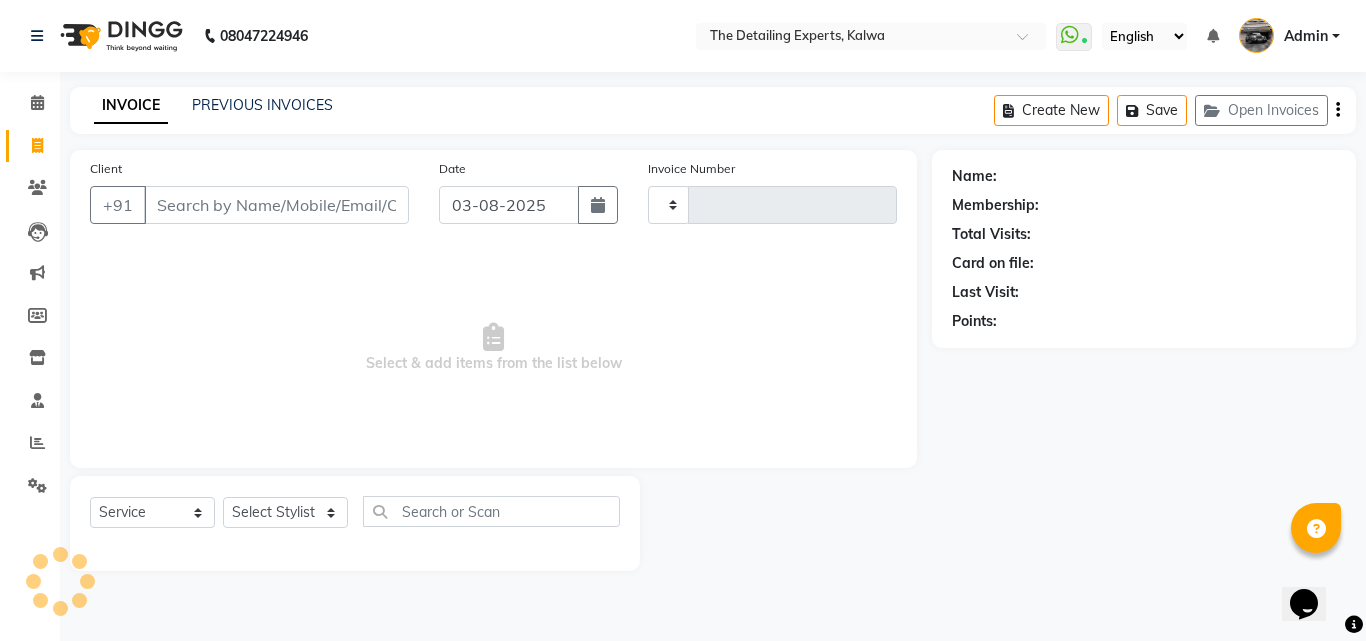 click on "Client" at bounding box center (276, 205) 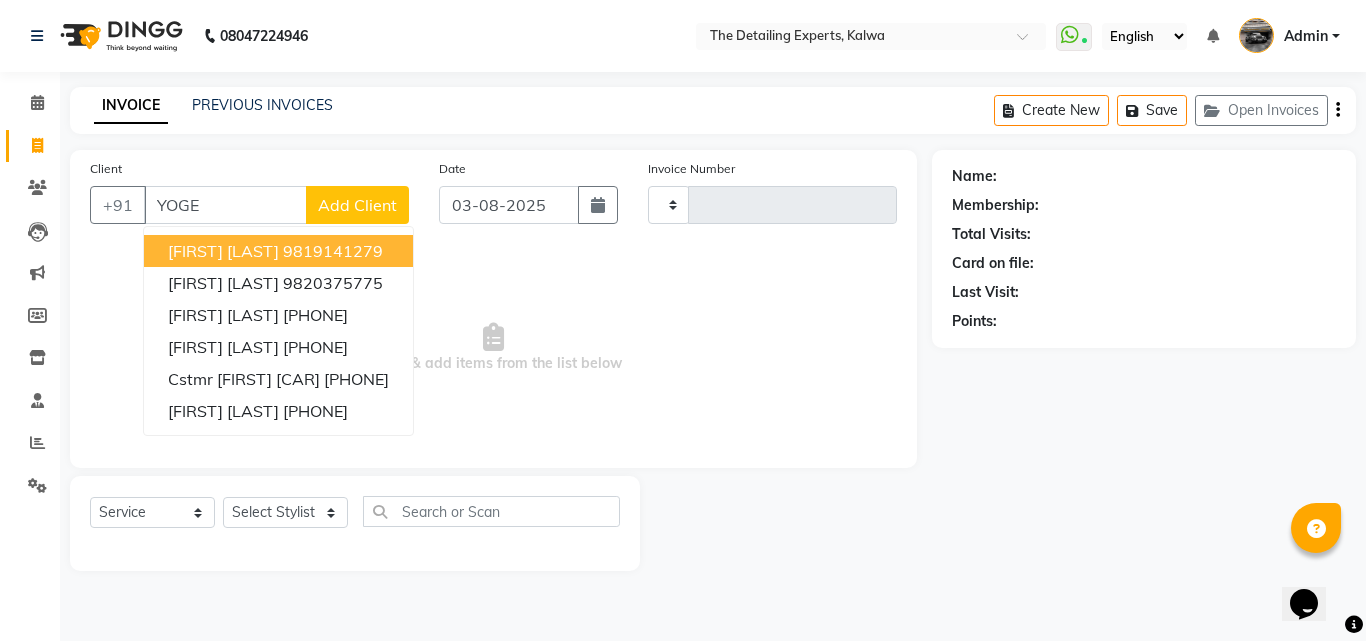 click on "[FIRST] [LAST]" at bounding box center (223, 251) 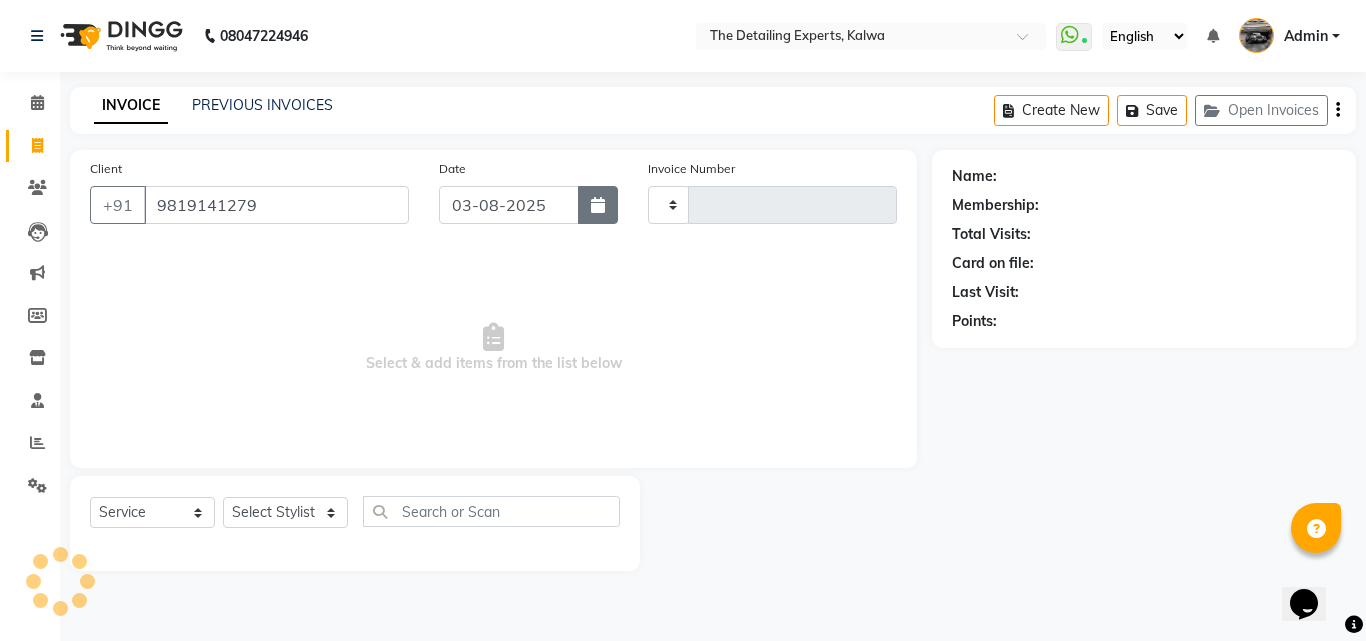 type on "9819141279" 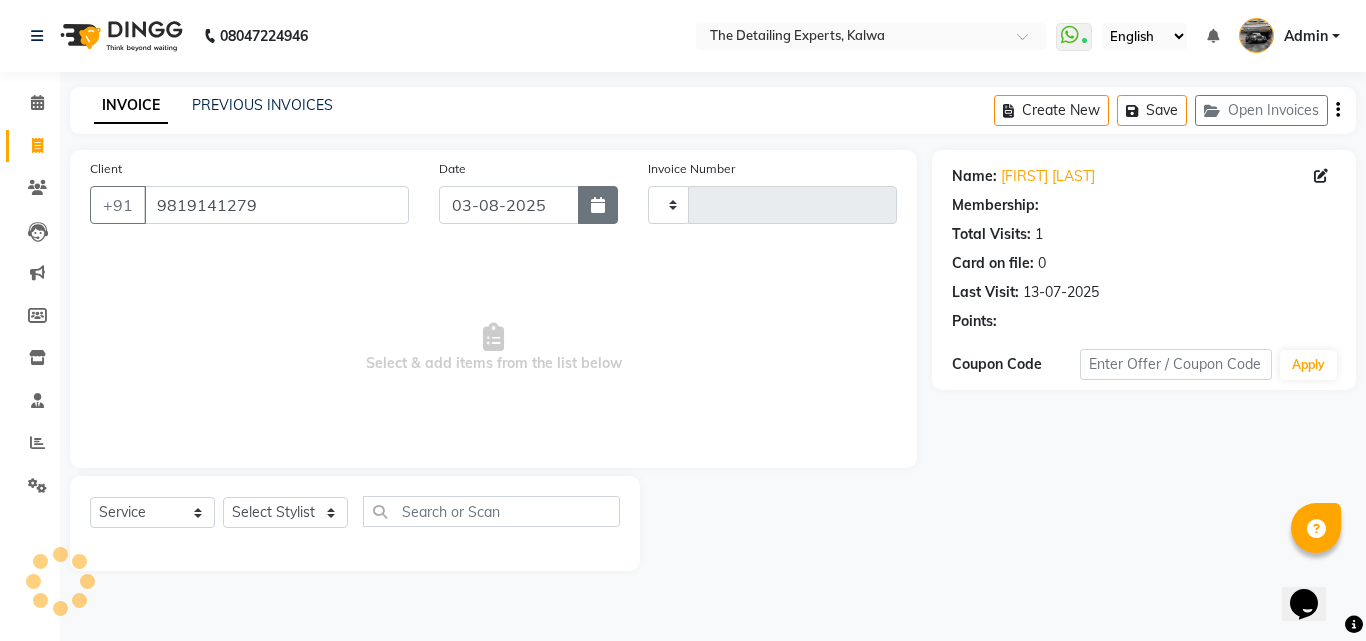 click 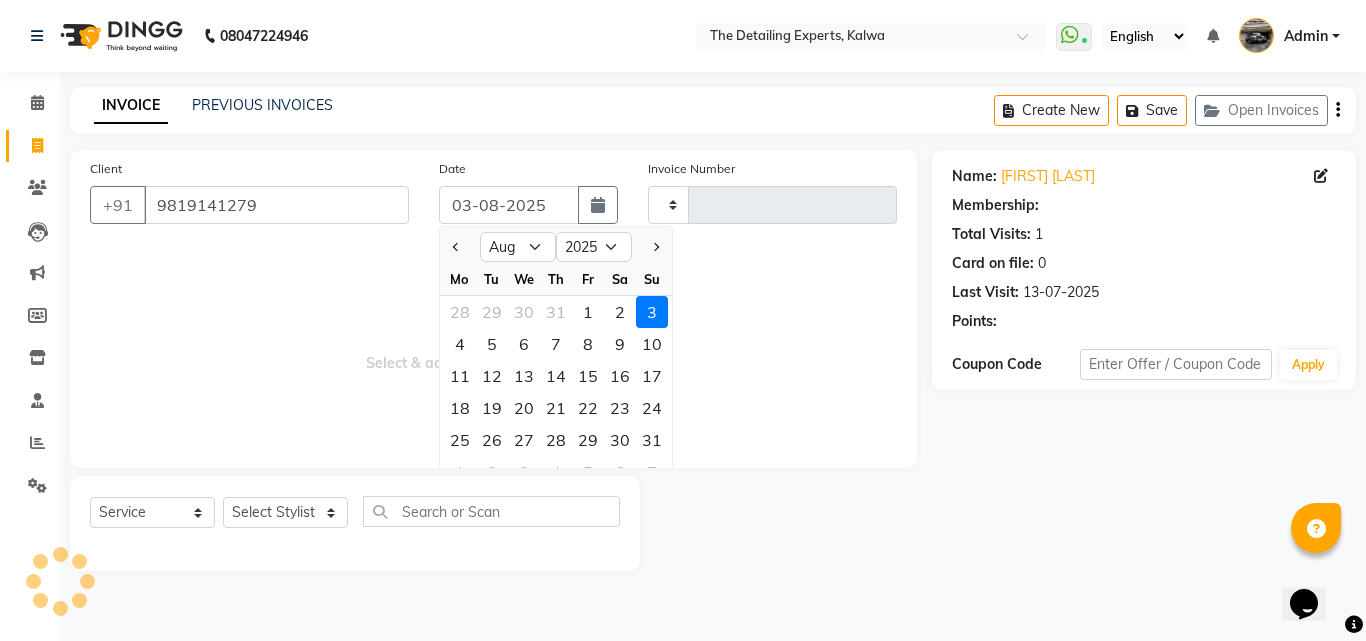 select on "1: Object" 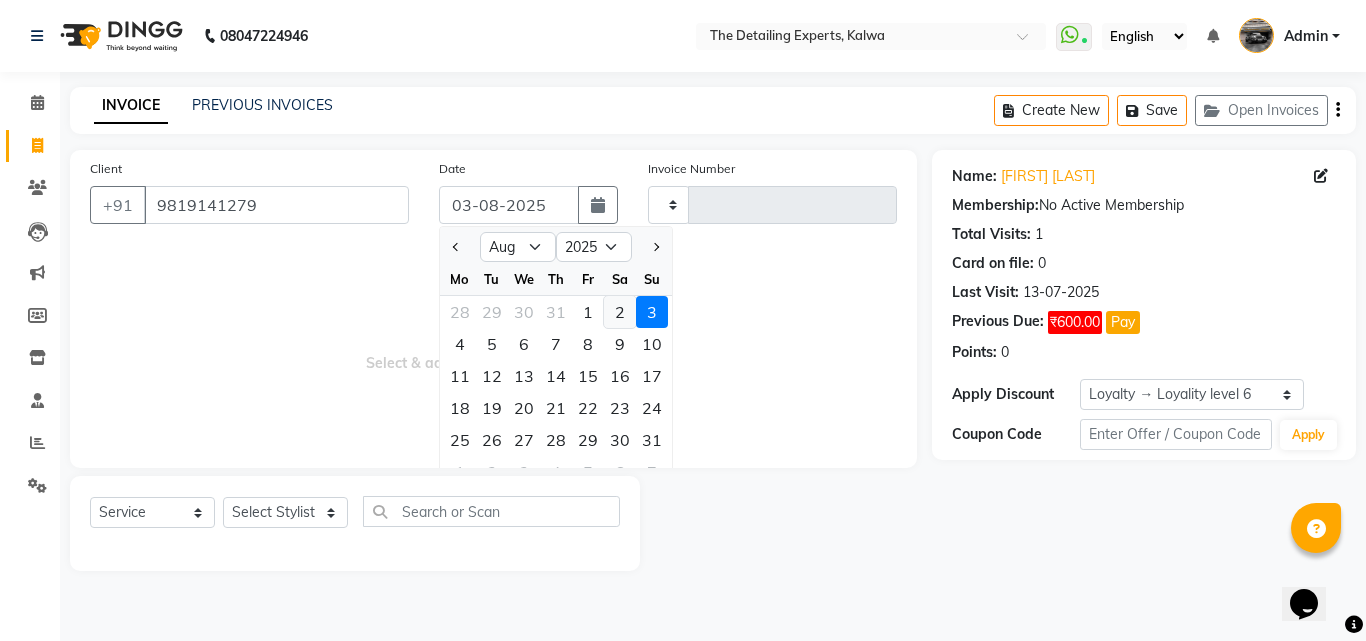 click on "2" 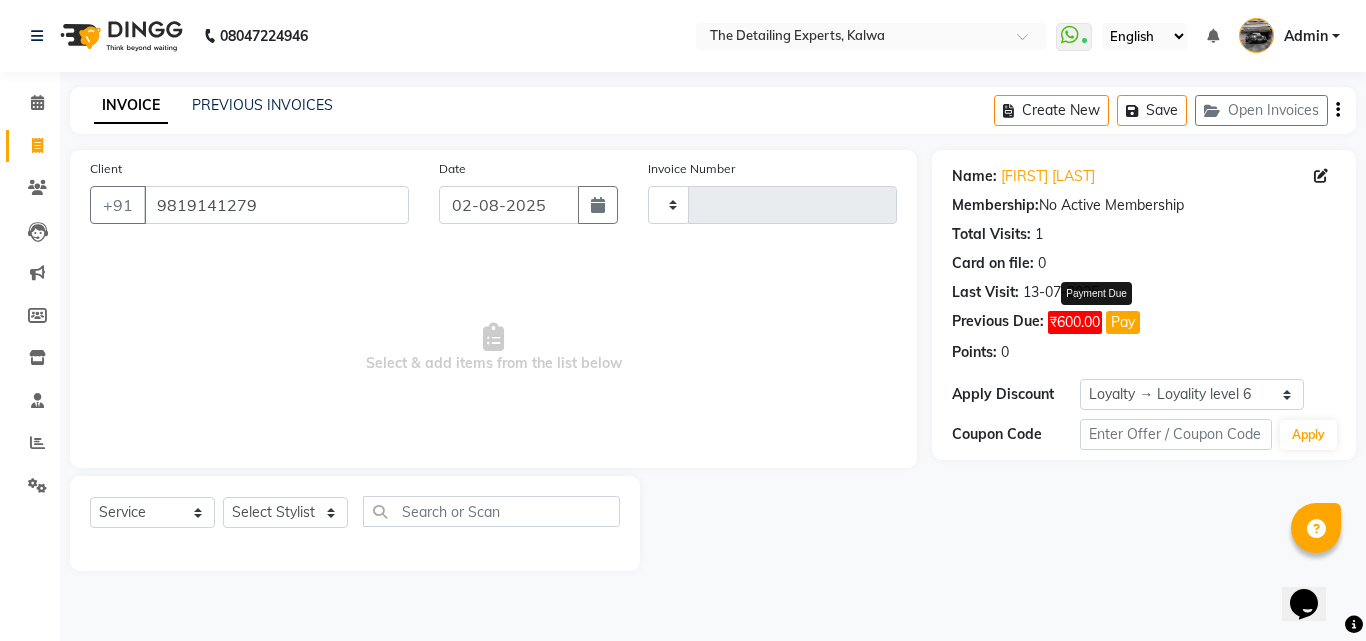 click on "₹600.00" 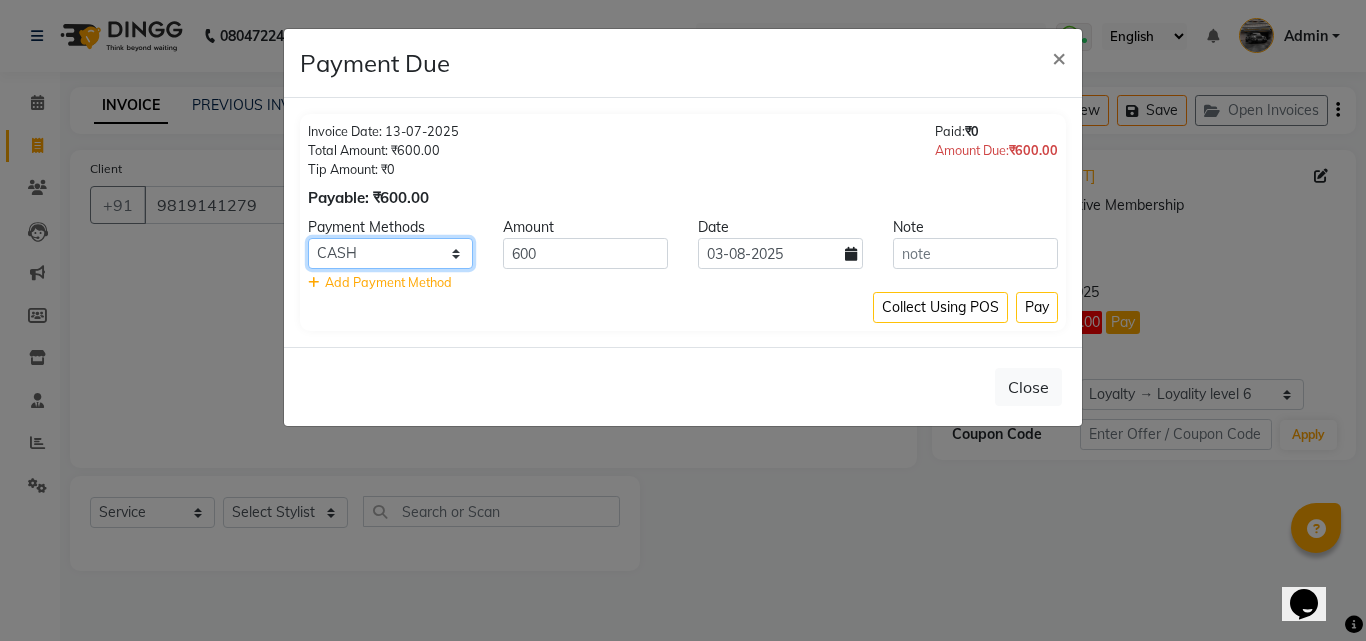 click on "UPI Credit Card CASH Master Card CARD Debit Card Coupon" 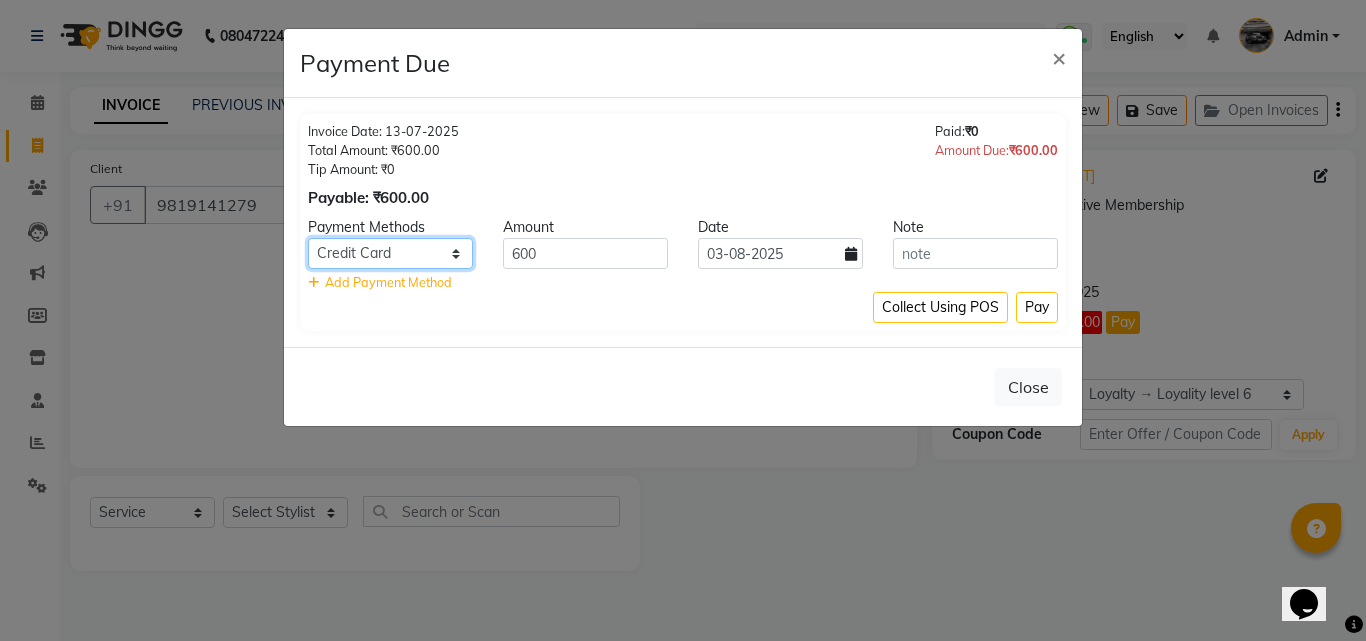 click on "UPI Credit Card CASH Master Card CARD Debit Card Coupon" 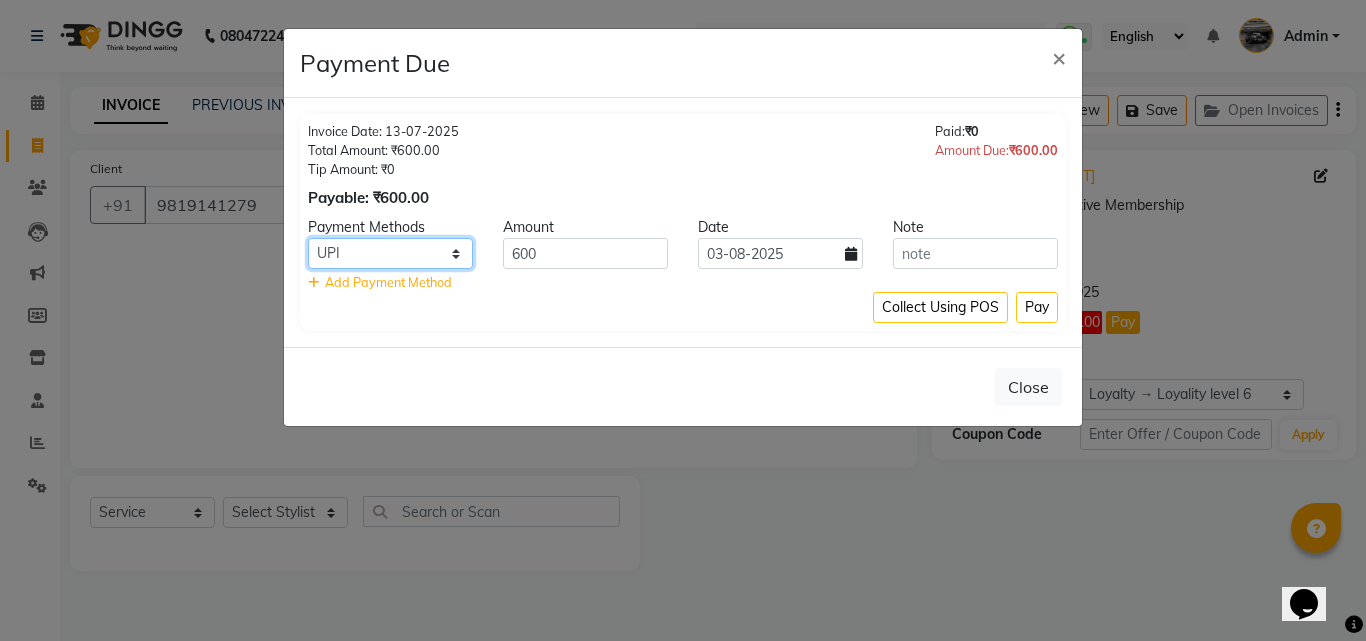 click on "UPI Credit Card CASH Master Card CARD Debit Card Coupon" 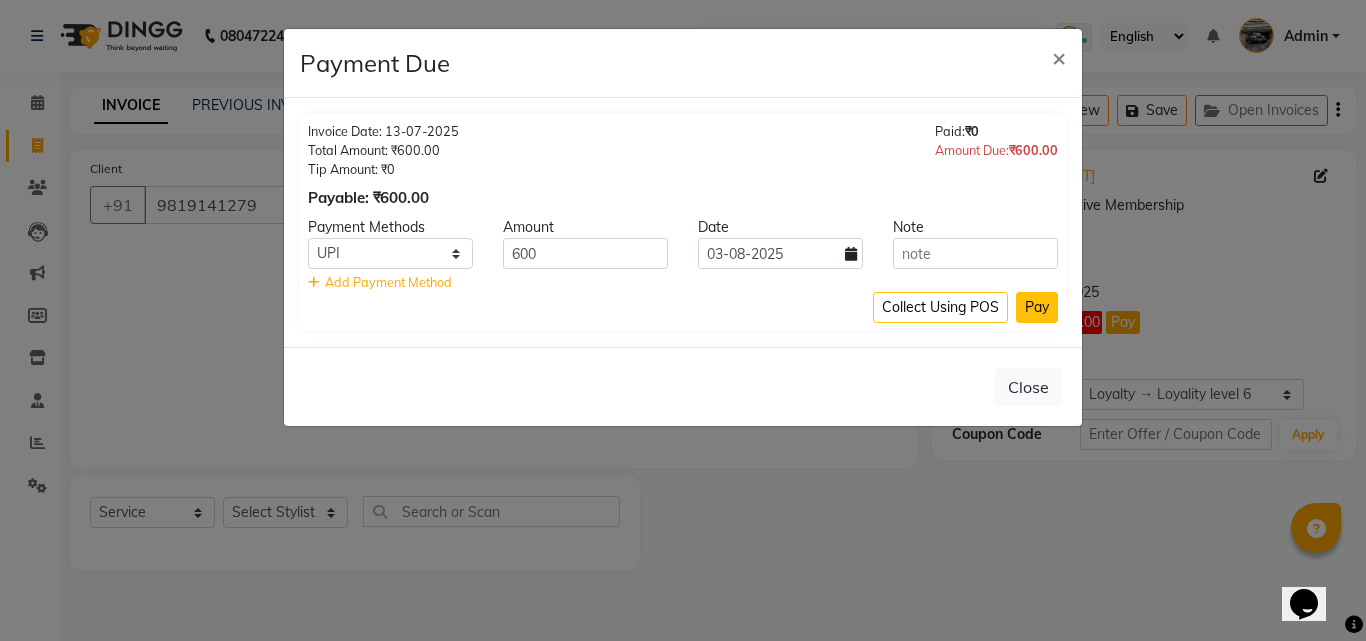 click on "Pay" 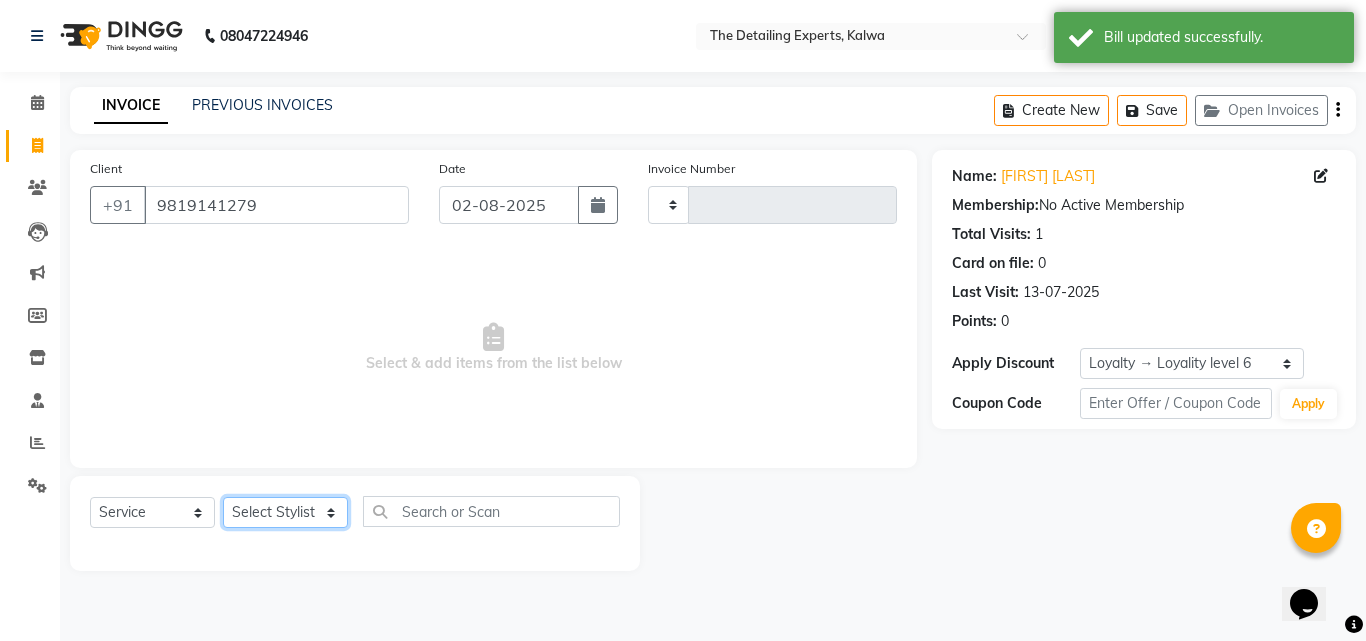 click on "Select Stylist [FIRST]  [FIRST]  [FIRST]" 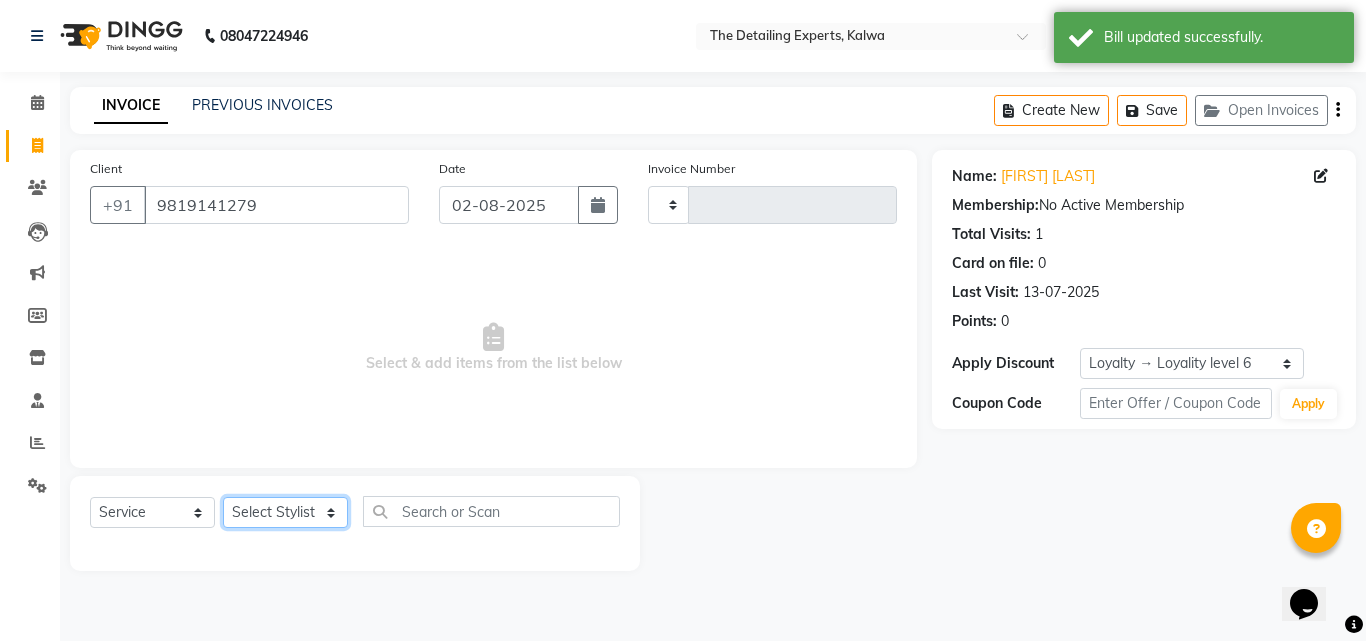 select on "65222" 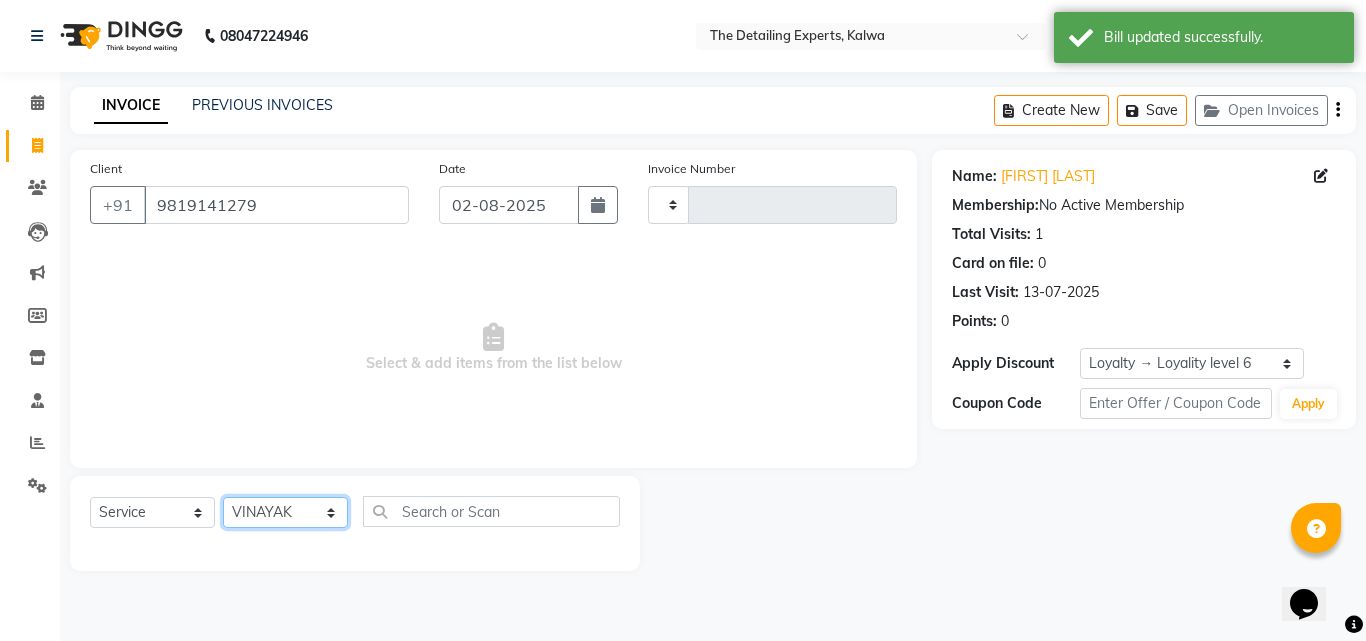 click on "Select Stylist [FIRST]  [FIRST]  [FIRST]" 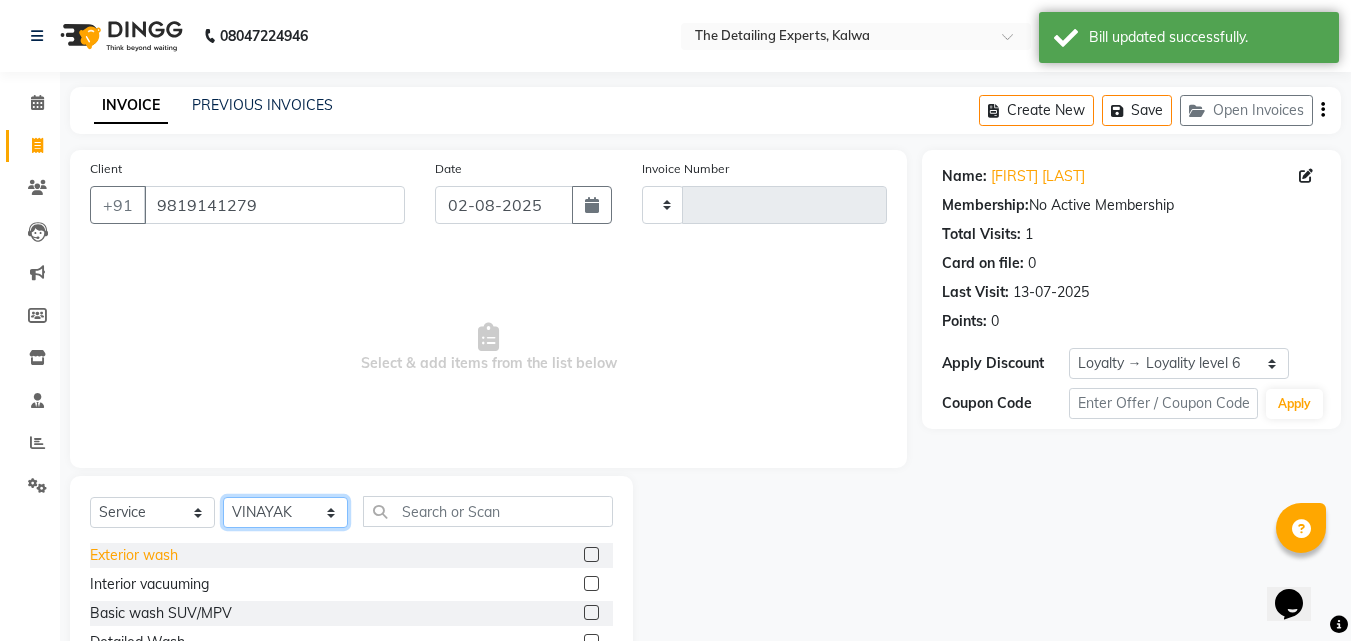 scroll, scrollTop: 100, scrollLeft: 0, axis: vertical 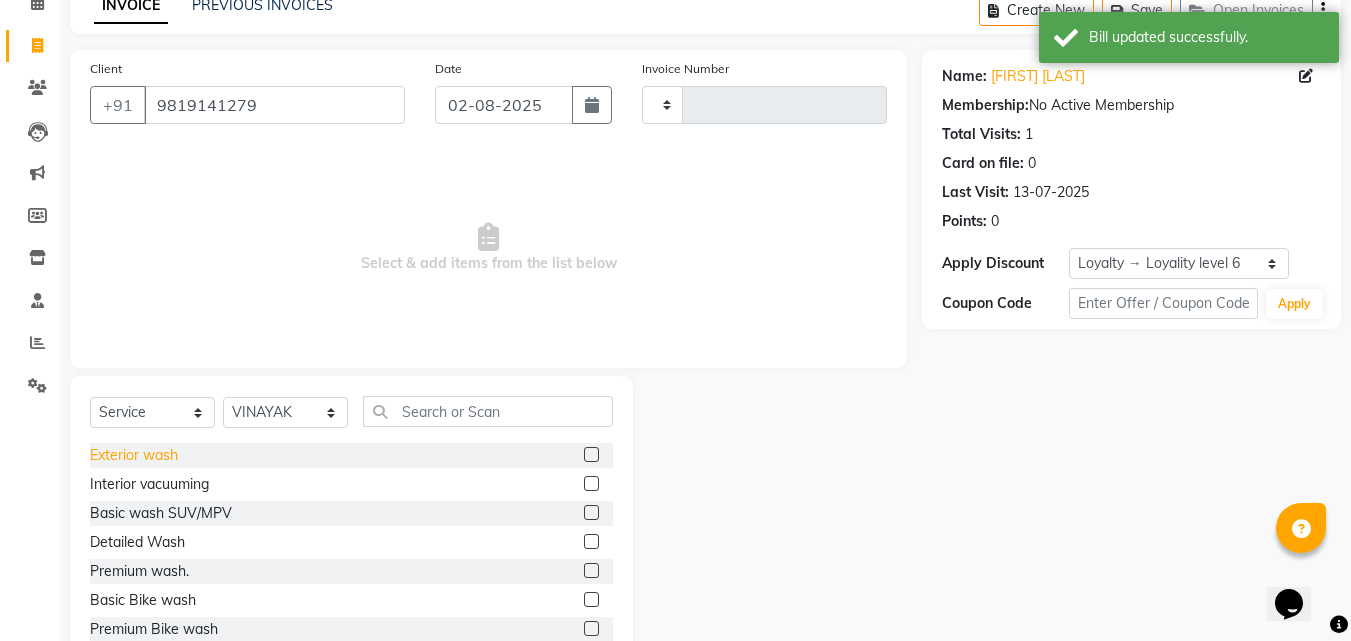 click on "Exterior wash" 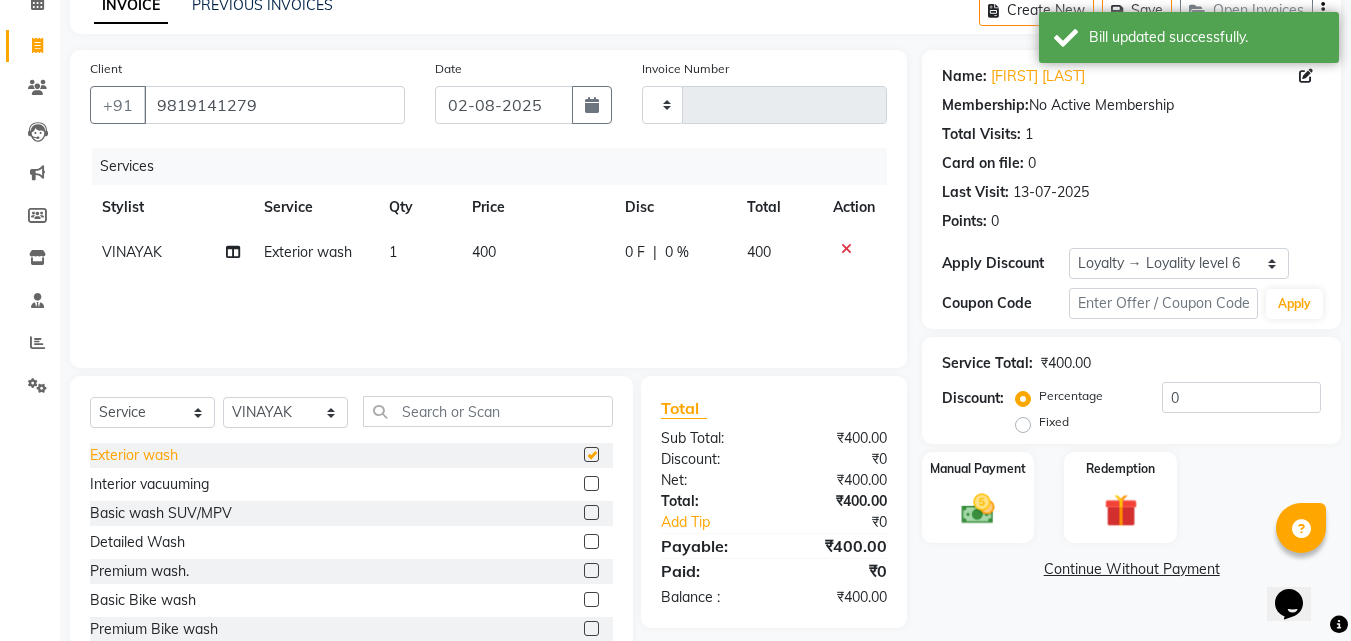 checkbox on "false" 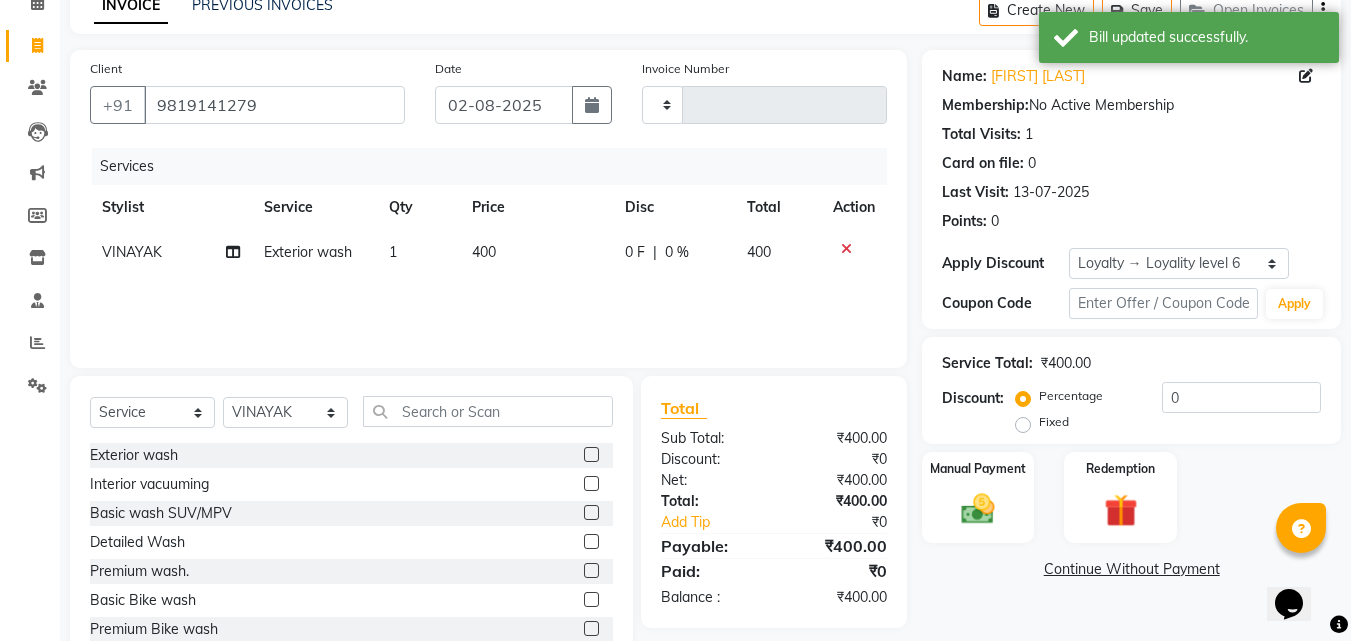 click on "400" 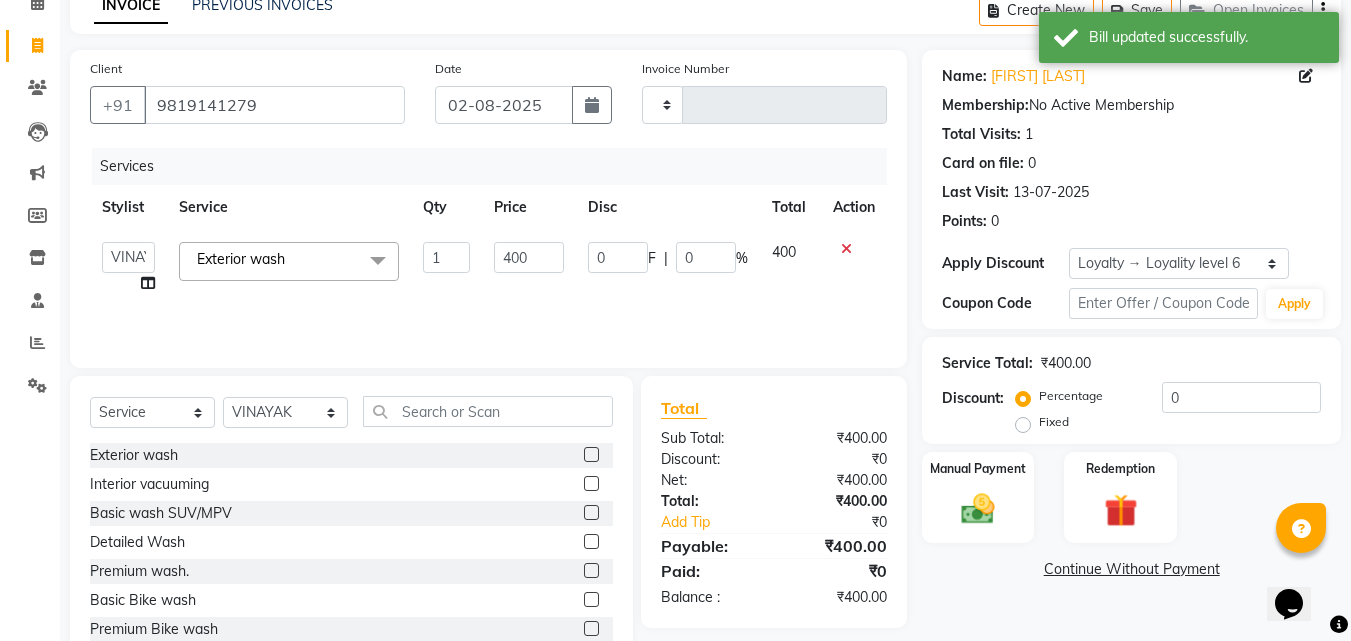 click on "400" 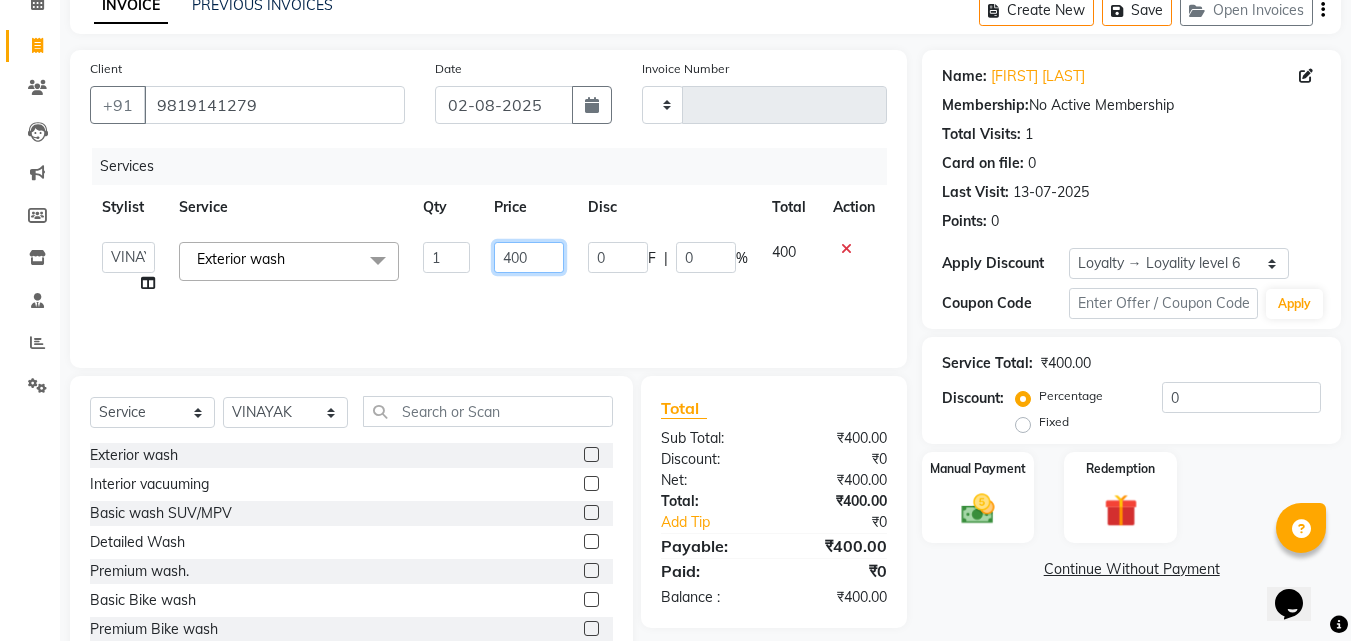 click on "400" 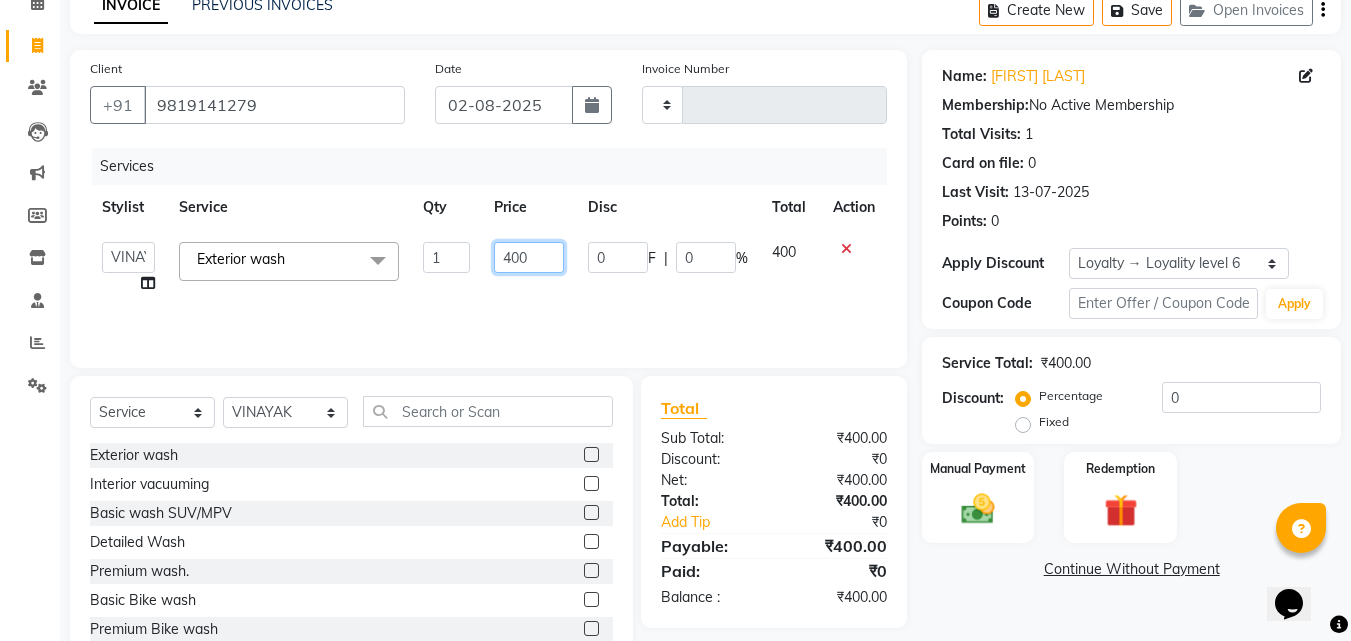click on "400" 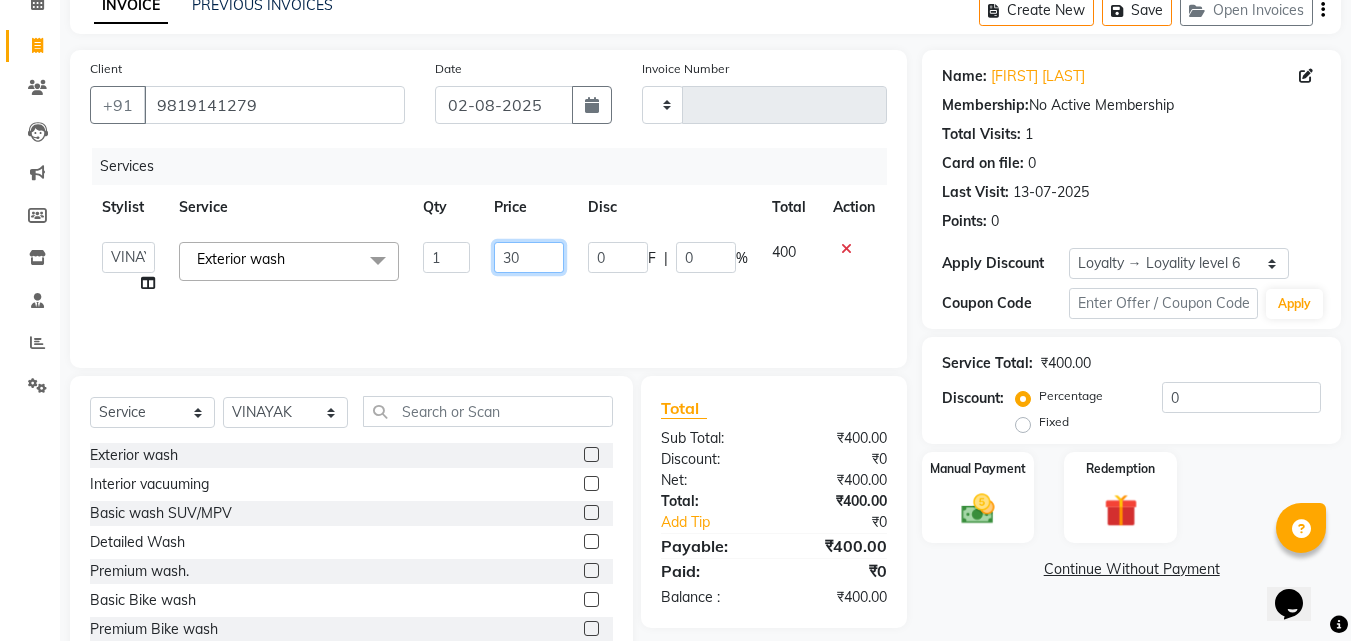 type on "300" 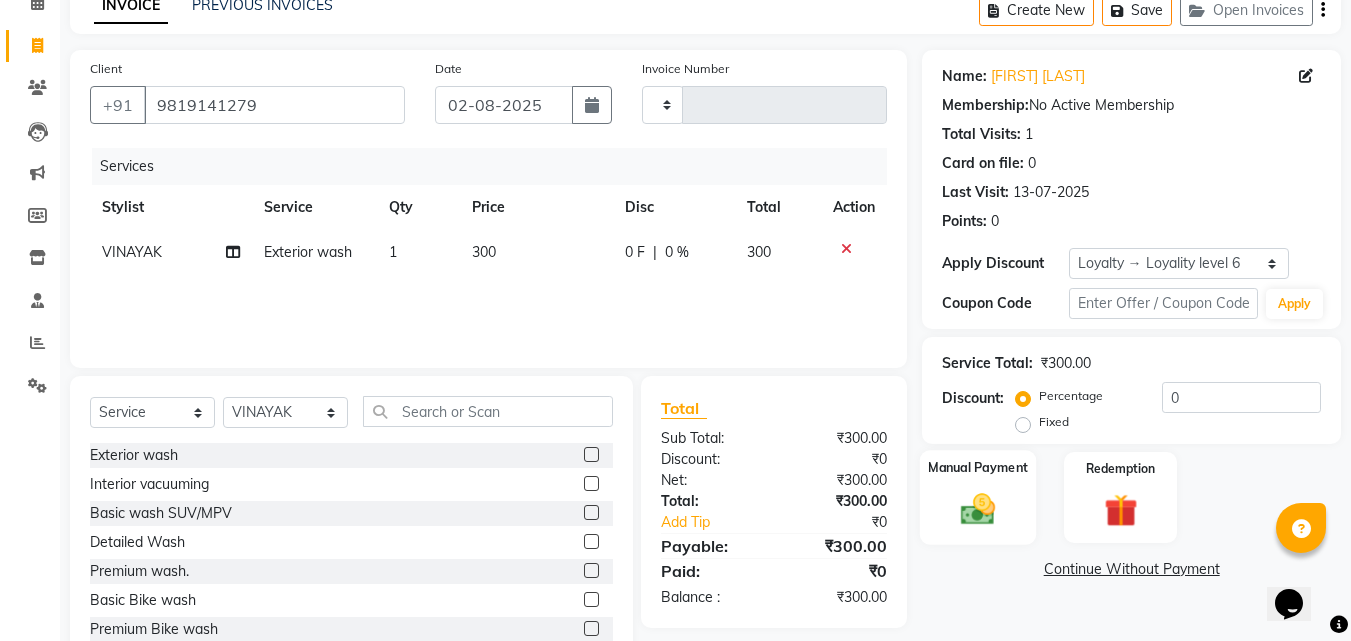 click 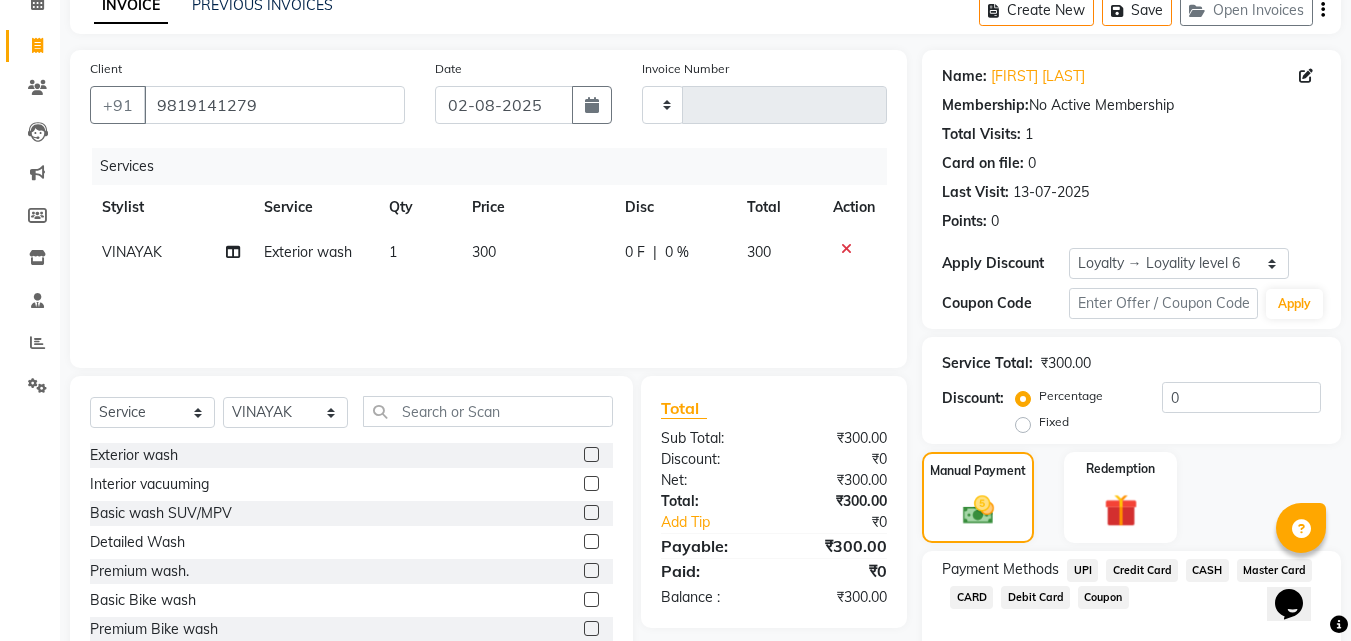 scroll, scrollTop: 201, scrollLeft: 0, axis: vertical 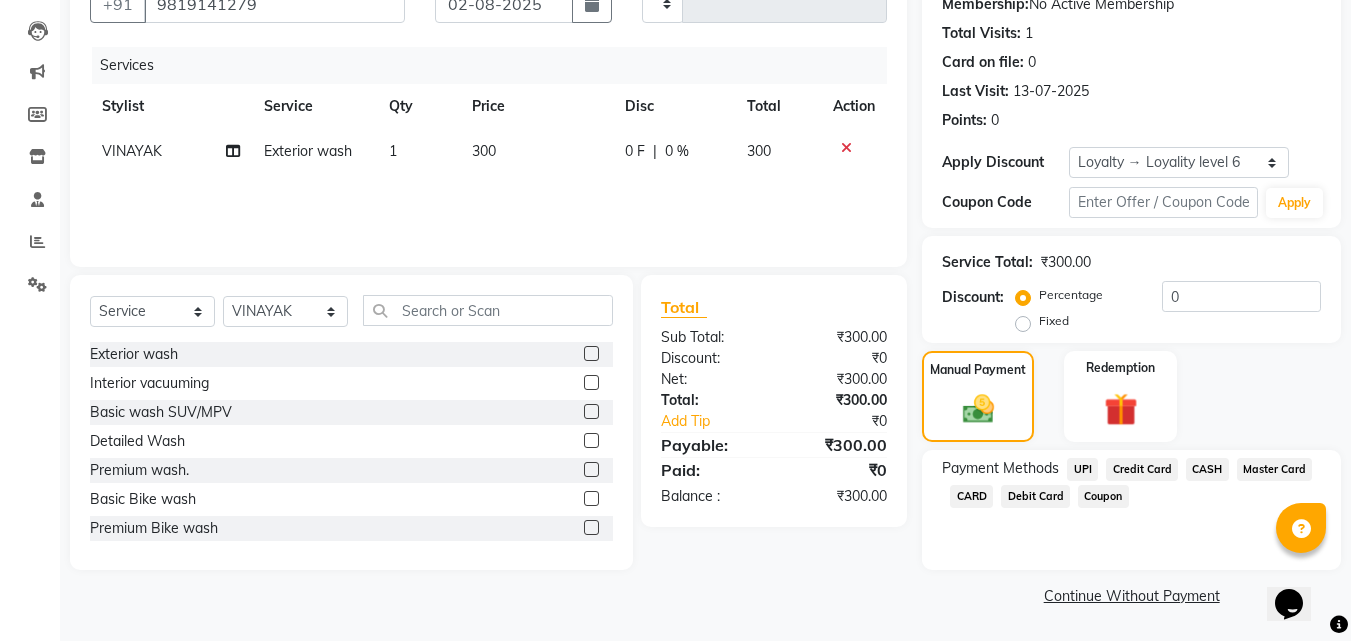 click on "UPI" 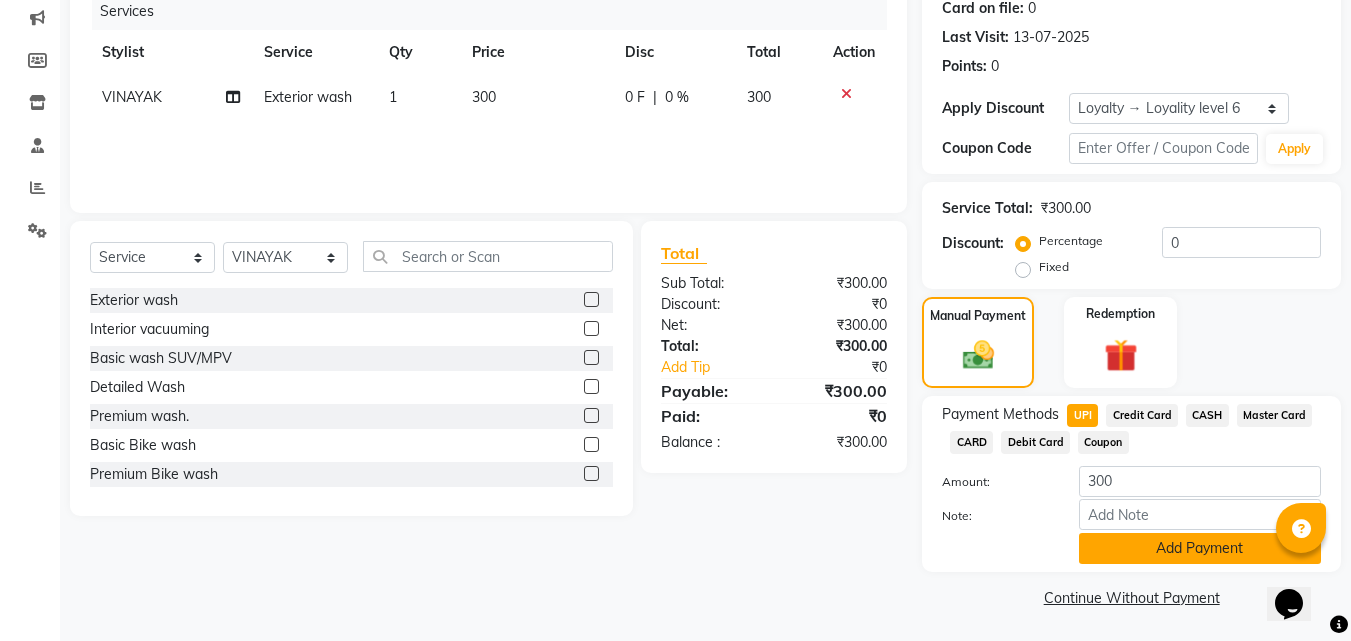 scroll, scrollTop: 257, scrollLeft: 0, axis: vertical 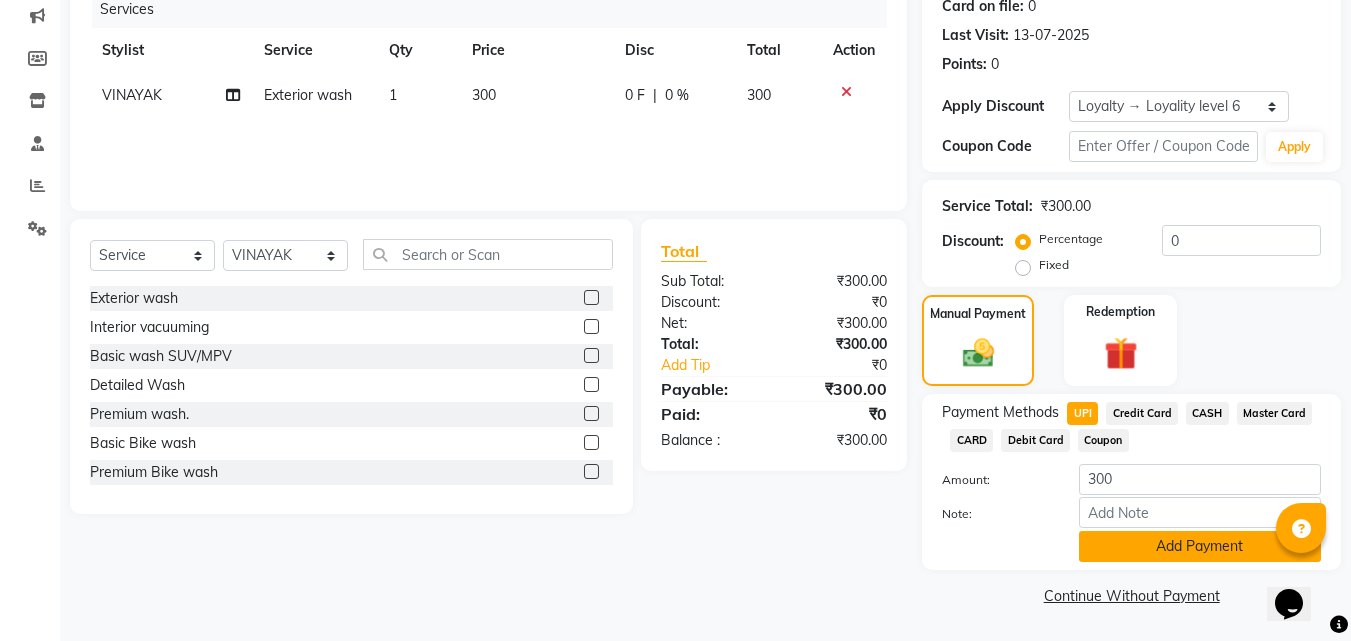 click on "Add Payment" 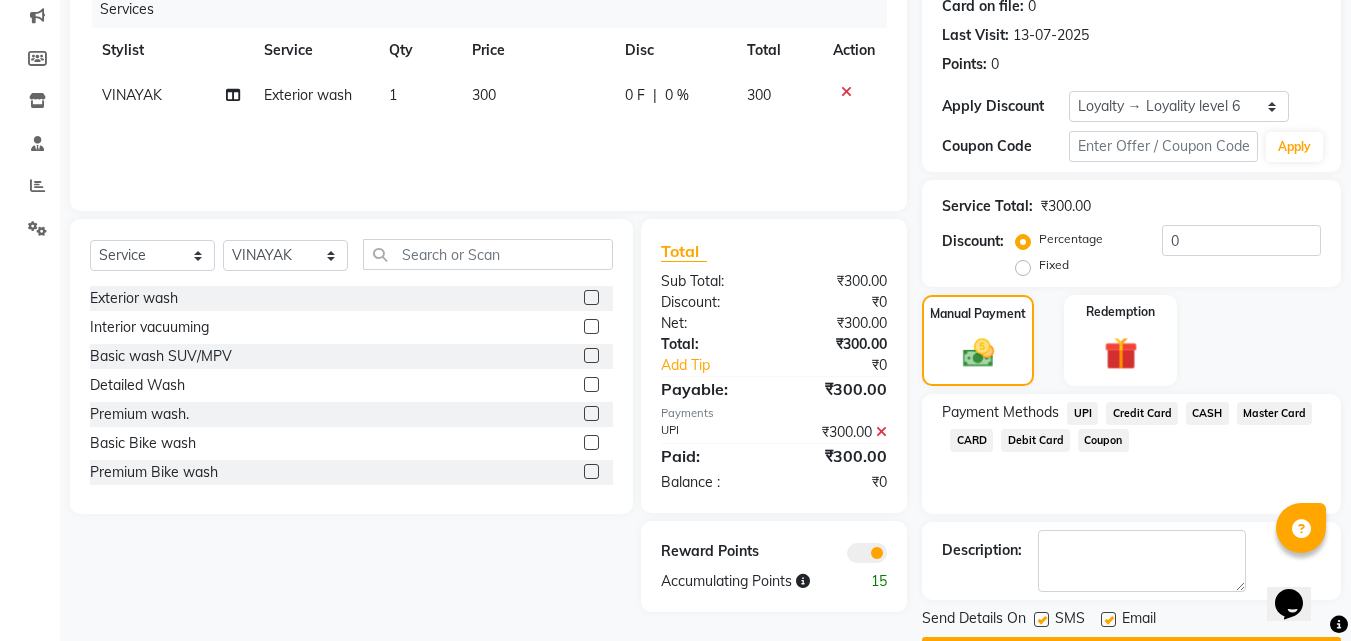 scroll, scrollTop: 314, scrollLeft: 0, axis: vertical 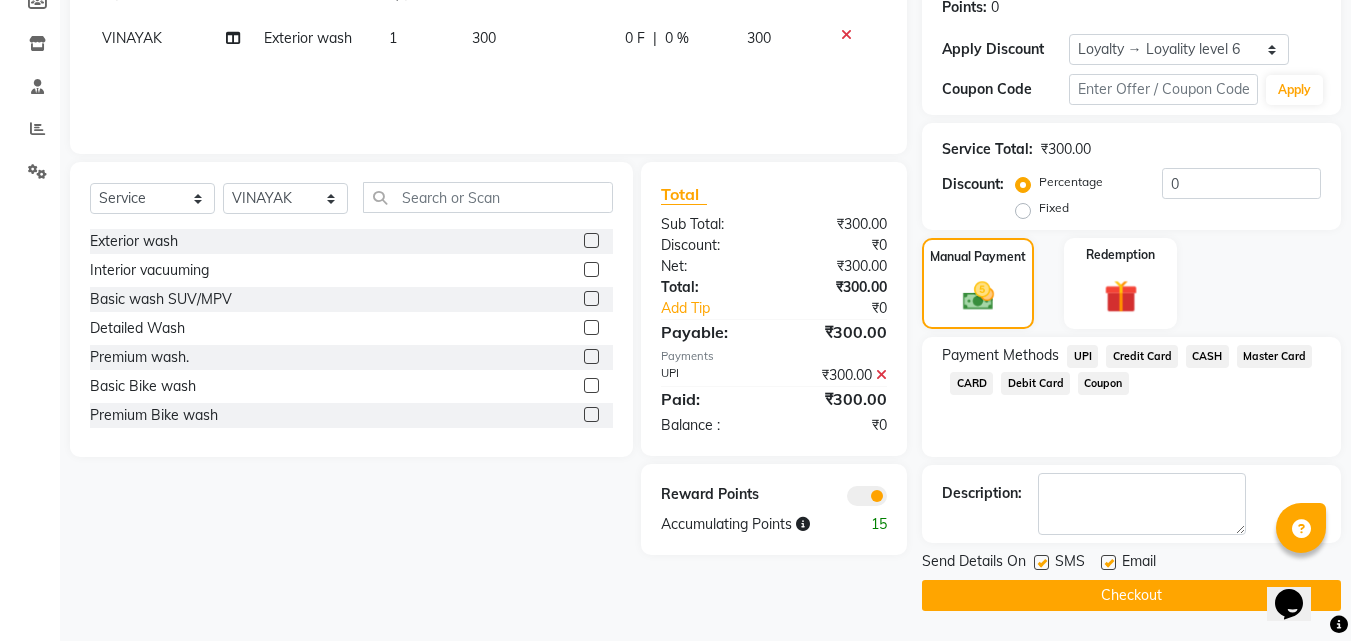 click 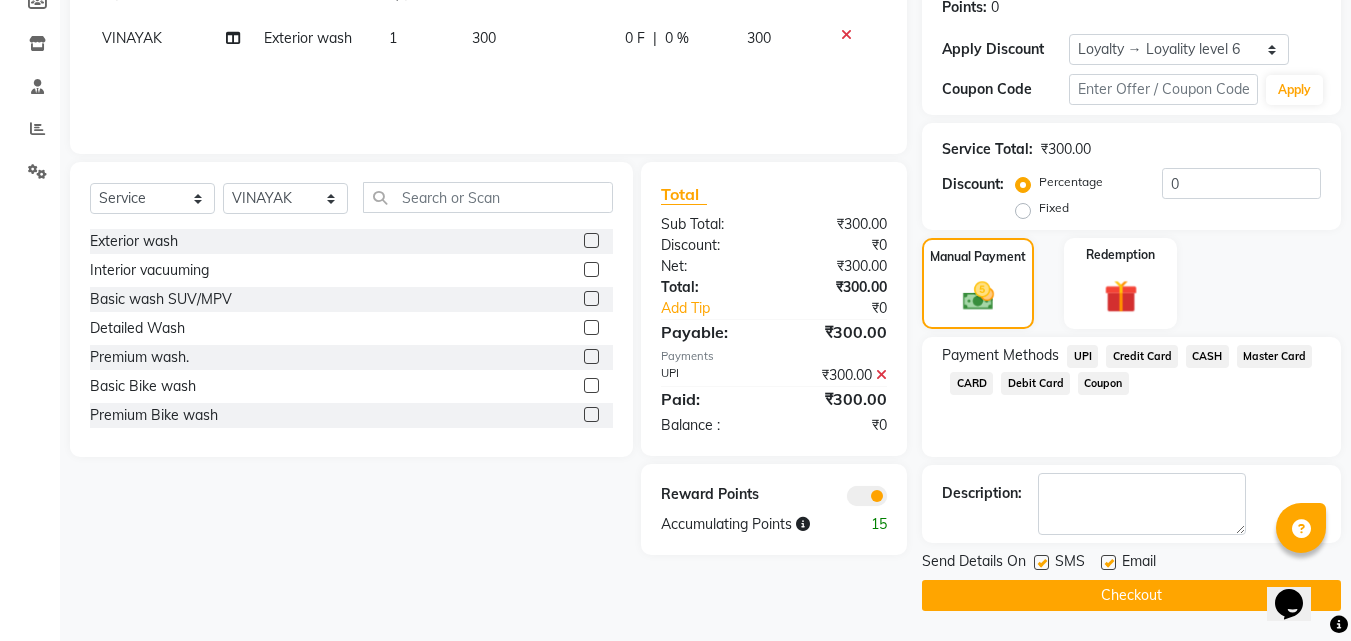 click 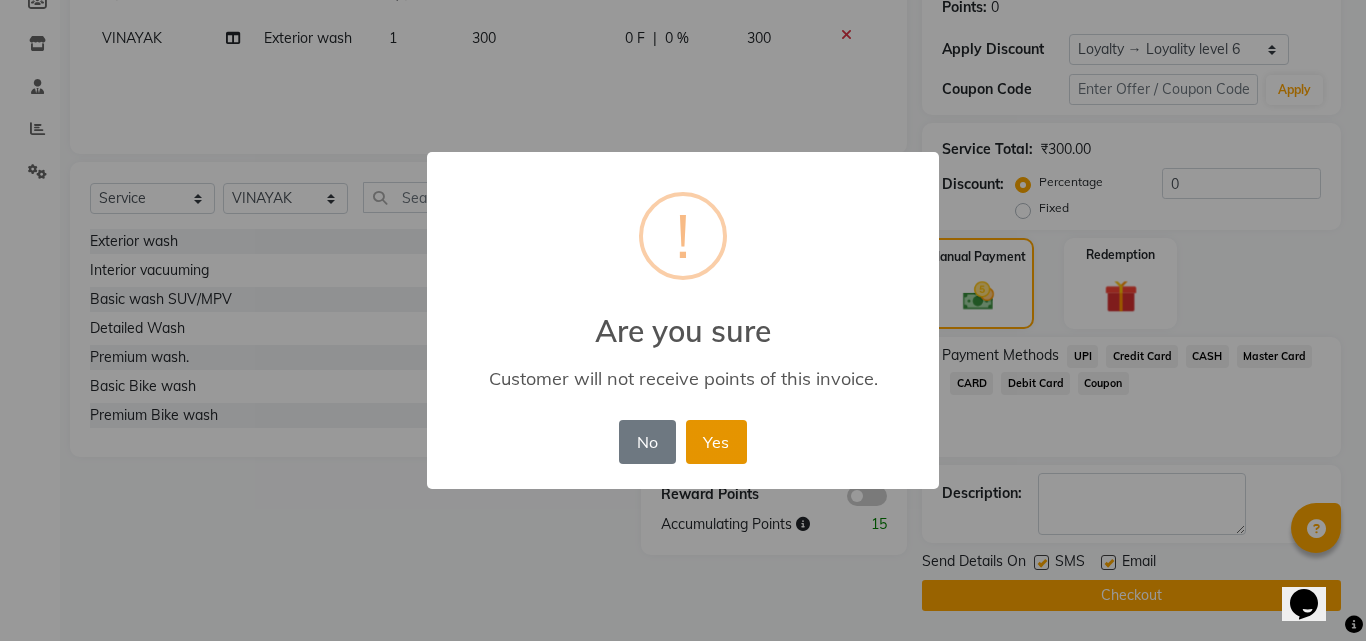 click on "Yes" at bounding box center (716, 442) 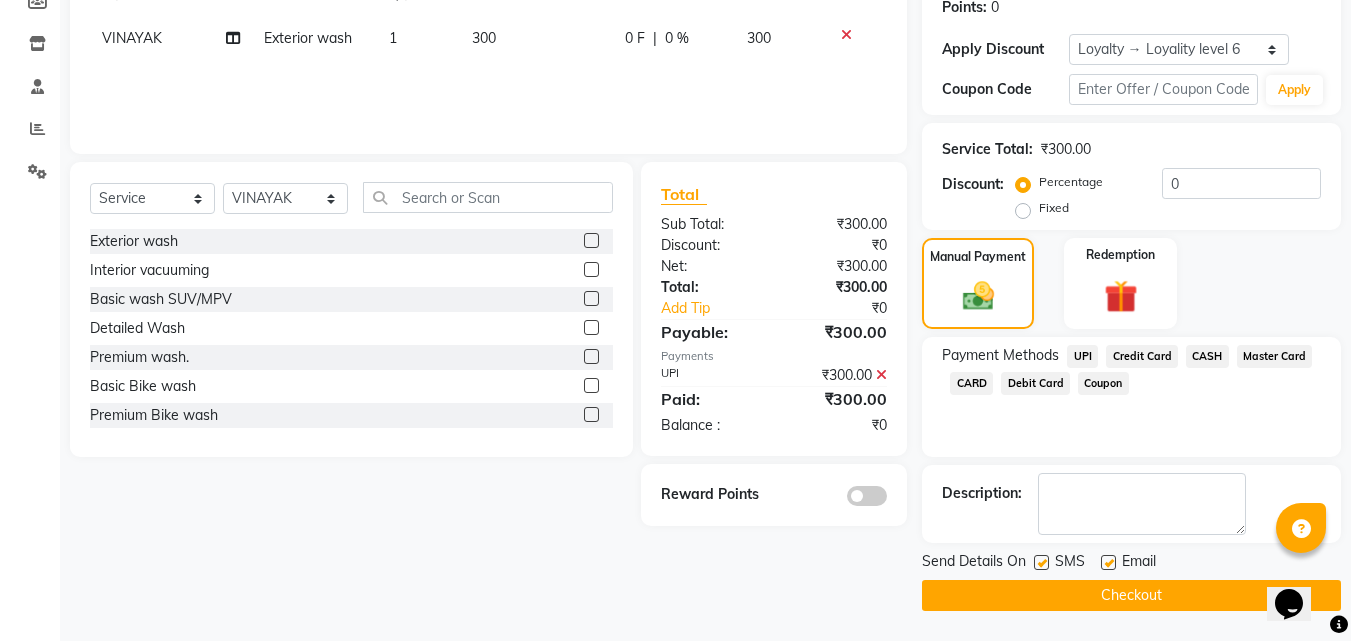 click on "Checkout" 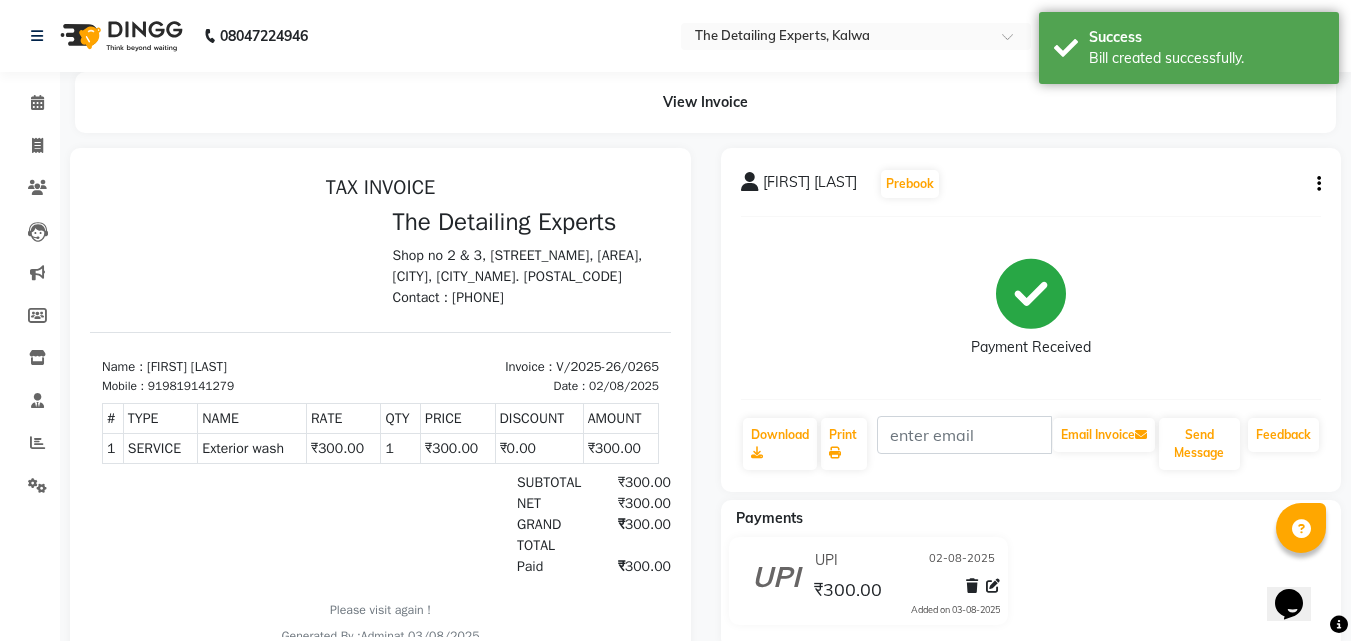 scroll, scrollTop: 0, scrollLeft: 0, axis: both 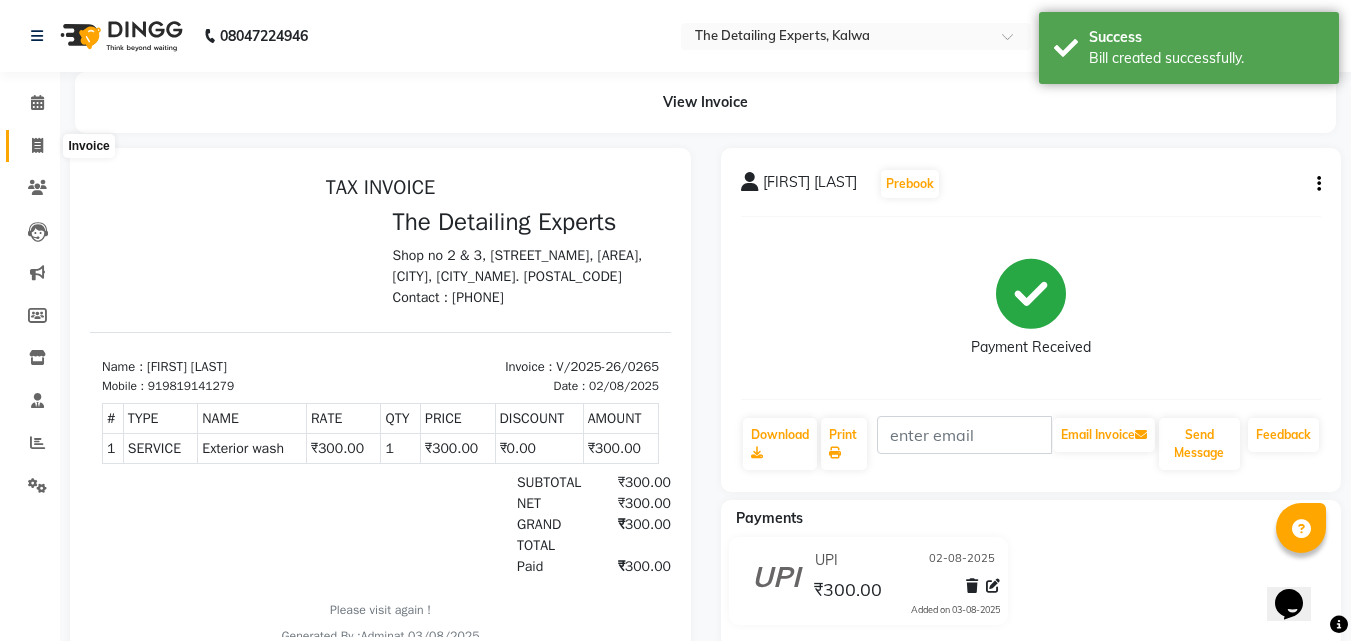 click 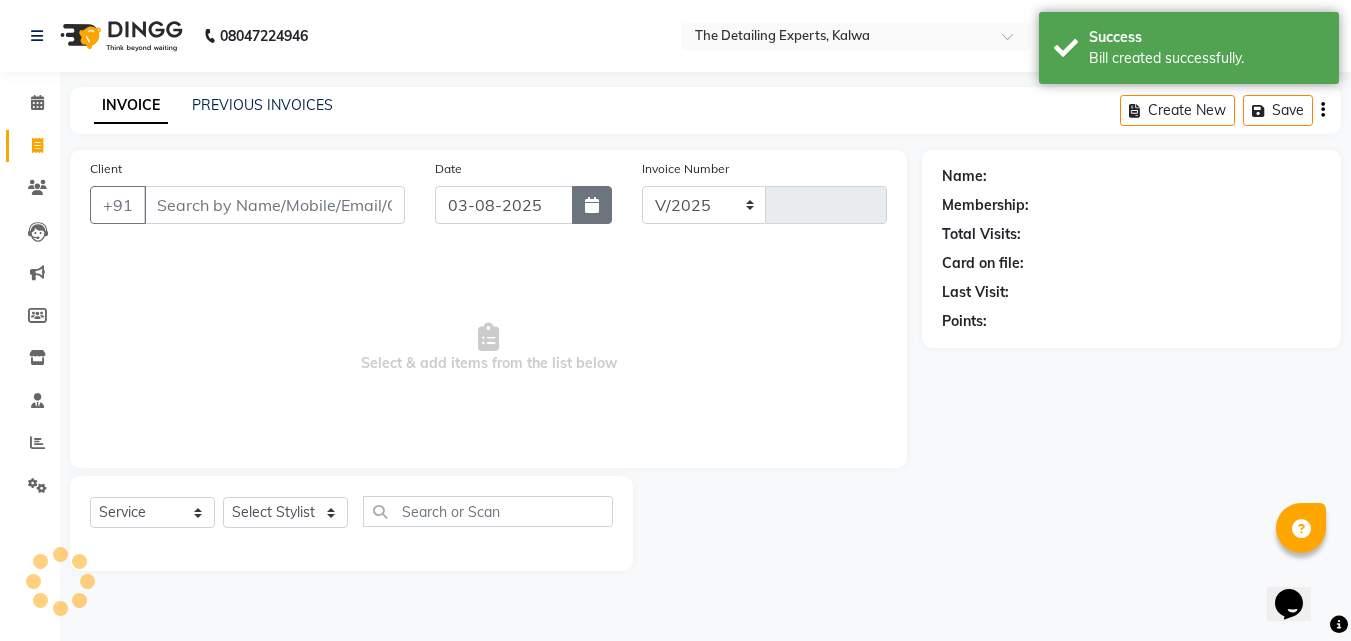 select on "7451" 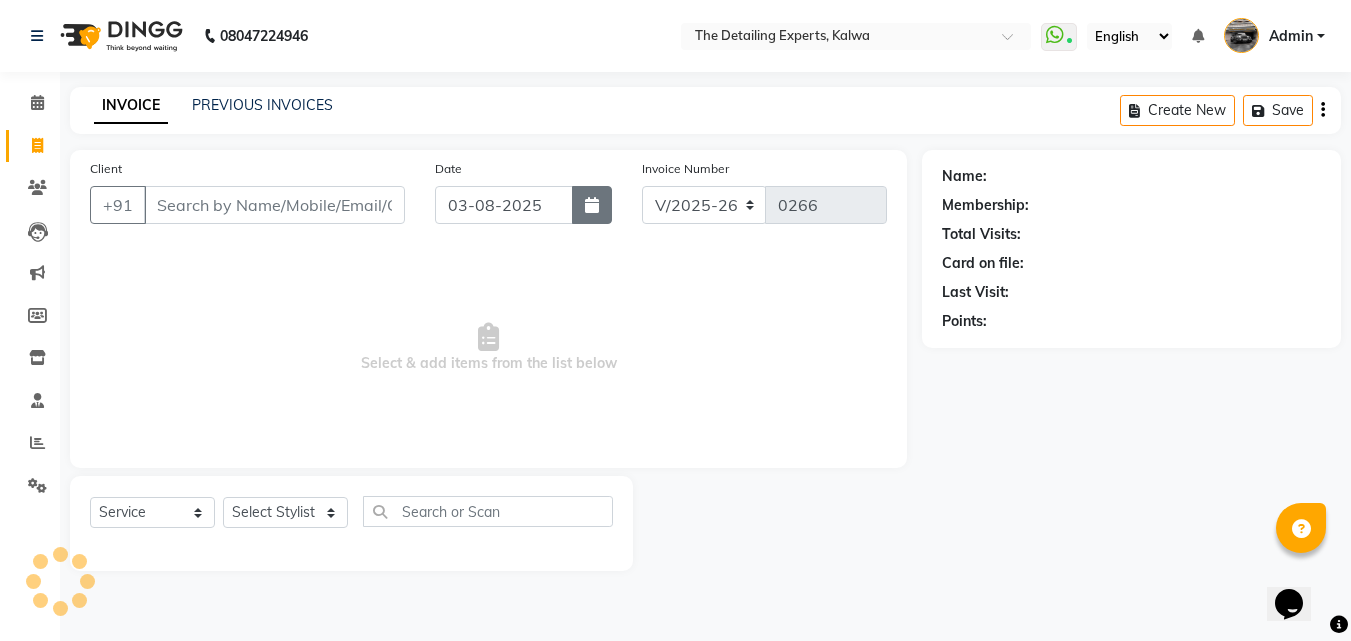 click 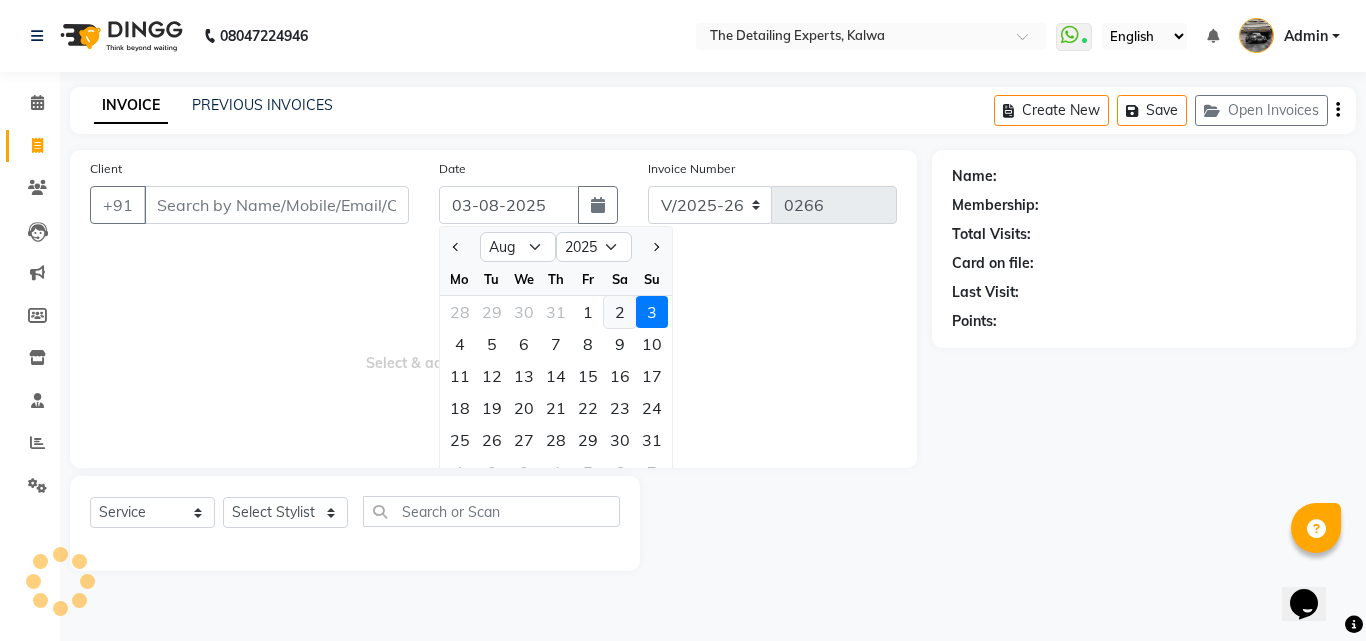 click on "2" 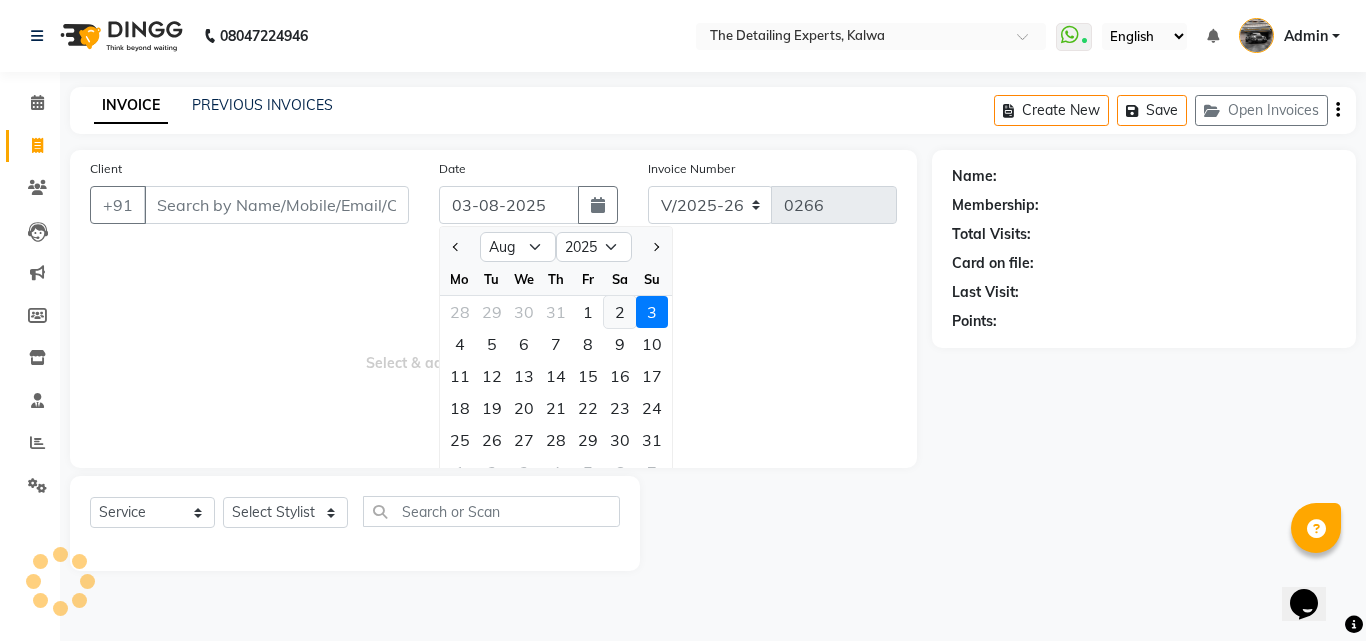 type on "02-08-2025" 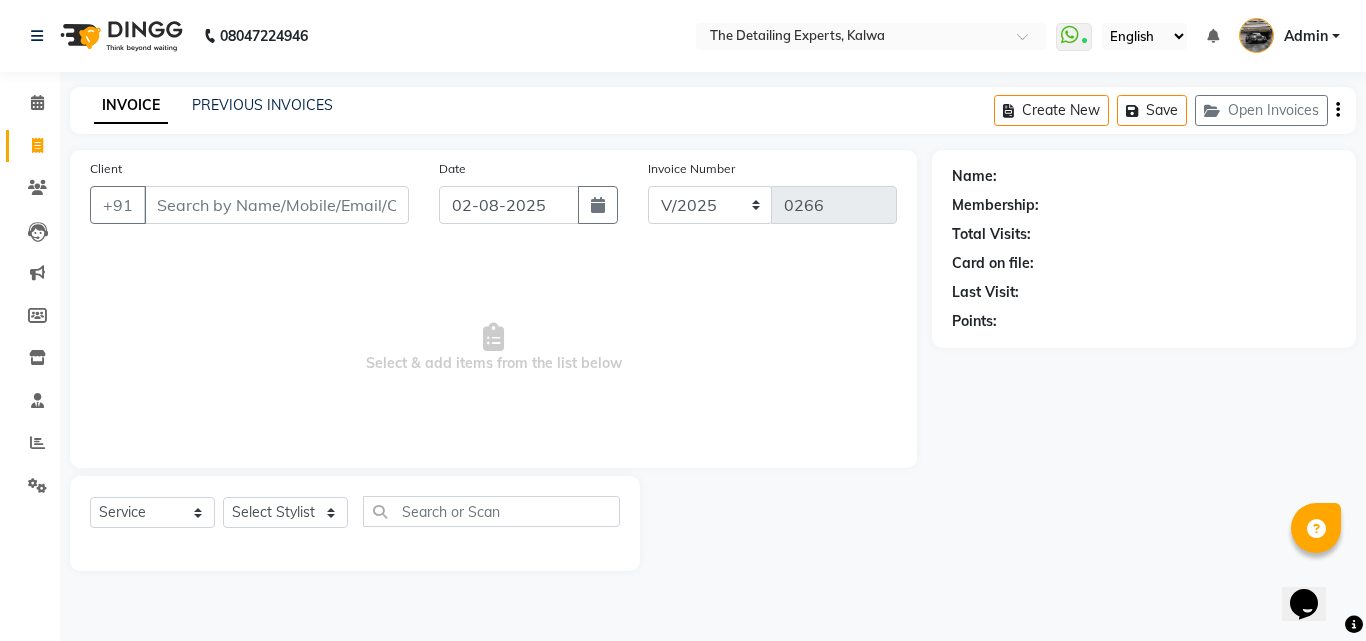click on "Client +91" 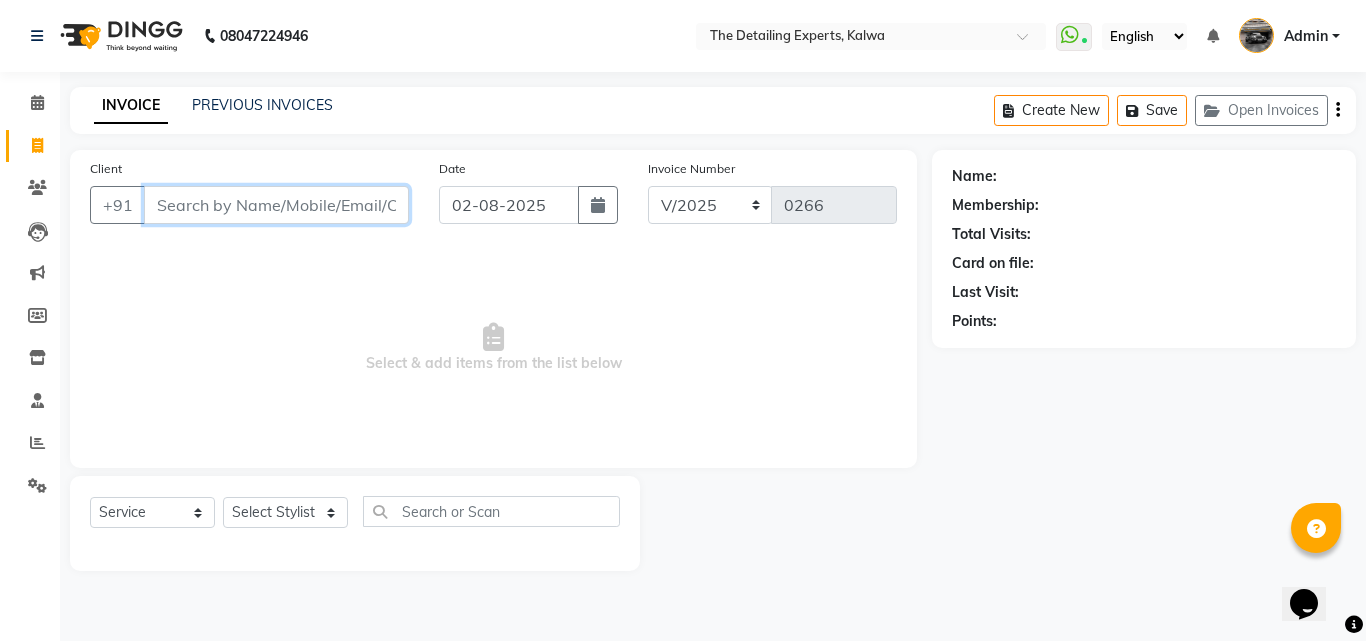 click on "Client" at bounding box center [276, 205] 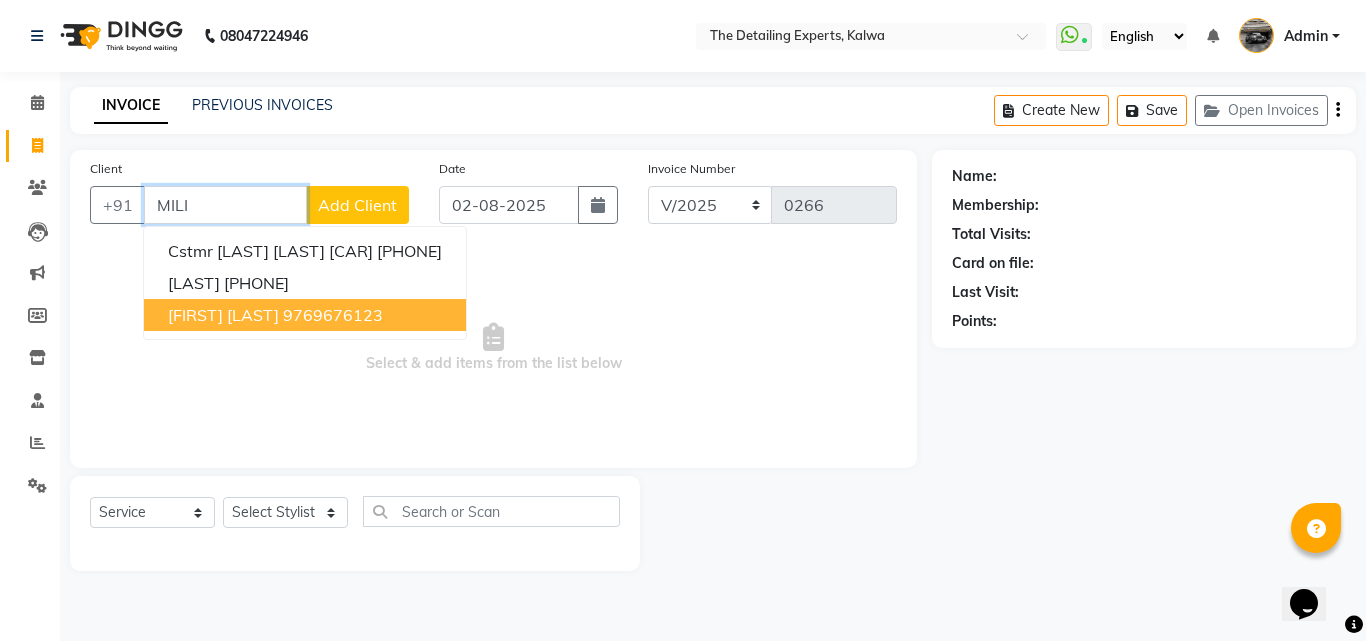 click on "9769676123" at bounding box center [333, 315] 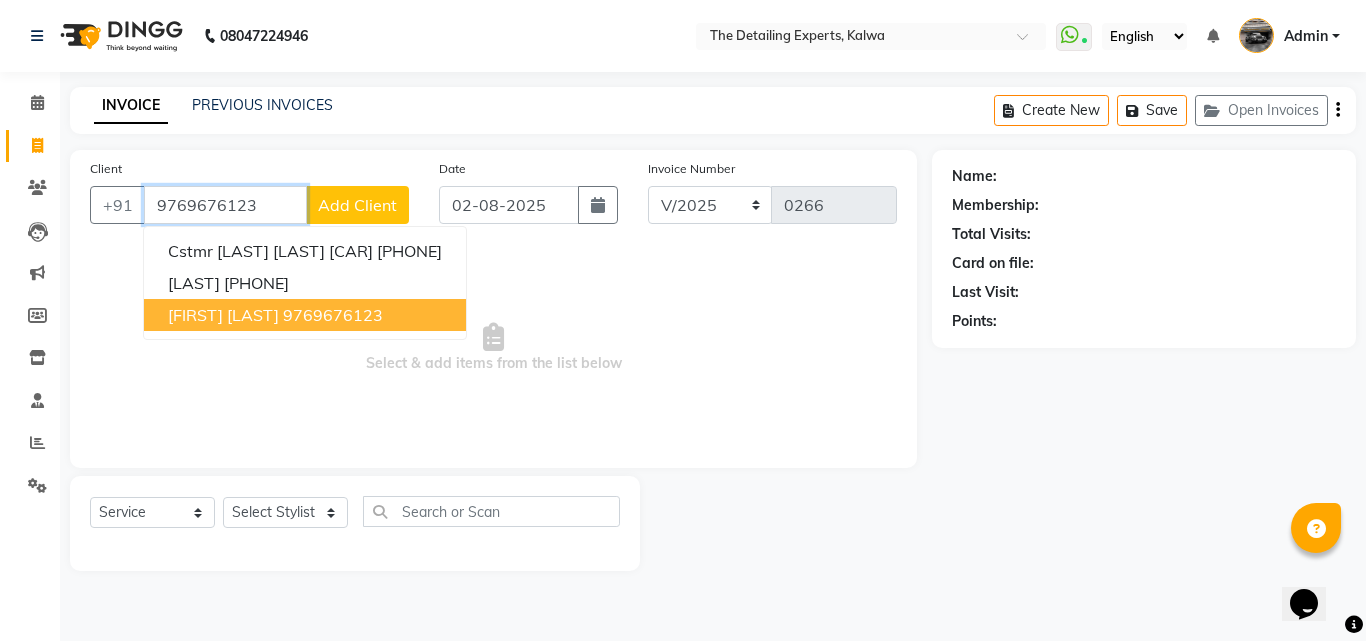 type on "9769676123" 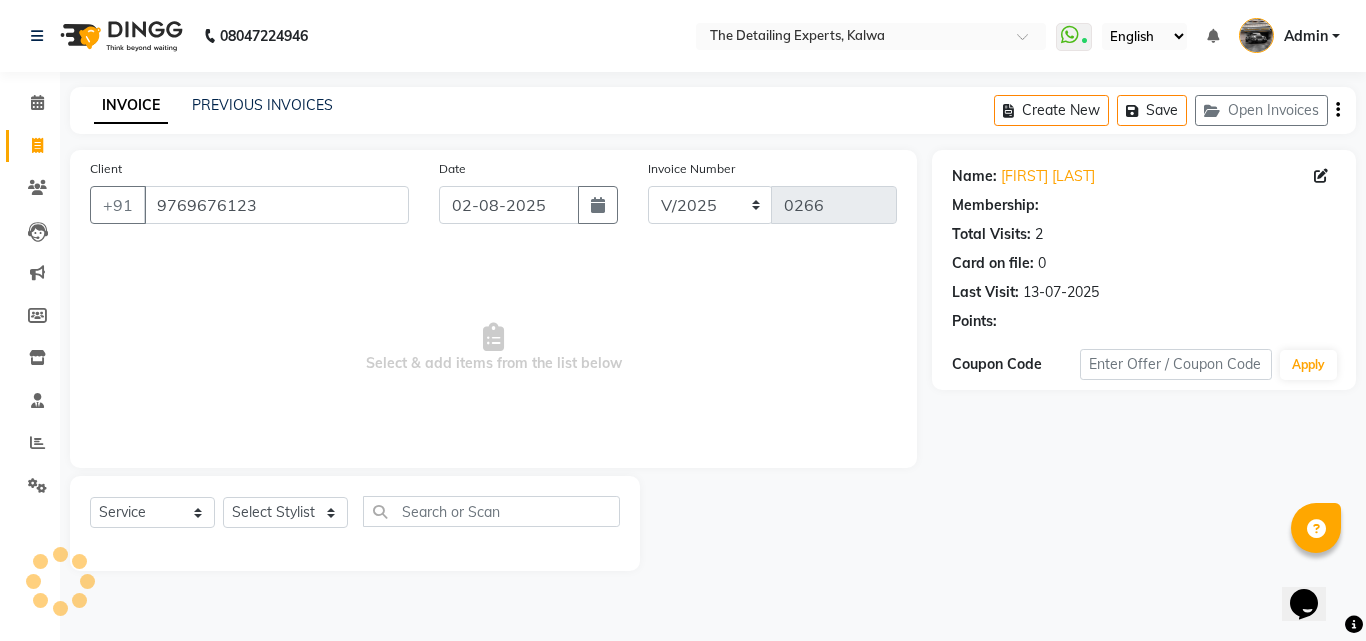 select on "1: Object" 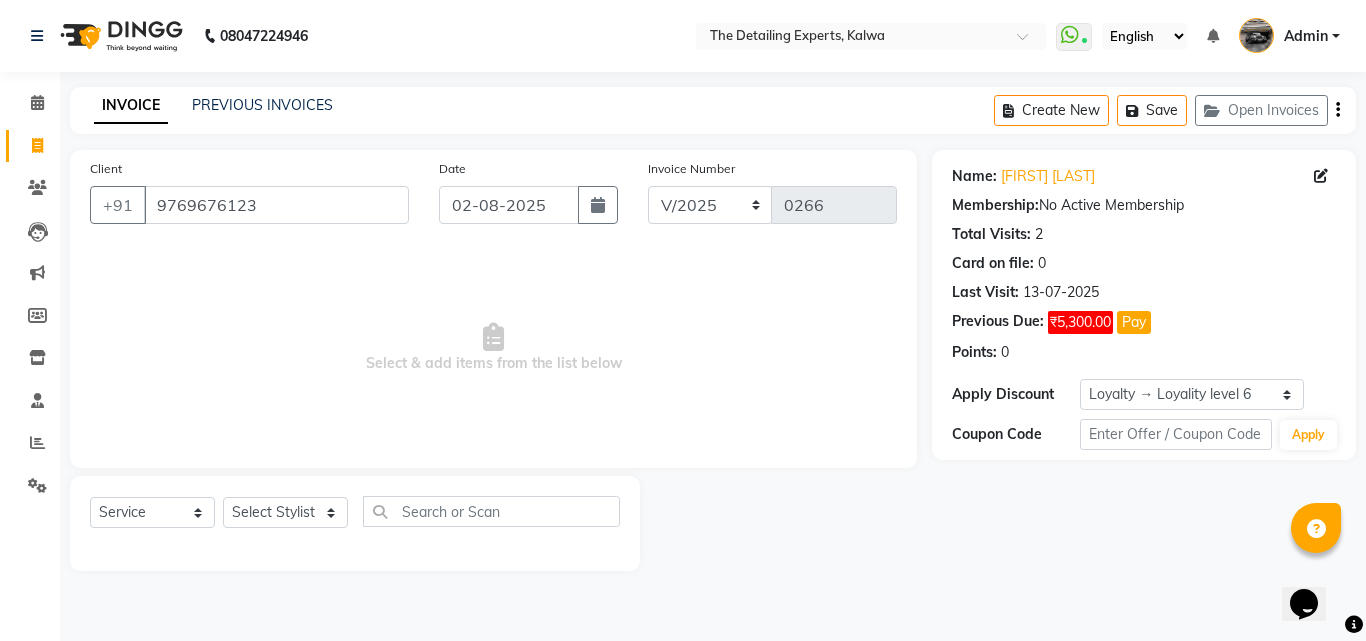 click on "Pay" 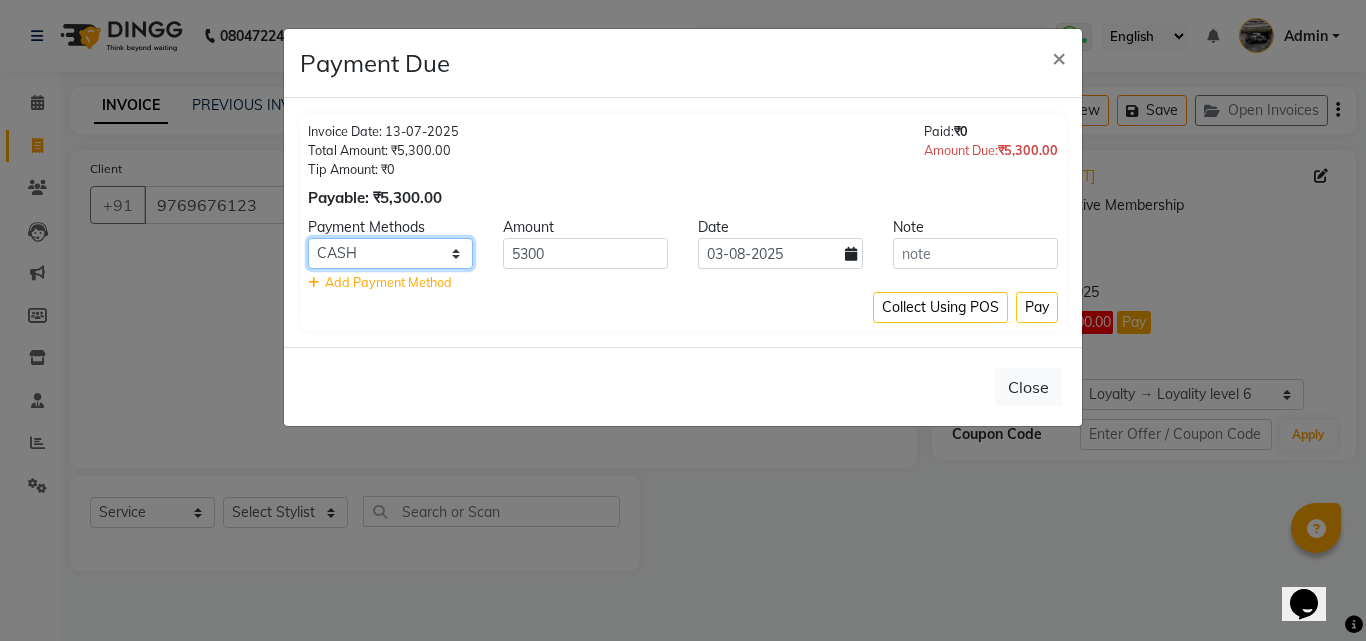 click on "UPI Credit Card CASH Master Card CARD Debit Card Coupon" 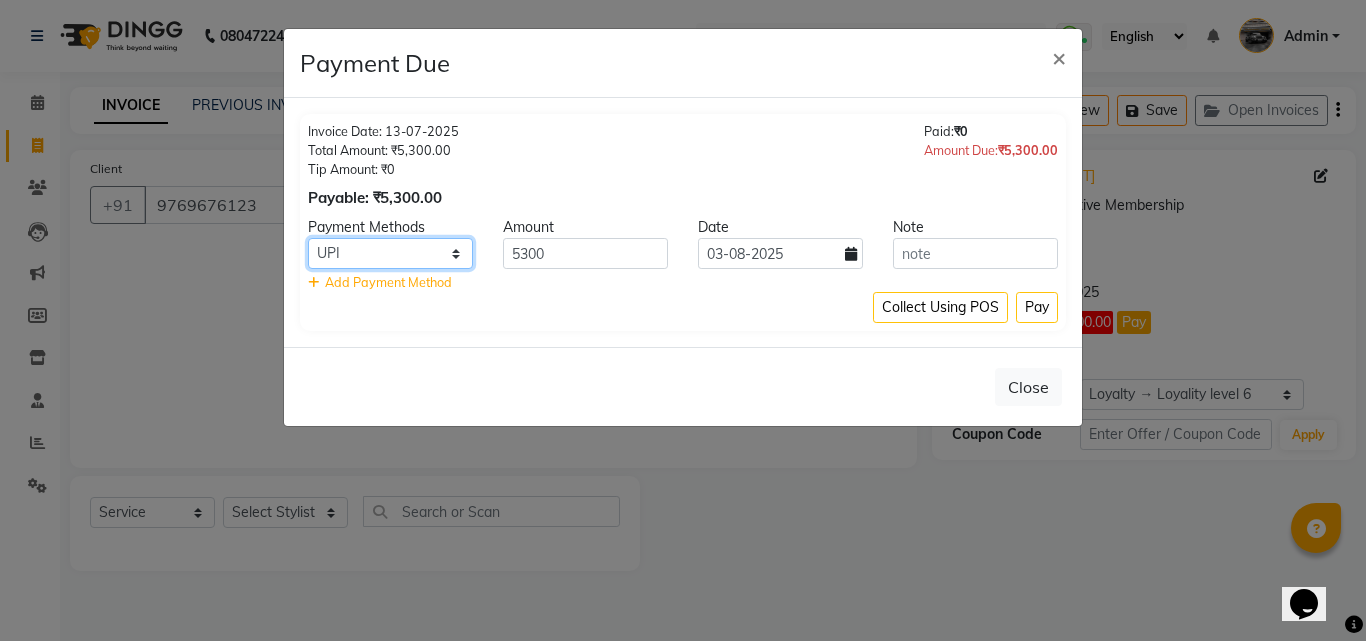 click on "UPI Credit Card CASH Master Card CARD Debit Card Coupon" 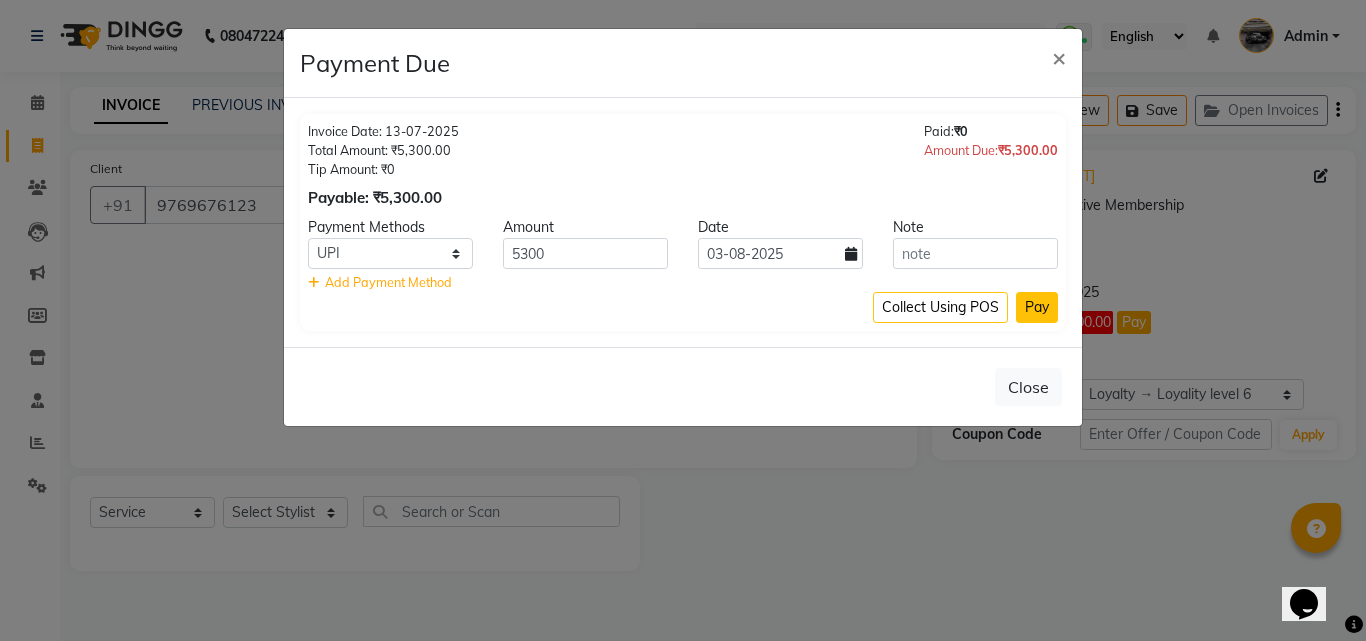 click on "Pay" 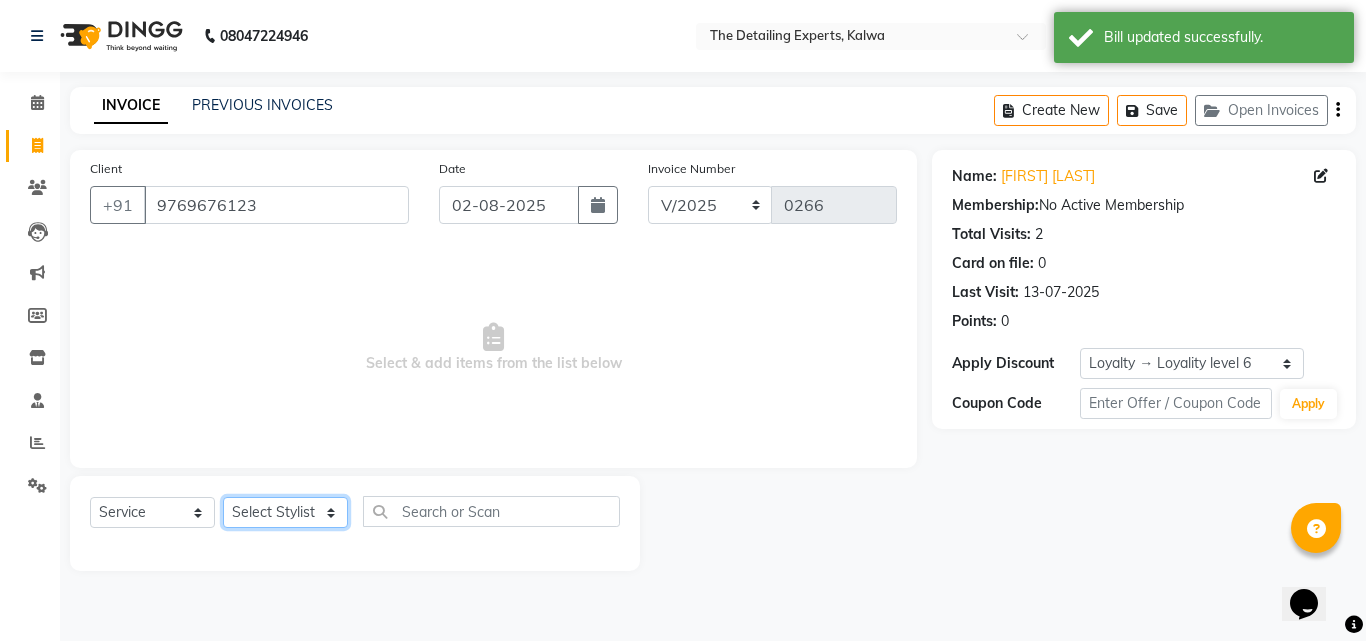 click on "Select Stylist [FIRST]  [FIRST]  [FIRST]" 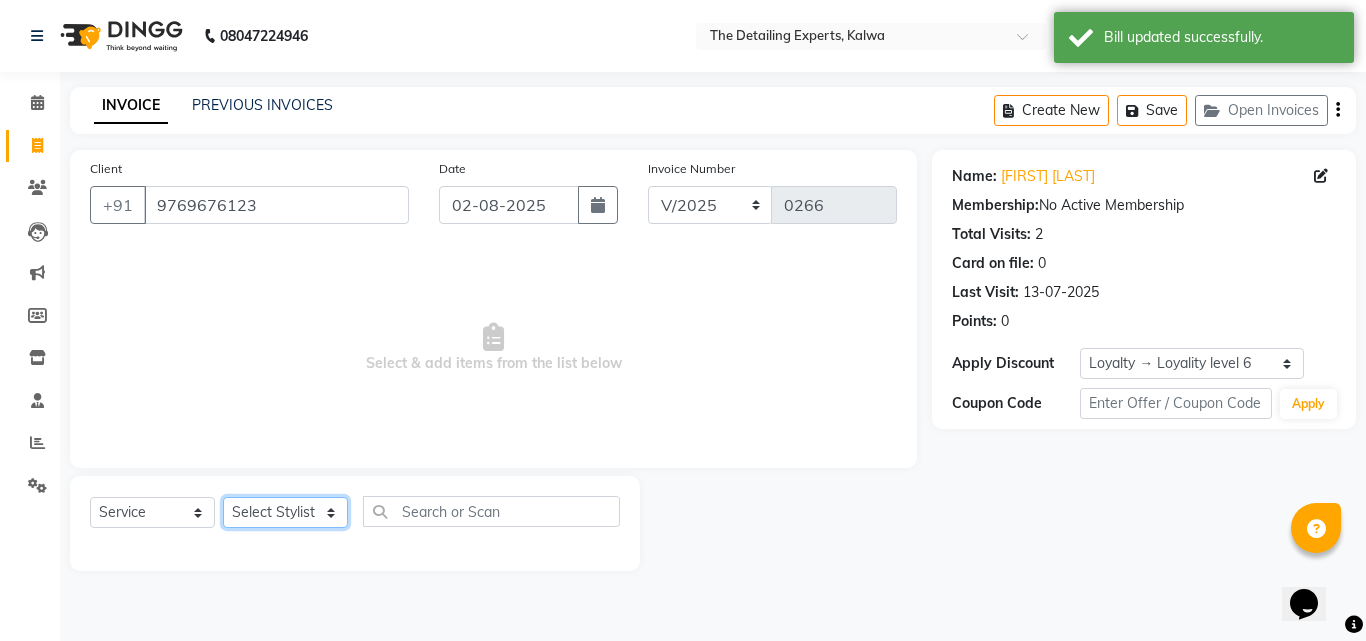 select on "65224" 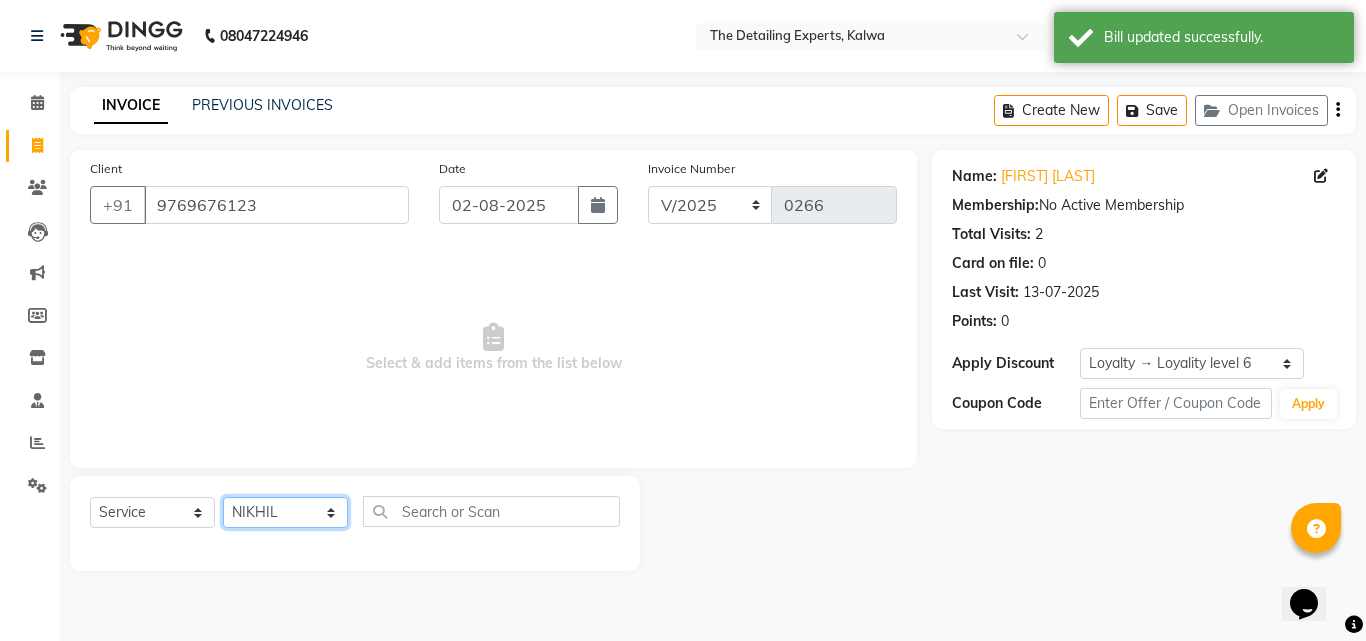 click on "Select Stylist [FIRST]  [FIRST]  [FIRST]" 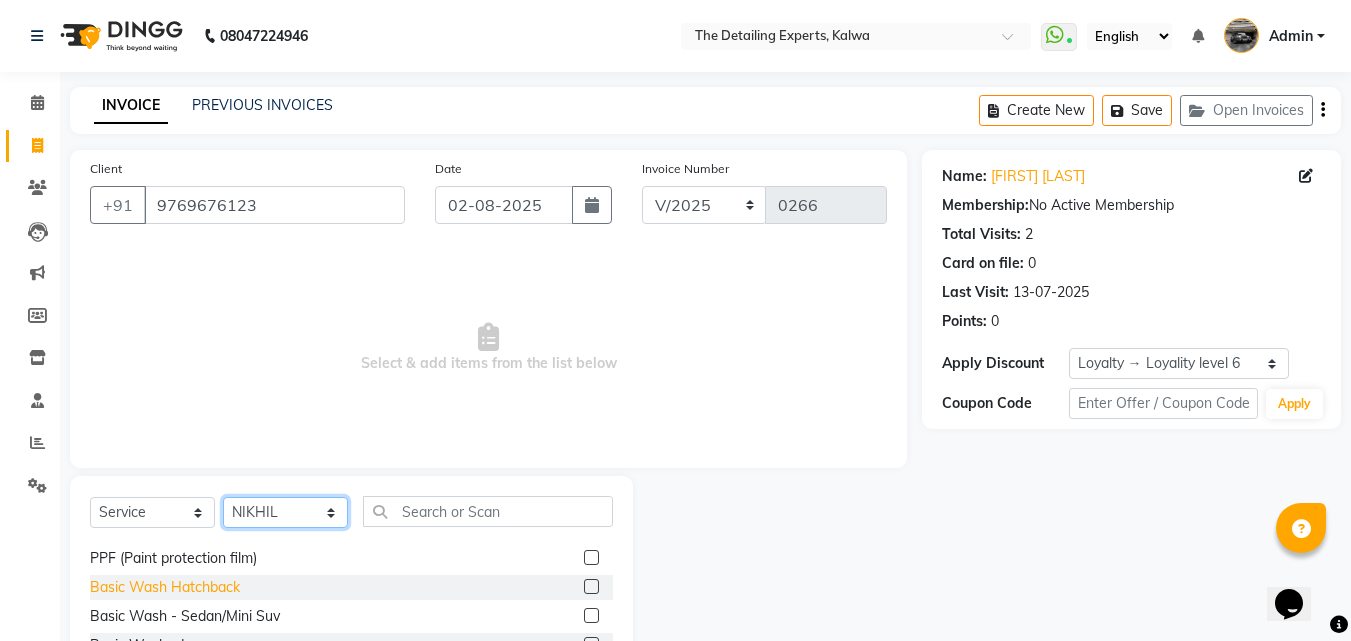 scroll, scrollTop: 100, scrollLeft: 0, axis: vertical 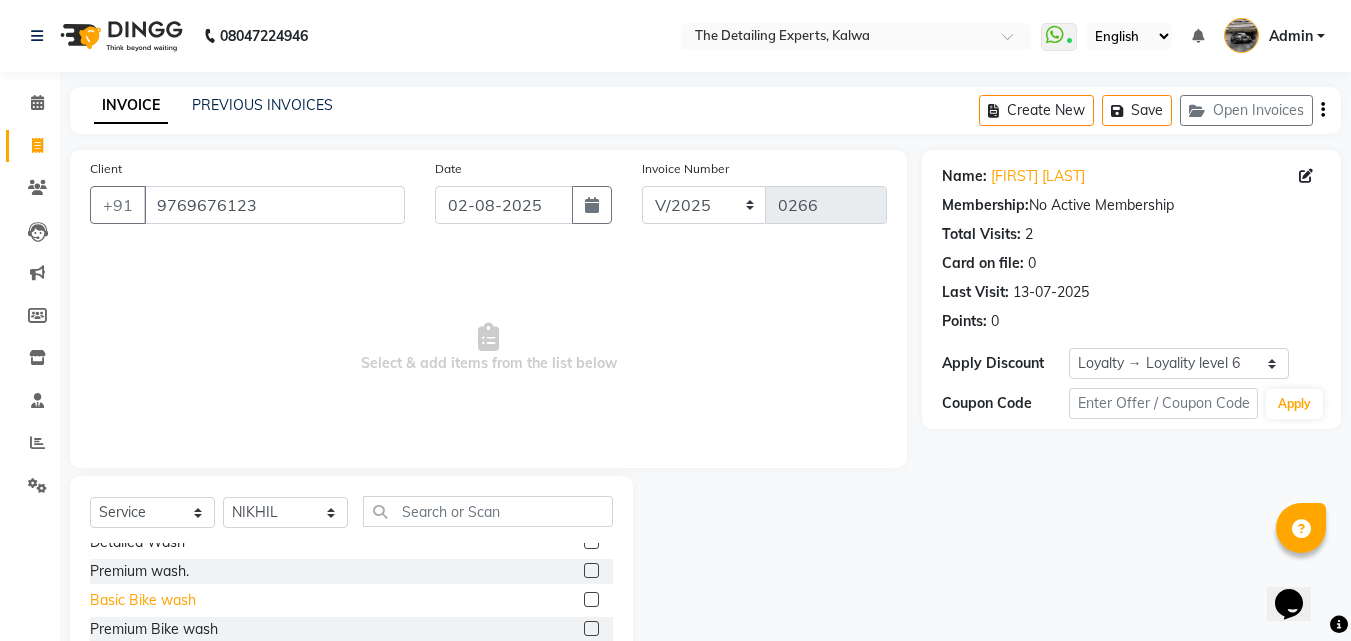 click on "Basic Bike wash" 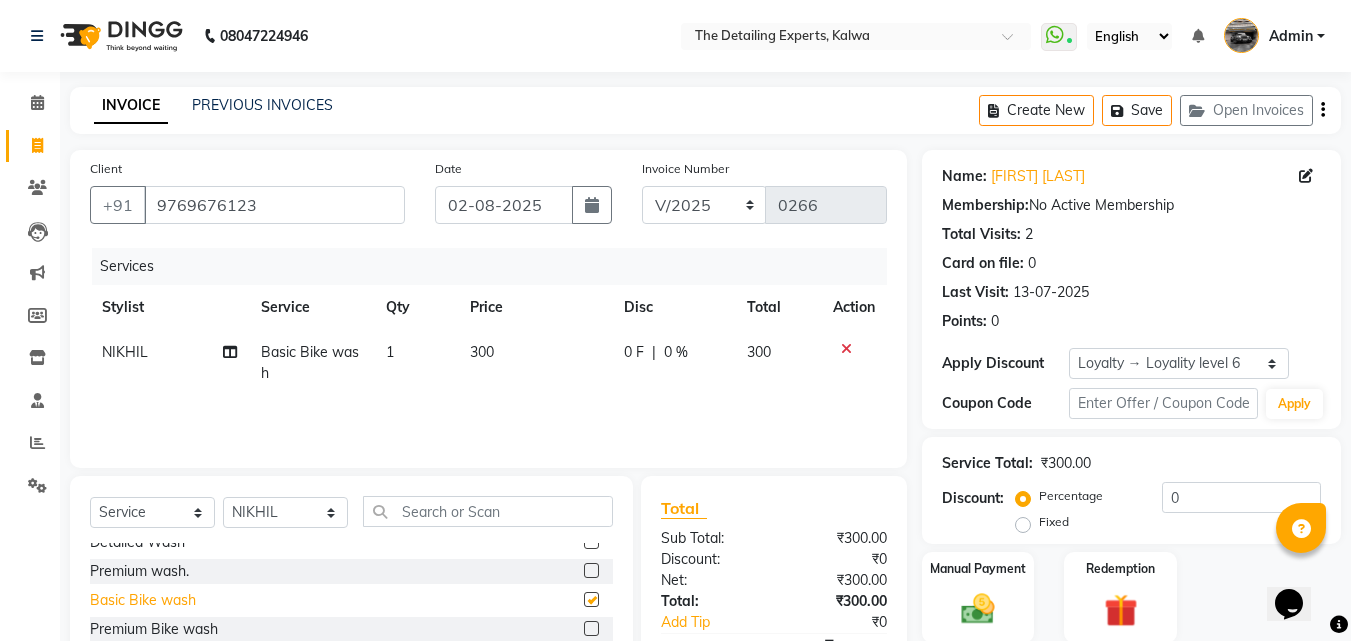 checkbox on "false" 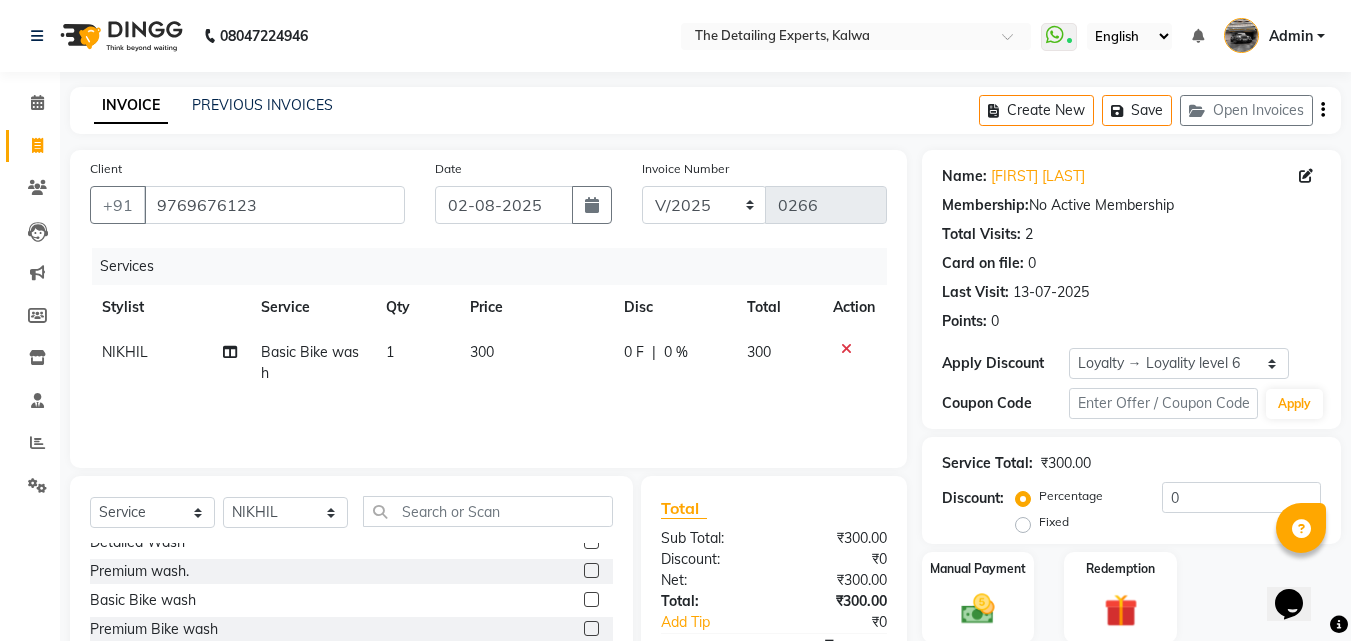 scroll, scrollTop: 160, scrollLeft: 0, axis: vertical 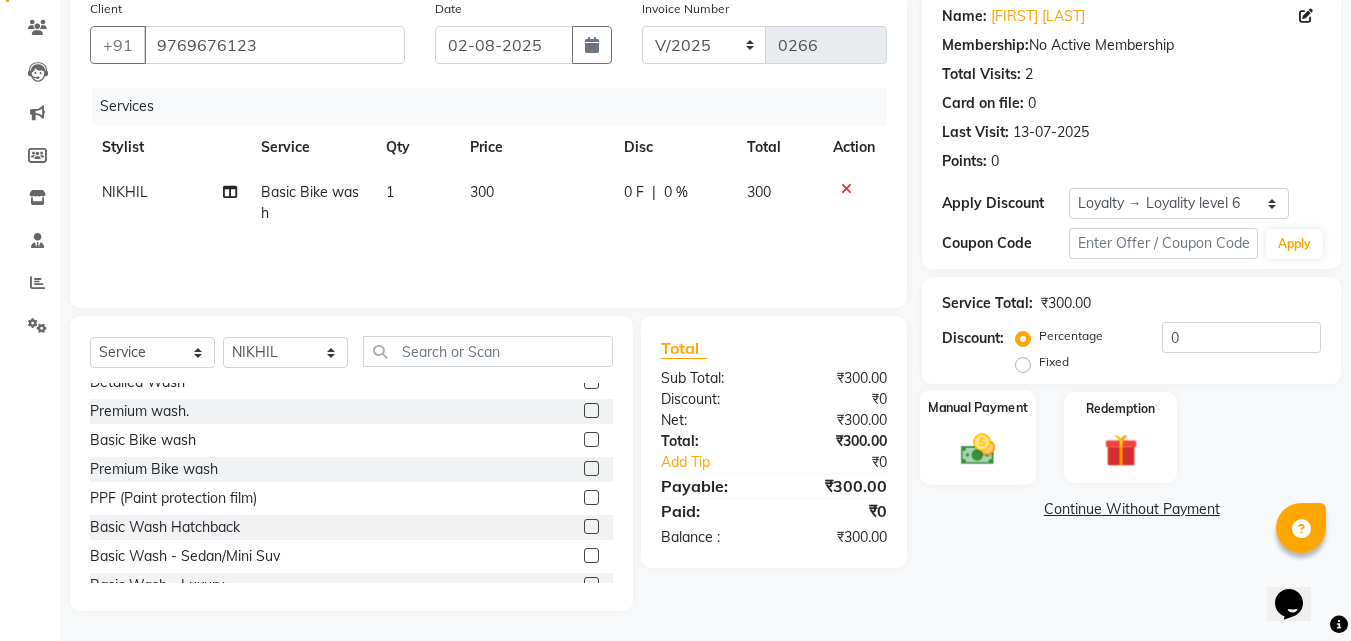 click on "Manual Payment" 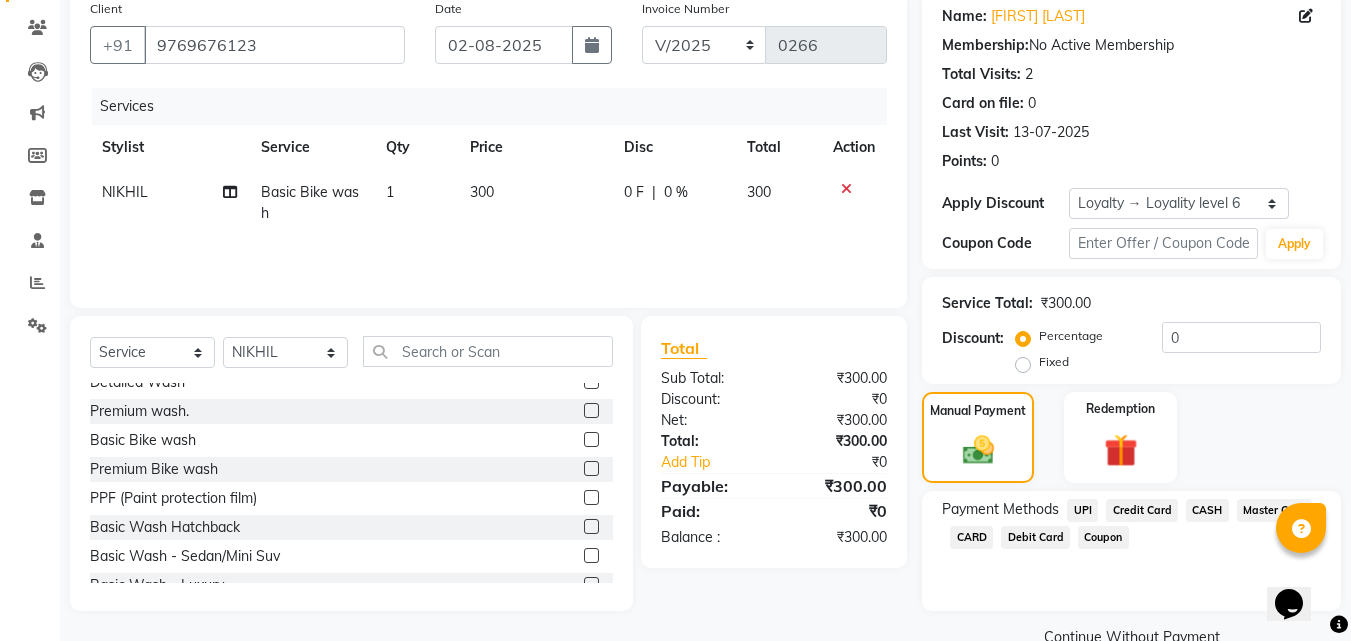 click on "UPI" 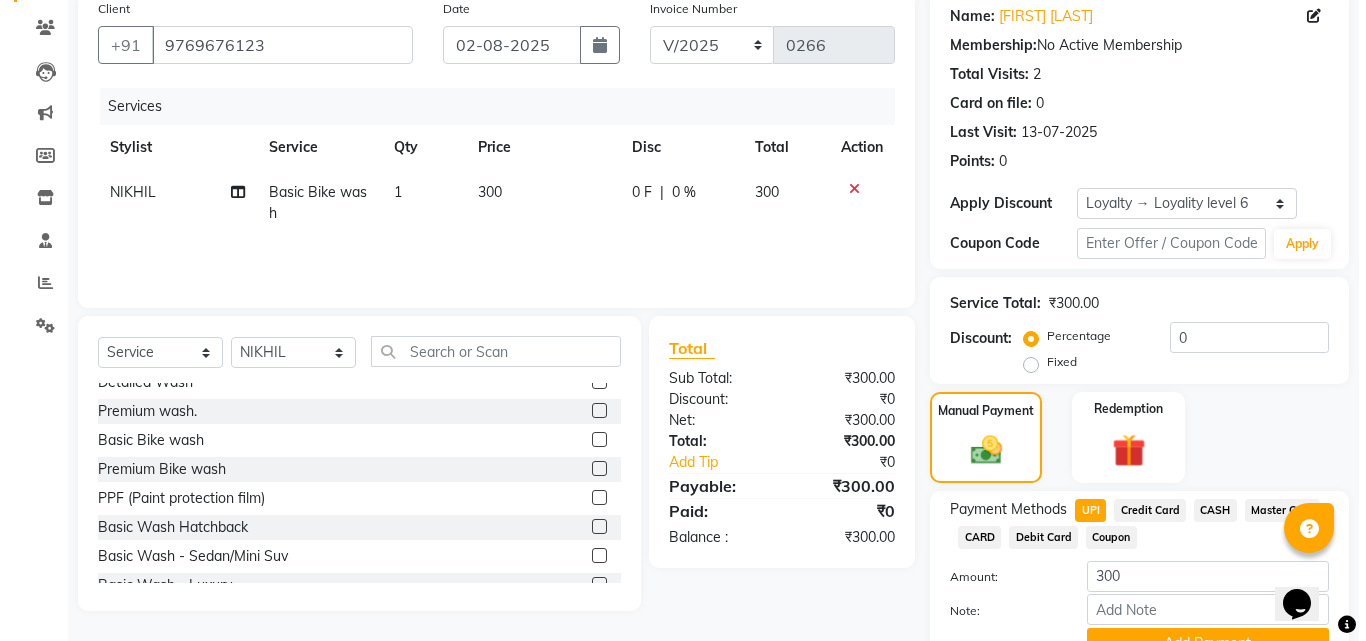 scroll, scrollTop: 257, scrollLeft: 0, axis: vertical 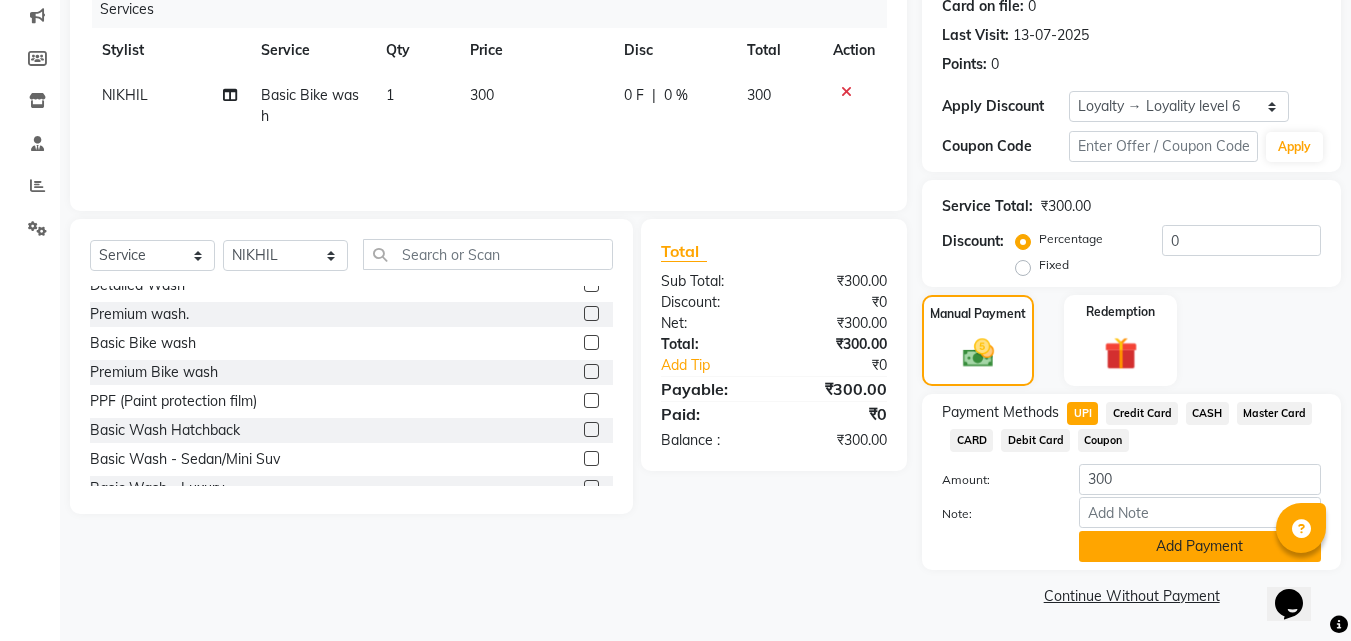 click on "Add Payment" 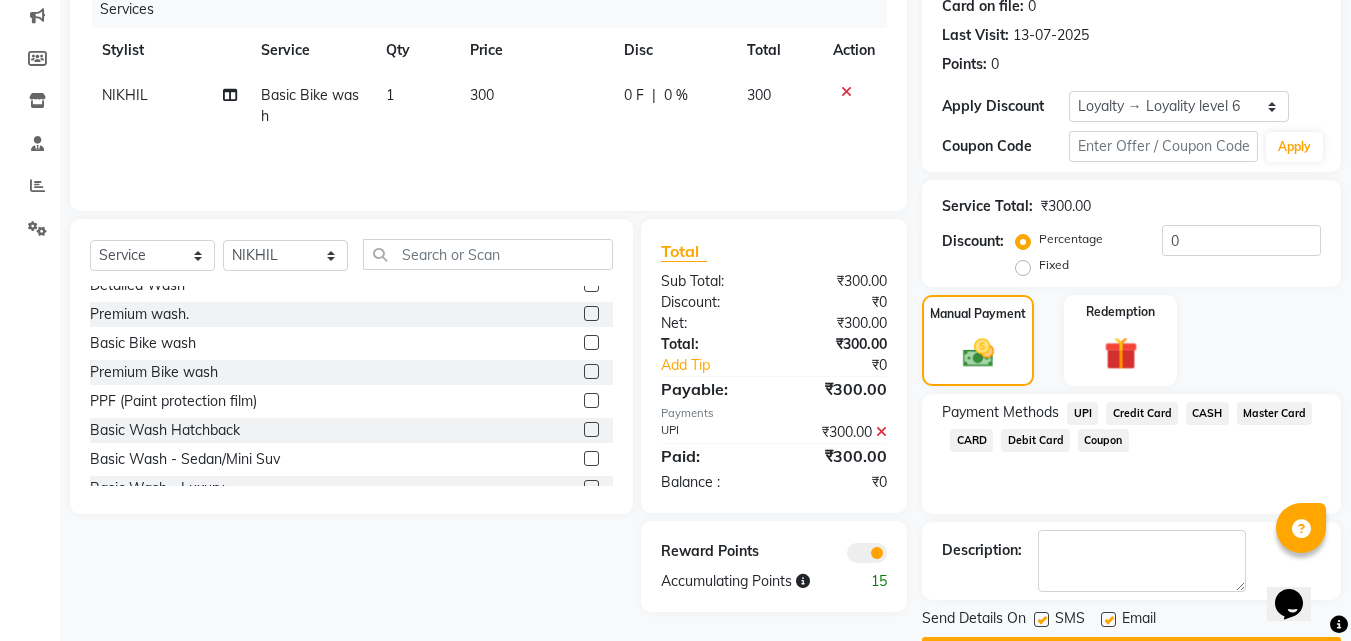 click 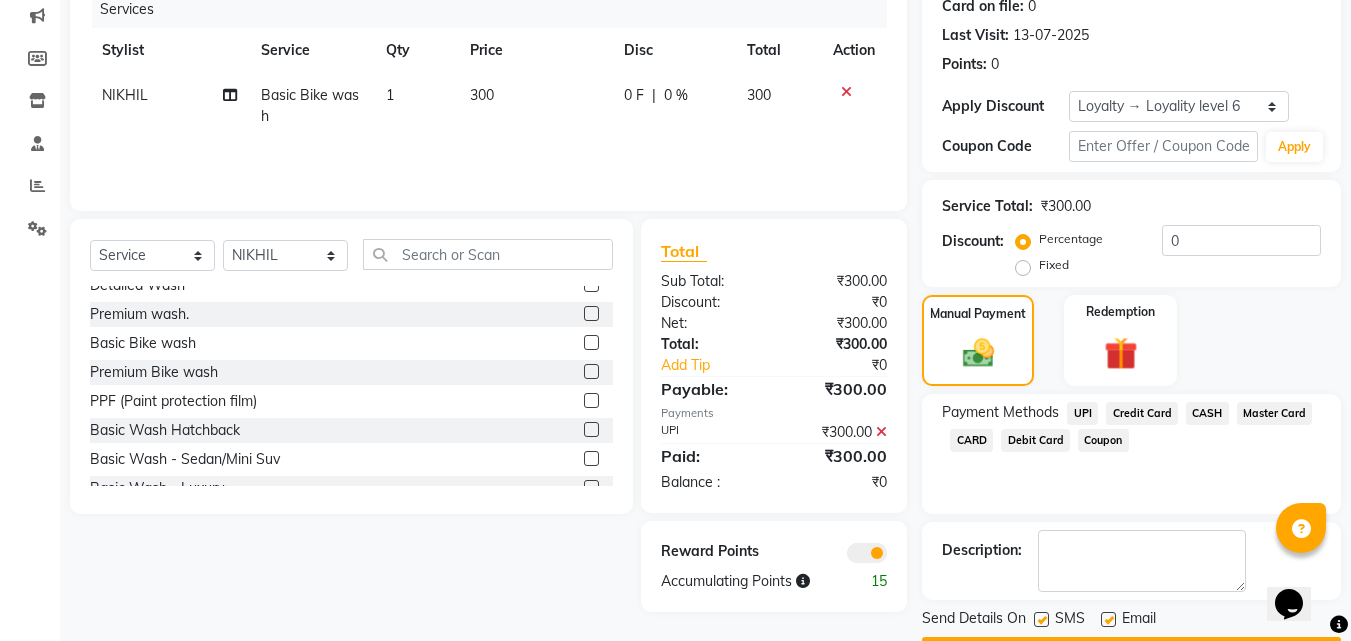 click 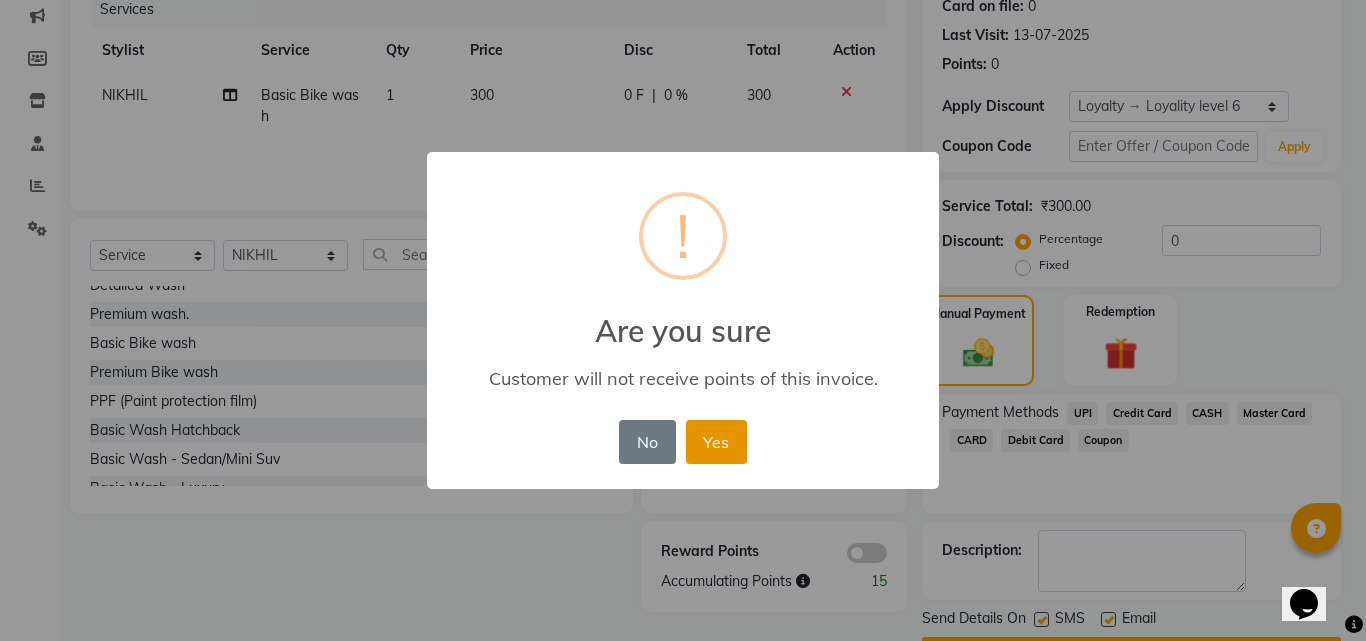 click on "Yes" at bounding box center (716, 442) 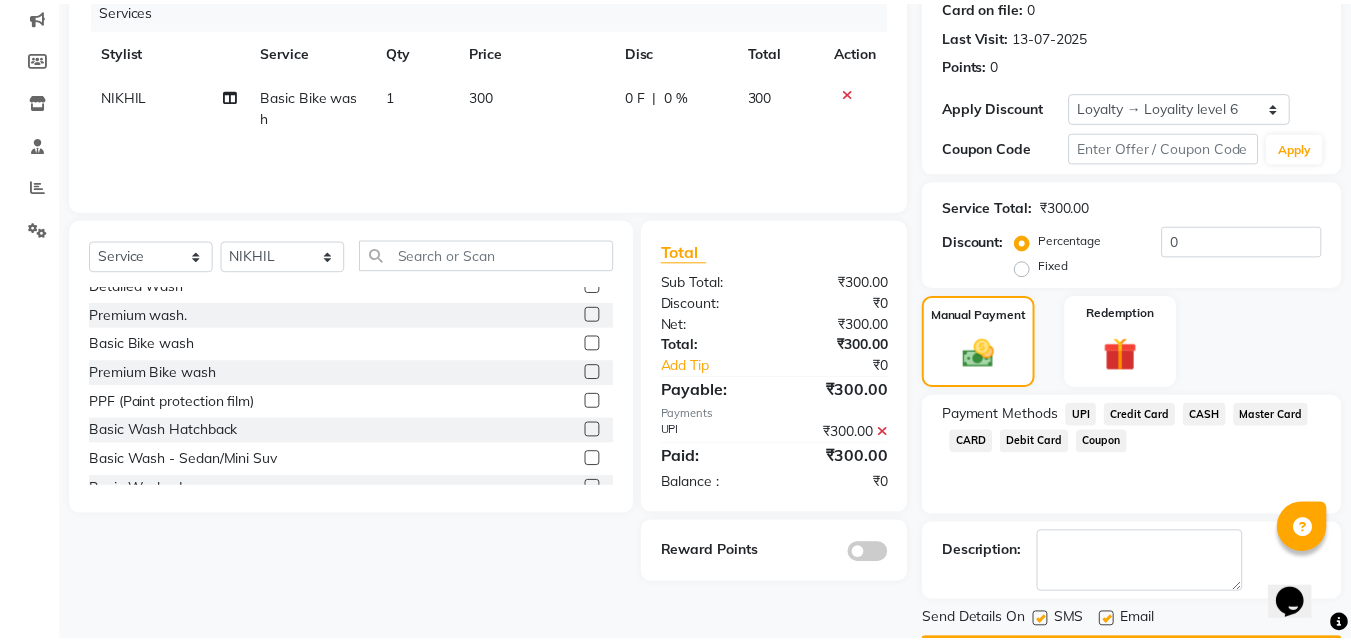 scroll, scrollTop: 314, scrollLeft: 0, axis: vertical 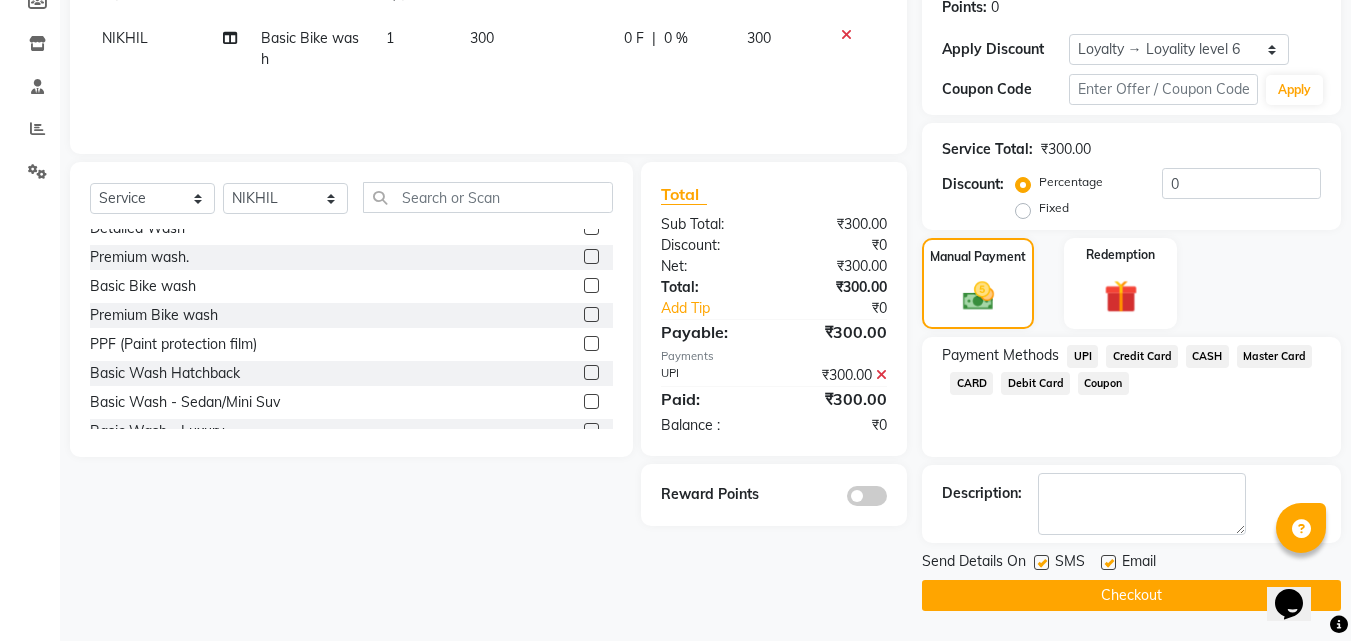 click on "Checkout" 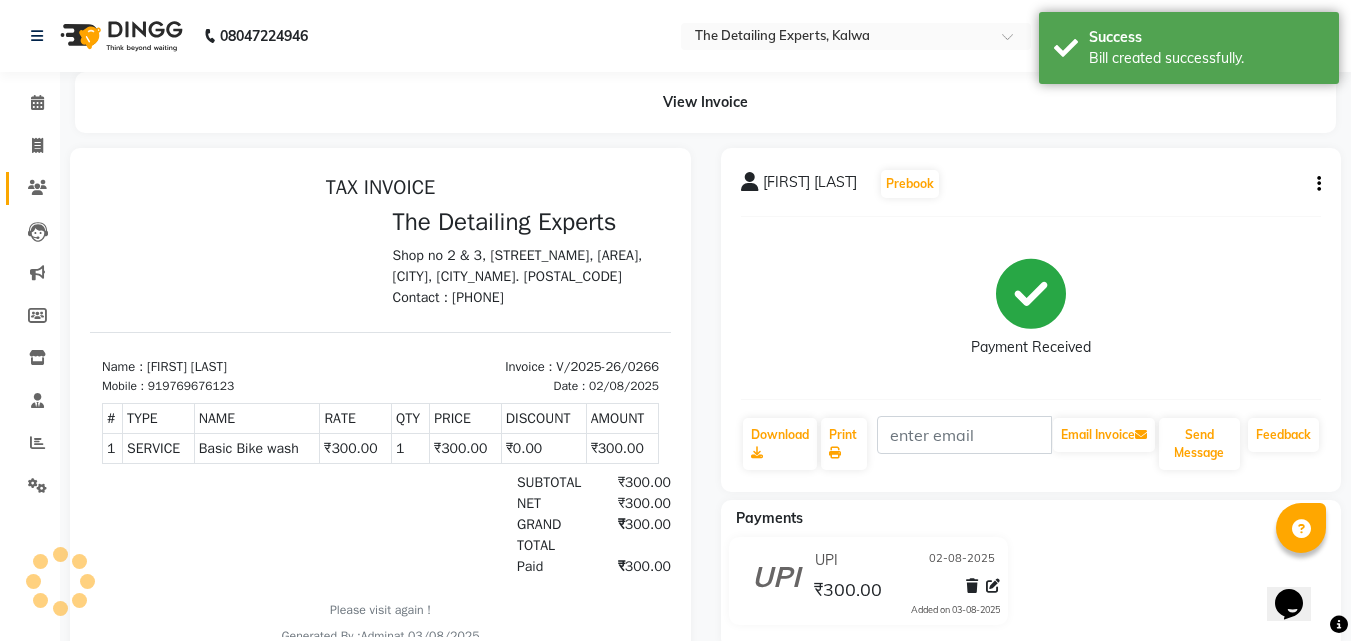 scroll, scrollTop: 0, scrollLeft: 0, axis: both 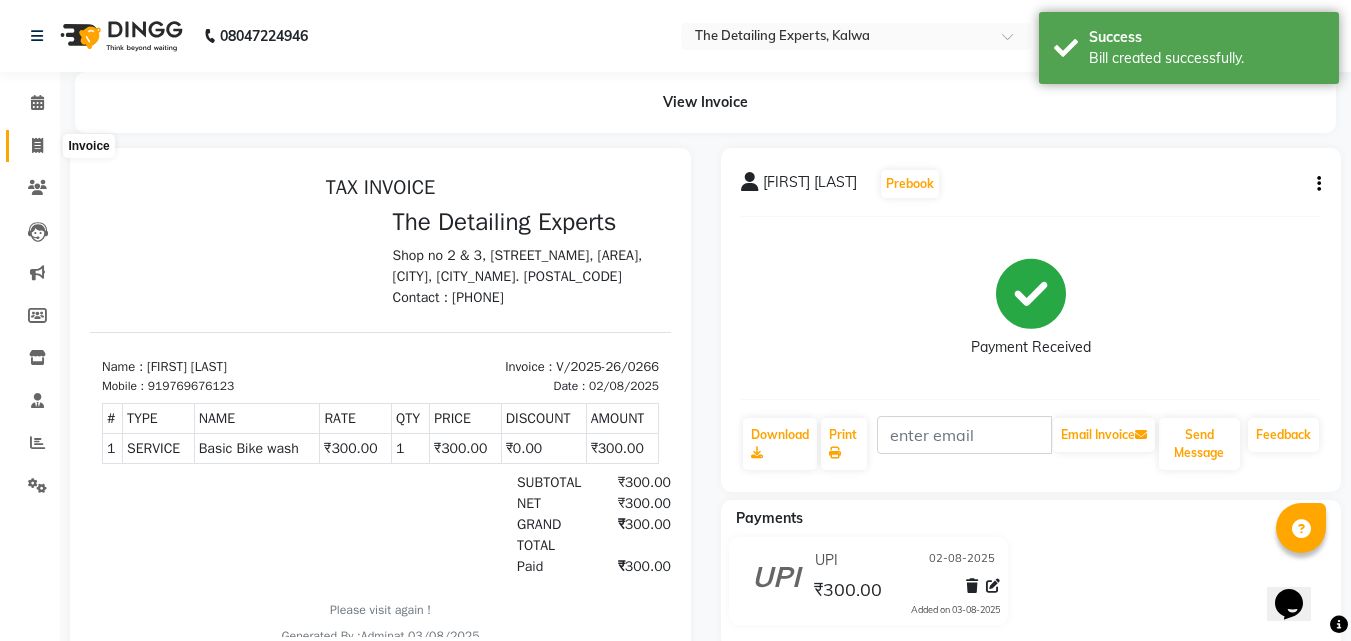 click 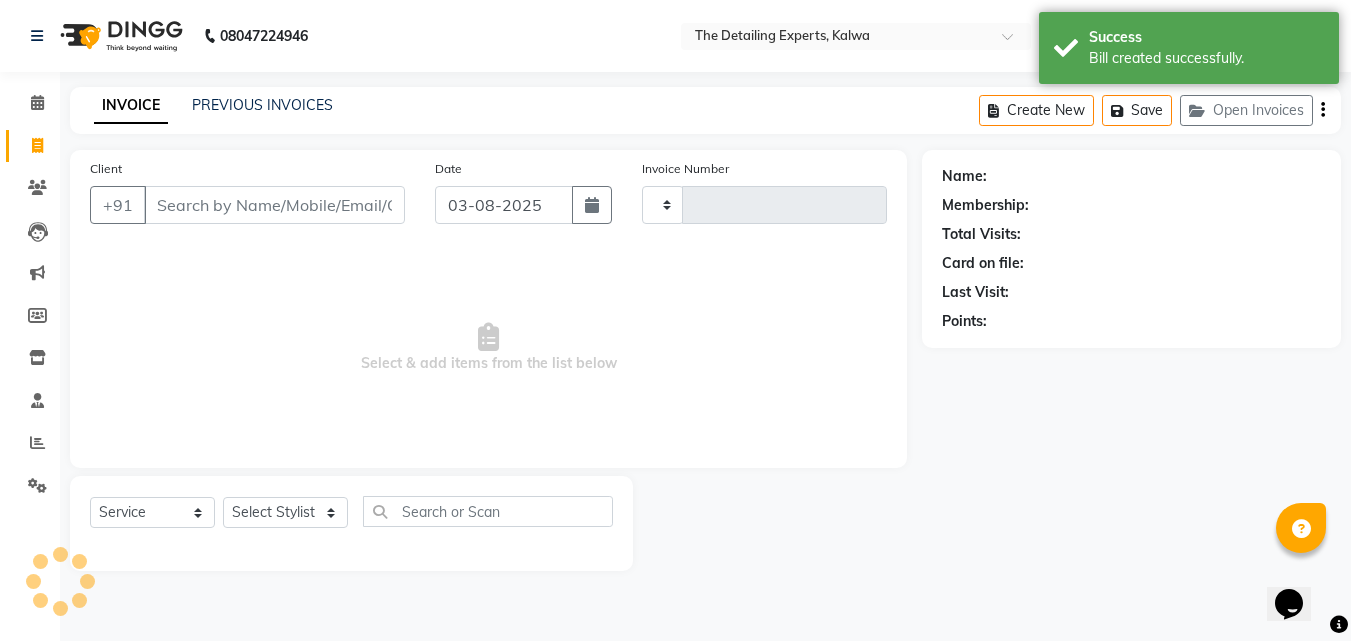 click on "Client" at bounding box center [274, 205] 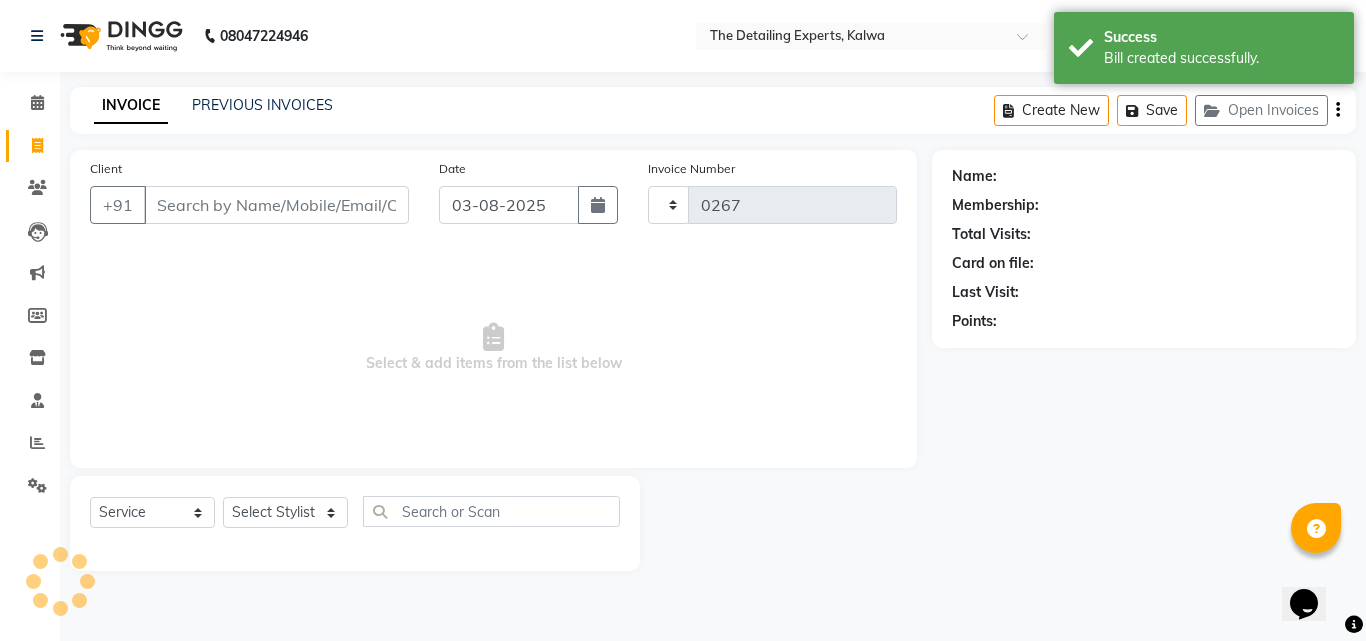 select on "7451" 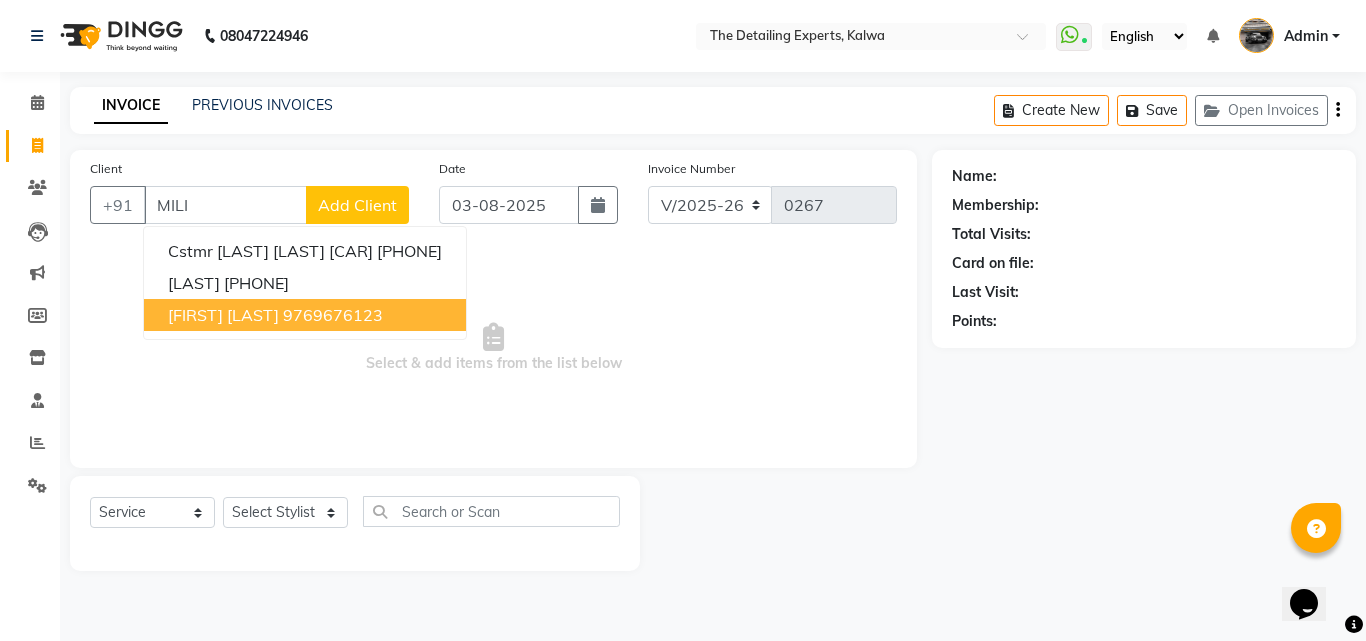 click on "[FIRST] [LAST]" at bounding box center (223, 315) 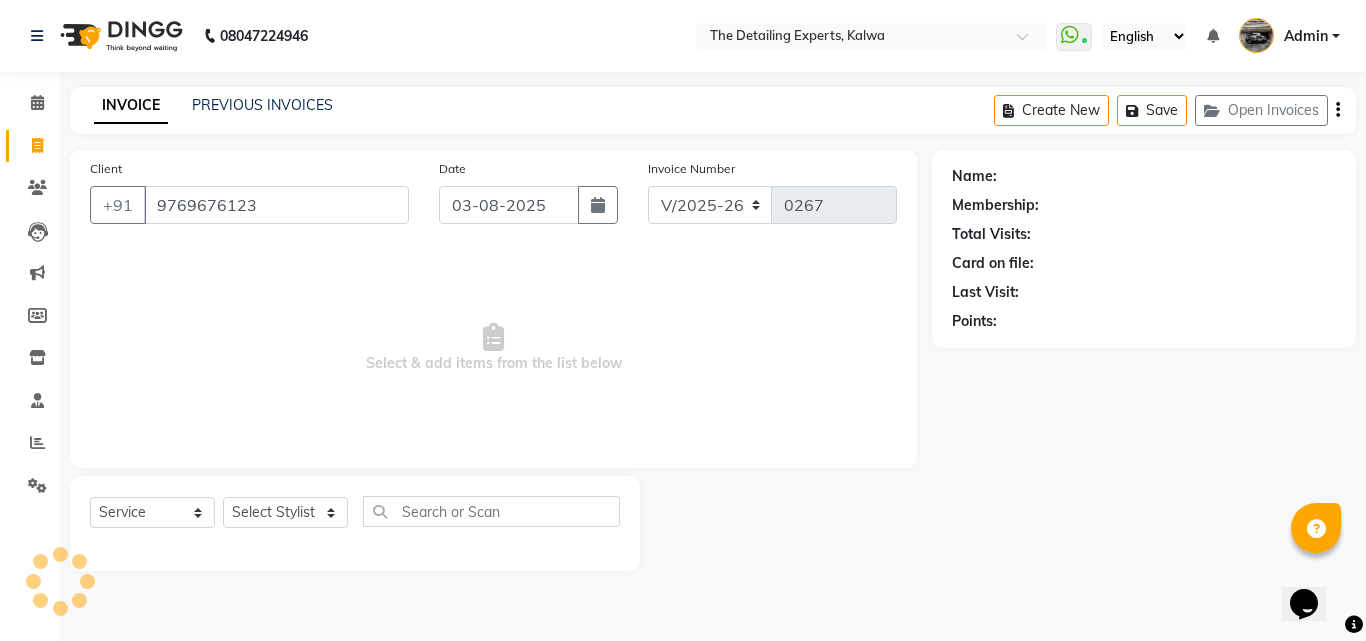 type on "9769676123" 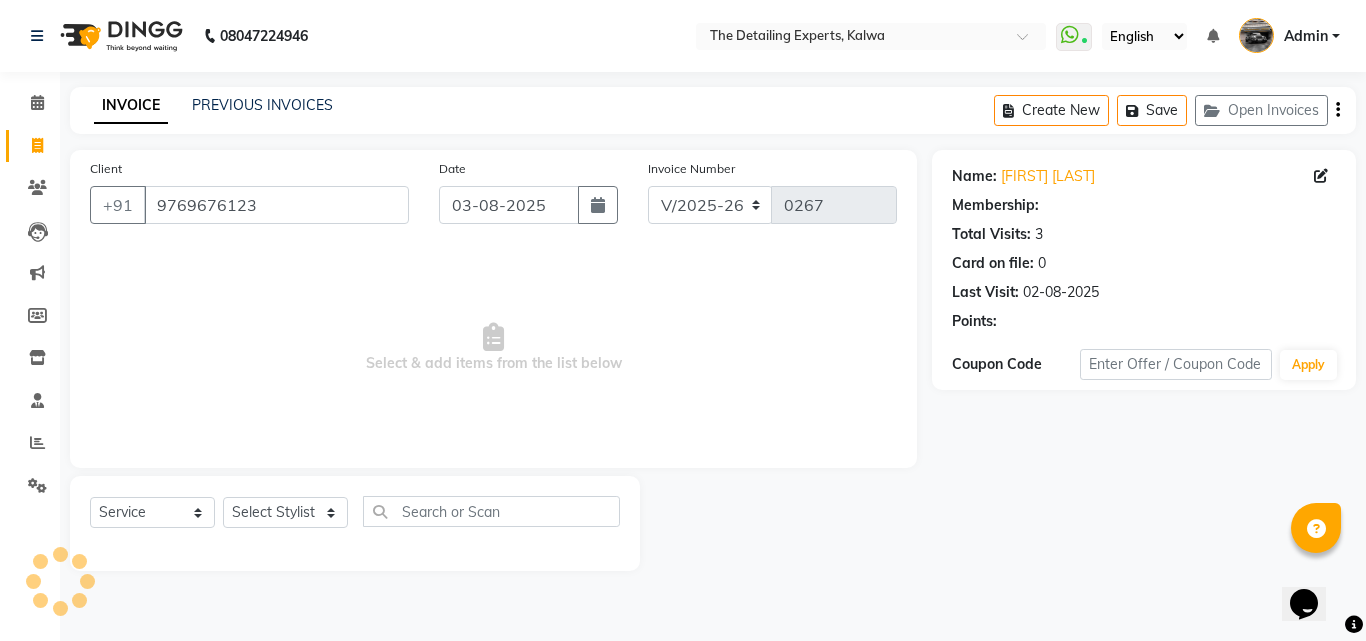 select on "1: Object" 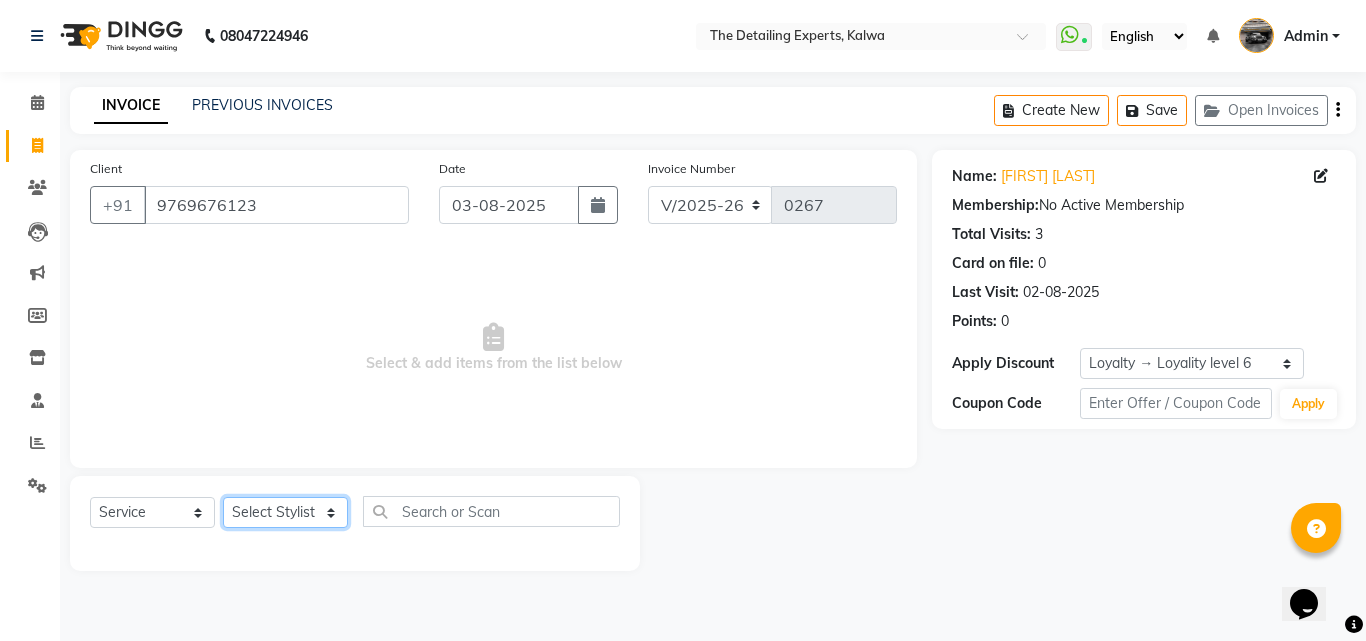 click on "Select Stylist [FIRST]  [FIRST]  [FIRST]" 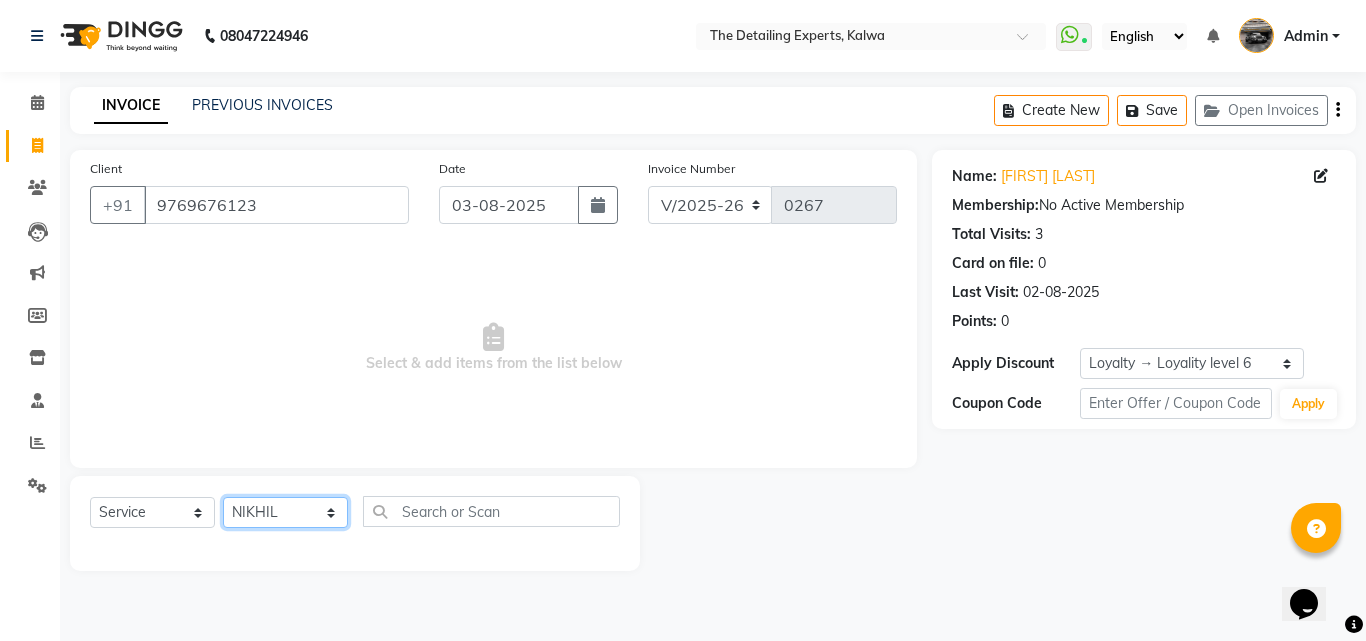 click on "Select Stylist [FIRST]  [FIRST]  [FIRST]" 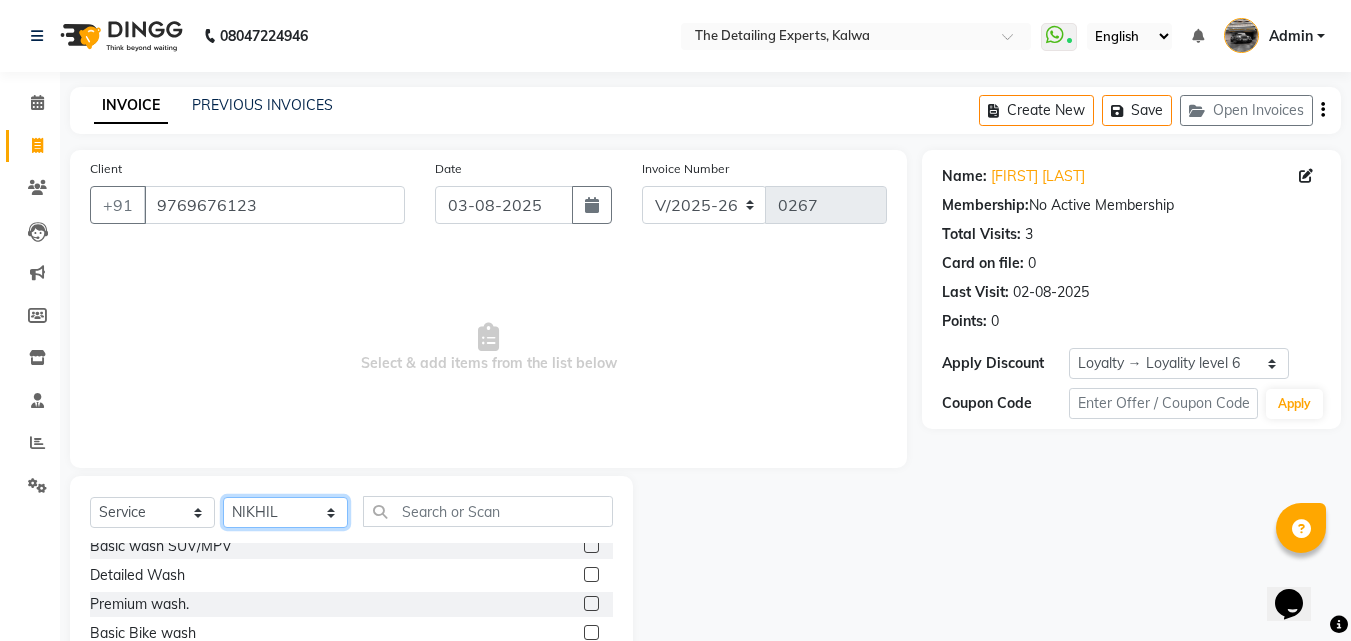 scroll, scrollTop: 100, scrollLeft: 0, axis: vertical 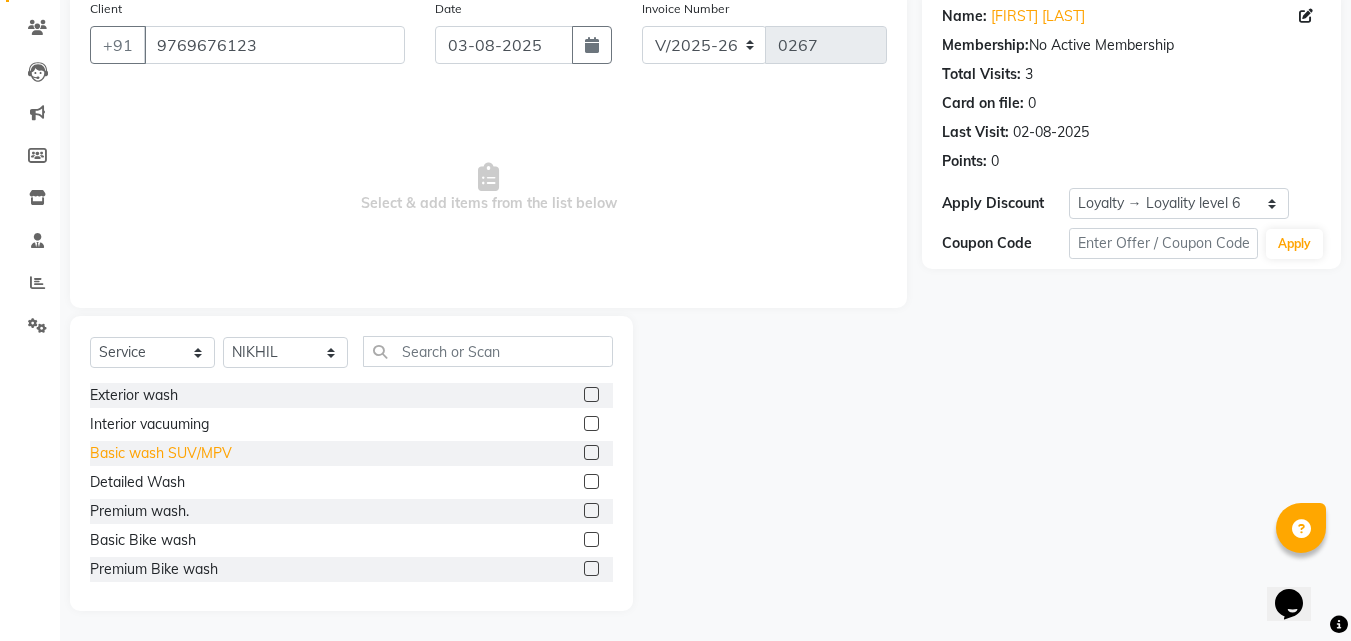 click on "Basic wash SUV/MPV" 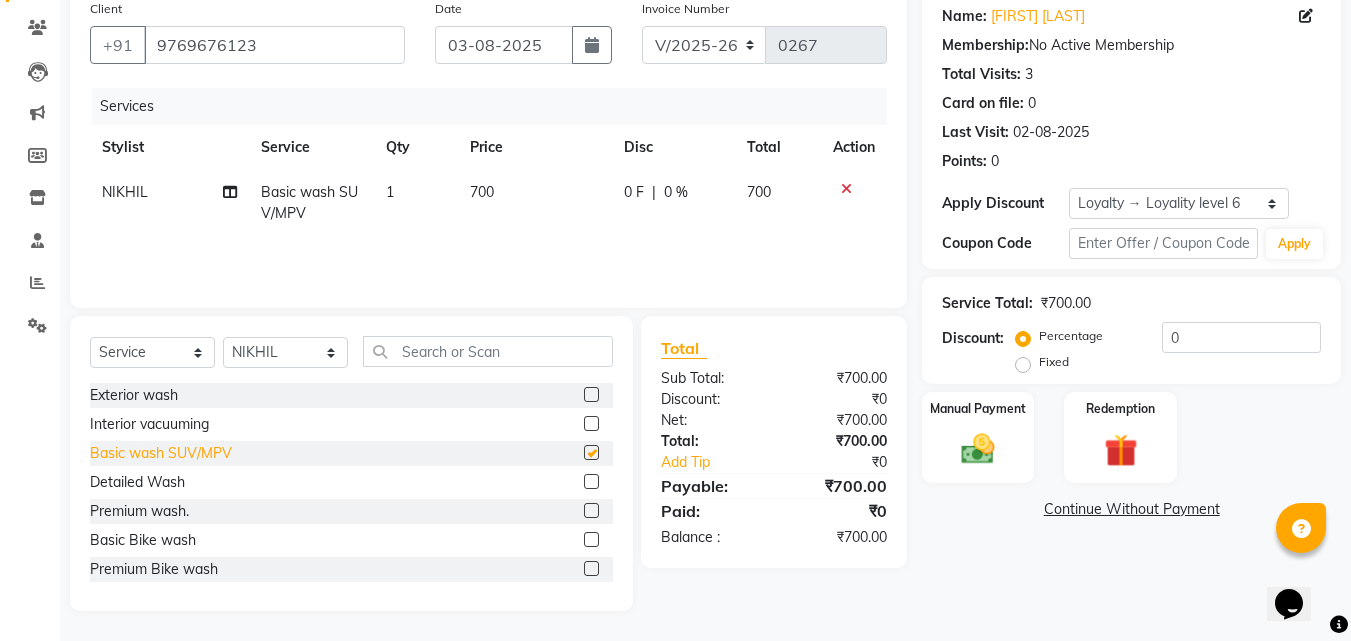 checkbox on "false" 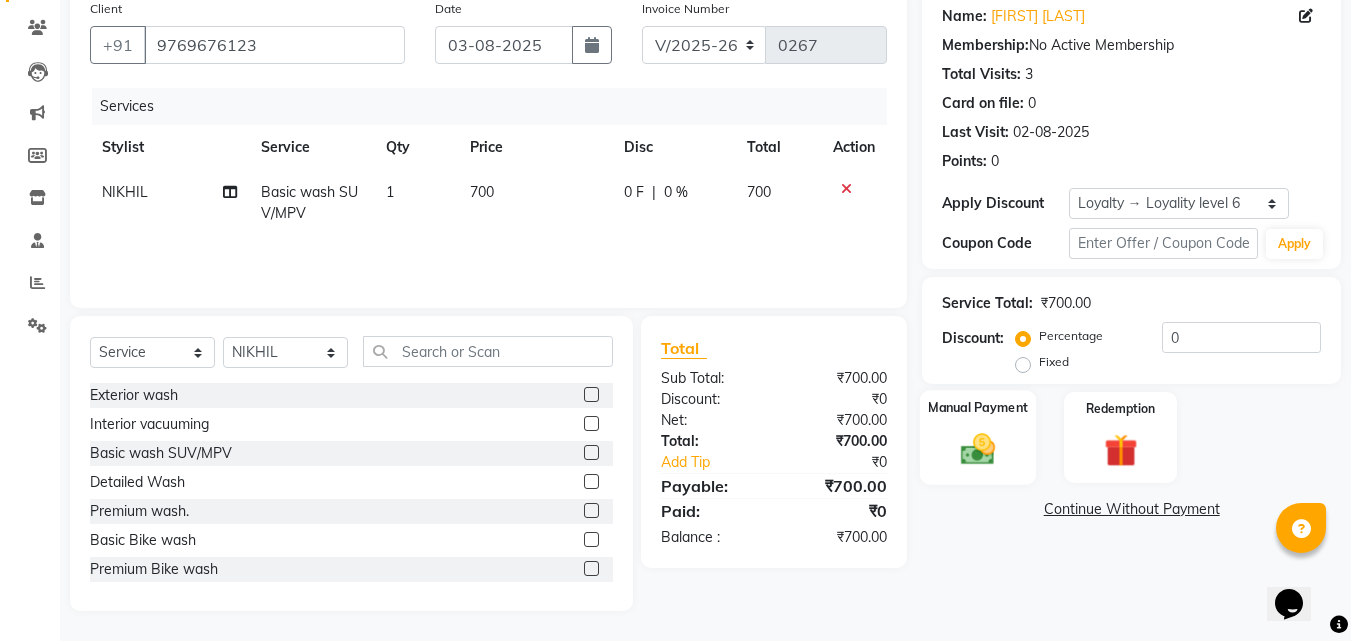 click on "Manual Payment" 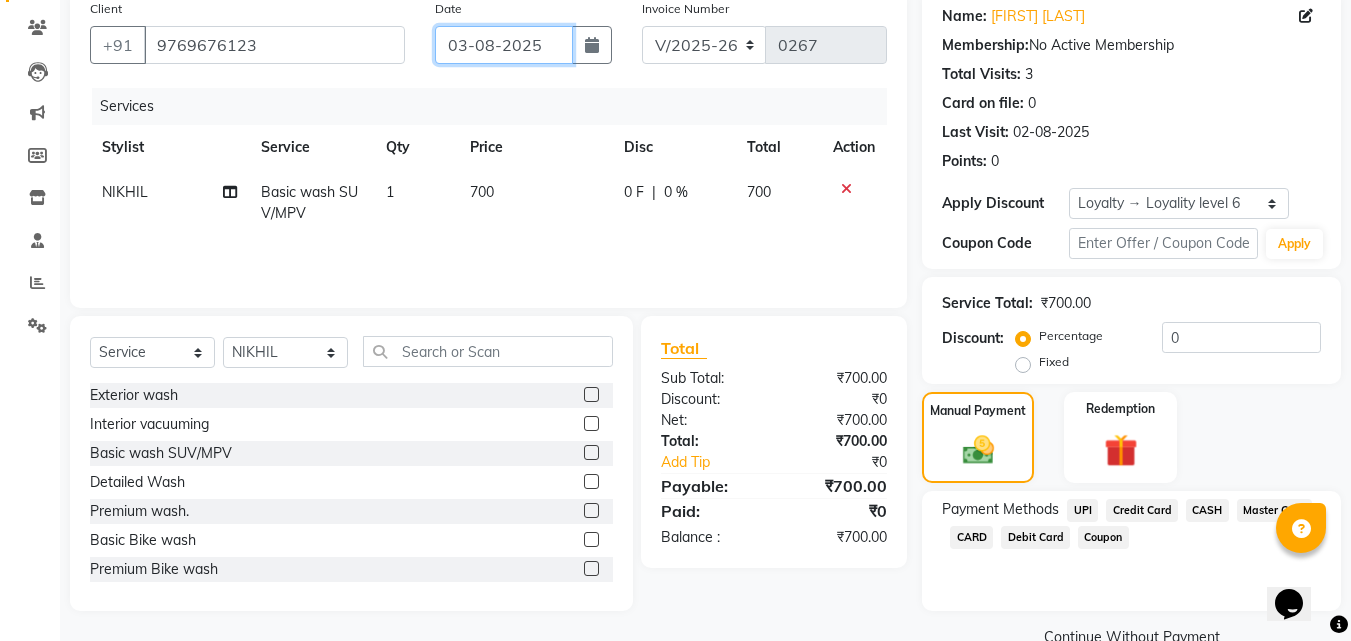 click on "03-08-2025" 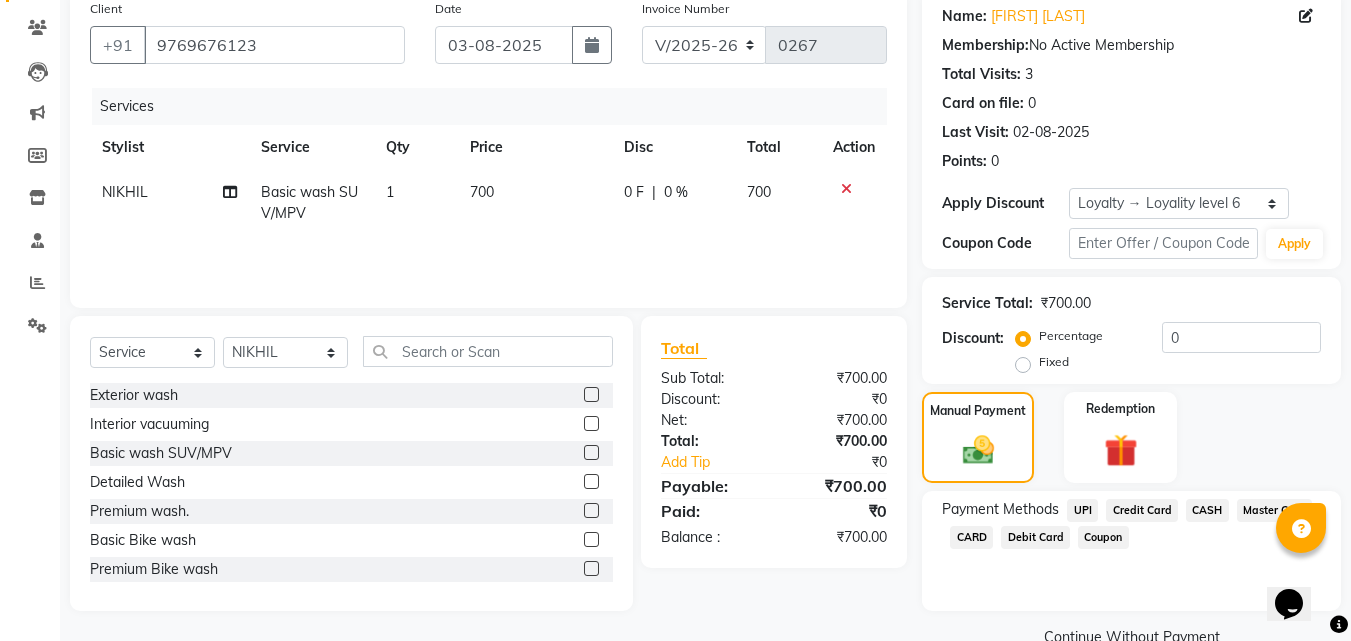 select on "8" 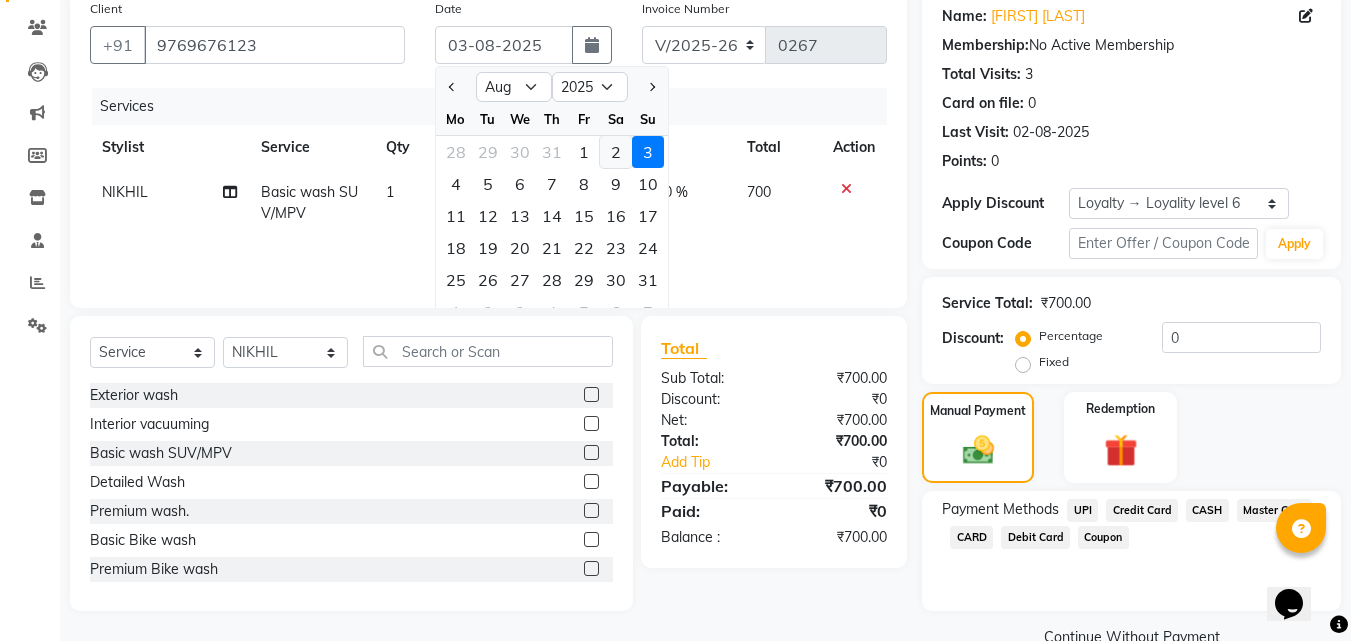 click on "2" 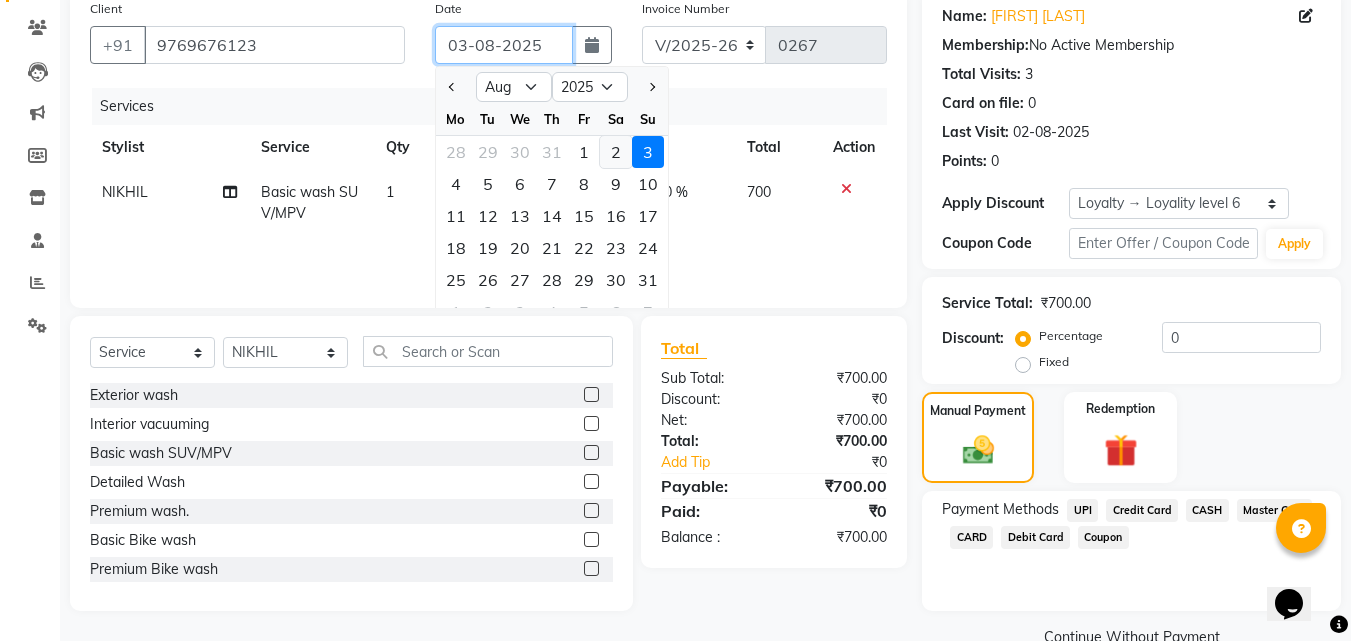 type on "02-08-2025" 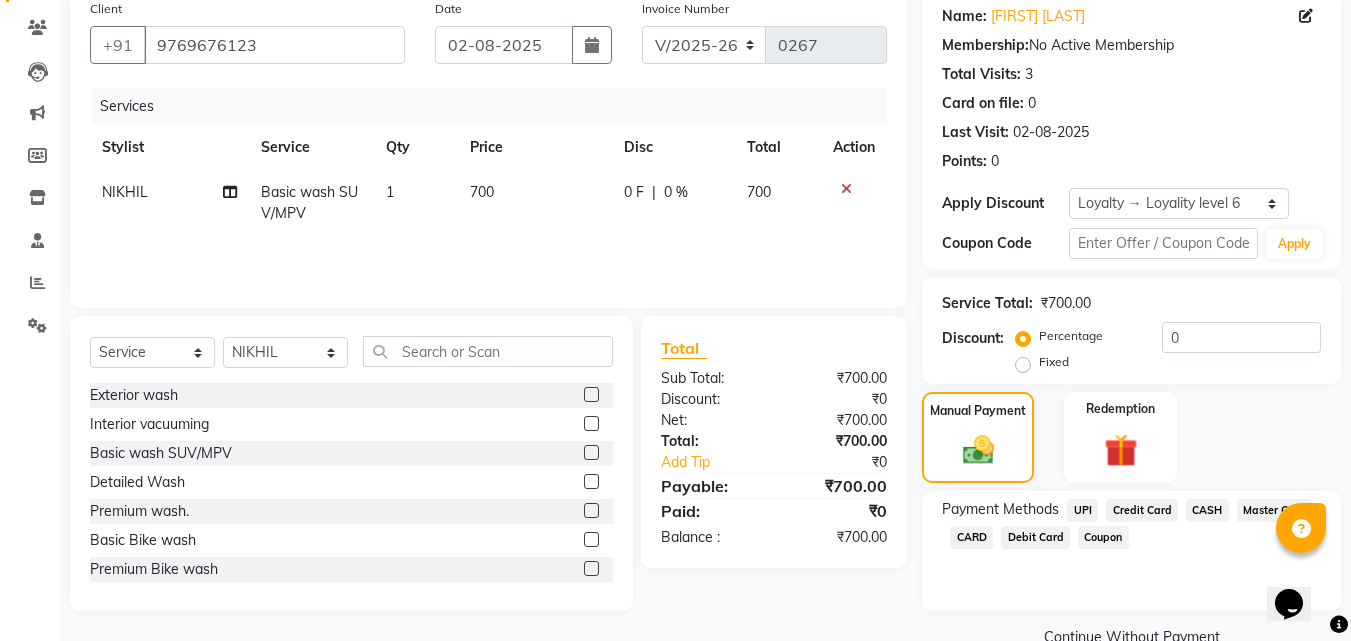 click on "UPI" 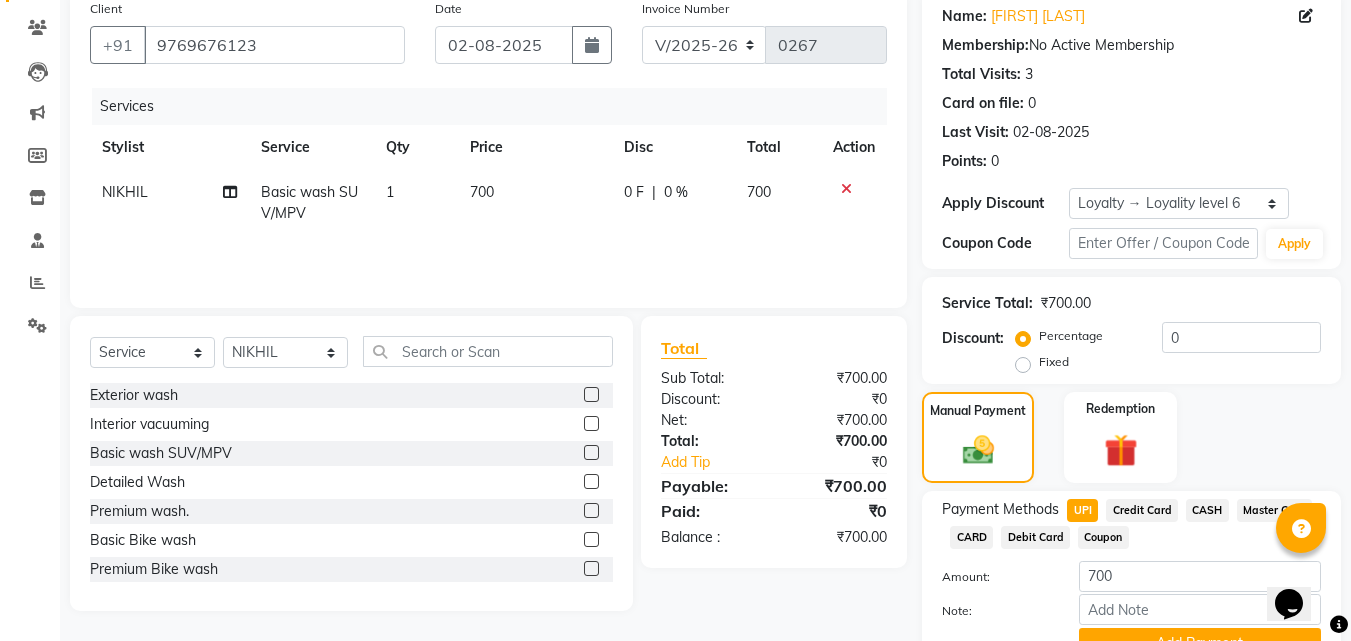 scroll, scrollTop: 257, scrollLeft: 0, axis: vertical 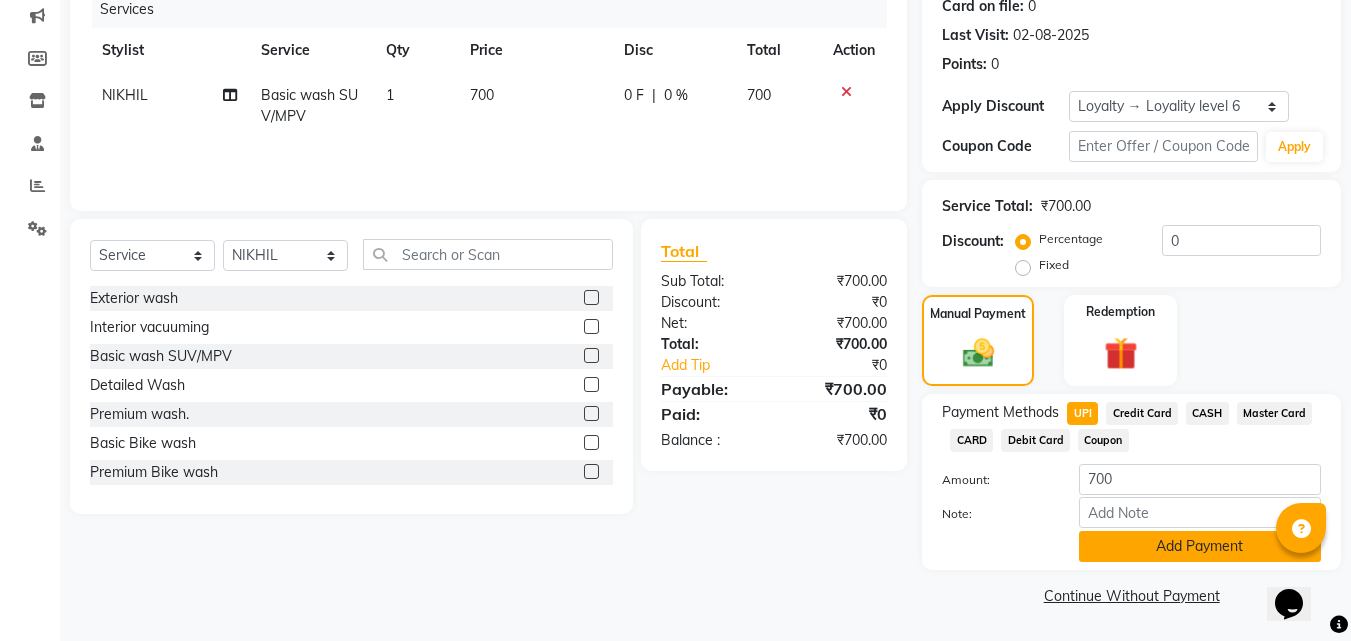 click on "Add Payment" 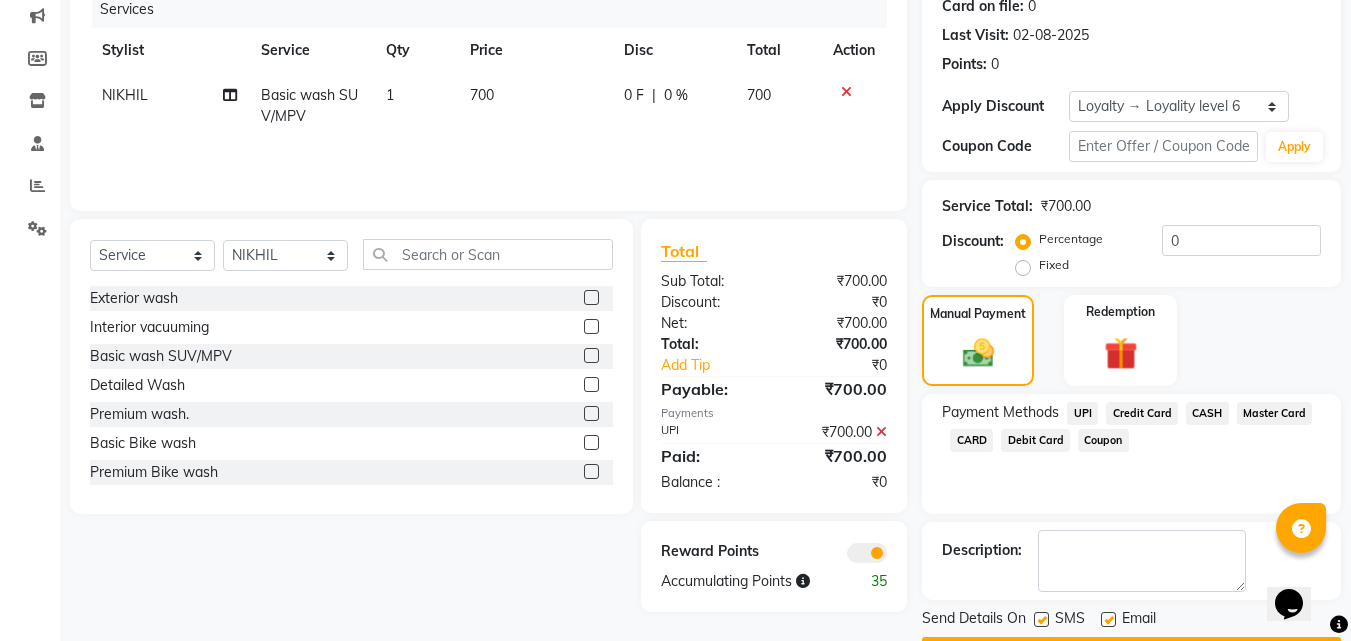 click 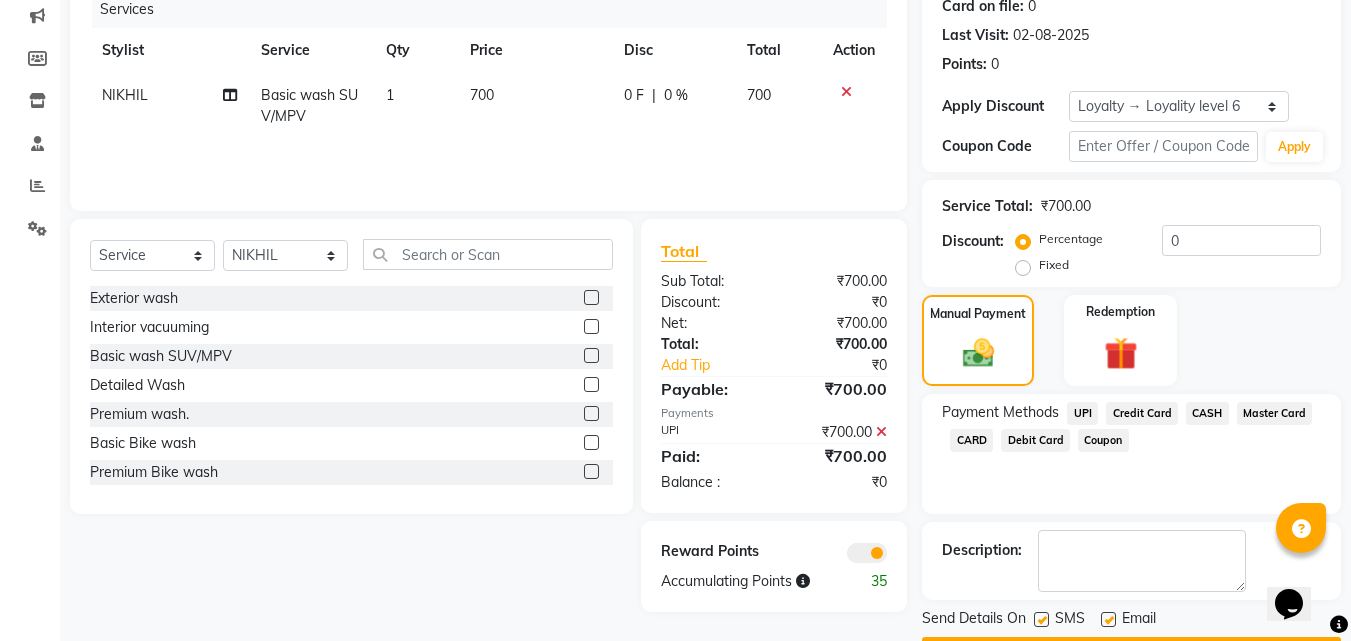 click 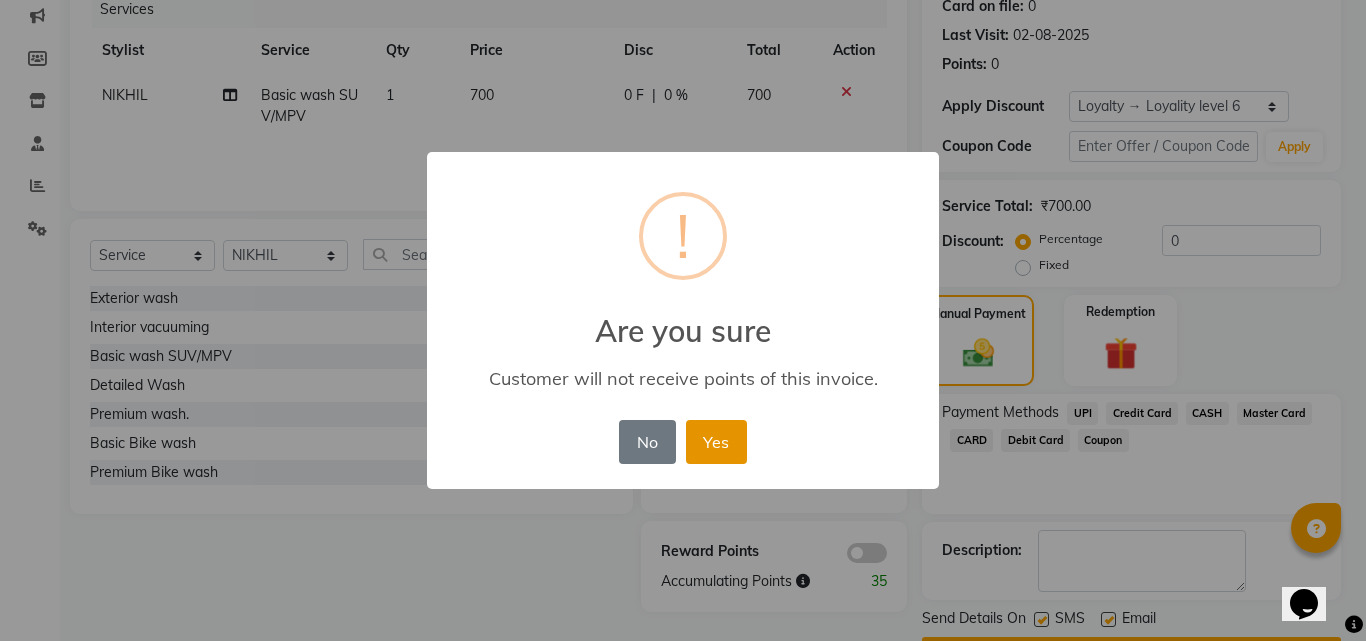 click on "Yes" at bounding box center [716, 442] 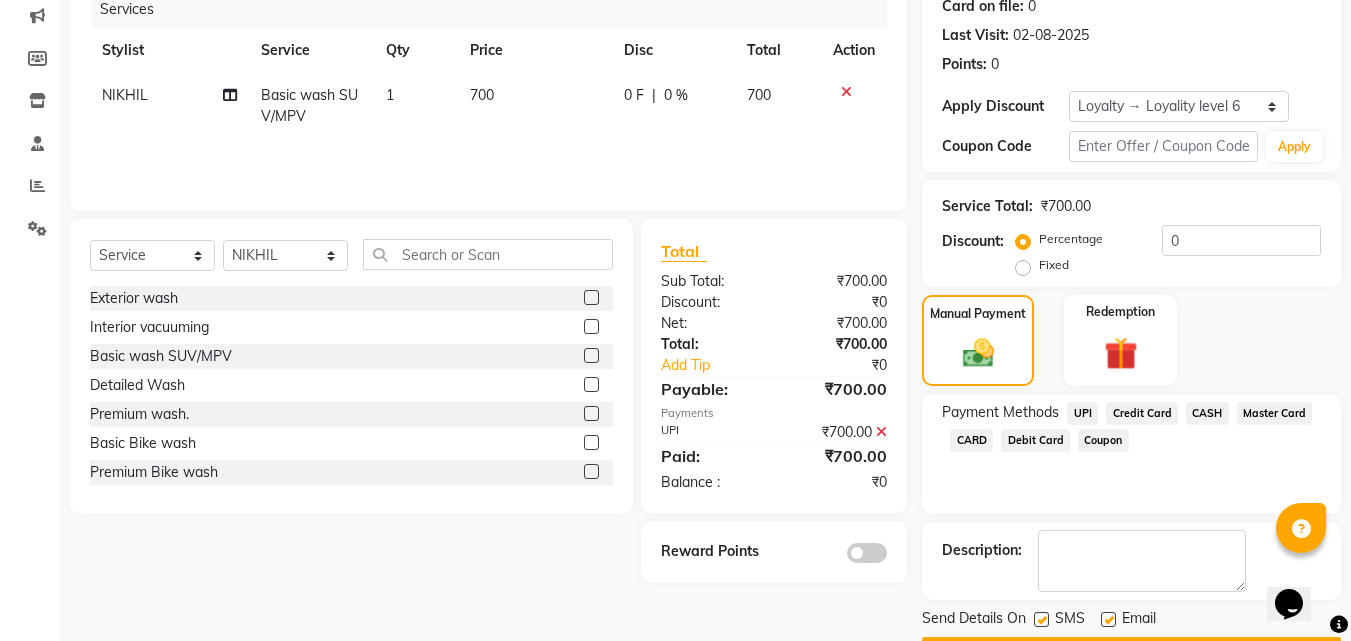 scroll, scrollTop: 314, scrollLeft: 0, axis: vertical 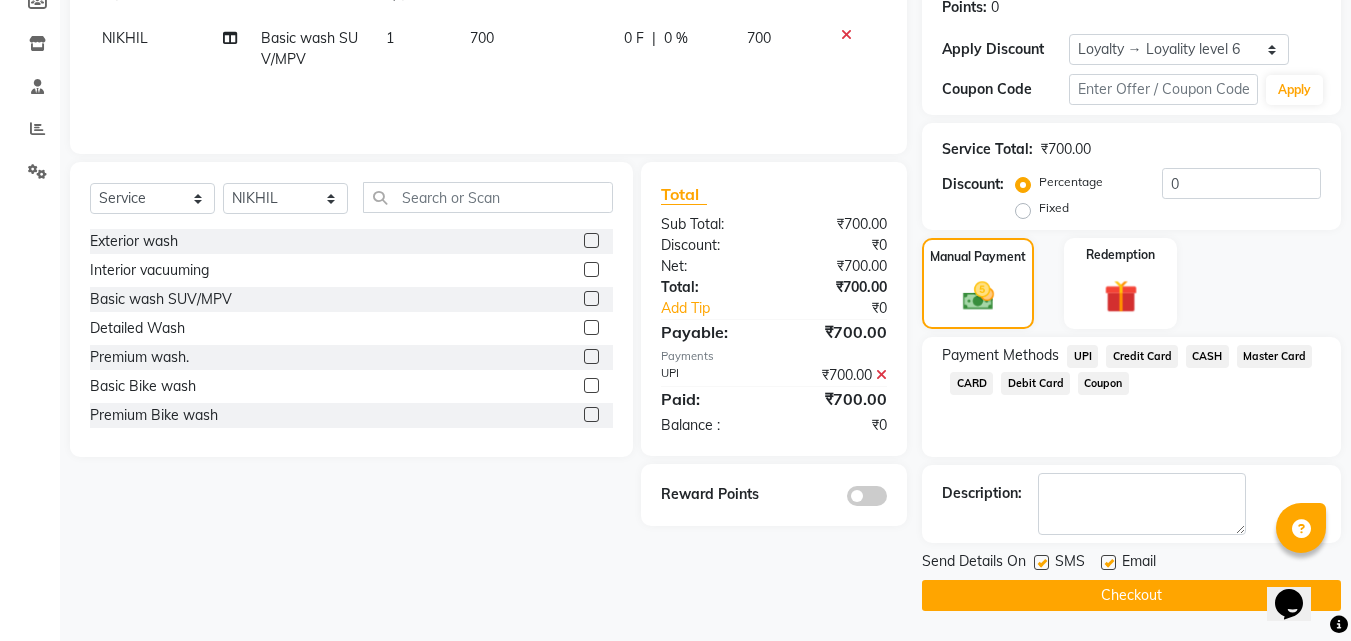 click on "Checkout" 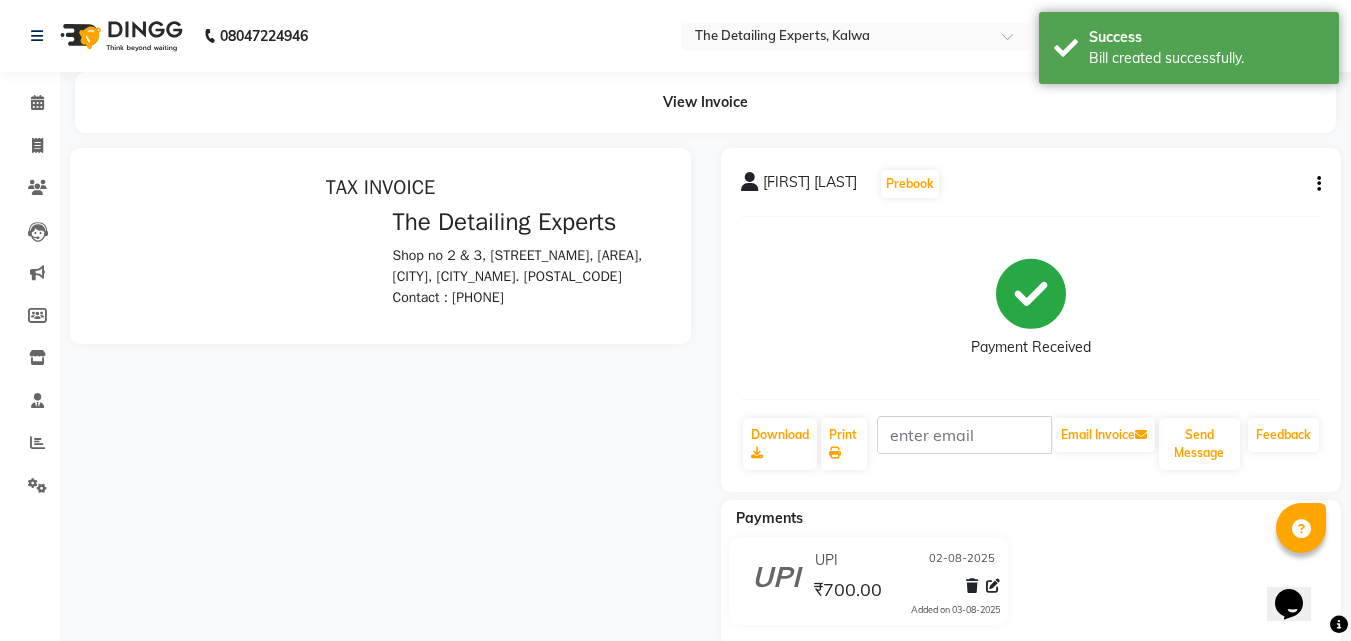 scroll, scrollTop: 0, scrollLeft: 0, axis: both 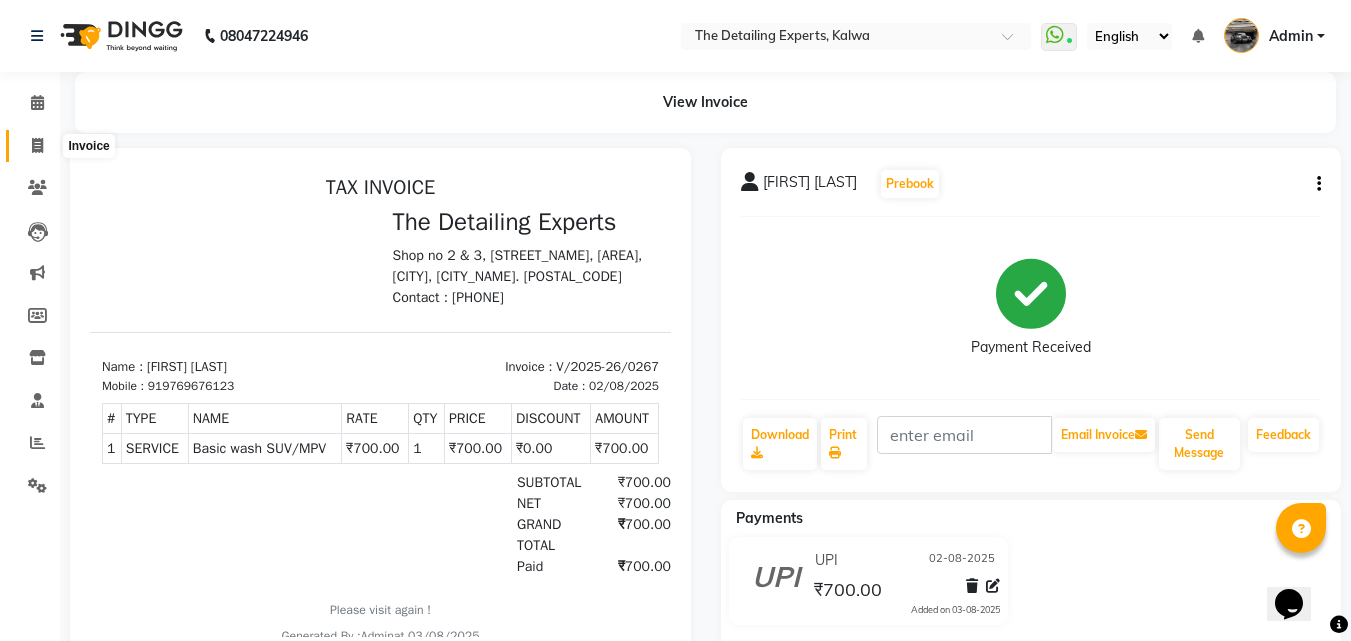click 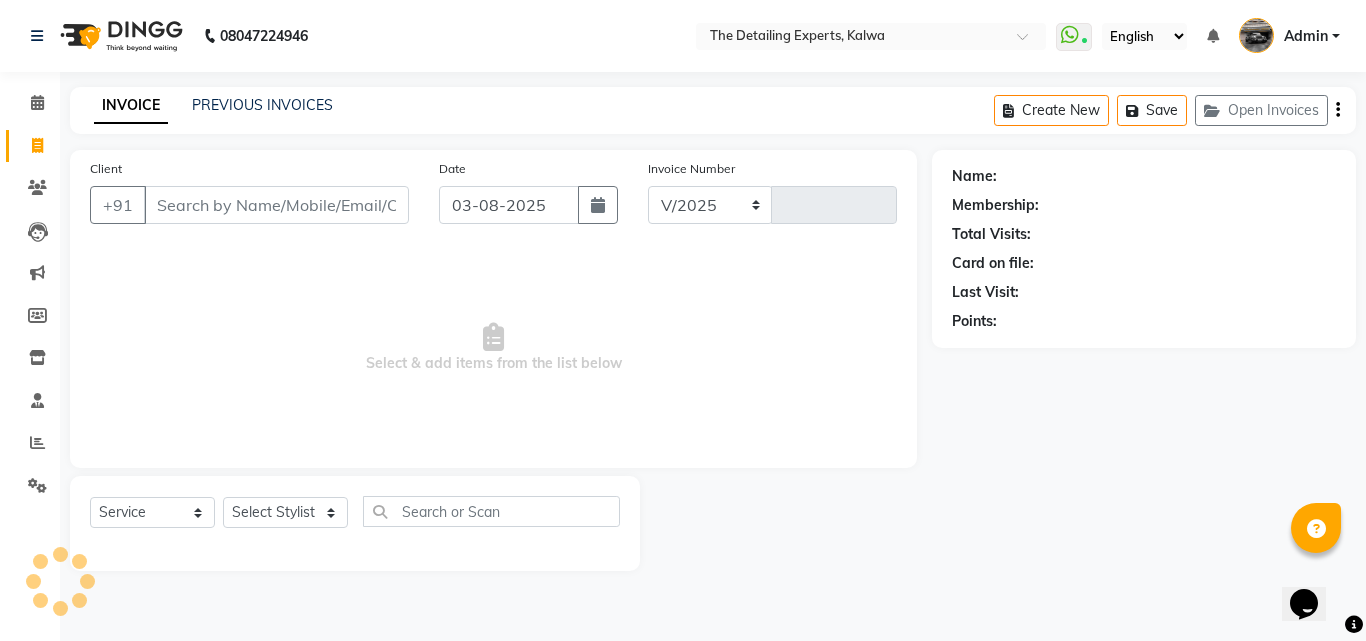 select on "7451" 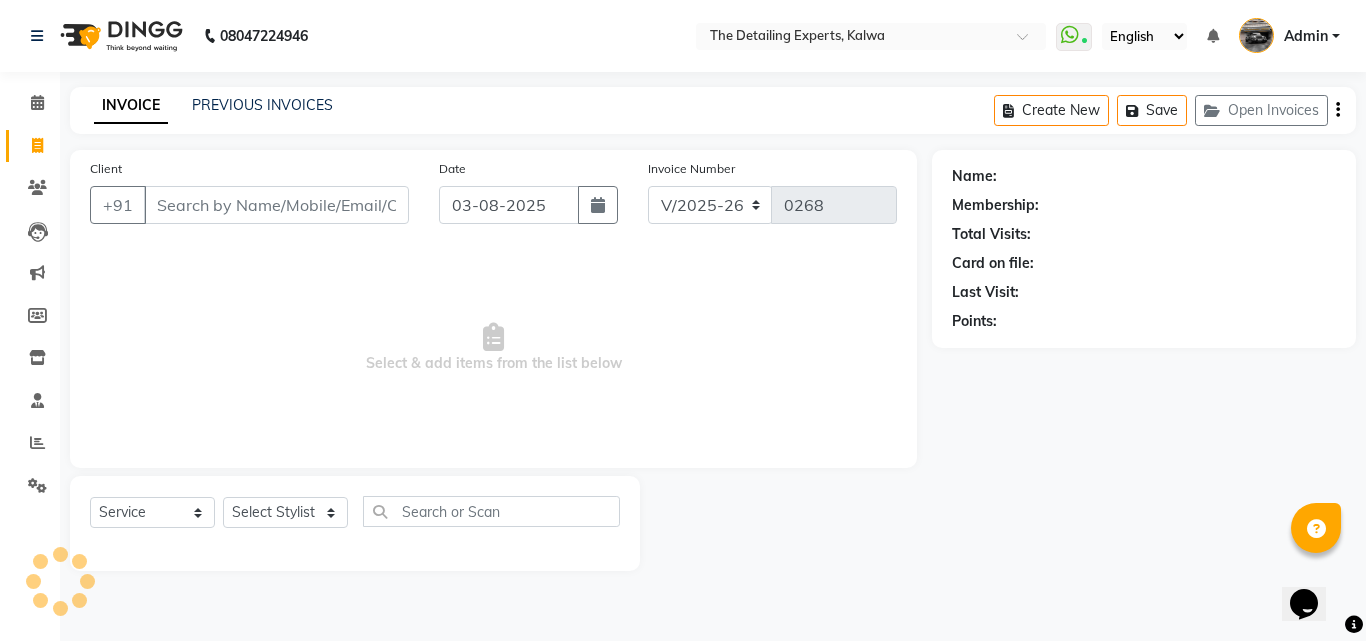 click on "Client" at bounding box center [276, 205] 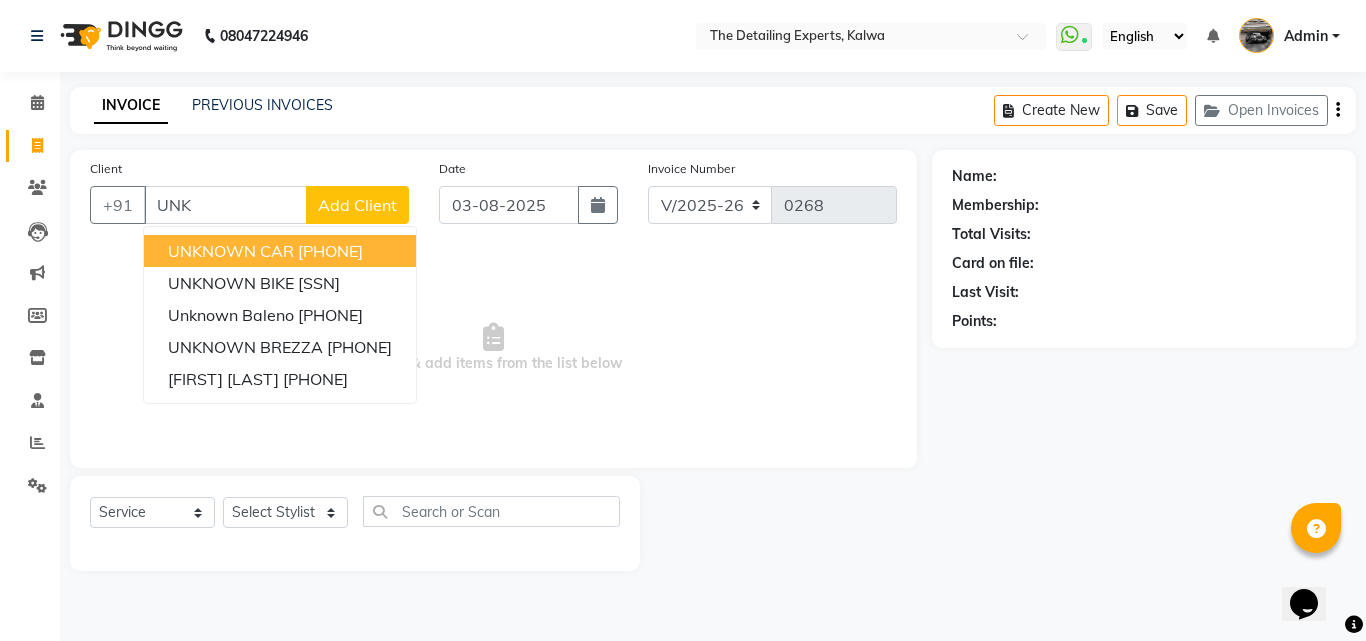 click on "UNKNOWN CAR" at bounding box center [231, 251] 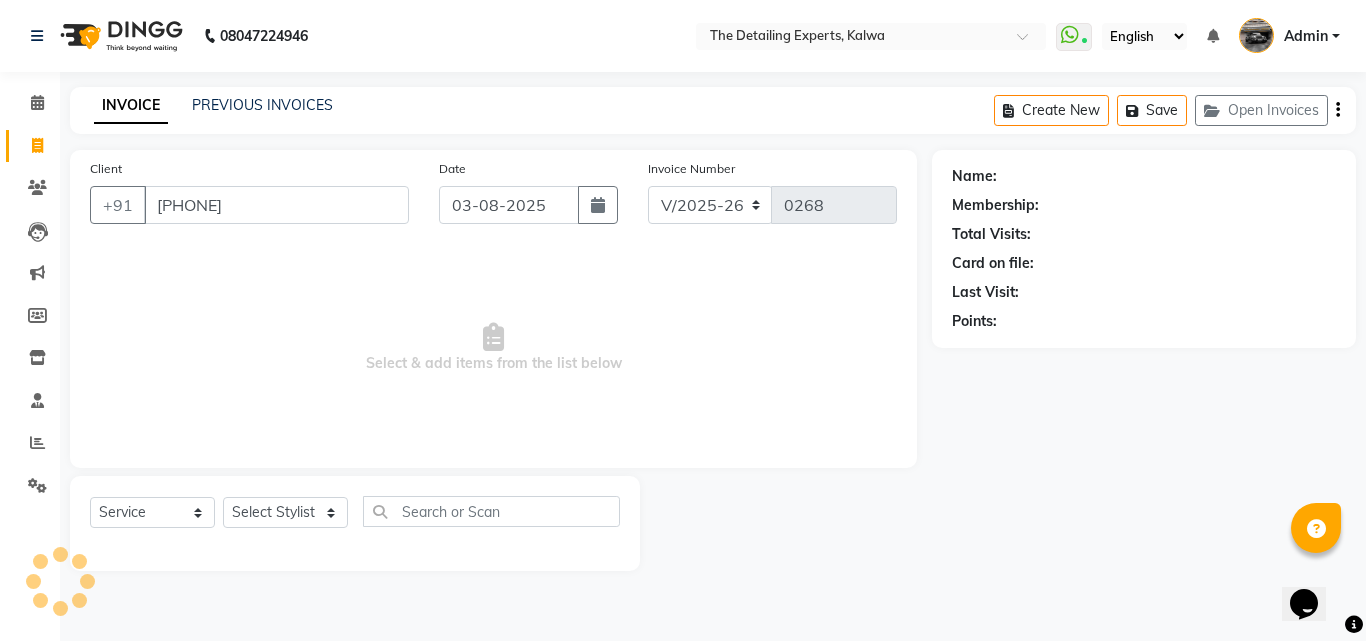 type on "[PHONE]" 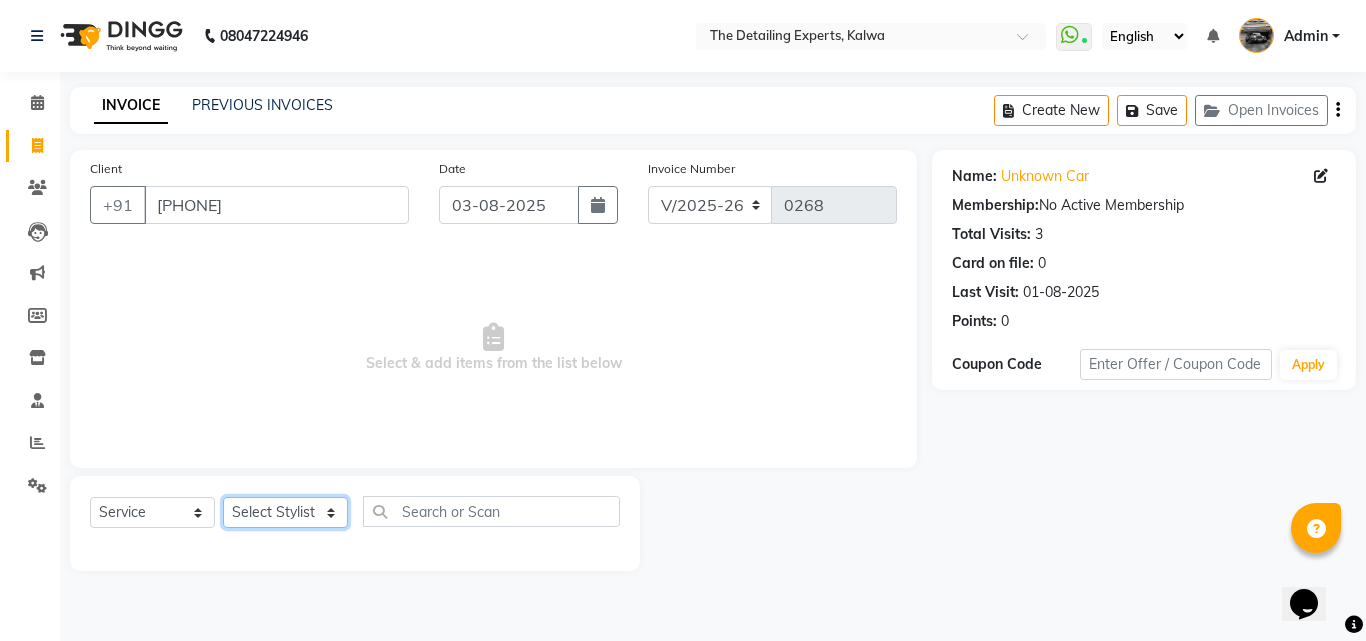click on "Select Stylist [FIRST]  [FIRST]  [FIRST]" 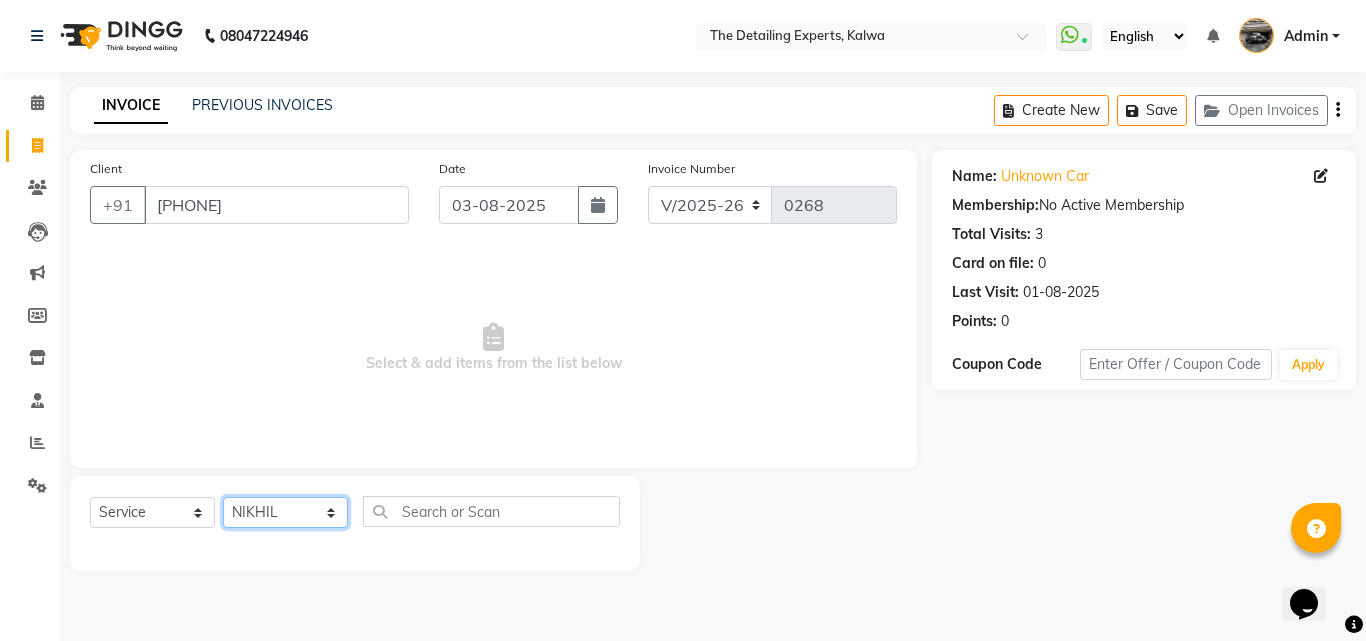 click on "Select Stylist [FIRST]  [FIRST]  [FIRST]" 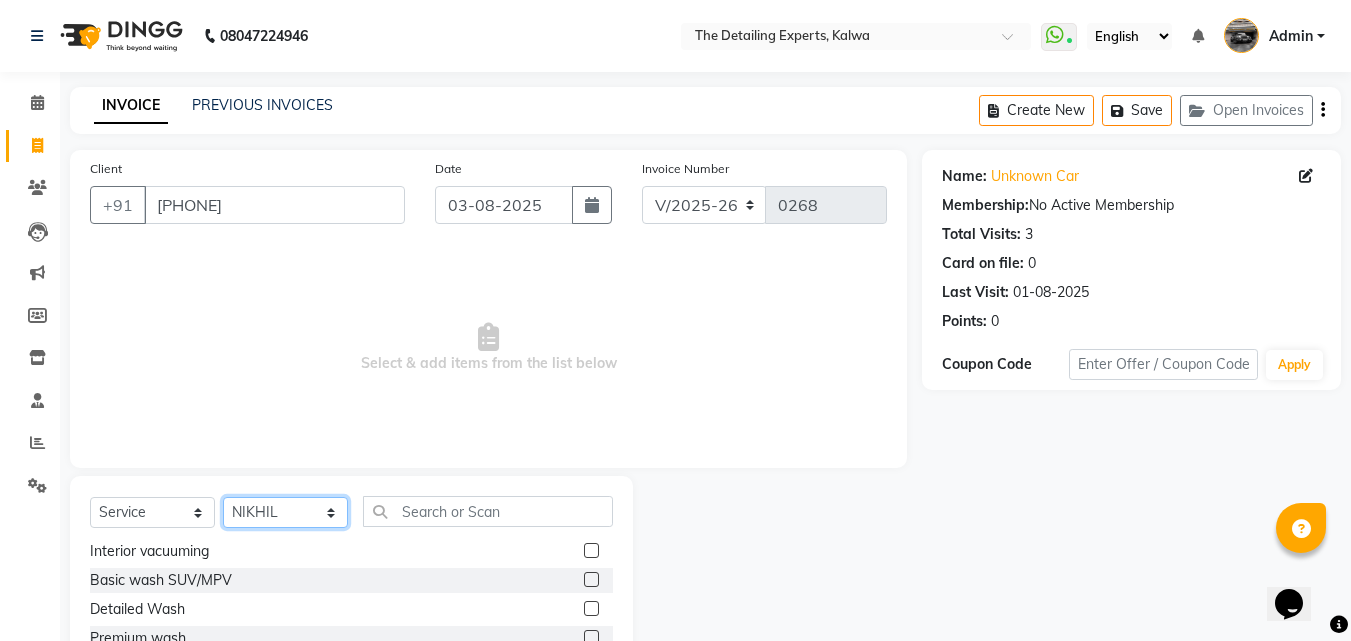 scroll, scrollTop: 0, scrollLeft: 0, axis: both 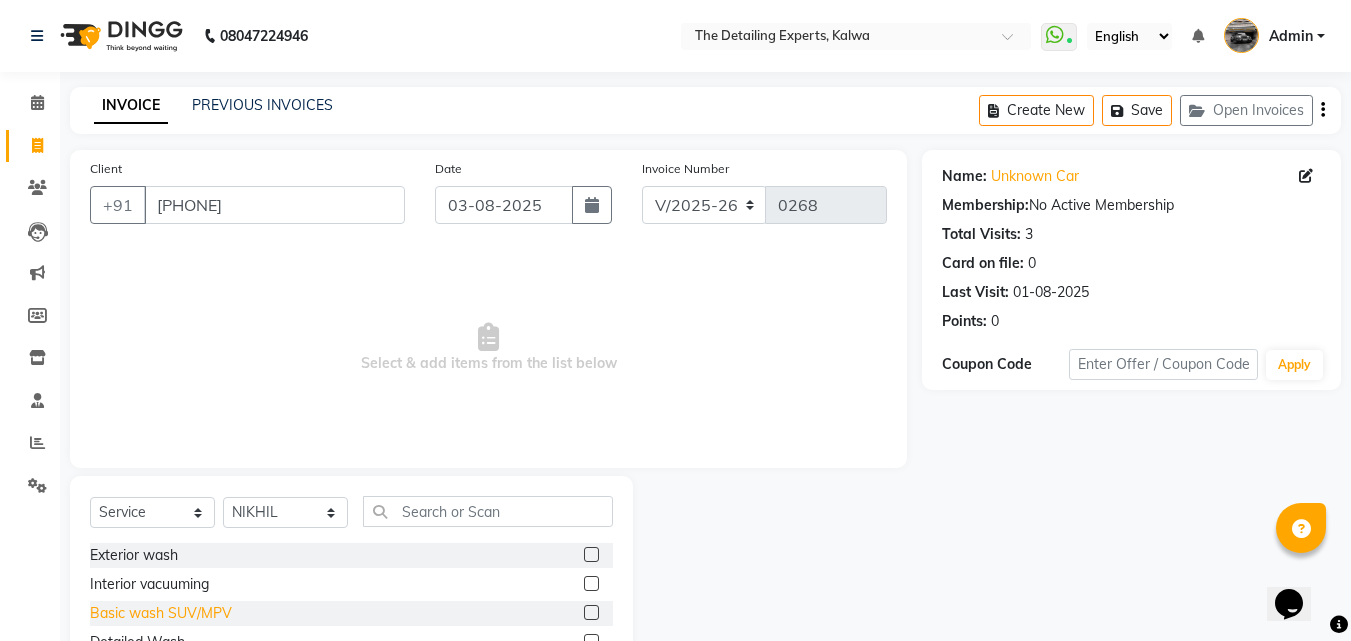 click on "Basic wash SUV/MPV" 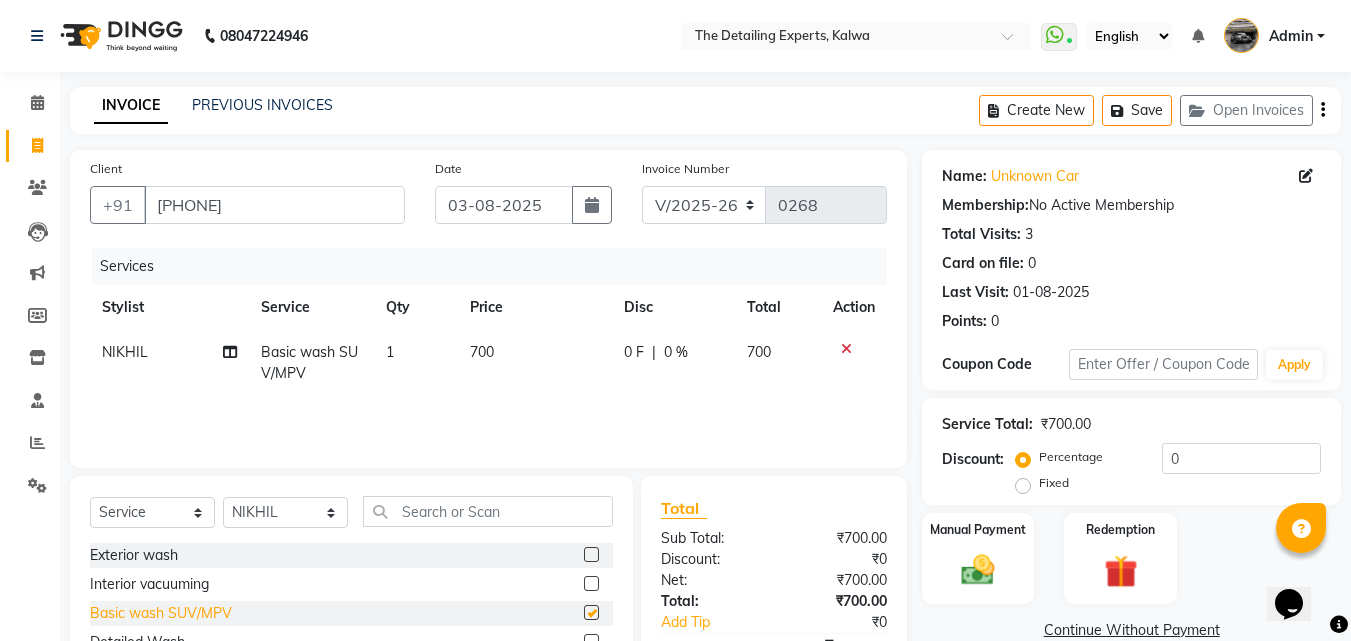checkbox on "false" 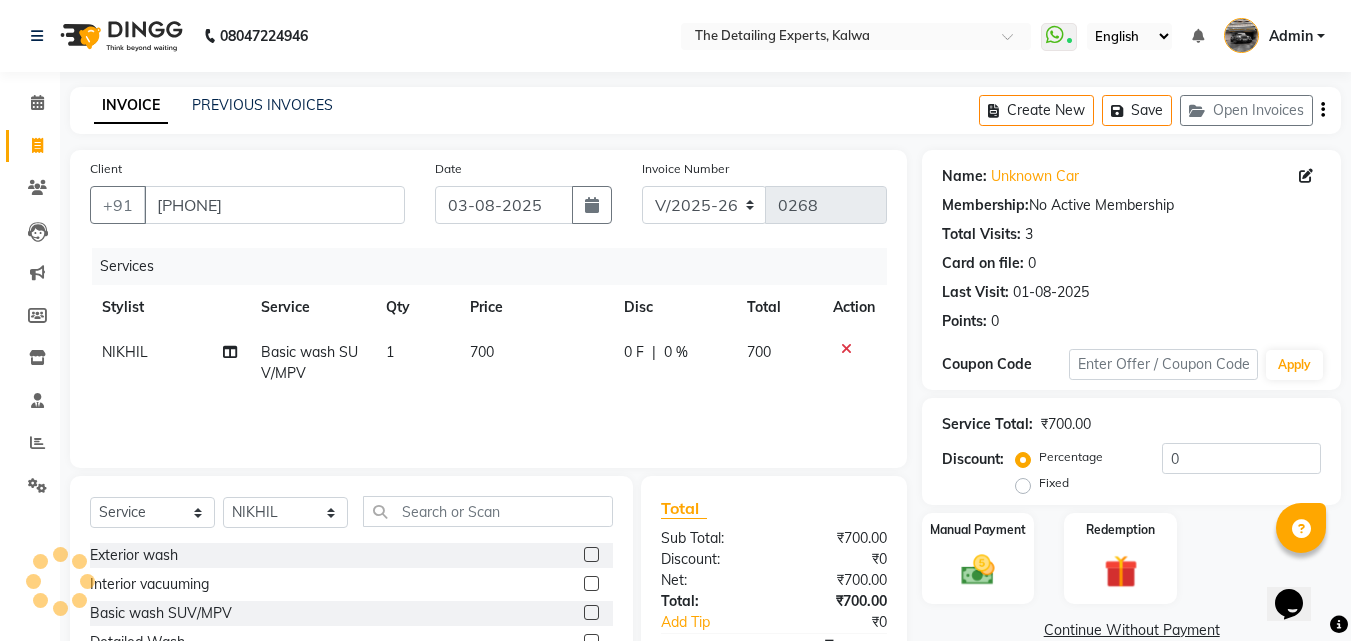 click 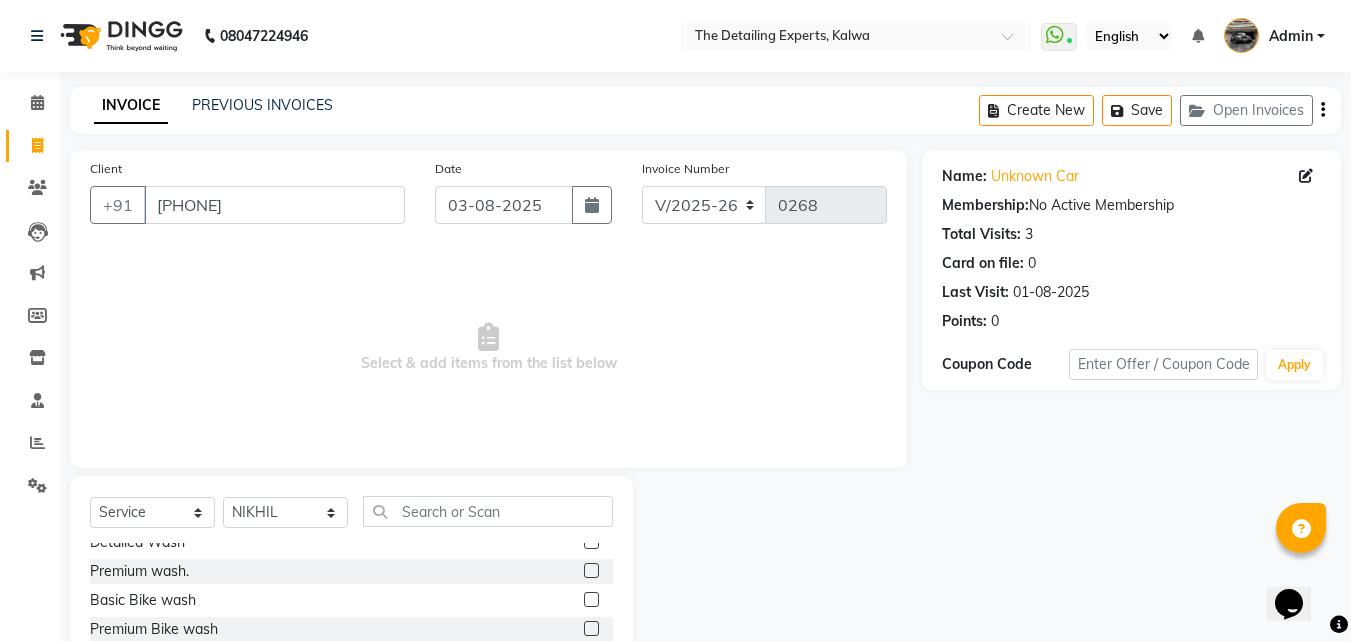 scroll, scrollTop: 200, scrollLeft: 0, axis: vertical 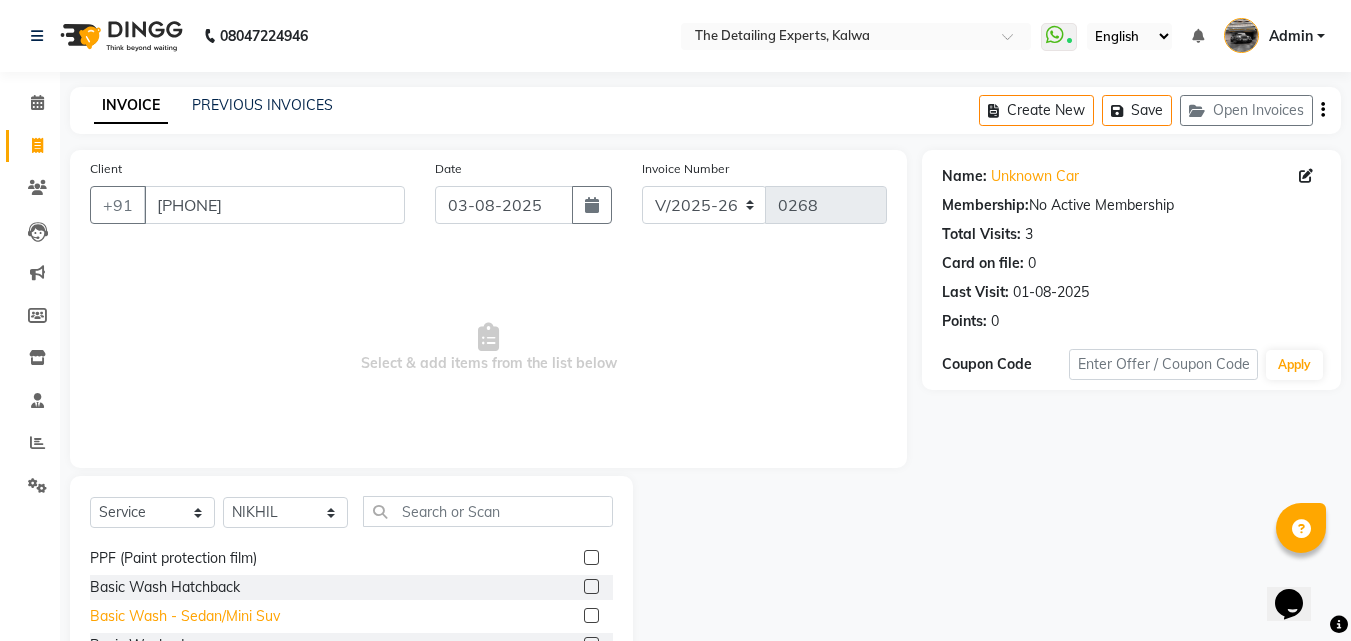 click on "Basic Wash - Sedan/Mini Suv" 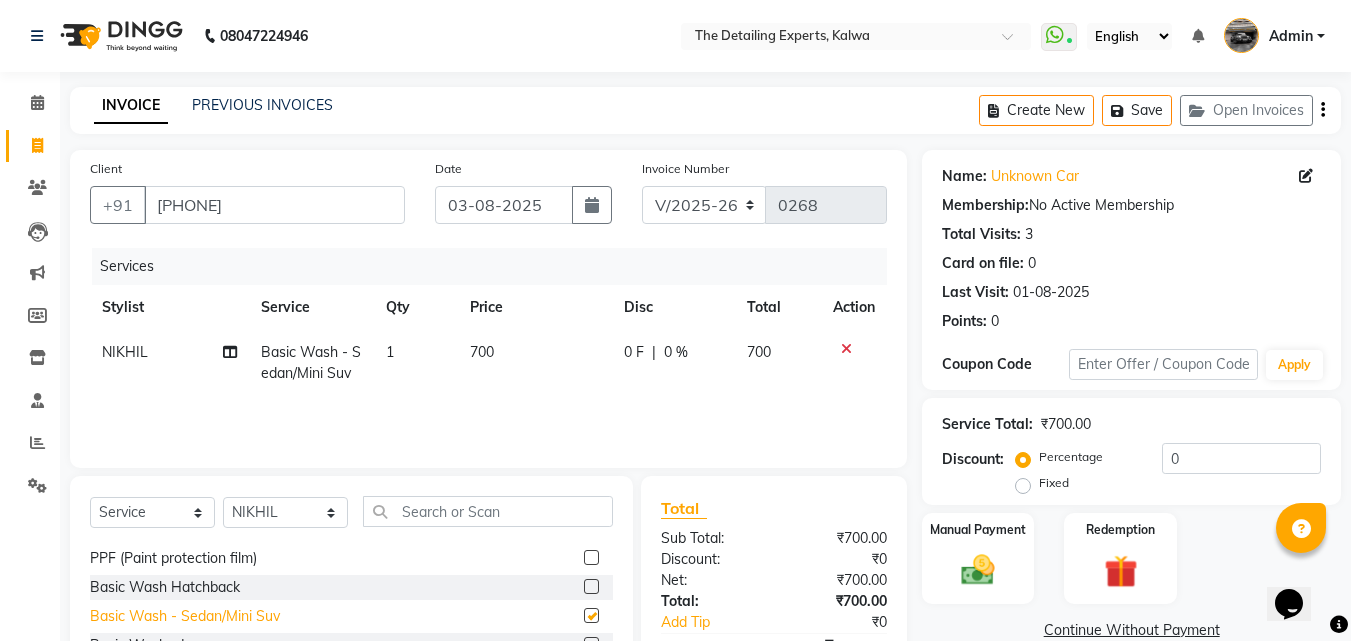 checkbox on "false" 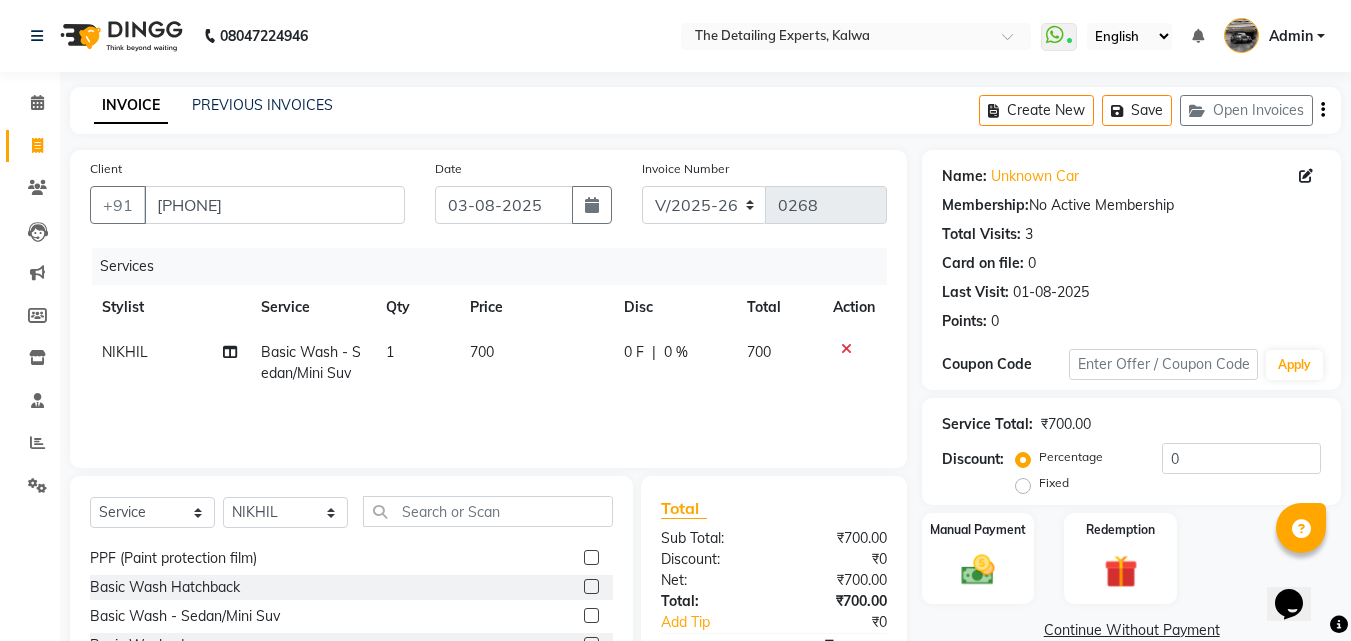 scroll, scrollTop: 160, scrollLeft: 0, axis: vertical 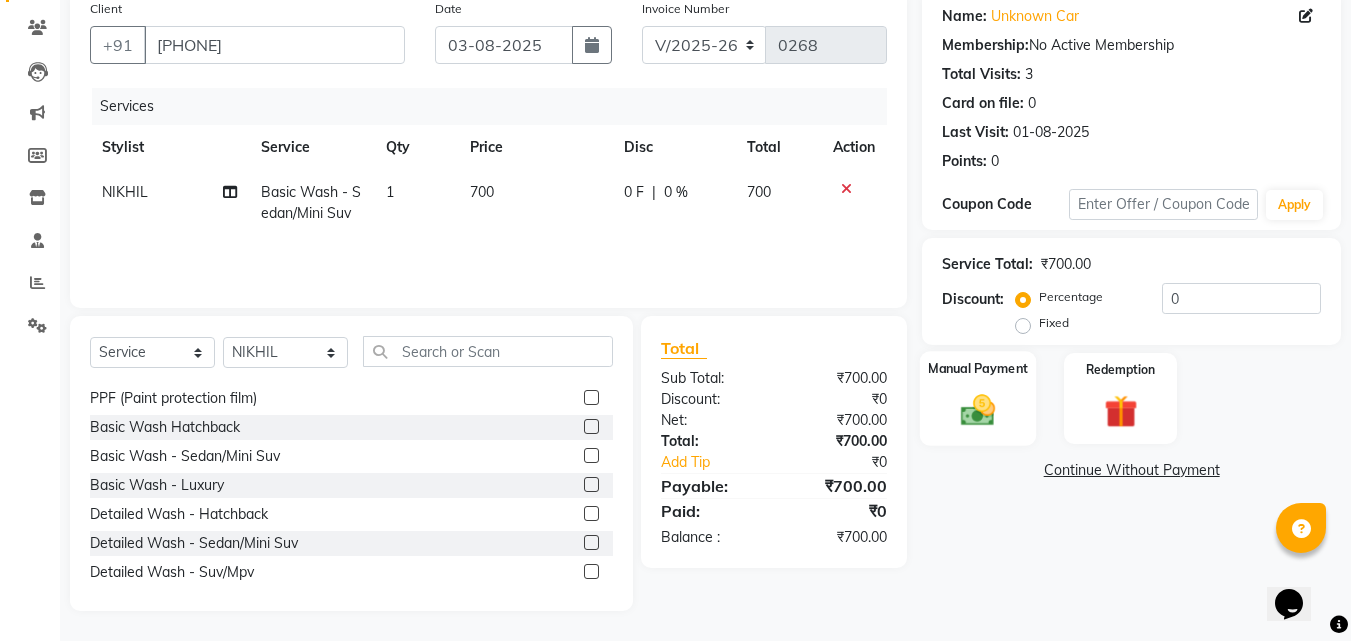 click on "Manual Payment" 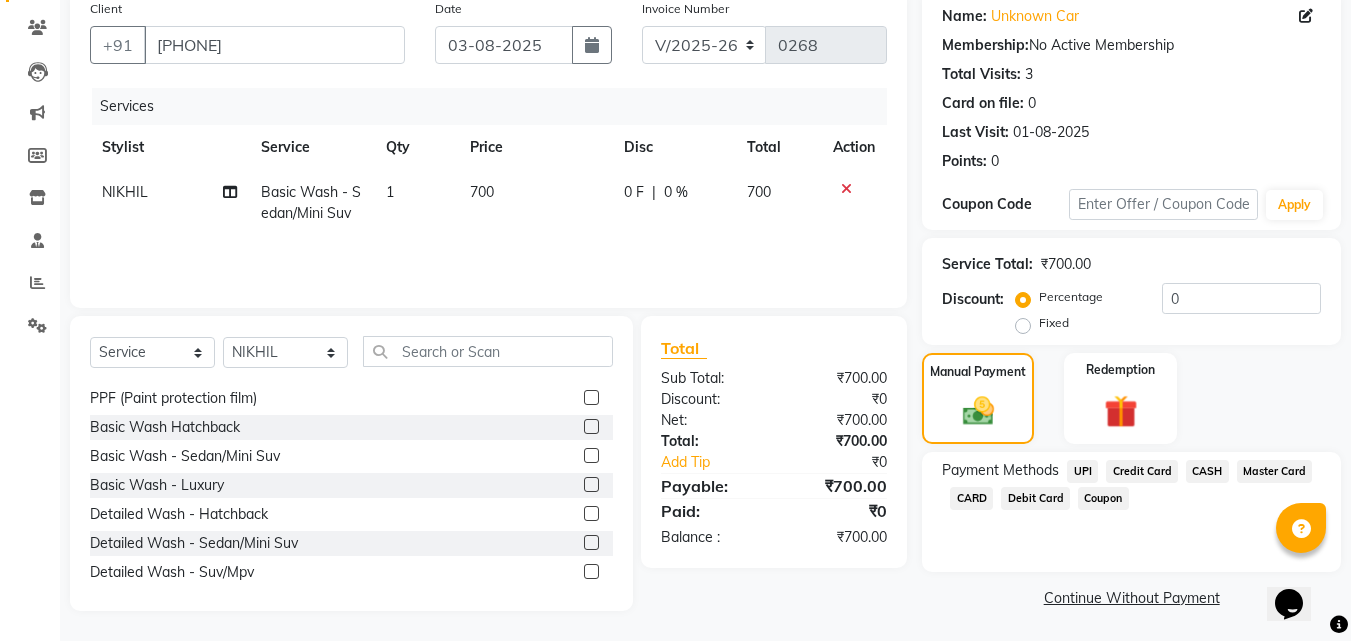click on "CASH" 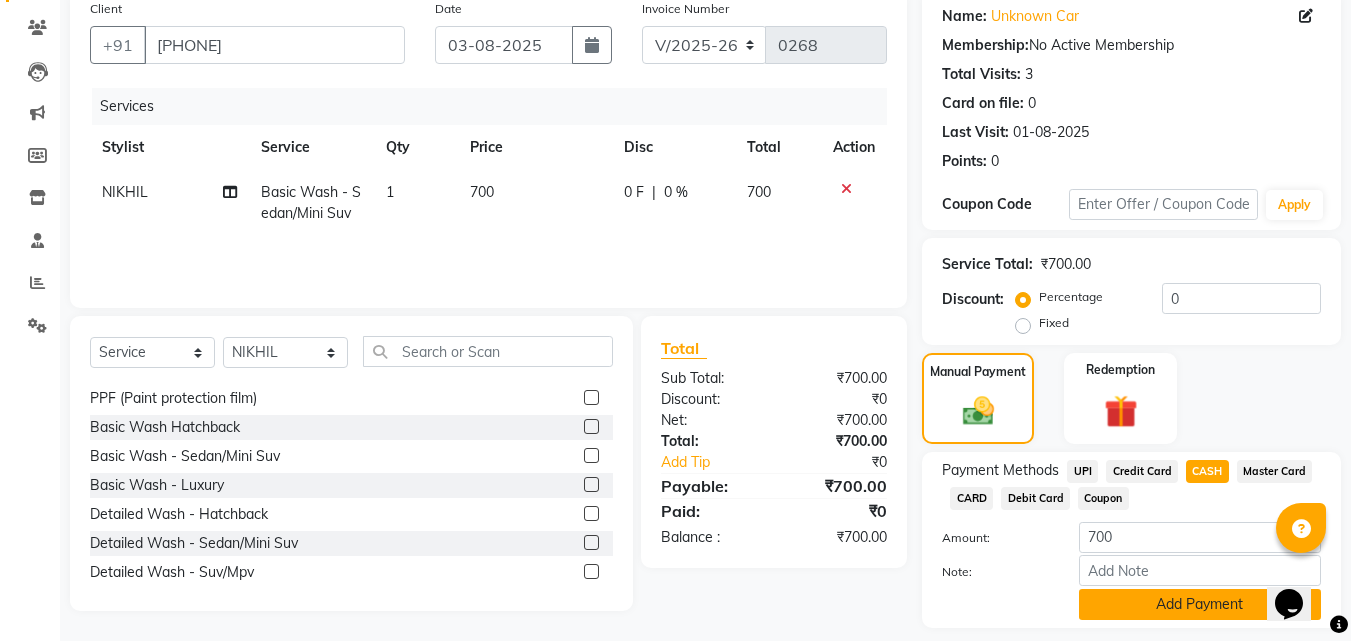 click on "Add Payment" 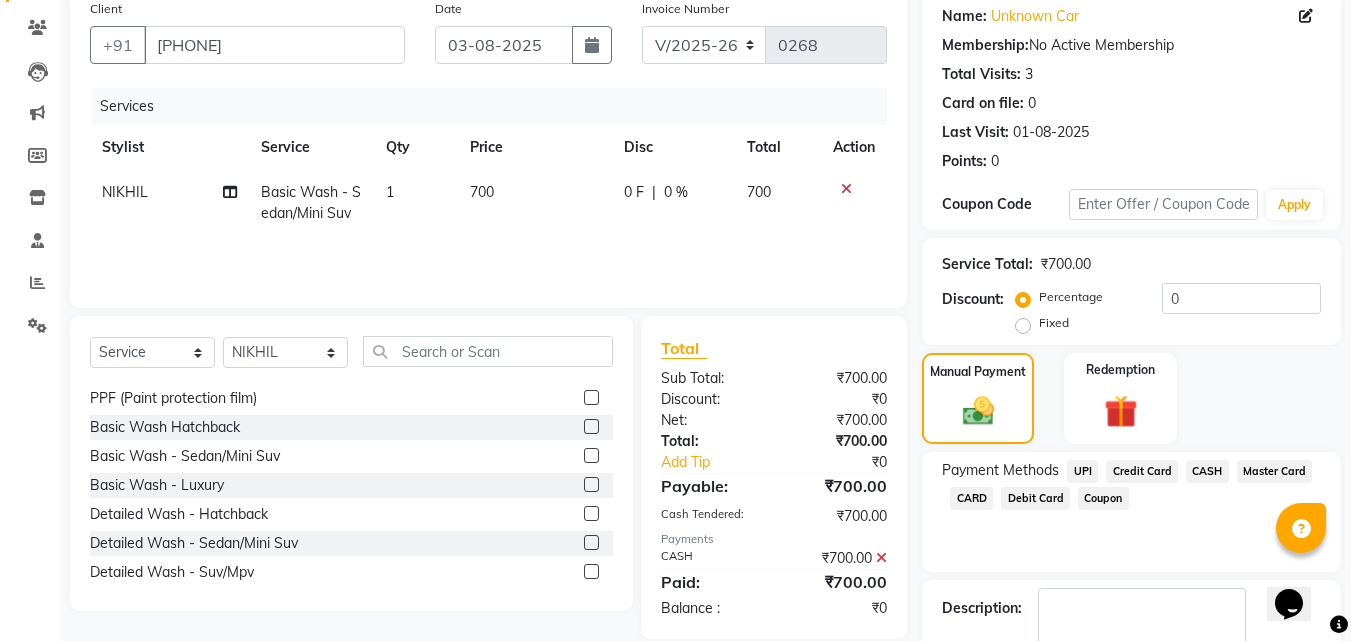 scroll, scrollTop: 260, scrollLeft: 0, axis: vertical 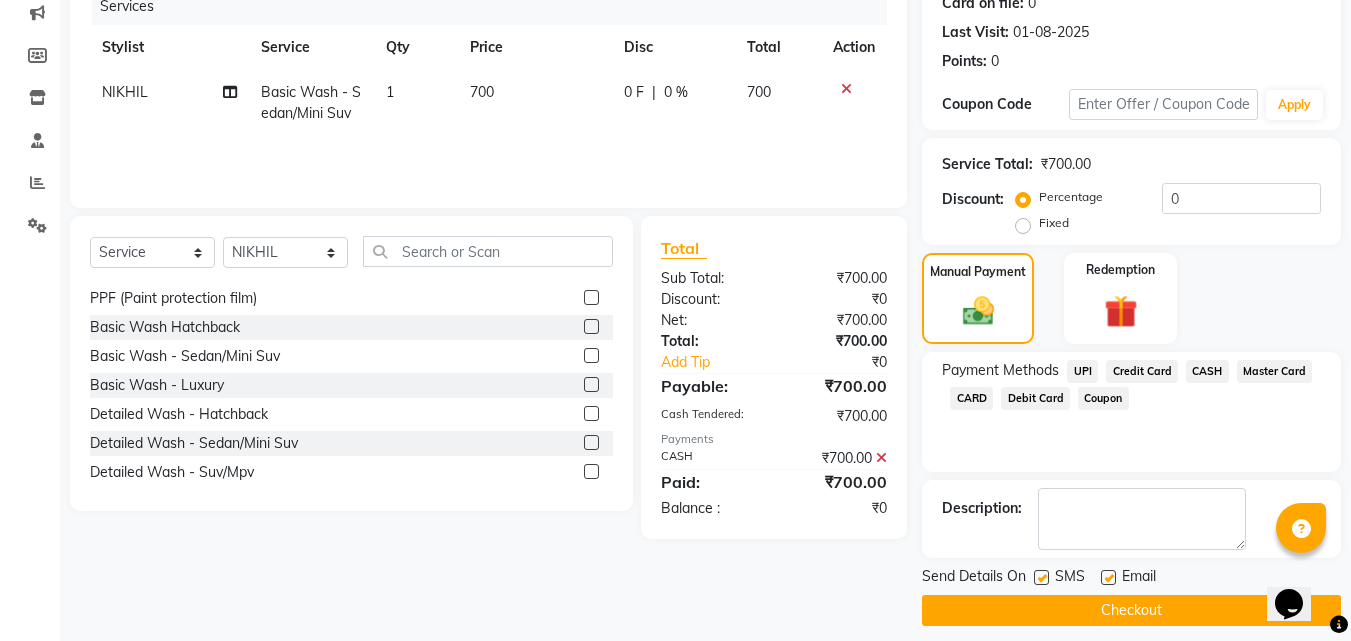click on "Checkout" 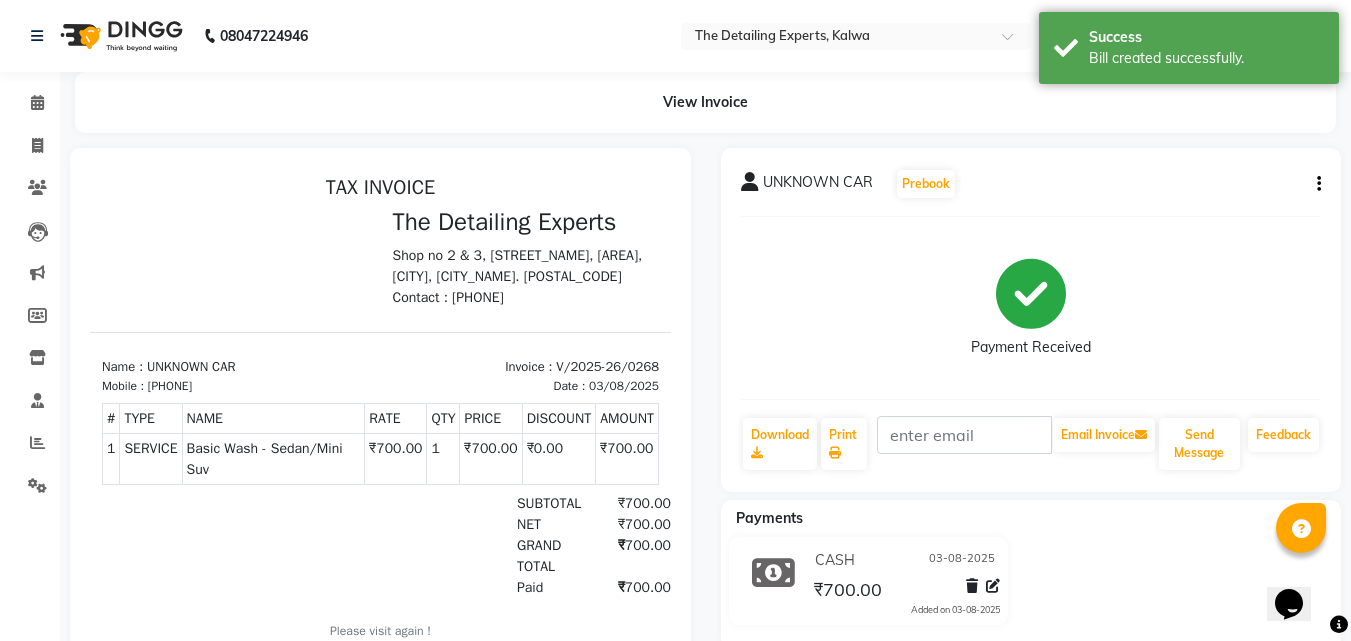 scroll, scrollTop: 0, scrollLeft: 0, axis: both 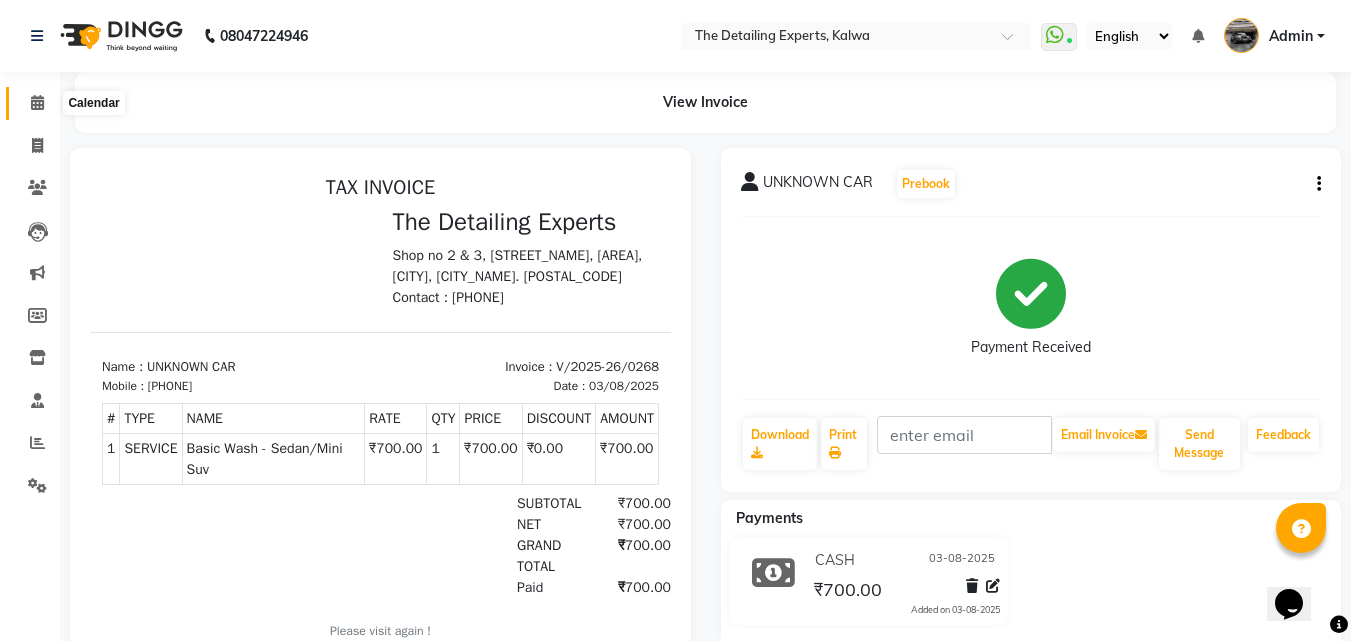 click 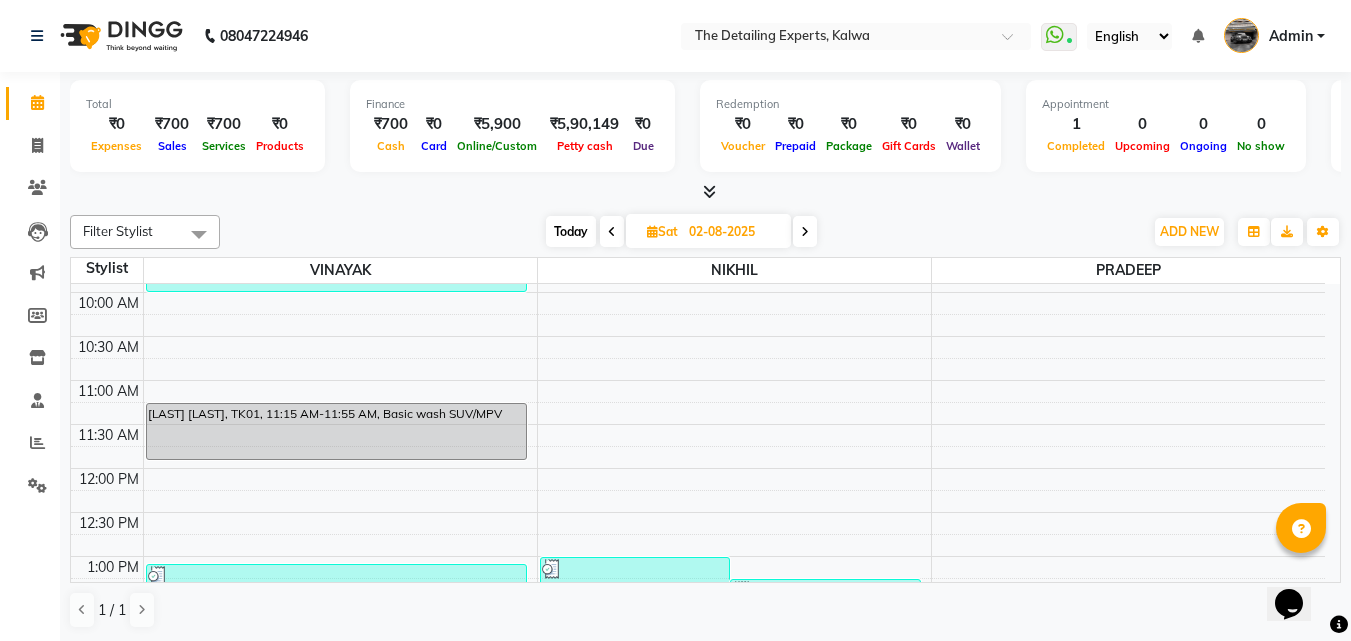 scroll, scrollTop: 300, scrollLeft: 0, axis: vertical 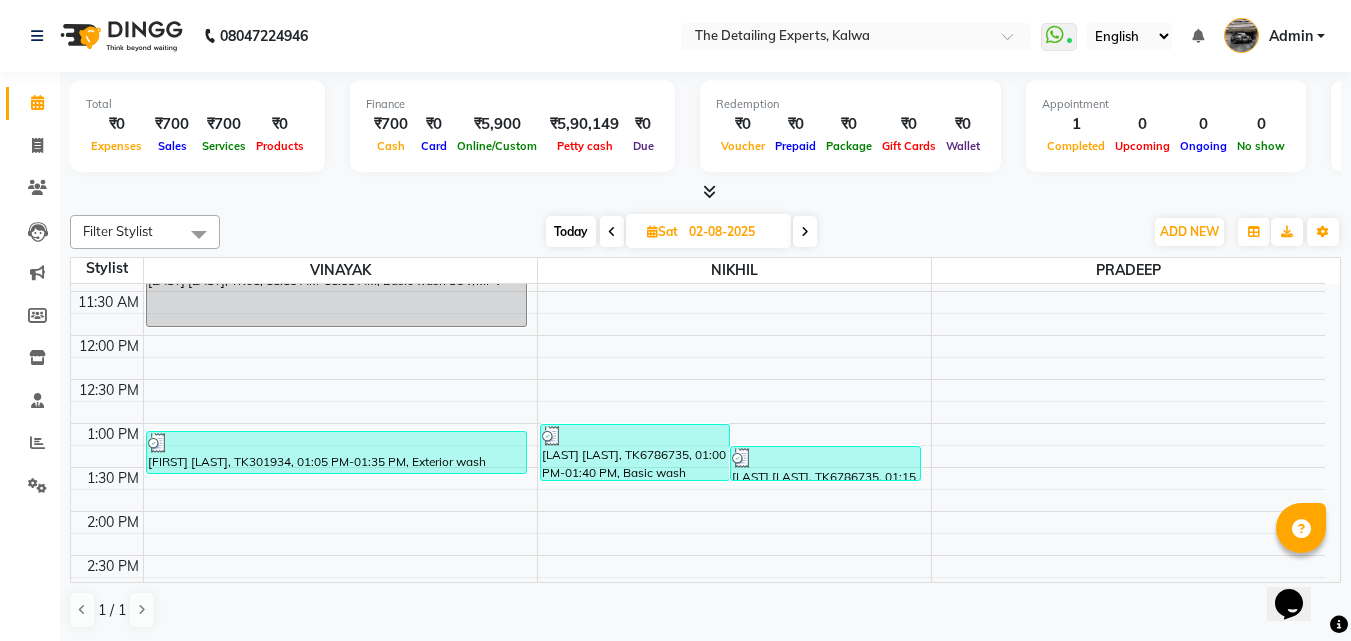 click at bounding box center [805, 231] 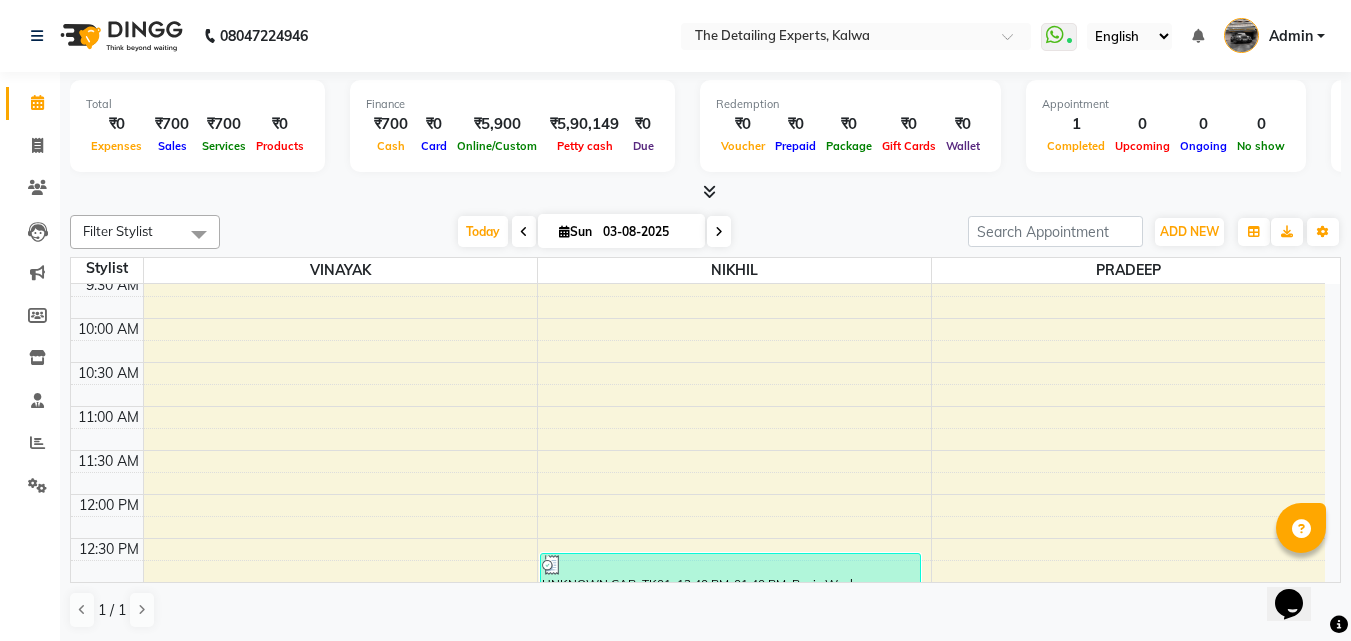 scroll, scrollTop: 341, scrollLeft: 0, axis: vertical 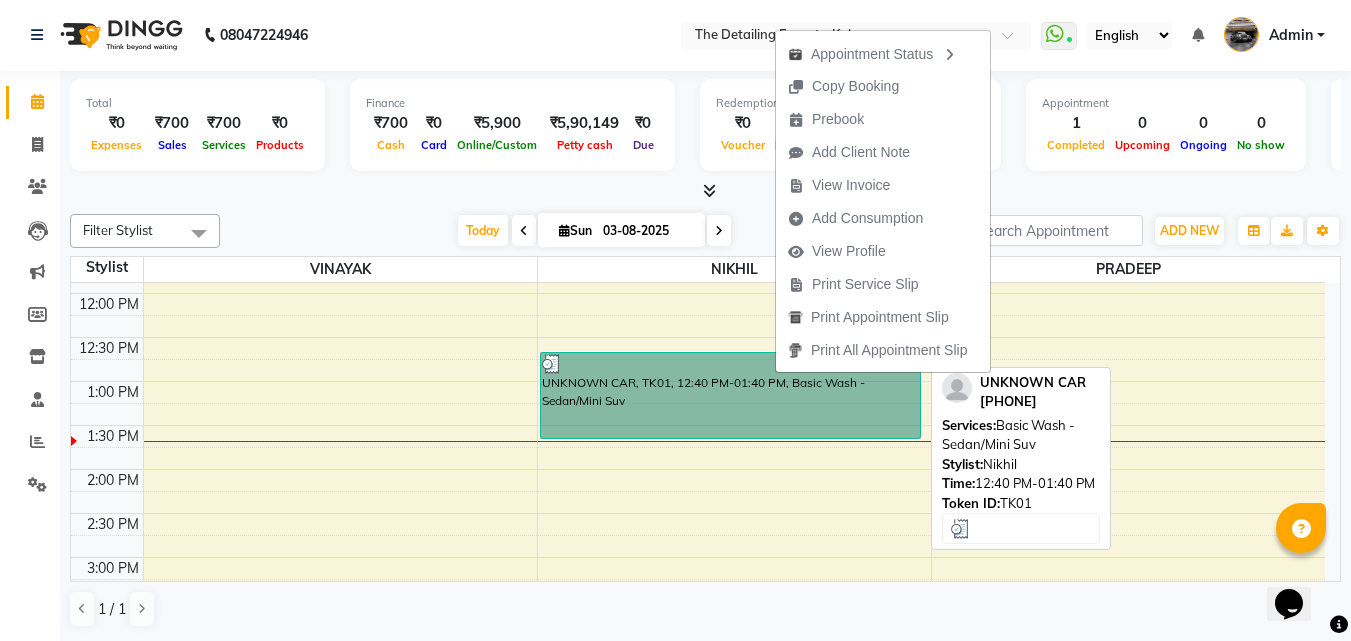 click on "UNKNOWN CAR, TK01, 12:40 PM-01:40 PM, Basic Wash - Sedan/Mini Suv" at bounding box center [730, 395] 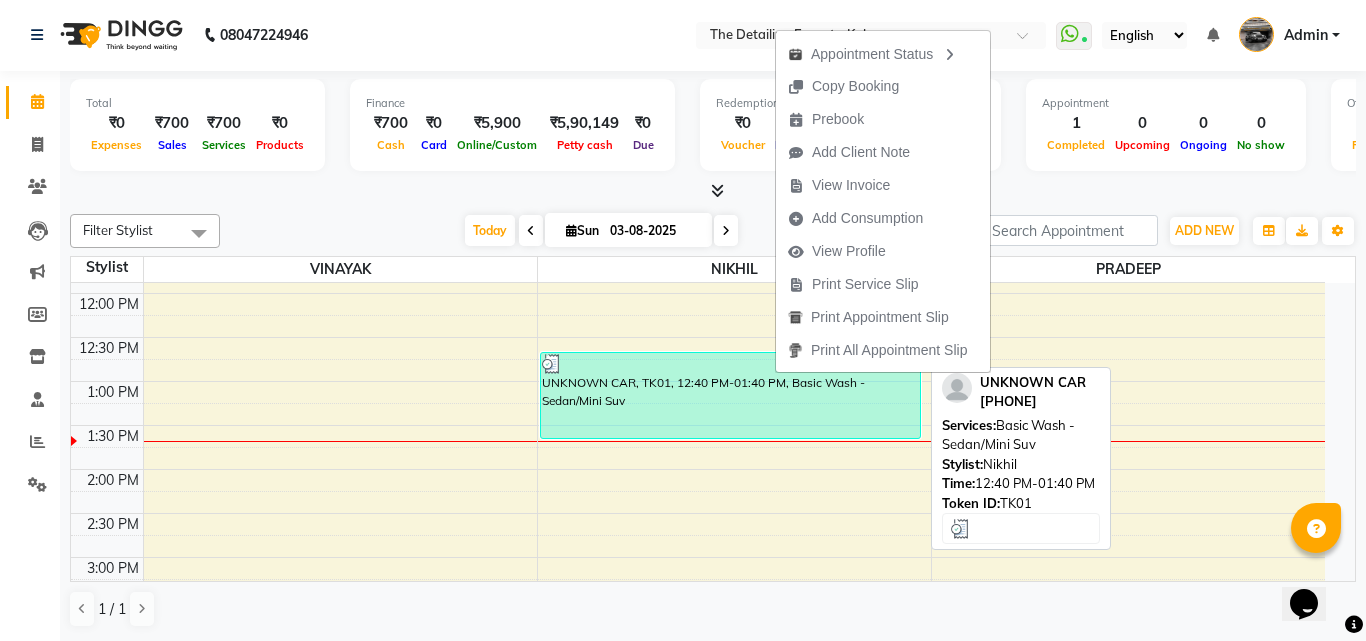 select on "3" 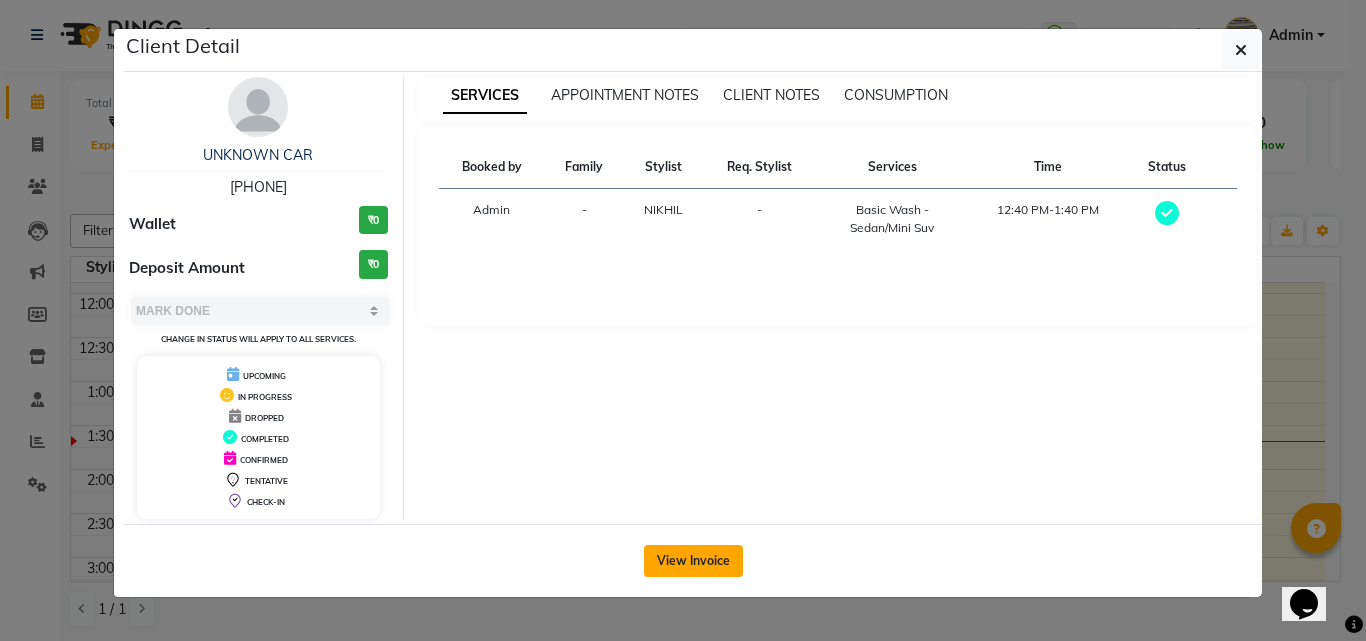 click on "View Invoice" 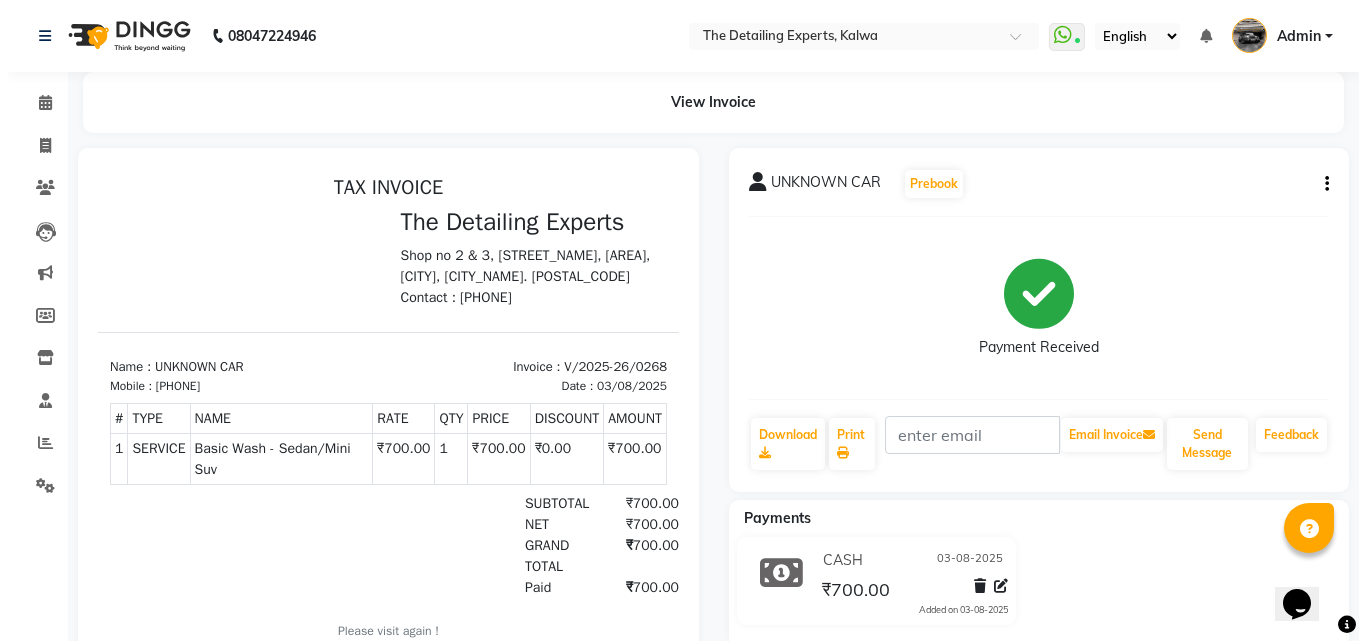 scroll, scrollTop: 0, scrollLeft: 0, axis: both 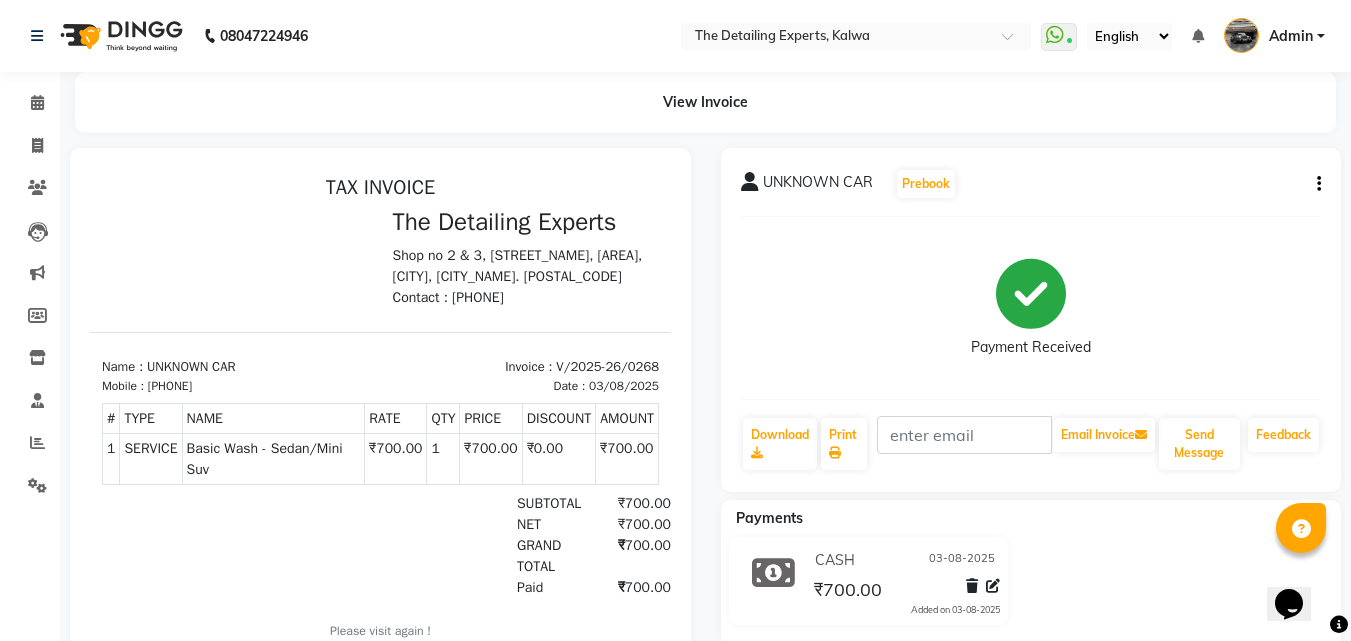 click on "UNKNOWN CAR  Prebook   Payment Received  Download  Print   Email Invoice   Send Message Feedback" 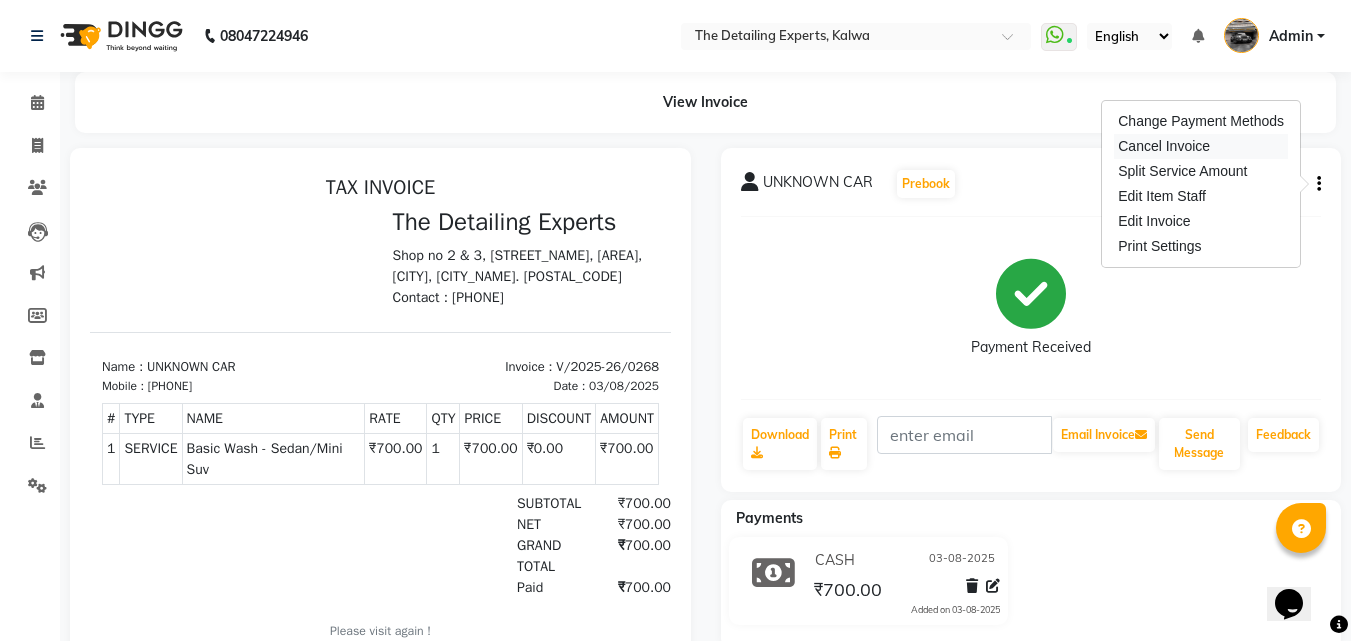click on "Cancel Invoice" at bounding box center [1201, 146] 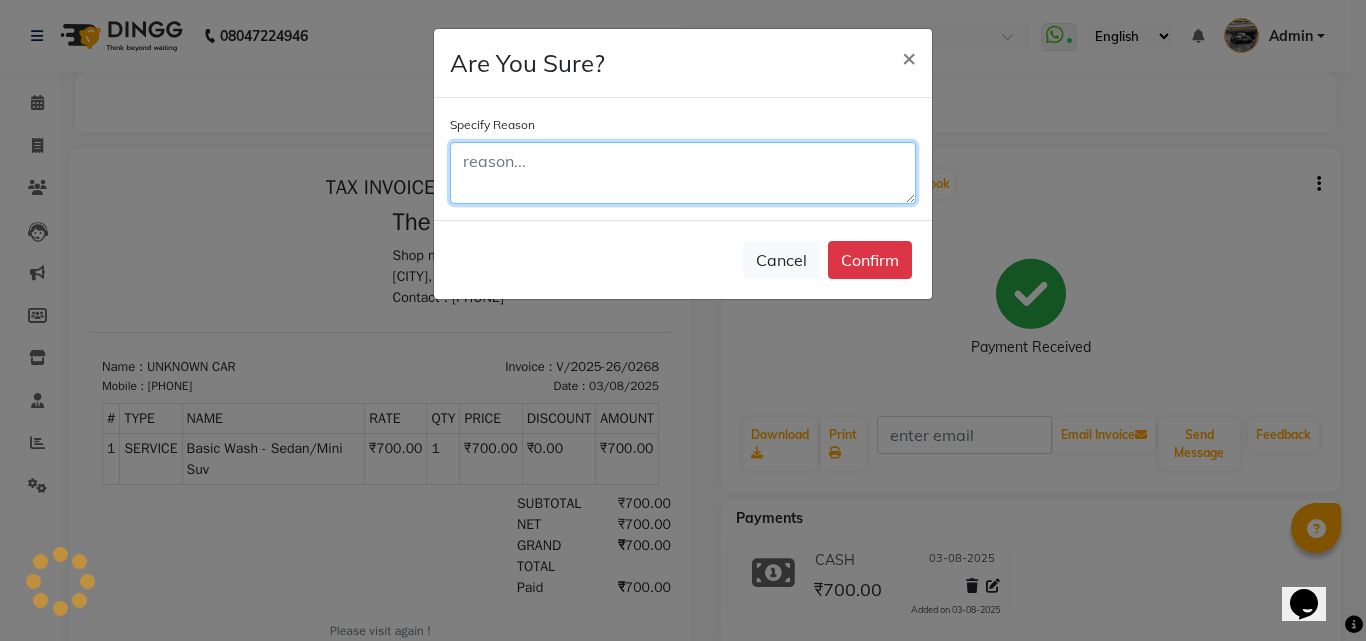 click 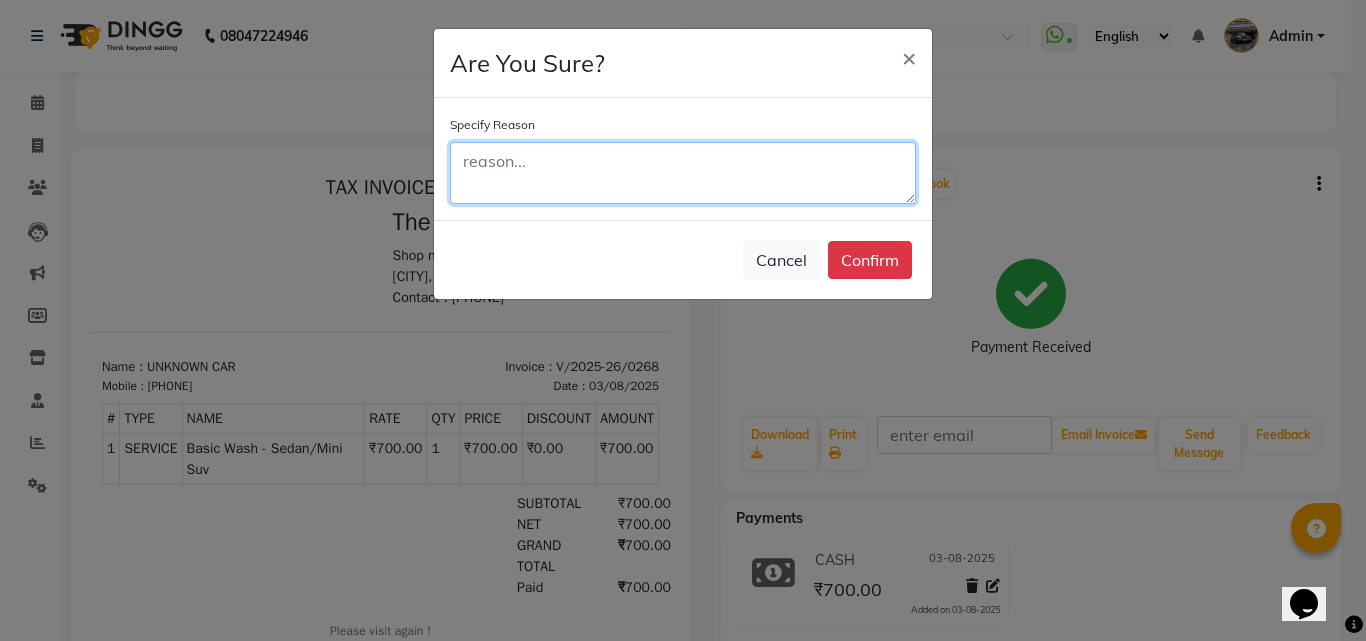 click 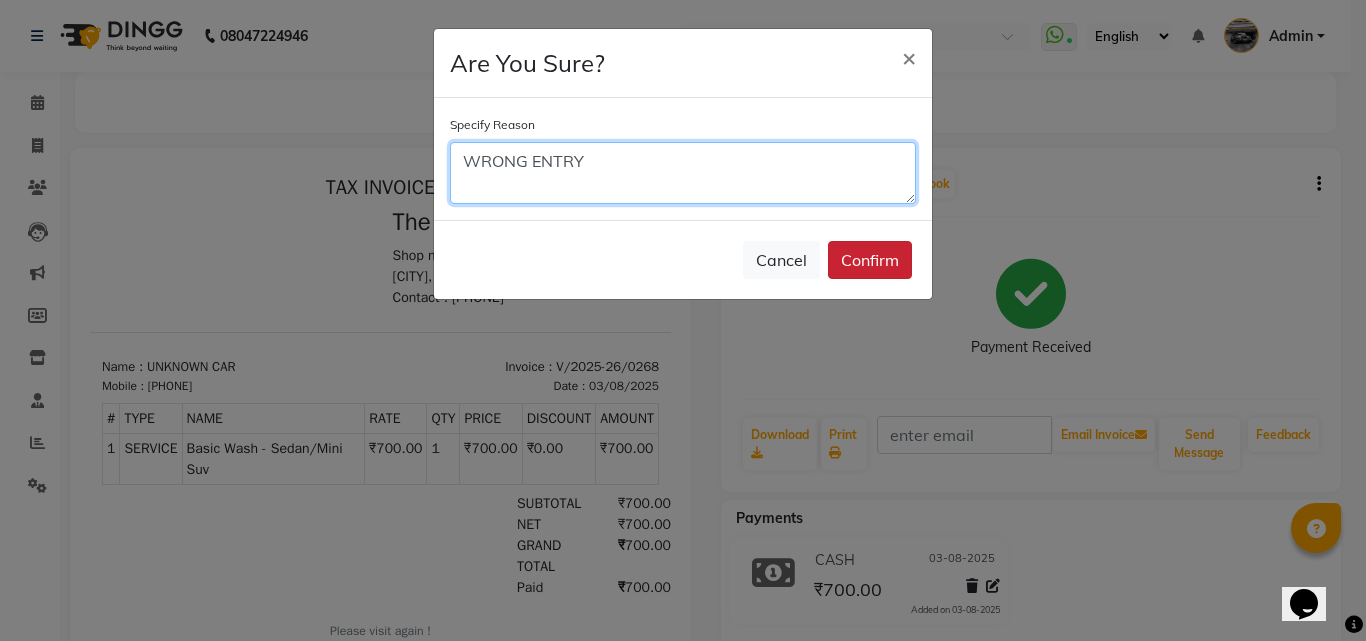 type on "WRONG ENTRY" 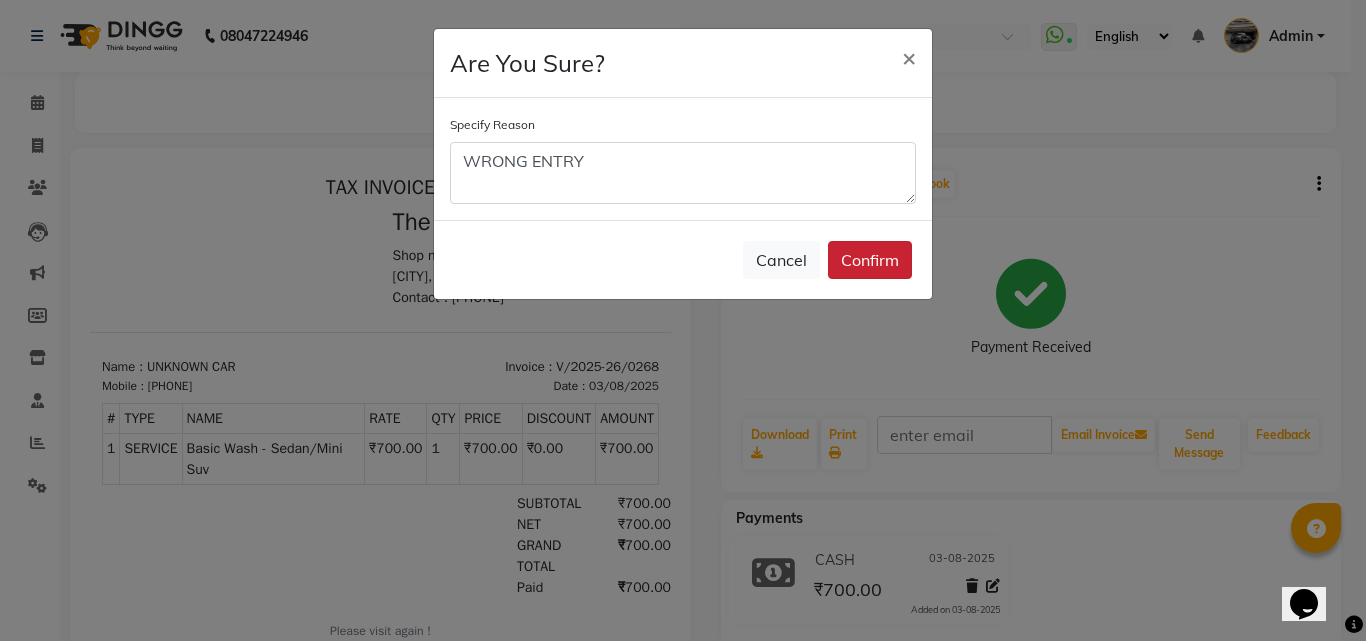 click on "Confirm" 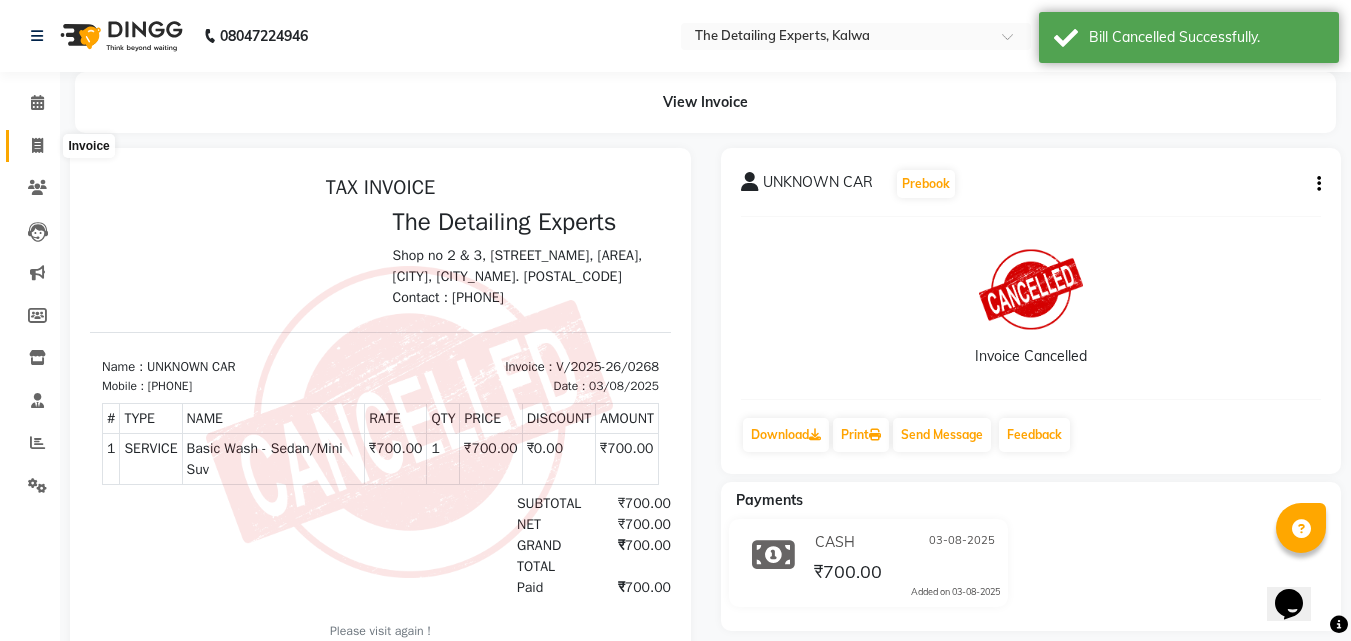 click 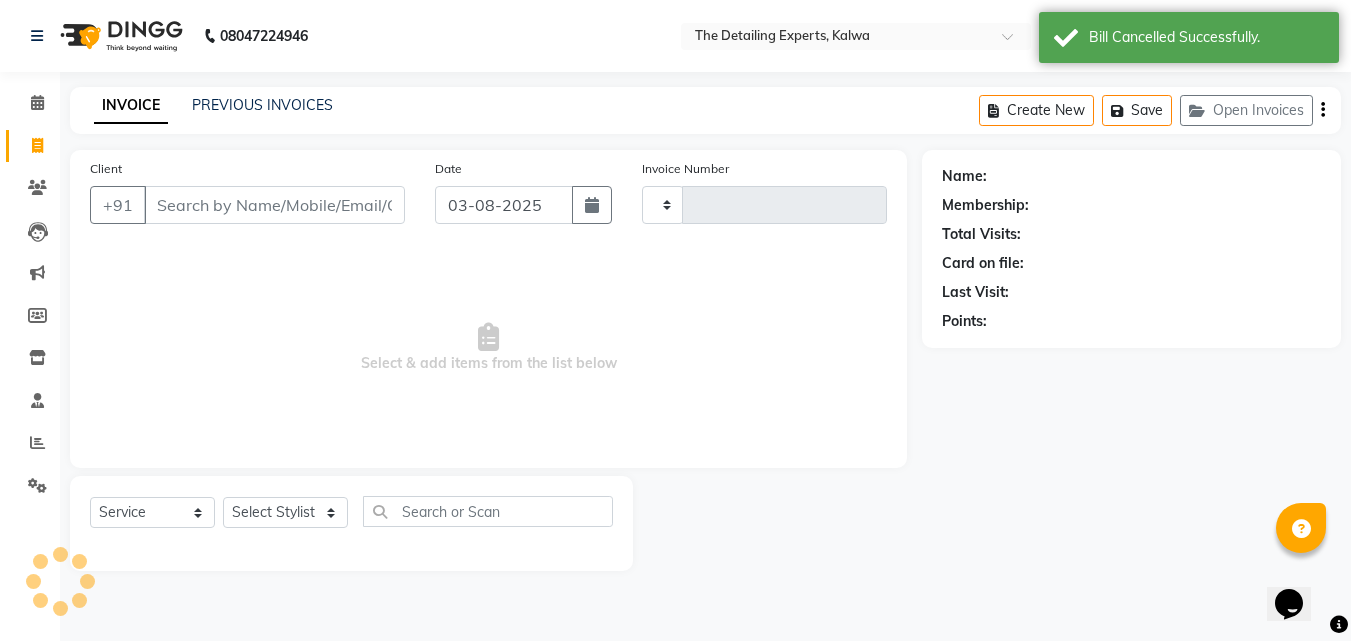 type on "0269" 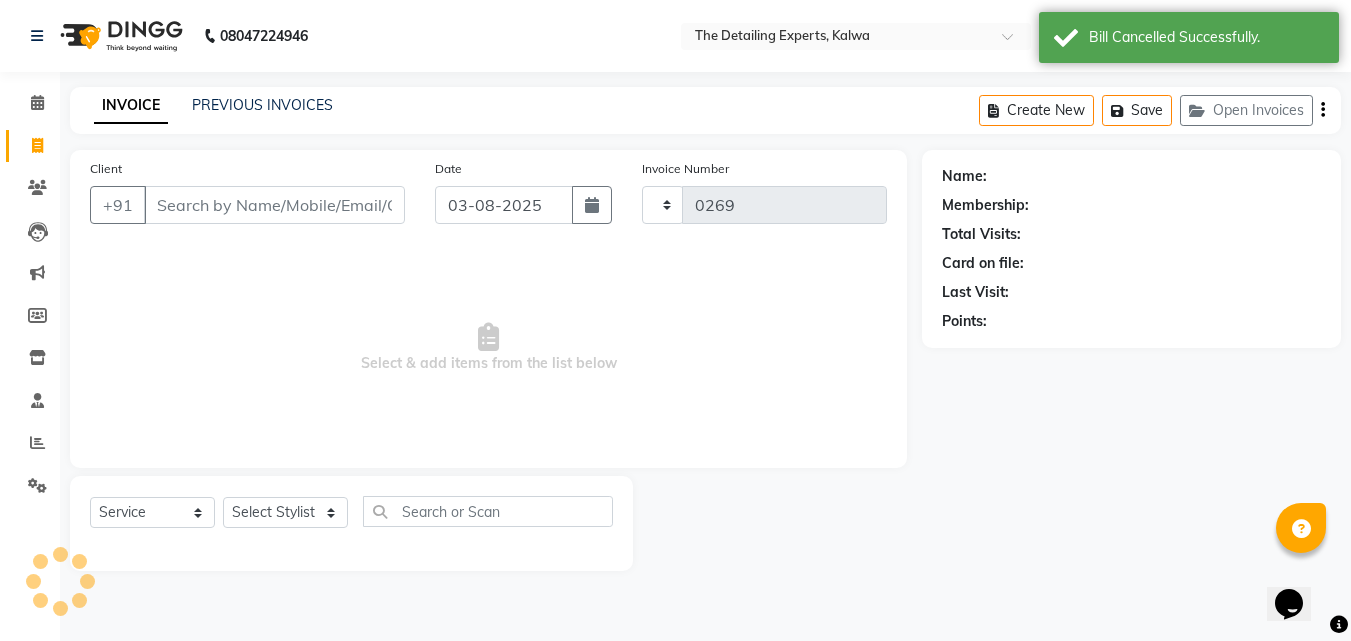 select on "7451" 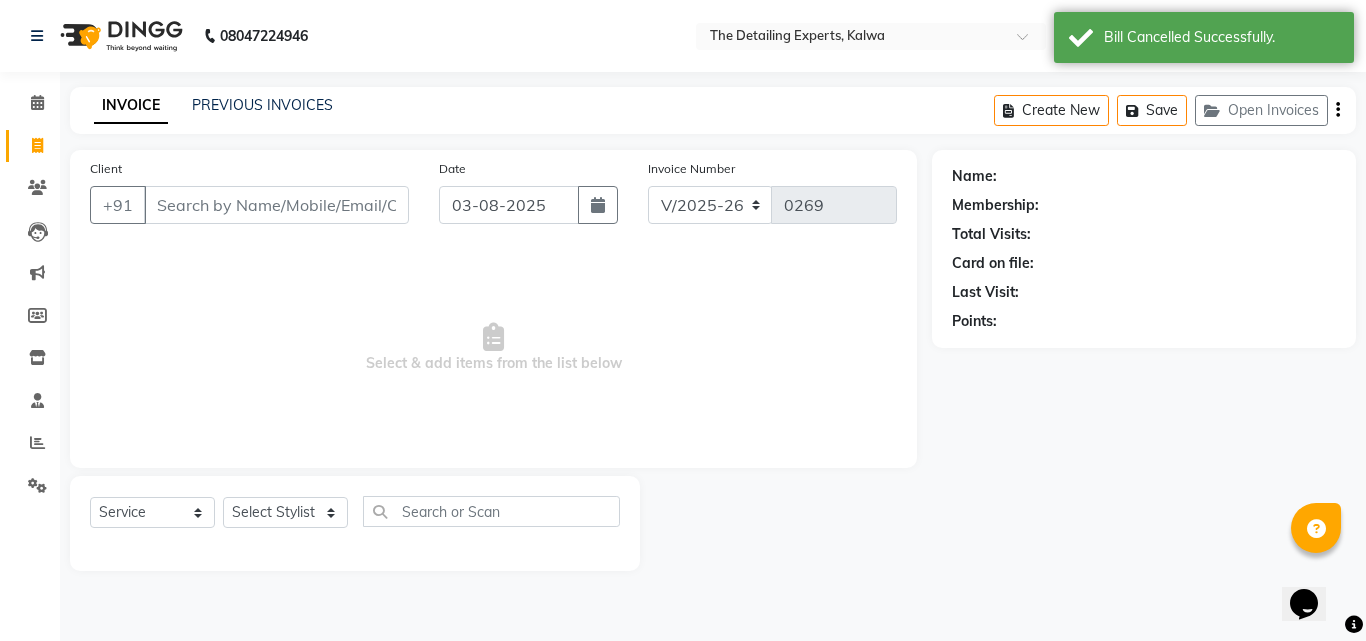 click on "Client" at bounding box center [276, 205] 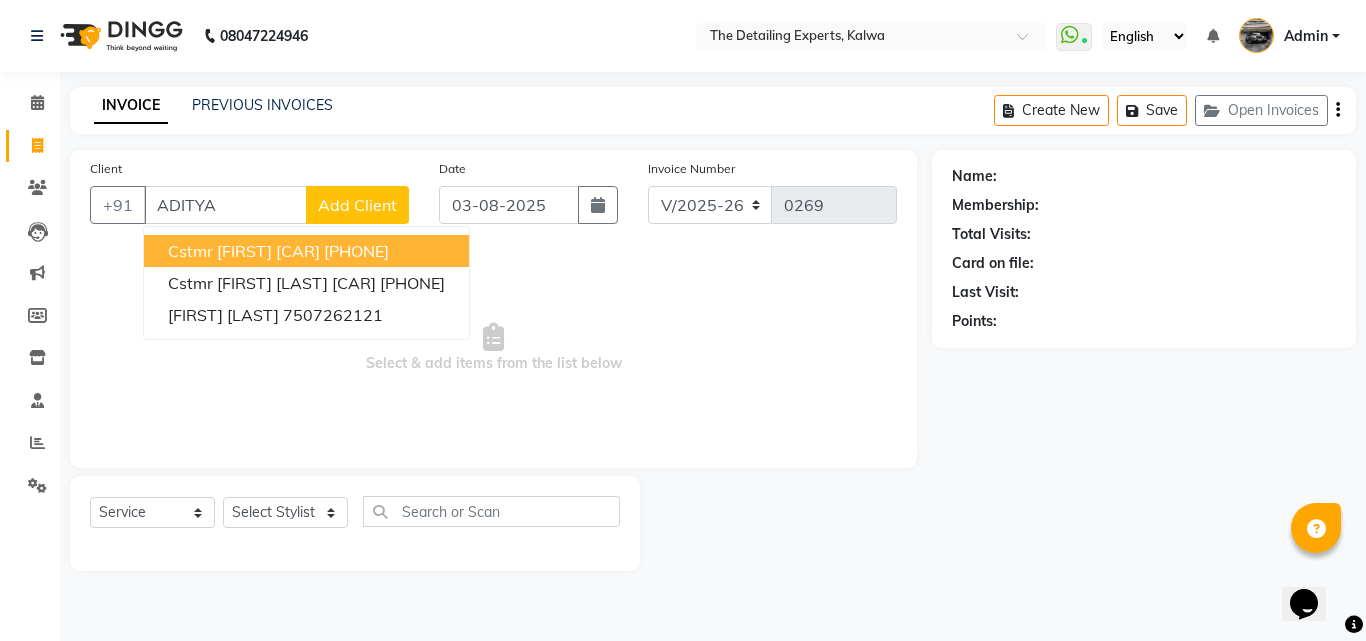 type on "ADITYA" 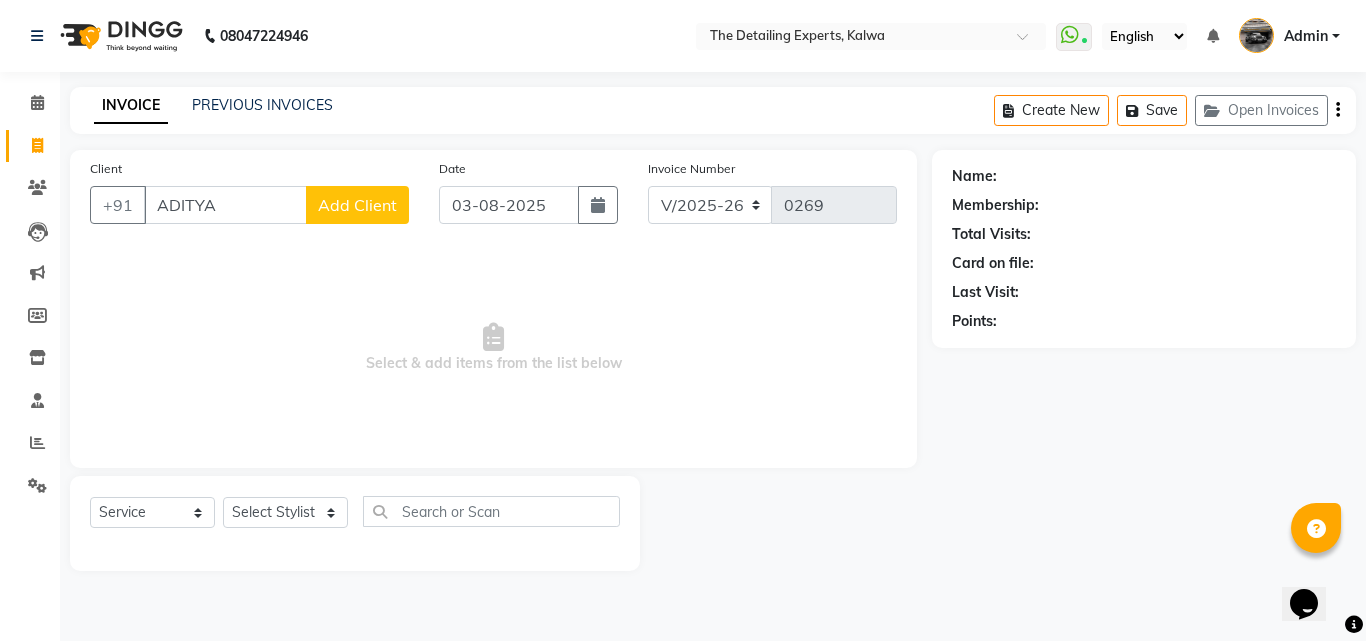 click on "Add Client" 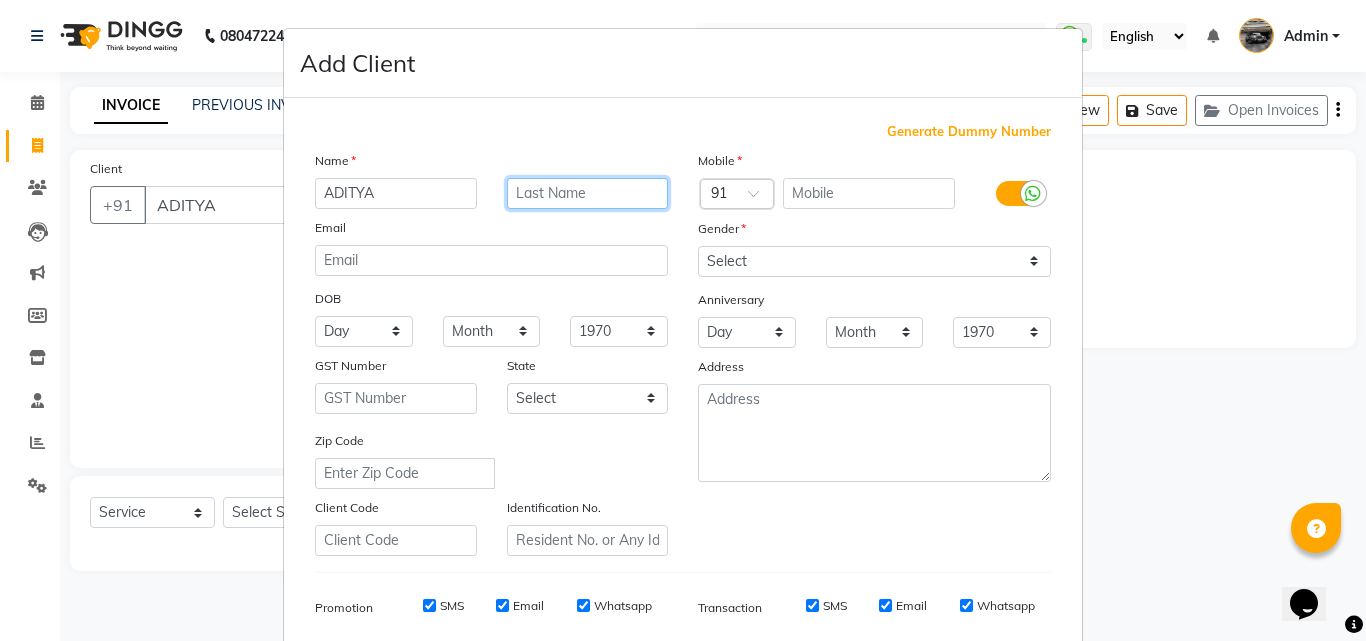 click at bounding box center (588, 193) 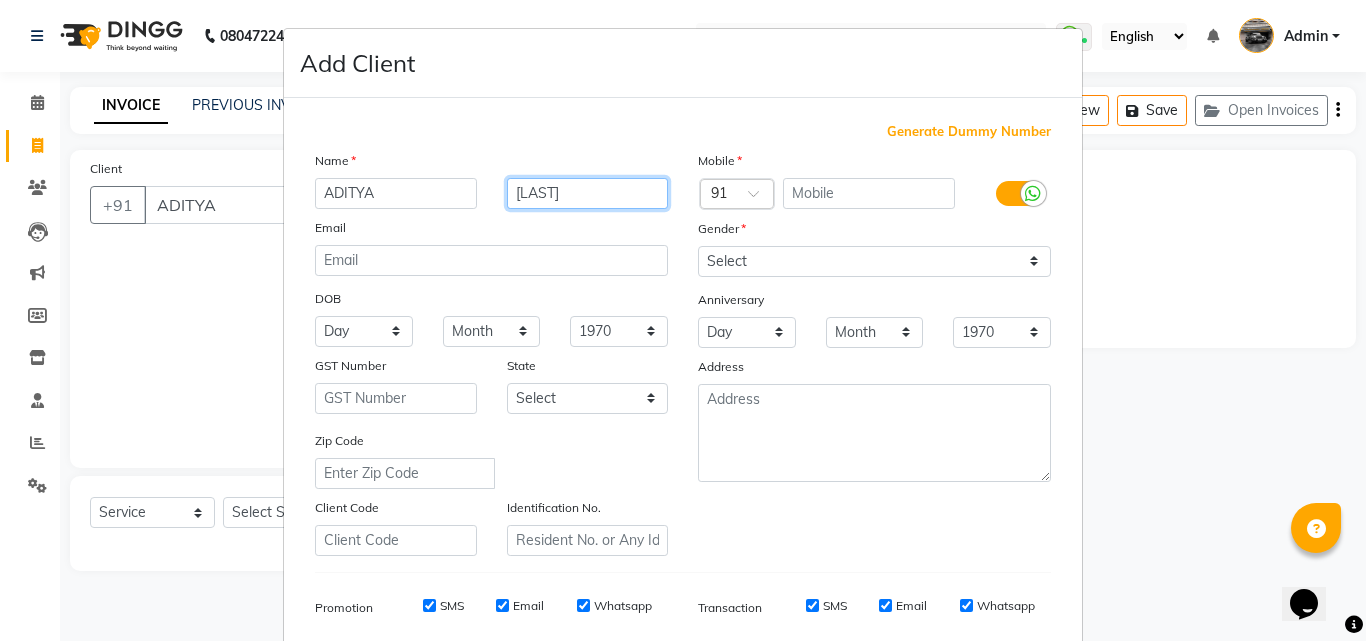 type on "[LAST]" 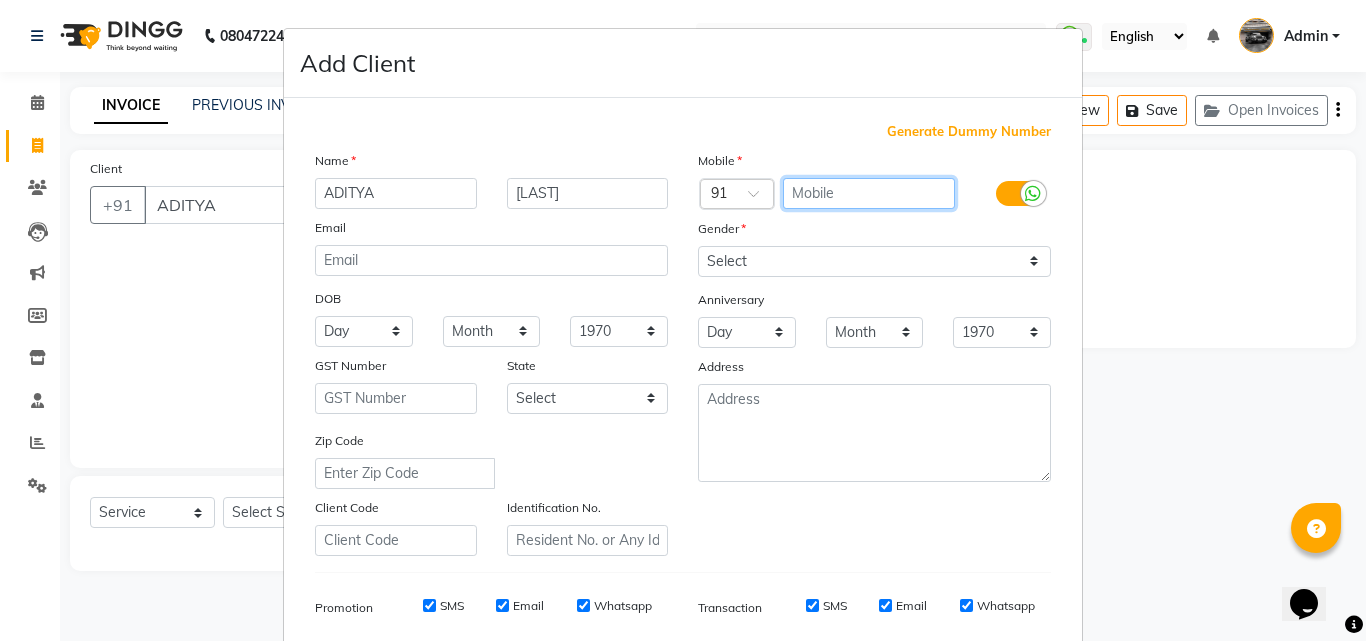 click at bounding box center [869, 193] 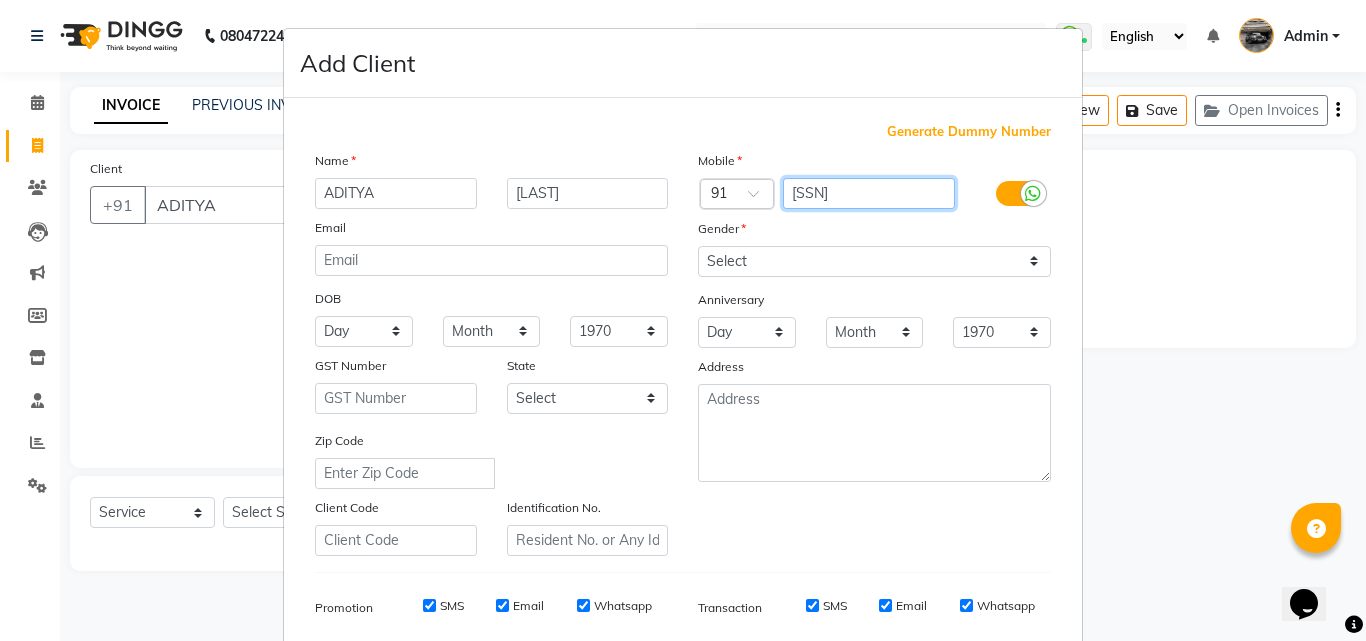 type on "[SSN]" 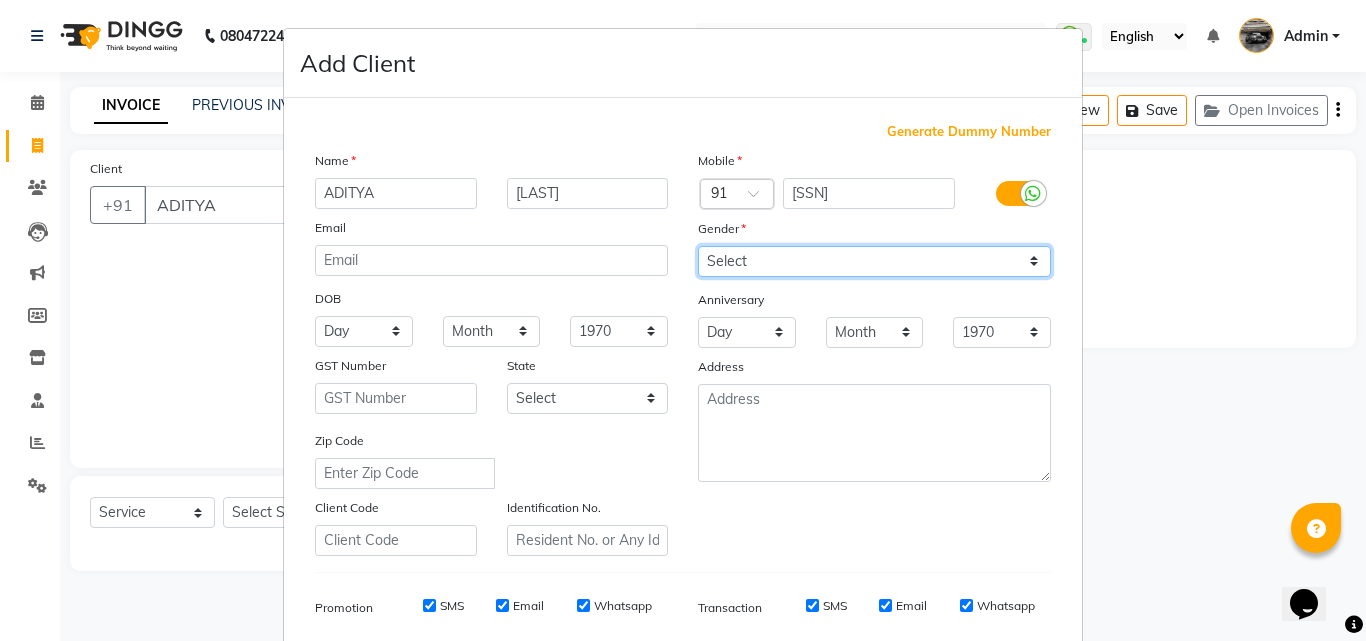 click on "Select Male Female Other Prefer Not To Say" at bounding box center [874, 261] 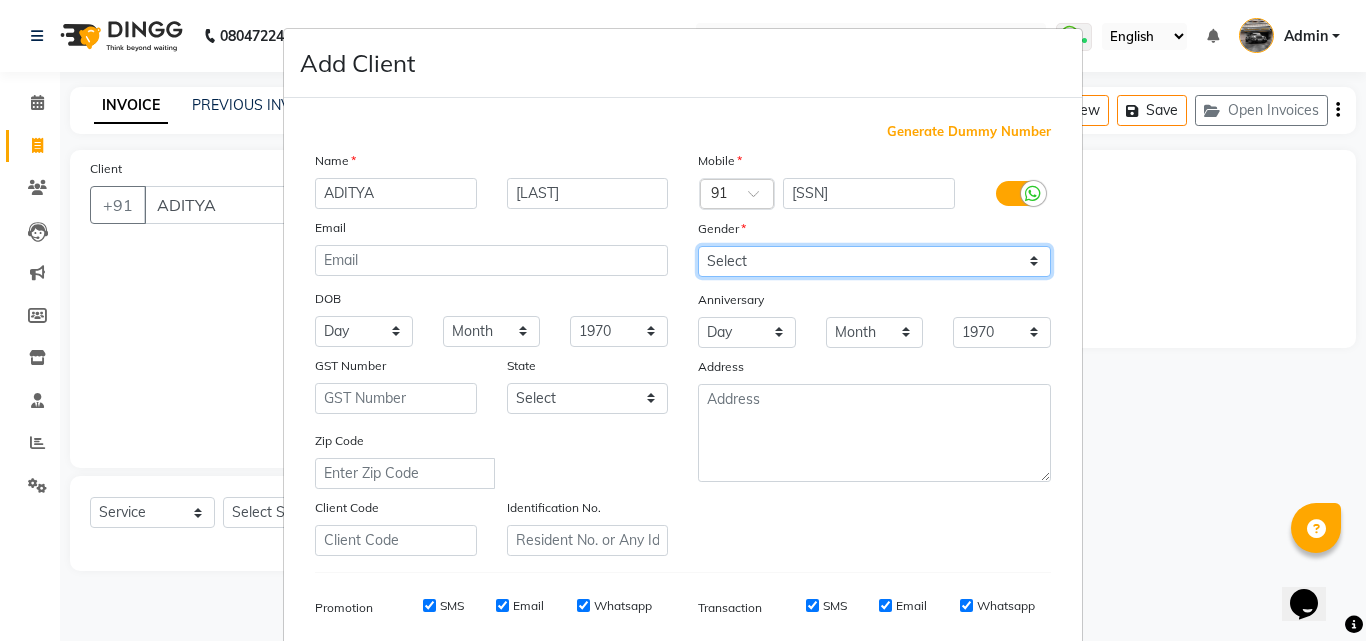 select on "male" 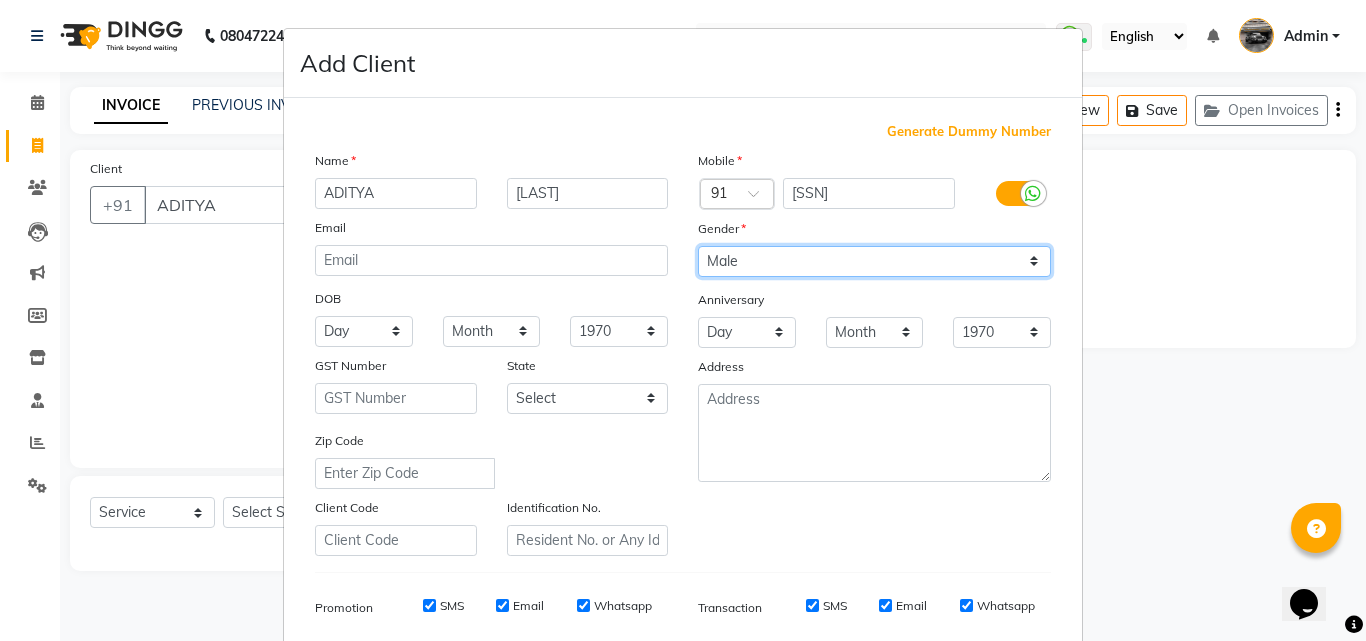 click on "Select Male Female Other Prefer Not To Say" at bounding box center [874, 261] 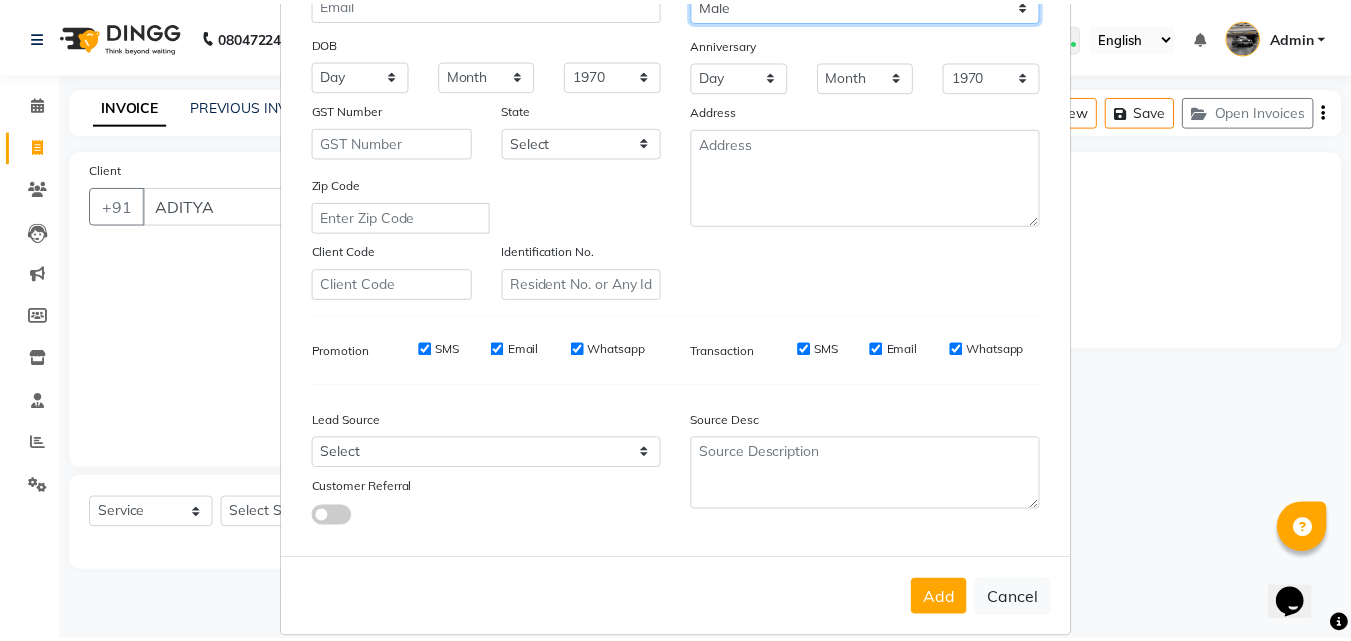 scroll, scrollTop: 282, scrollLeft: 0, axis: vertical 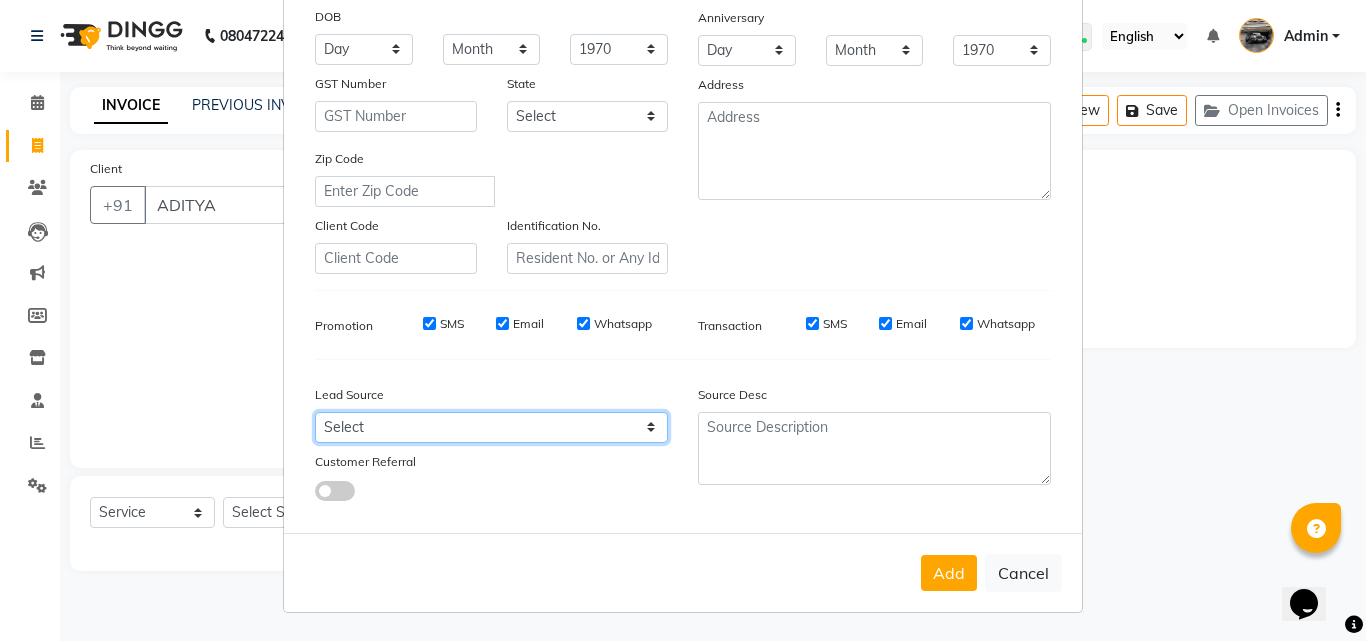 click on "Select Walk-in Referral Internet Friend Word of Mouth Advertisement Facebook JustDial Google Other" at bounding box center (491, 427) 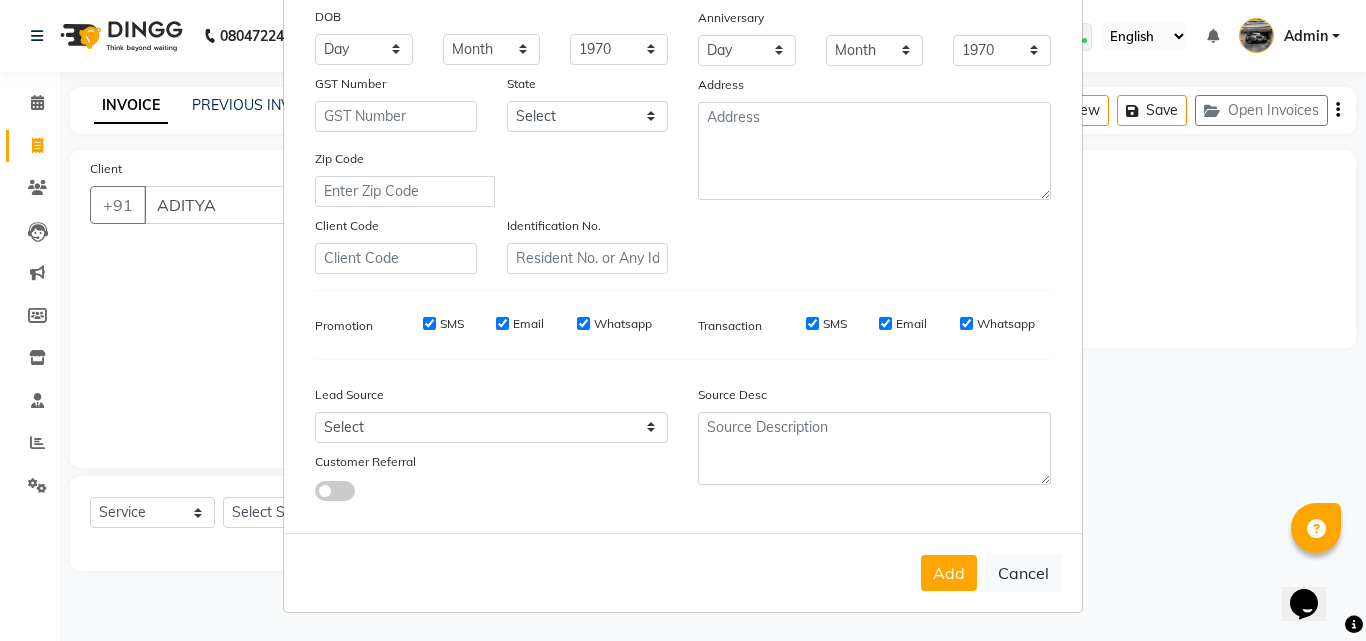 click on "Generate Dummy Number Name [FIRST] [LAST] Email DOB Day 01 02 03 04 05 06 07 08 09 10 11 12 13 14 15 16 17 18 19 20 21 22 23 24 25 26 27 28 29 30 31 Month January February March April May June July August September October November December 1940 1941 1942 1943 1944 1945 1946 1947 1948 1949 1950 1951 1952 1953 1954 1955 1956 1957 1958 1959 1960 1961 1962 1963 1964 1965 1966 1967 1968 1969 1970 1971 1972 1973 1974 1975 1976 1977 1978 1979 1980 1981 1982 1983 1984 1985 1986 1987 1988 1989 1990 1991 1992 1993 1994 1995 1996 1997 1998 1999 2000 2001 2002 2003 2004 2005 2006 2007 2008 2009 2010 2011 2012 2013 2014 2015 2016 2017 2018 2019 2020 2021 2022 2023 2024 GST Number State Select Andaman and Nicobar Islands Andhra Pradesh Arunachal Pradesh Assam Bihar Chandigarh Chhattisgarh Dadra and Nagar Haveli Daman and Diu Delhi Goa Gujarat Haryana Himachal Pradesh Jammu and Kashmir Jharkhand Karnataka Kerala Lakshadweep Madhya Pradesh Maharashtra Manipur Meghalaya Mizoram Nagaland Odisha Pondicherry Punjab ×" at bounding box center [683, 178] 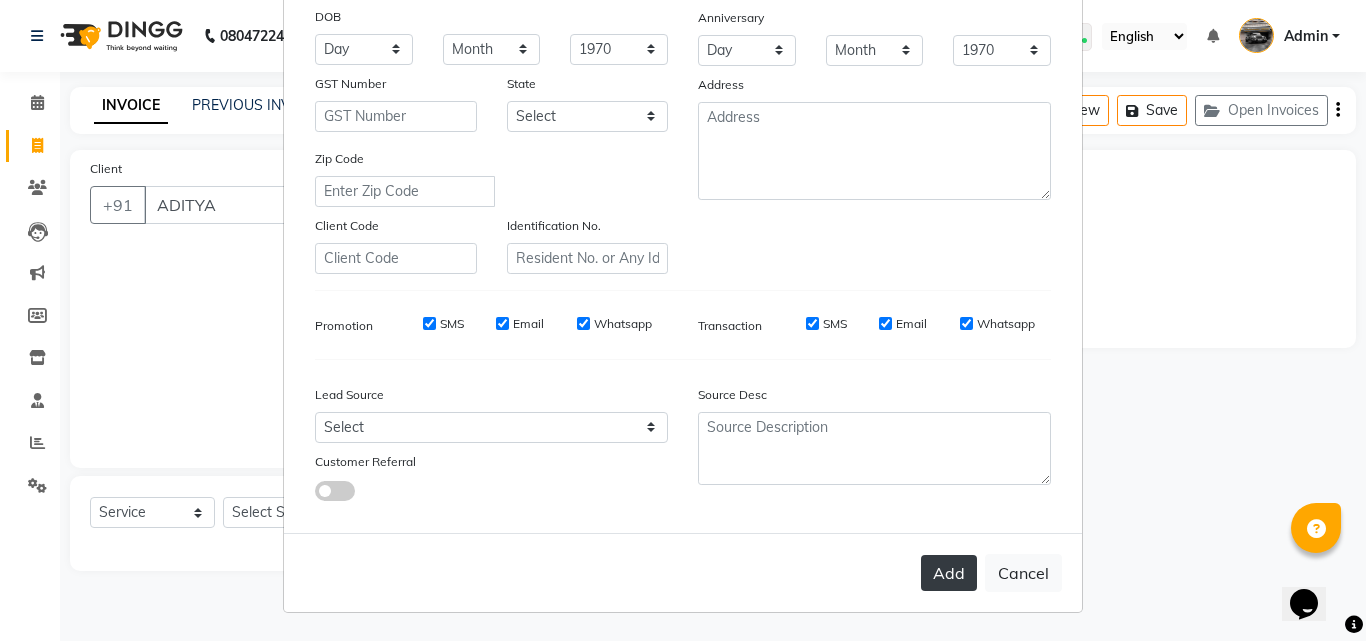 click on "Add" at bounding box center [949, 573] 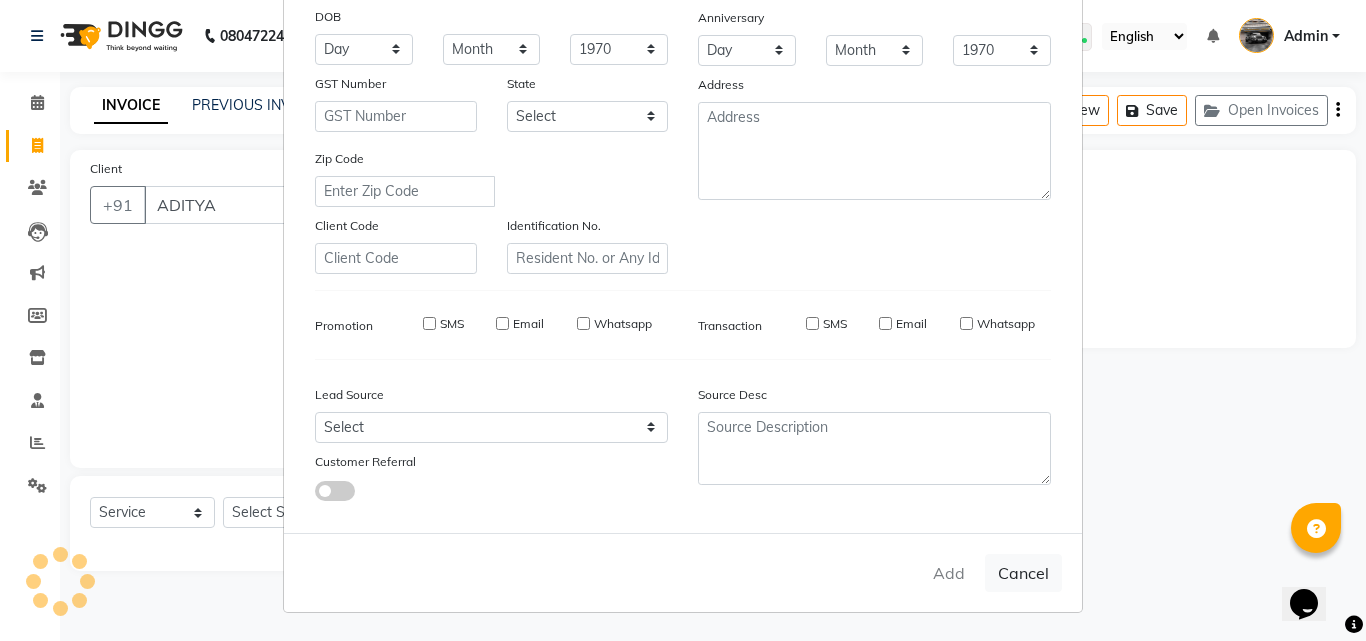 type on "[SSN]" 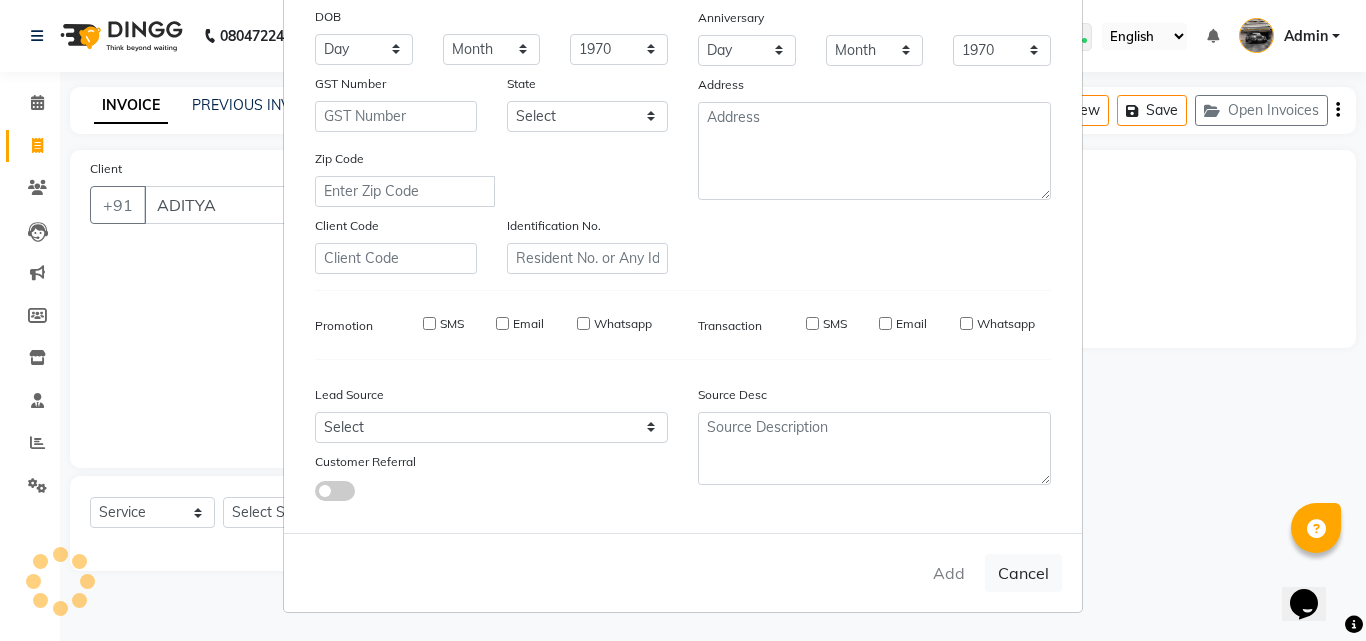type 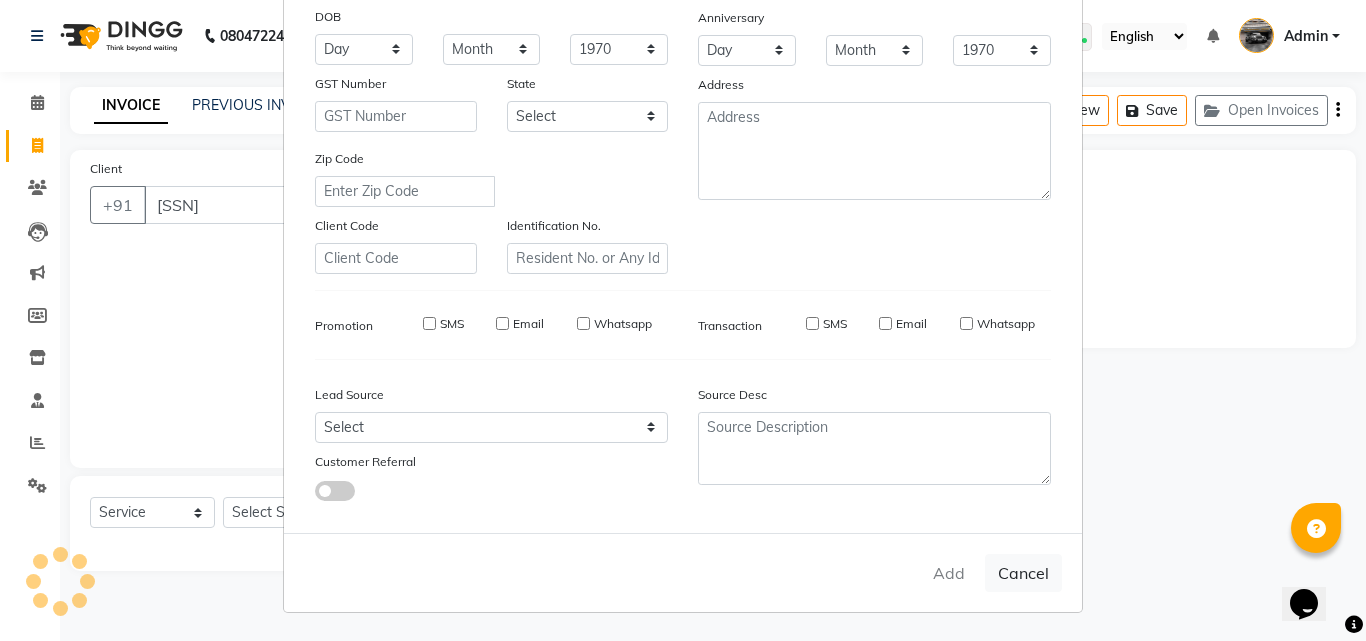 select 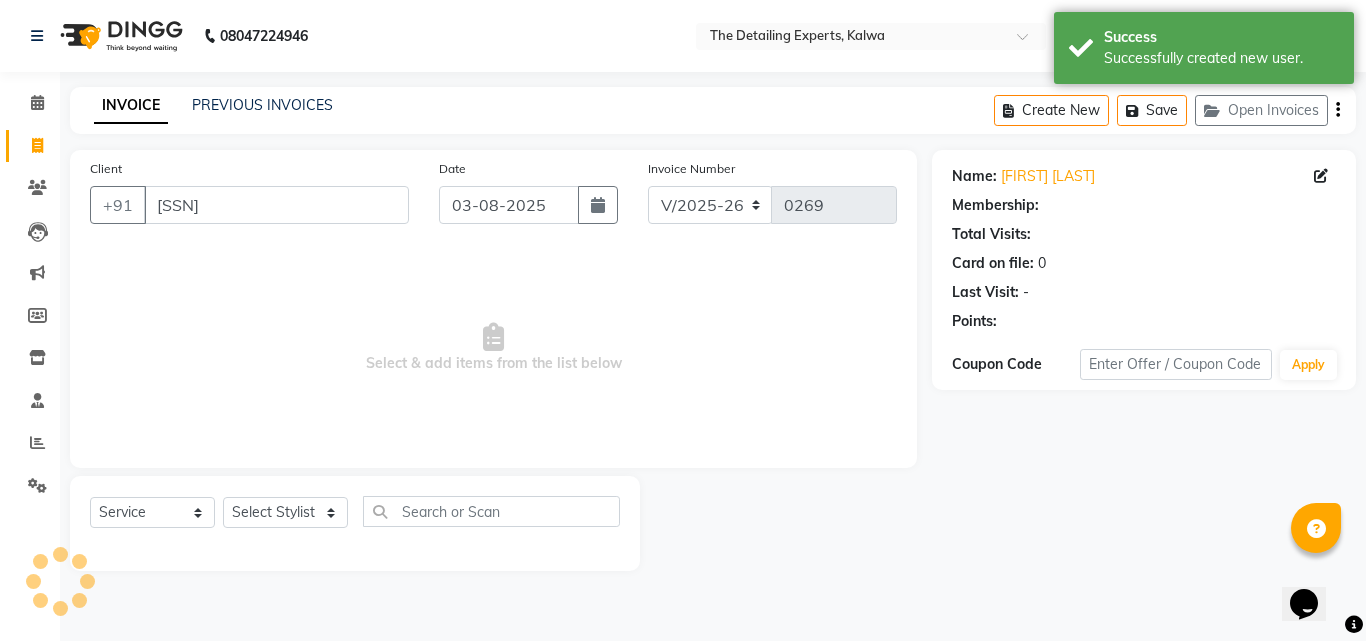 select on "1: Object" 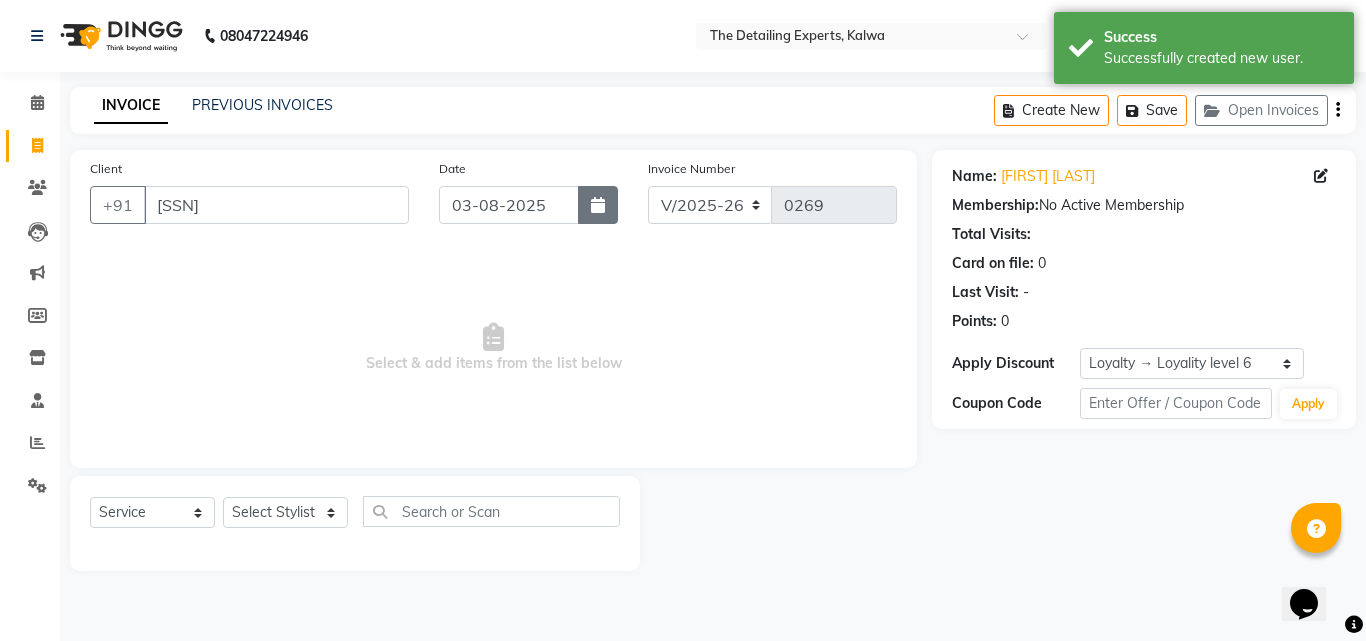 click 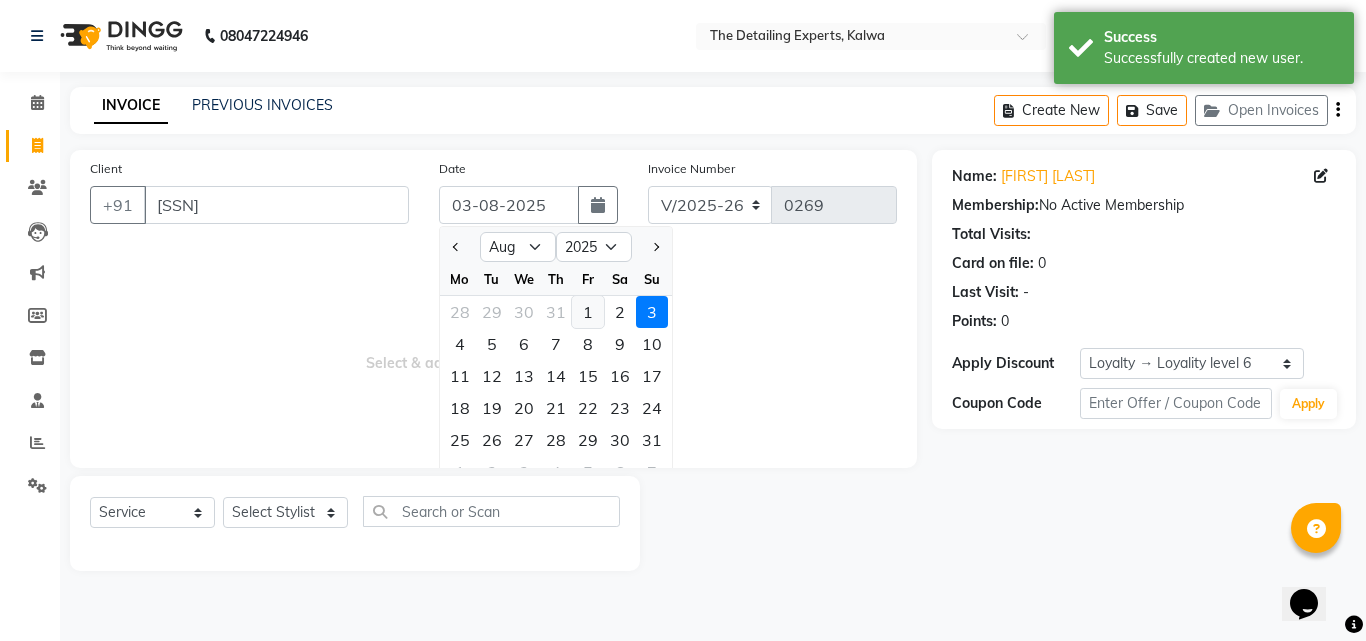 click on "1" 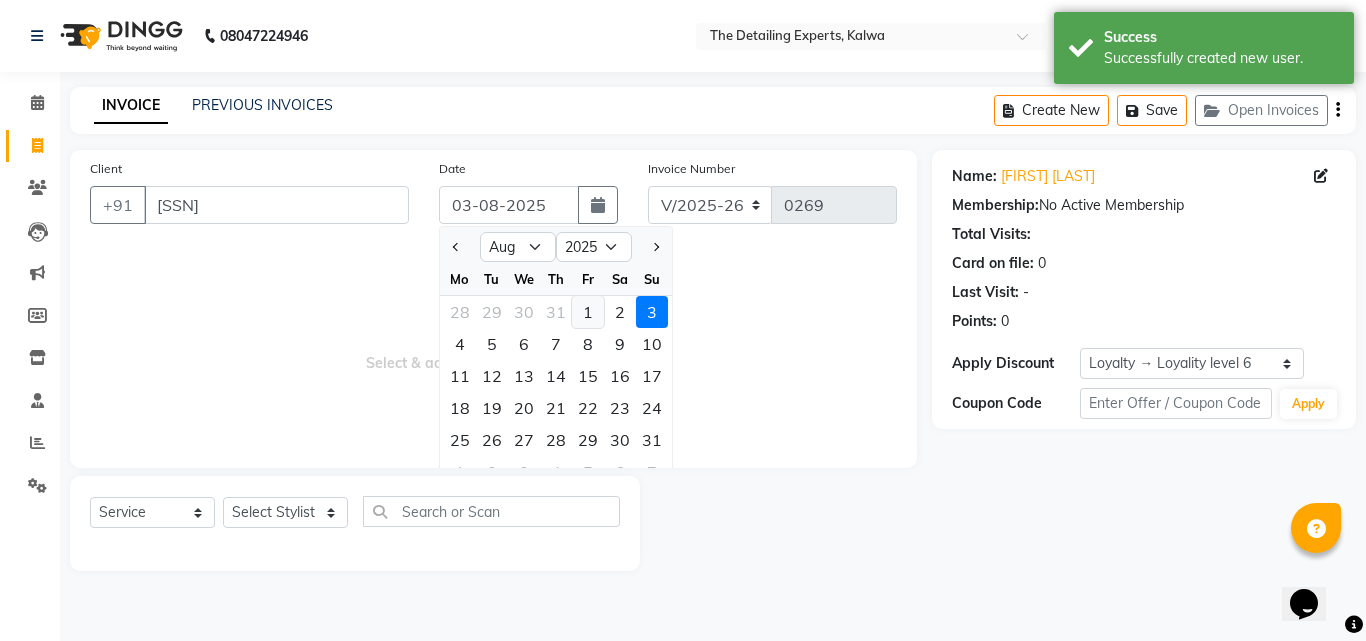 type on "01-08-2025" 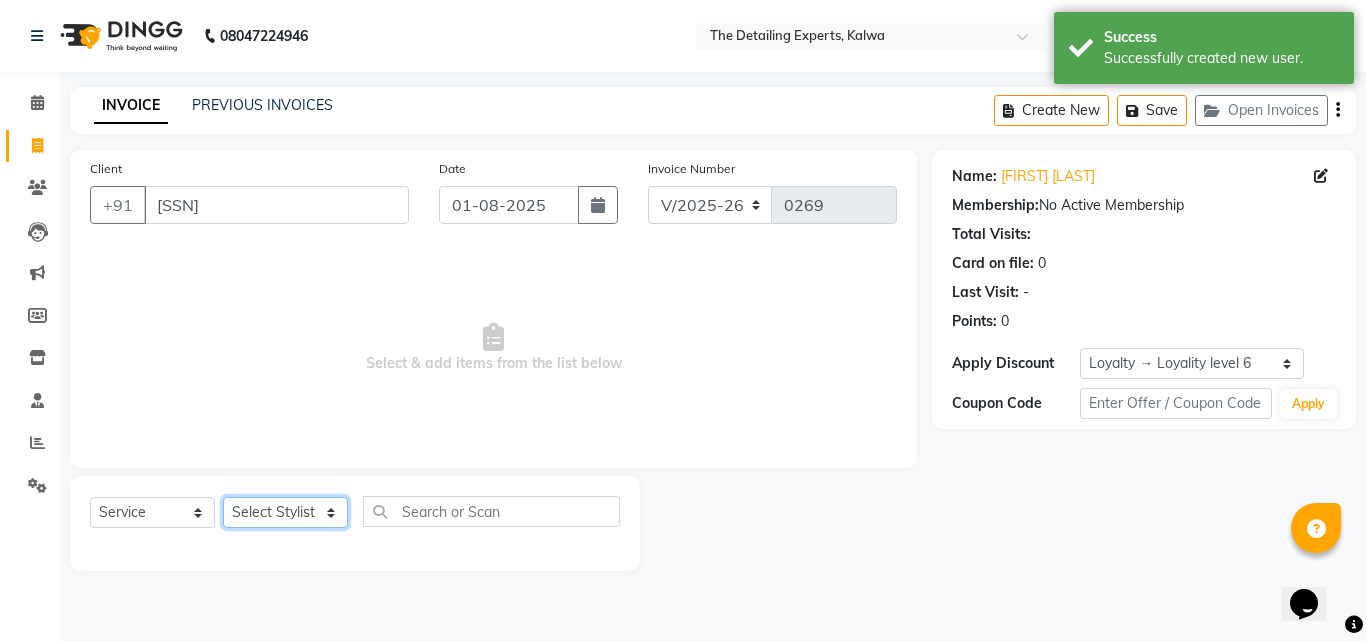 click on "Select Stylist [FIRST]  [FIRST]  [FIRST]" 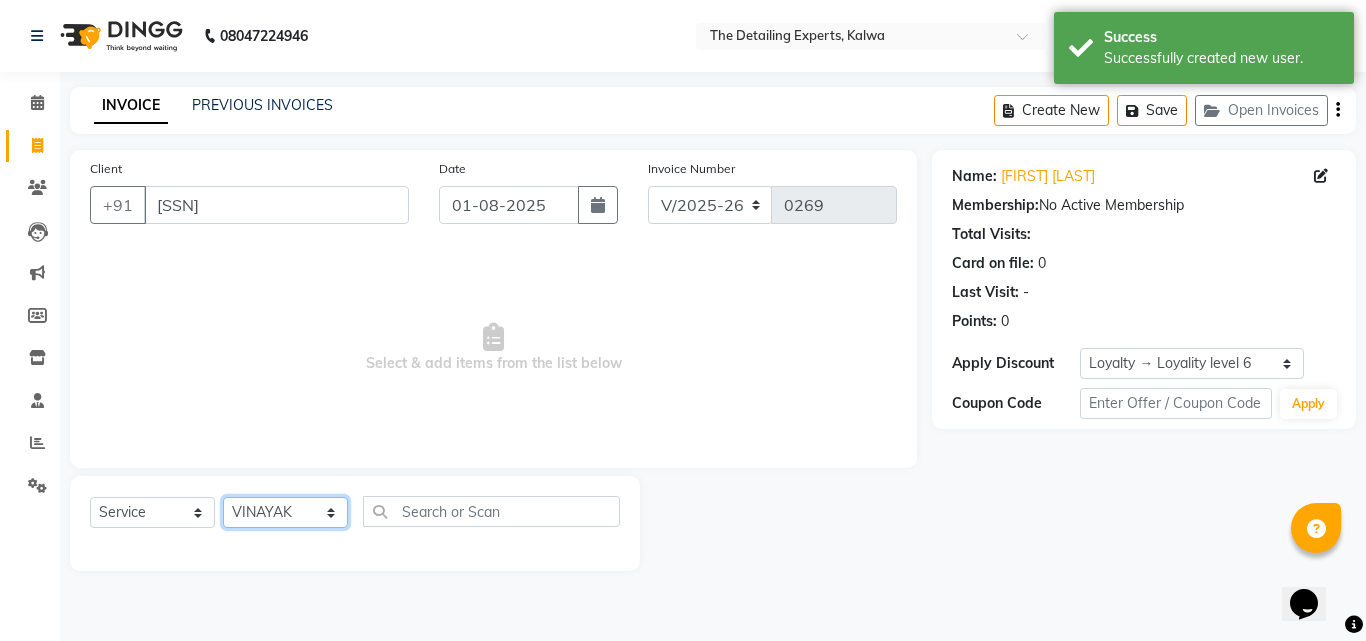 click on "Select Stylist [FIRST]  [FIRST]  [FIRST]" 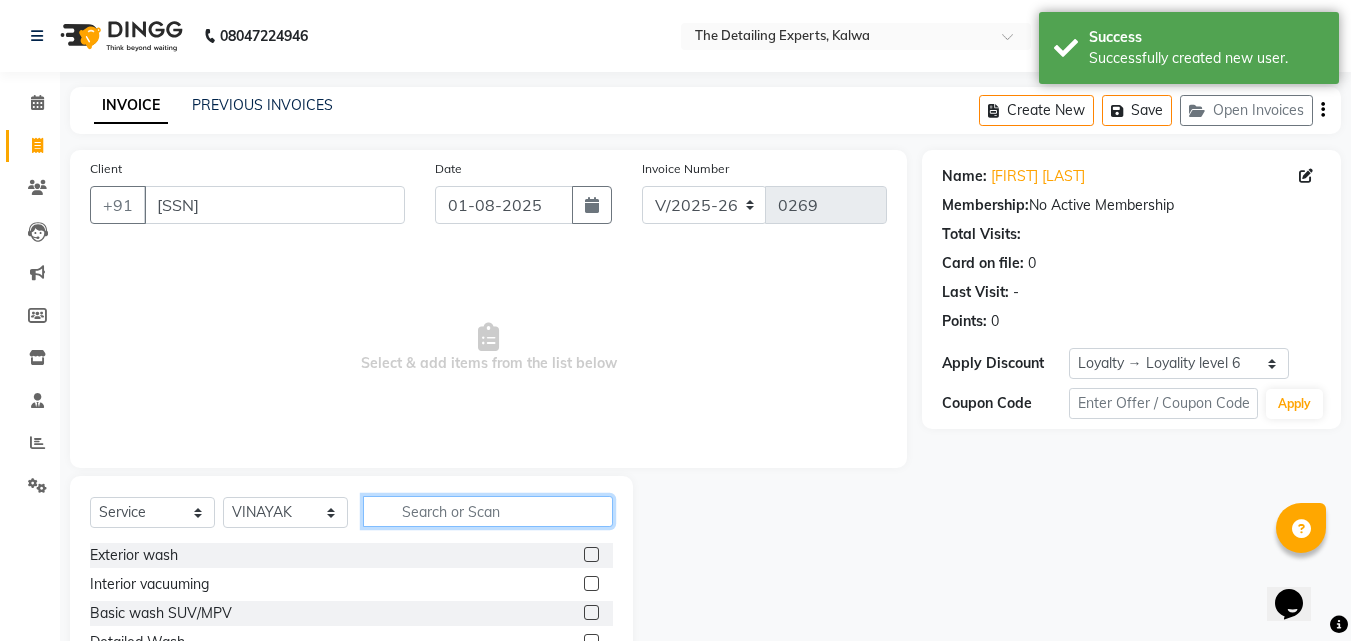 click 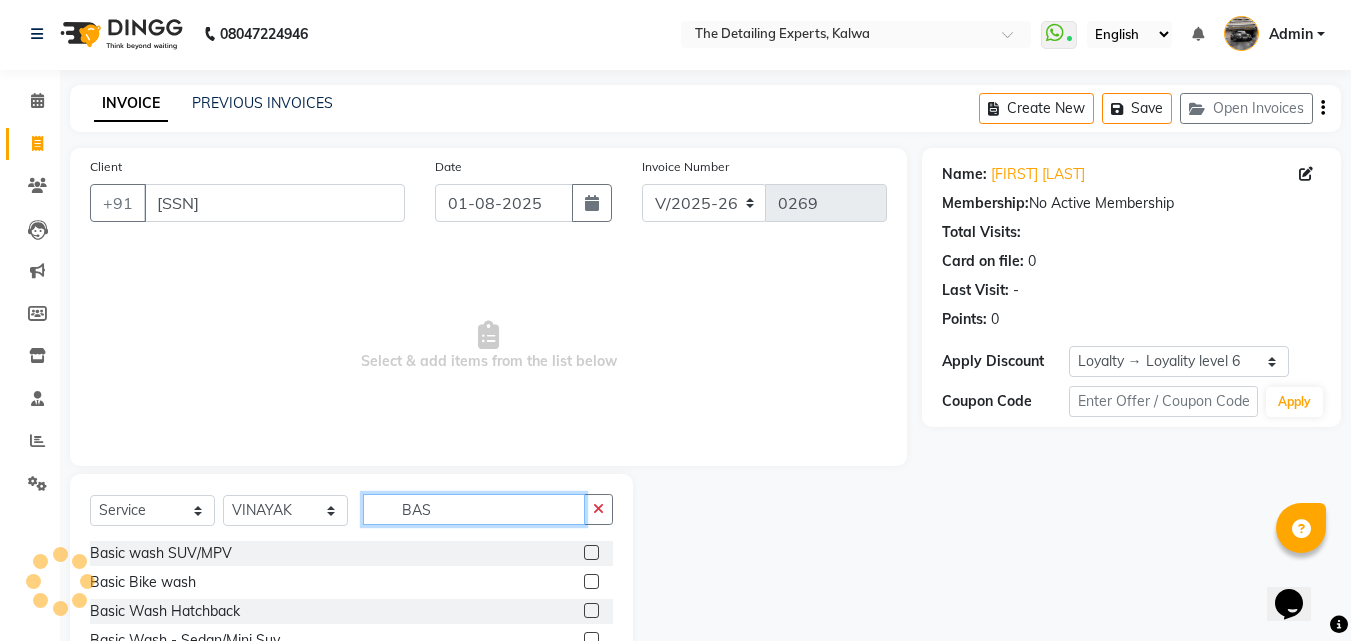 scroll, scrollTop: 105, scrollLeft: 0, axis: vertical 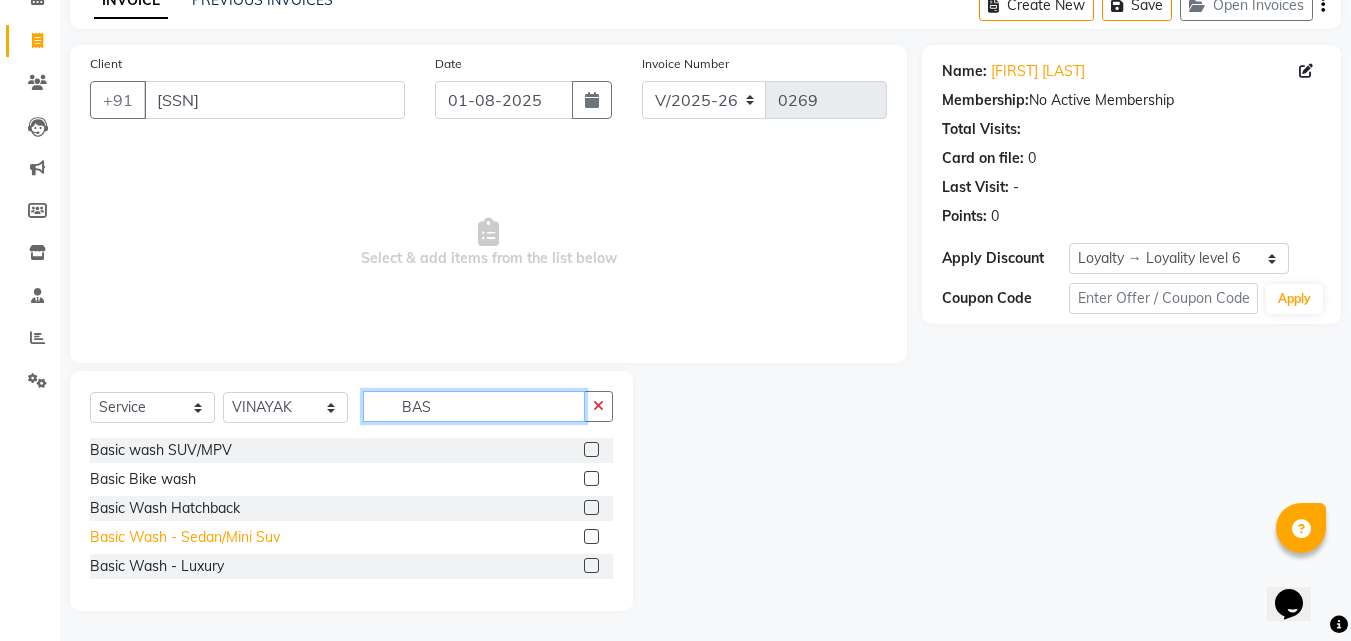 type on "BAS" 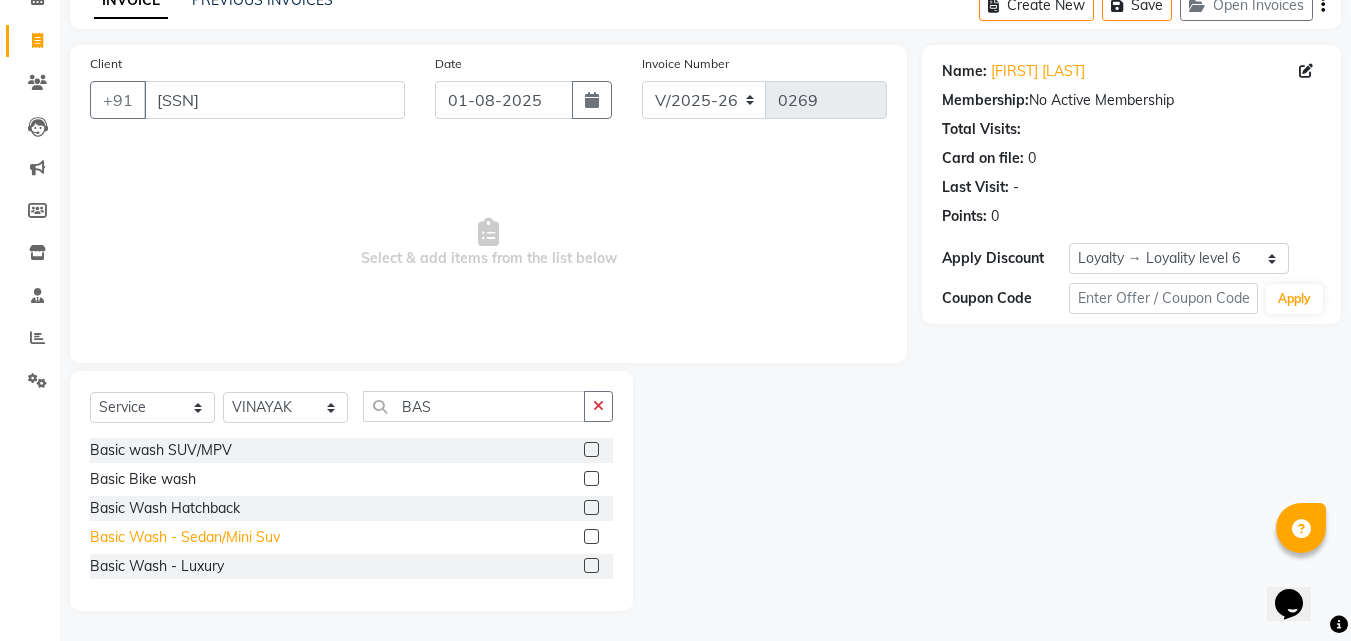 click on "Basic Wash - Sedan/Mini Suv" 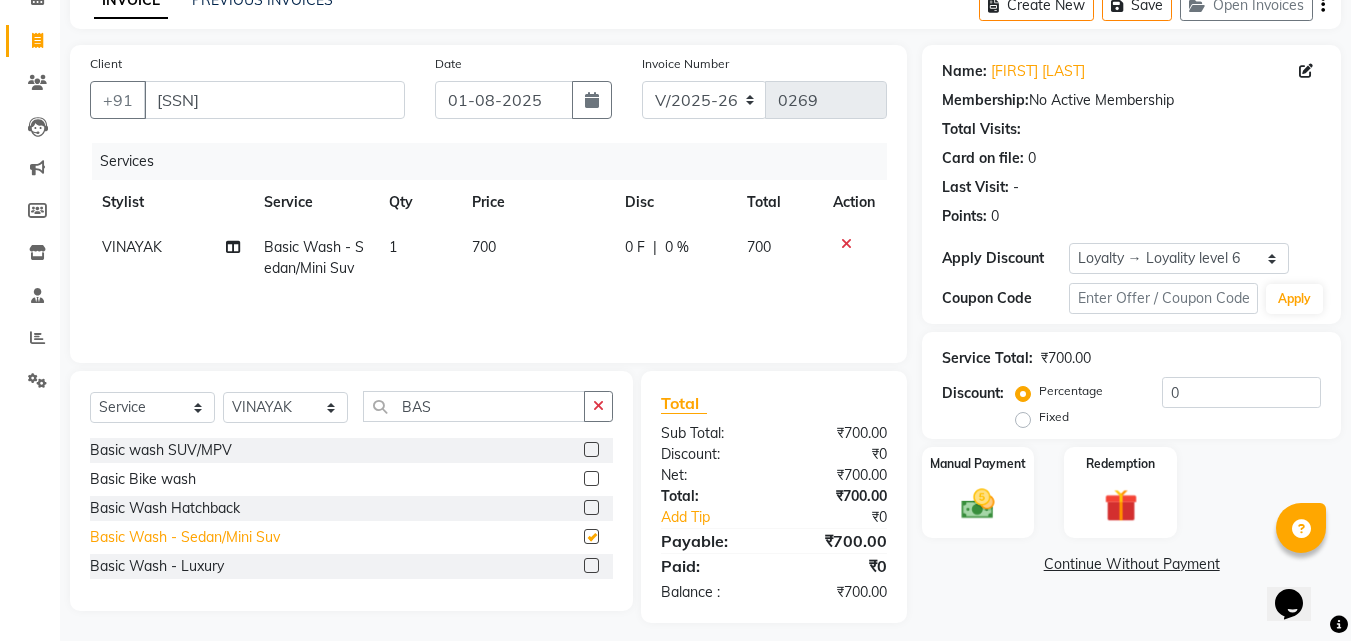 checkbox on "false" 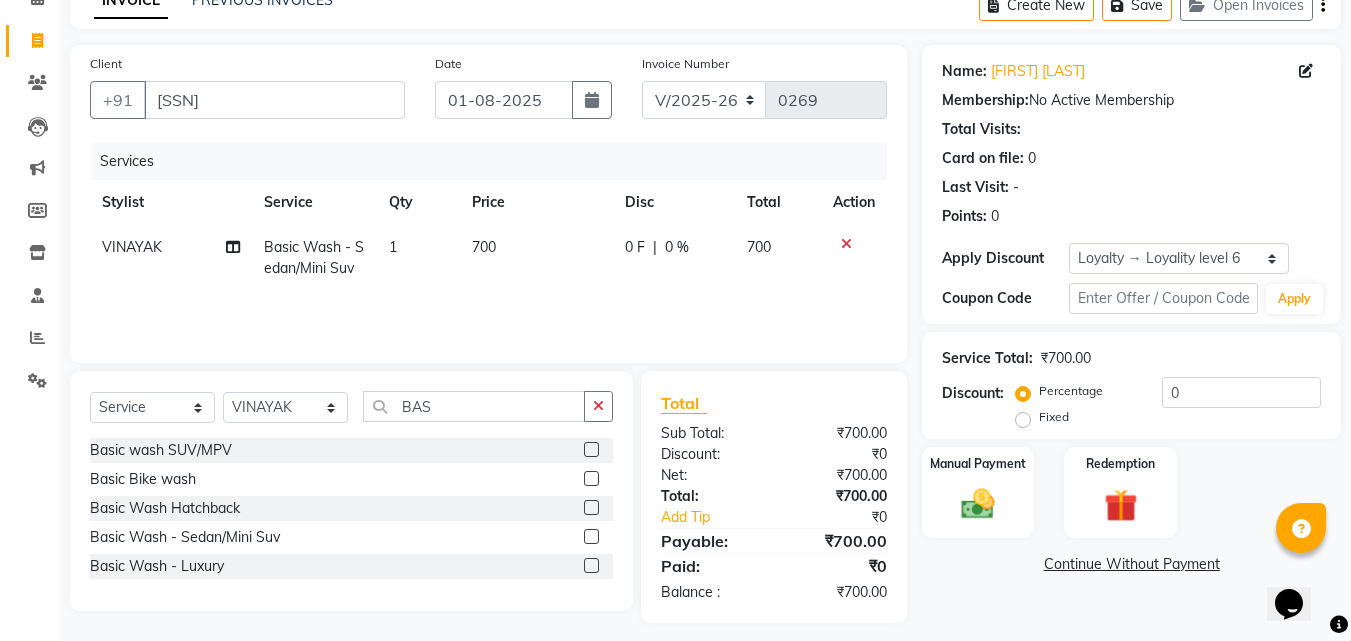 click 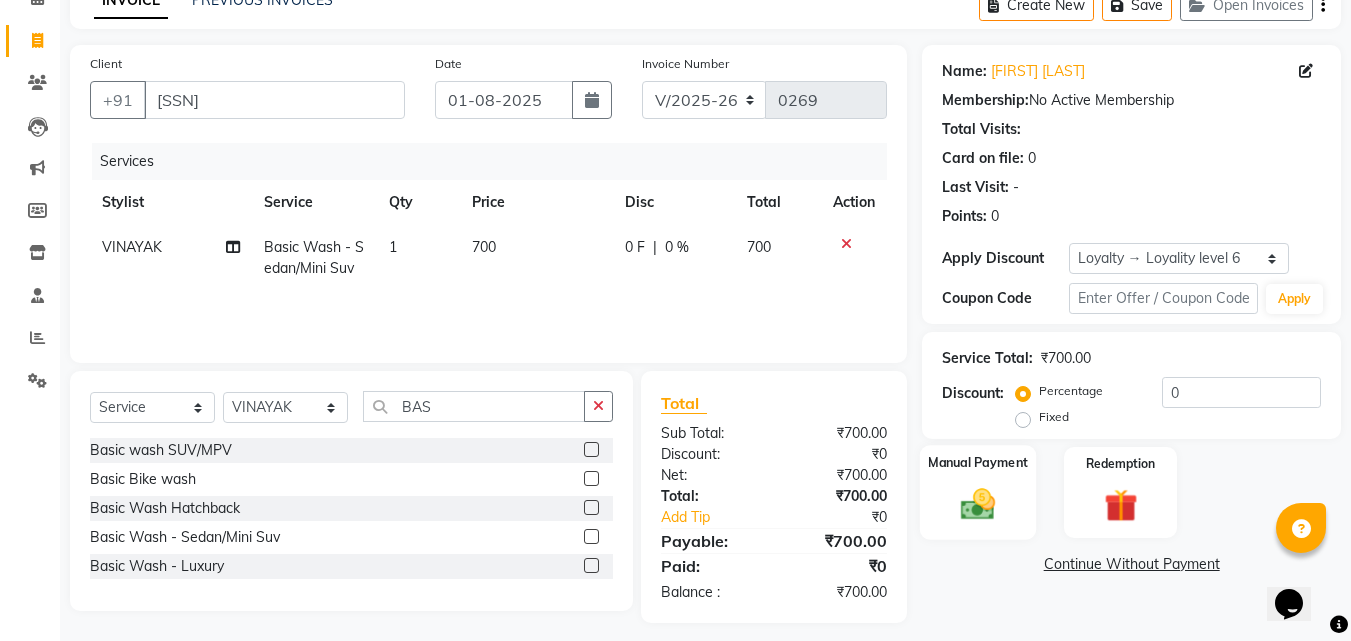 click on "Manual Payment" 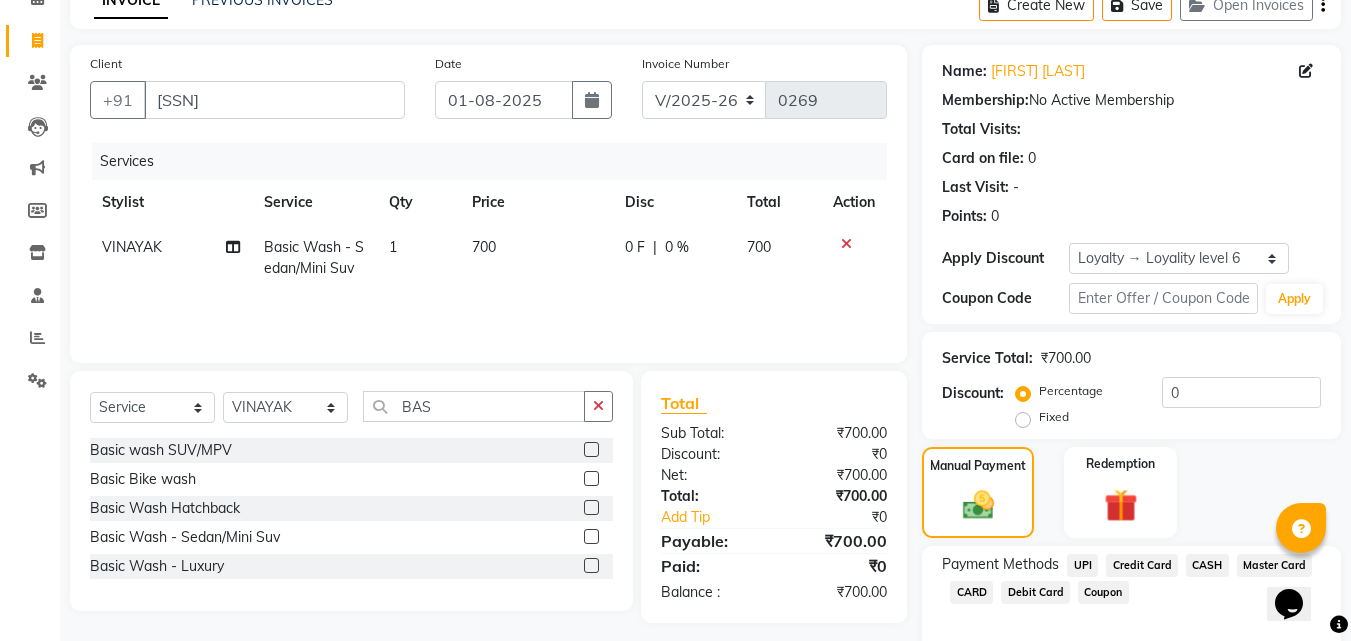 click on "UPI" 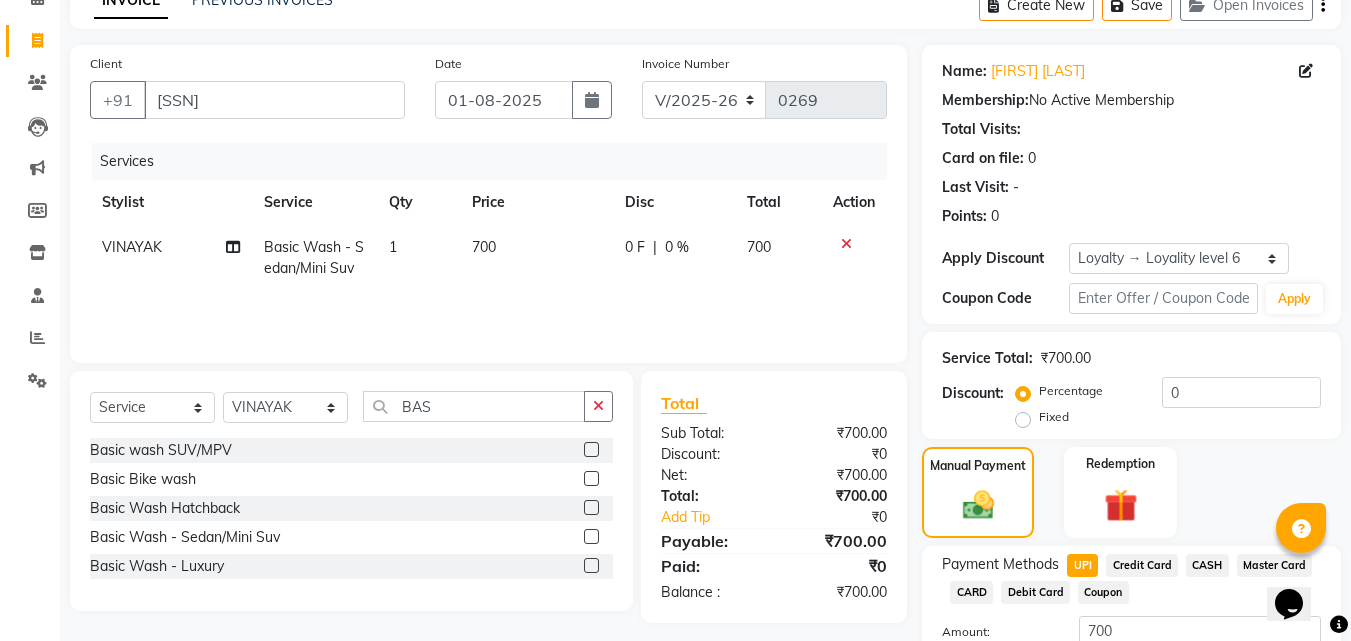 click on "Add Payment" 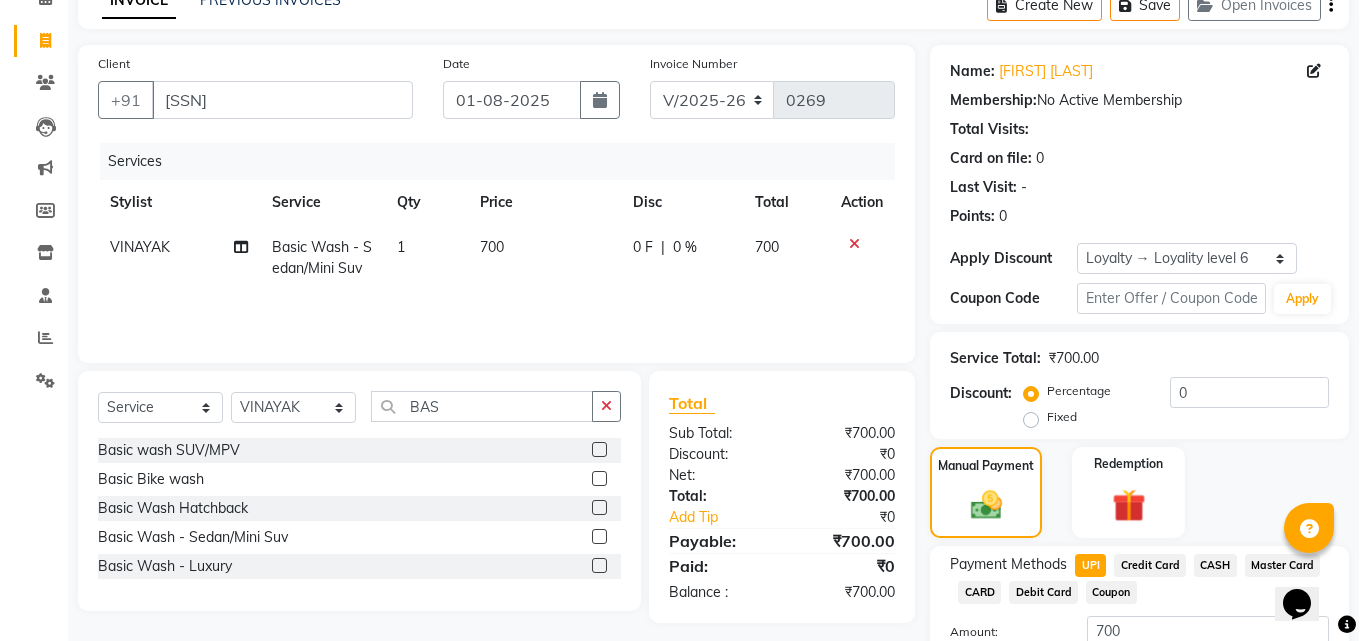 scroll, scrollTop: 257, scrollLeft: 0, axis: vertical 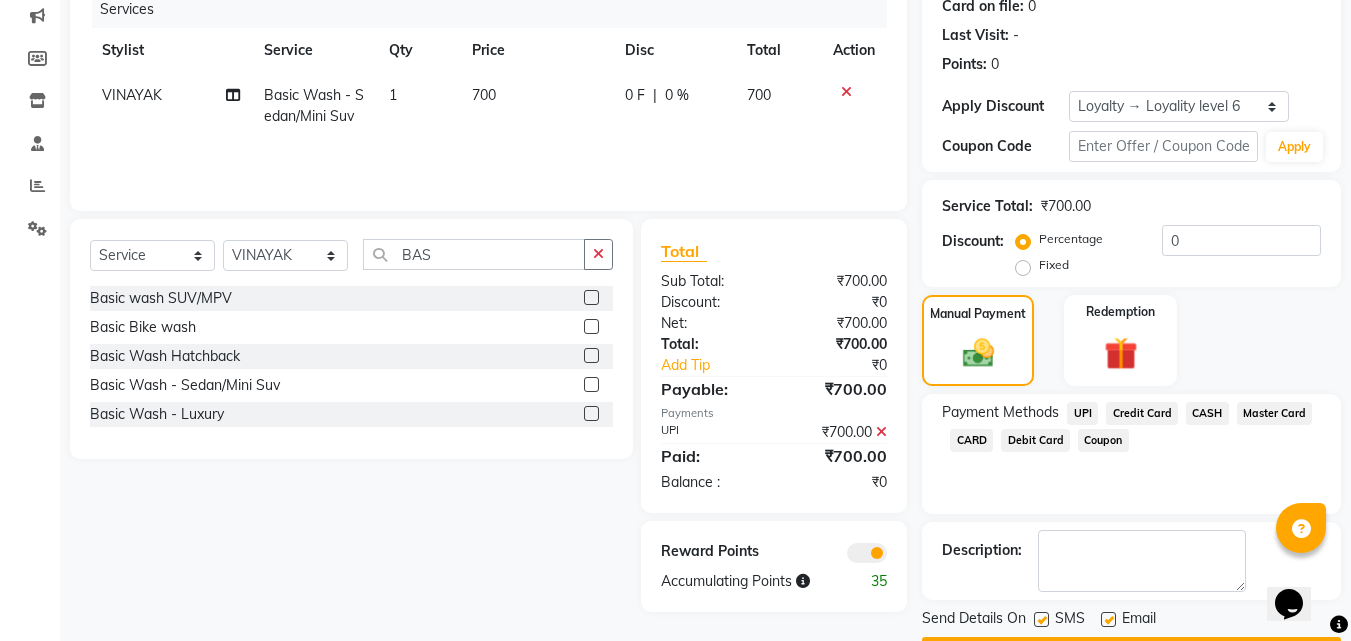 click 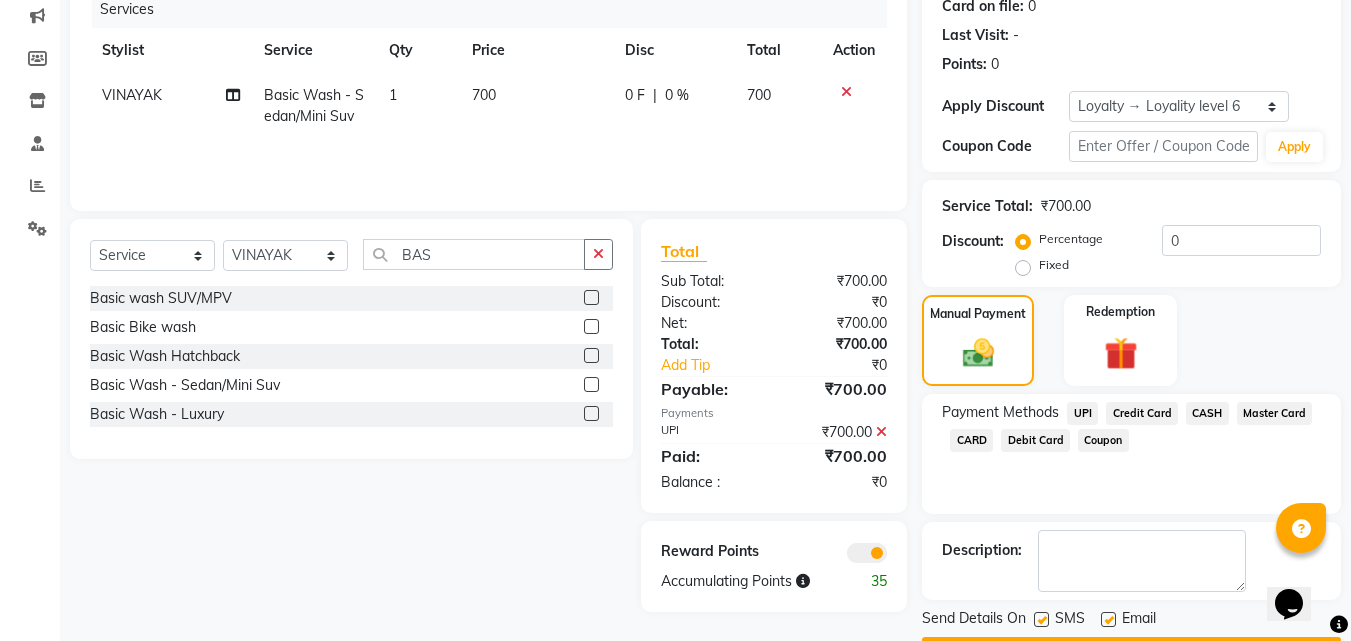 click 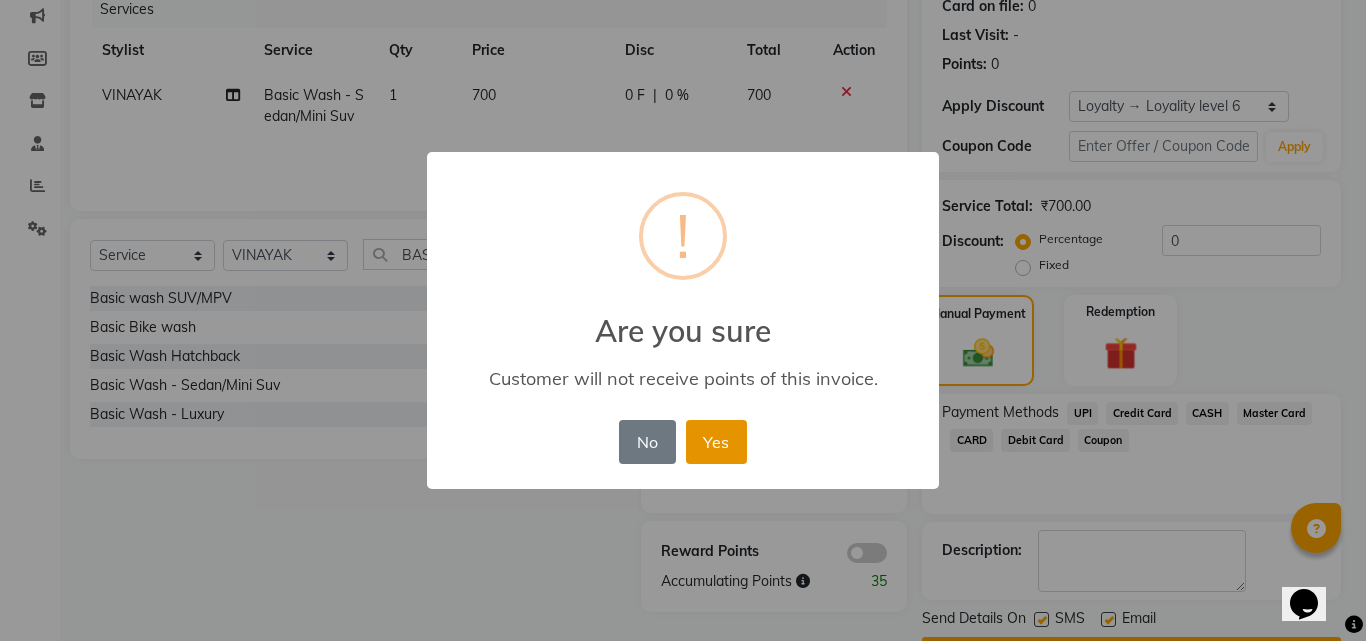 click on "Yes" at bounding box center (716, 442) 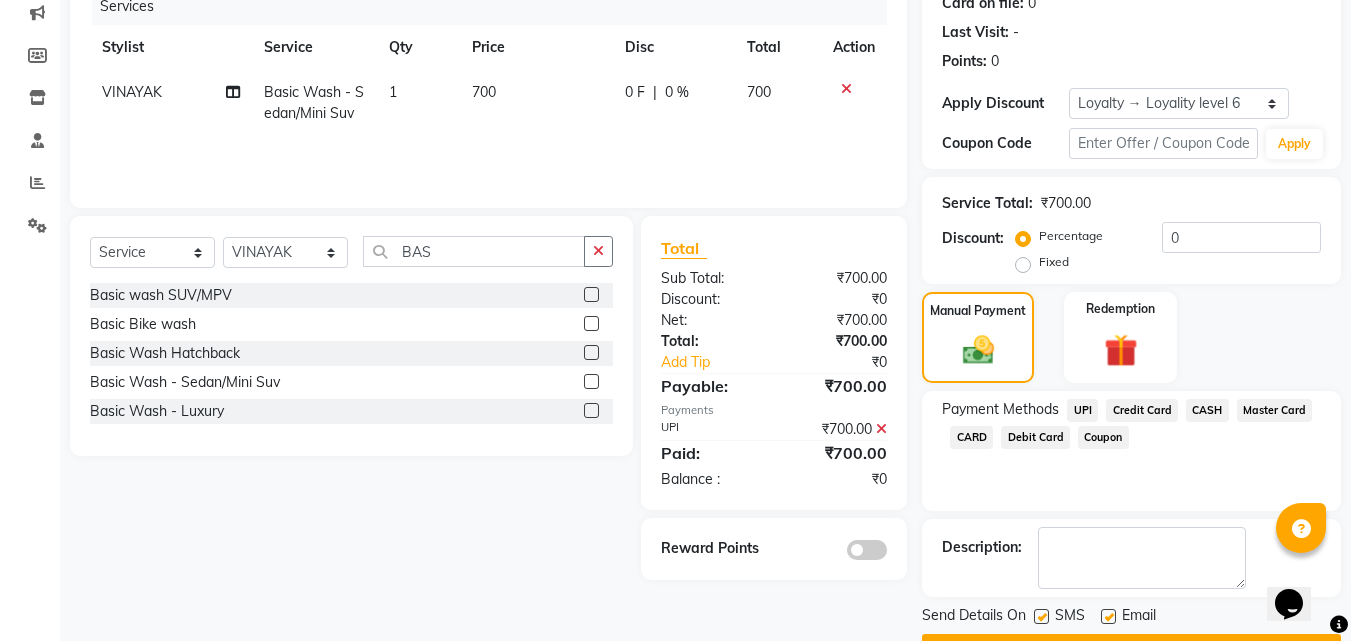 scroll, scrollTop: 314, scrollLeft: 0, axis: vertical 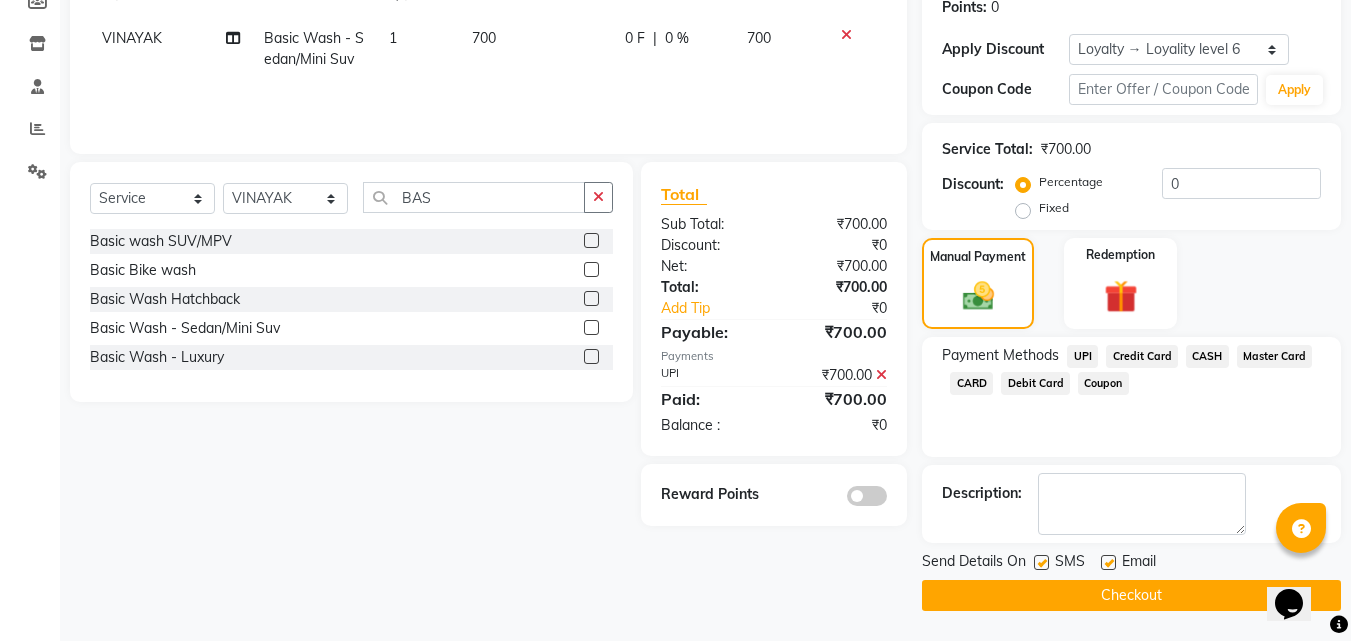 click on "Checkout" 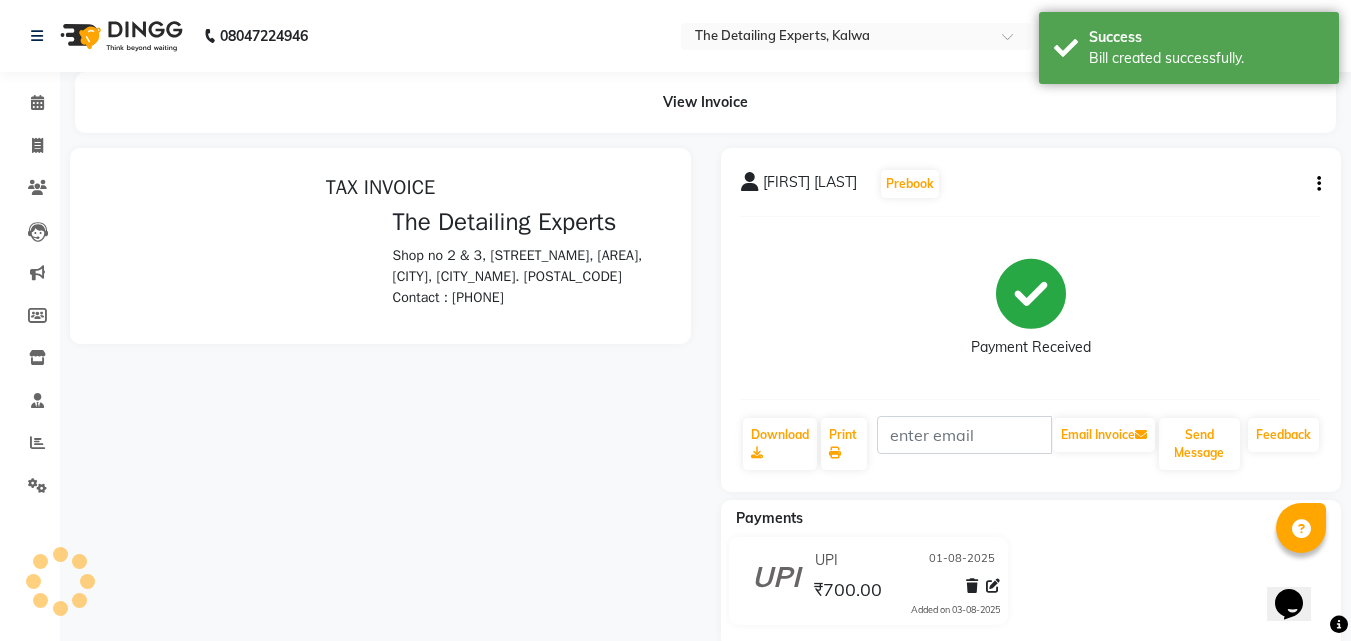 scroll, scrollTop: 0, scrollLeft: 0, axis: both 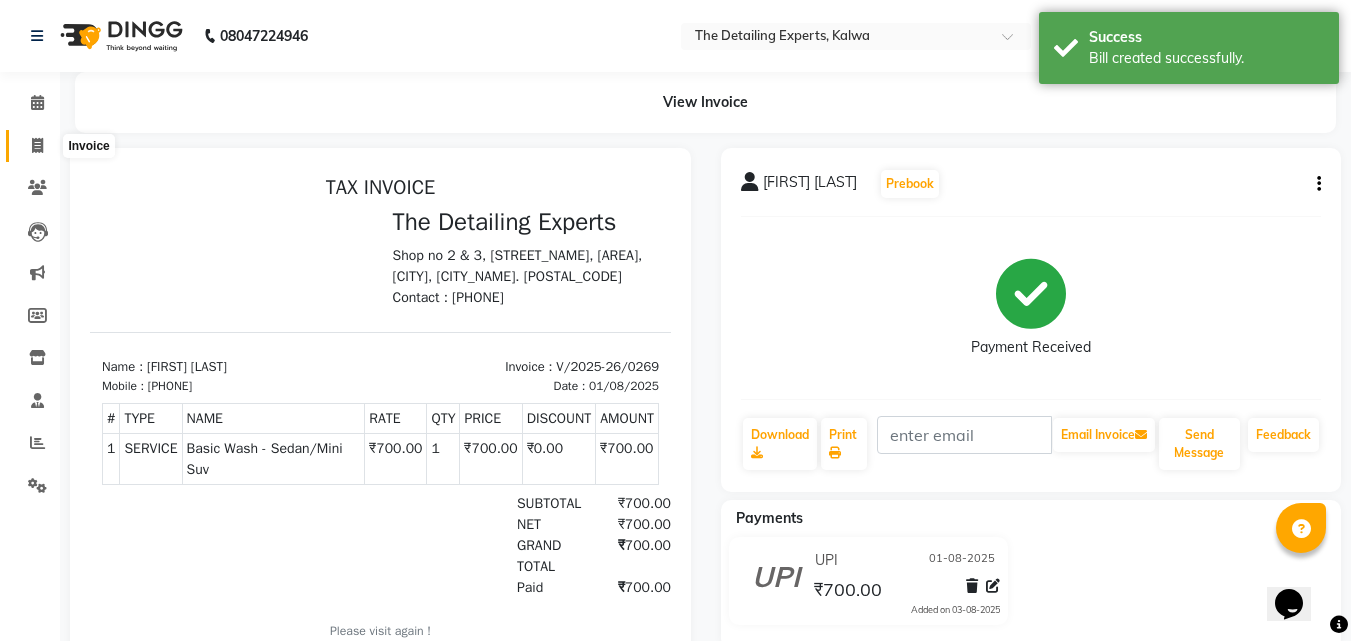 click 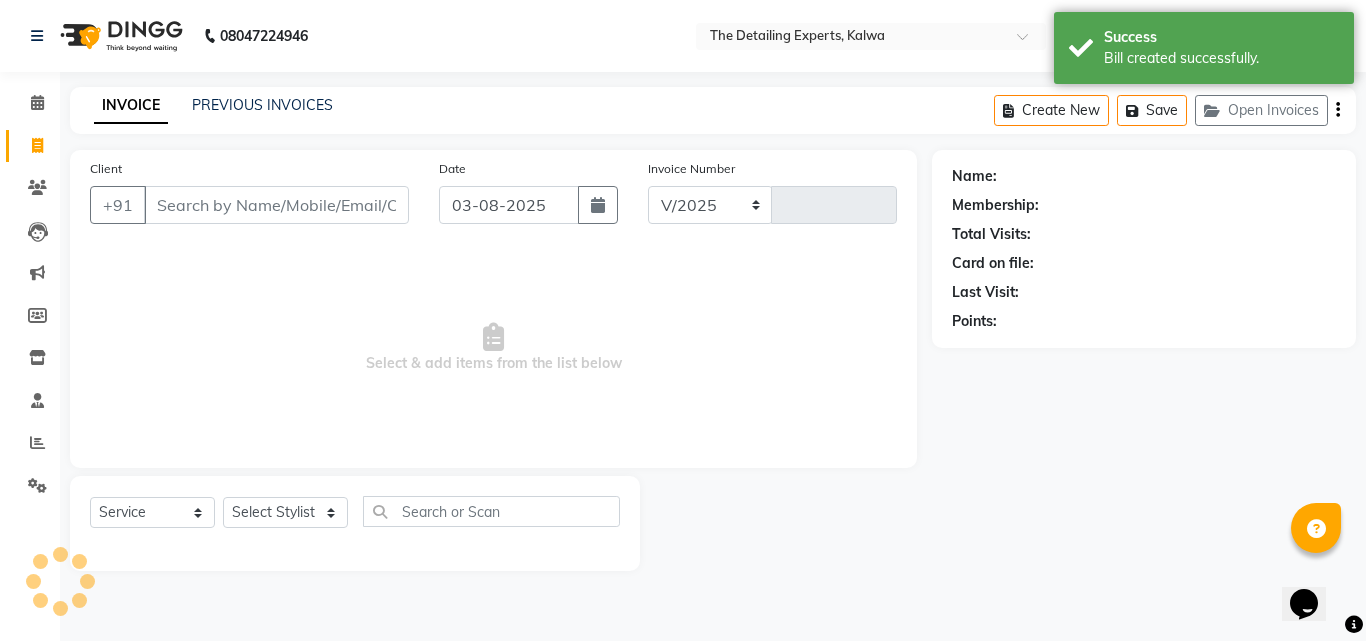 select on "7451" 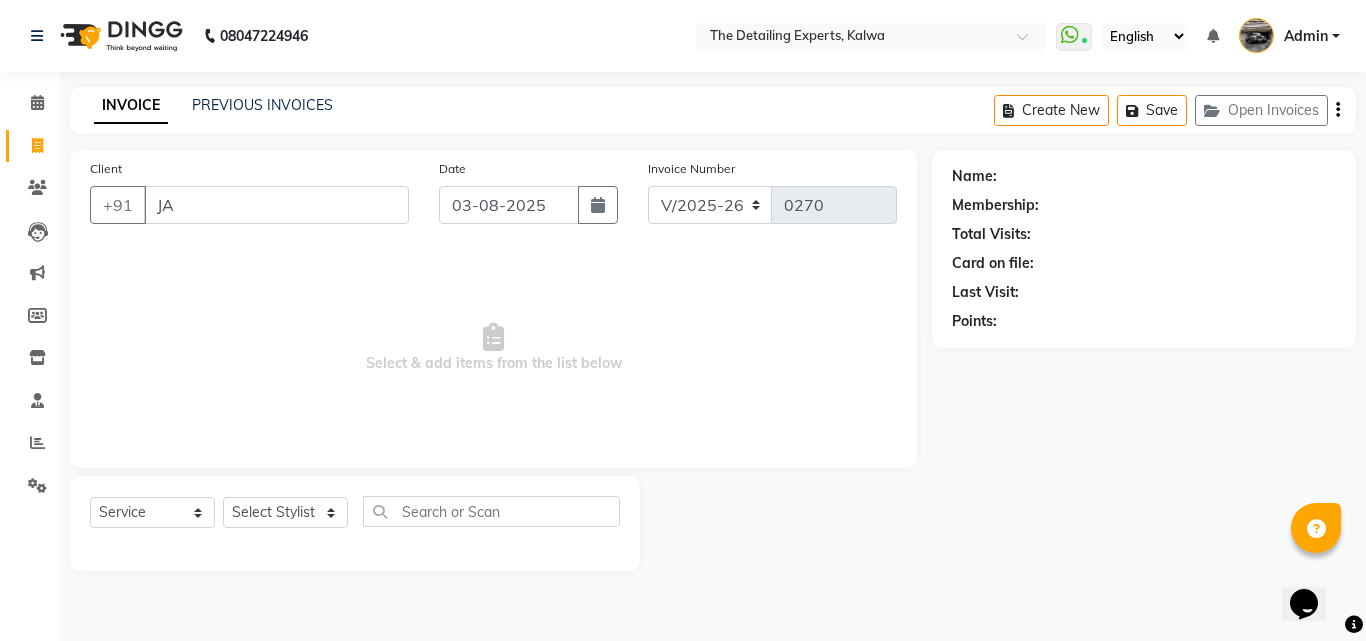 type on "J" 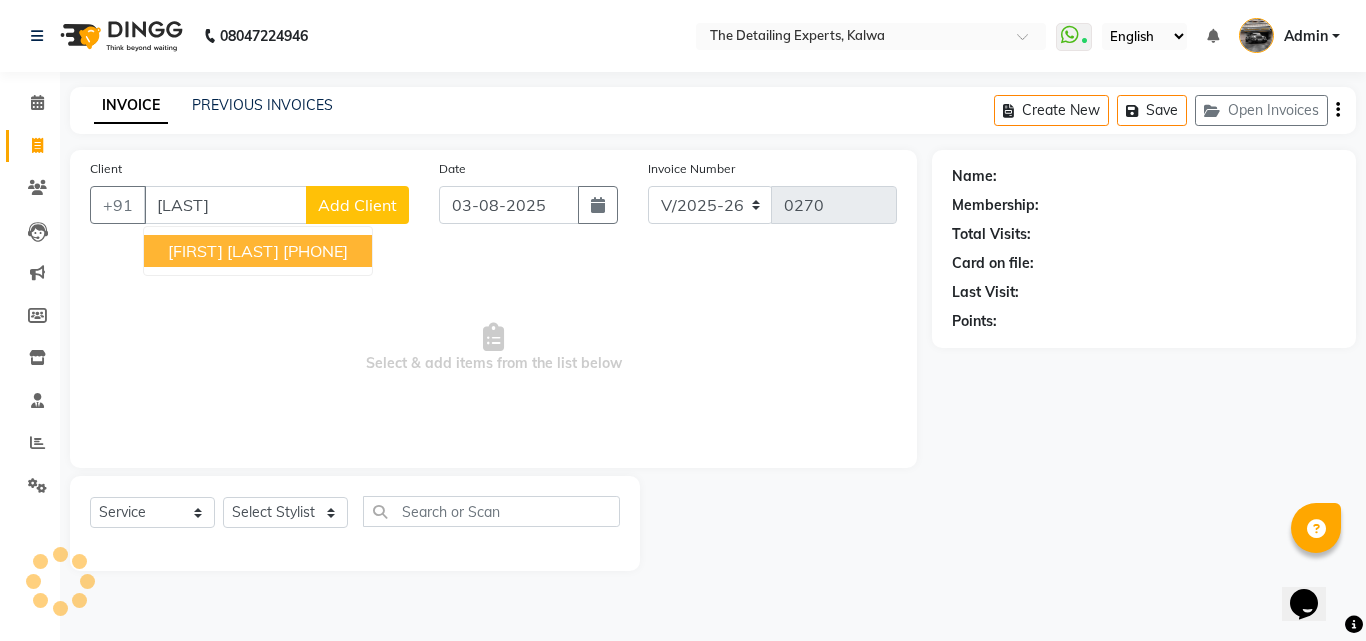 click on "[FIRST] [LAST]" at bounding box center [223, 251] 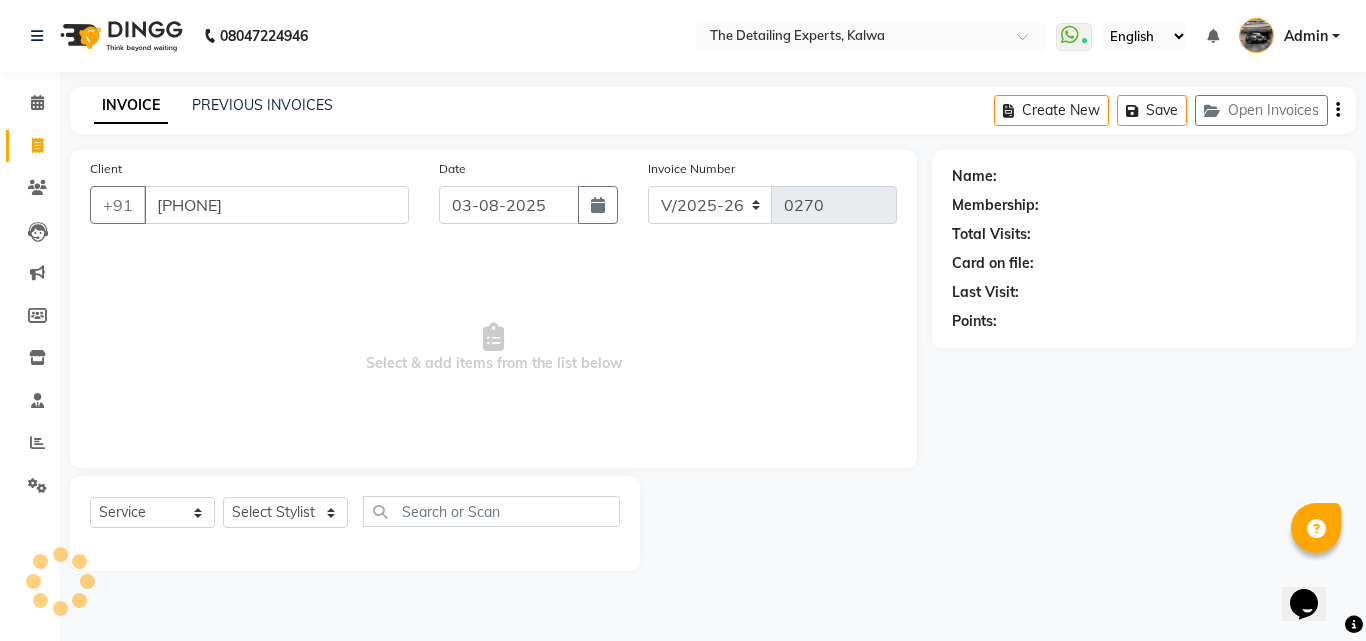 type on "[PHONE]" 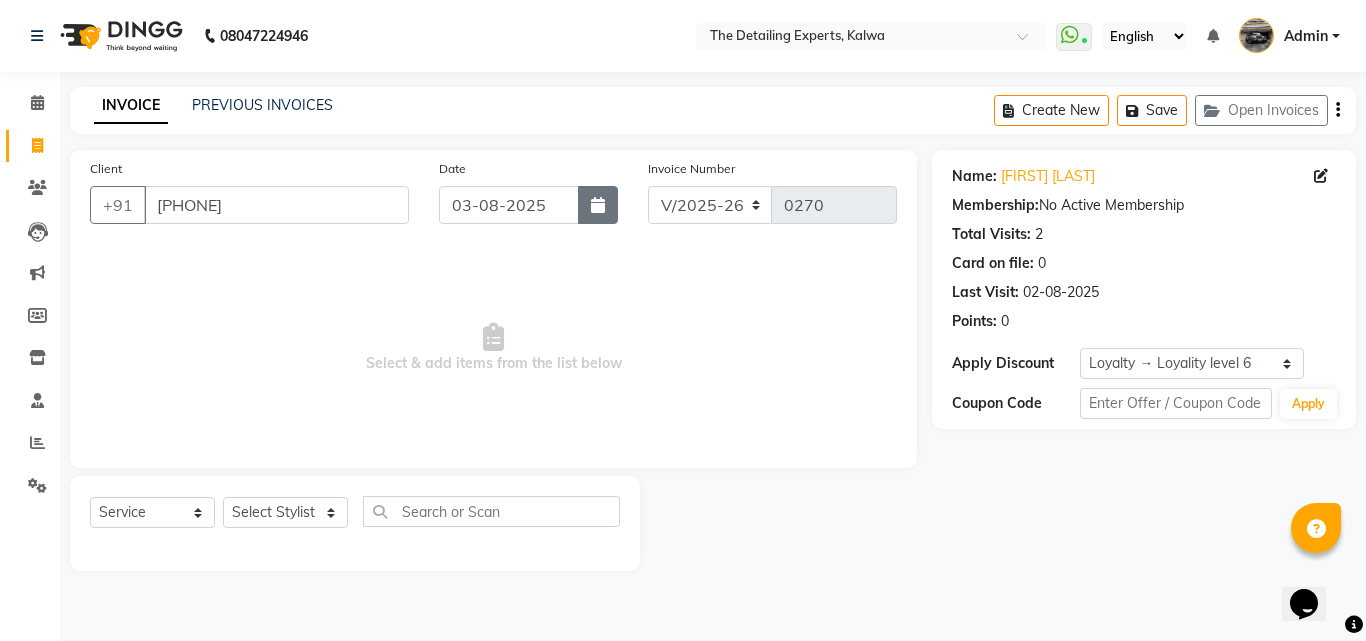 click 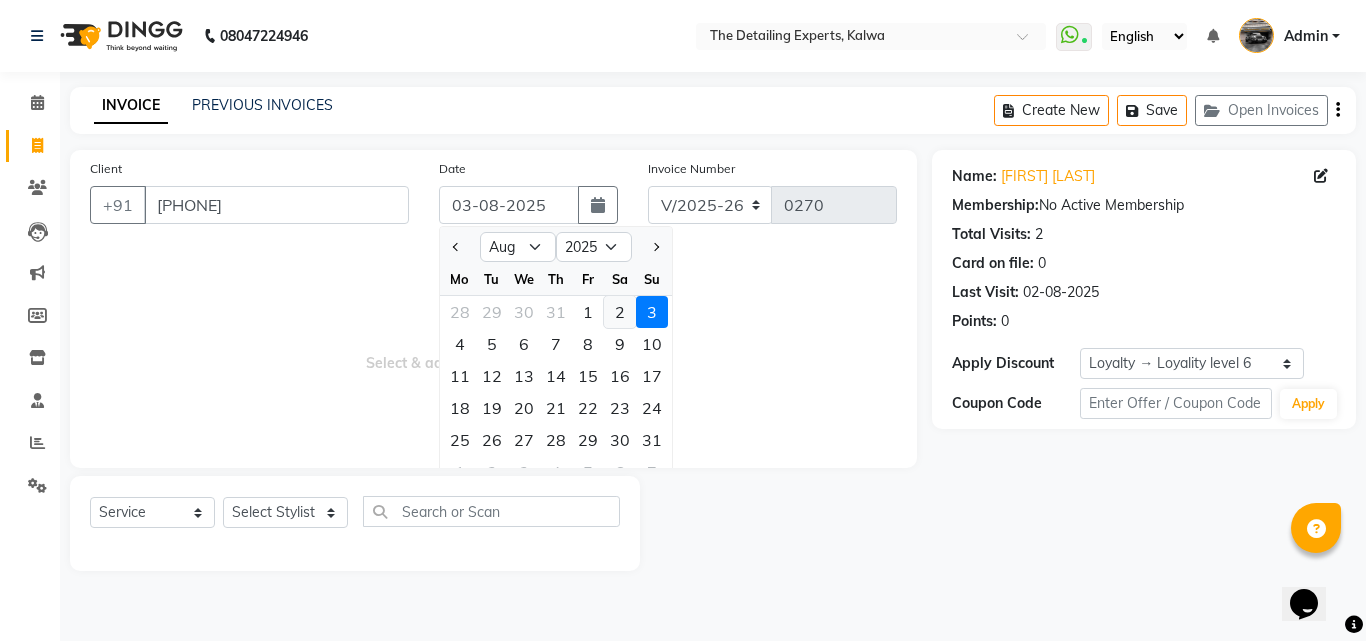 click on "2" 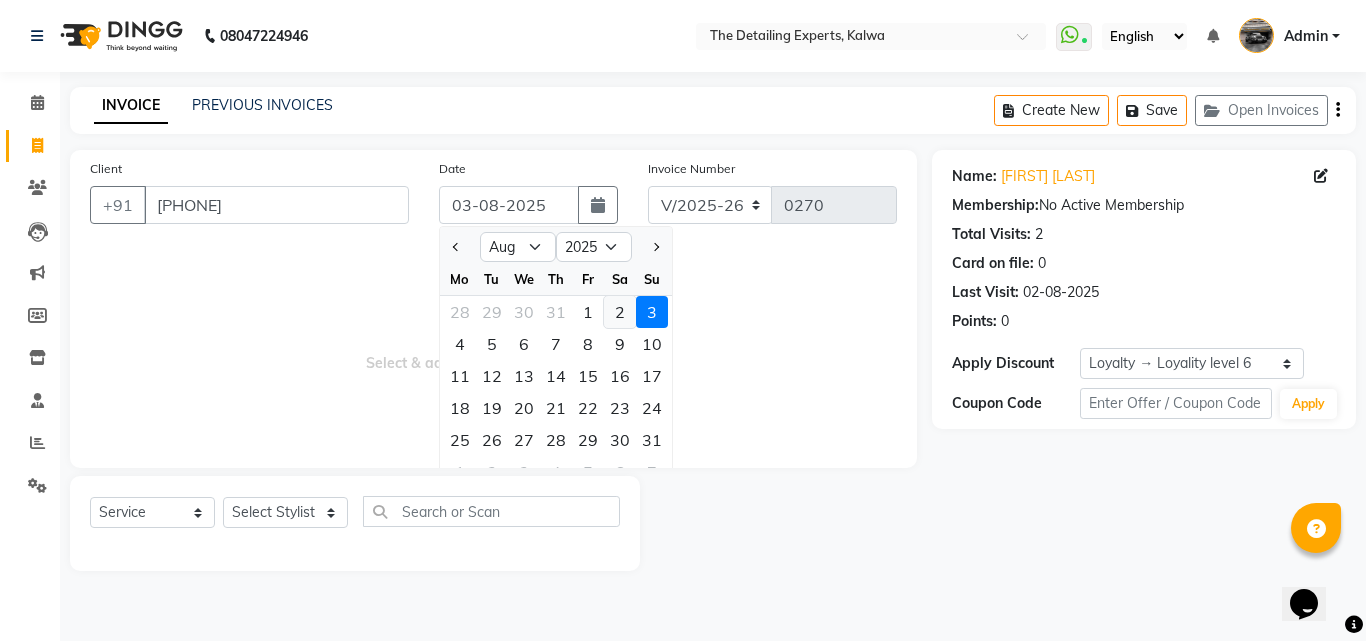 type on "02-08-2025" 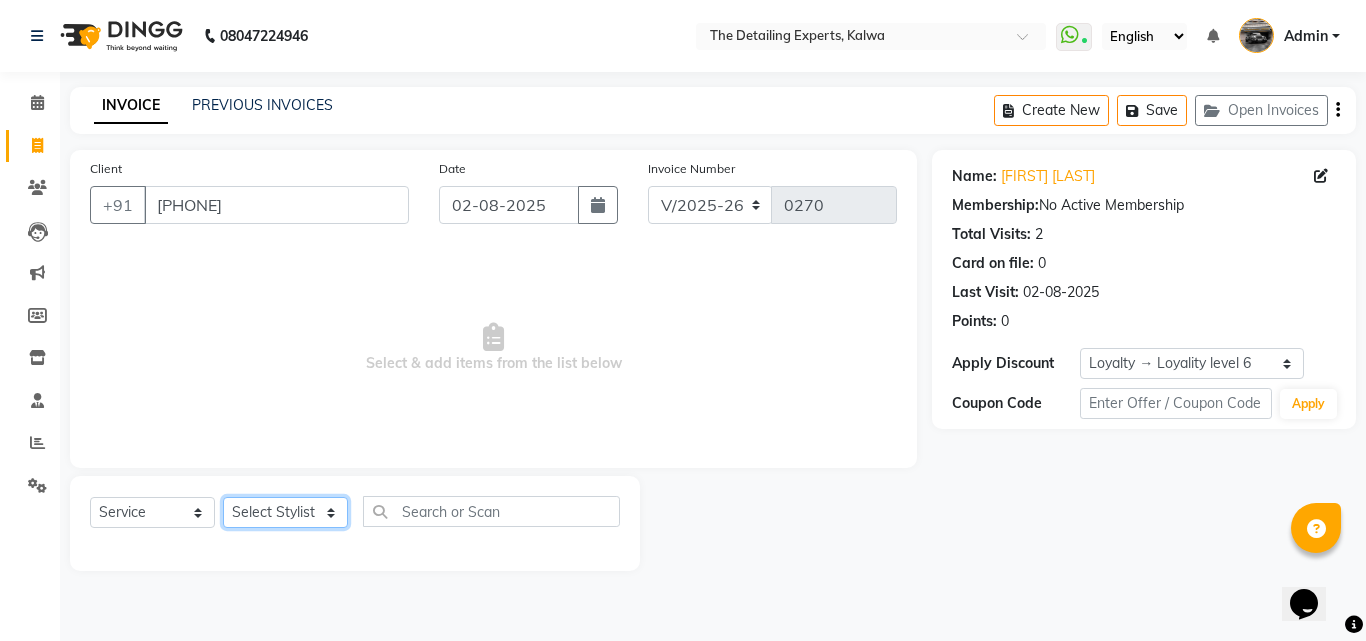 click on "Select Stylist [FIRST]  [FIRST]  [FIRST]" 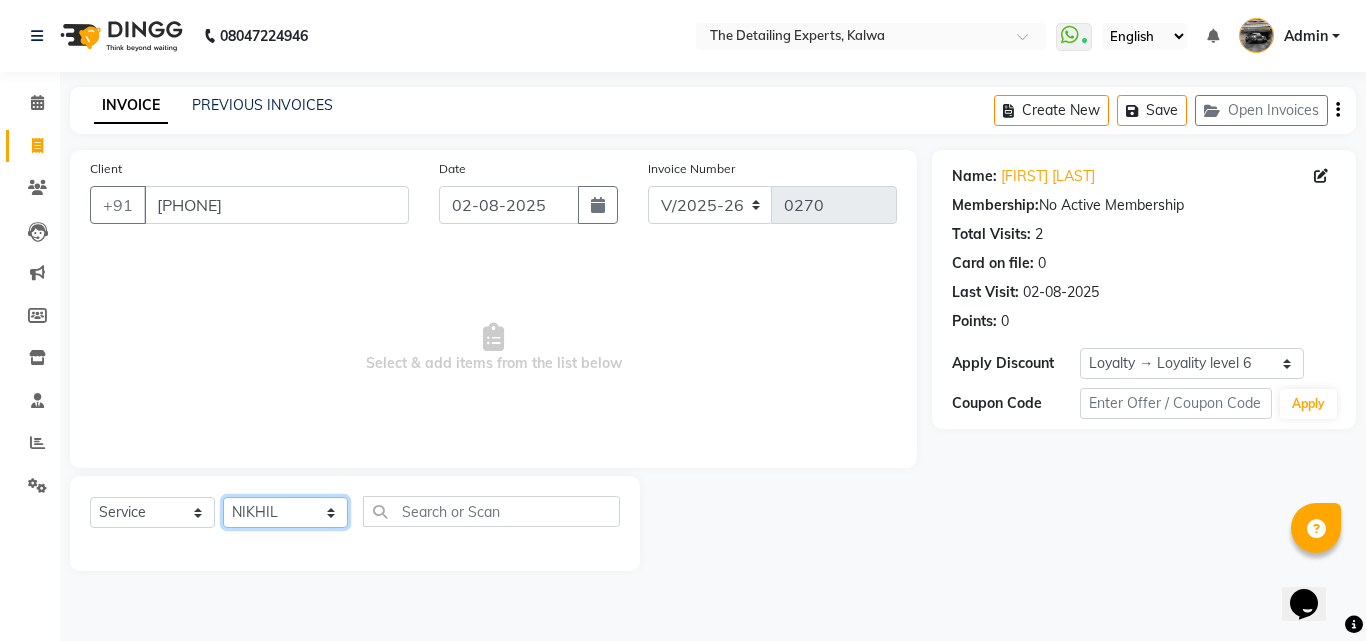 click on "Select Stylist [FIRST]  [FIRST]  [FIRST]" 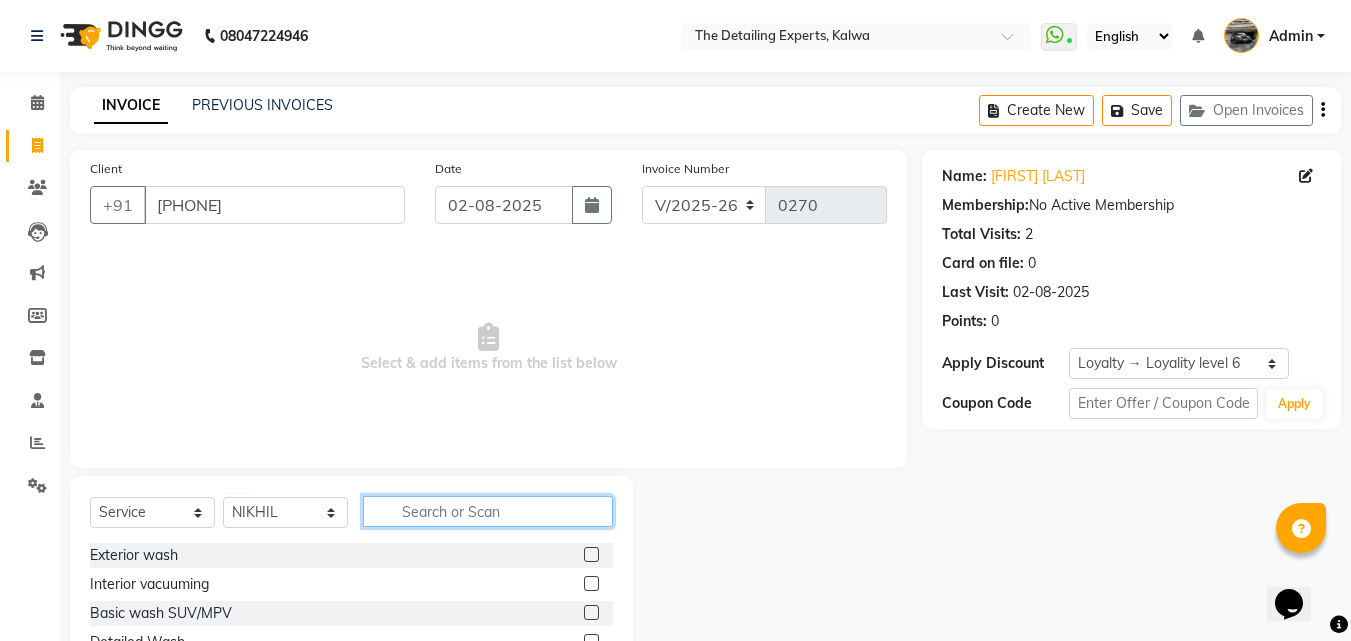 click 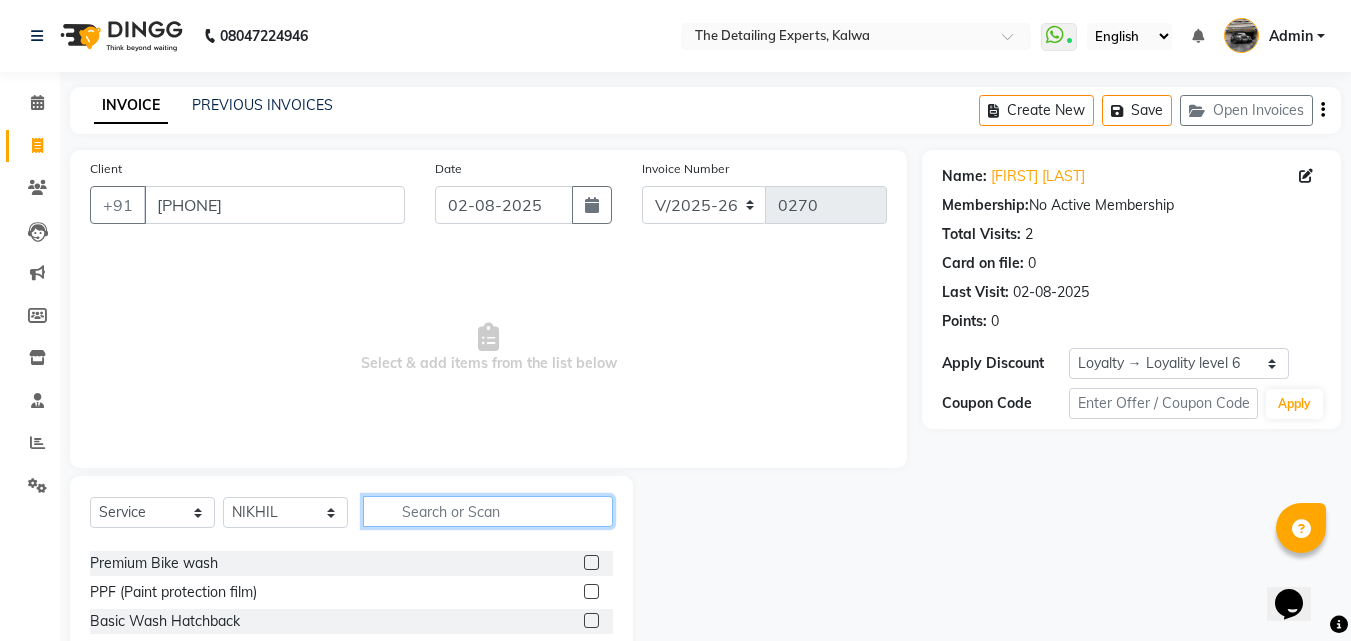 scroll, scrollTop: 200, scrollLeft: 0, axis: vertical 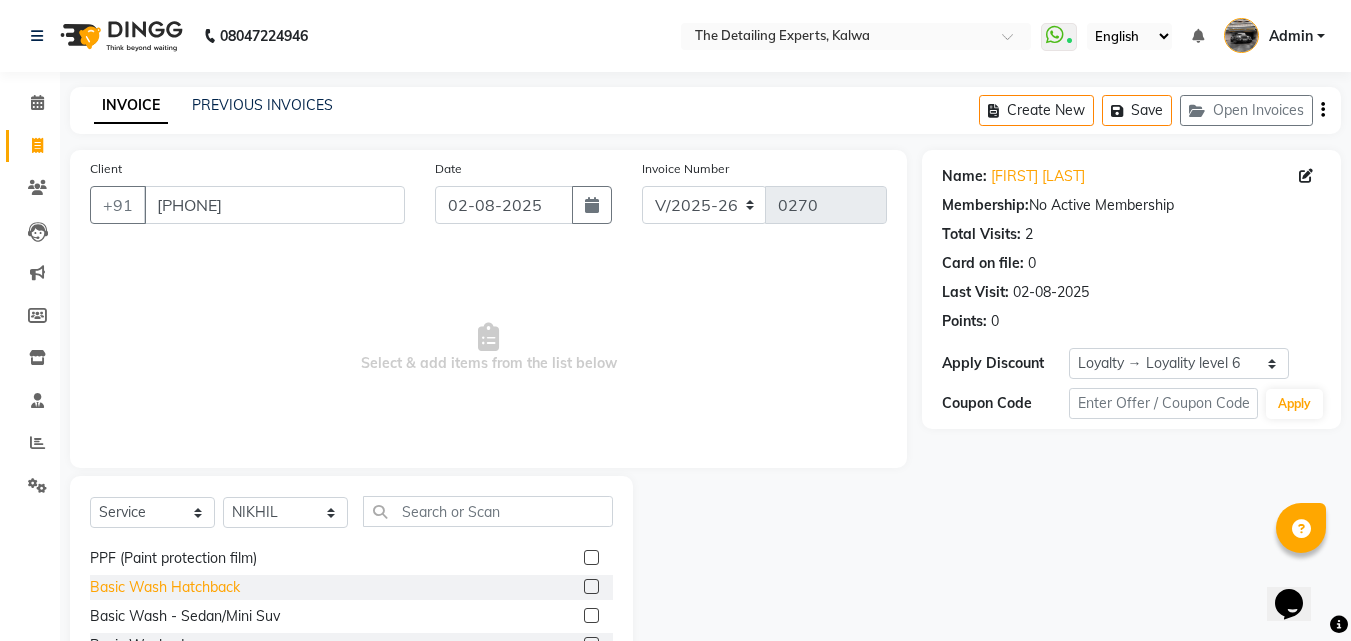 click on "Basic Wash Hatchback" 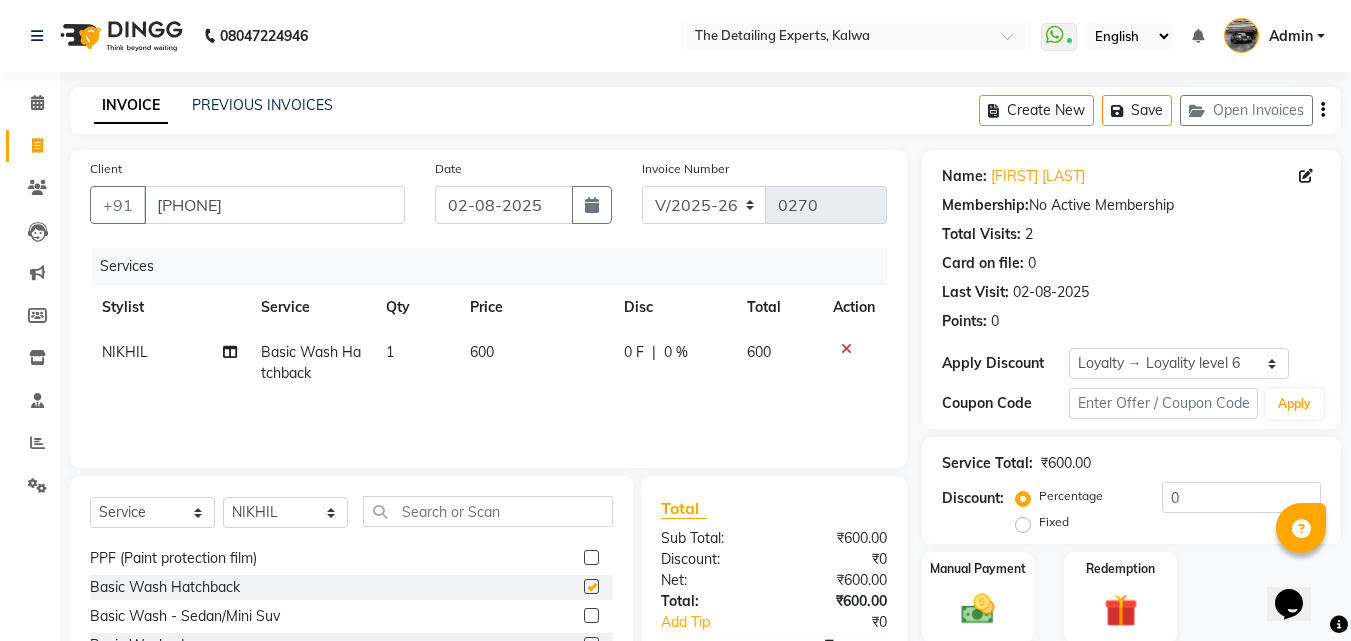 checkbox on "false" 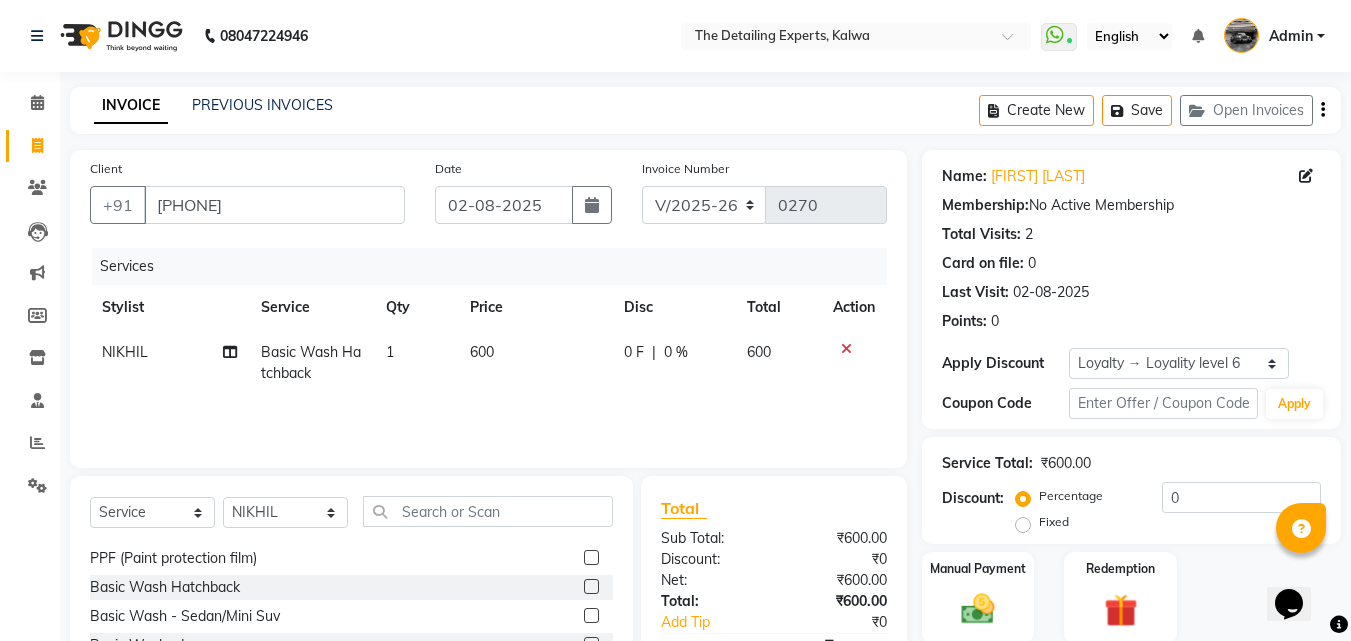 scroll, scrollTop: 100, scrollLeft: 0, axis: vertical 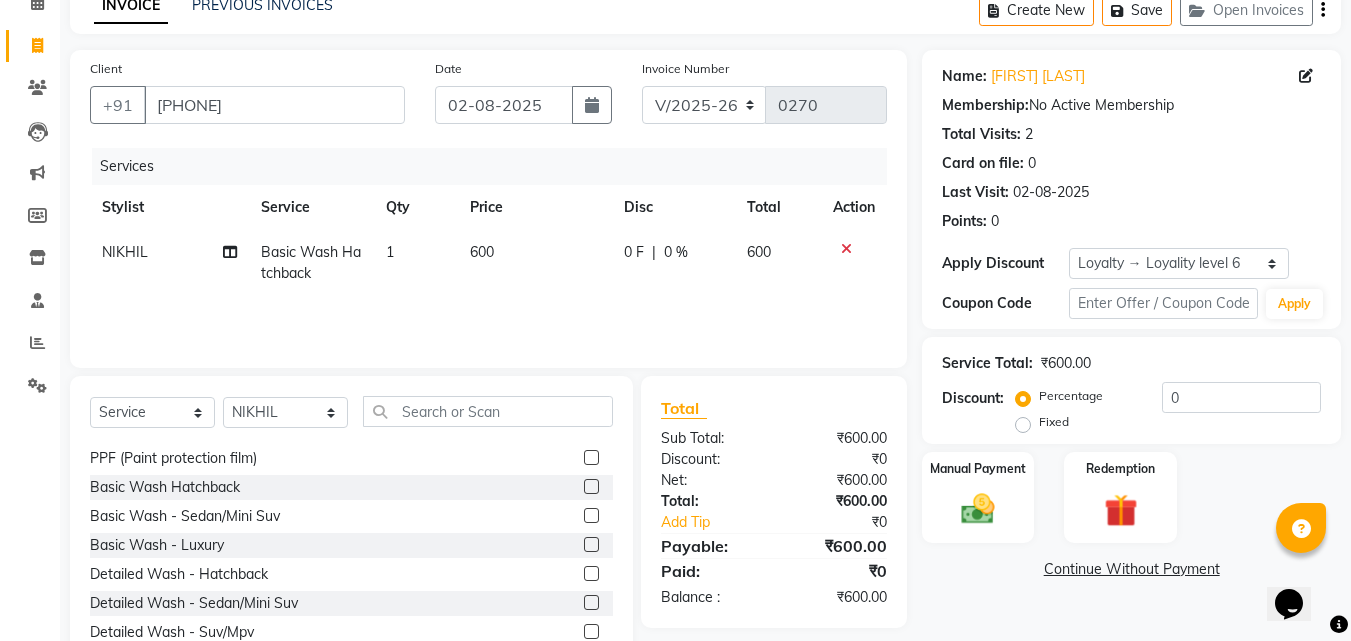 click on "600" 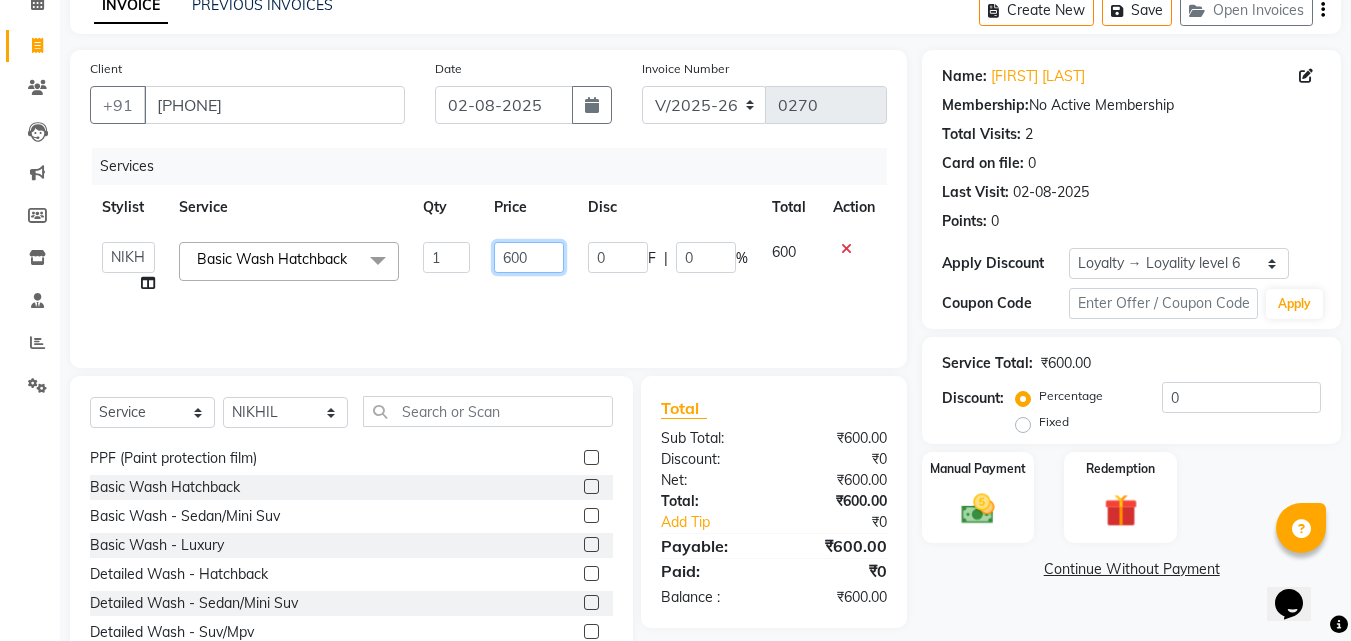 click on "600" 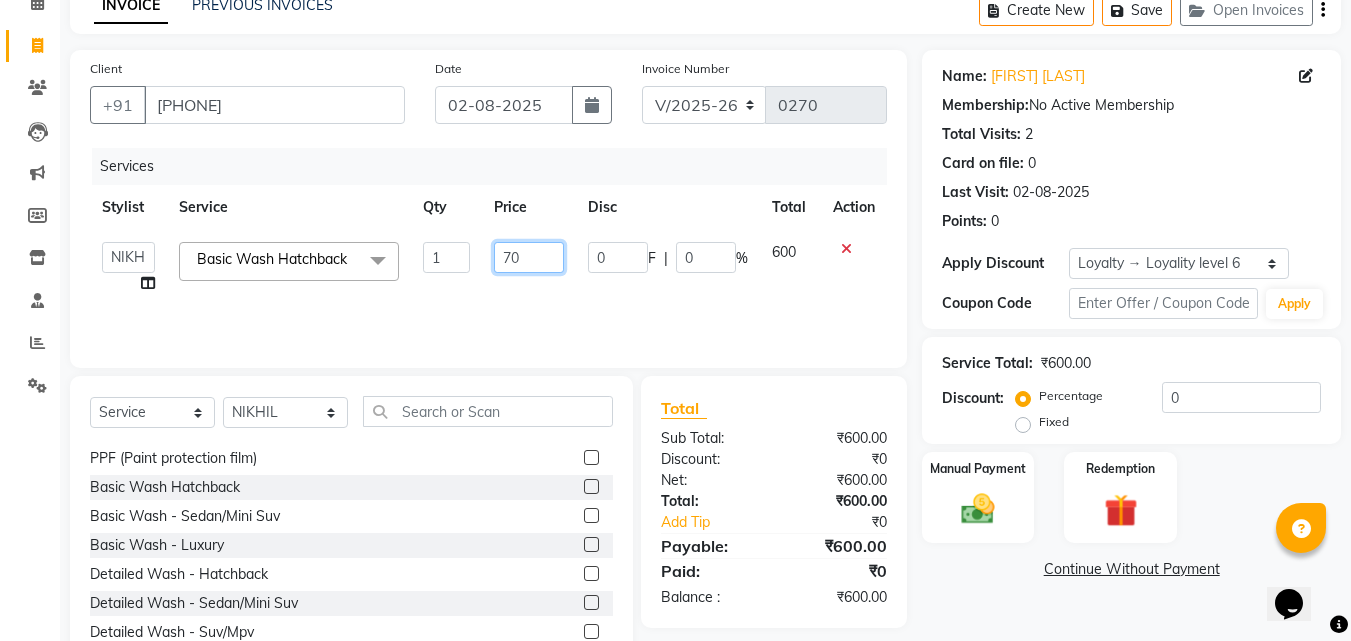 type on "700" 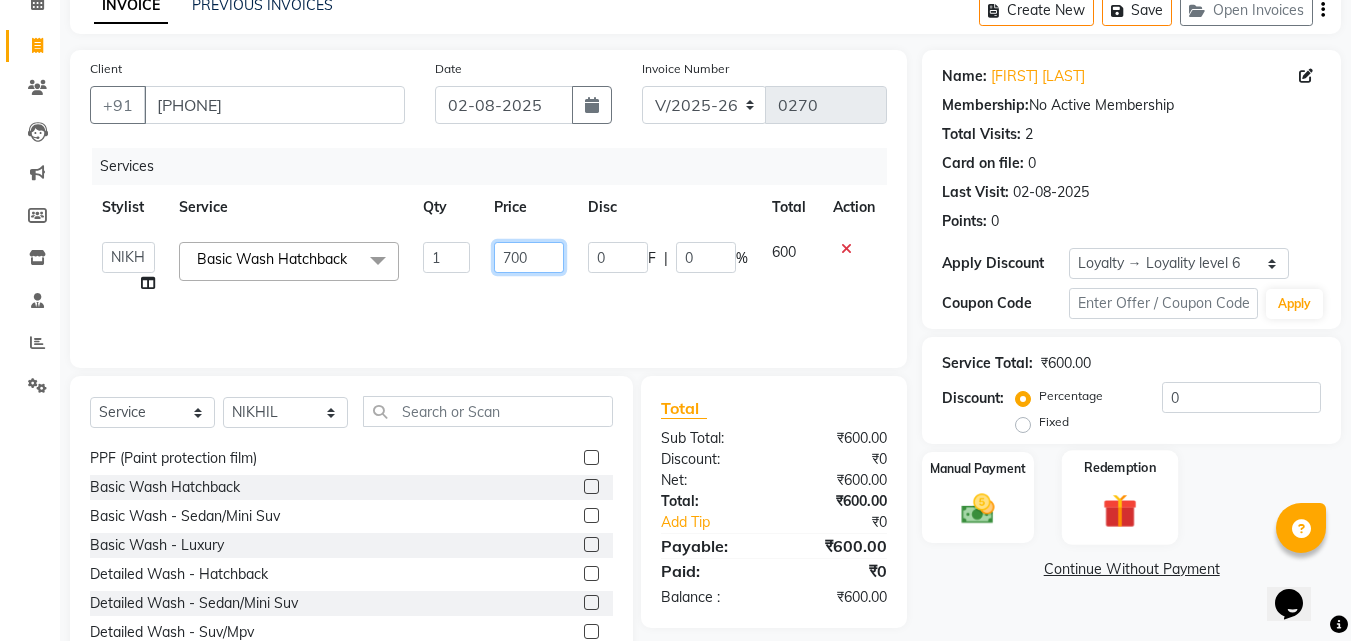 scroll, scrollTop: 160, scrollLeft: 0, axis: vertical 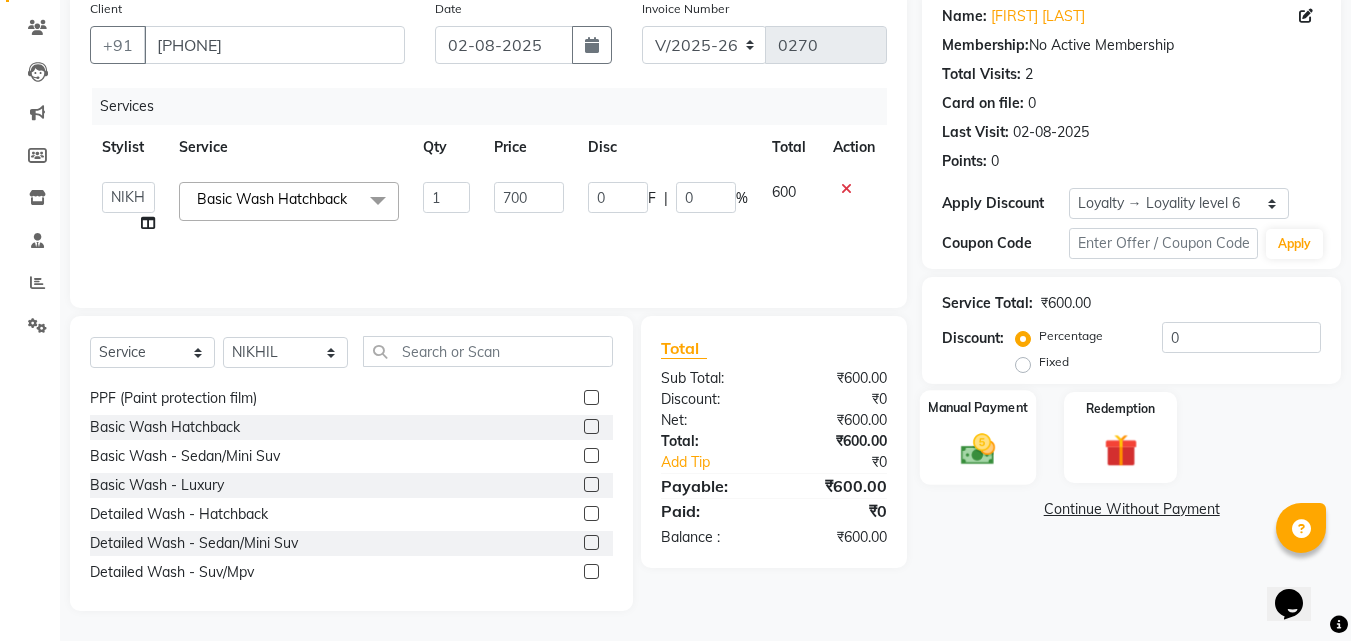 click on "Manual Payment" 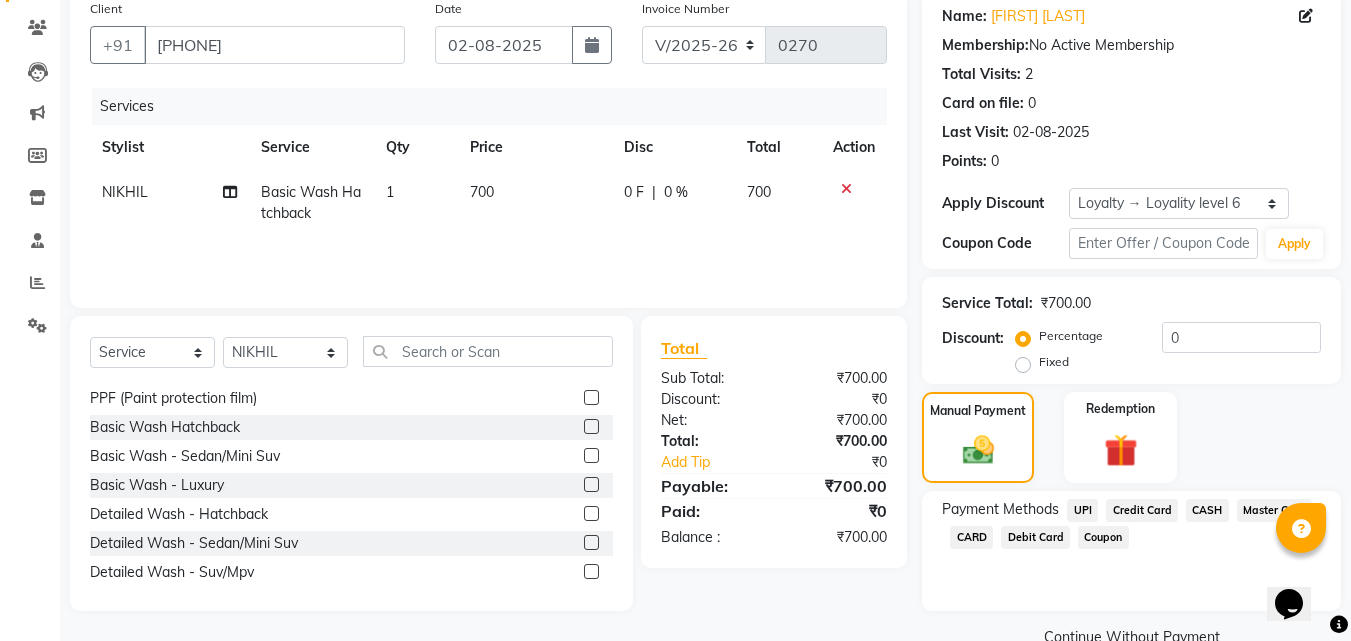 click on "UPI" 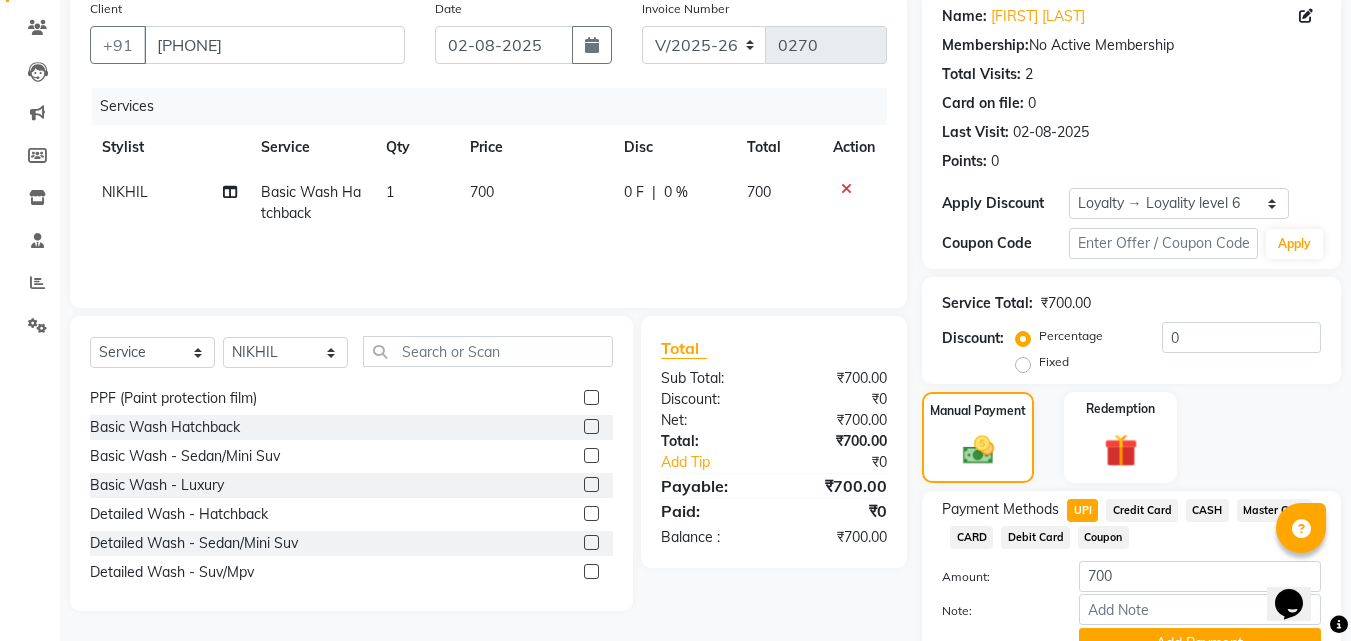 scroll, scrollTop: 257, scrollLeft: 0, axis: vertical 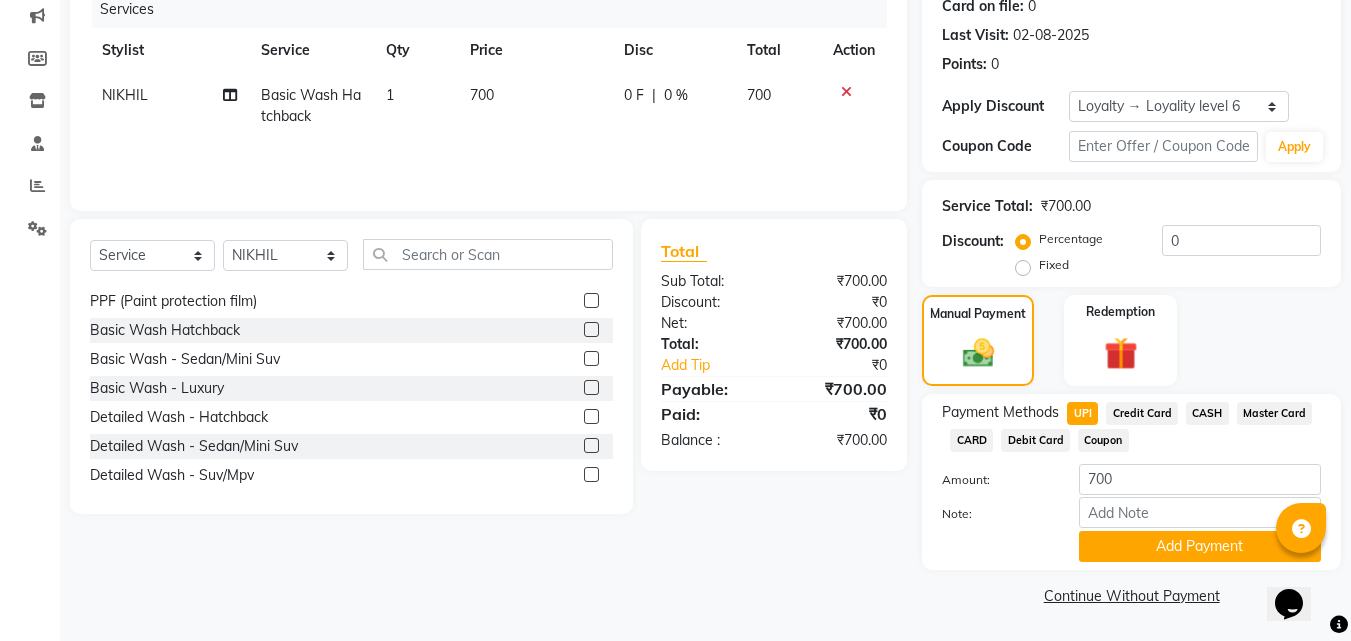 drag, startPoint x: 1129, startPoint y: 537, endPoint x: 775, endPoint y: 571, distance: 355.62903 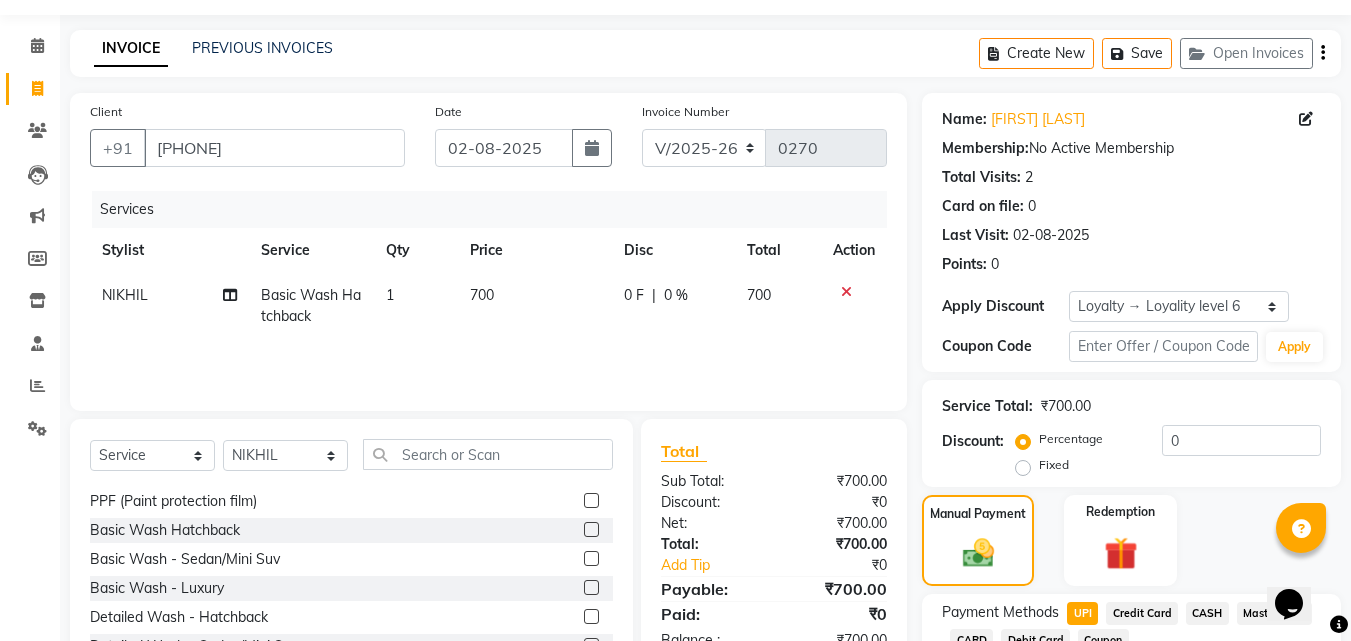 click on "Add Payment" 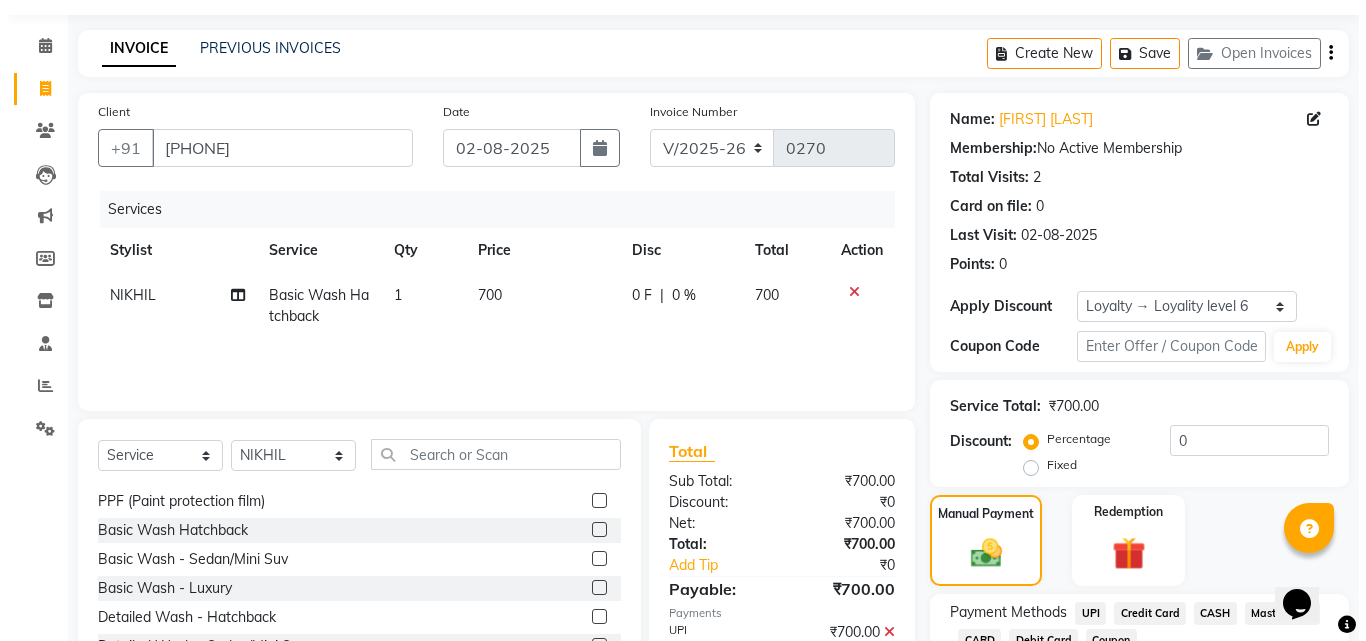 scroll, scrollTop: 257, scrollLeft: 0, axis: vertical 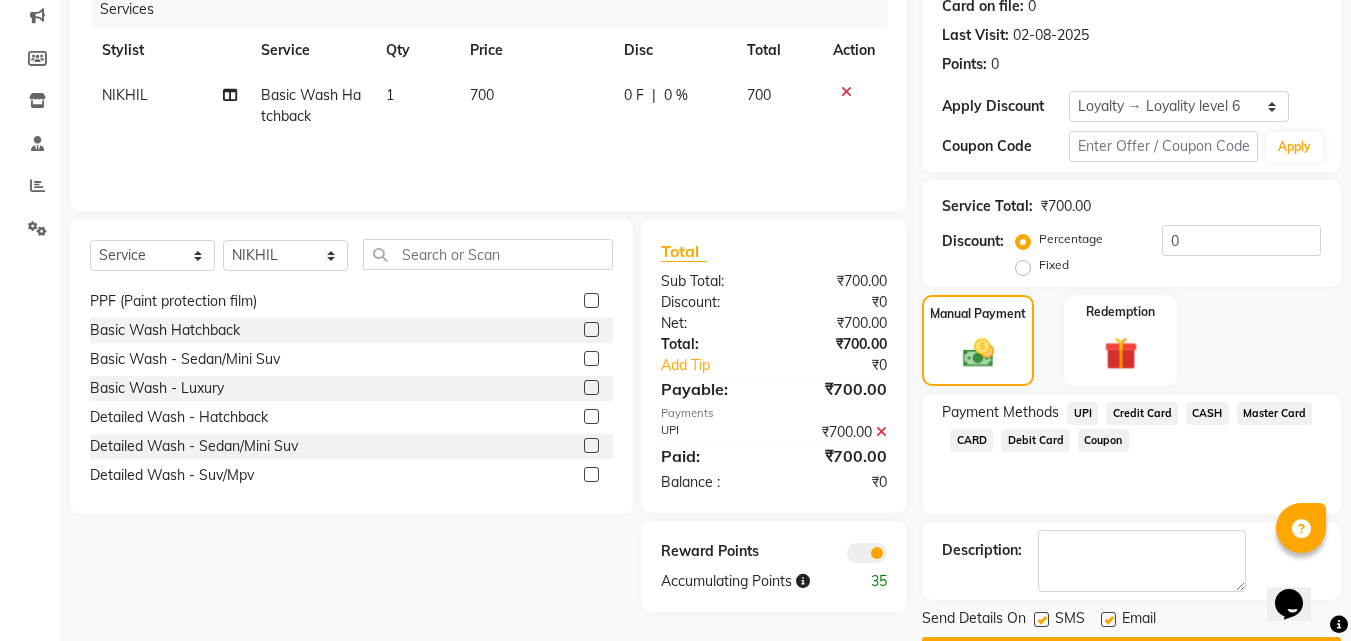 click 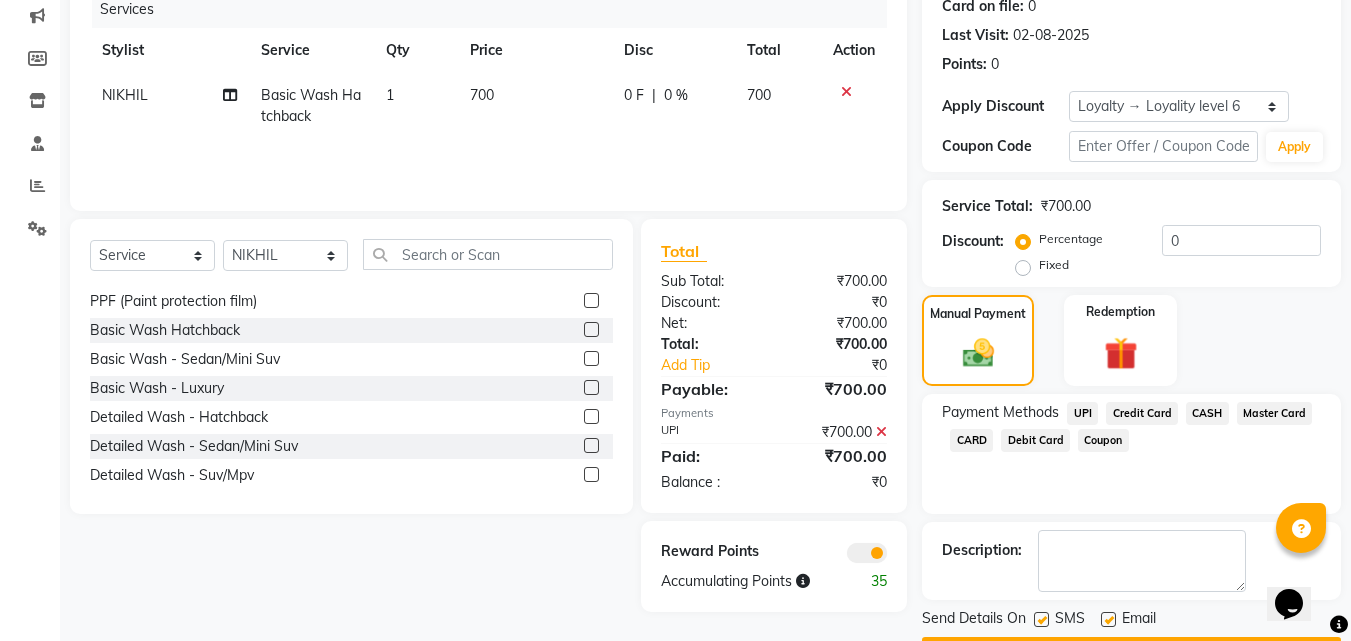click 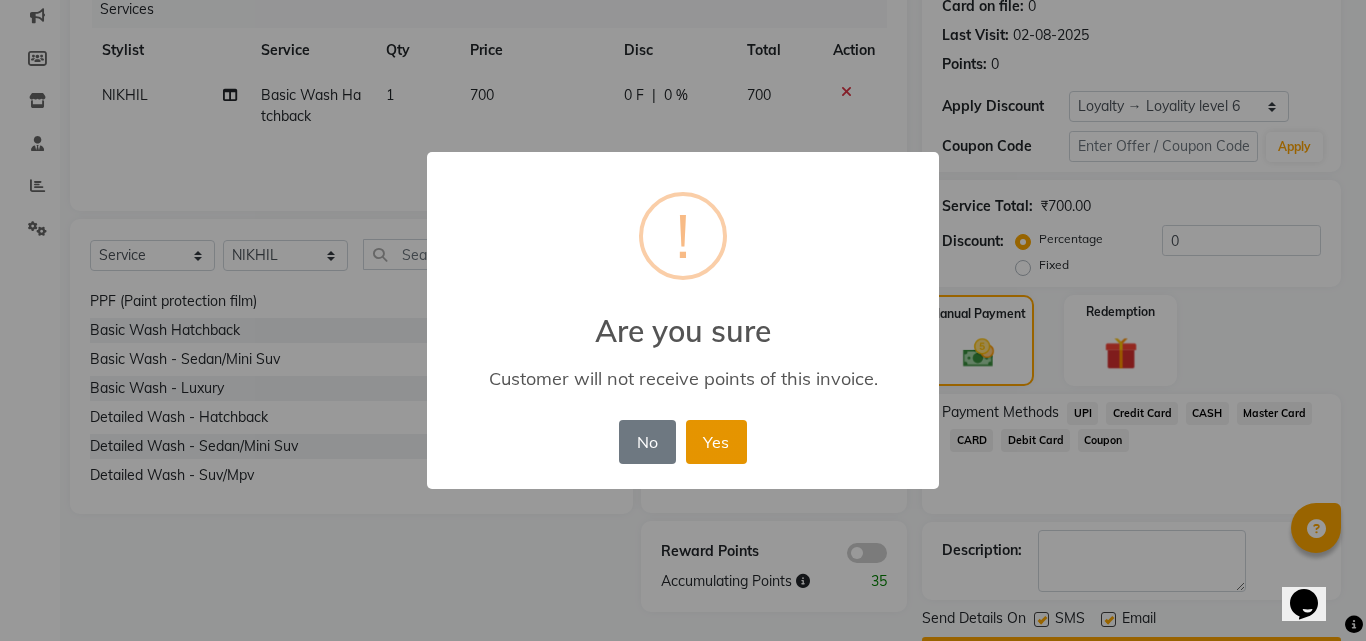 click on "Yes" at bounding box center (716, 442) 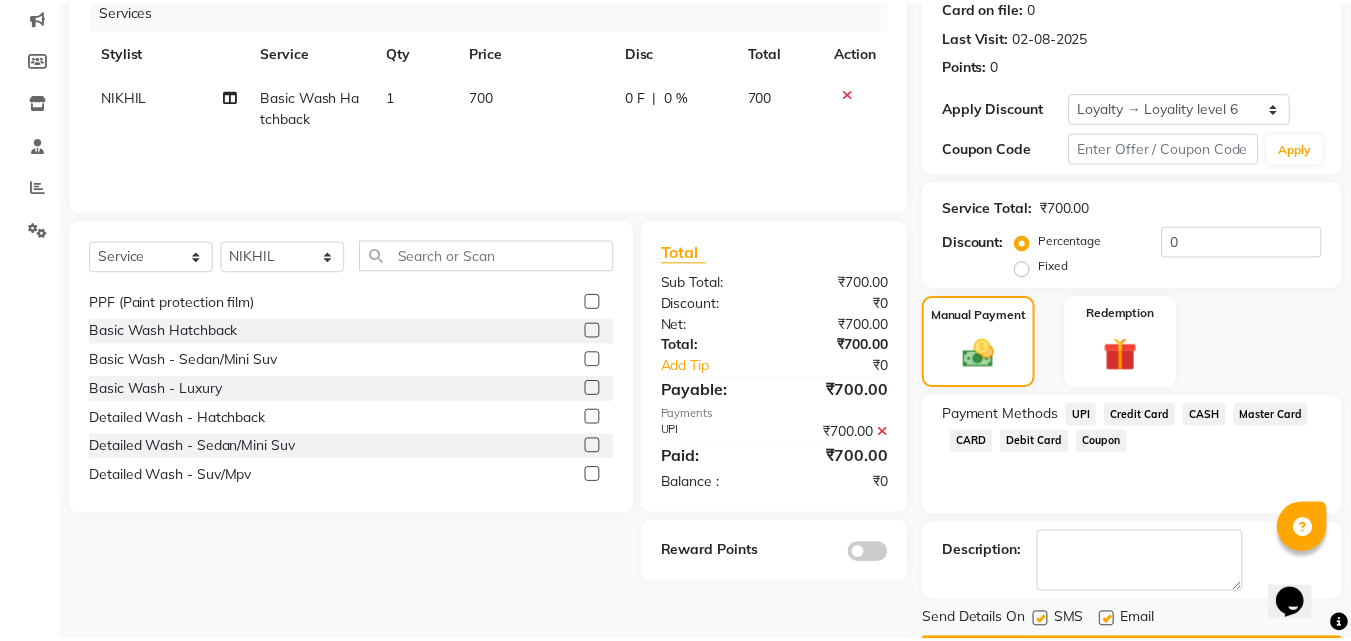 scroll, scrollTop: 314, scrollLeft: 0, axis: vertical 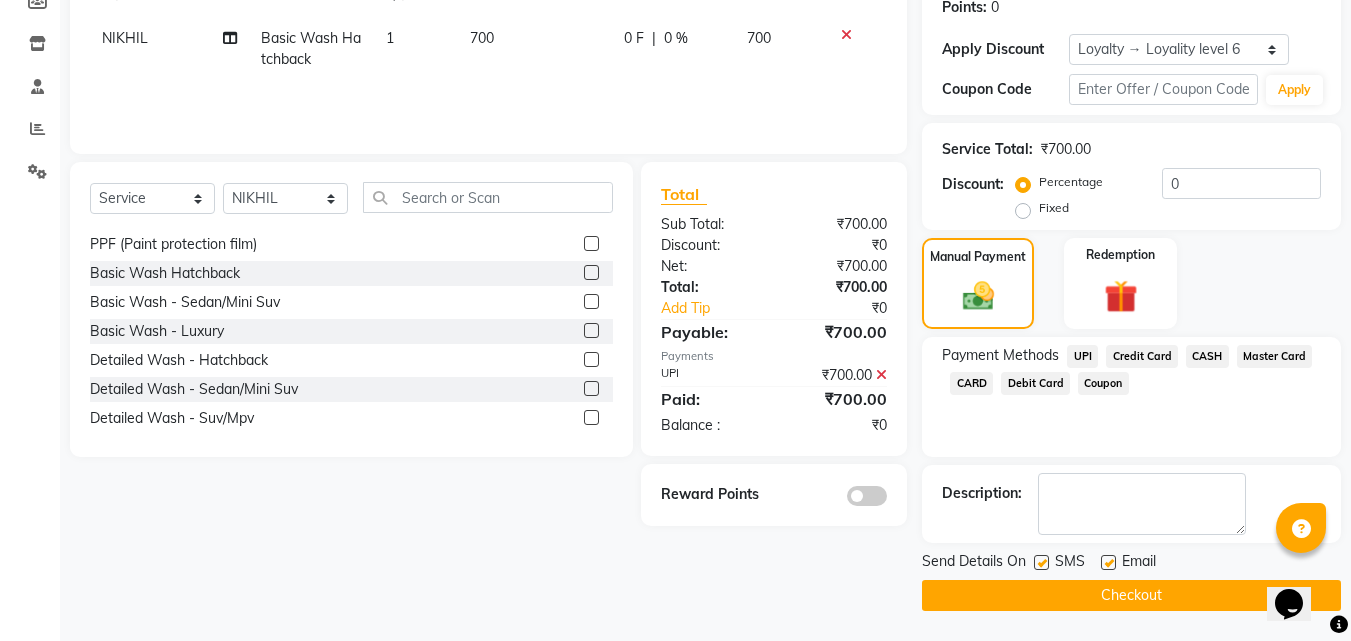 click on "Checkout" 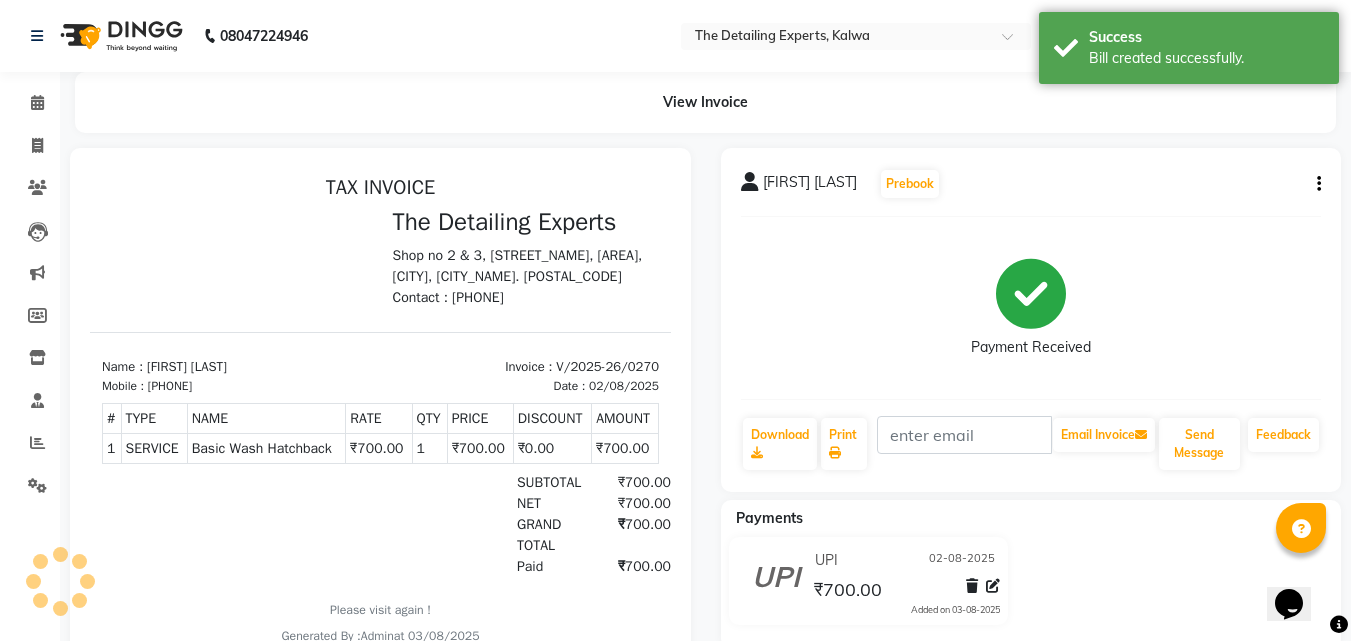 scroll, scrollTop: 88, scrollLeft: 0, axis: vertical 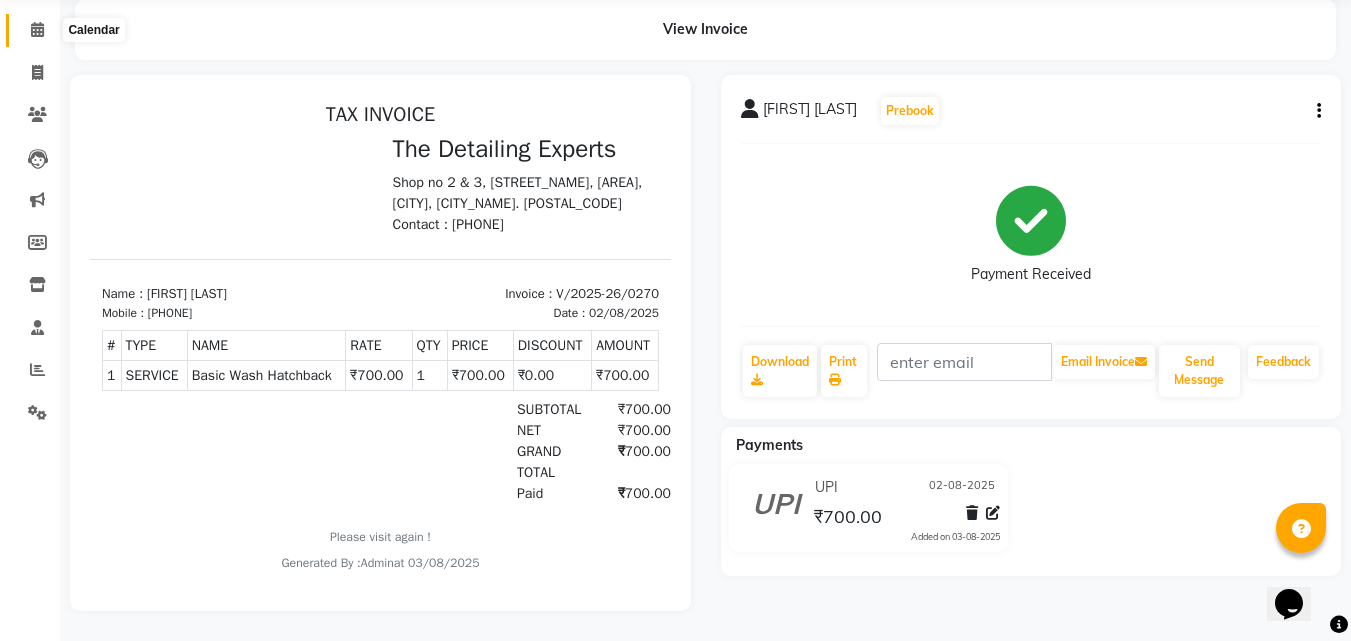 click 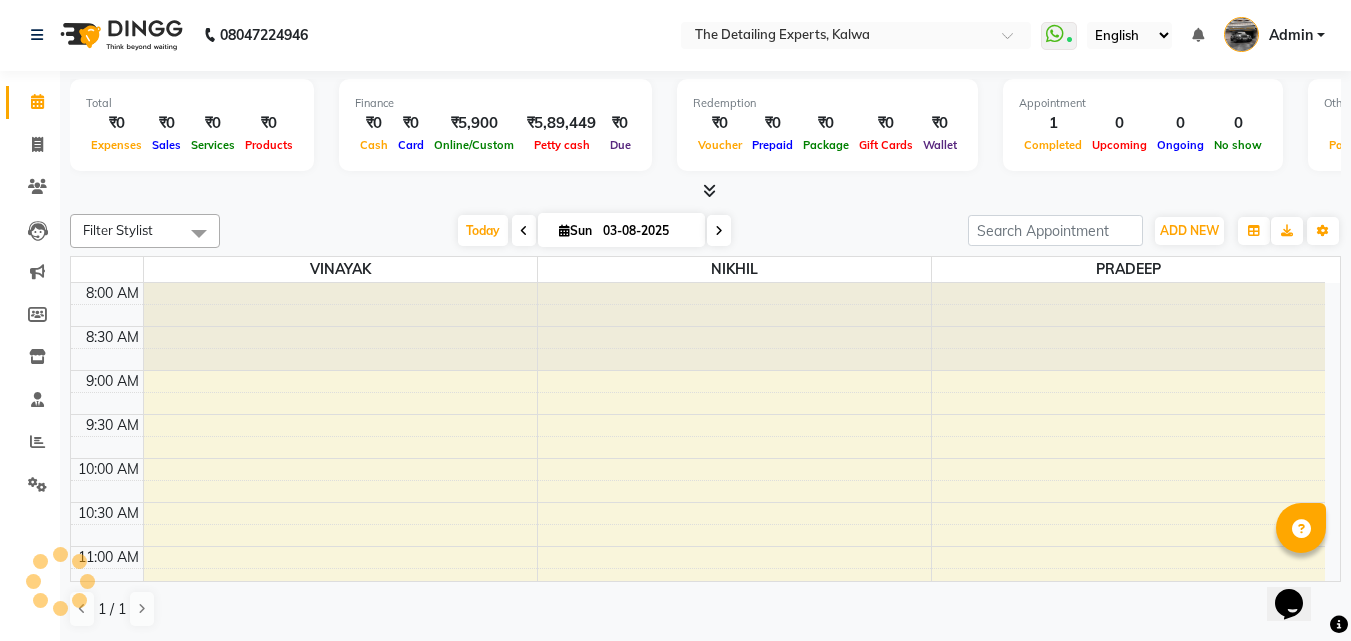 scroll, scrollTop: 0, scrollLeft: 0, axis: both 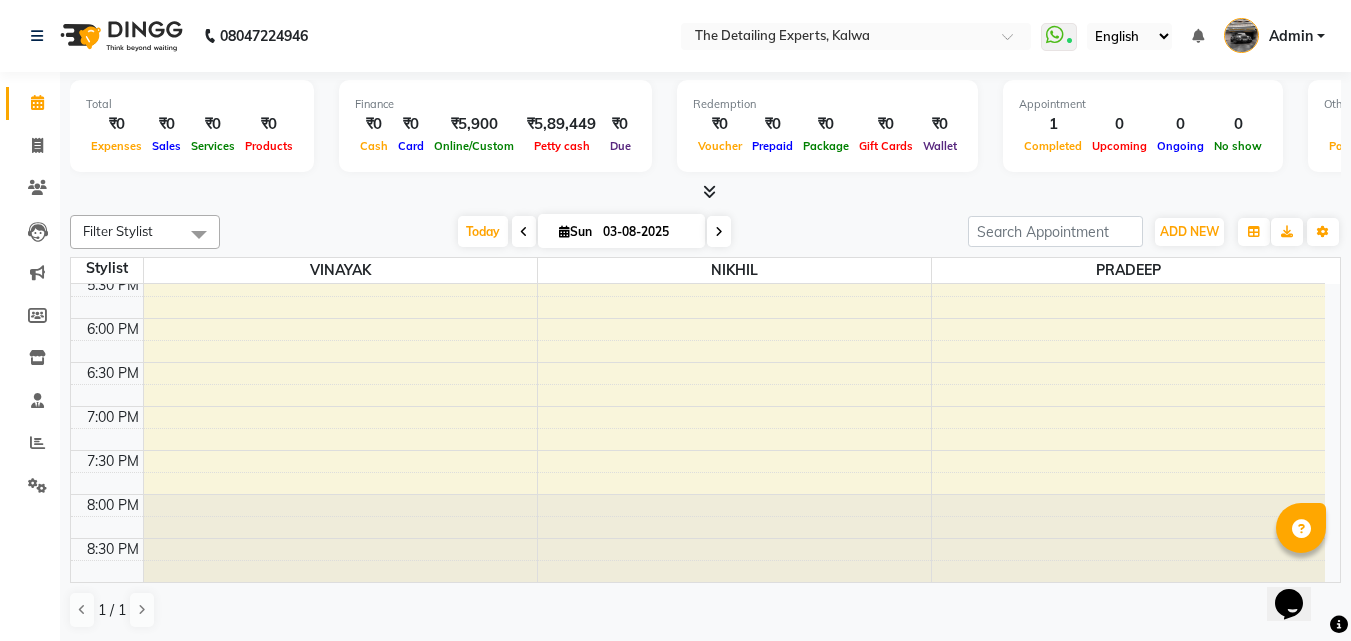 click at bounding box center (524, 232) 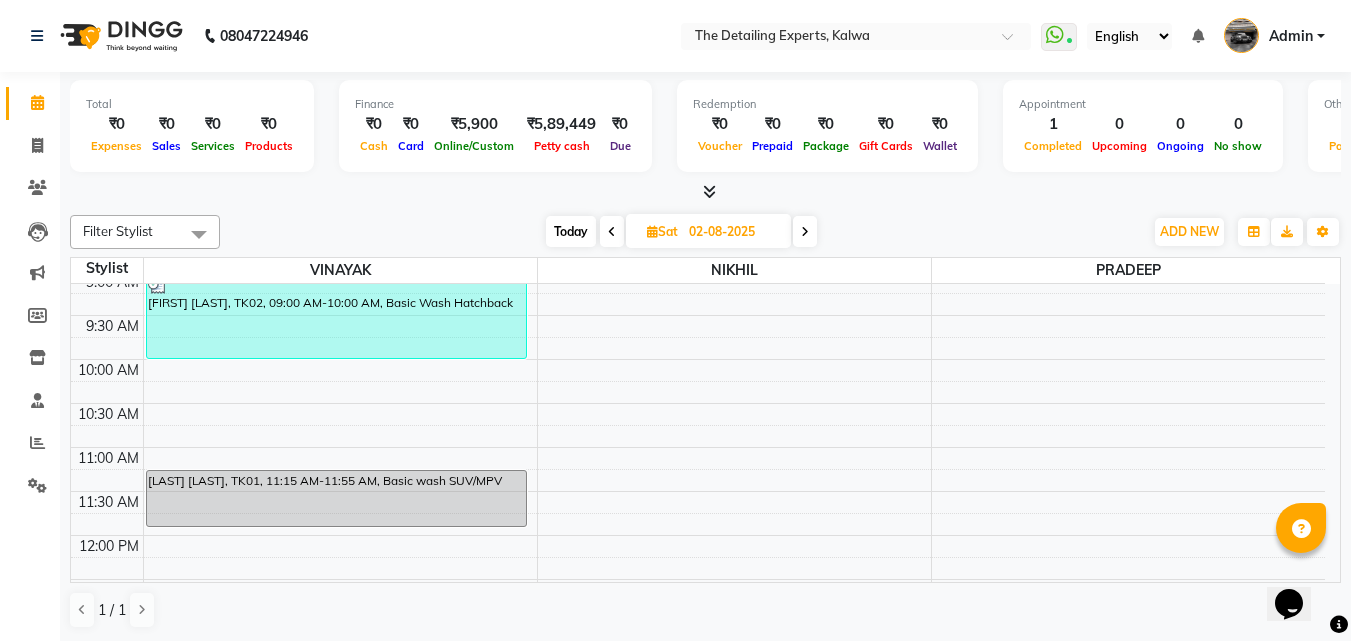 scroll, scrollTop: 300, scrollLeft: 0, axis: vertical 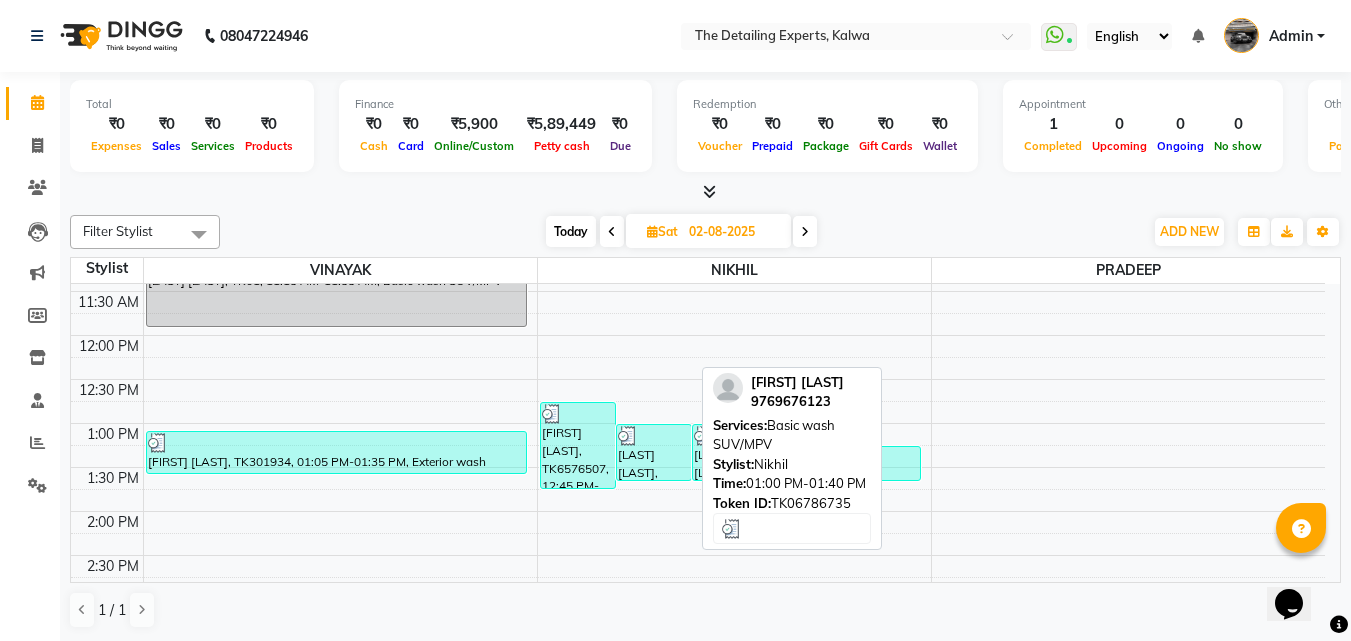 click on "[LAST] [LAST], TK6786735, 01:00 PM-01:40 PM, Basic wash SUV/MPV" at bounding box center (654, 452) 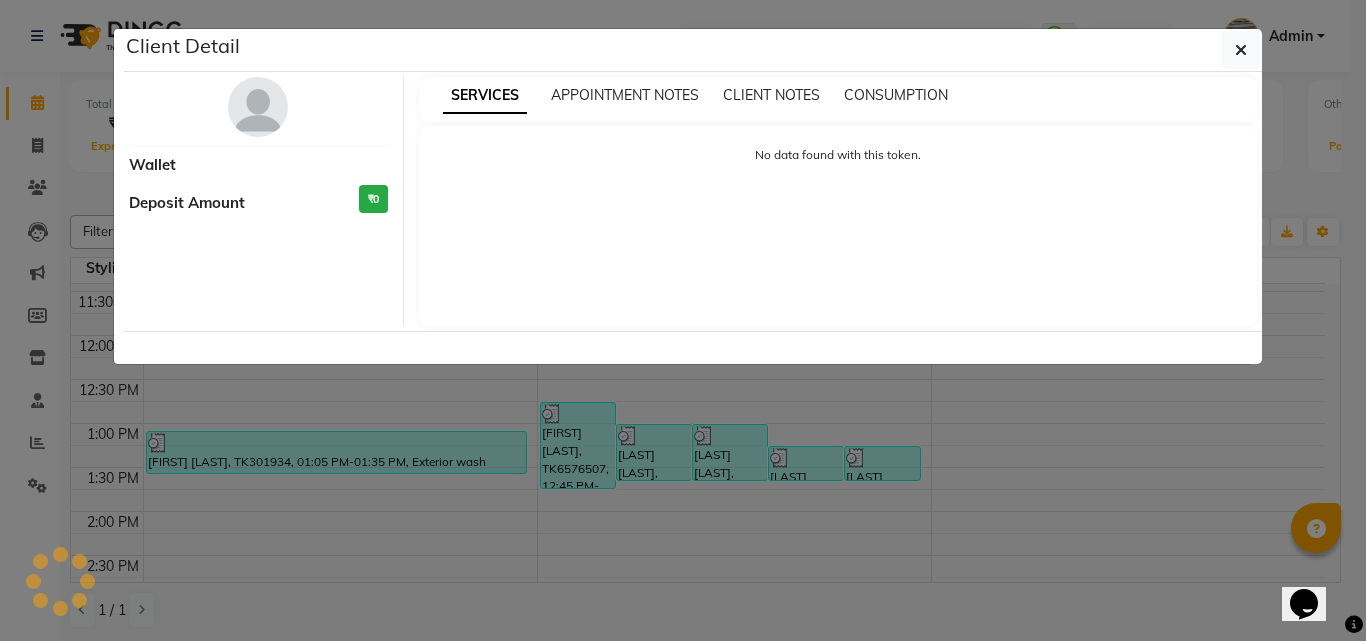 select on "3" 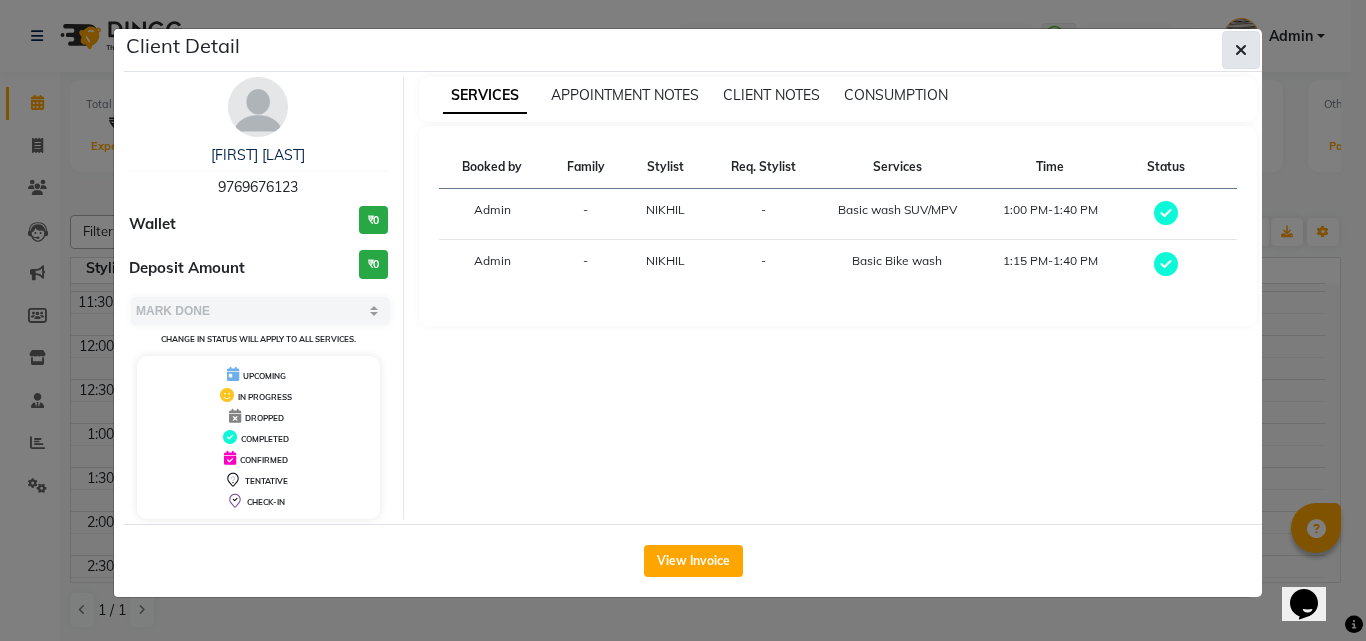 click 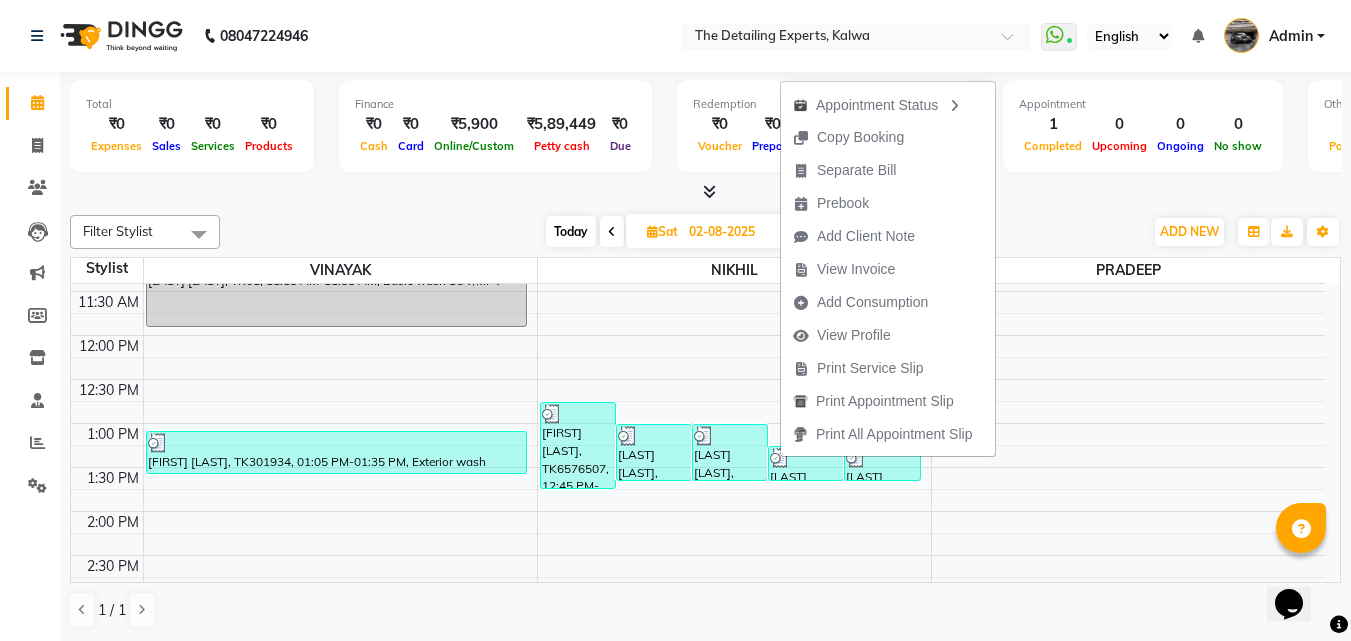 click on "1 / 1" at bounding box center (705, 610) 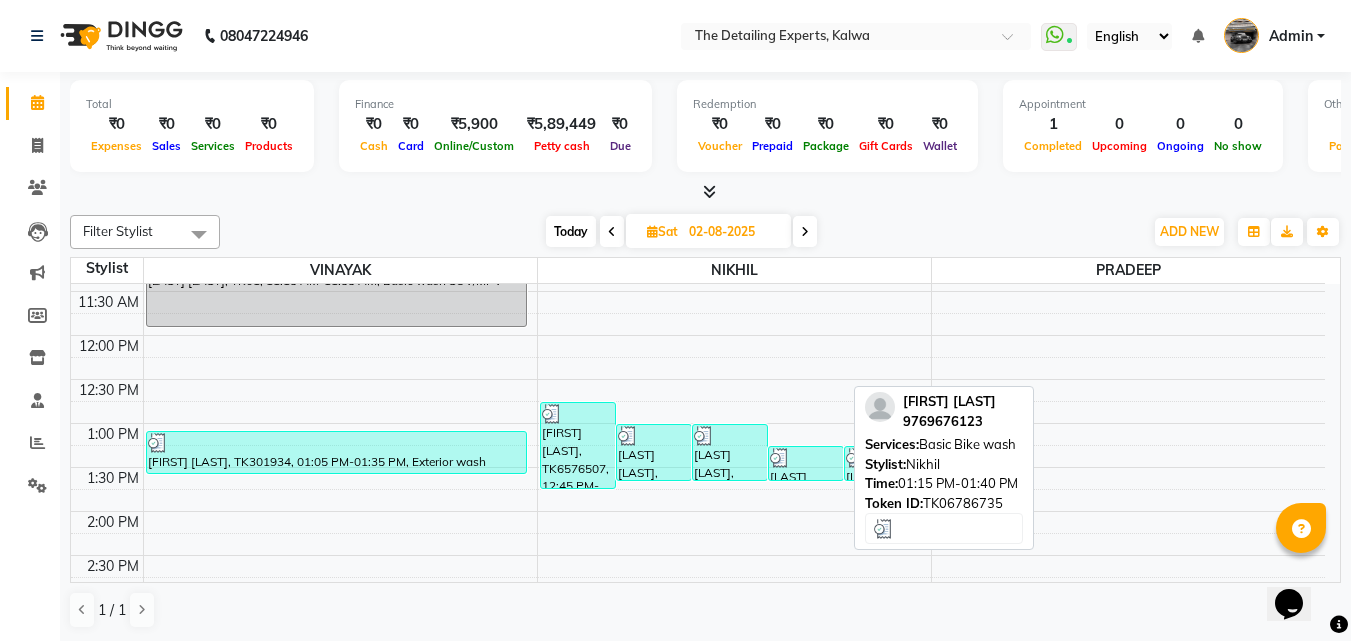 click on "[LAST] [LAST], TK6786735, 01:15 PM-01:40 PM, Basic Bike wash" at bounding box center (806, 463) 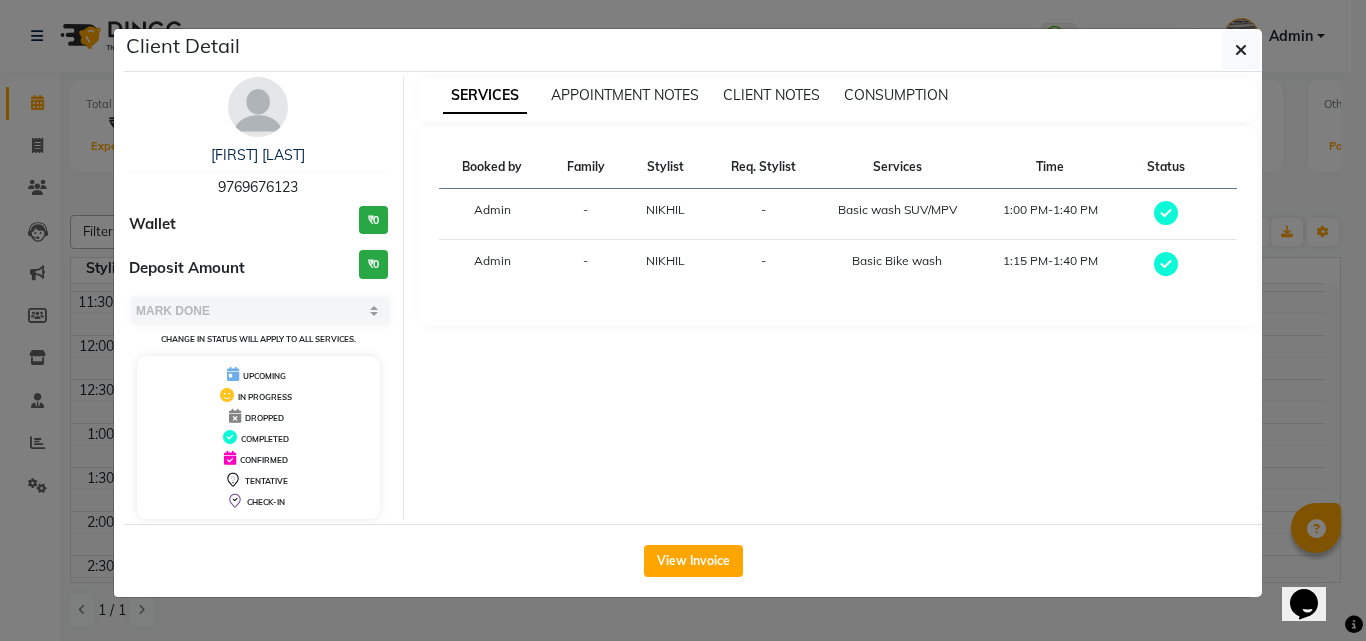 click on "View Invoice" 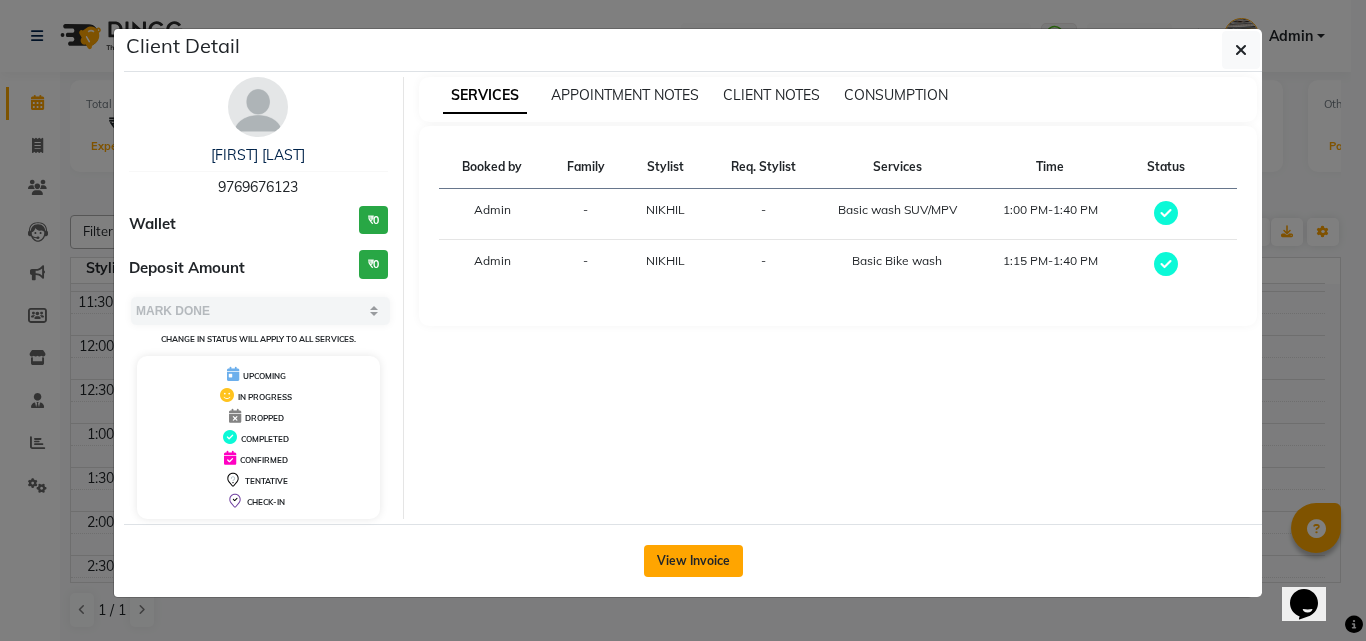 click on "View Invoice" 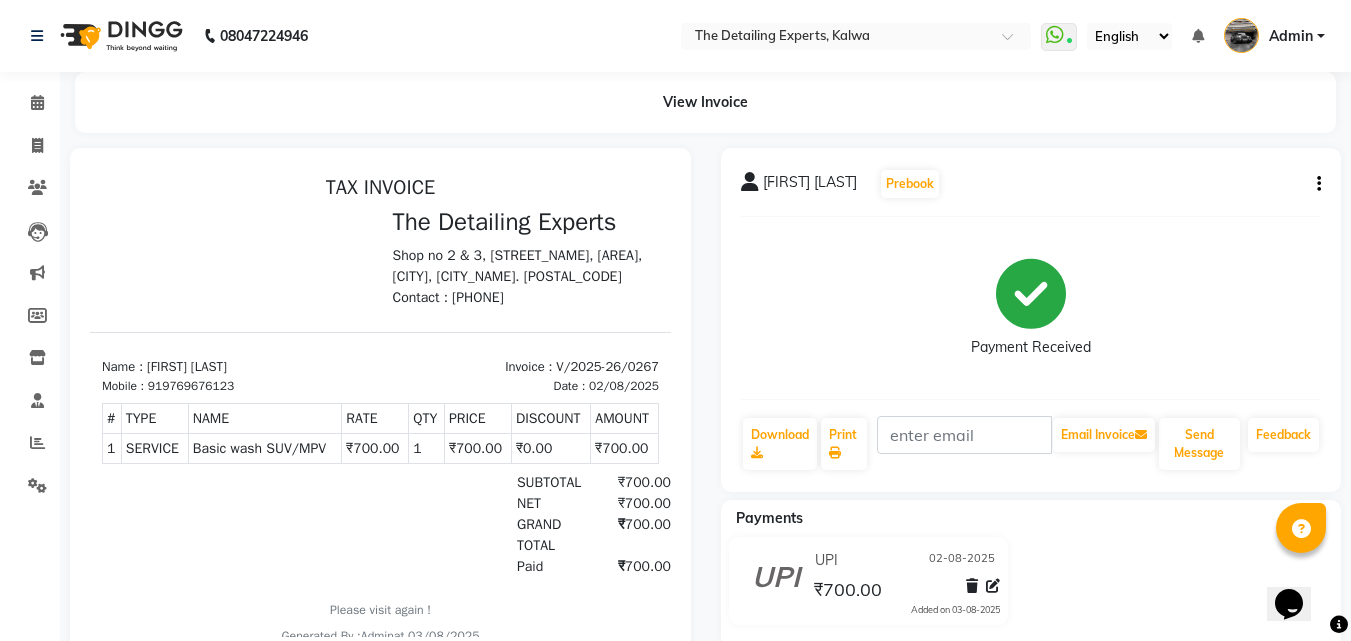 scroll, scrollTop: 67, scrollLeft: 0, axis: vertical 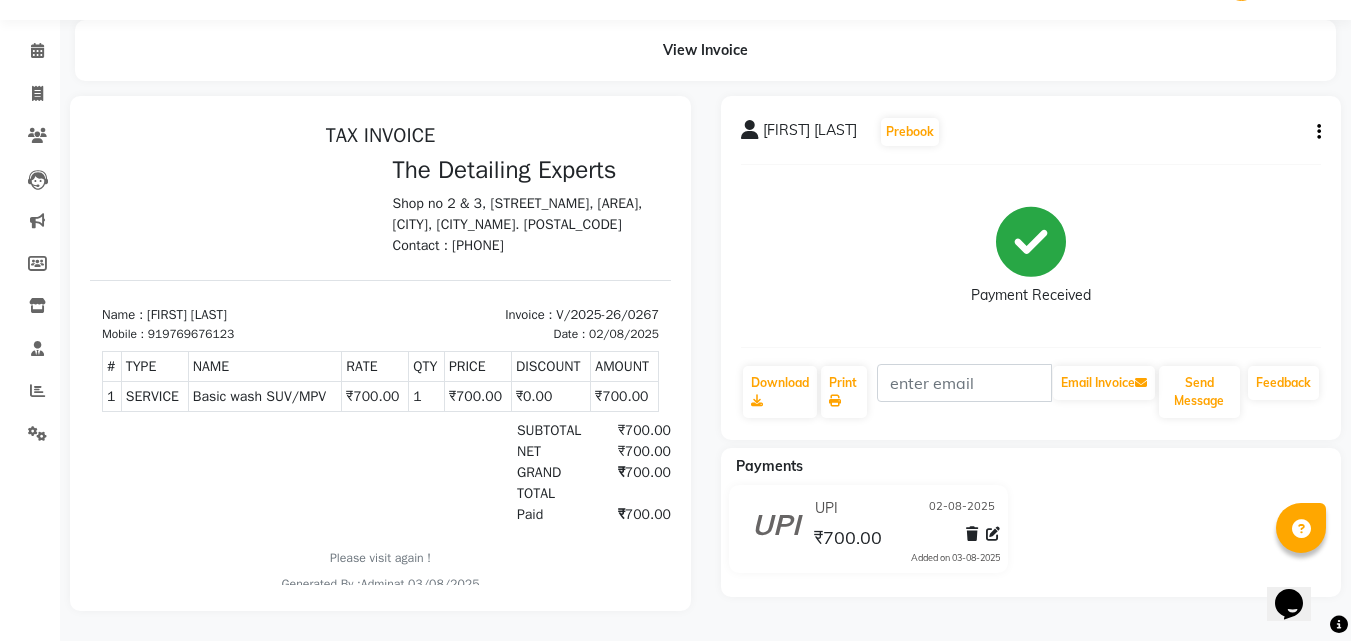 click 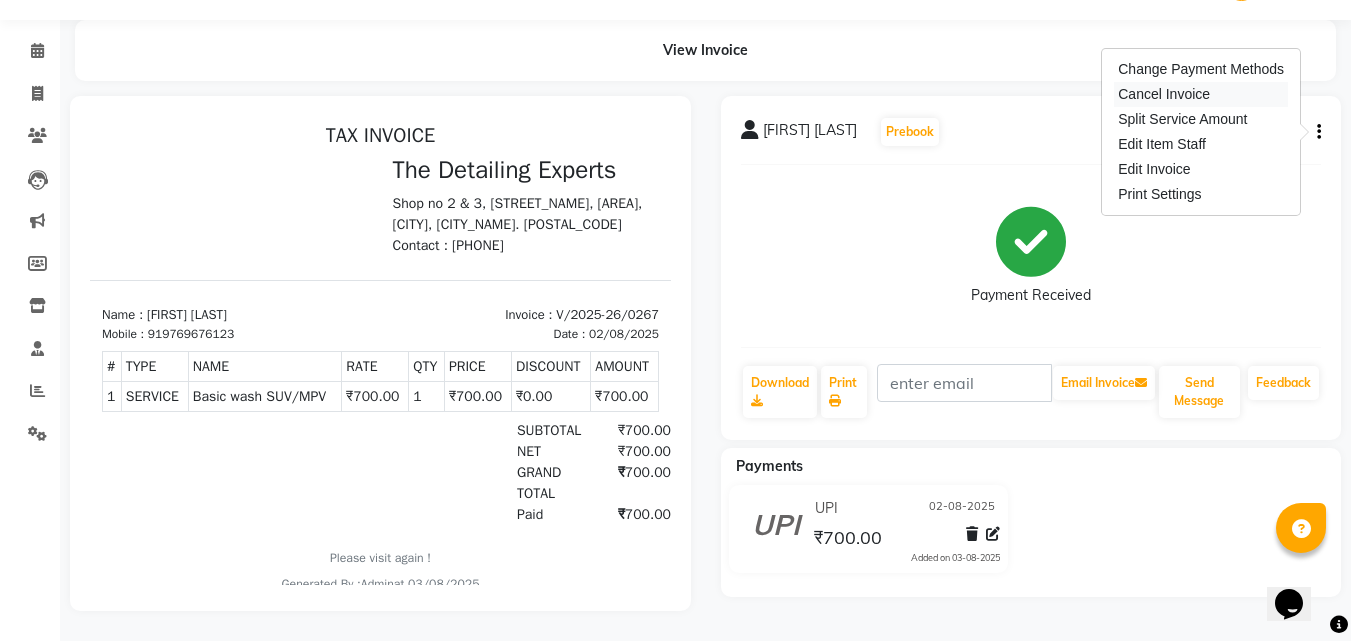 click on "Cancel Invoice" at bounding box center [1201, 94] 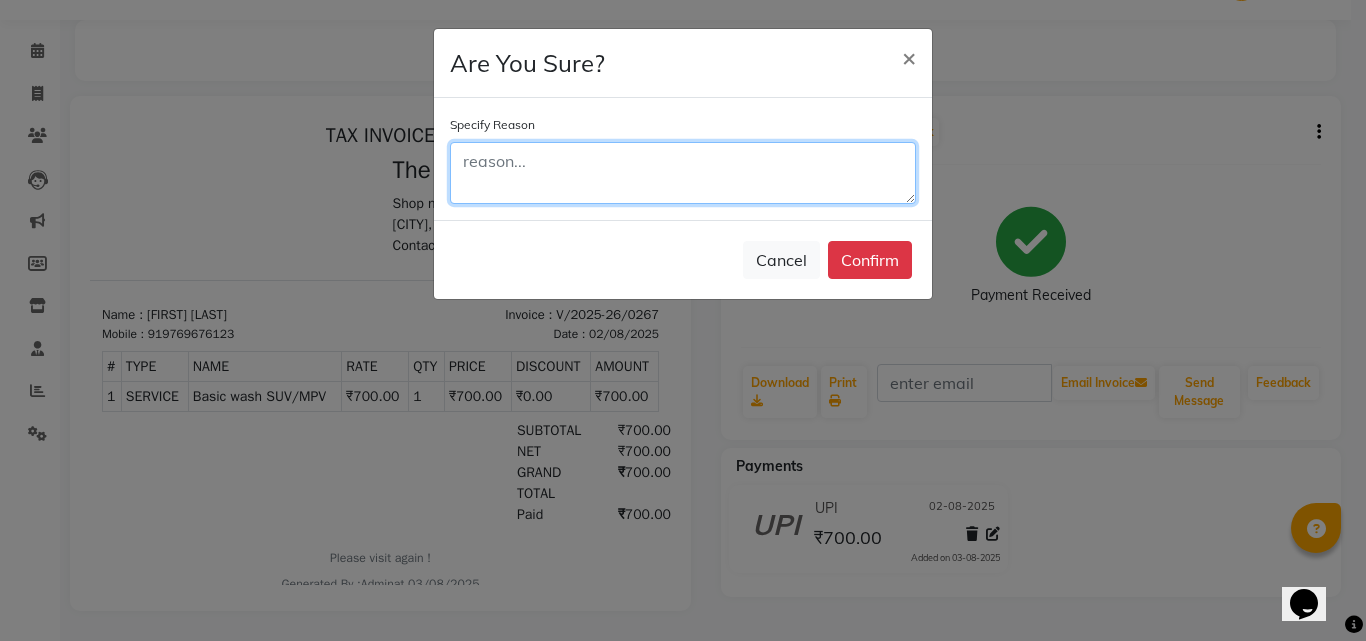 click 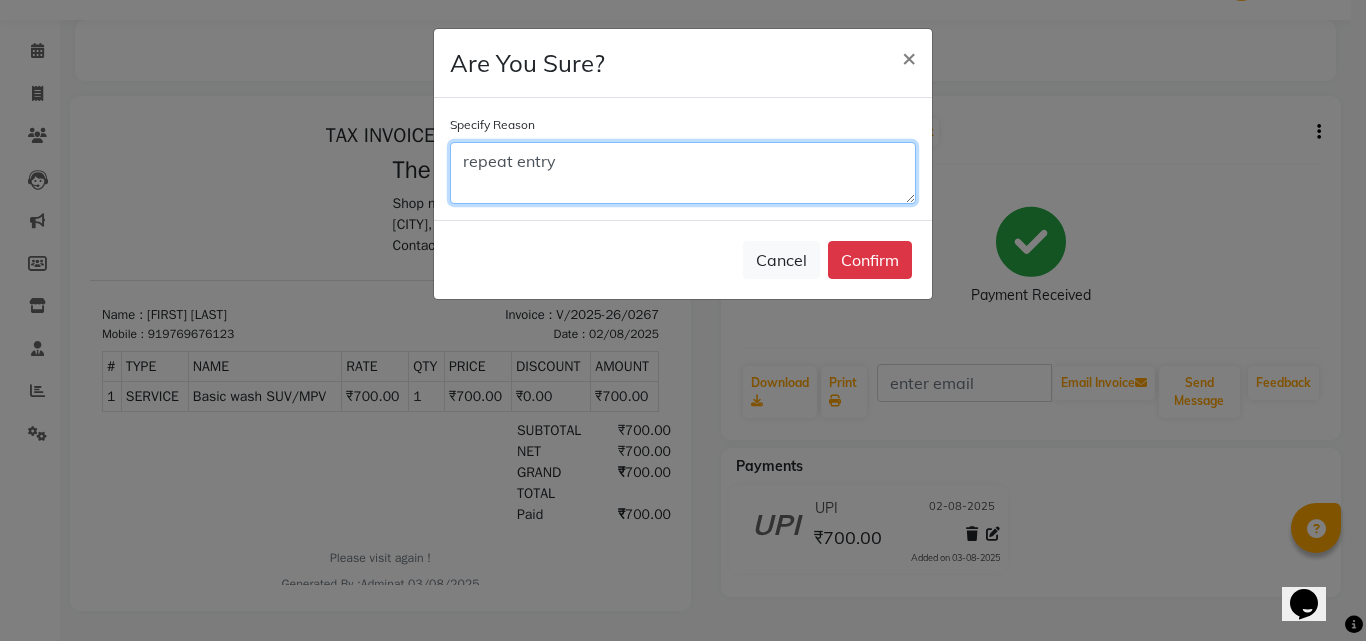 click on "repeat entry" 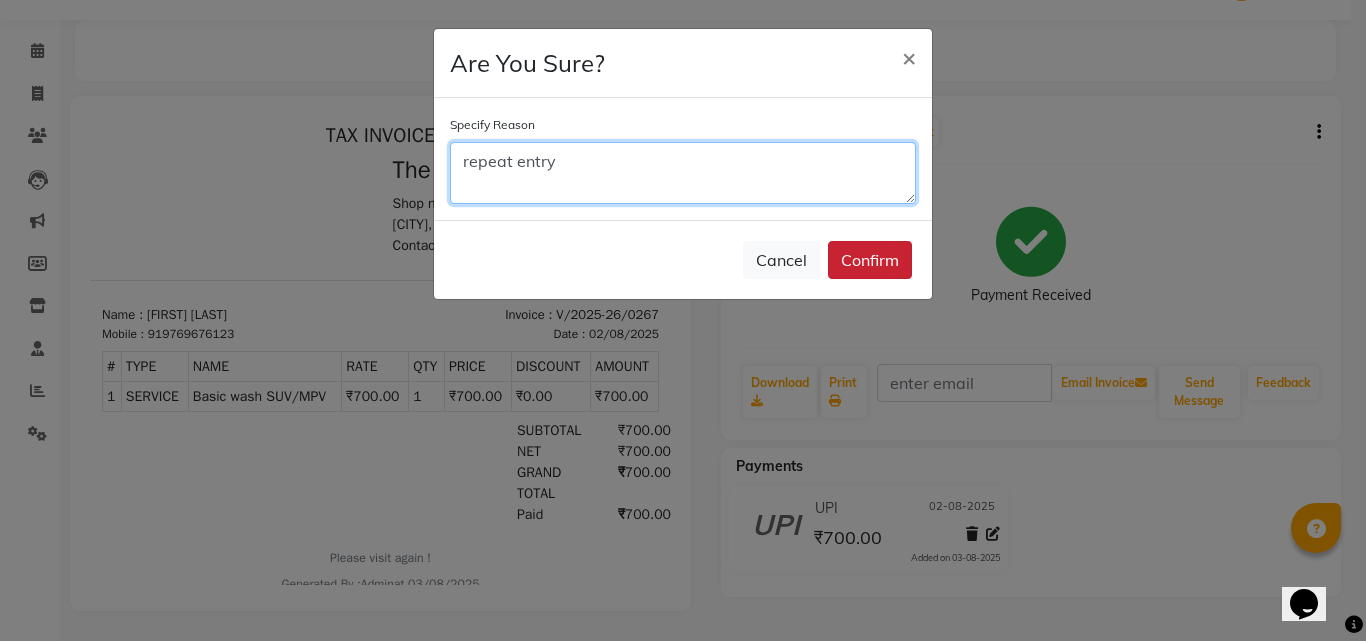 type on "repeat entry" 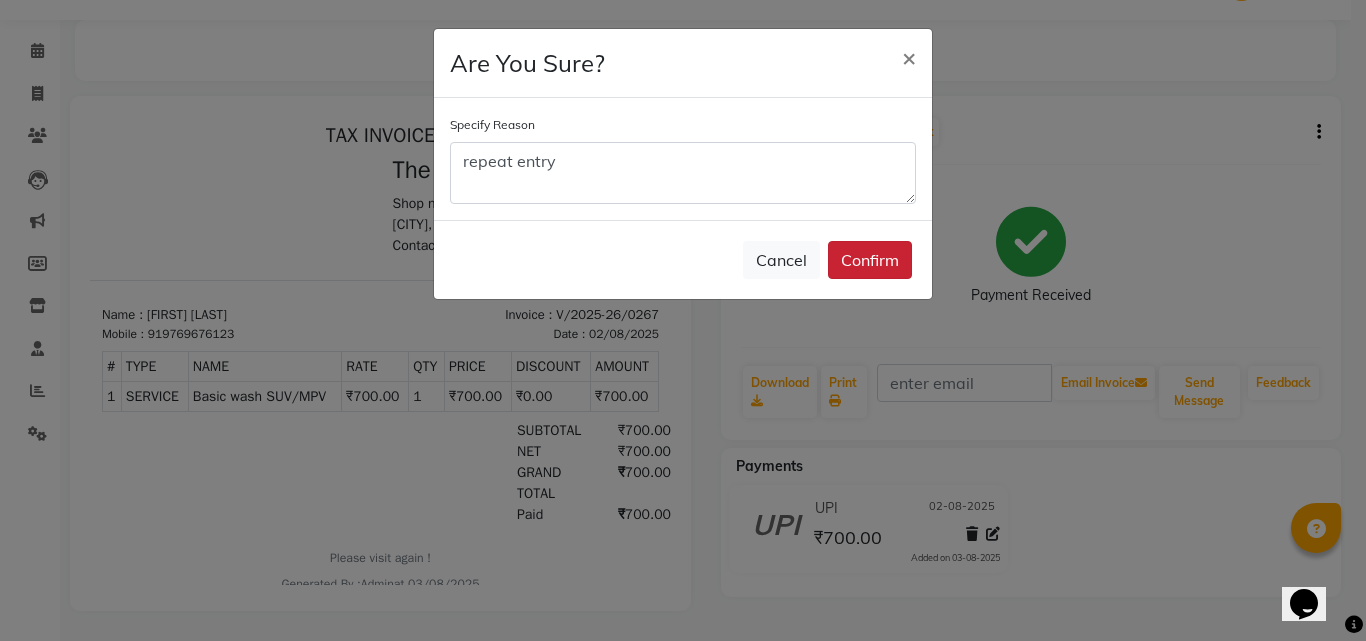 click on "Confirm" 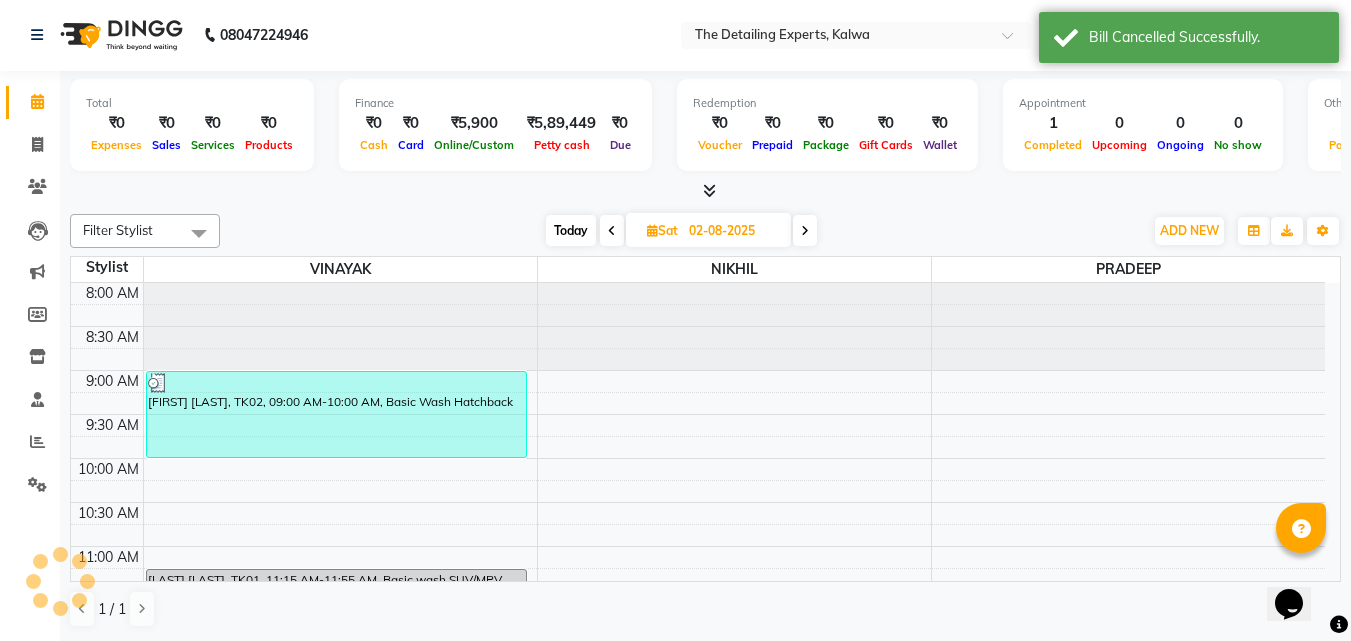 scroll, scrollTop: 0, scrollLeft: 0, axis: both 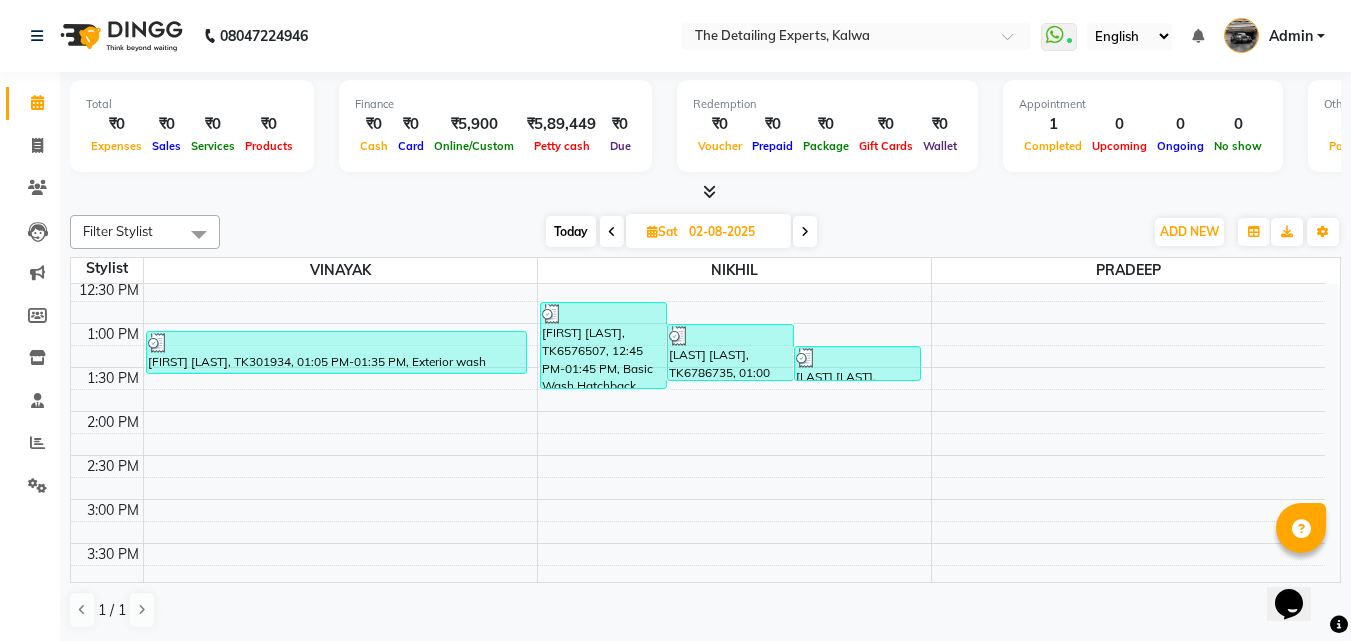 click at bounding box center [805, 232] 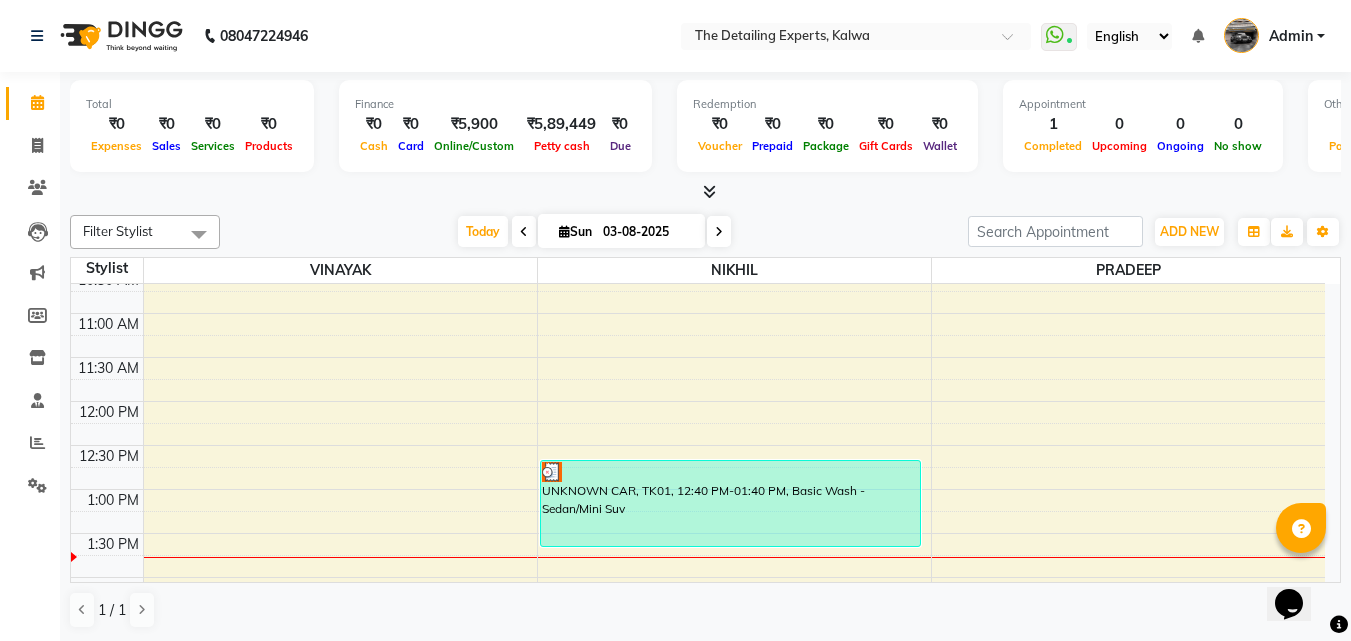 scroll, scrollTop: 400, scrollLeft: 0, axis: vertical 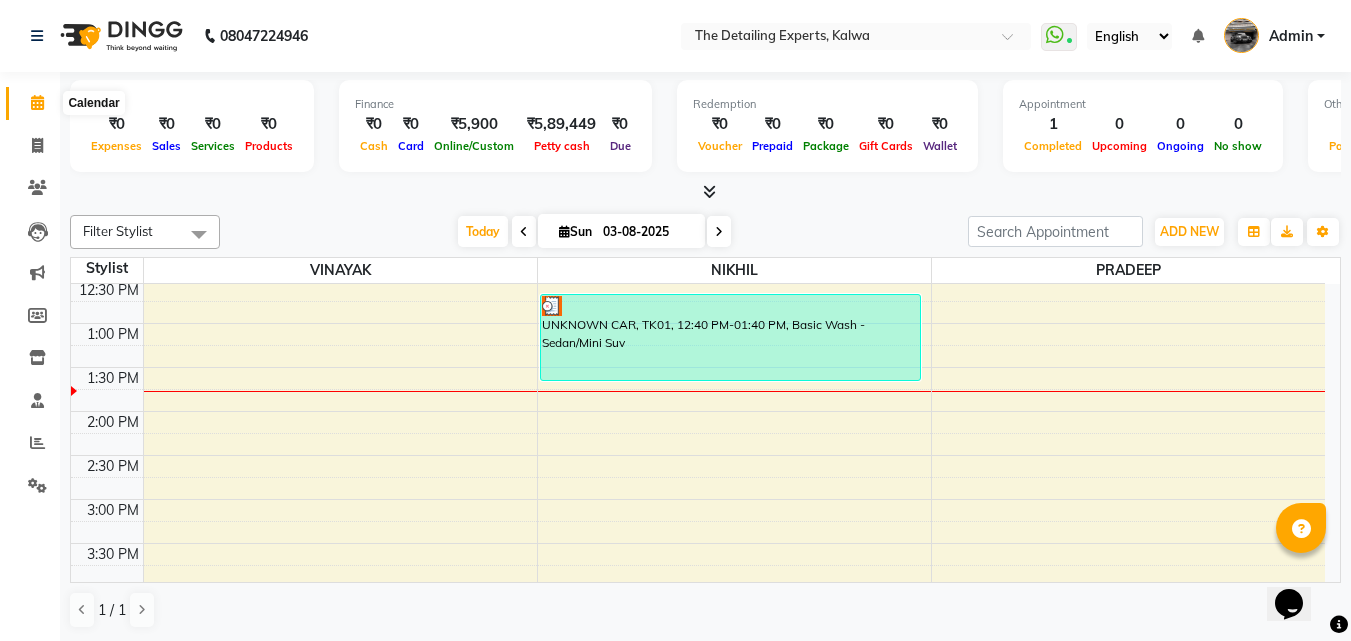 click 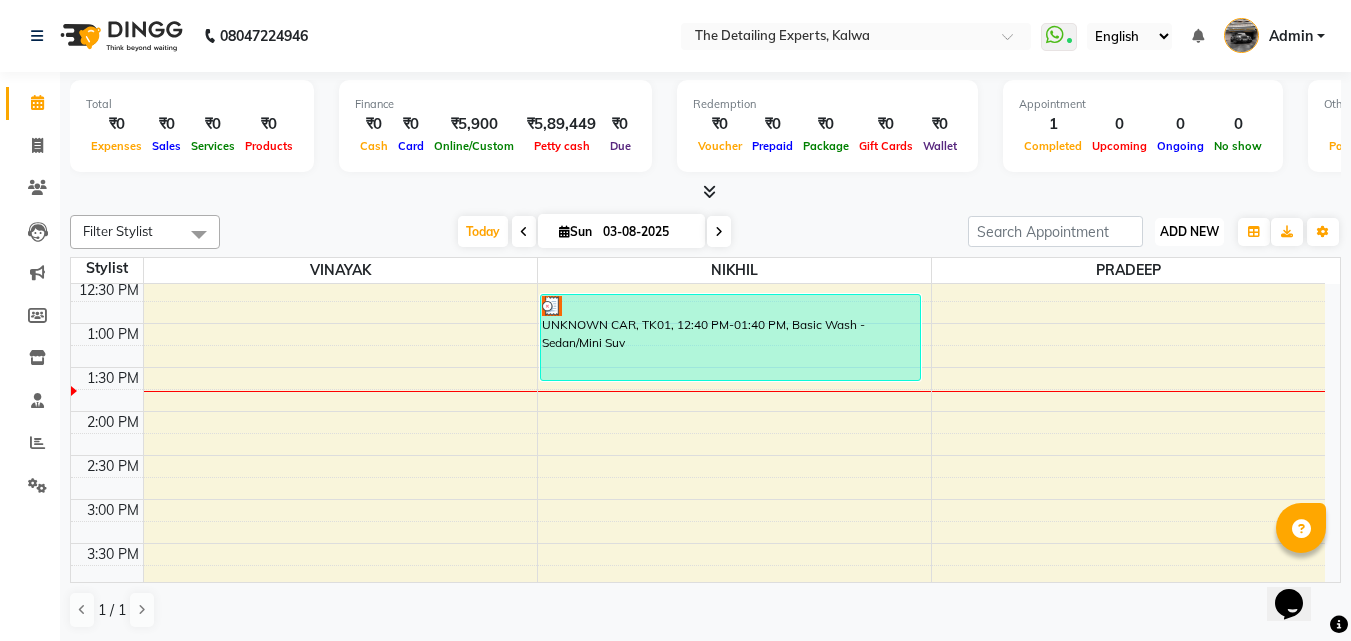 click on "ADD NEW Toggle Dropdown" at bounding box center [1189, 232] 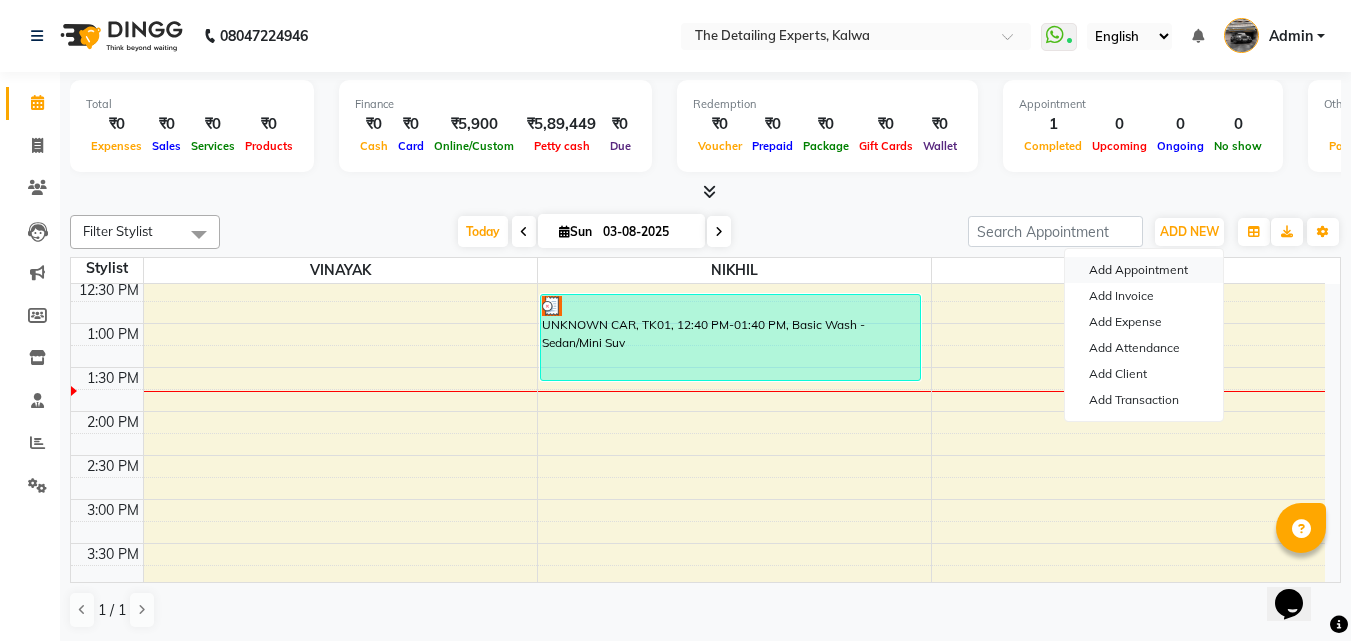 click on "Add Appointment" at bounding box center (1144, 270) 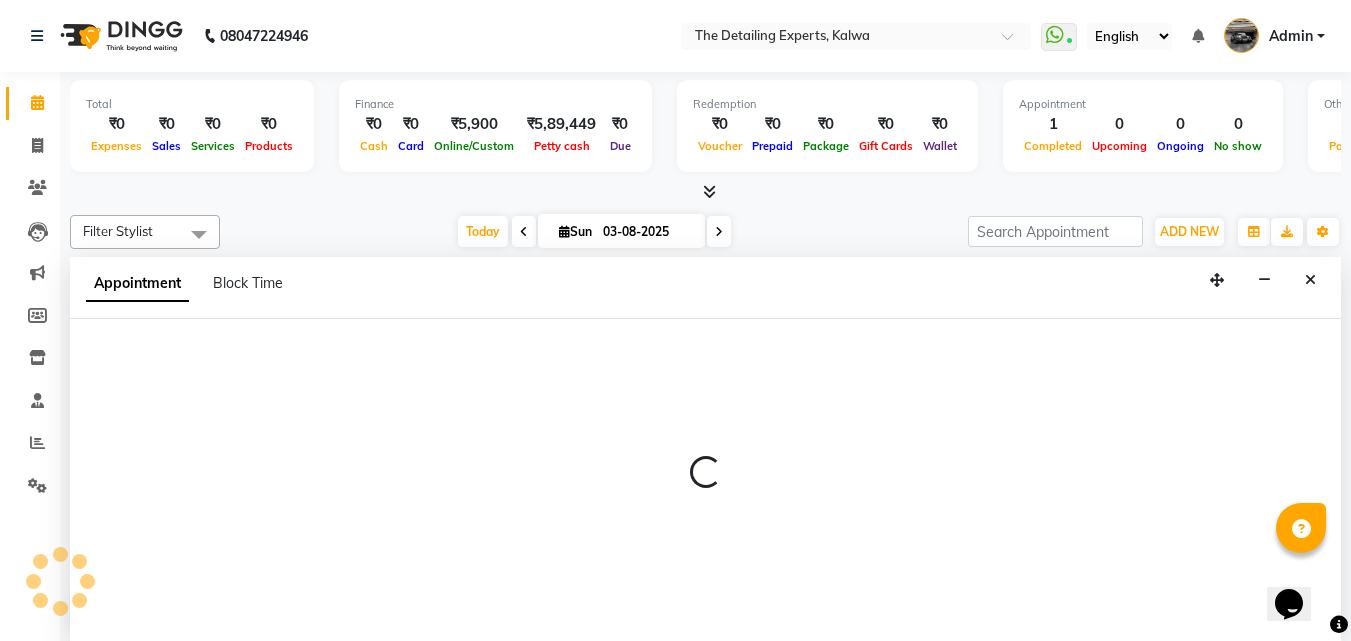 select on "tentative" 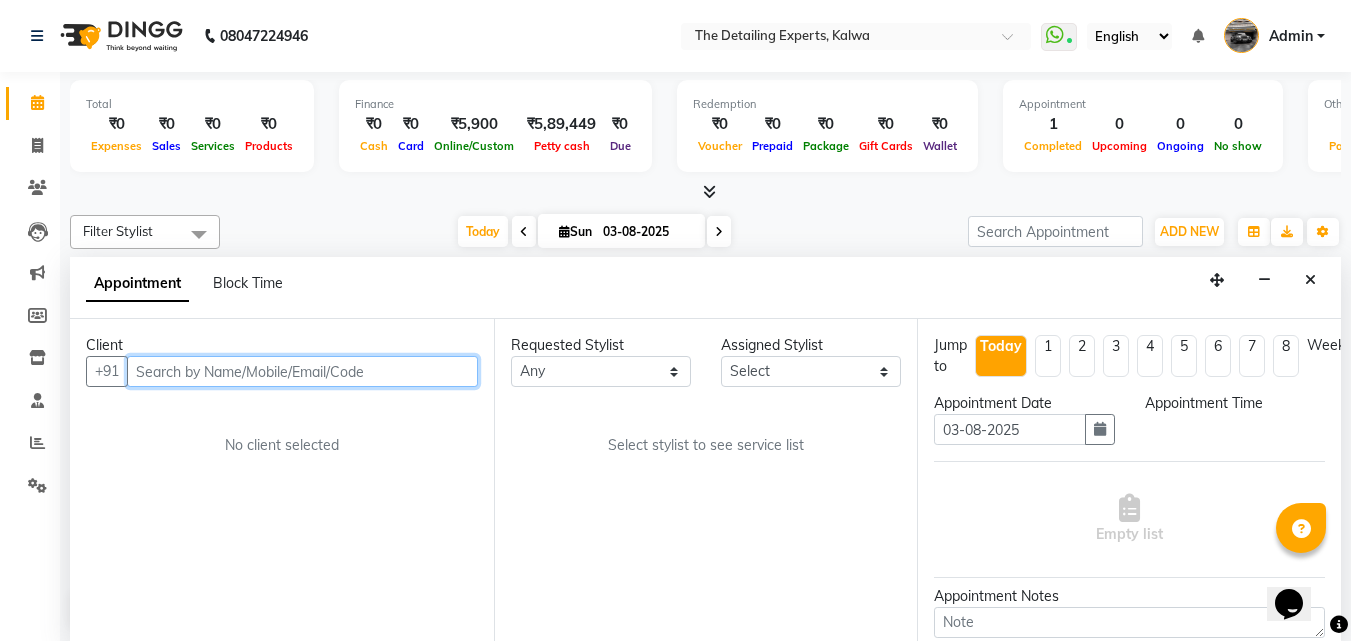 select on "540" 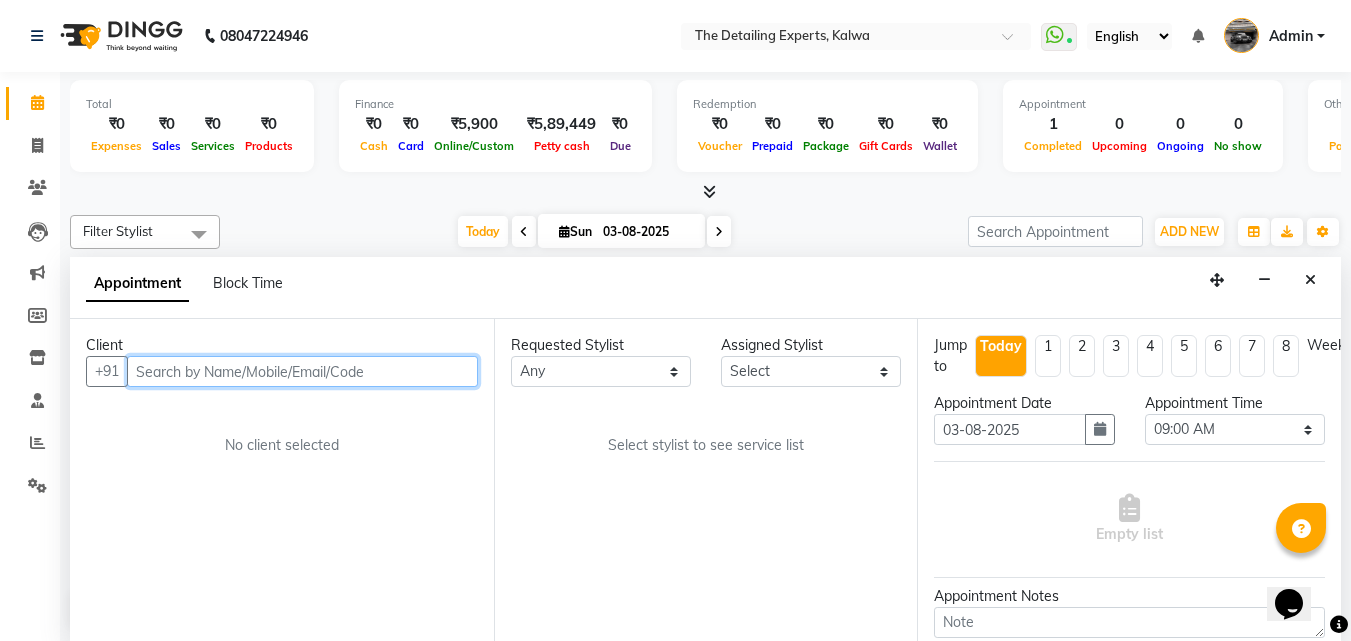 scroll, scrollTop: 1, scrollLeft: 0, axis: vertical 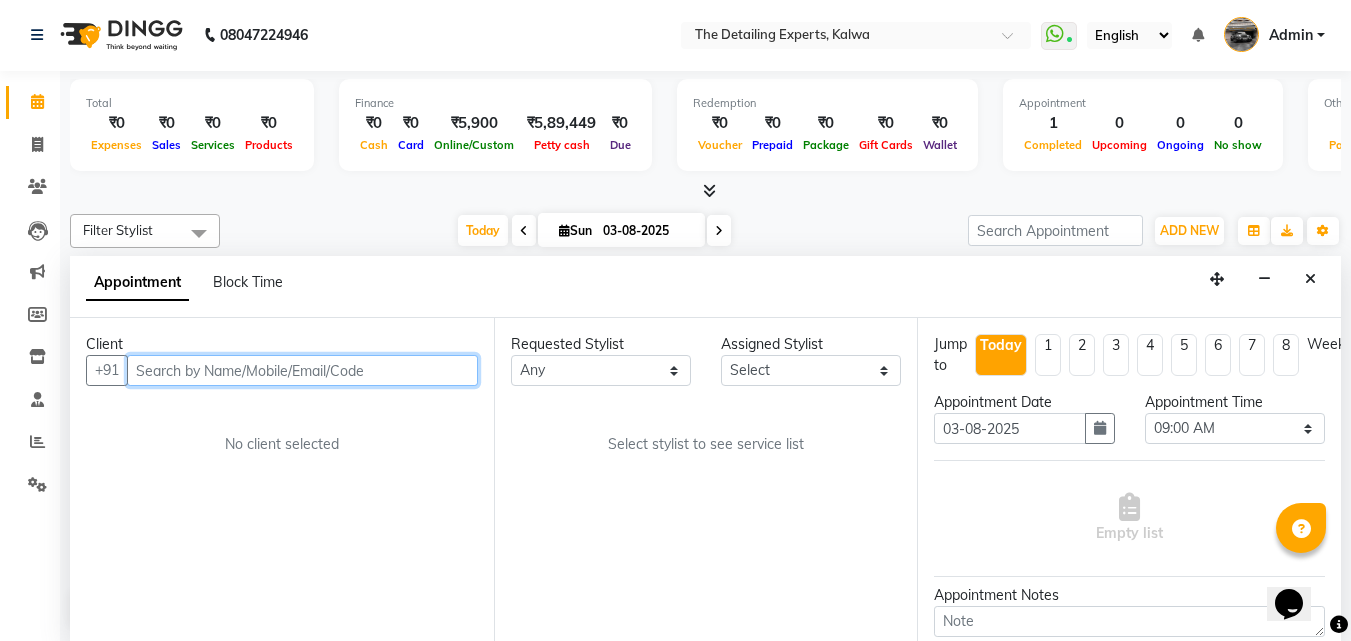 click at bounding box center (302, 370) 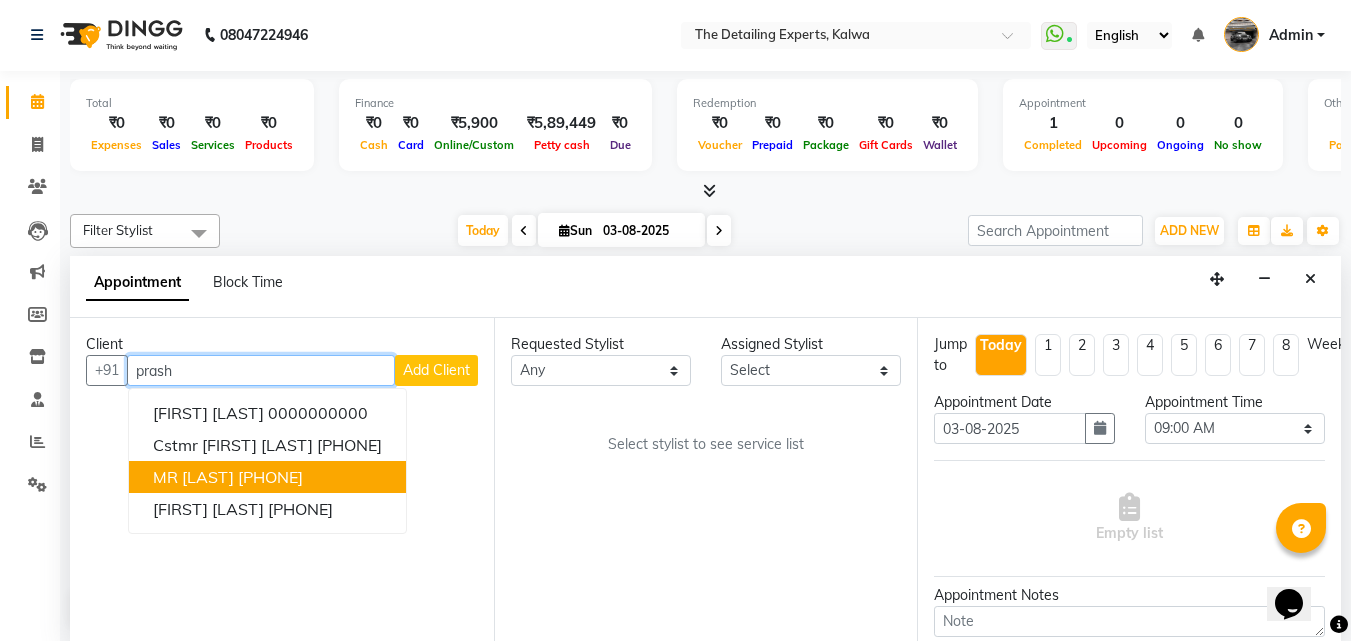 click on "MR [LAST]  [PHONE]" at bounding box center [267, 477] 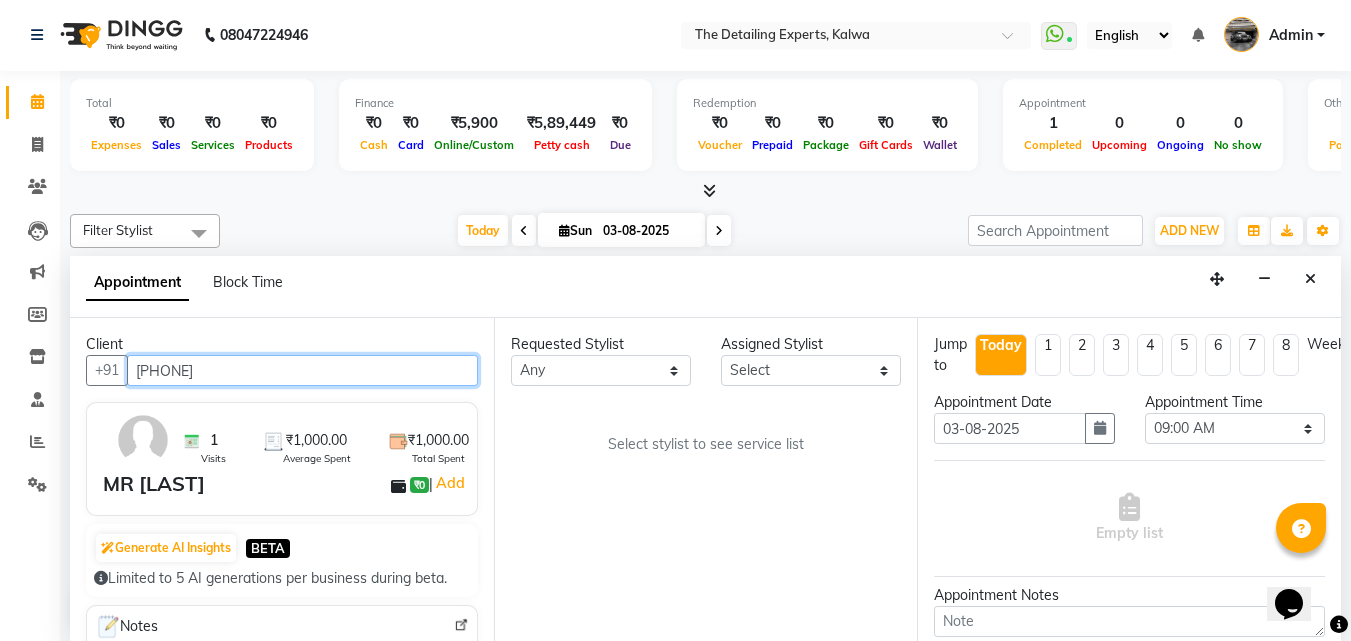 scroll, scrollTop: 200, scrollLeft: 0, axis: vertical 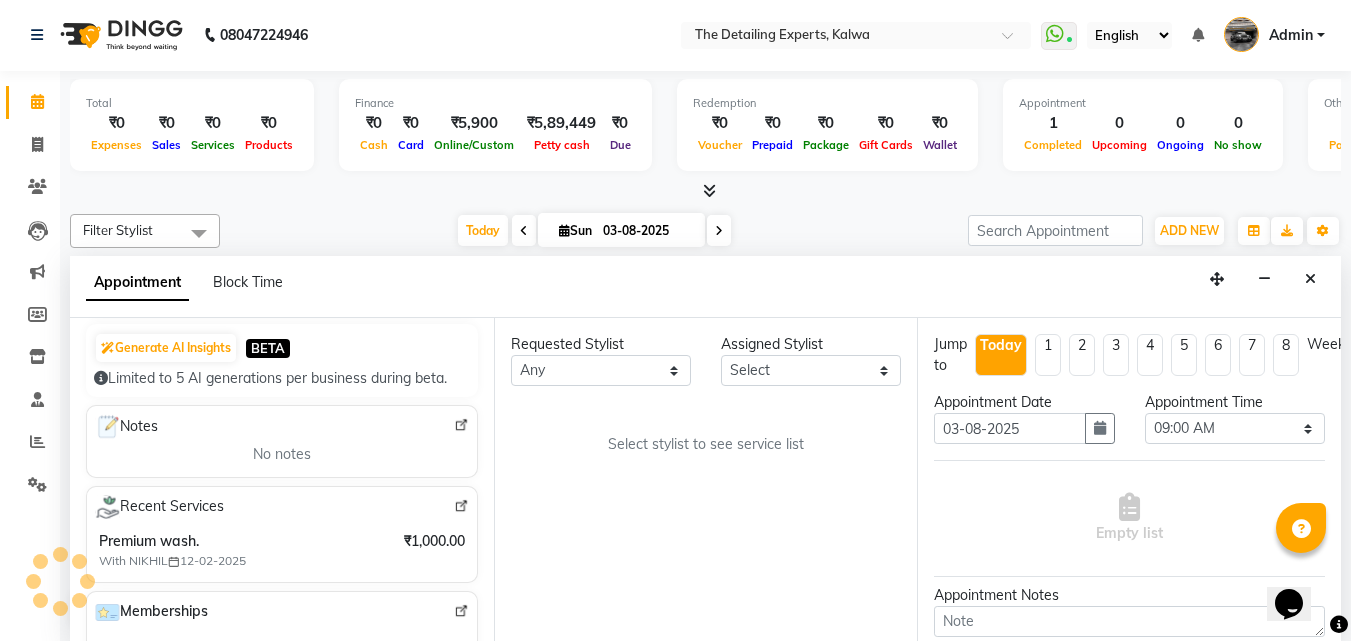 type on "[PHONE]" 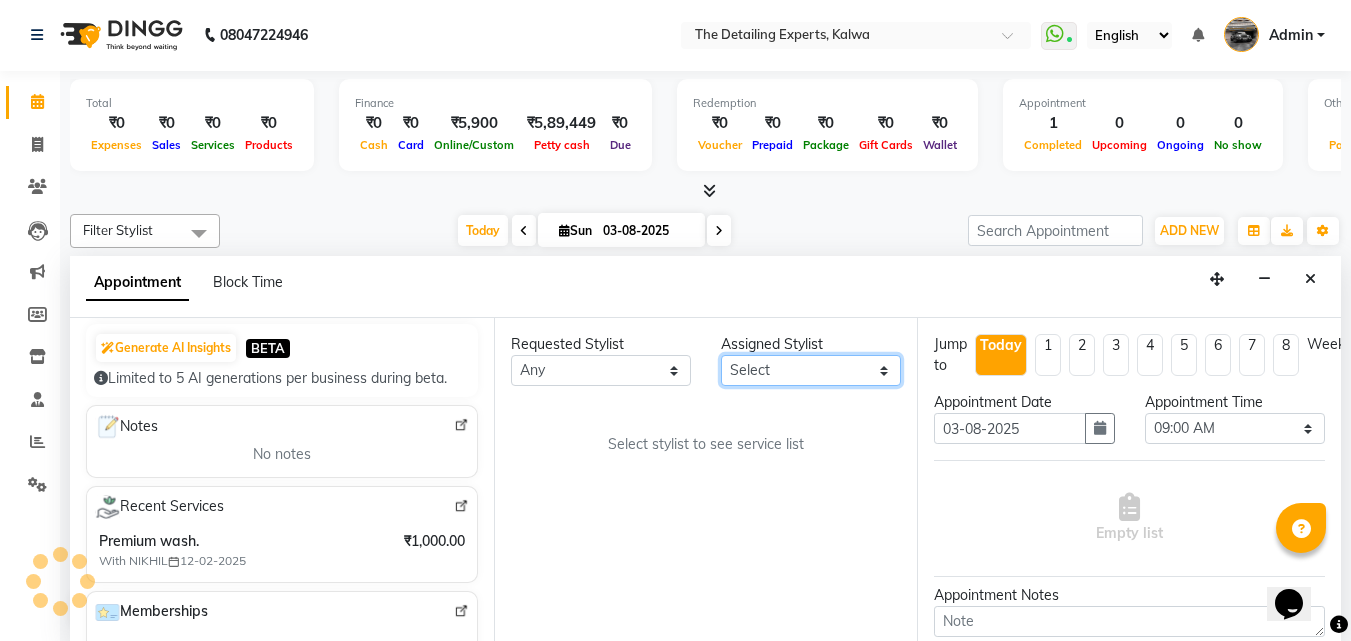 click on "Select [FIRST]  [FIRST]  [FIRST]" at bounding box center [811, 370] 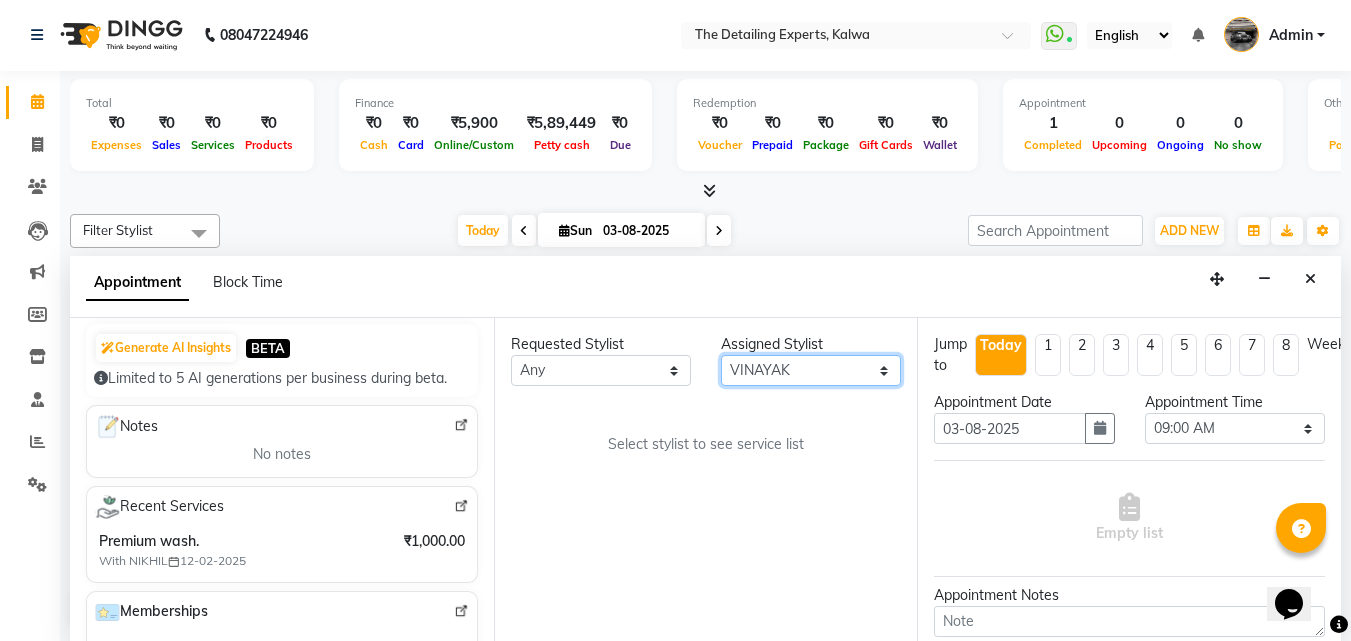 click on "Select [FIRST]  [FIRST]  [FIRST]" at bounding box center (811, 370) 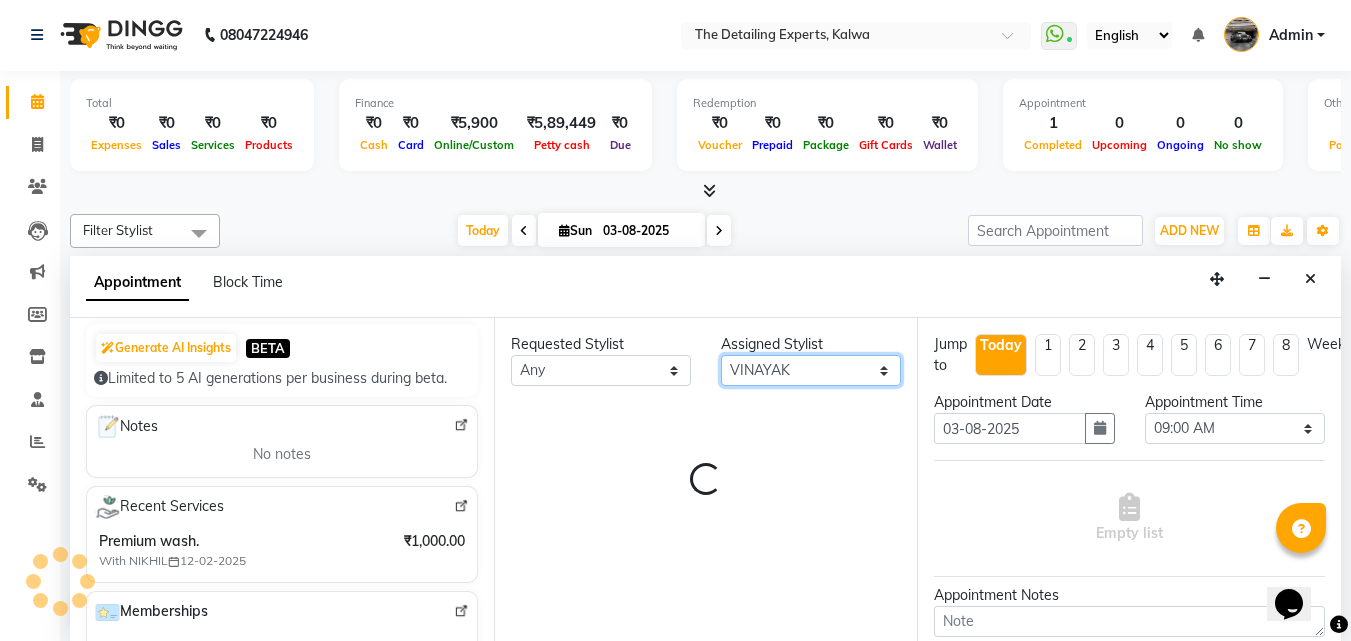 click on "Select [FIRST]  [FIRST]  [FIRST]" at bounding box center [811, 370] 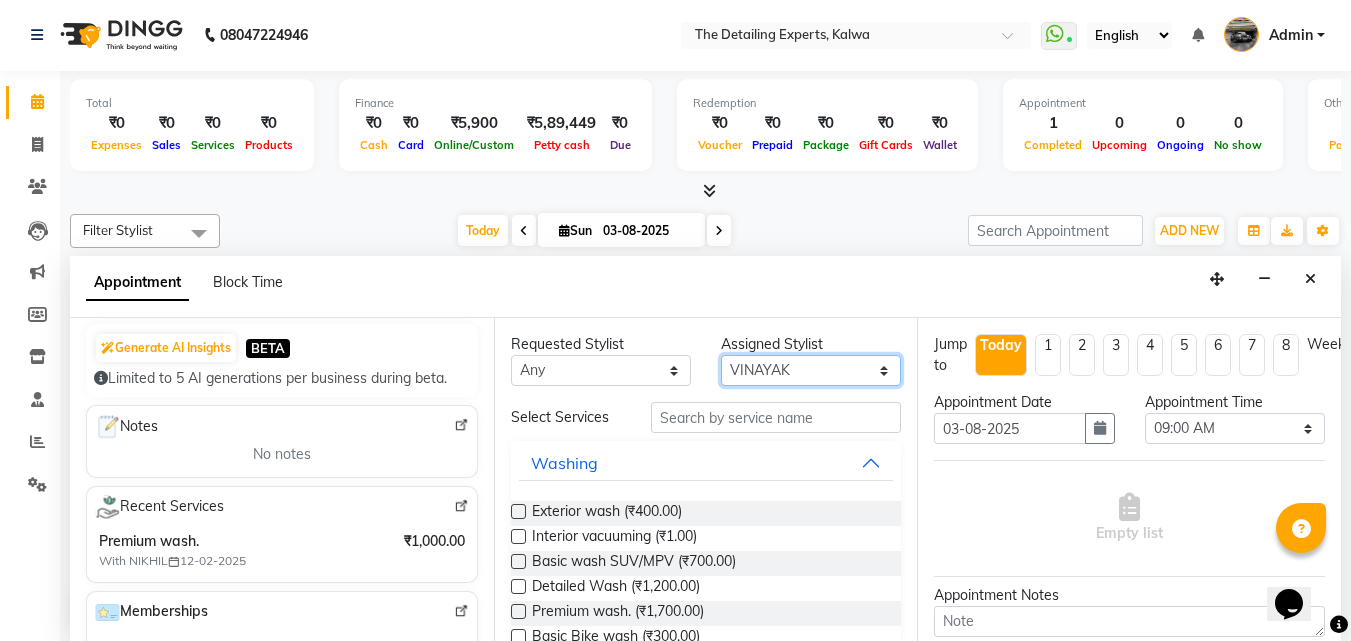 select on "65224" 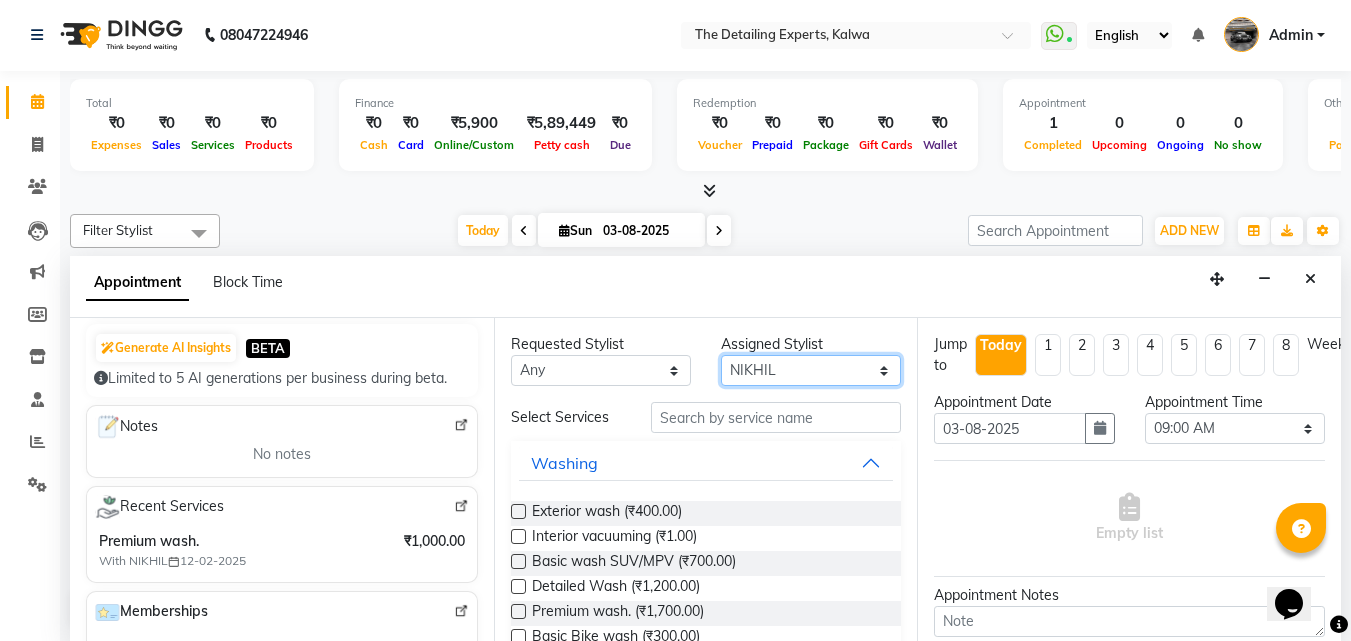 click on "Select [FIRST]  [FIRST]  [FIRST]" at bounding box center (811, 370) 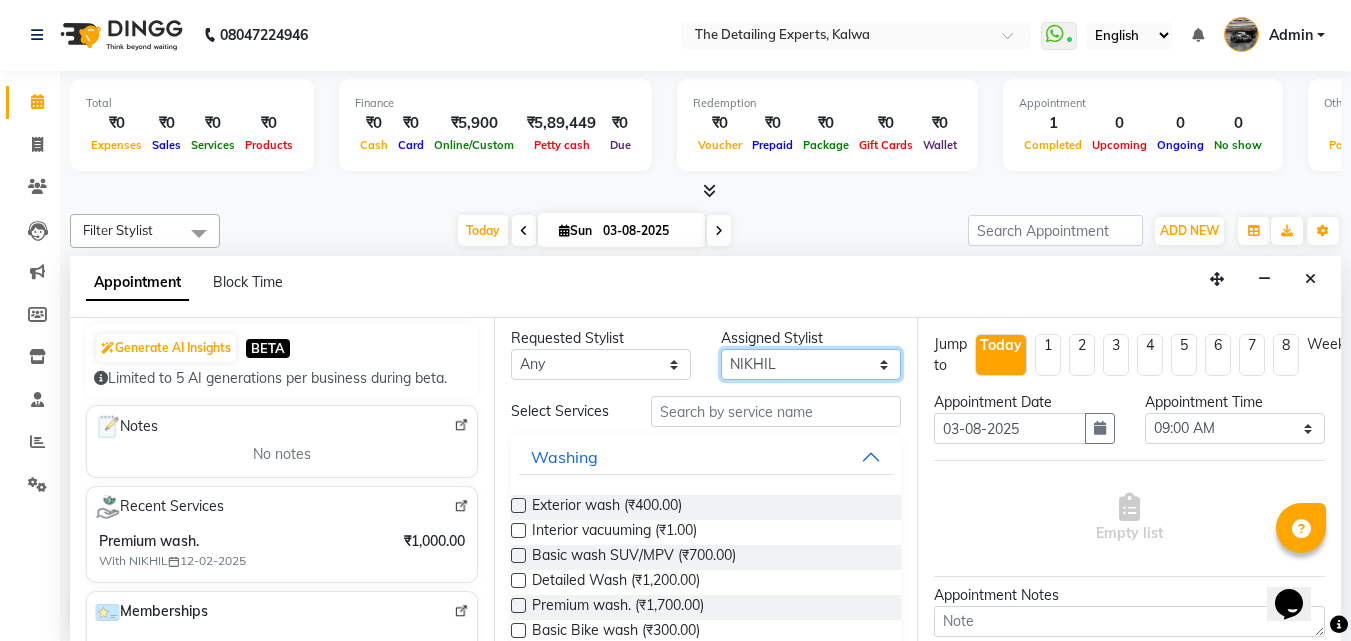 scroll, scrollTop: 0, scrollLeft: 0, axis: both 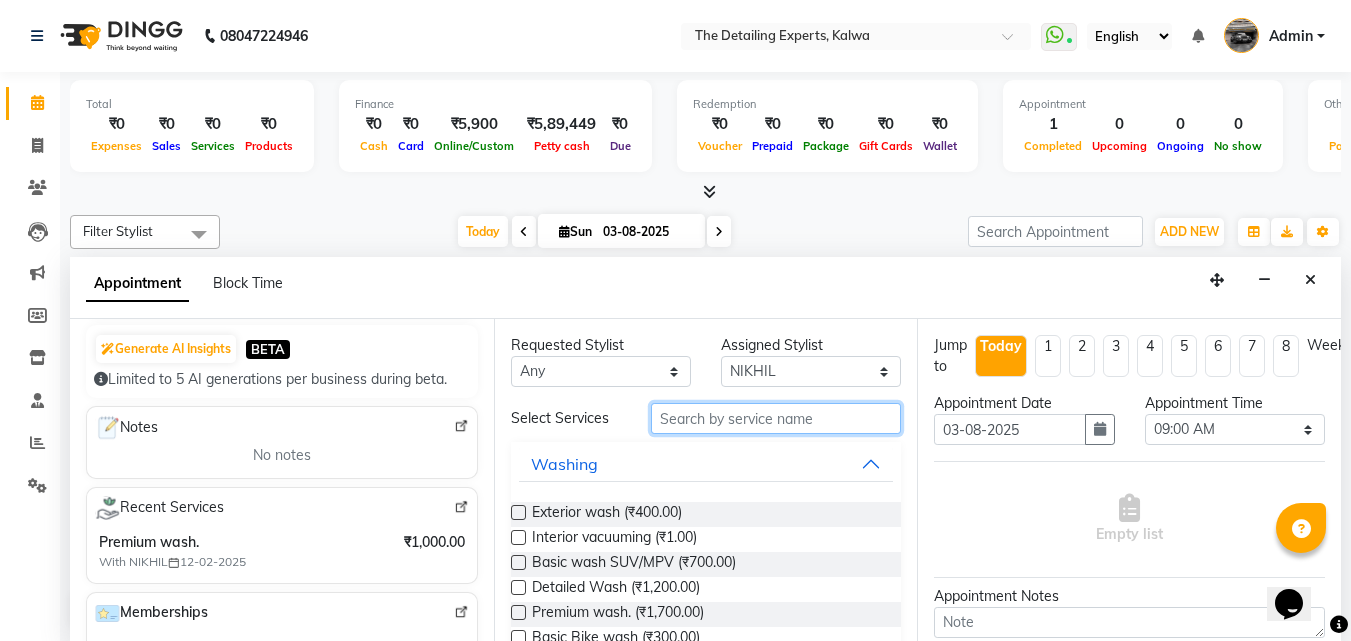 click at bounding box center (776, 418) 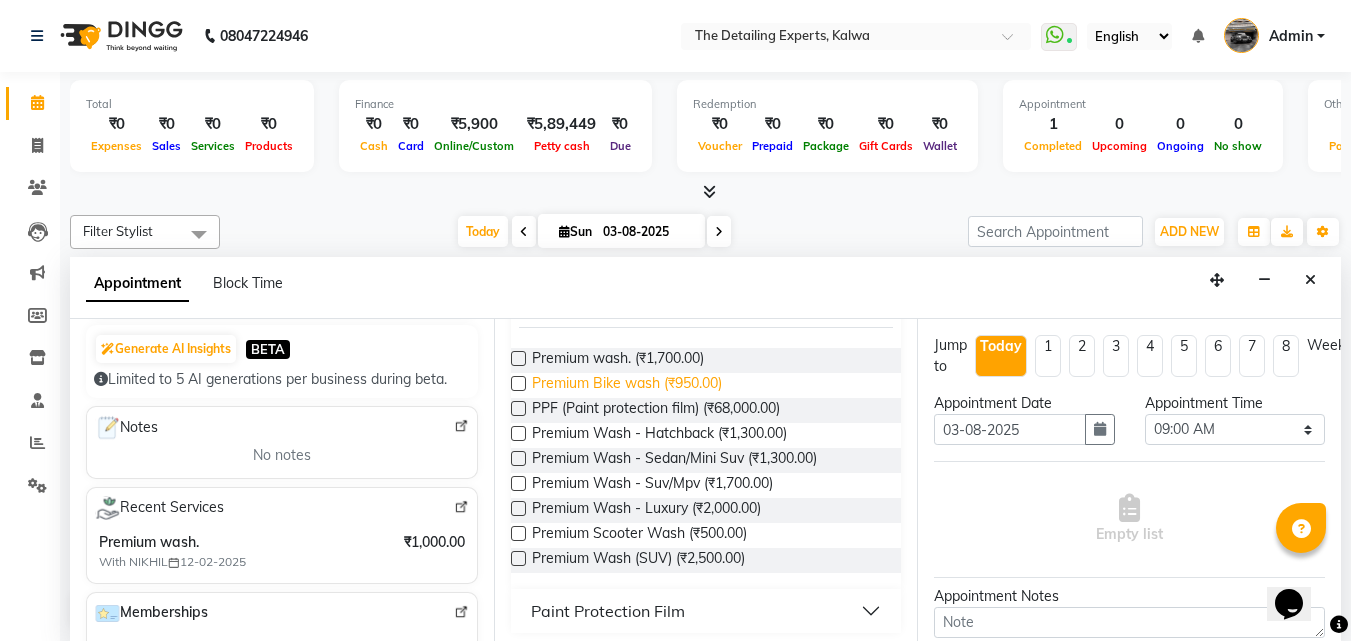 scroll, scrollTop: 161, scrollLeft: 0, axis: vertical 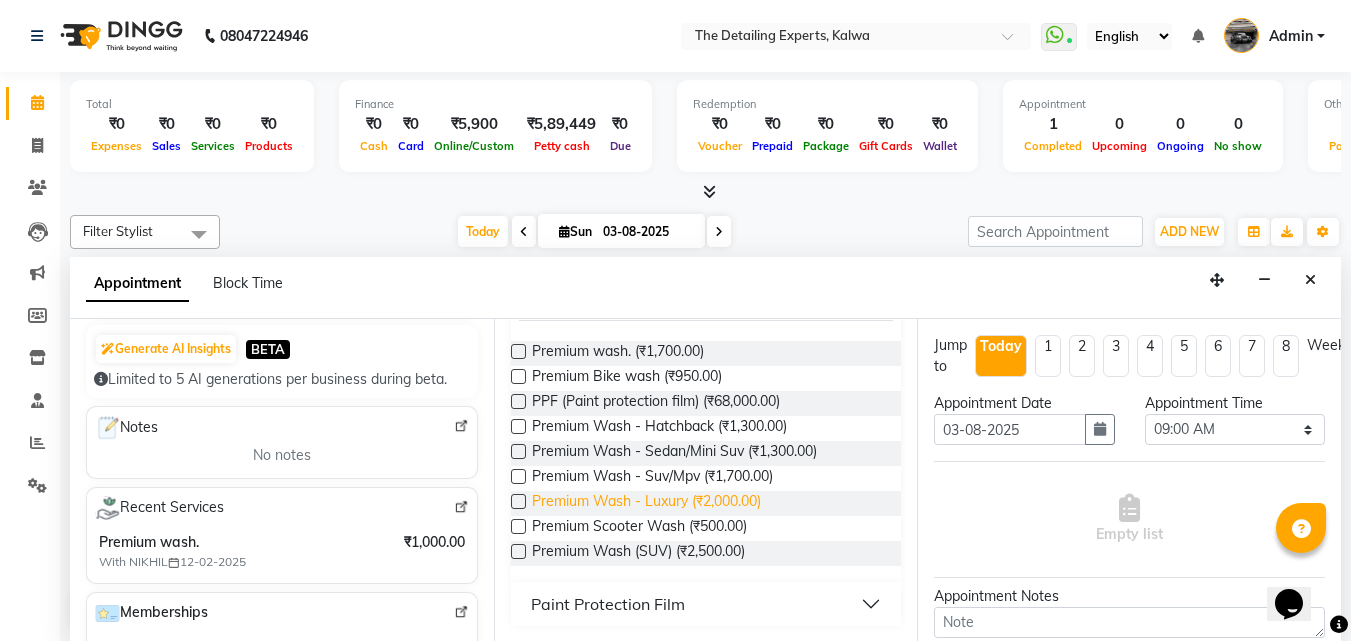 type on "pr" 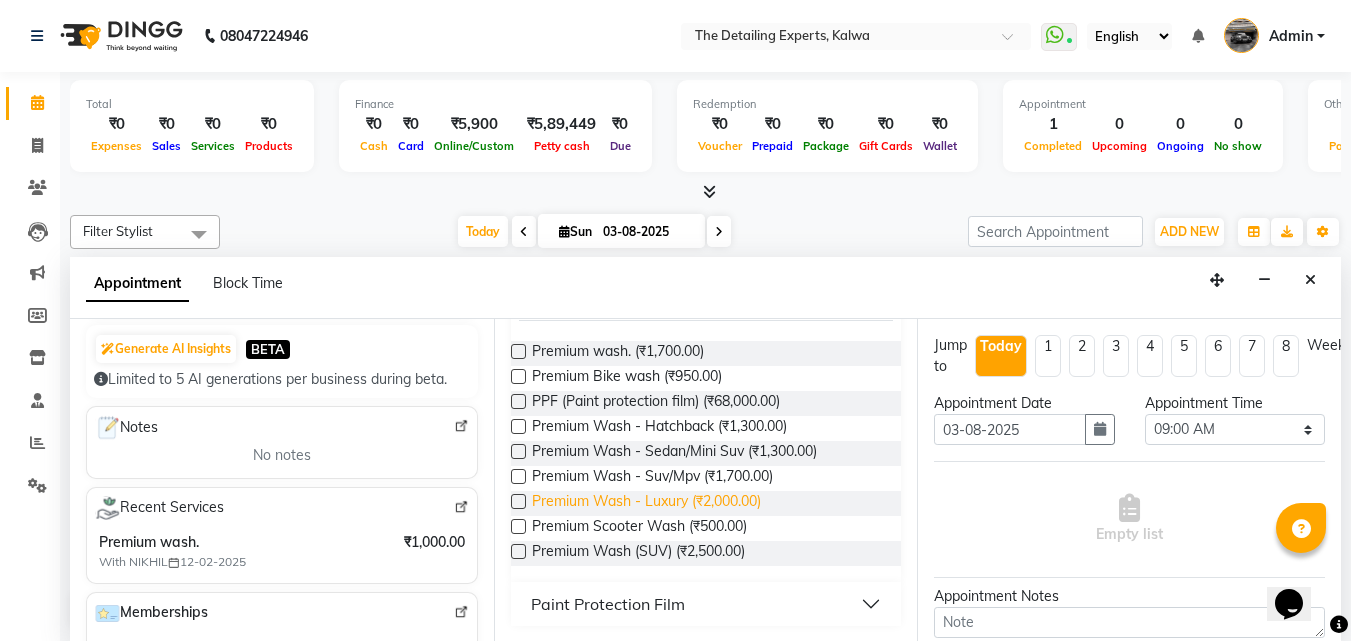 click on "Premium Wash - Luxury (₹2,000.00)" at bounding box center (646, 503) 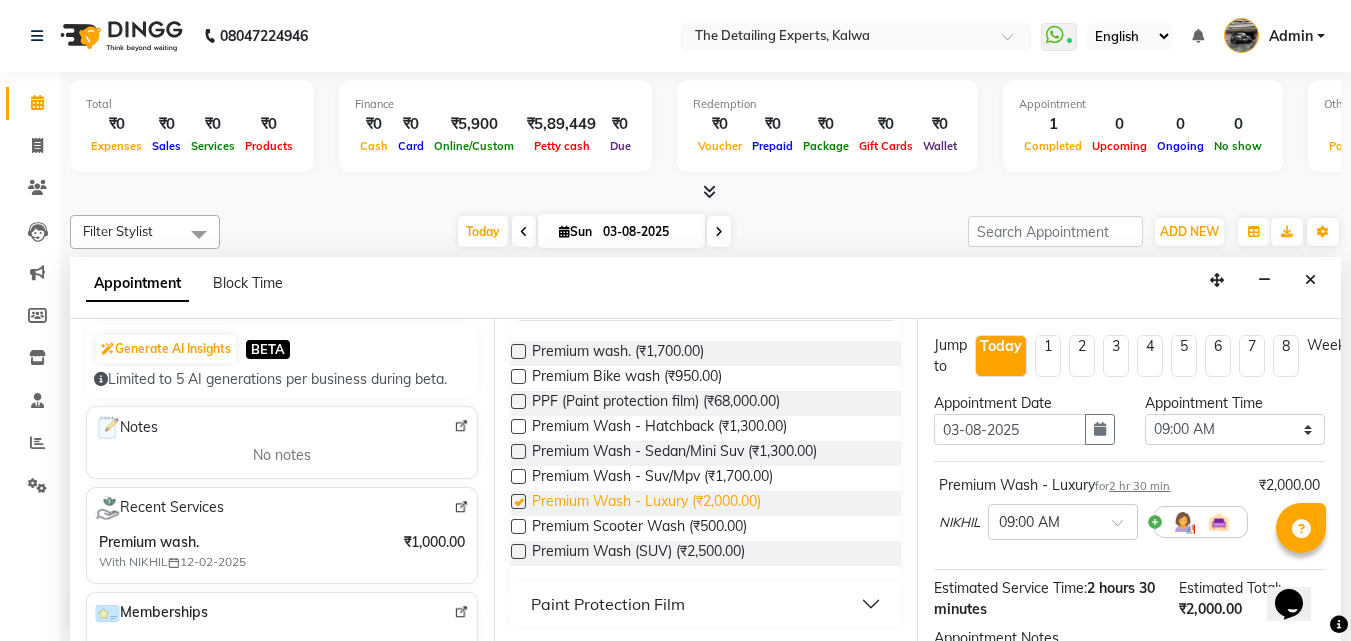 checkbox on "false" 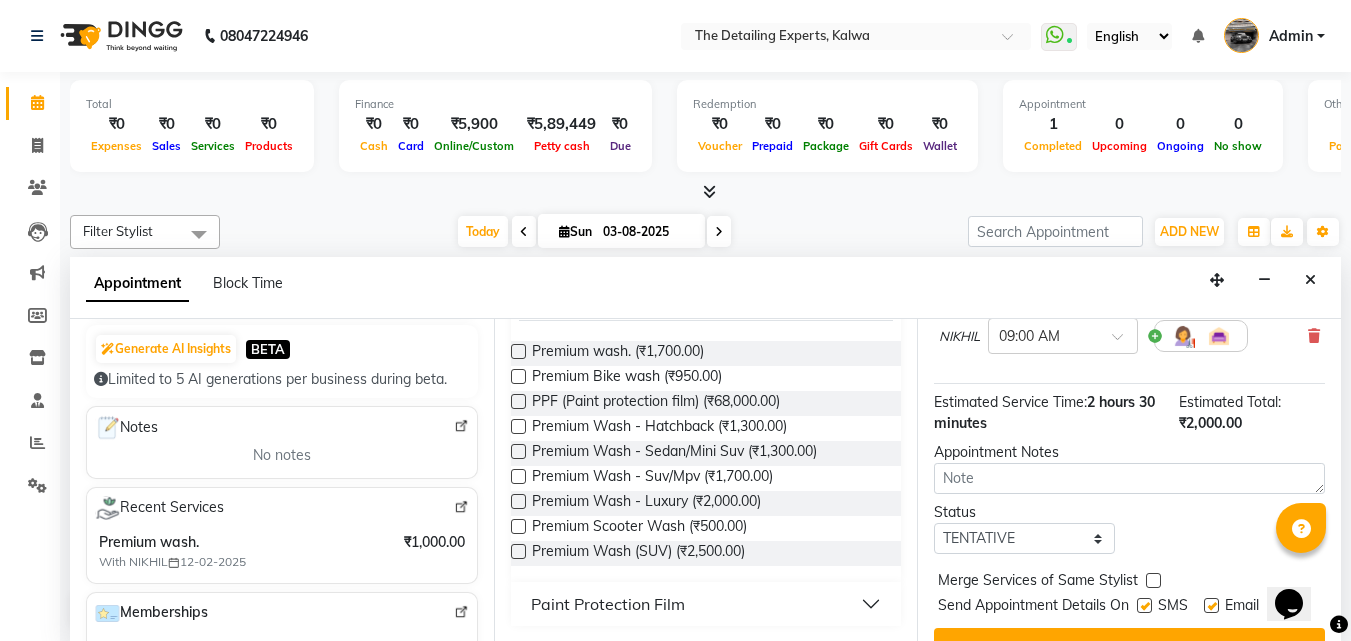 scroll, scrollTop: 200, scrollLeft: 0, axis: vertical 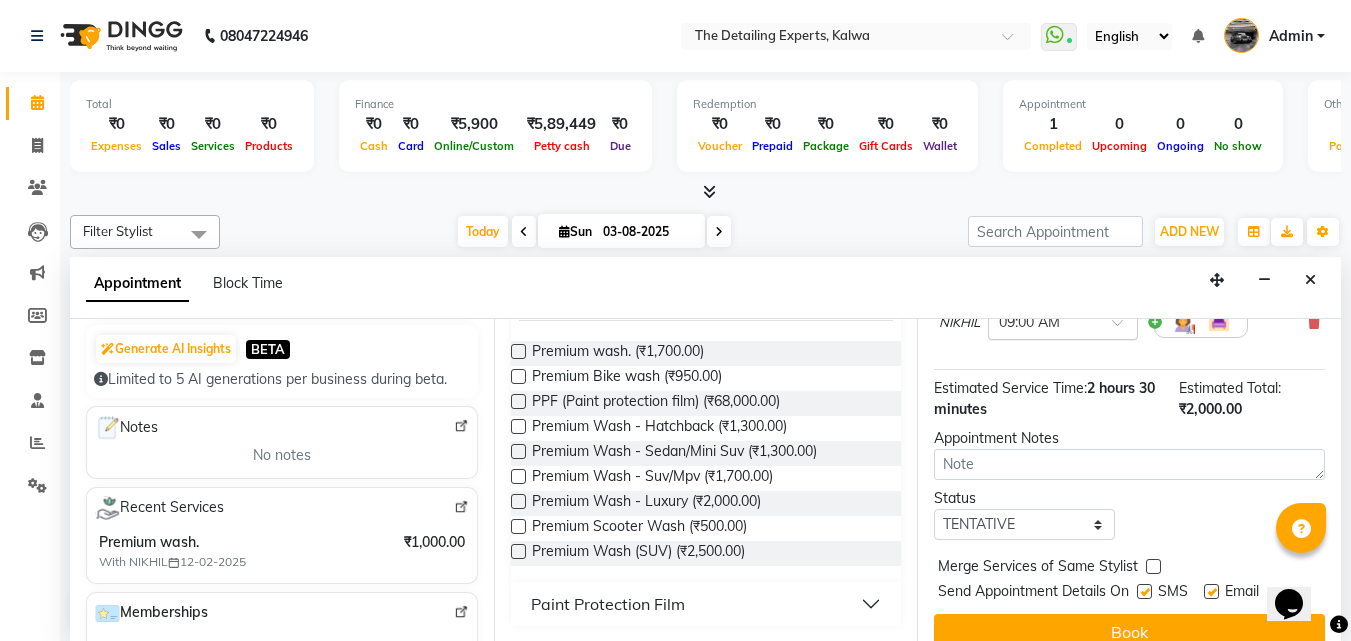 click at bounding box center [1124, 328] 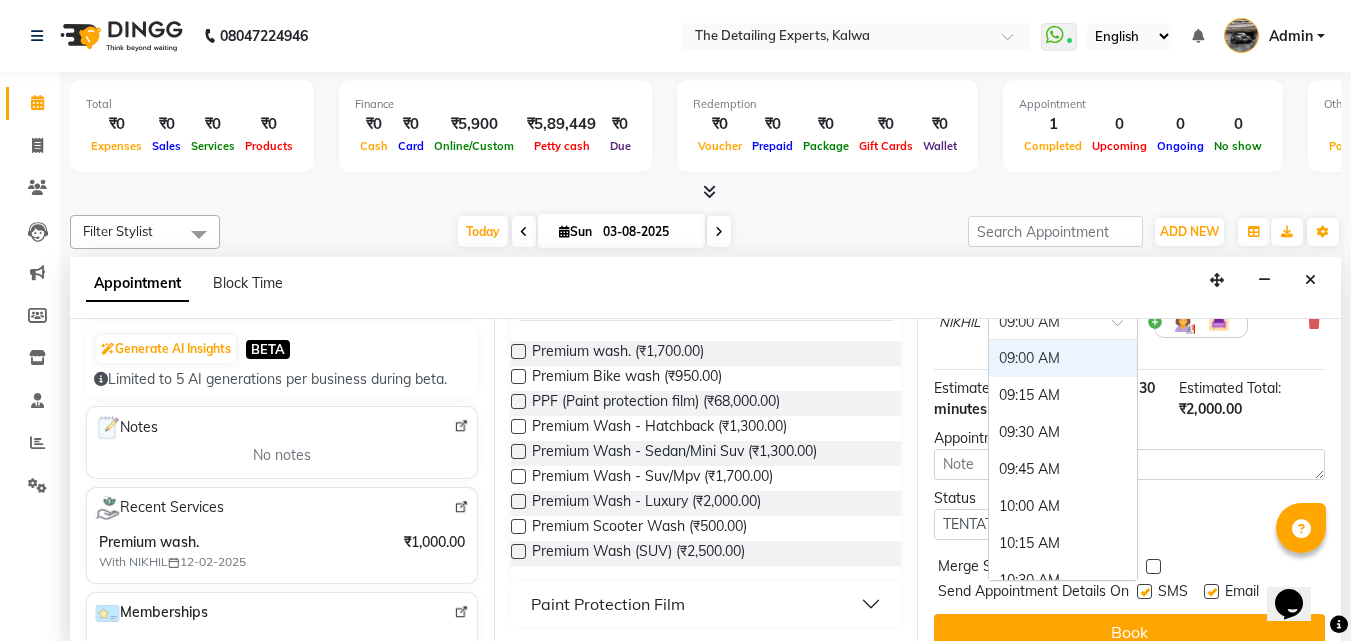 scroll, scrollTop: 191, scrollLeft: 0, axis: vertical 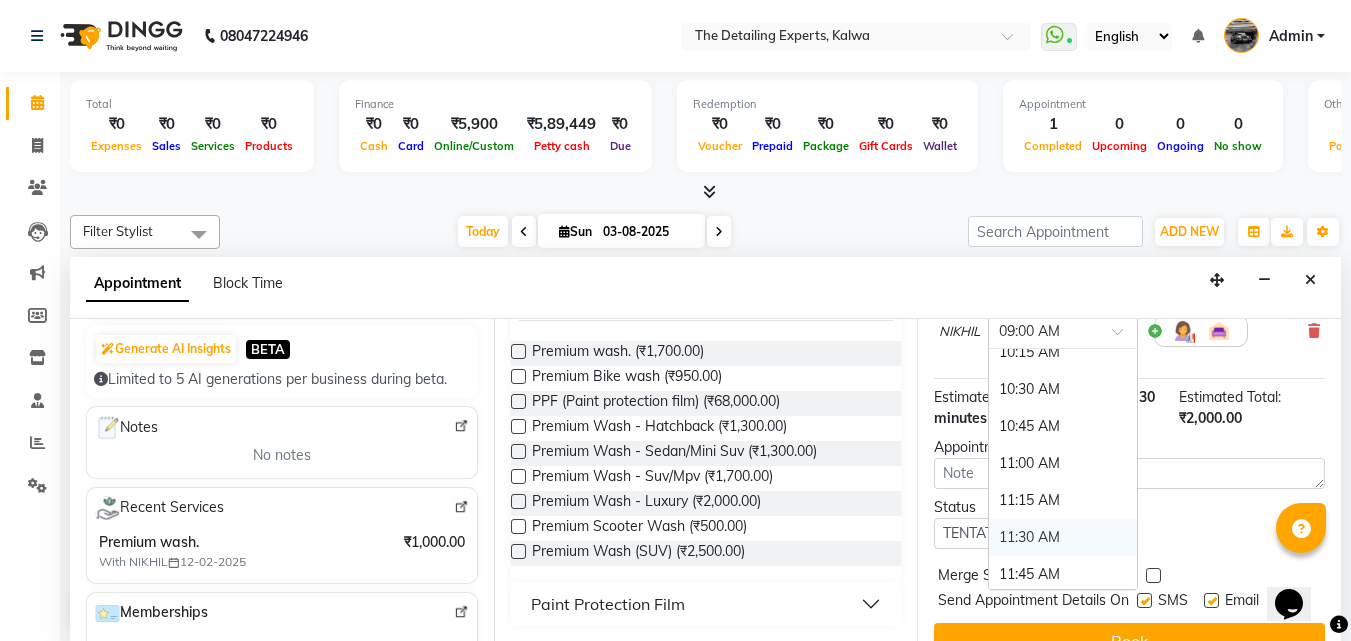 click on "11:30 AM" at bounding box center (1063, 537) 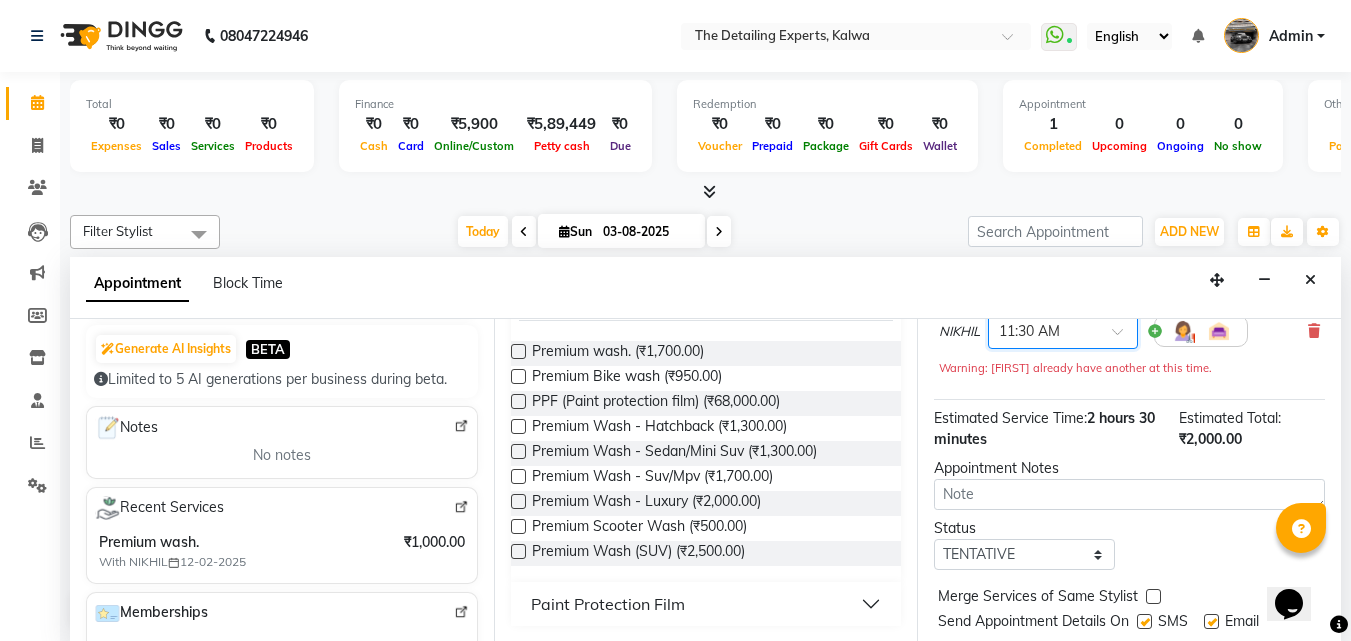 scroll, scrollTop: 260, scrollLeft: 0, axis: vertical 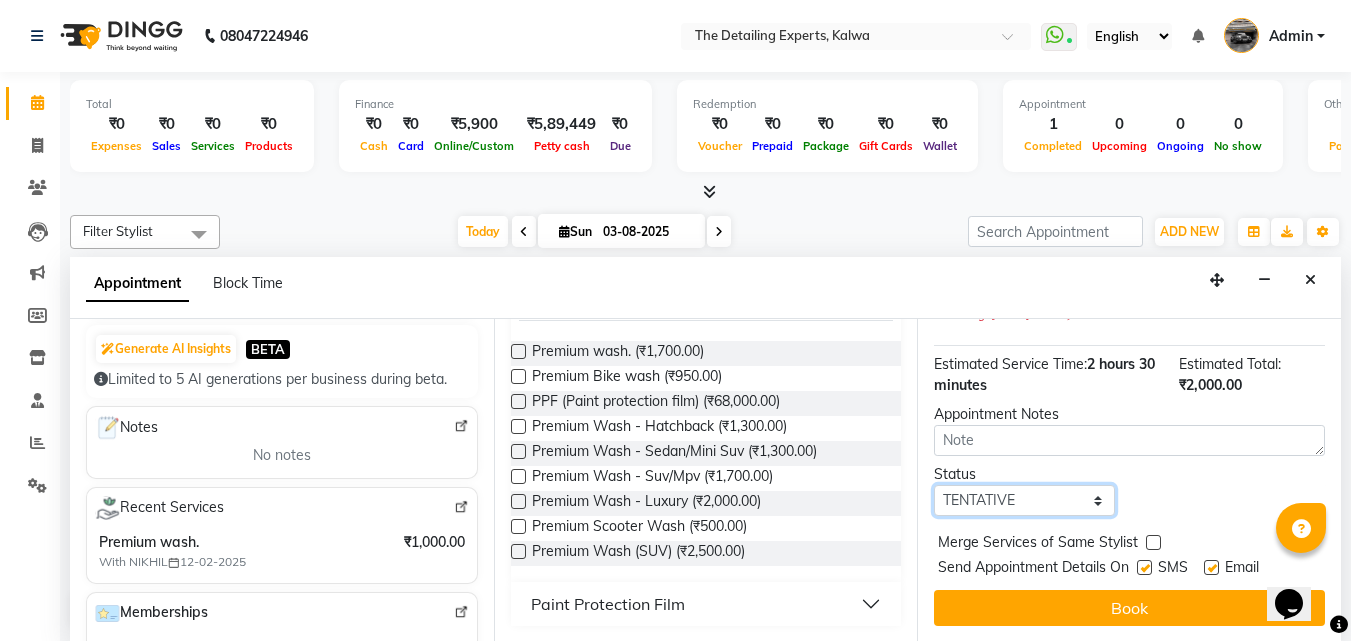 click on "Select TENTATIVE CONFIRM CHECK-IN UPCOMING" at bounding box center [1024, 500] 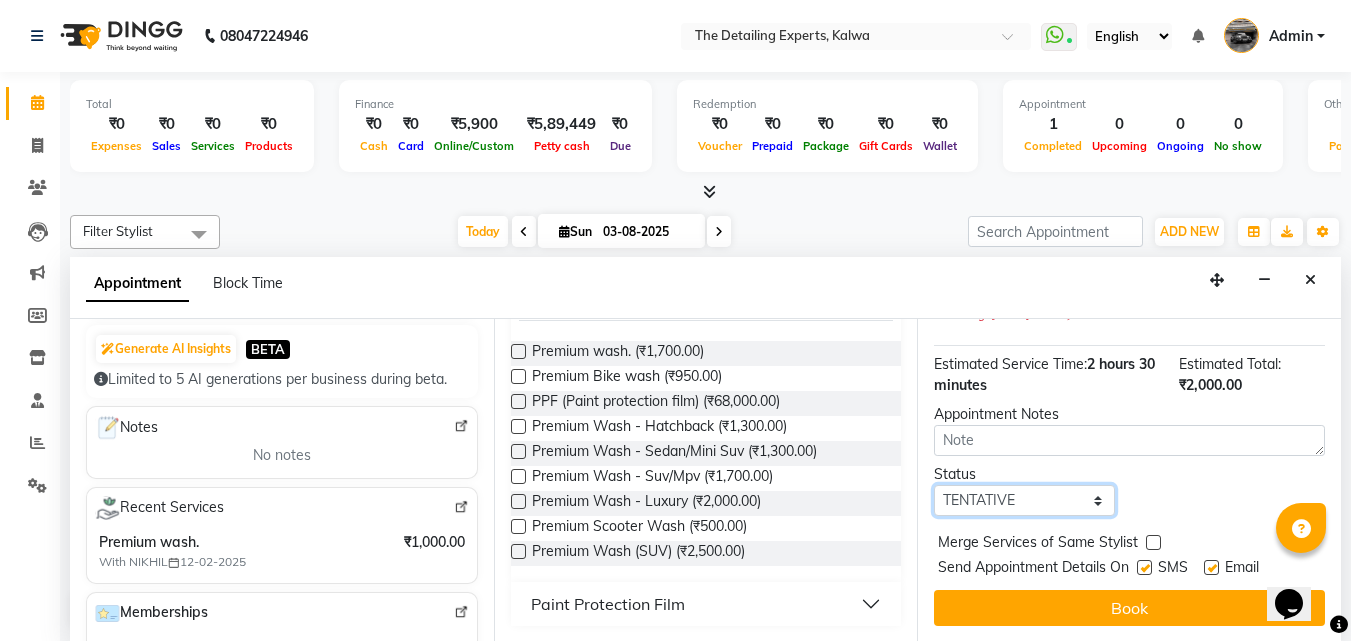 select on "check-in" 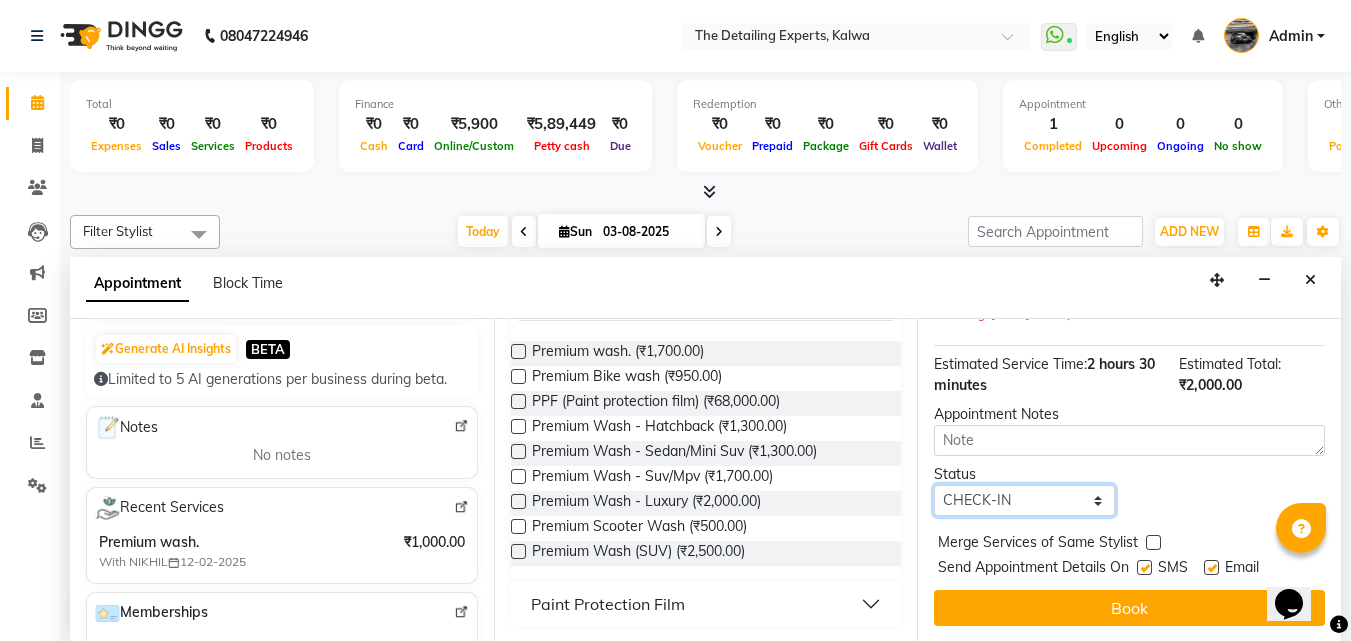 click on "Select TENTATIVE CONFIRM CHECK-IN UPCOMING" at bounding box center (1024, 500) 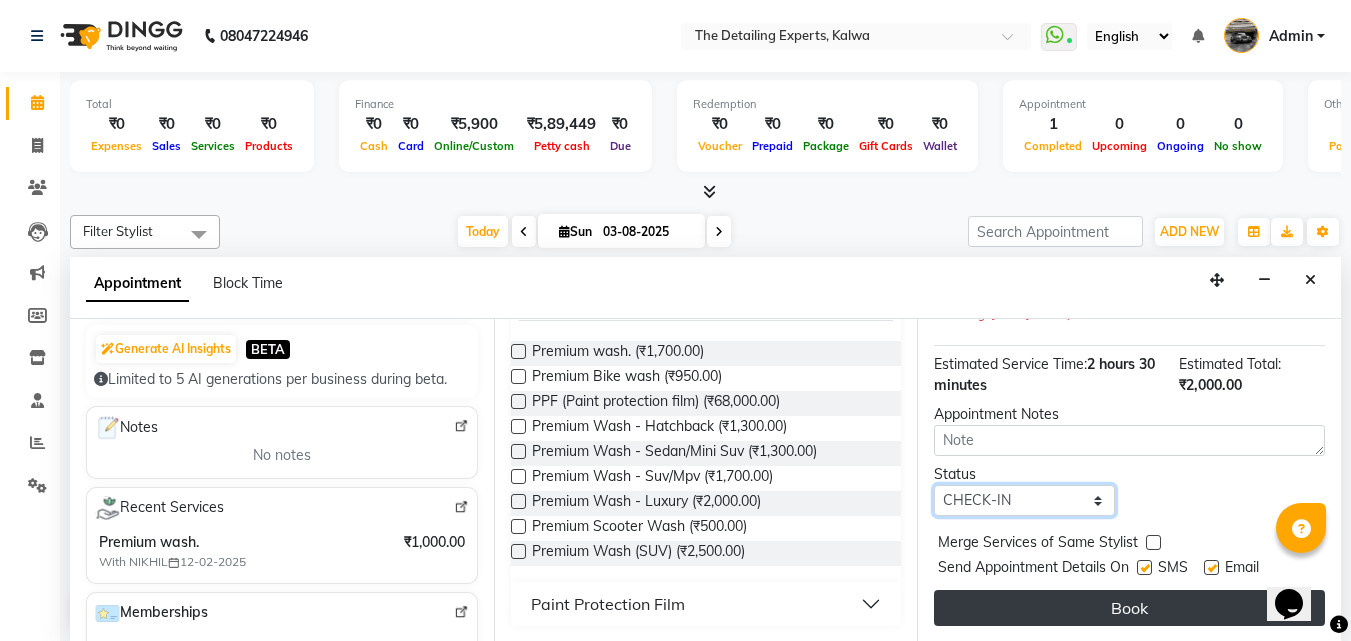 scroll, scrollTop: 1, scrollLeft: 0, axis: vertical 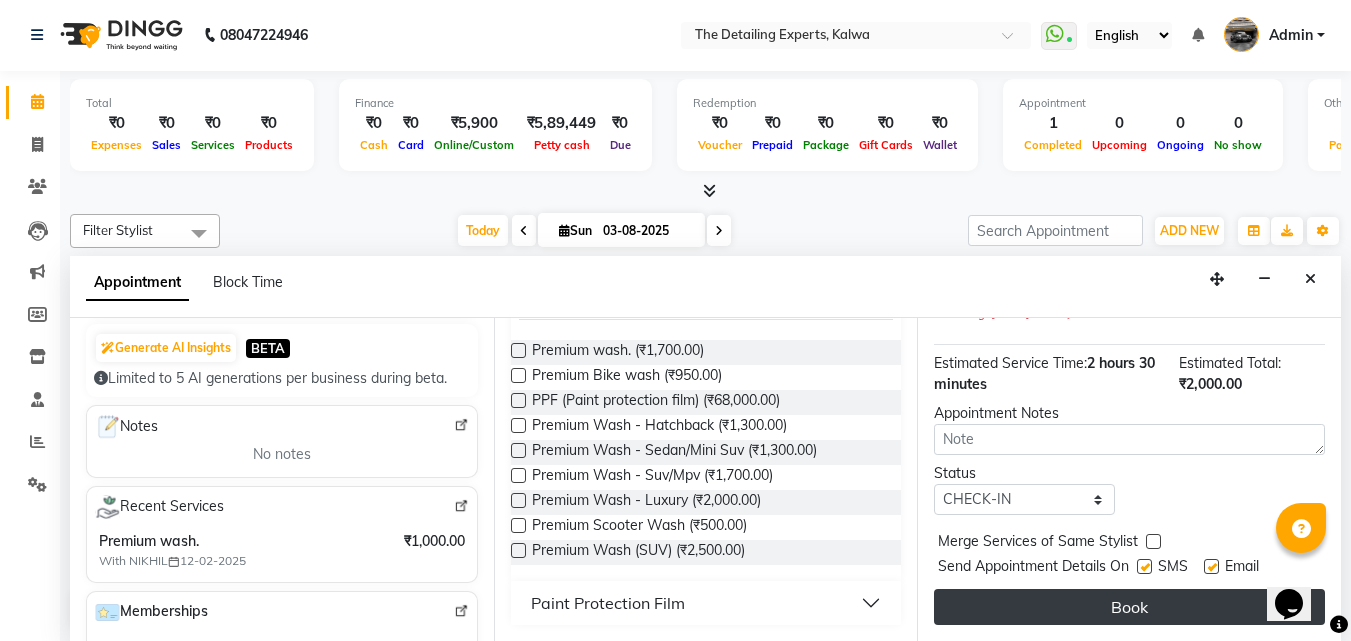 click on "Book" at bounding box center [1129, 607] 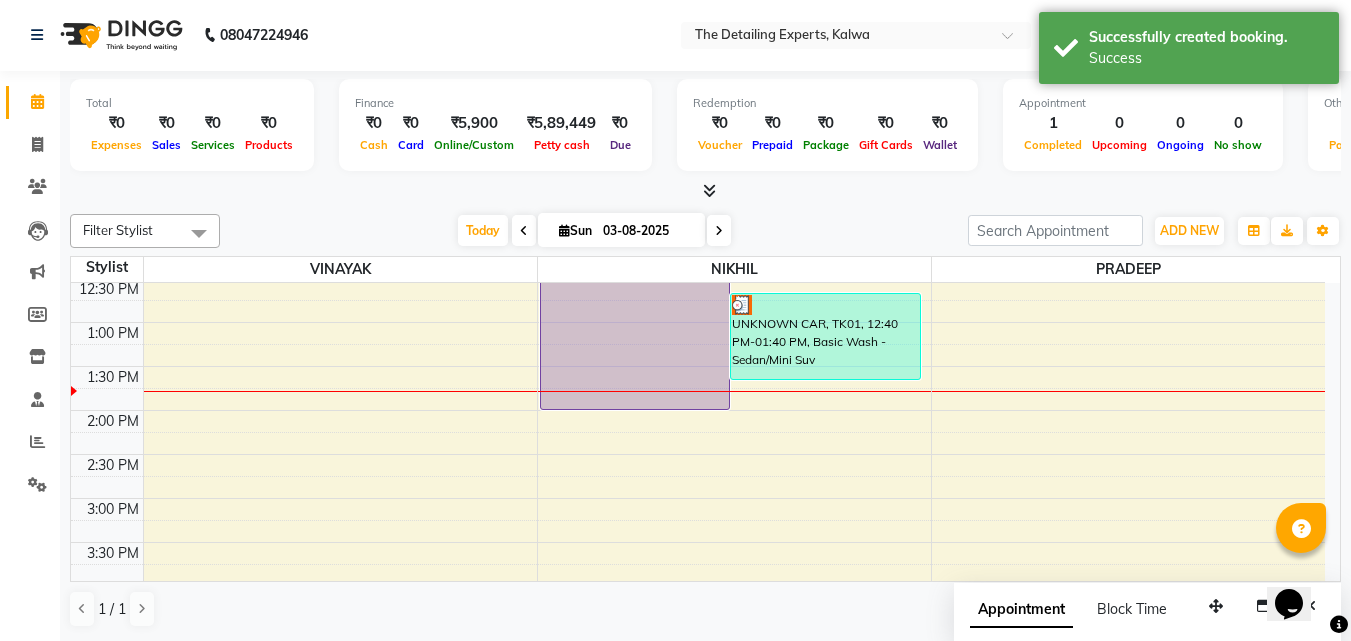 scroll, scrollTop: 0, scrollLeft: 0, axis: both 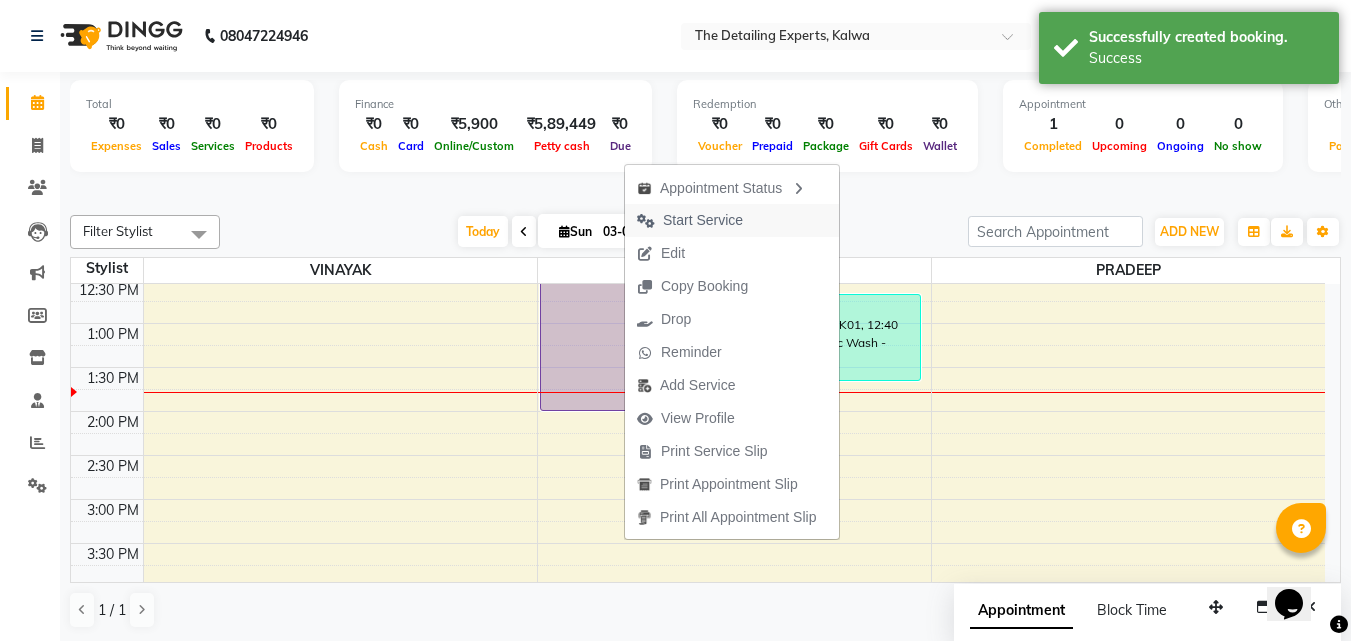 click on "Start Service" at bounding box center (690, 220) 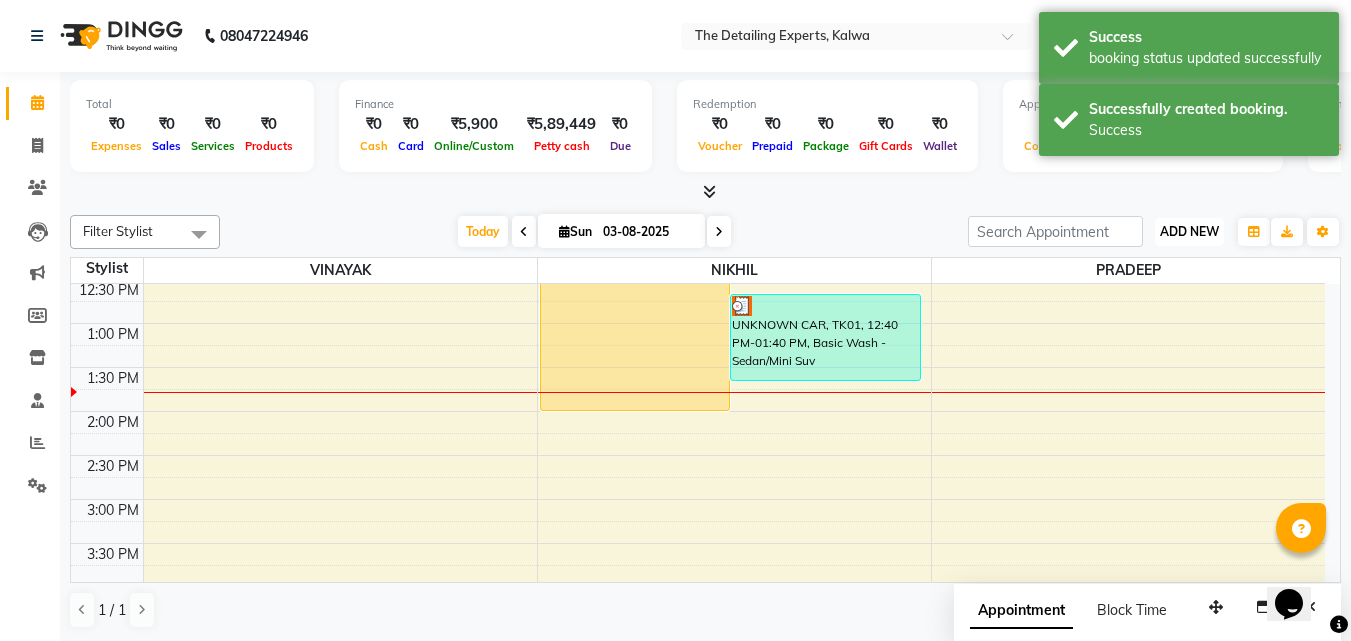 click on "ADD NEW Toggle Dropdown" at bounding box center (1189, 232) 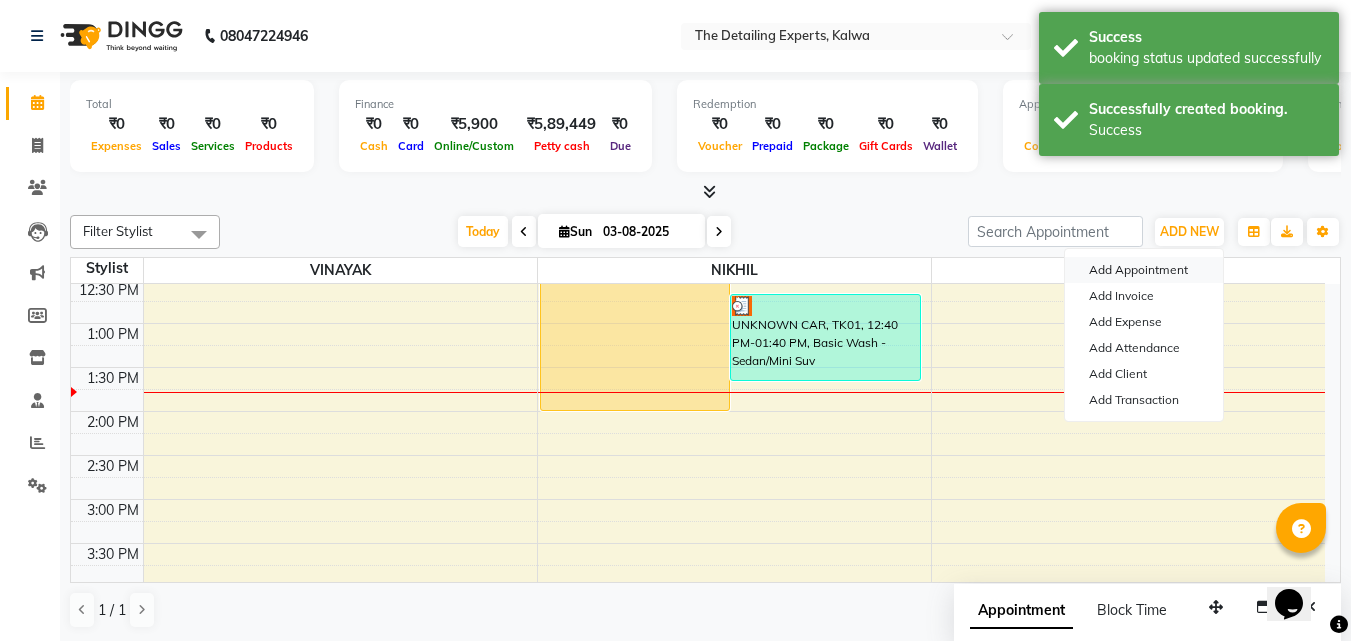 click on "Add Appointment" at bounding box center [1144, 270] 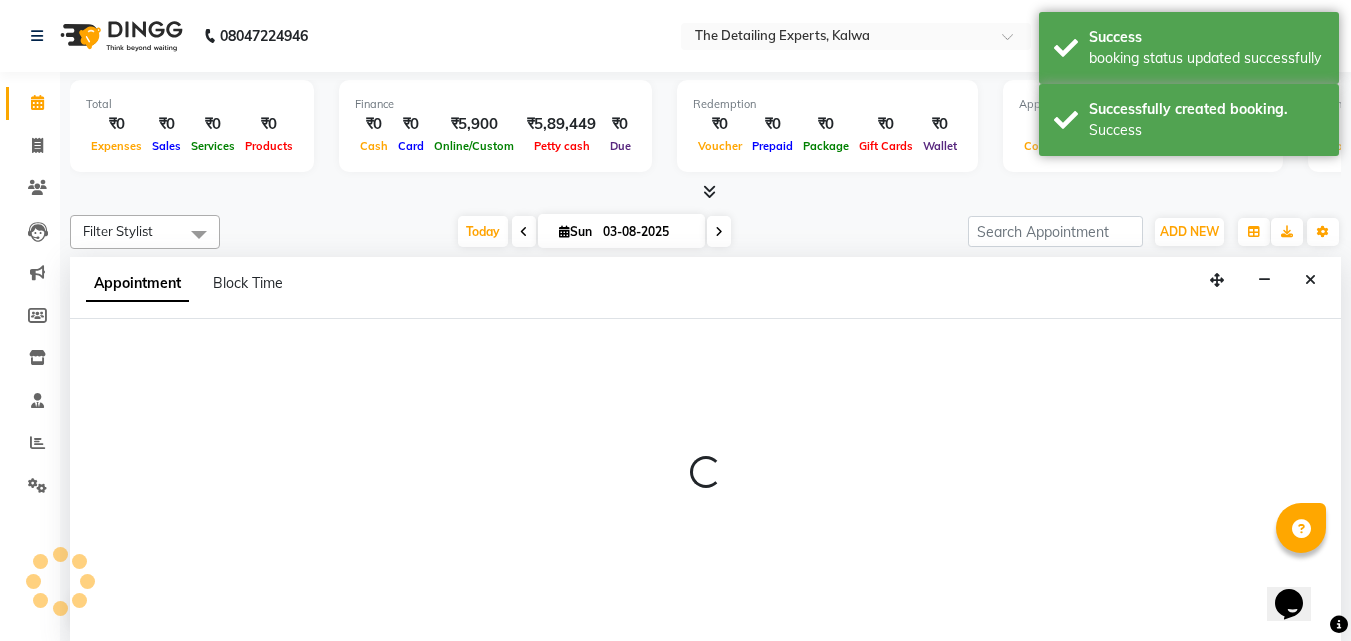 select on "tentative" 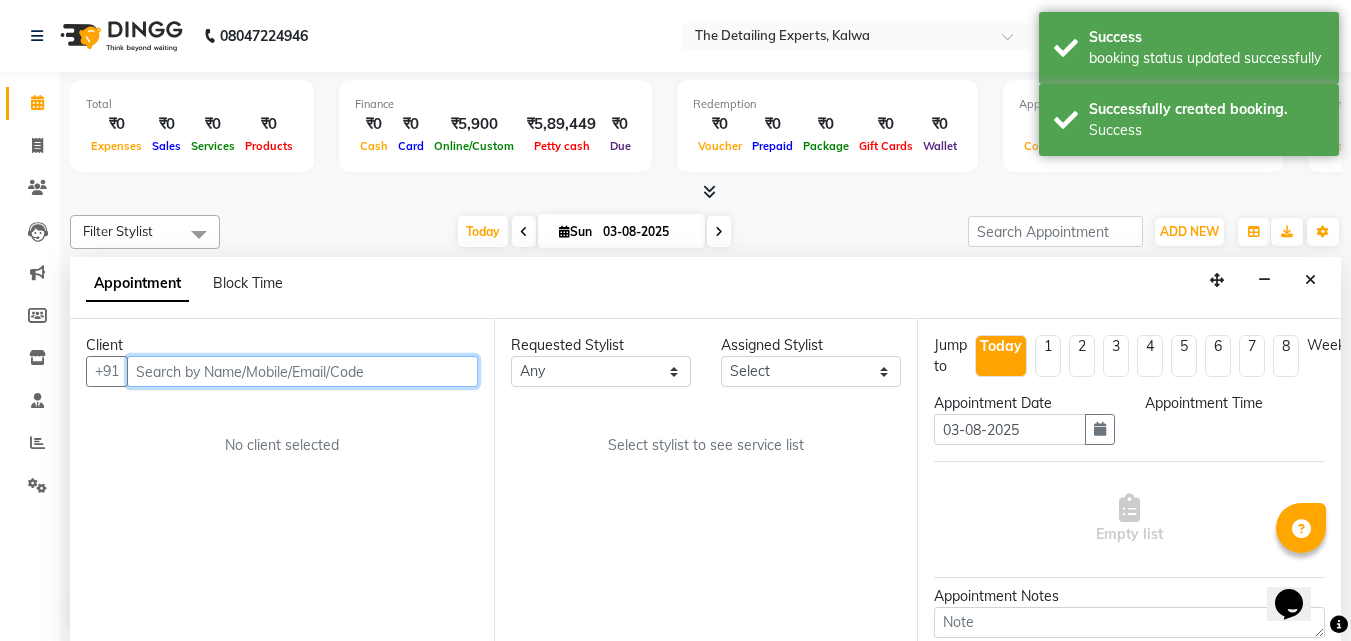 select on "540" 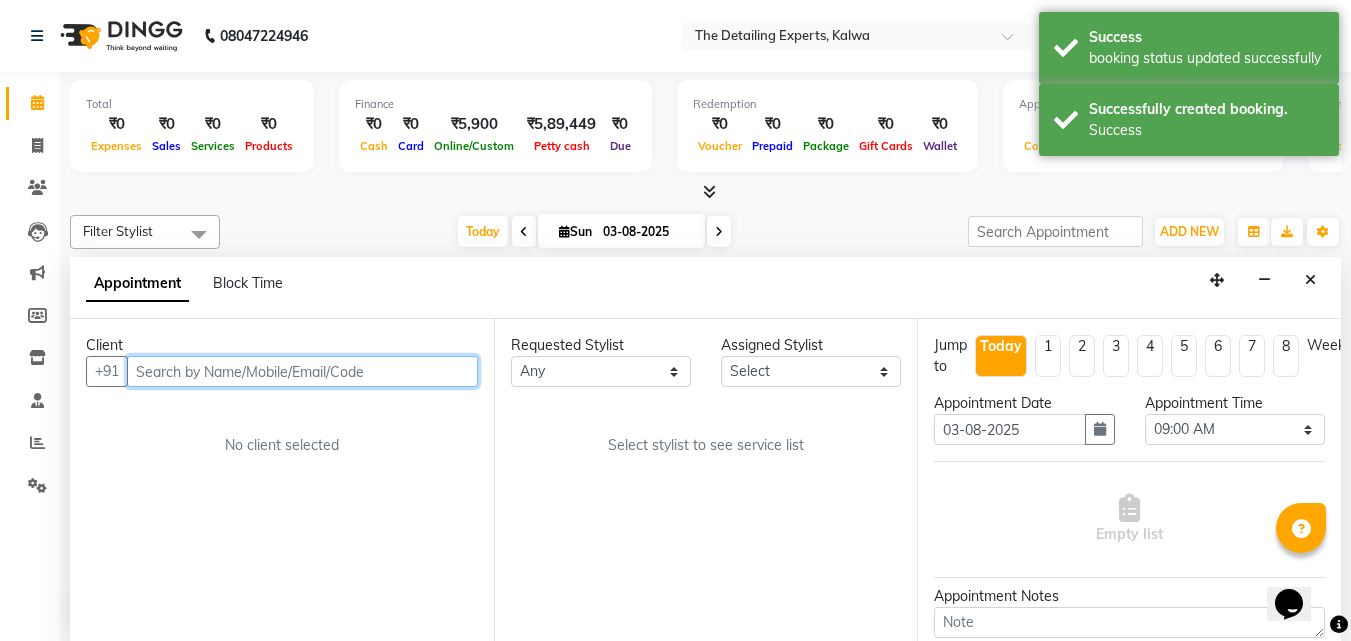 scroll, scrollTop: 1, scrollLeft: 0, axis: vertical 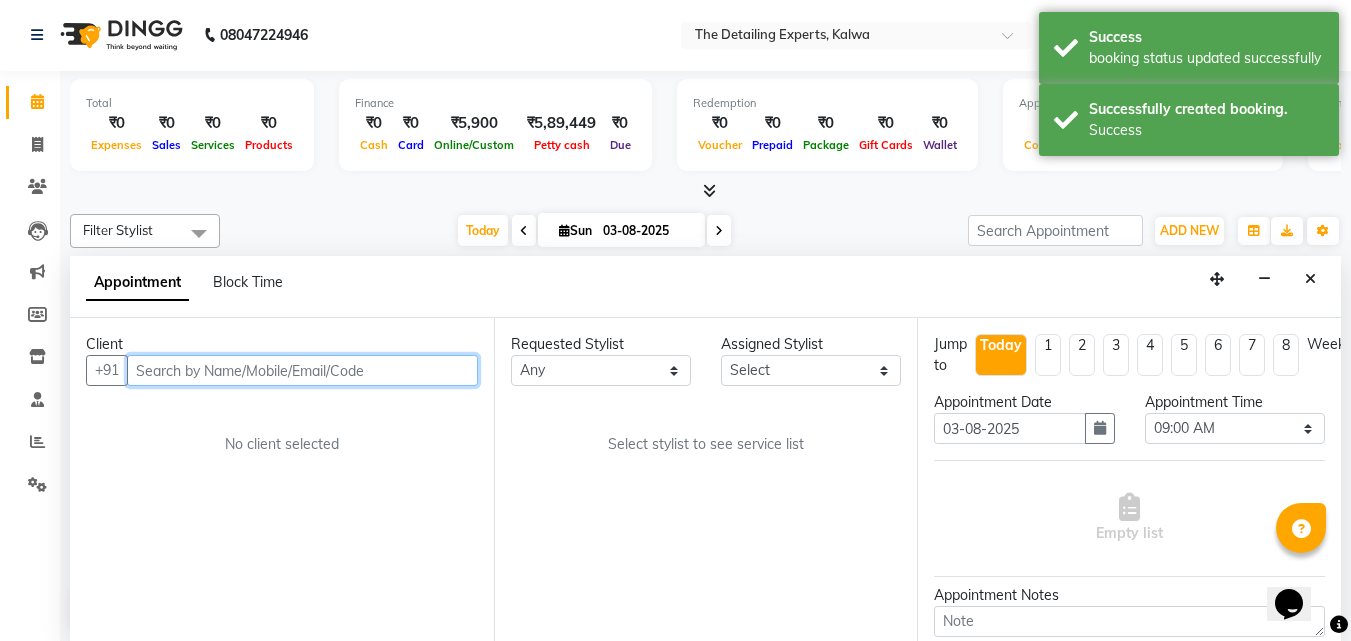 click at bounding box center (302, 370) 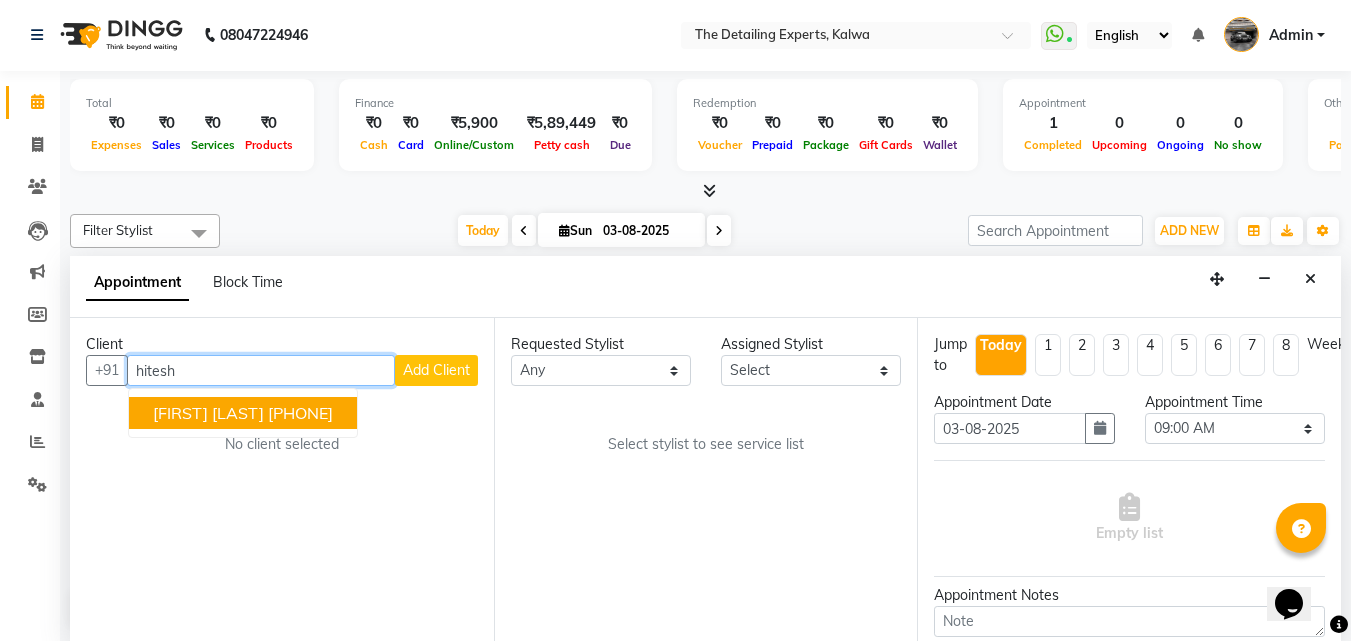click on "[PHONE]" at bounding box center (300, 413) 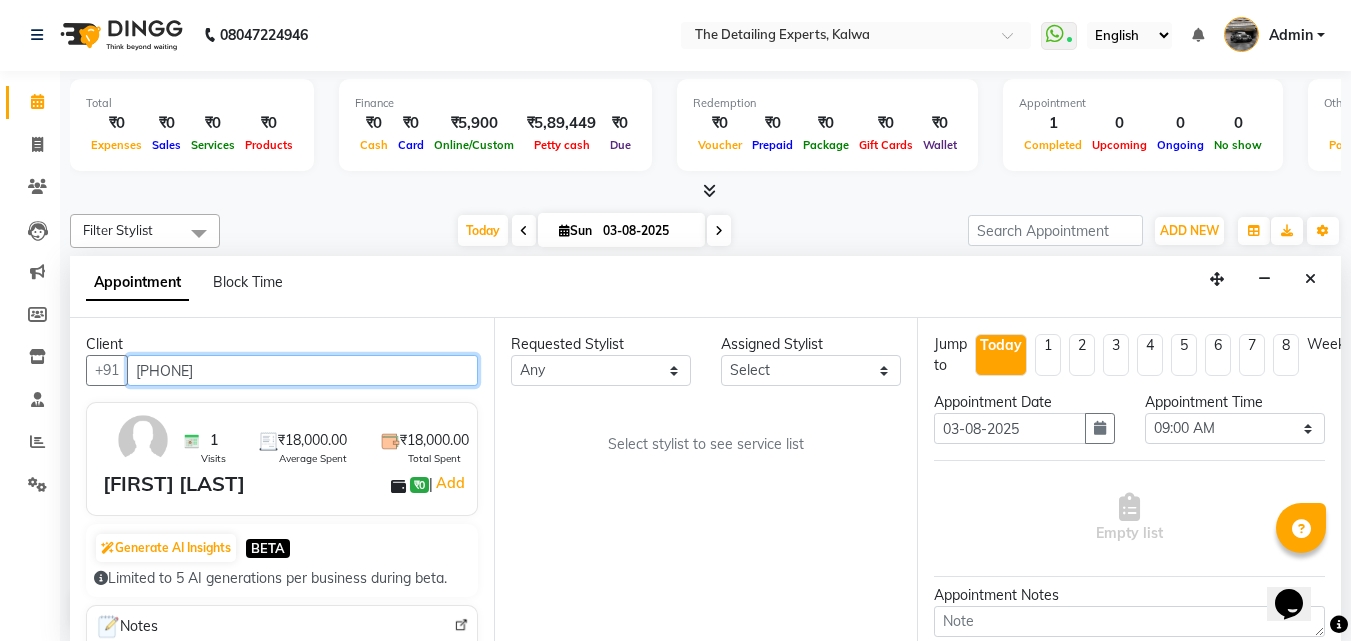 type on "[PHONE]" 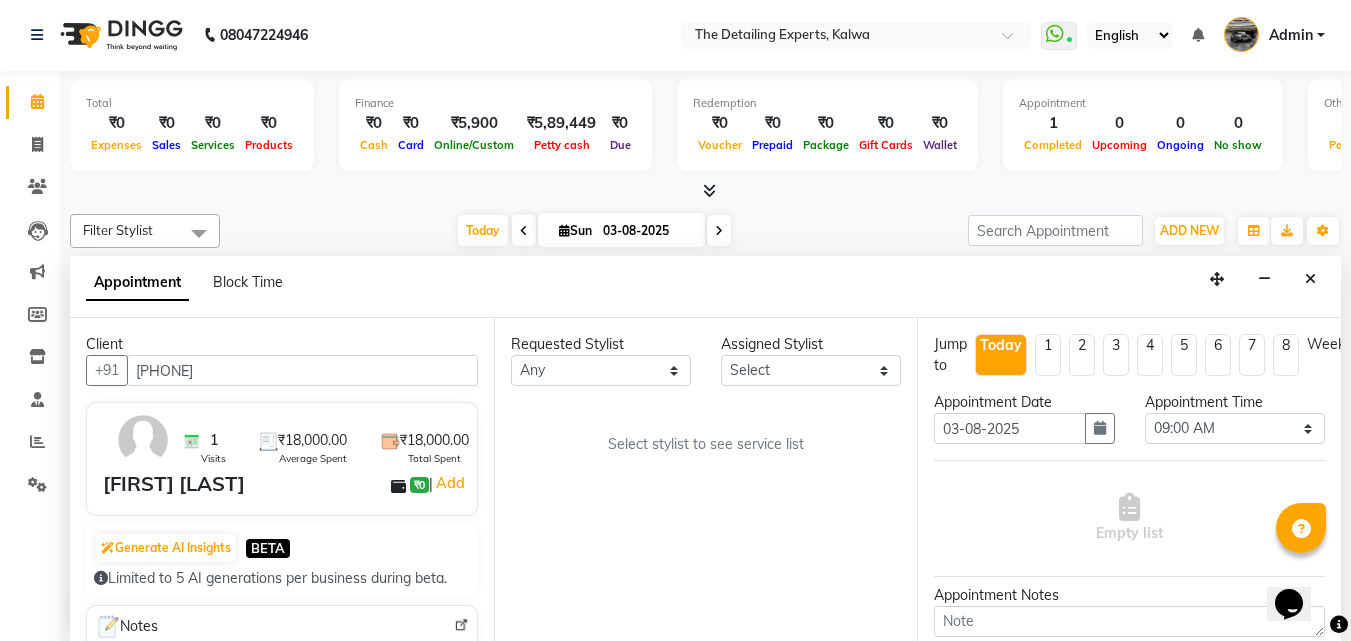 click on "Requested Stylist Any [FIRST]  [FIRST]  [FIRST] Assigned Stylist Select [FIRST]  [FIRST]  [FIRST] Select stylist to see service list" at bounding box center (706, 479) 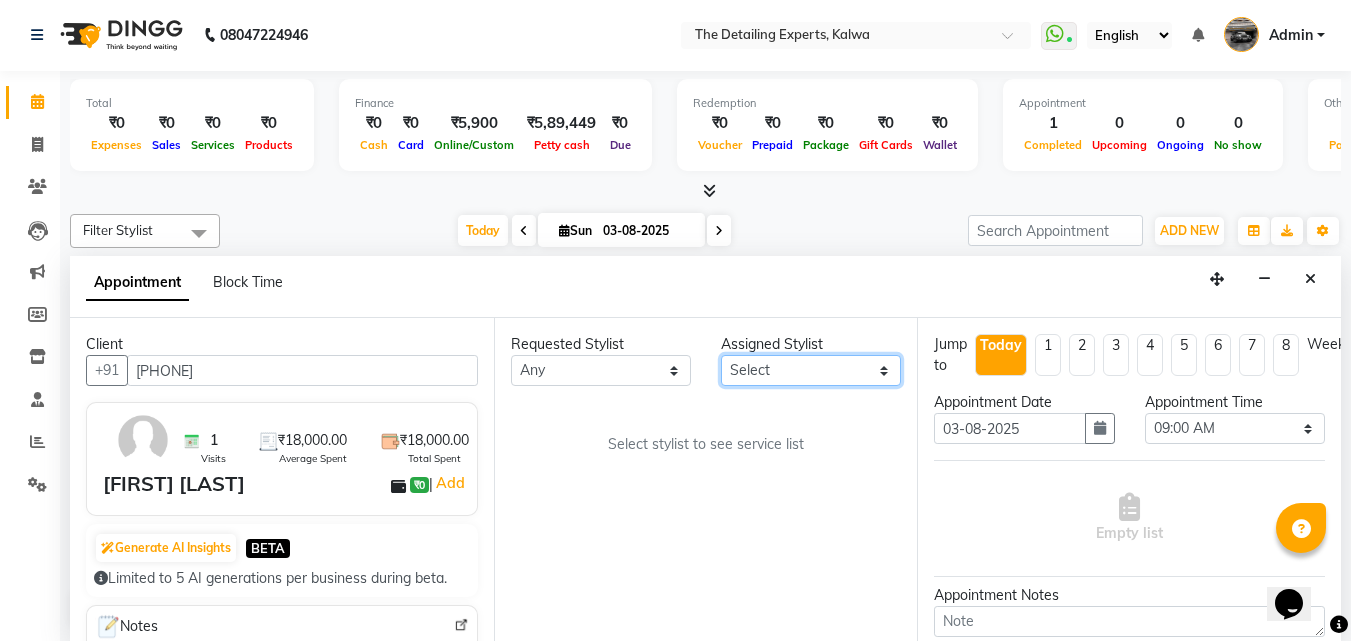 click on "Select [FIRST]  [FIRST]  [FIRST]" at bounding box center [811, 370] 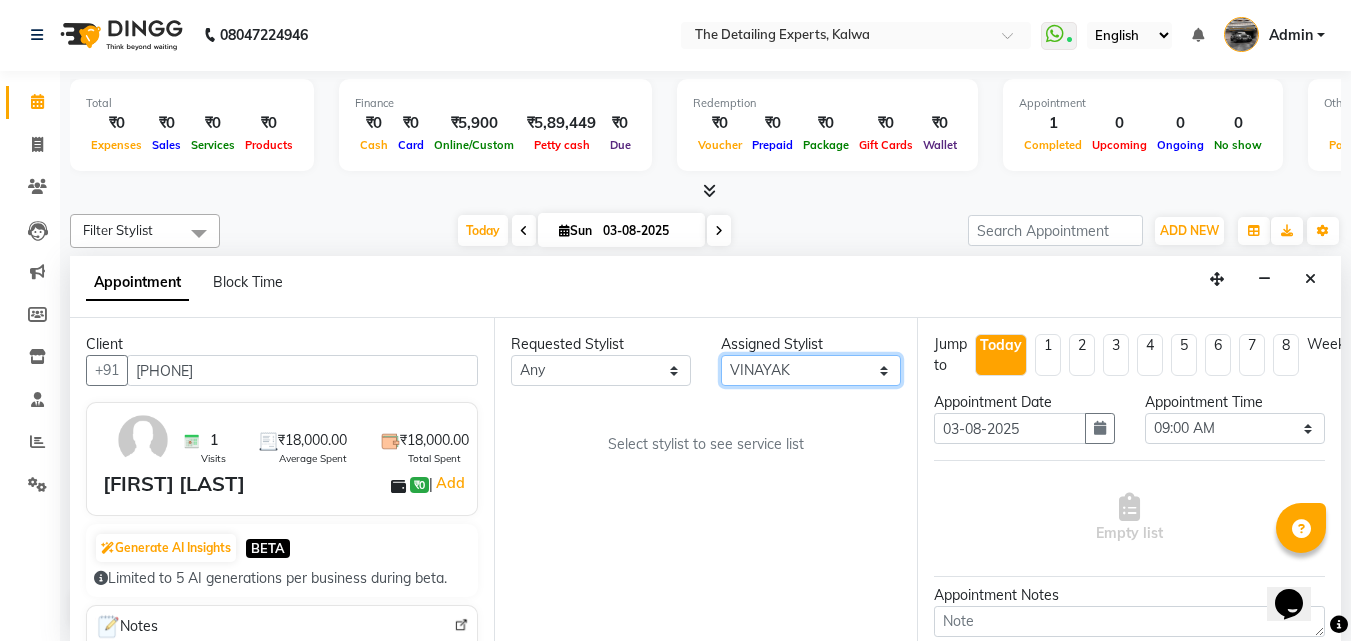 click on "Select [FIRST]  [FIRST]  [FIRST]" at bounding box center (811, 370) 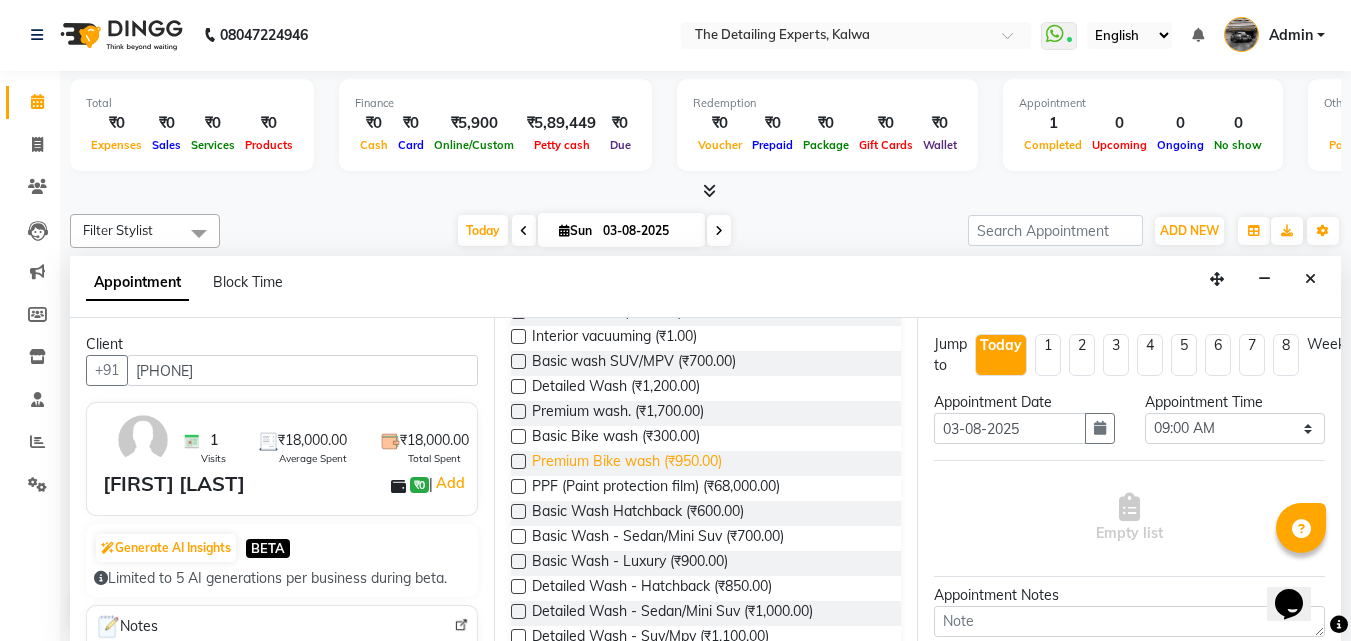 scroll, scrollTop: 0, scrollLeft: 0, axis: both 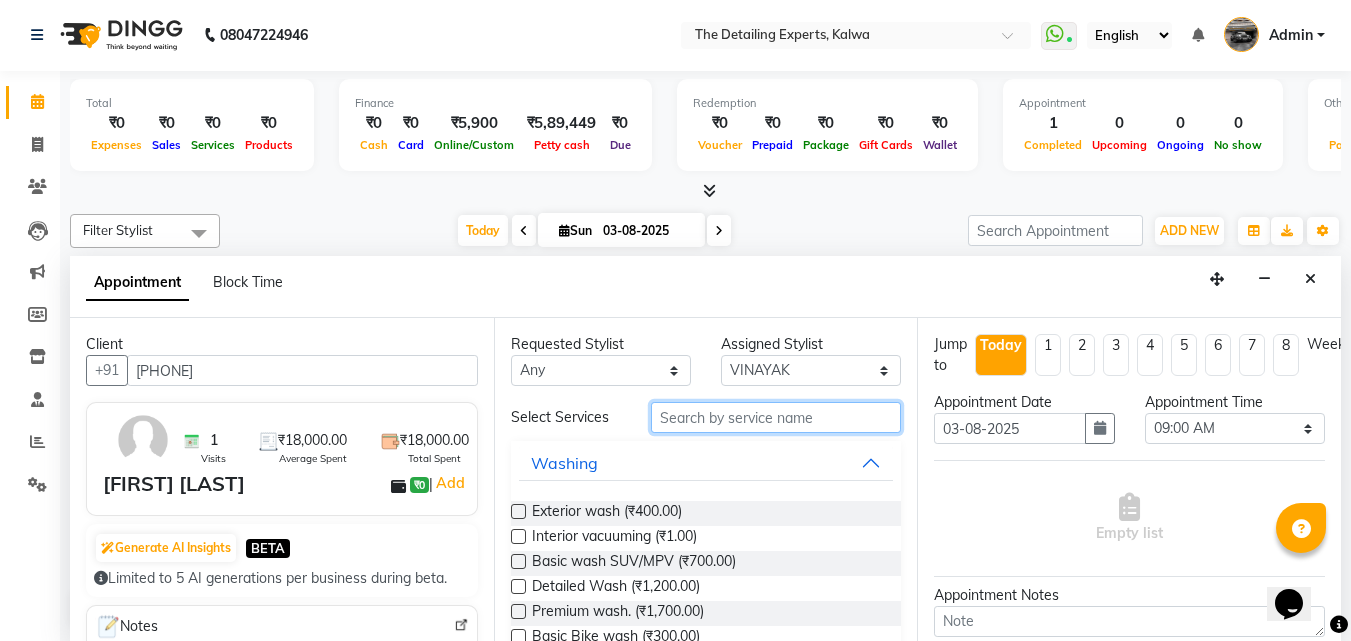 click at bounding box center (776, 417) 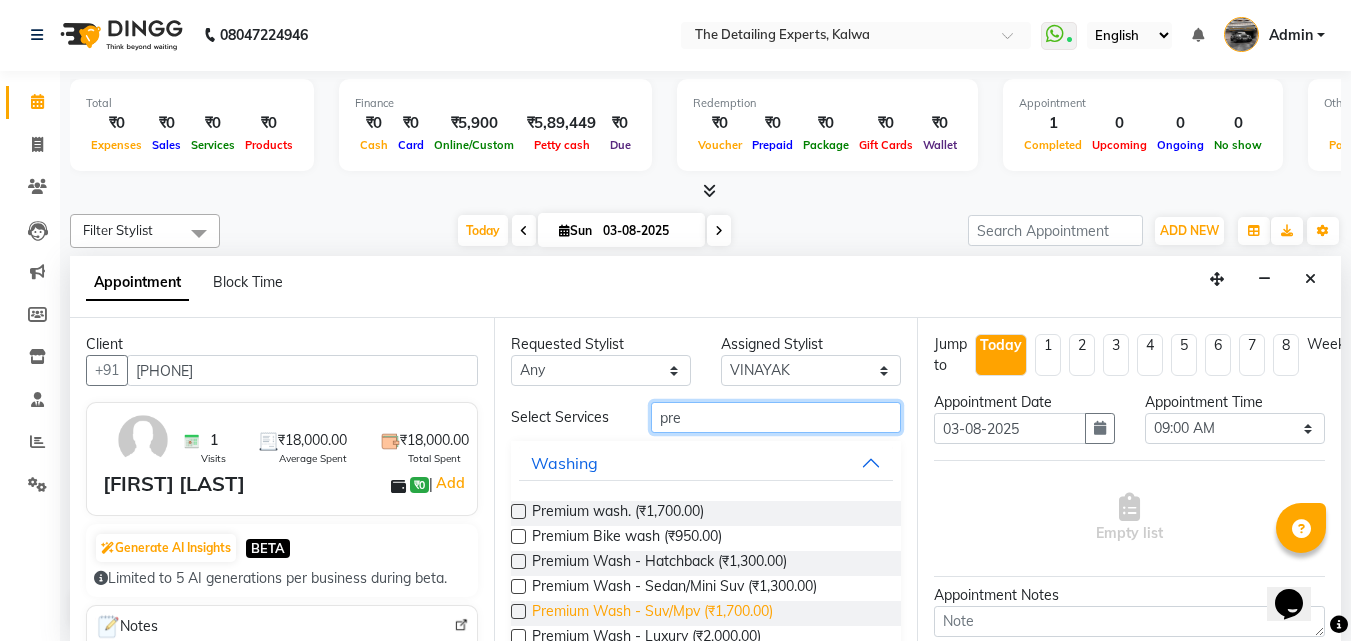 type on "pre" 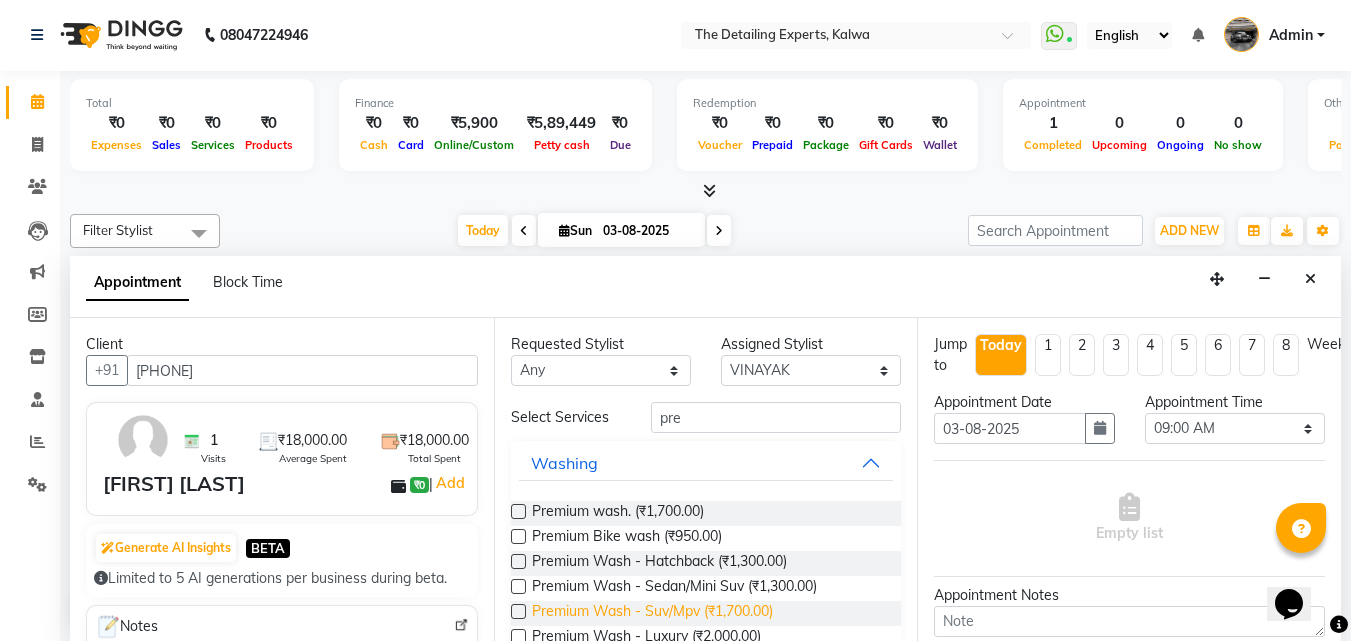 click on "Premium Wash - Suv/Mpv (₹1,700.00)" at bounding box center [652, 613] 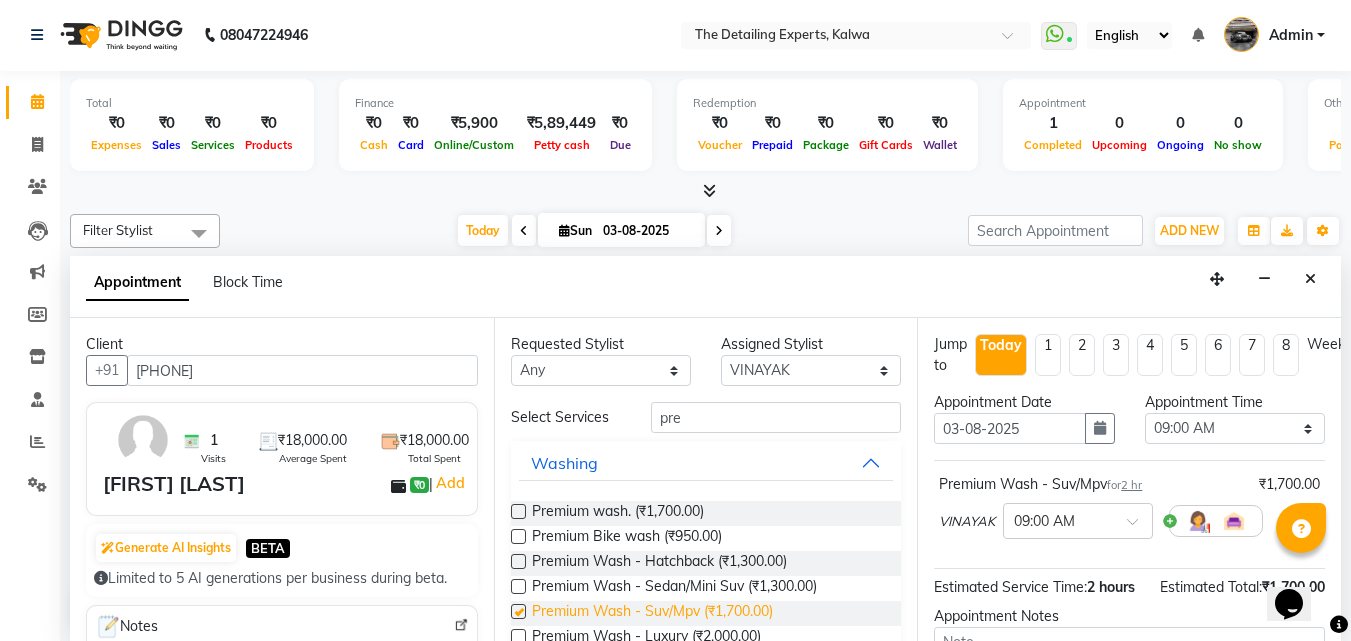 checkbox on "false" 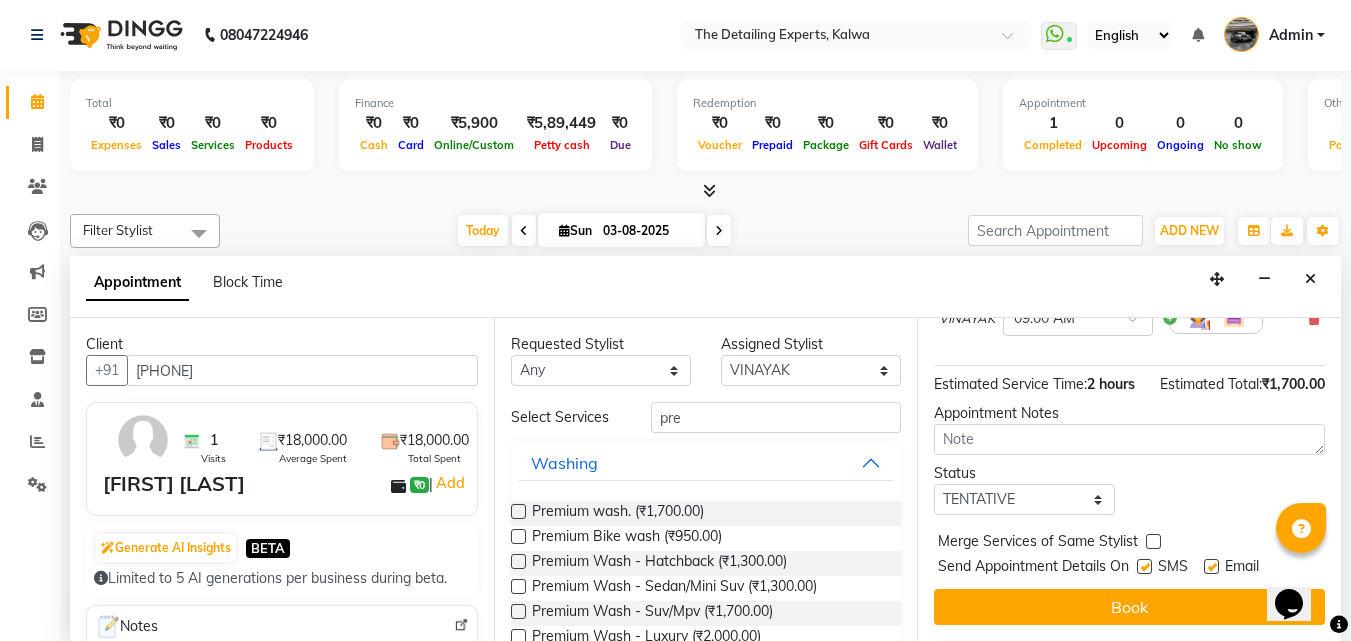 scroll, scrollTop: 139, scrollLeft: 0, axis: vertical 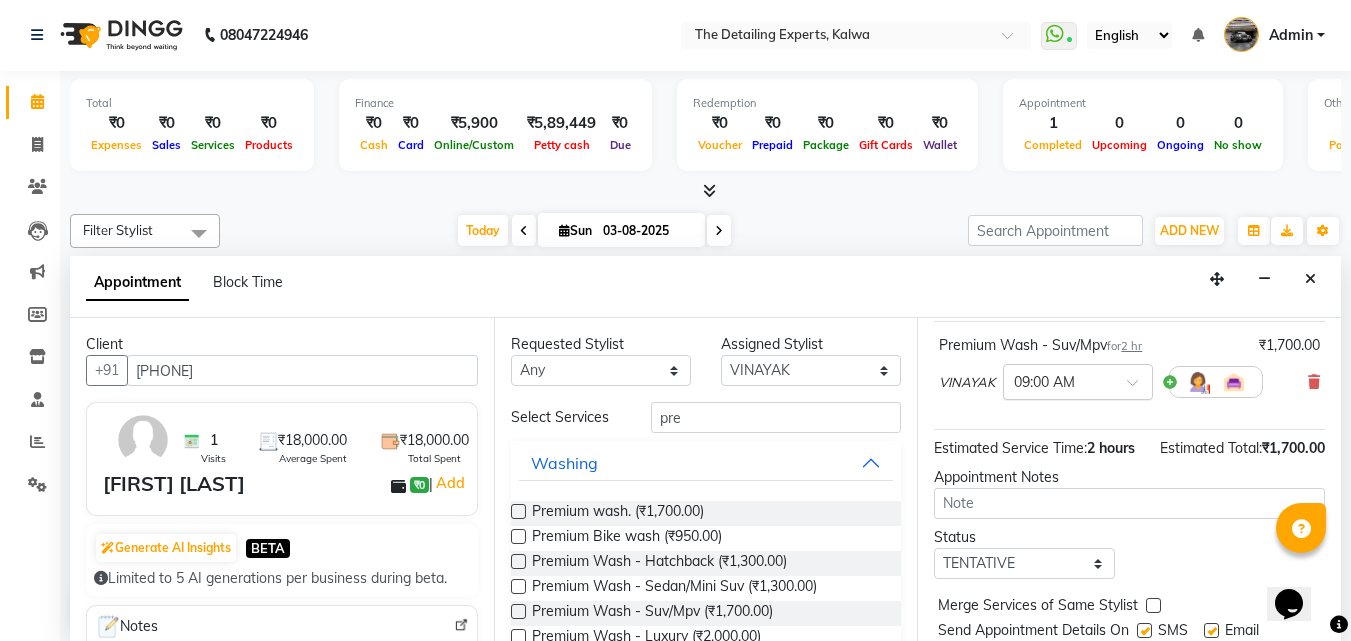 click on "× 09:00 AM" at bounding box center [1078, 382] 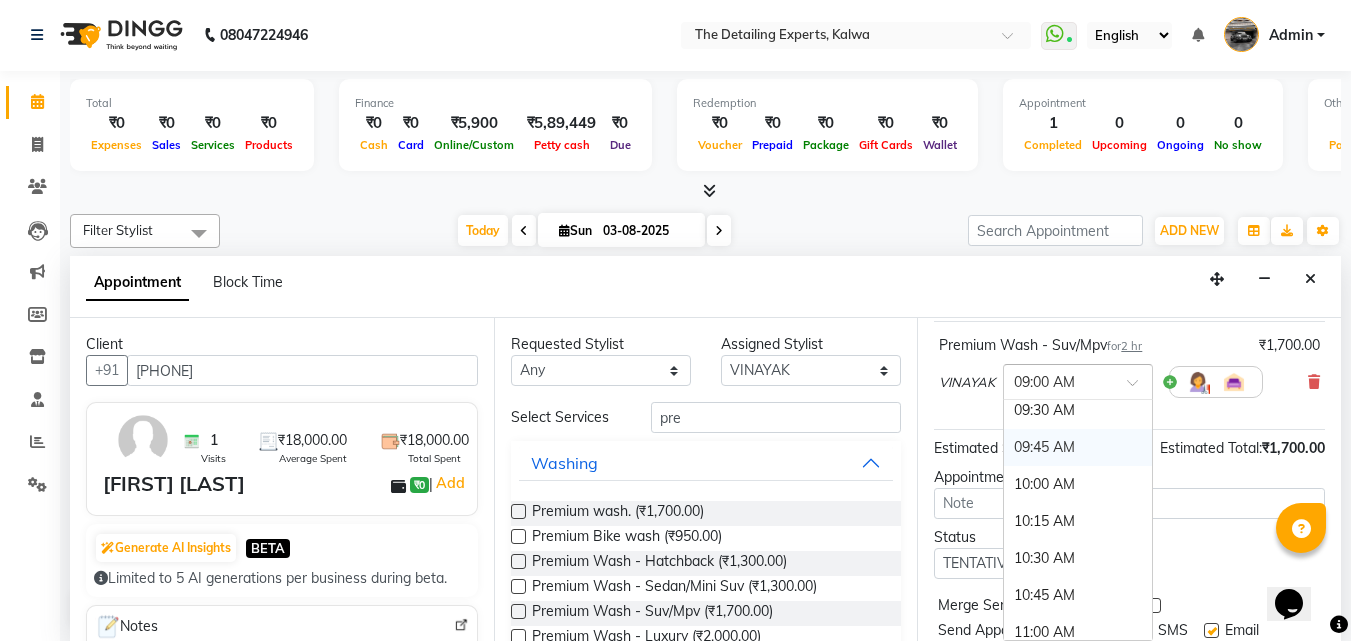 scroll, scrollTop: 200, scrollLeft: 0, axis: vertical 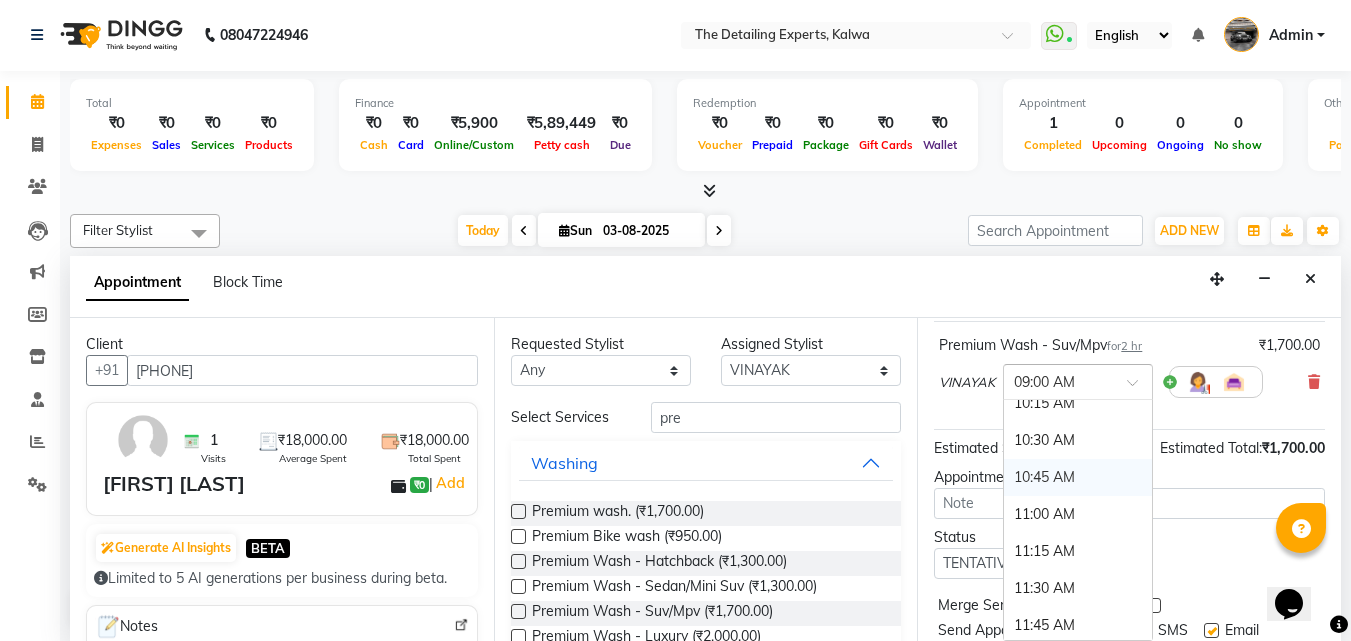 click on "10:45 AM" at bounding box center (1078, 477) 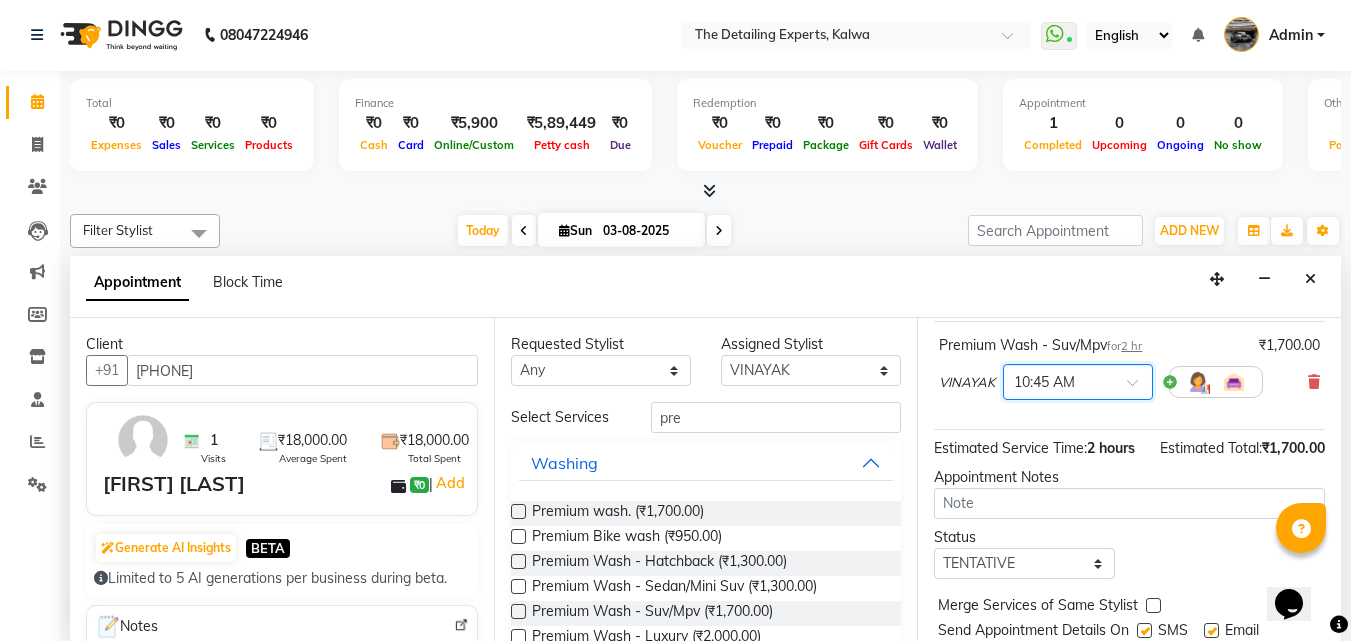 scroll, scrollTop: 239, scrollLeft: 0, axis: vertical 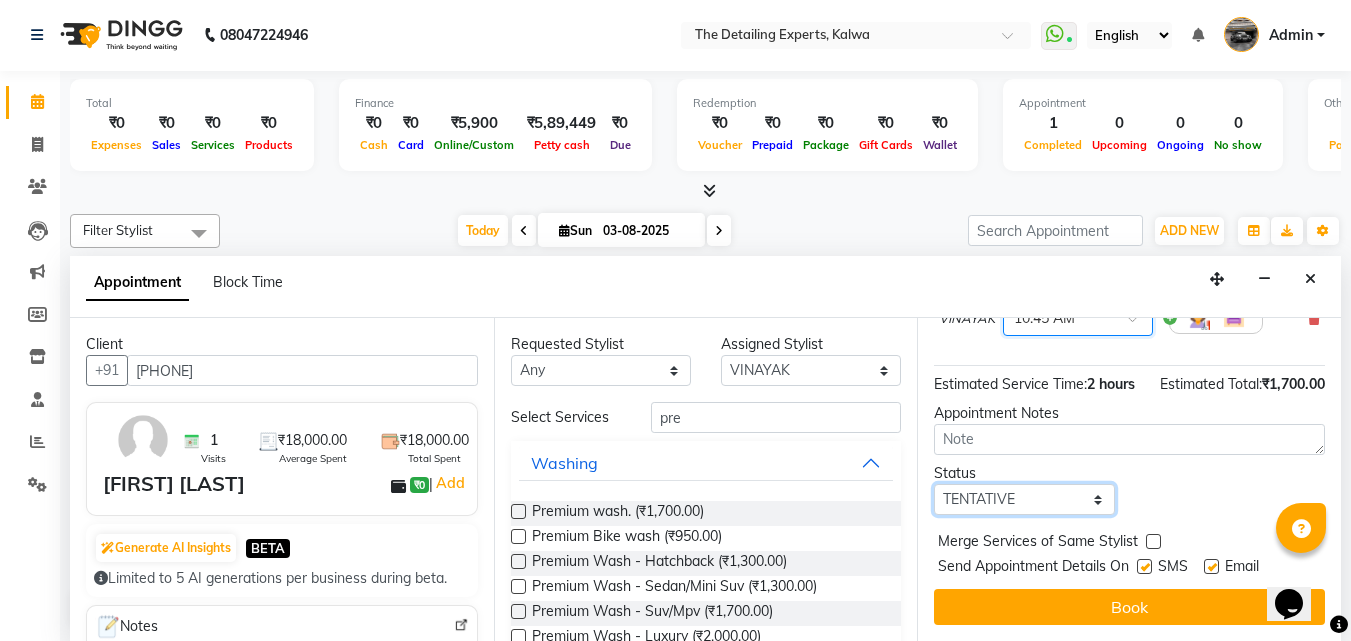 click on "Select TENTATIVE CONFIRM CHECK-IN UPCOMING" at bounding box center (1024, 499) 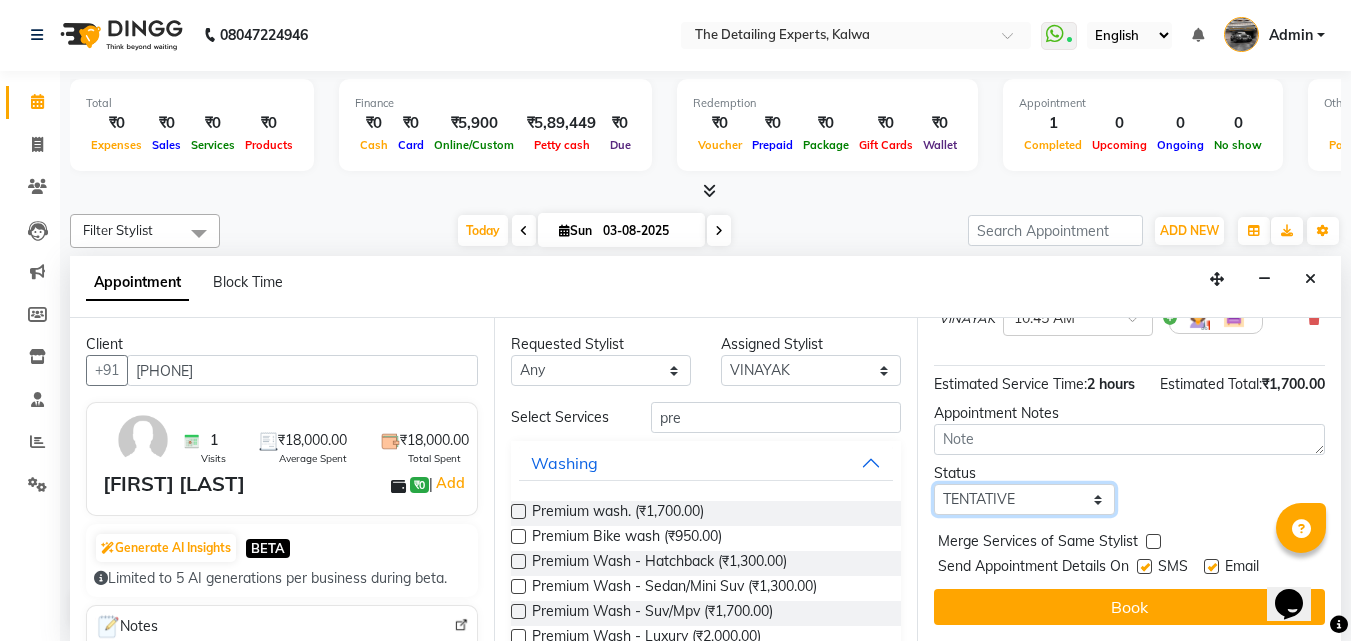 select on "check-in" 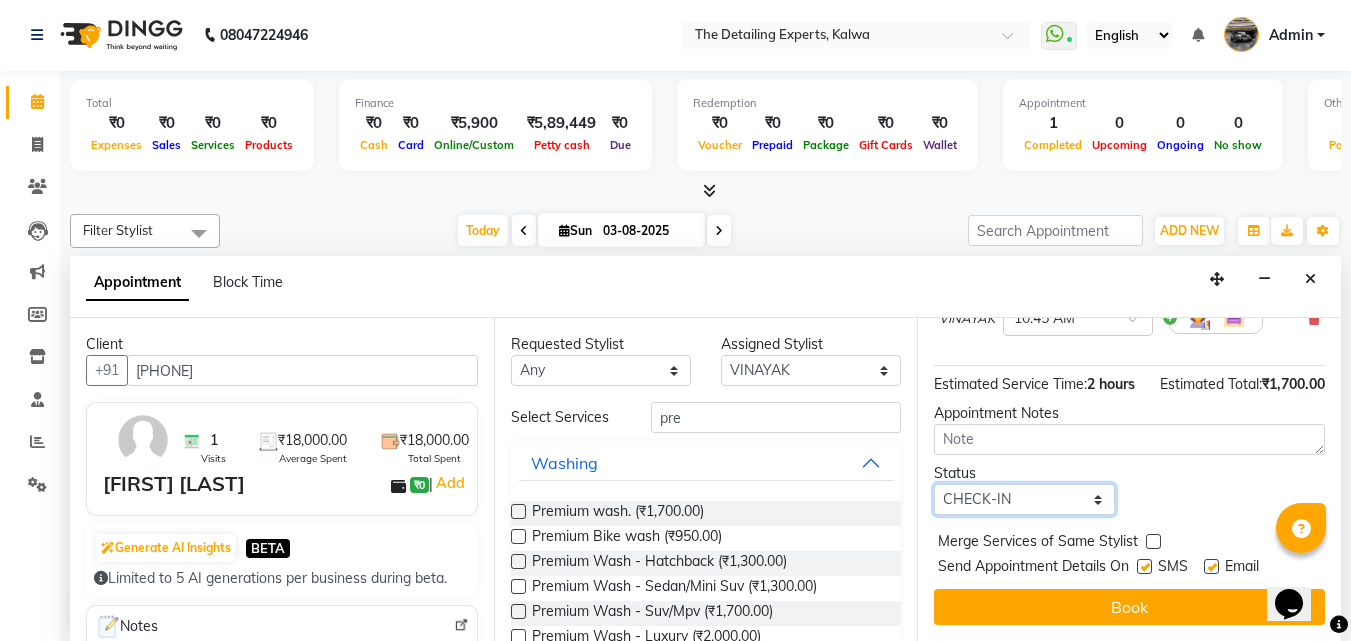 click on "Select TENTATIVE CONFIRM CHECK-IN UPCOMING" at bounding box center (1024, 499) 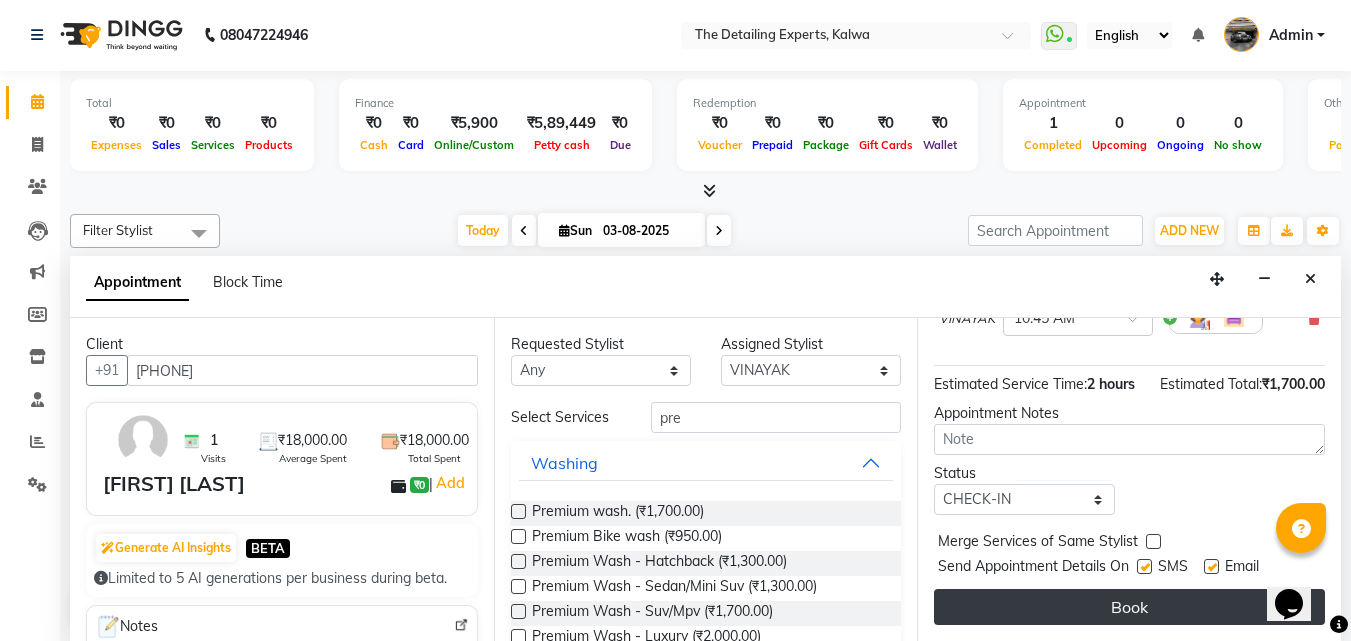 click on "Book" at bounding box center (1129, 607) 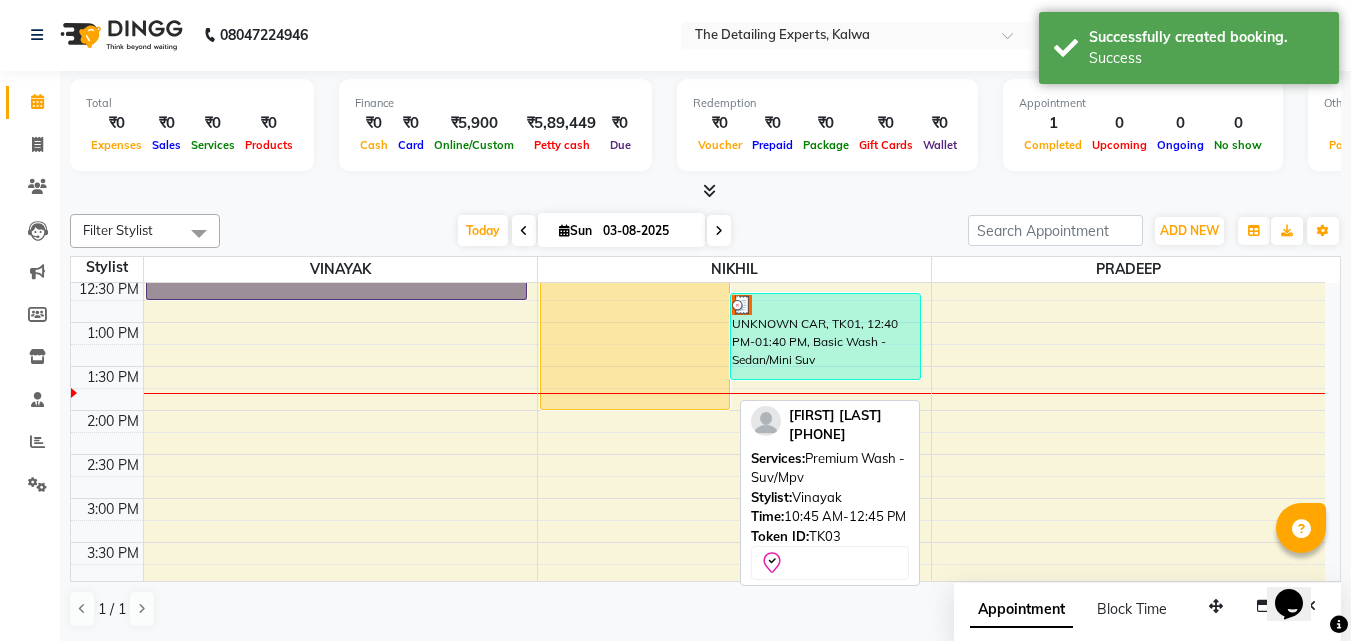 scroll, scrollTop: 0, scrollLeft: 0, axis: both 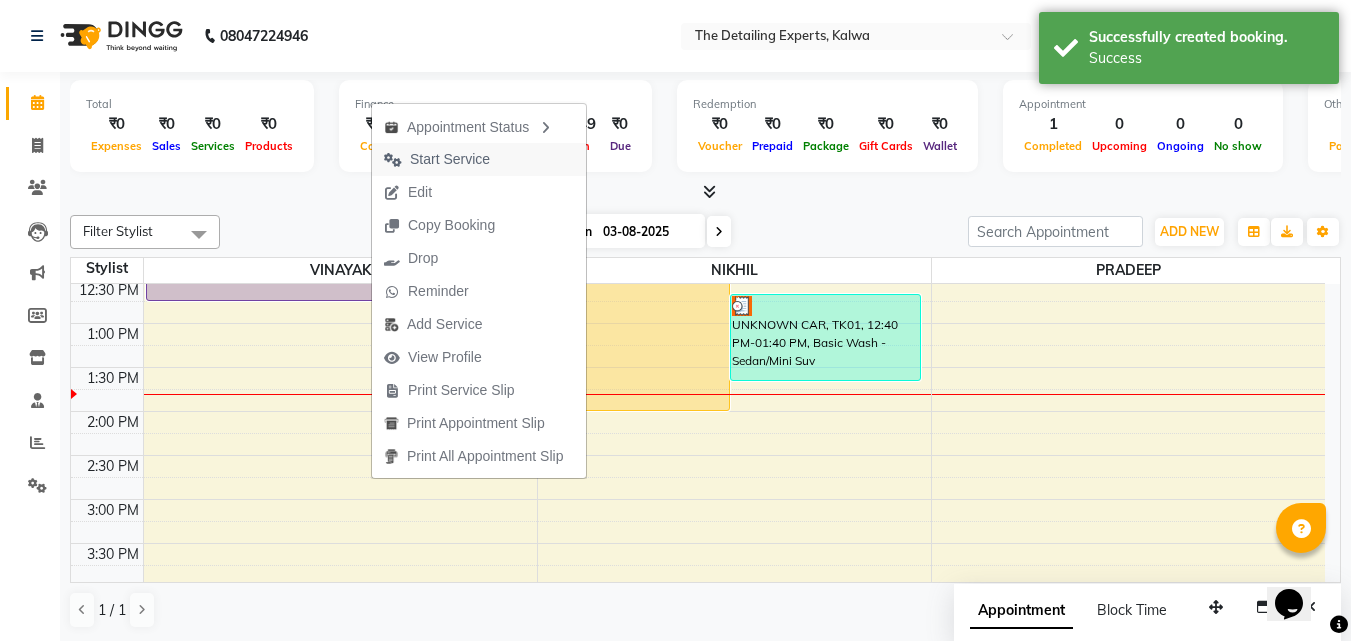 click on "Start Service" at bounding box center (450, 159) 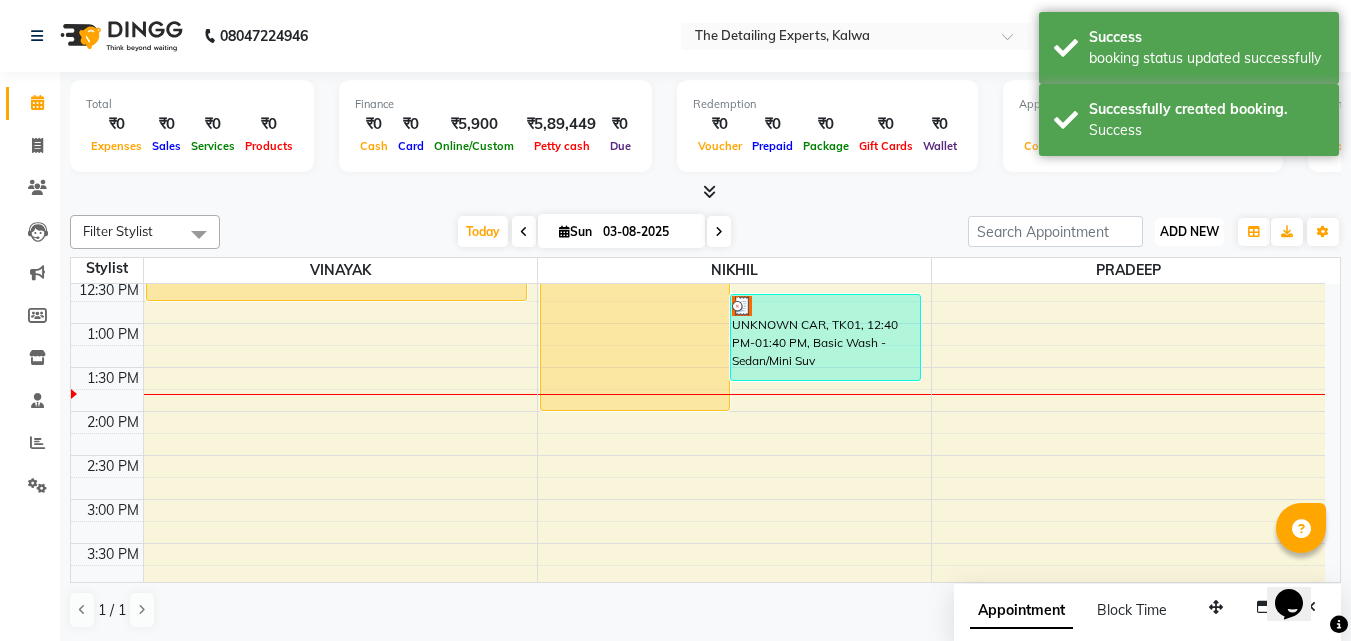 click on "ADD NEW" at bounding box center (1189, 231) 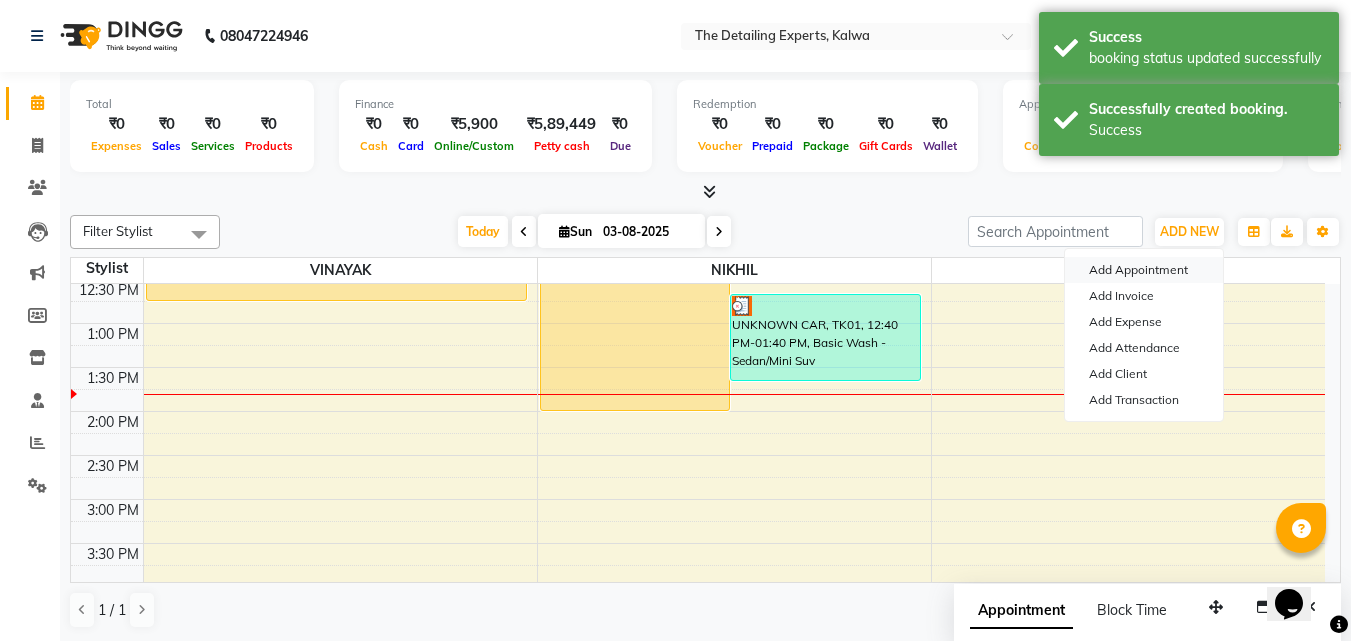 click on "Add Appointment" at bounding box center [1144, 270] 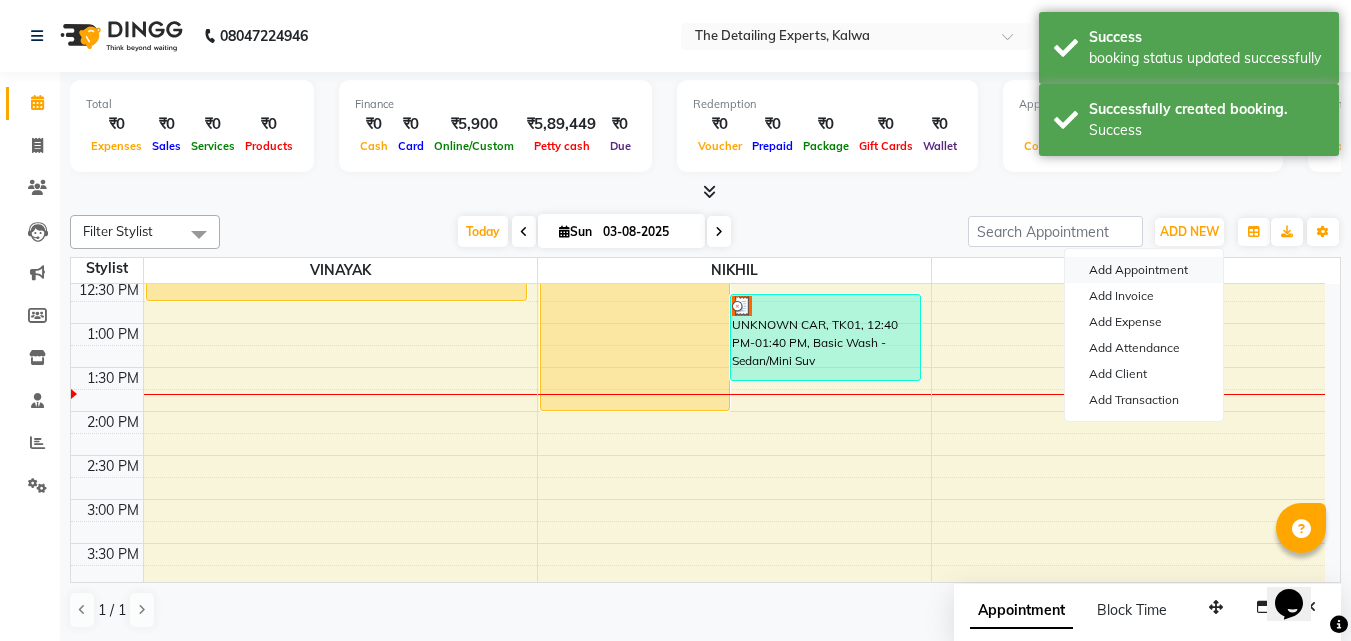 select on "tentative" 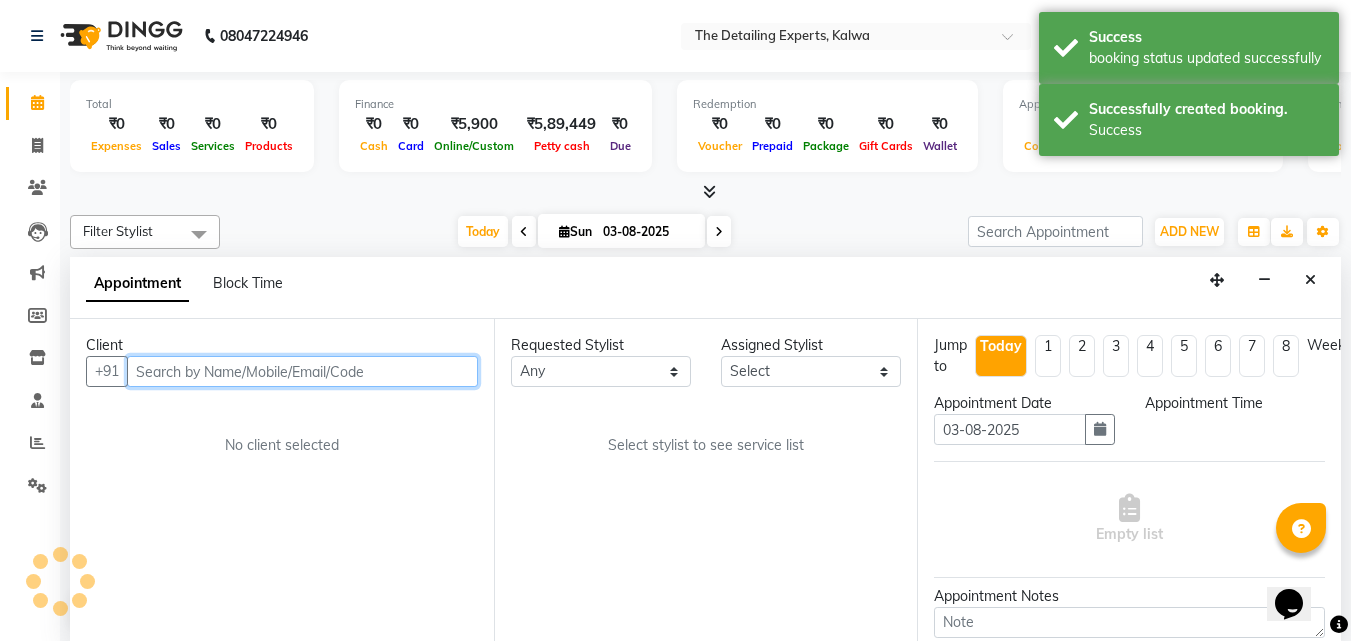 select on "540" 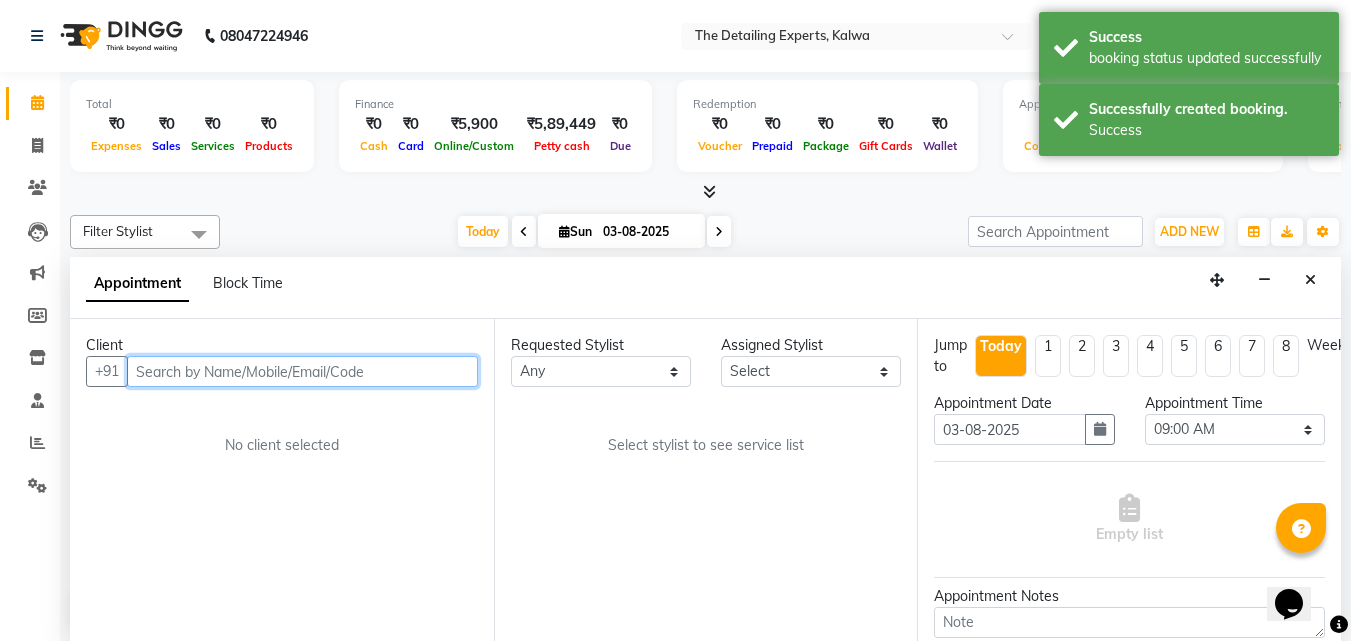 click at bounding box center (302, 371) 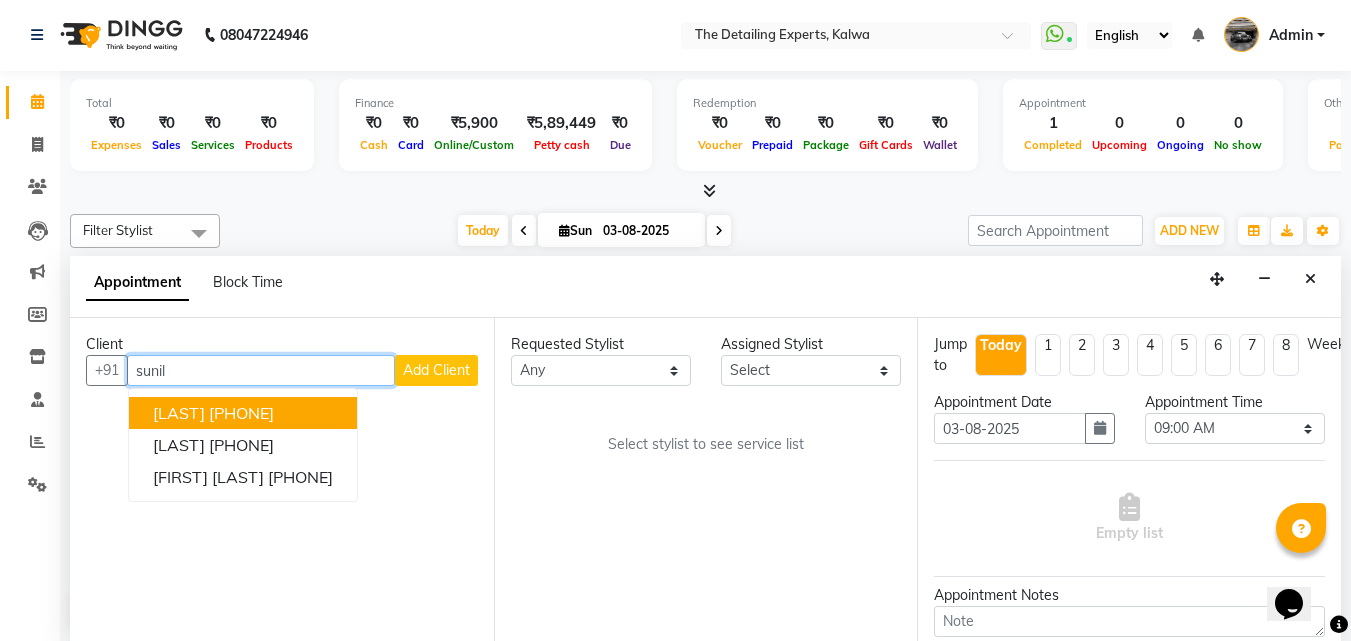click on "[LAST]" at bounding box center (179, 413) 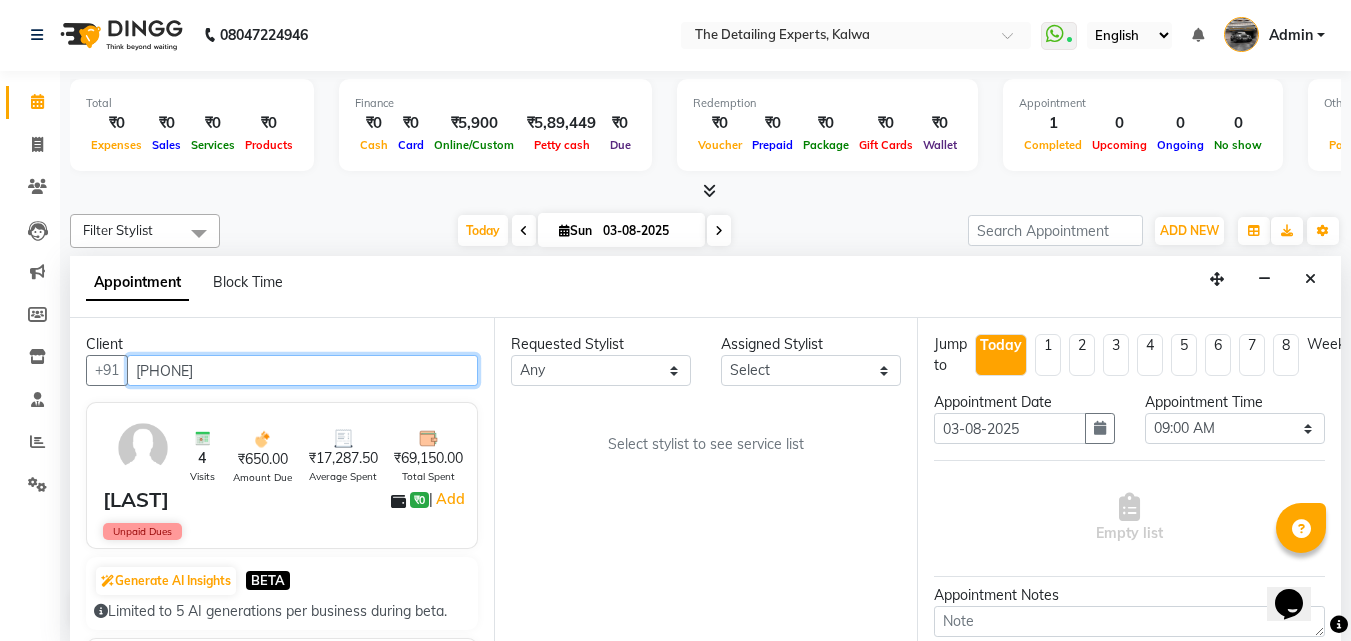 type on "[PHONE]" 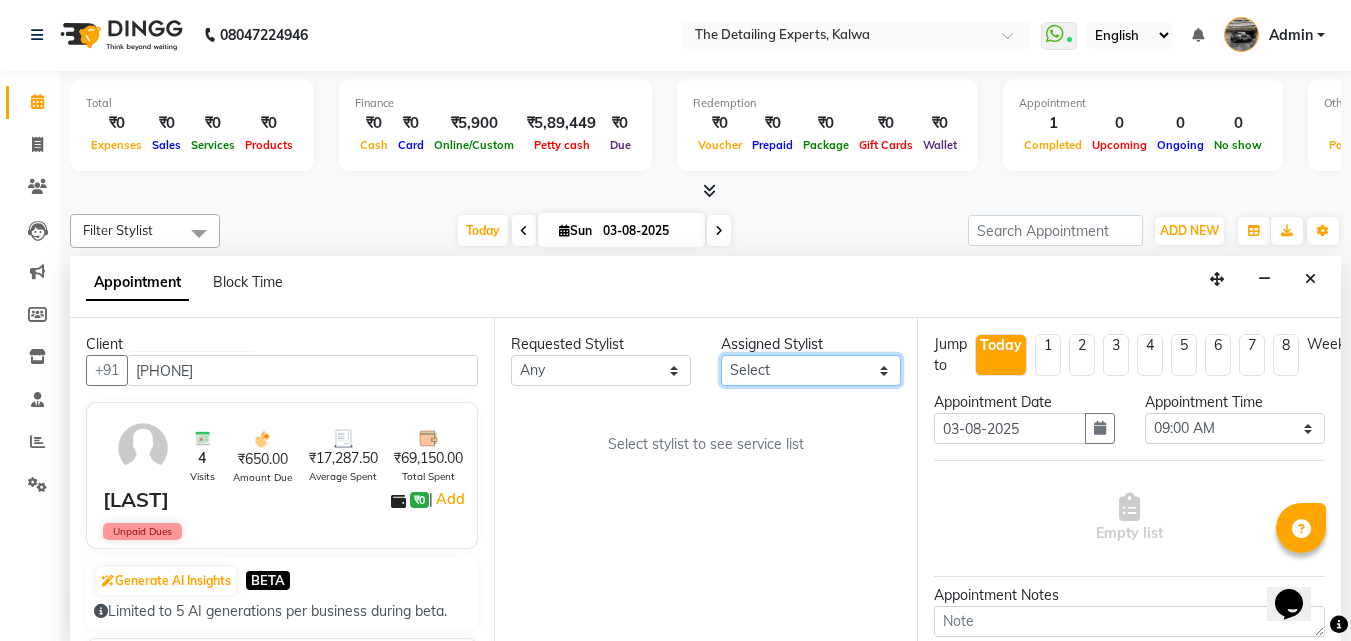 click on "Select [FIRST]  [FIRST]  [FIRST]" at bounding box center [811, 370] 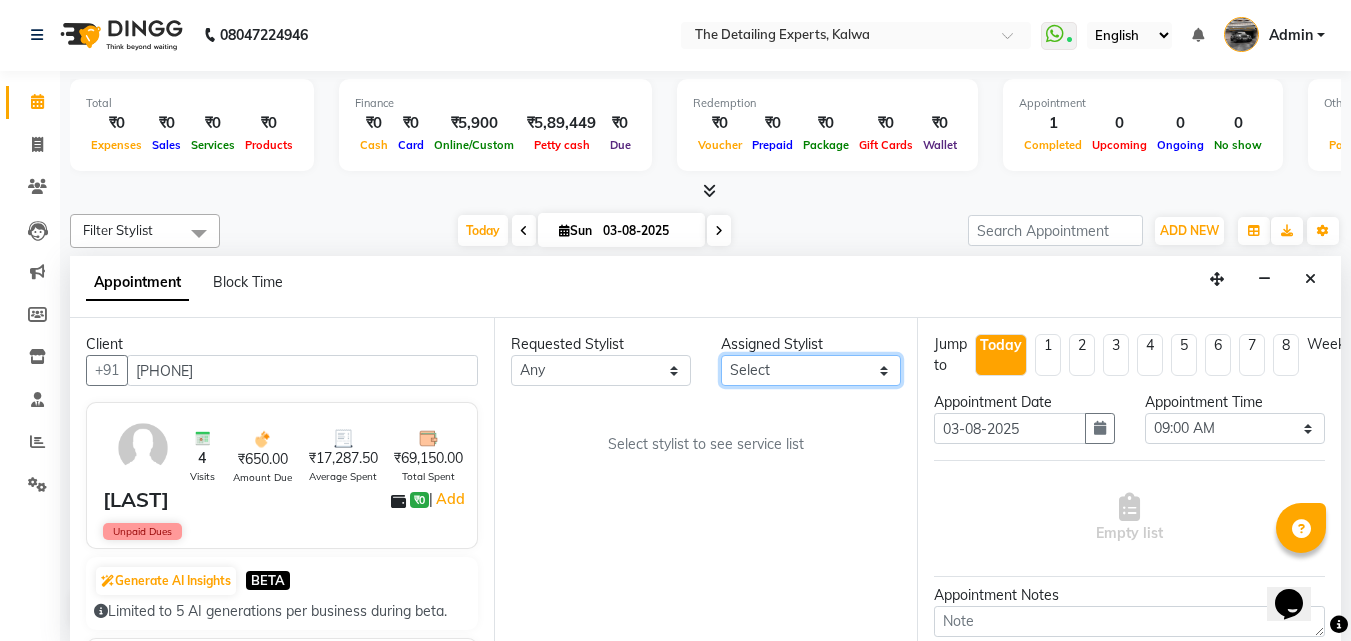 select on "65224" 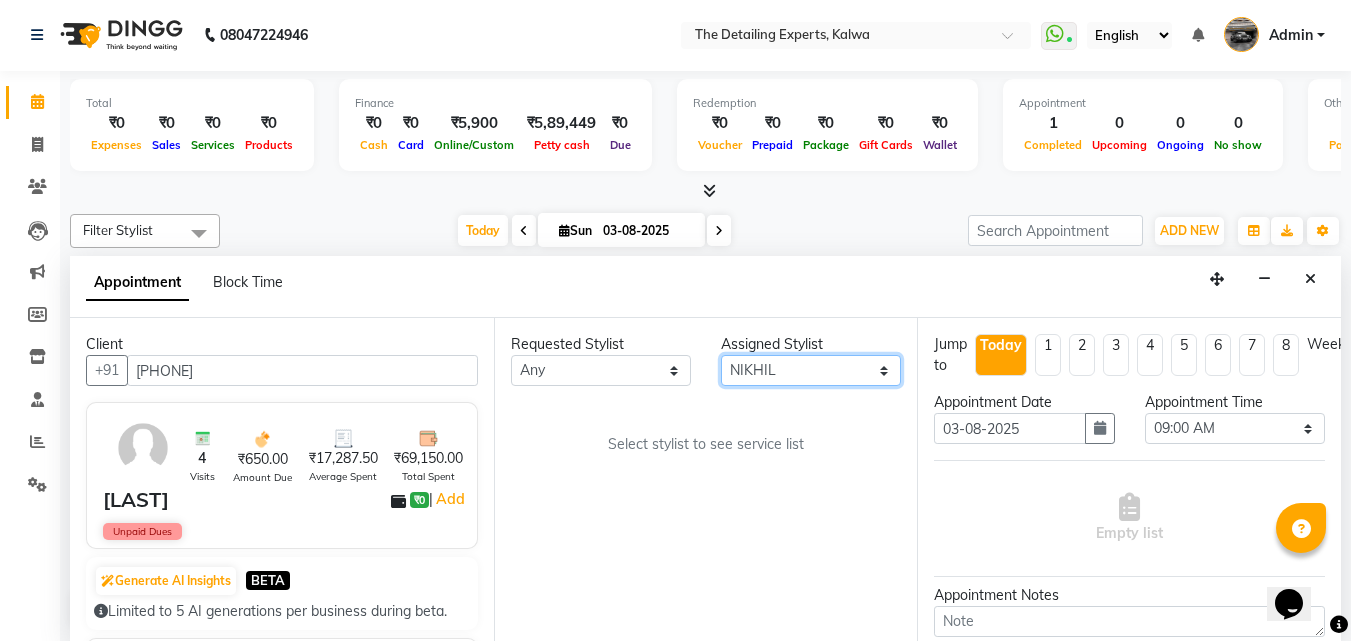 click on "Select [FIRST]  [FIRST]  [FIRST]" at bounding box center [811, 370] 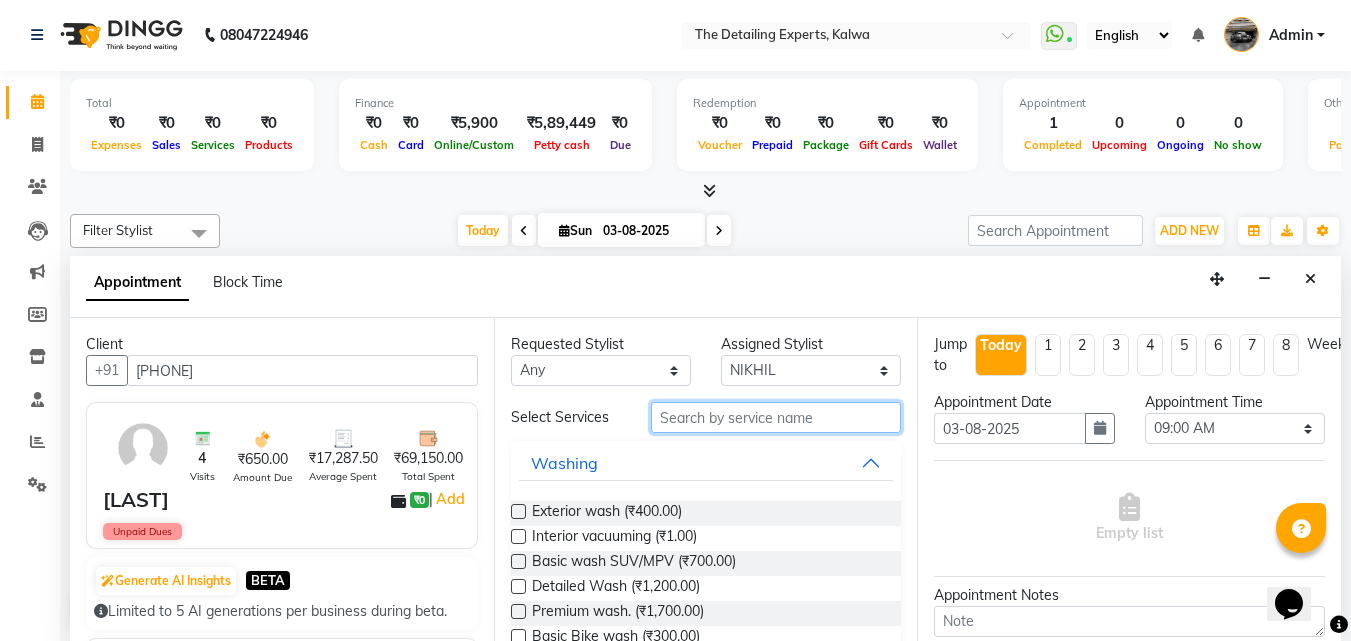 click at bounding box center (776, 417) 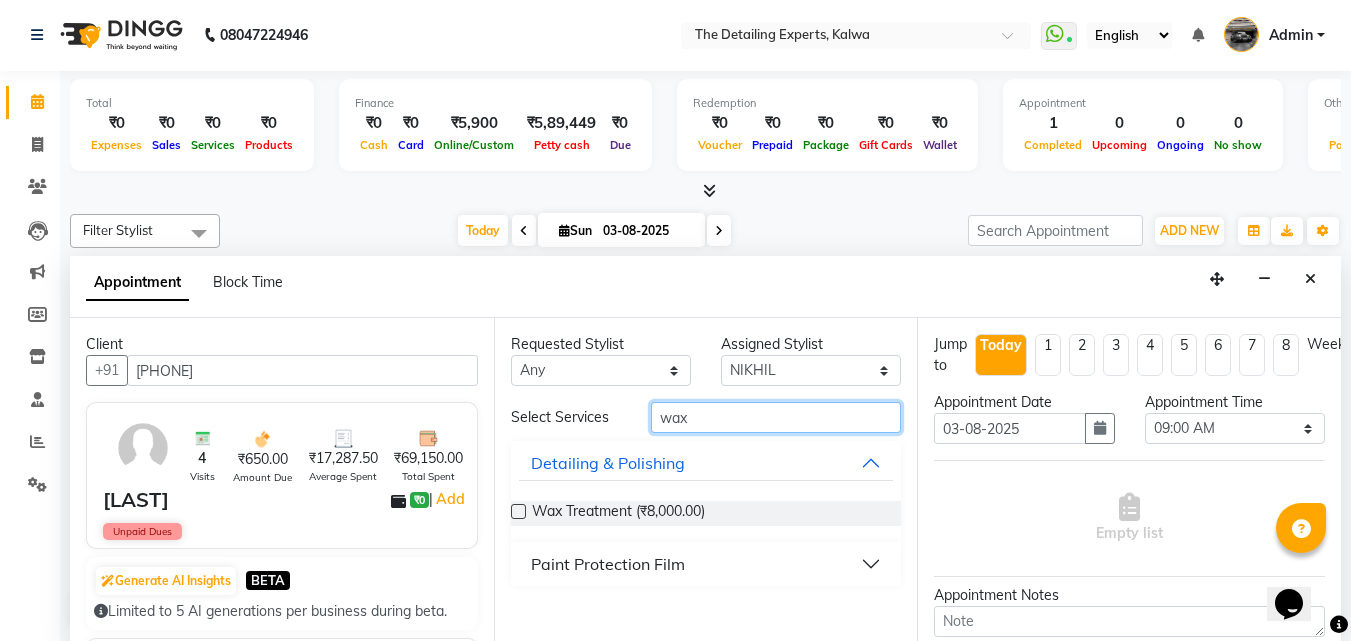 type 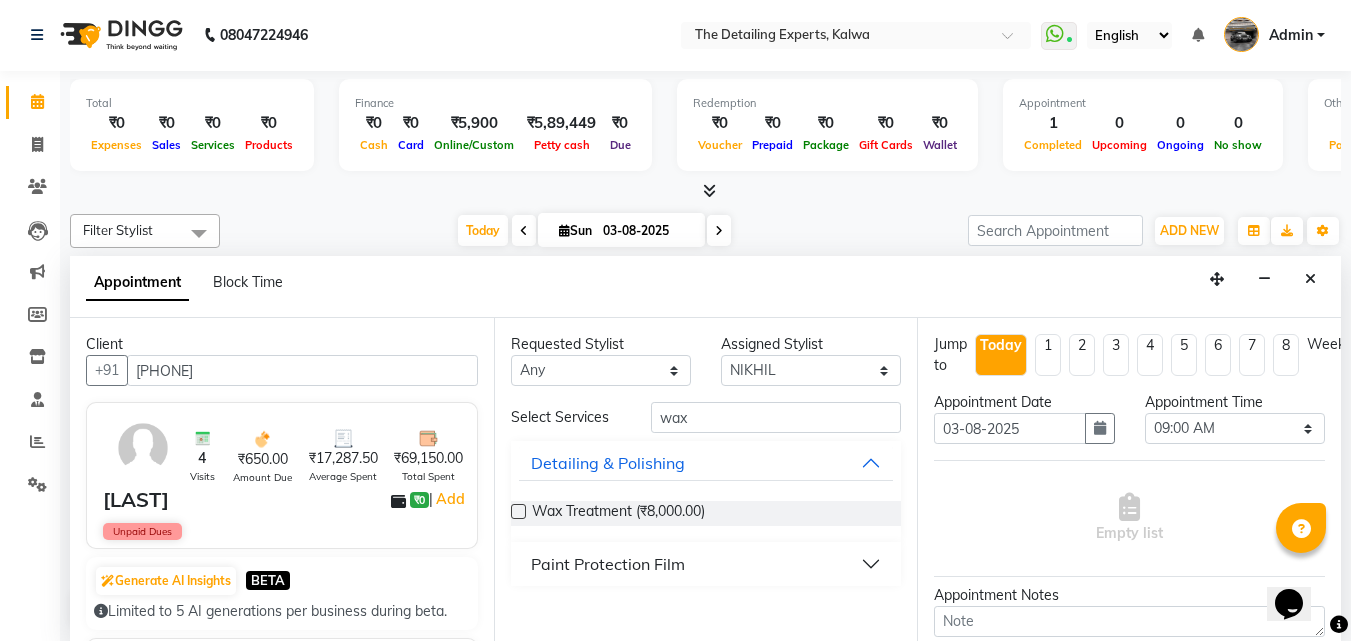 click at bounding box center [518, 511] 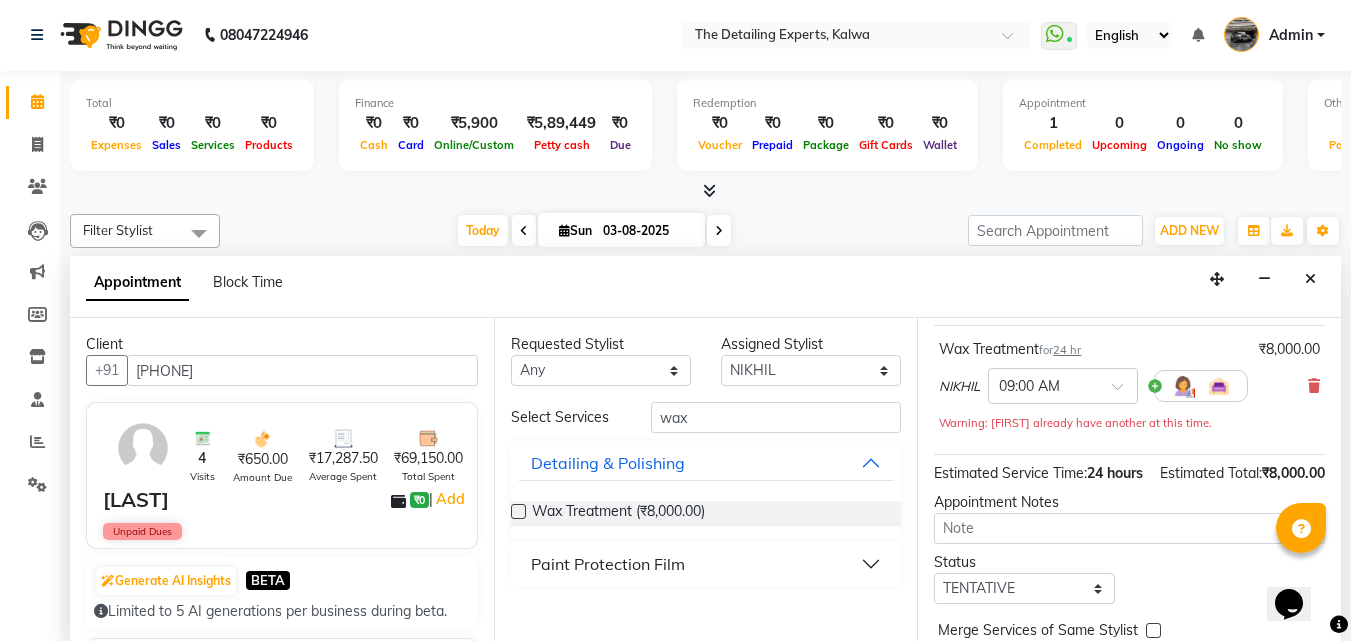 scroll, scrollTop: 100, scrollLeft: 0, axis: vertical 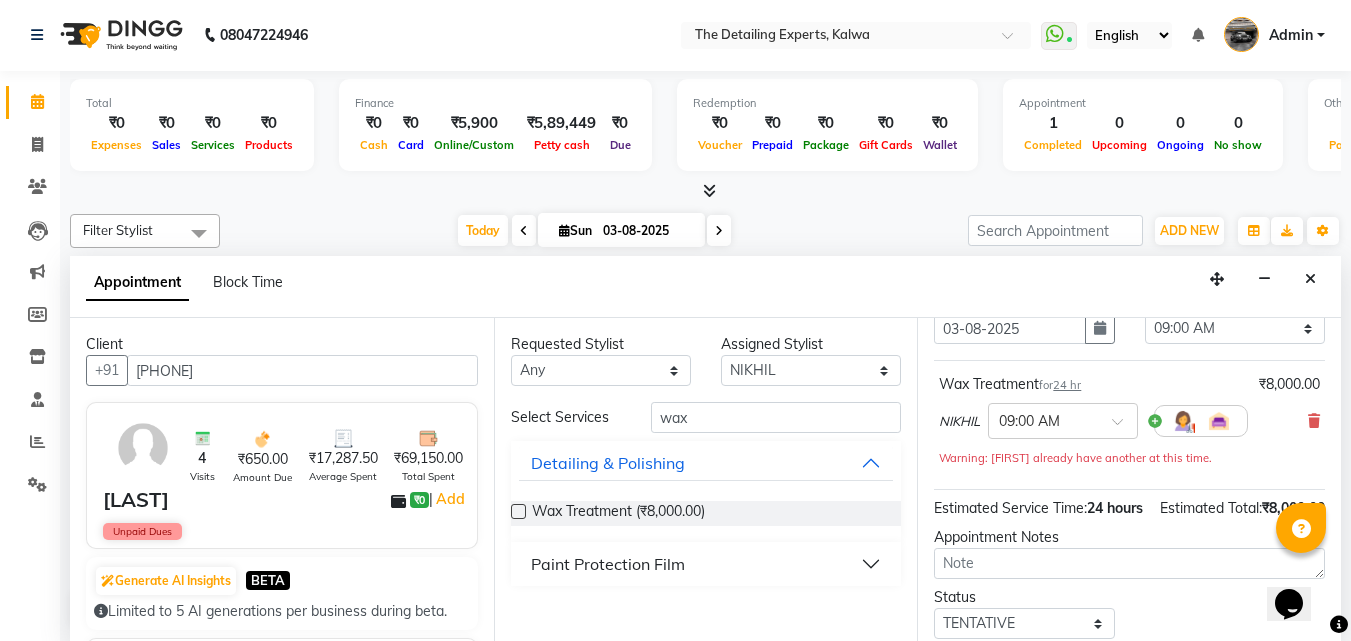 click on "[FIRST] × 09:00 AM" at bounding box center [1093, 421] 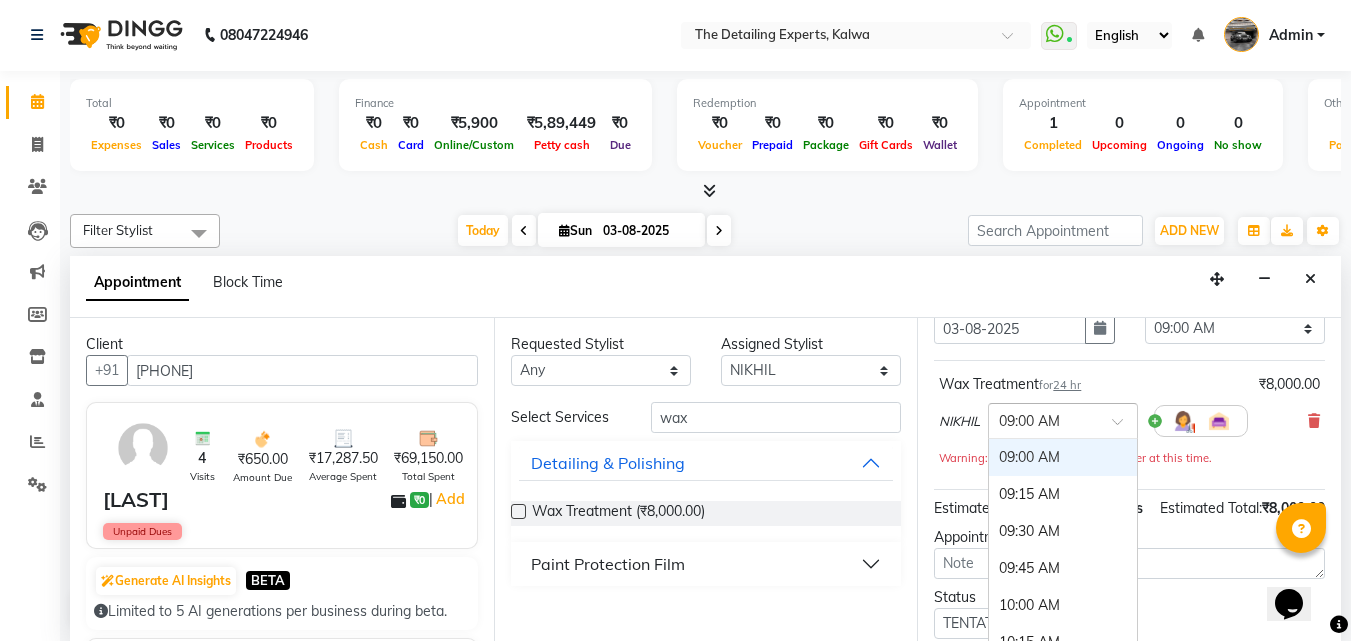 click on "× 09:00 AM" at bounding box center (1063, 421) 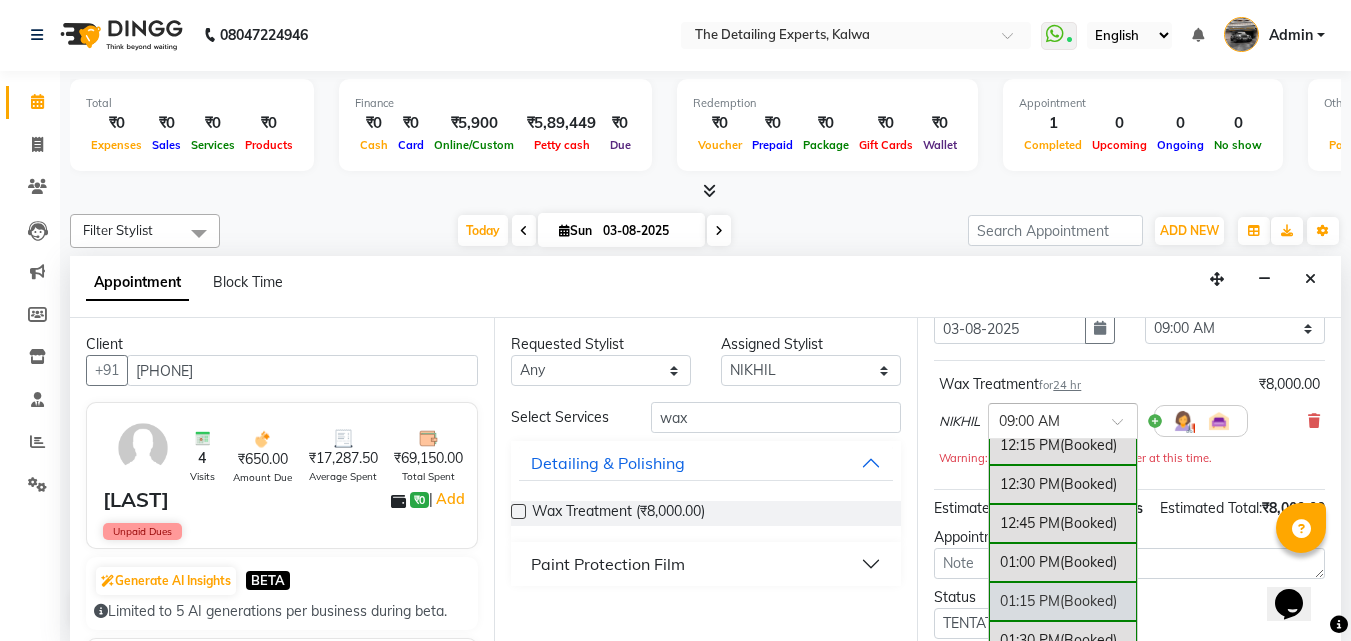 scroll, scrollTop: 700, scrollLeft: 0, axis: vertical 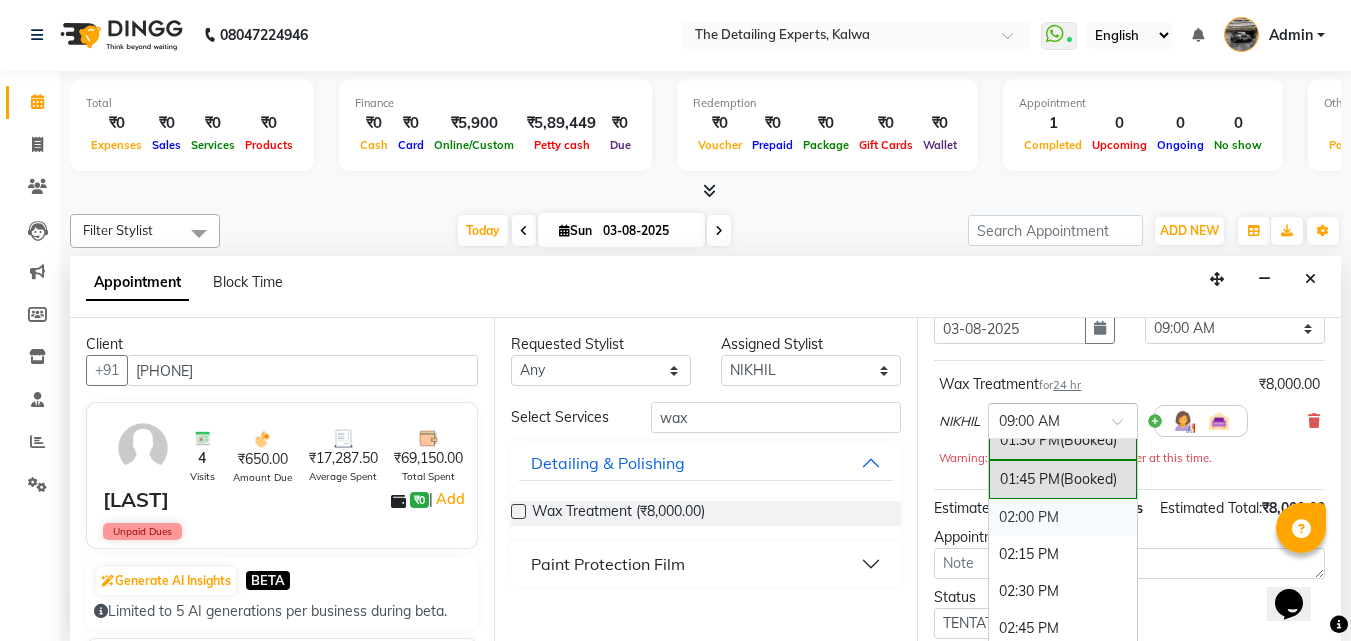 click on "02:00 PM" at bounding box center (1063, 517) 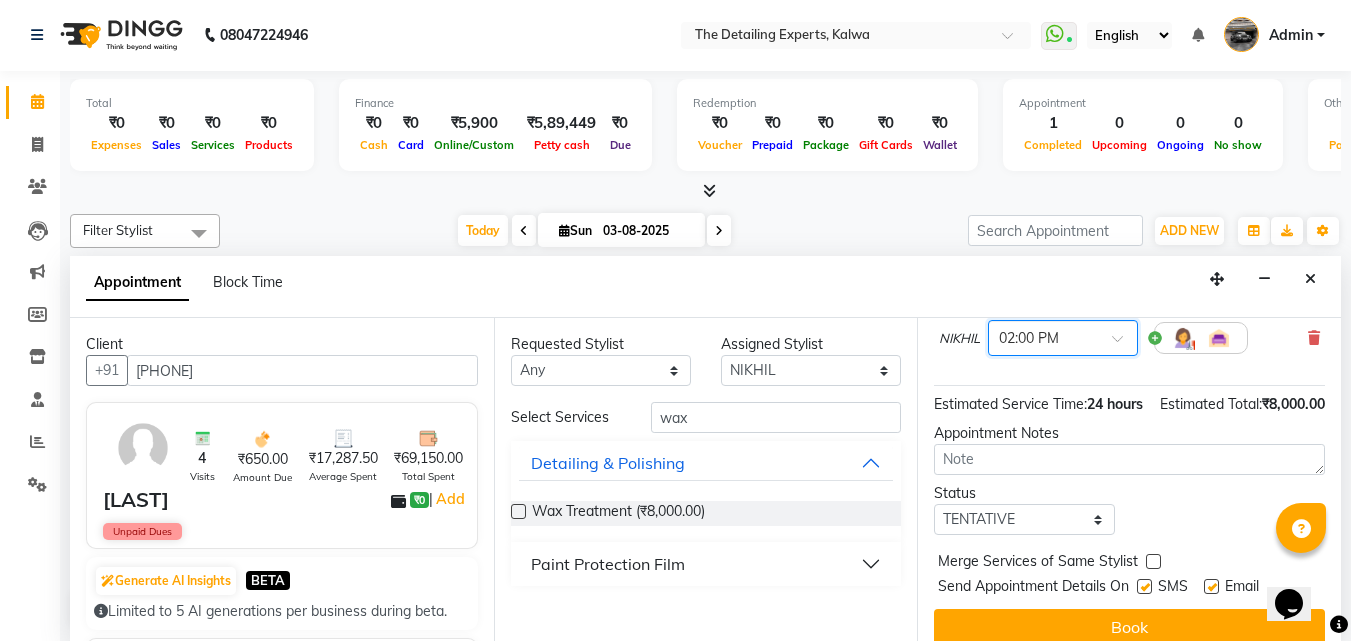 scroll, scrollTop: 239, scrollLeft: 0, axis: vertical 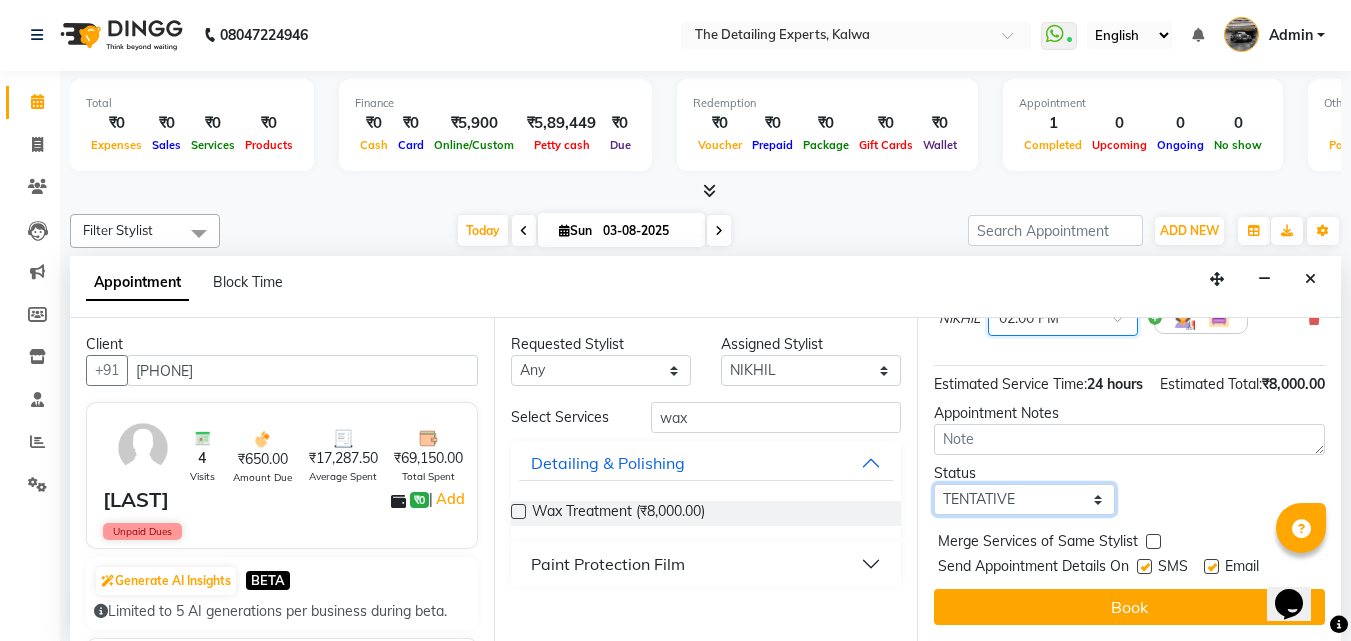 click on "Select TENTATIVE CONFIRM CHECK-IN UPCOMING" at bounding box center (1024, 499) 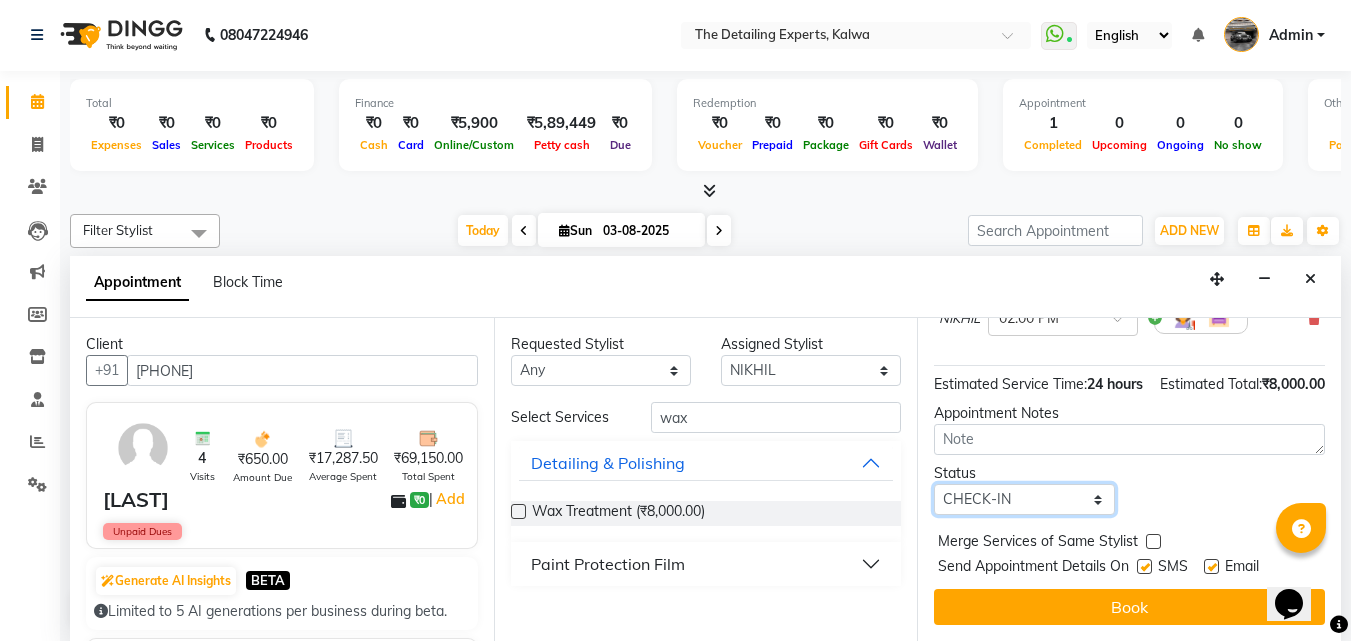 click on "Select TENTATIVE CONFIRM CHECK-IN UPCOMING" at bounding box center (1024, 499) 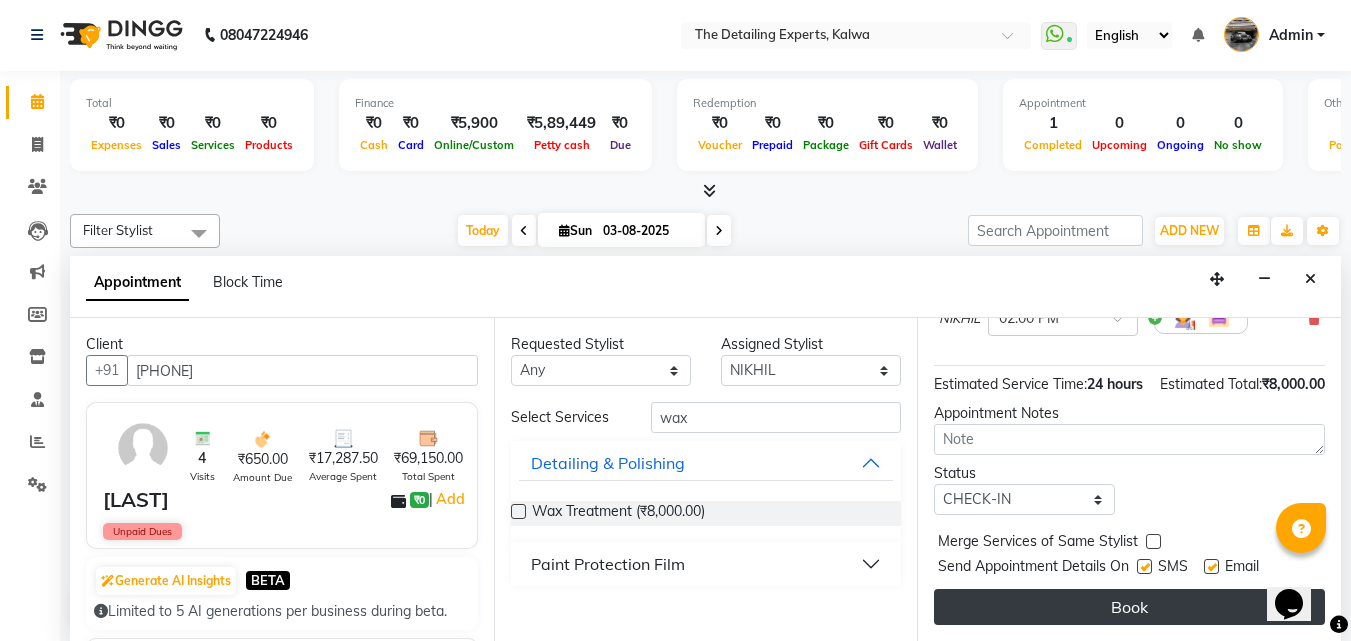 click on "Book" at bounding box center (1129, 607) 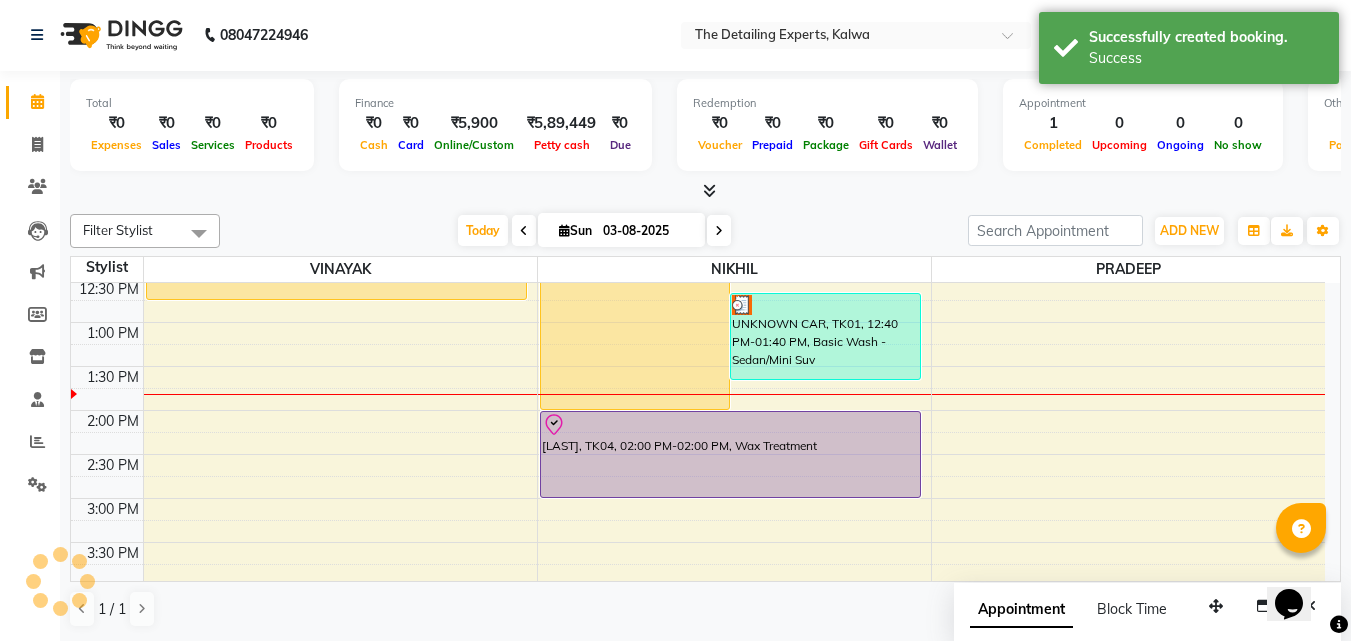 scroll, scrollTop: 0, scrollLeft: 0, axis: both 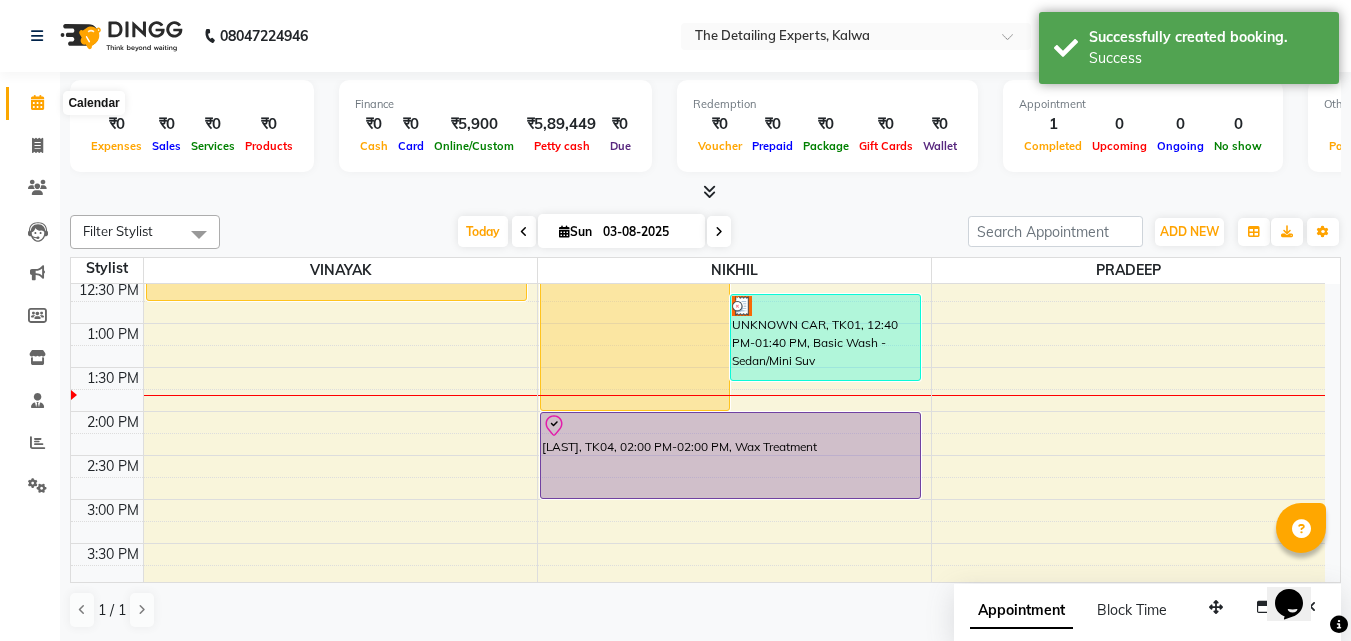 click 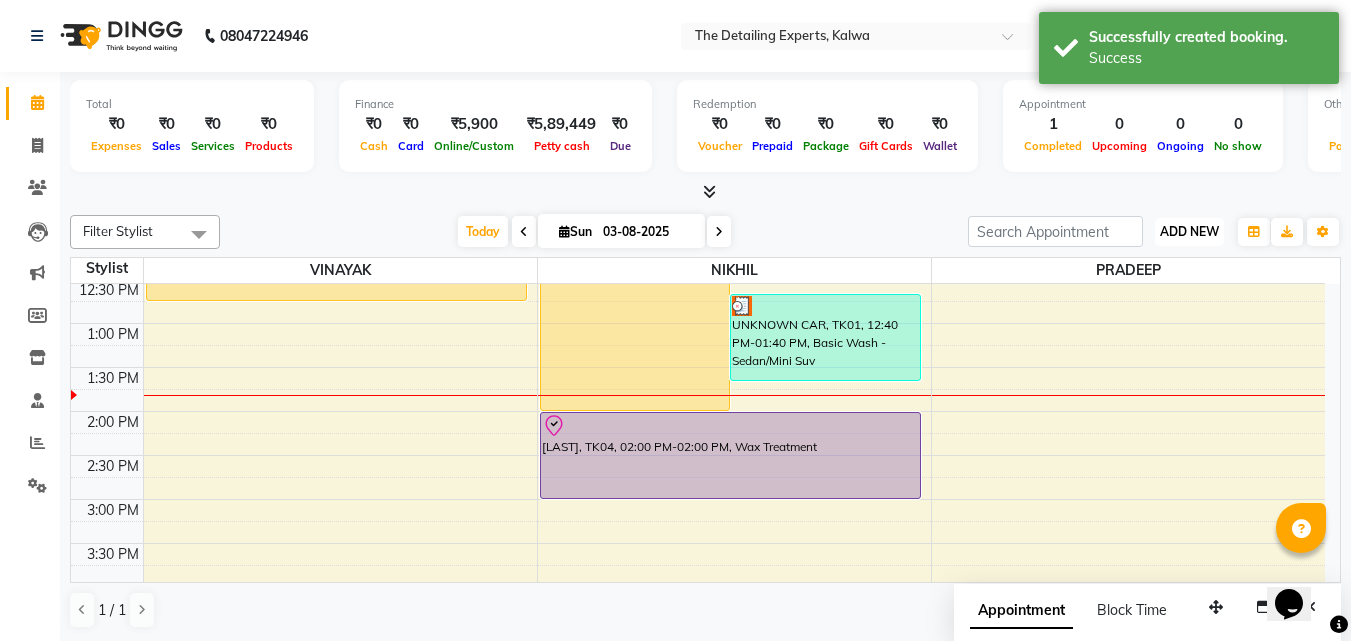click on "ADD NEW Toggle Dropdown" at bounding box center [1189, 232] 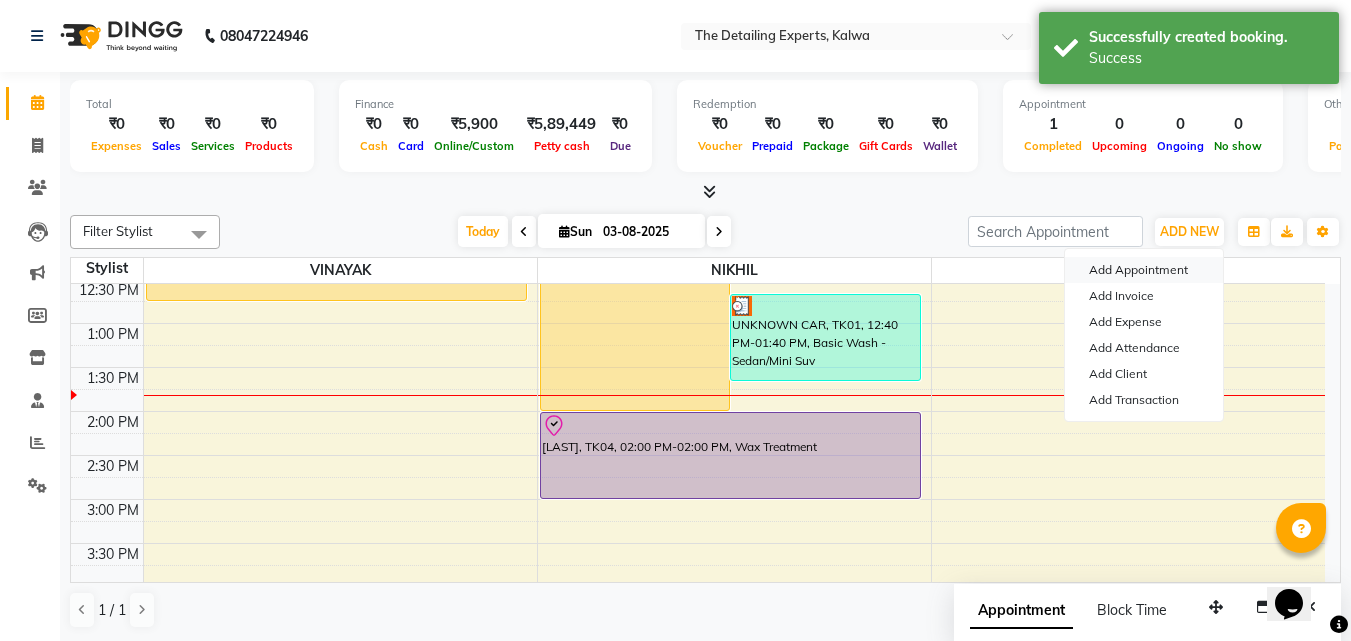 click on "Add Appointment" at bounding box center [1144, 270] 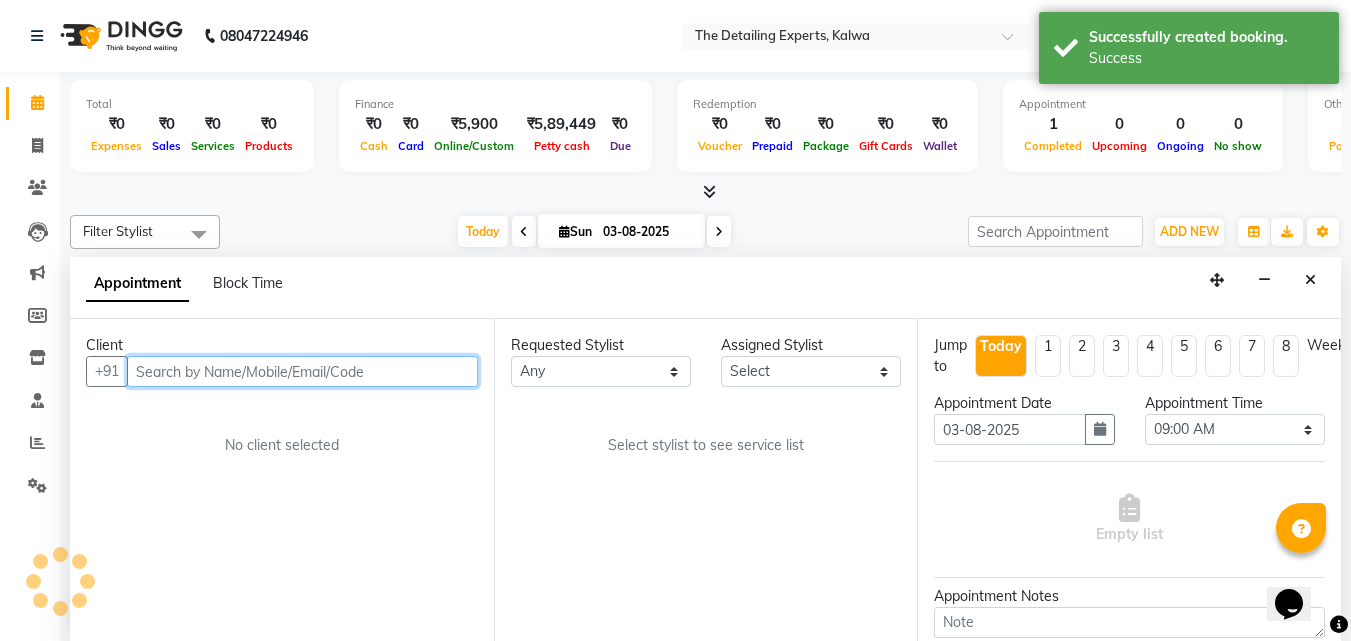 click at bounding box center [302, 371] 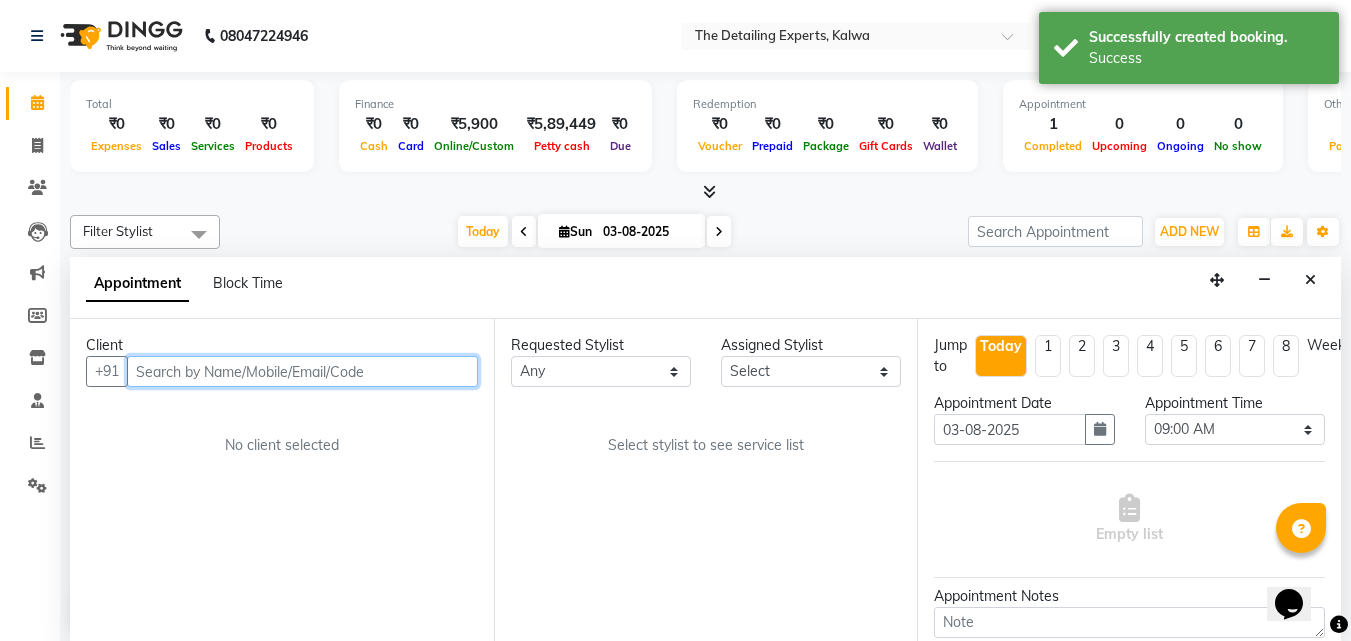 scroll, scrollTop: 1, scrollLeft: 0, axis: vertical 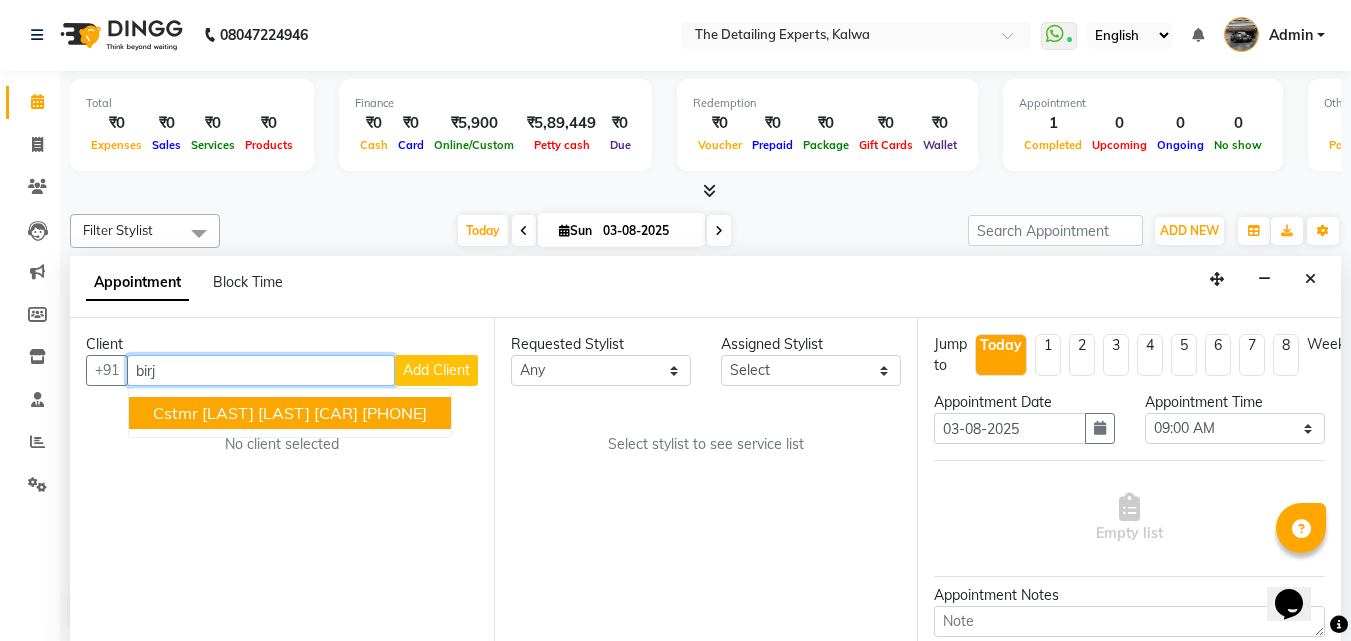 click on "Cstmr [LAST] [LAST] [CAR]  [PHONE]" at bounding box center (290, 413) 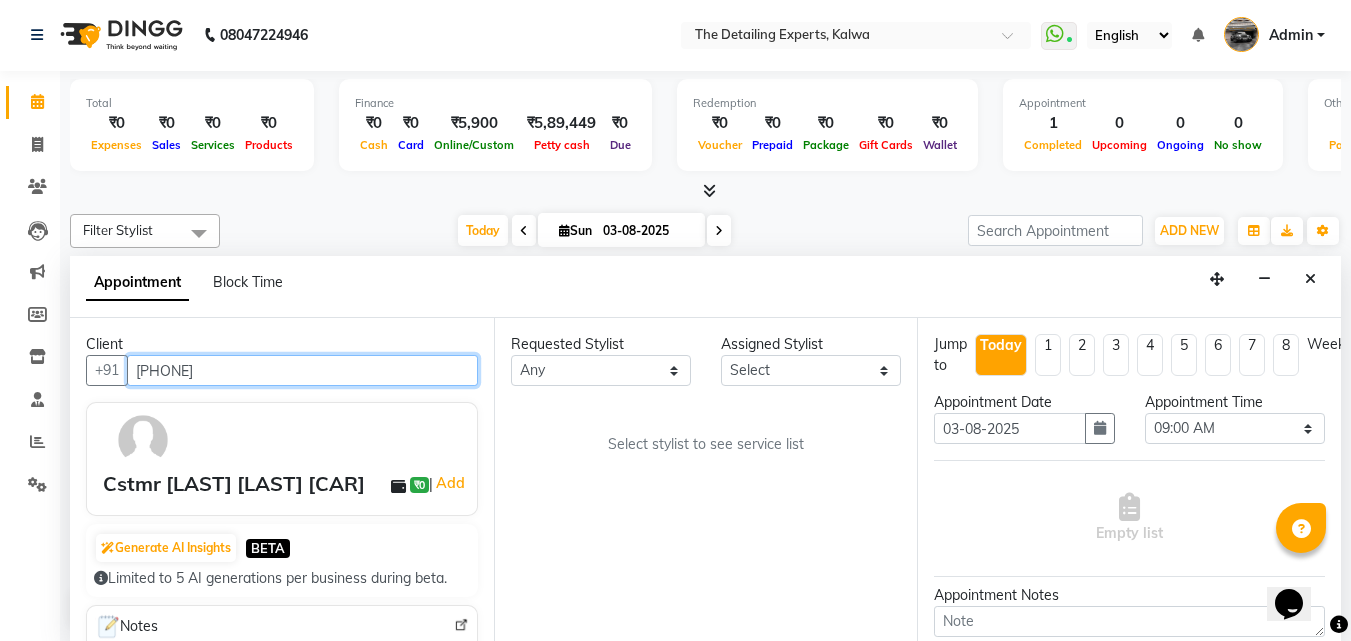 scroll, scrollTop: 200, scrollLeft: 0, axis: vertical 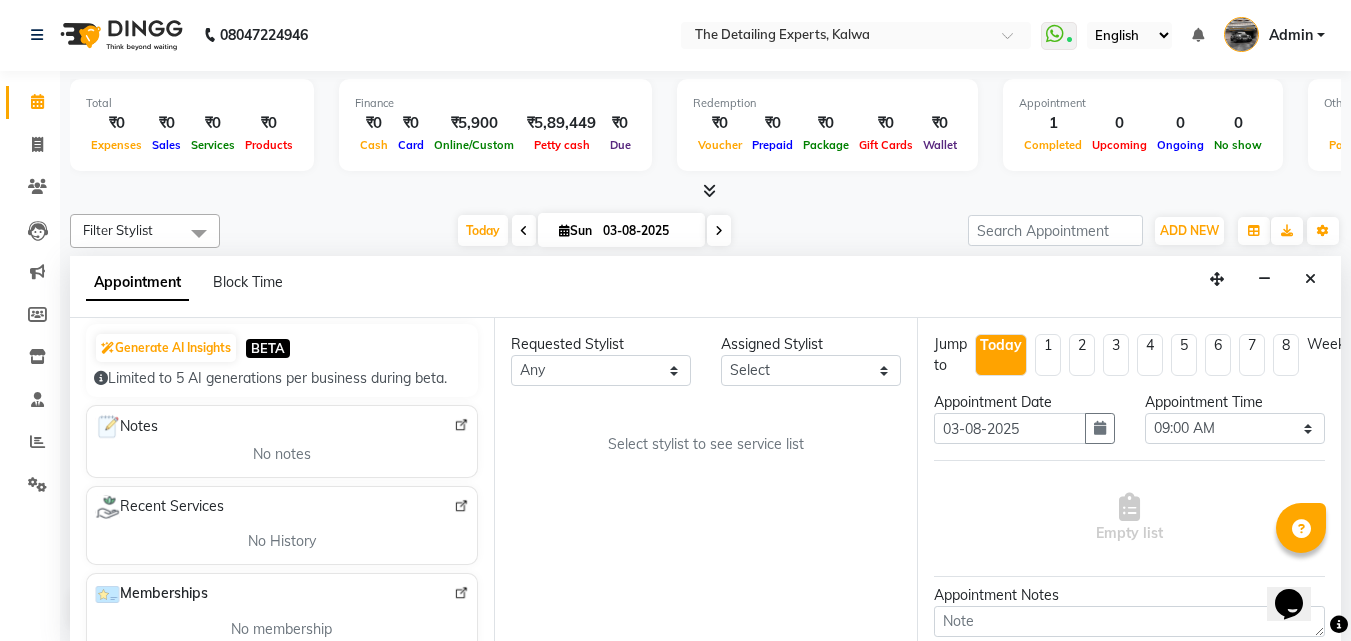 click on "Assigned Stylist" at bounding box center [811, 344] 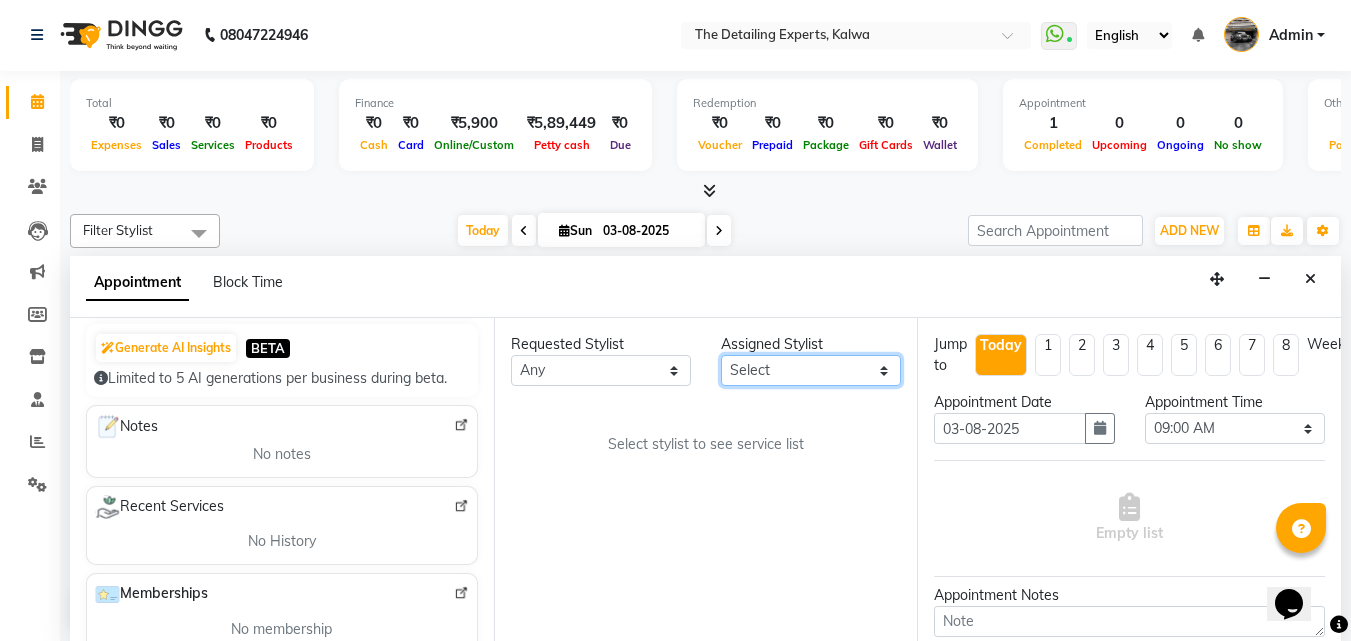 click on "Select [FIRST]  [FIRST]  [FIRST]" at bounding box center [811, 370] 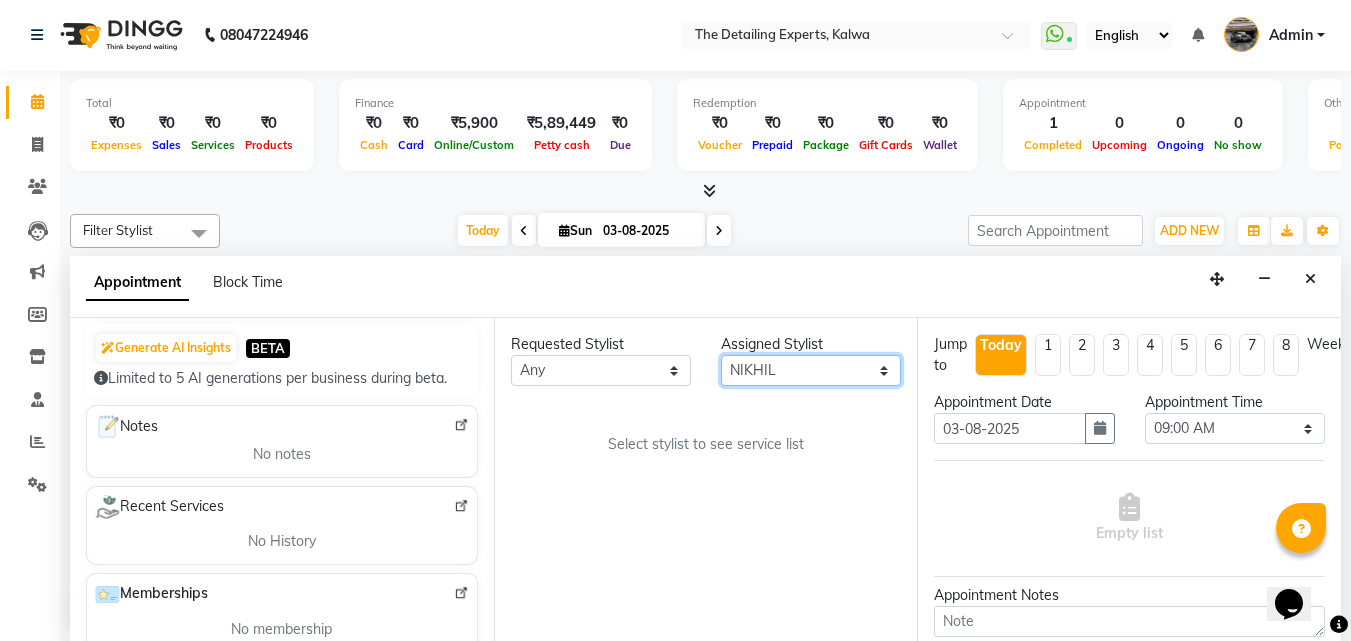 click on "Select [FIRST]  [FIRST]  [FIRST]" at bounding box center [811, 370] 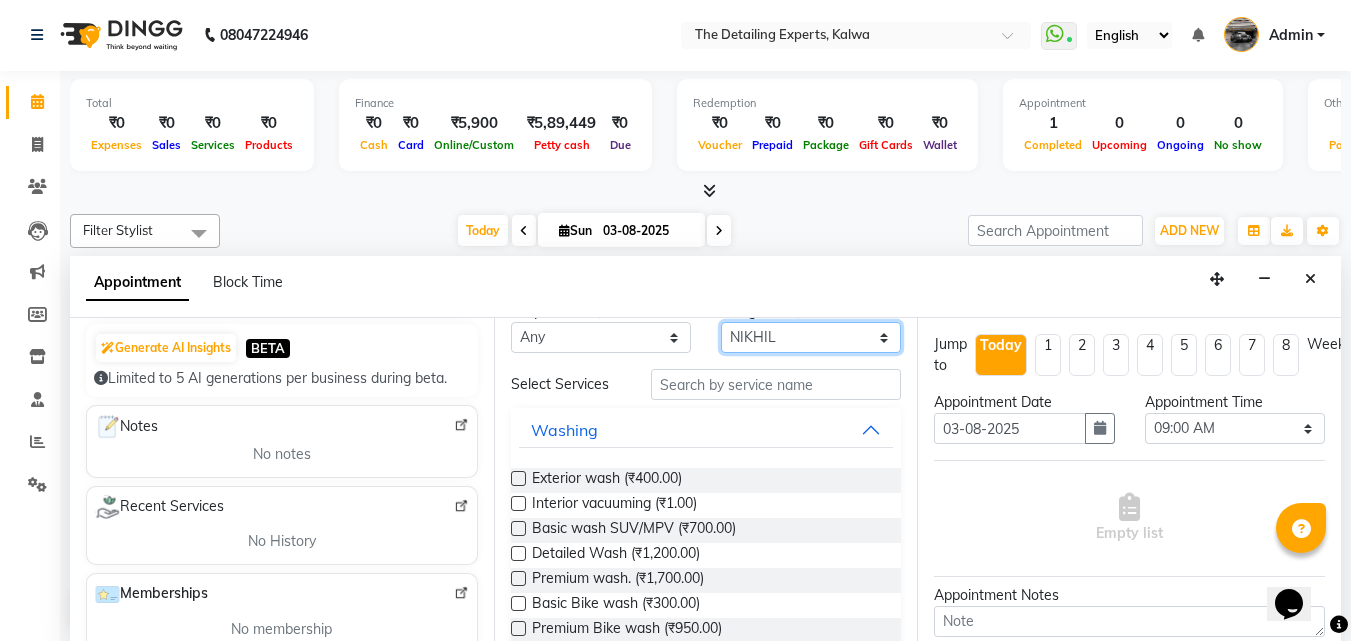 scroll, scrollTop: 0, scrollLeft: 0, axis: both 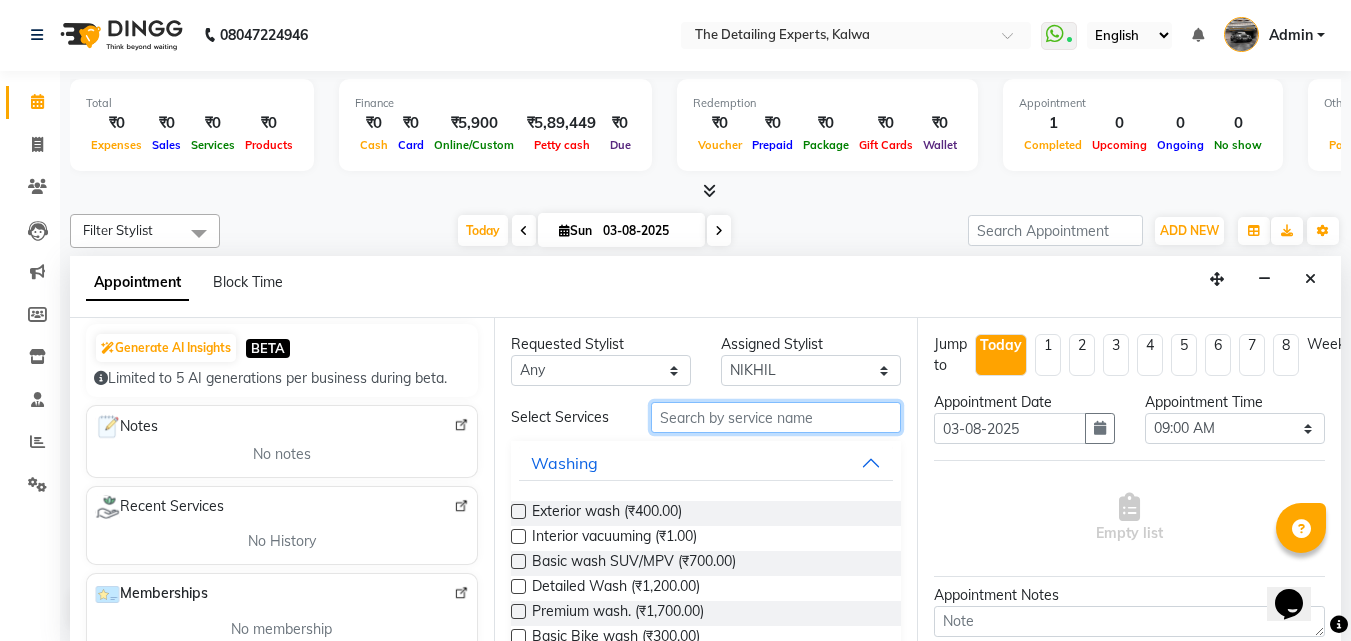 click at bounding box center (776, 417) 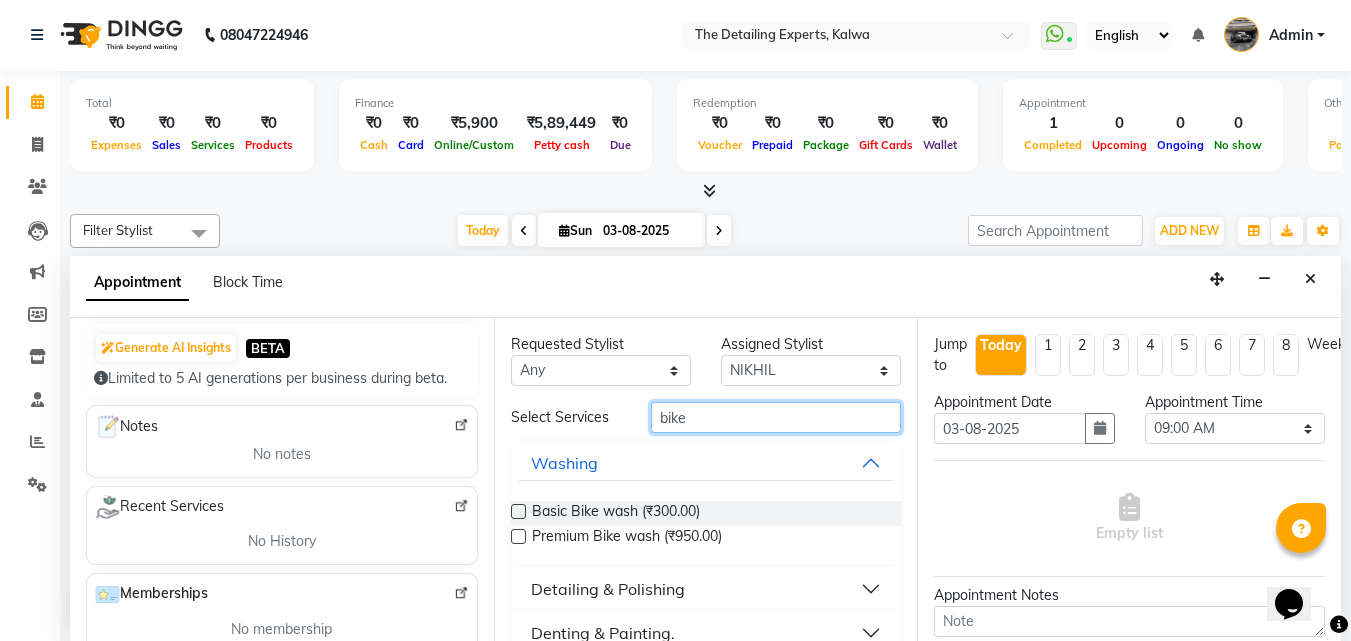 scroll, scrollTop: 30, scrollLeft: 0, axis: vertical 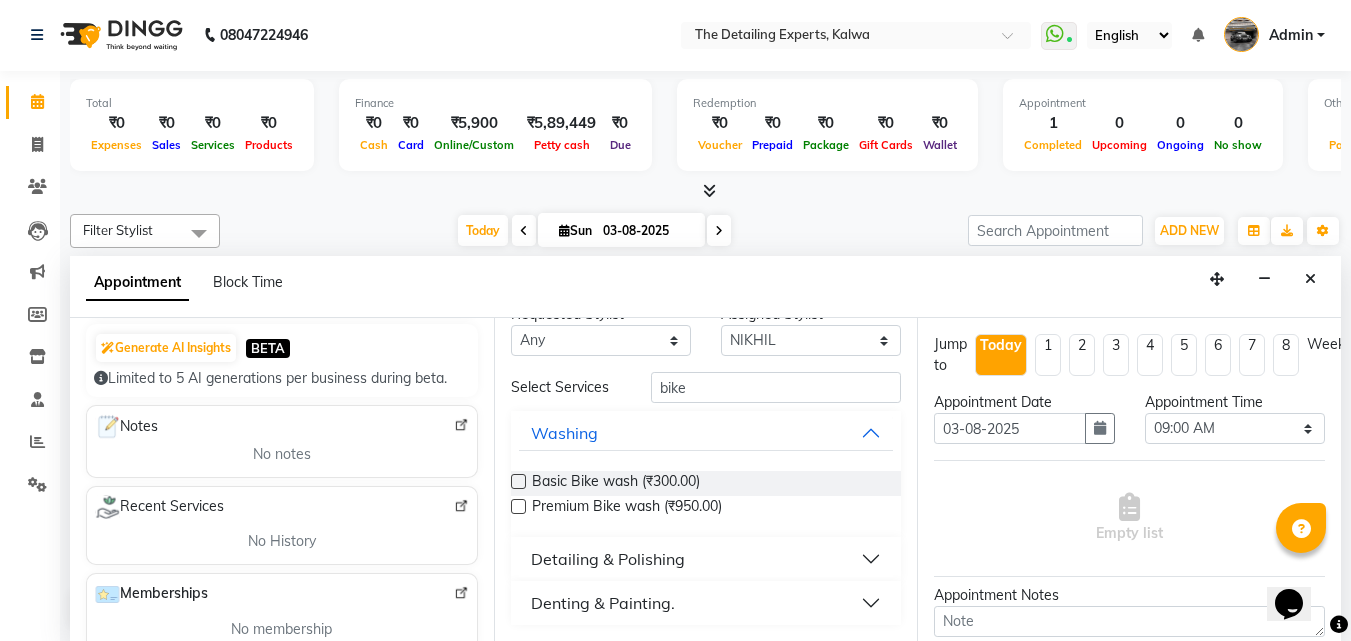 click on "Detailing & Polishing" at bounding box center [706, 559] 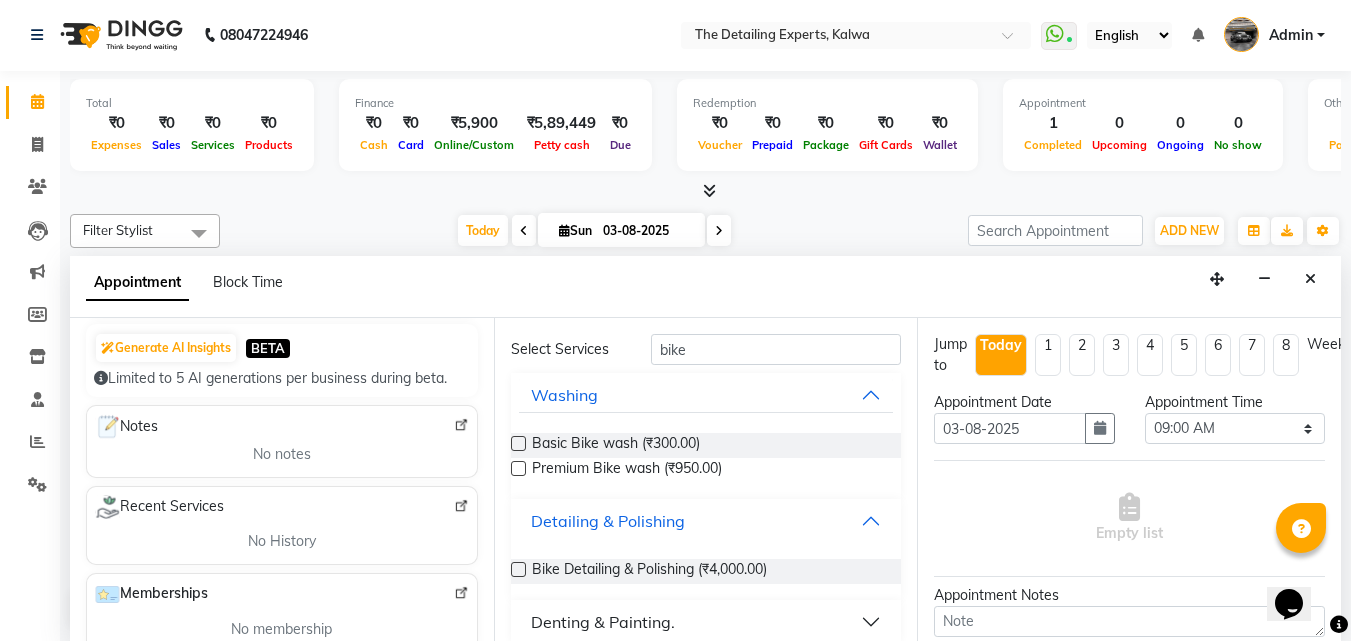 scroll, scrollTop: 87, scrollLeft: 0, axis: vertical 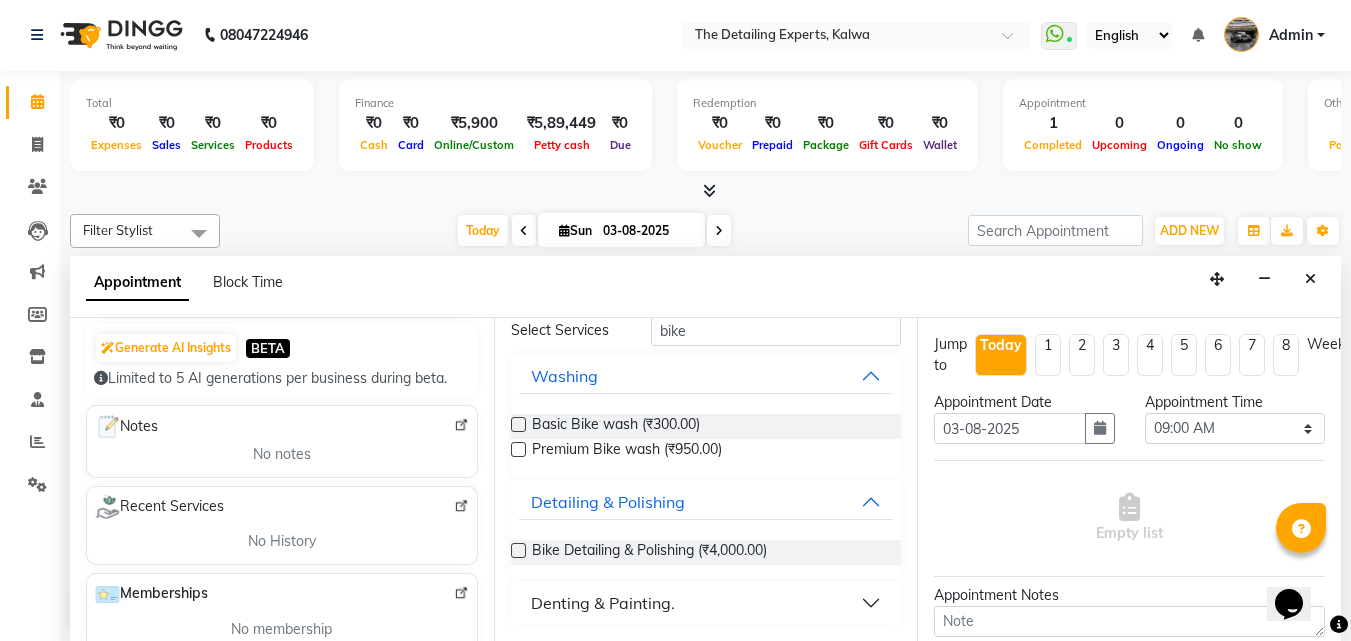 click at bounding box center (518, 550) 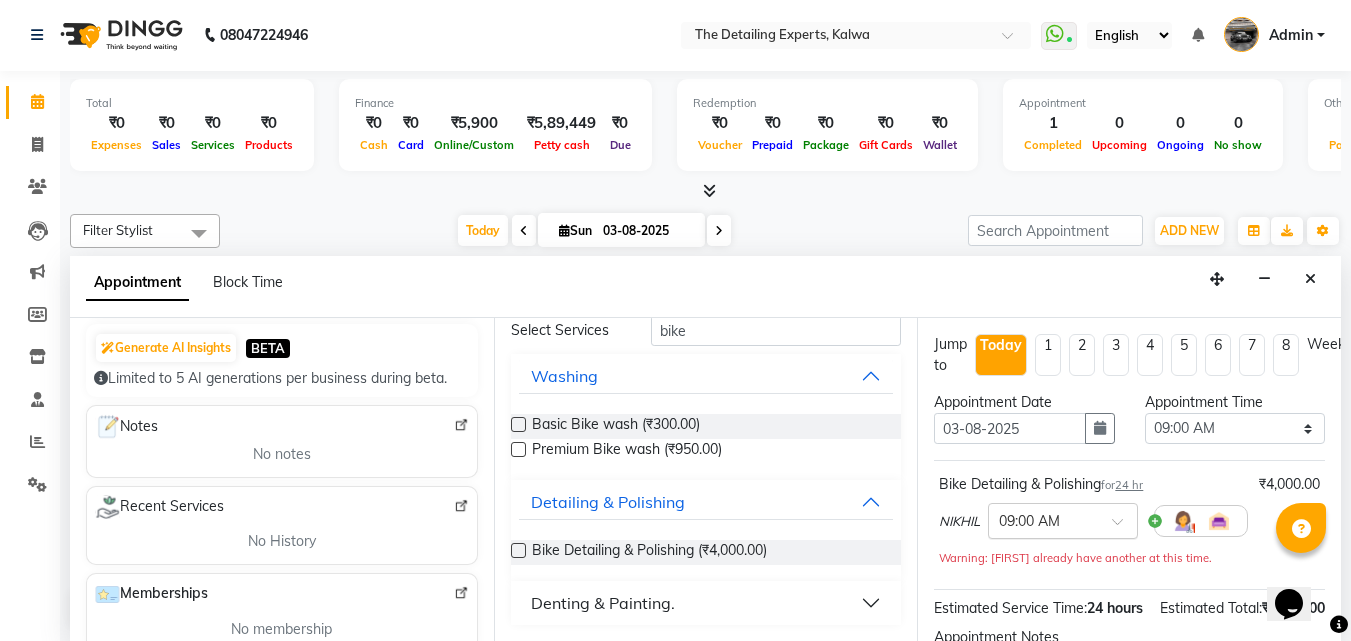 click at bounding box center (1043, 519) 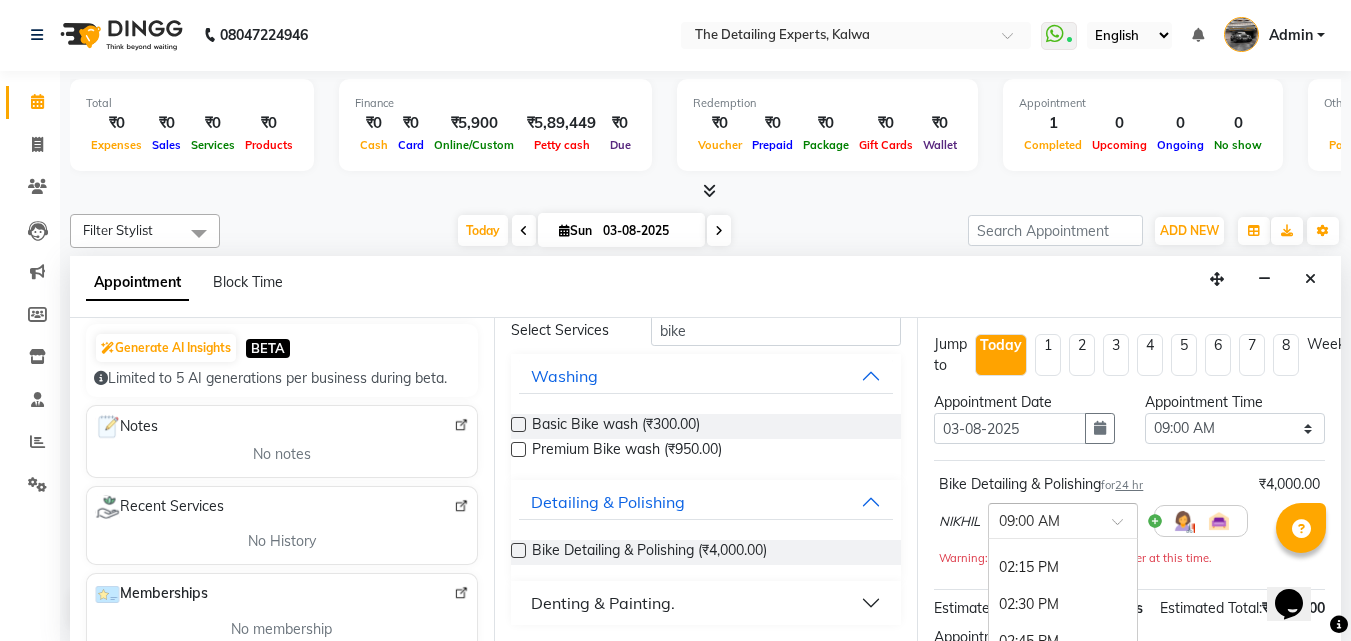 scroll, scrollTop: 800, scrollLeft: 0, axis: vertical 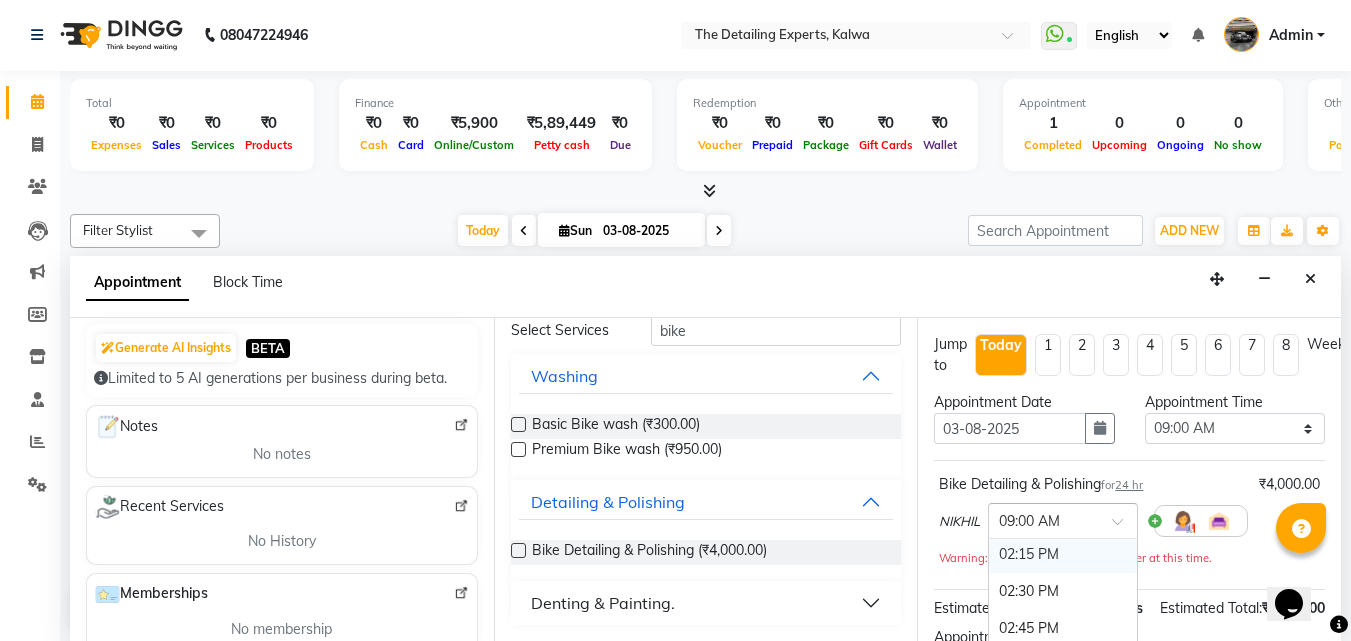 click on "02:15 PM" at bounding box center [1063, 554] 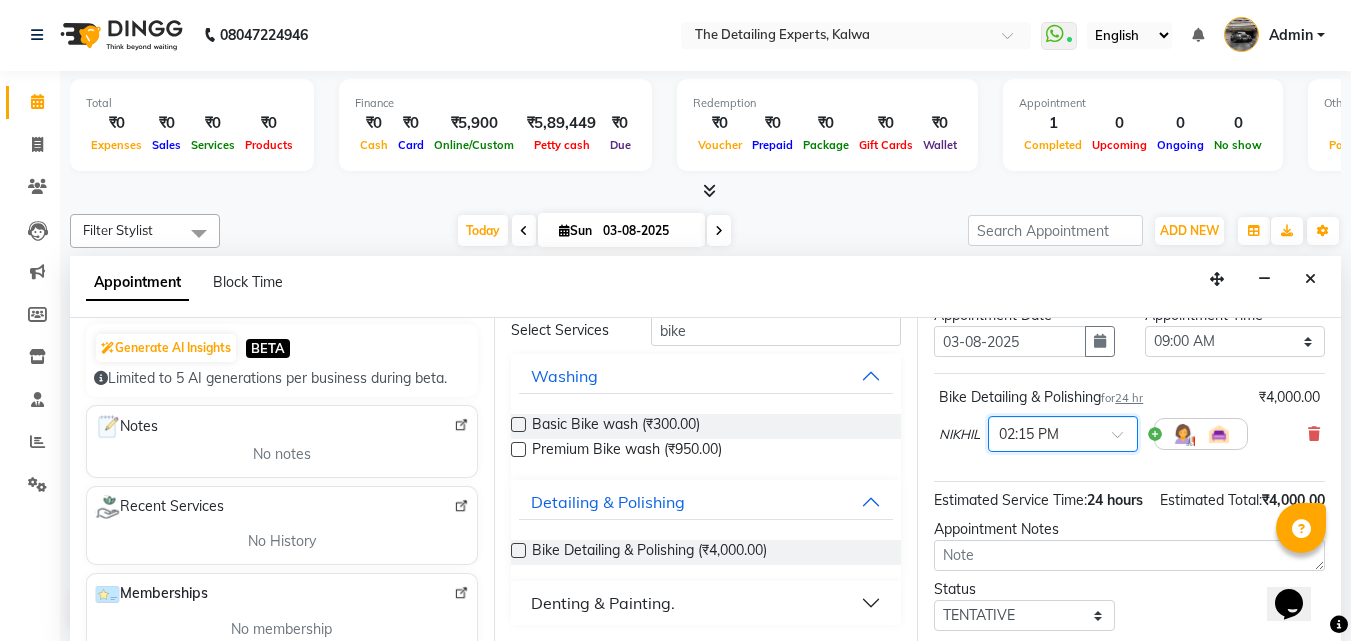 scroll, scrollTop: 200, scrollLeft: 0, axis: vertical 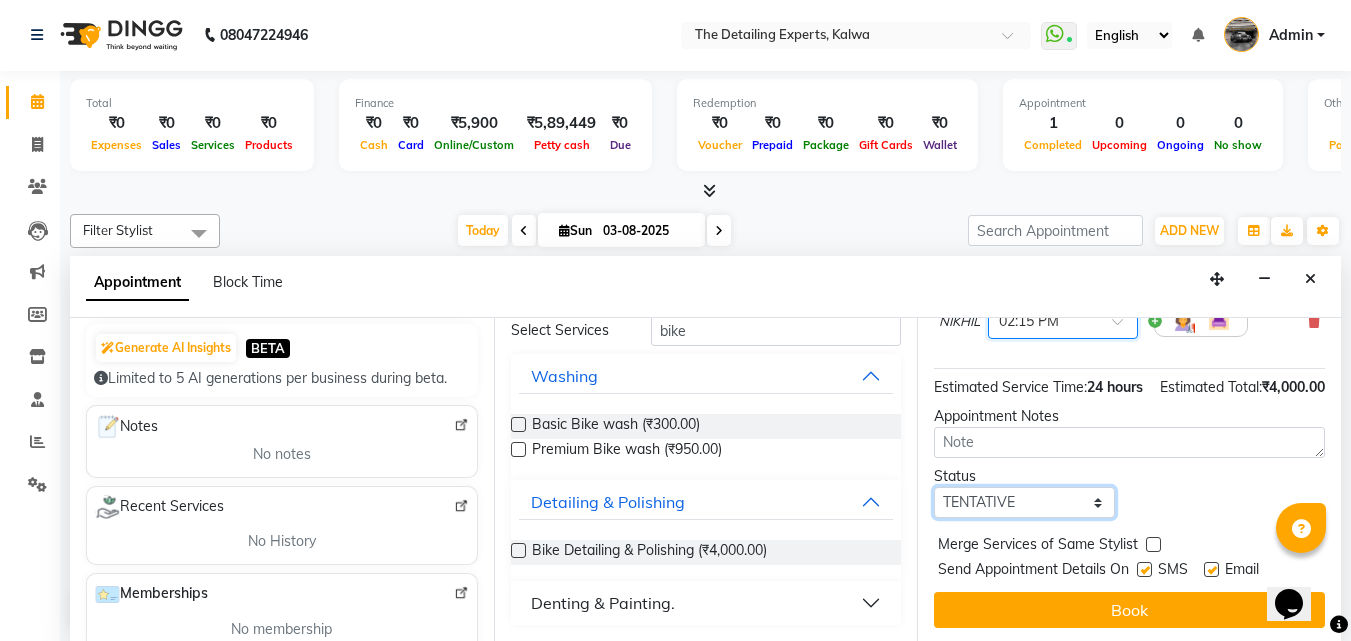 click on "Select TENTATIVE CONFIRM CHECK-IN UPCOMING" at bounding box center (1024, 502) 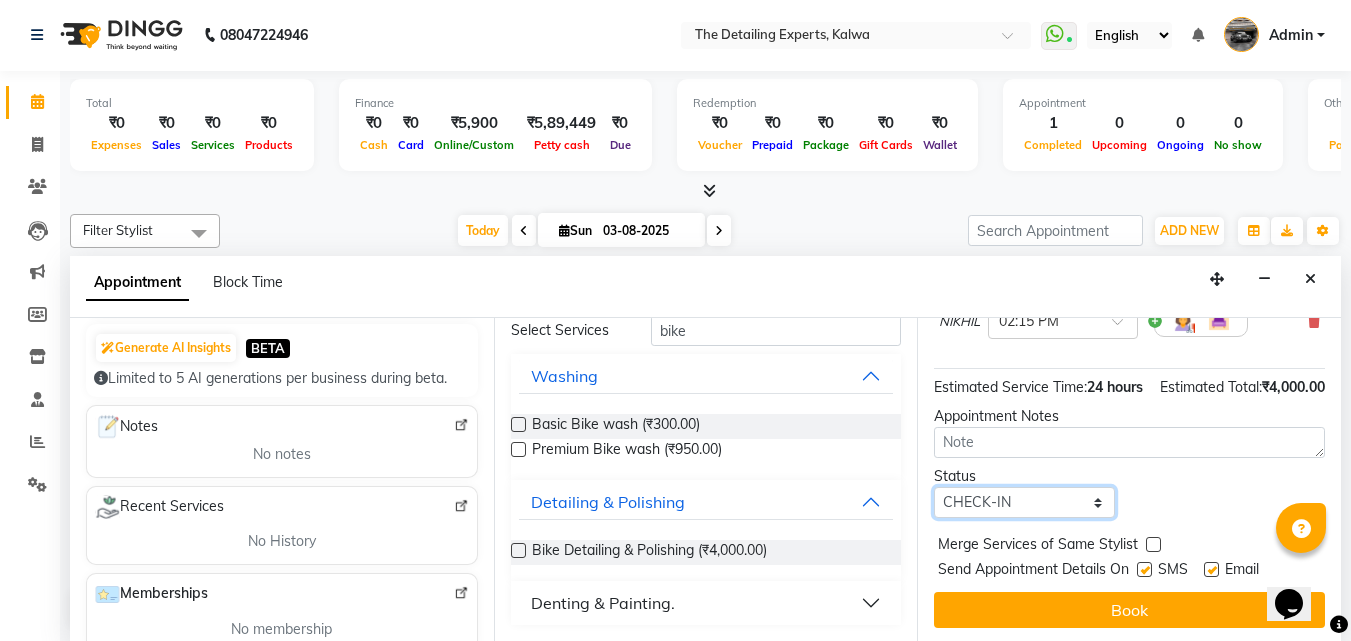 click on "Select TENTATIVE CONFIRM CHECK-IN UPCOMING" at bounding box center (1024, 502) 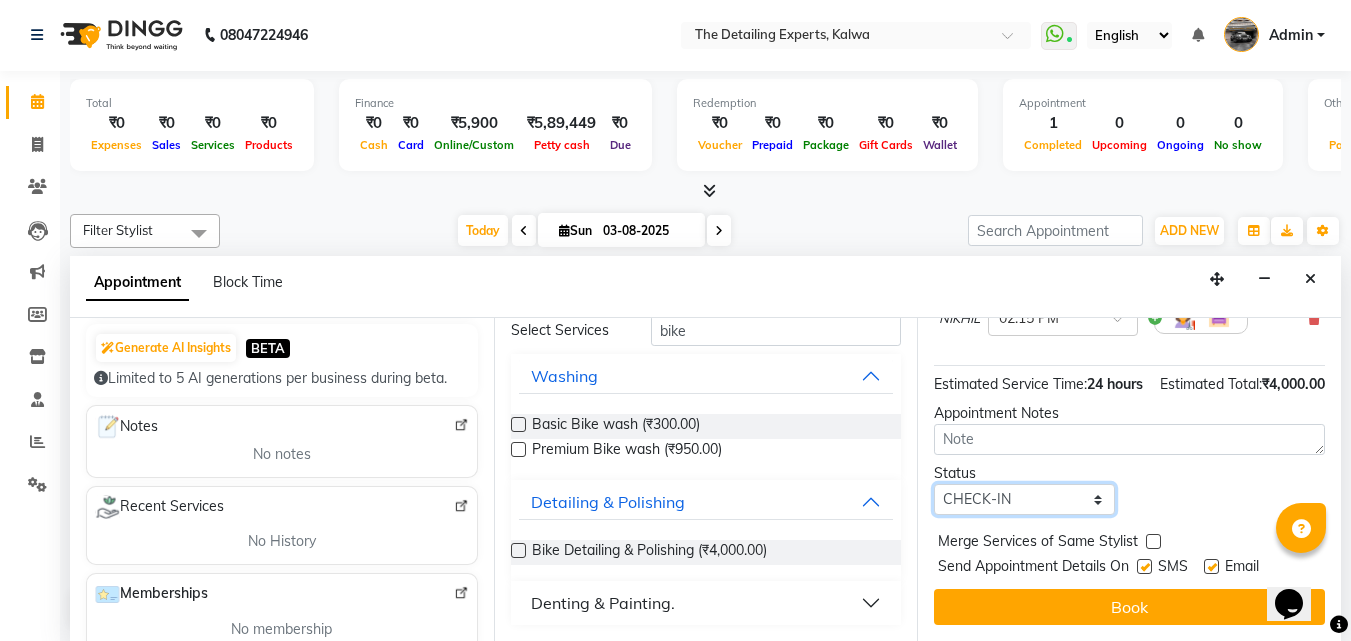 scroll, scrollTop: 239, scrollLeft: 0, axis: vertical 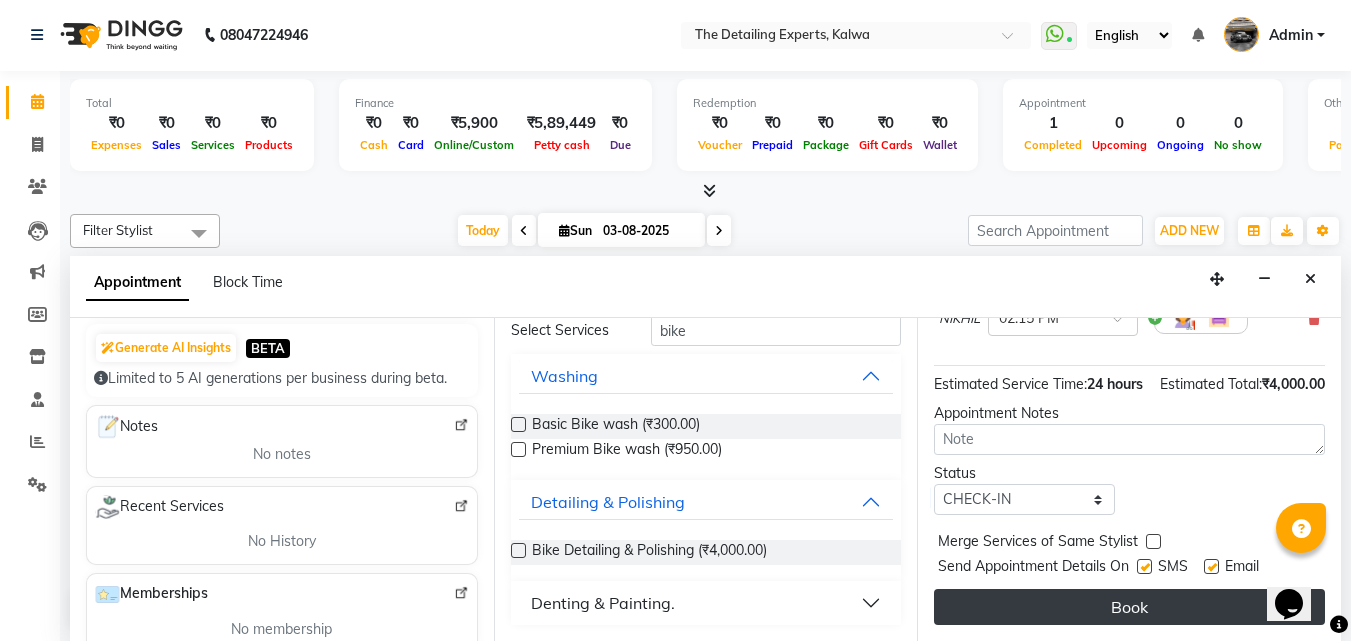 click on "Book" at bounding box center (1129, 607) 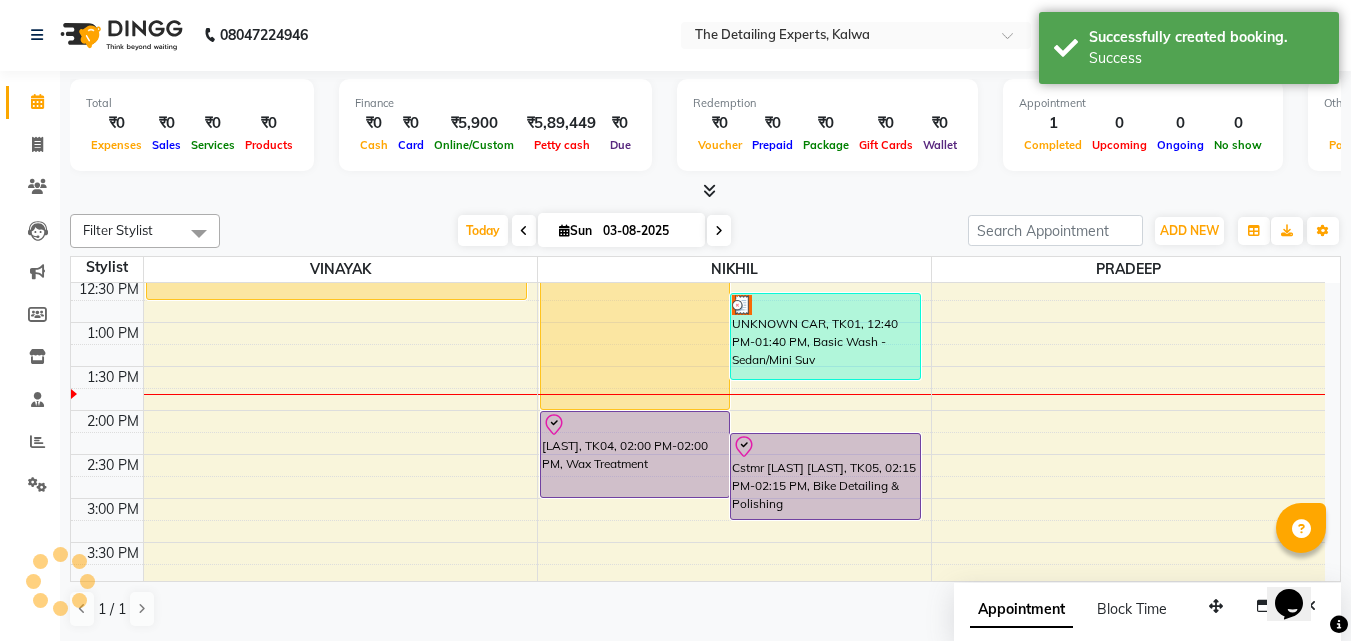 scroll, scrollTop: 0, scrollLeft: 0, axis: both 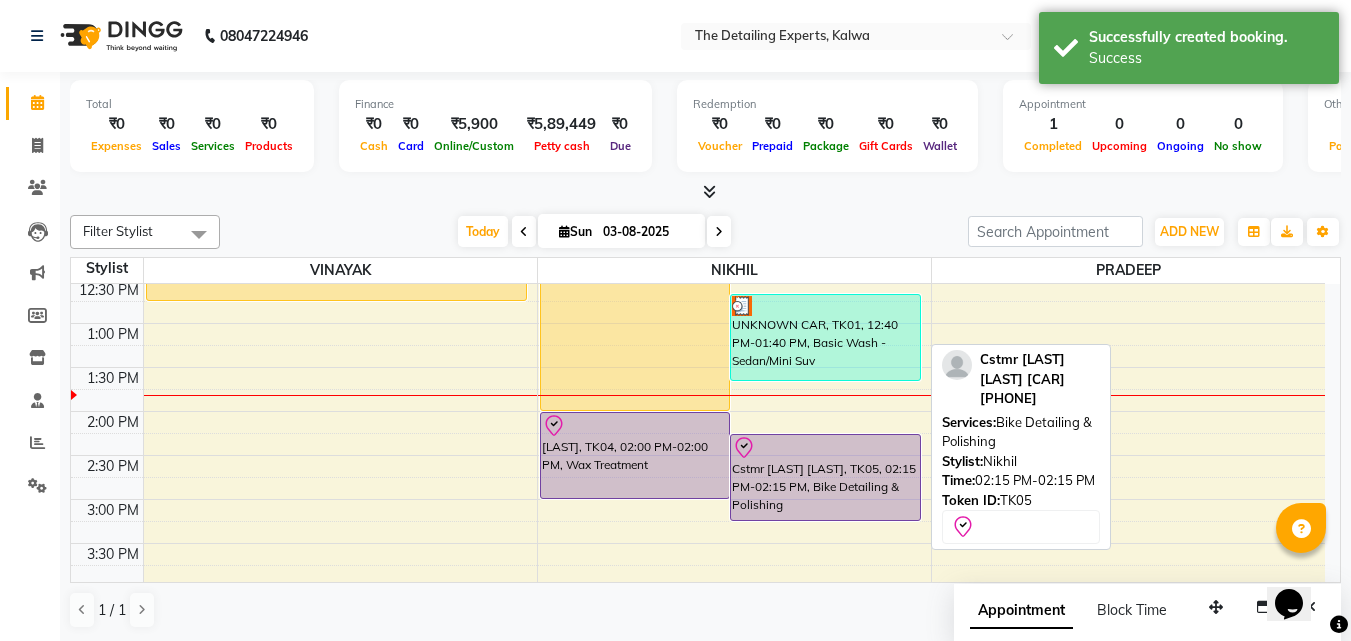 click on "8:00 AM 8:30 AM 9:00 AM 9:30 AM 10:00 AM 10:30 AM 11:00 AM 11:30 AM 12:00 PM 12:30 PM 1:00 PM 1:30 PM 2:00 PM 2:30 PM 3:00 PM 3:30 PM 4:00 PM 4:30 PM 5:00 PM 5:30 PM 6:00 PM 6:30 PM 7:00 PM 7:30 PM 8:00 PM 8:30 PM    [LAST] [LAST], TK03, 10:45 AM-12:45 PM, Premium Wash - Suv/Mpv    MR [LAST], TK02, 11:30 AM-02:00 PM, Premium Wash - Luxury     UNKNOWN CAR, TK01, 12:40 PM-01:40 PM, Basic Wash - Sedan/Mini Suv
[LAST] [LAST], TK04, 02:00 PM-02:00 PM, Wax Treatment
Cstmr [LAST] [LAST], TK05, 02:15 PM-02:15 PM, Bike Detailing & Polishing" at bounding box center [698, 455] 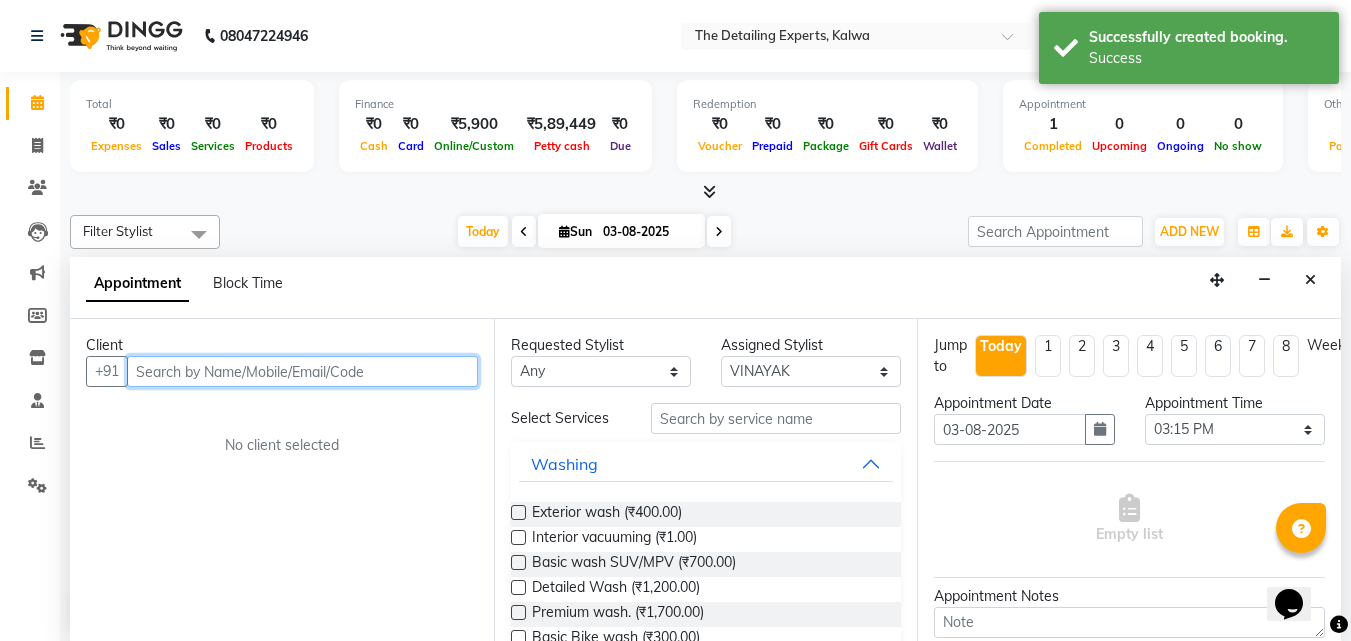 scroll, scrollTop: 1, scrollLeft: 0, axis: vertical 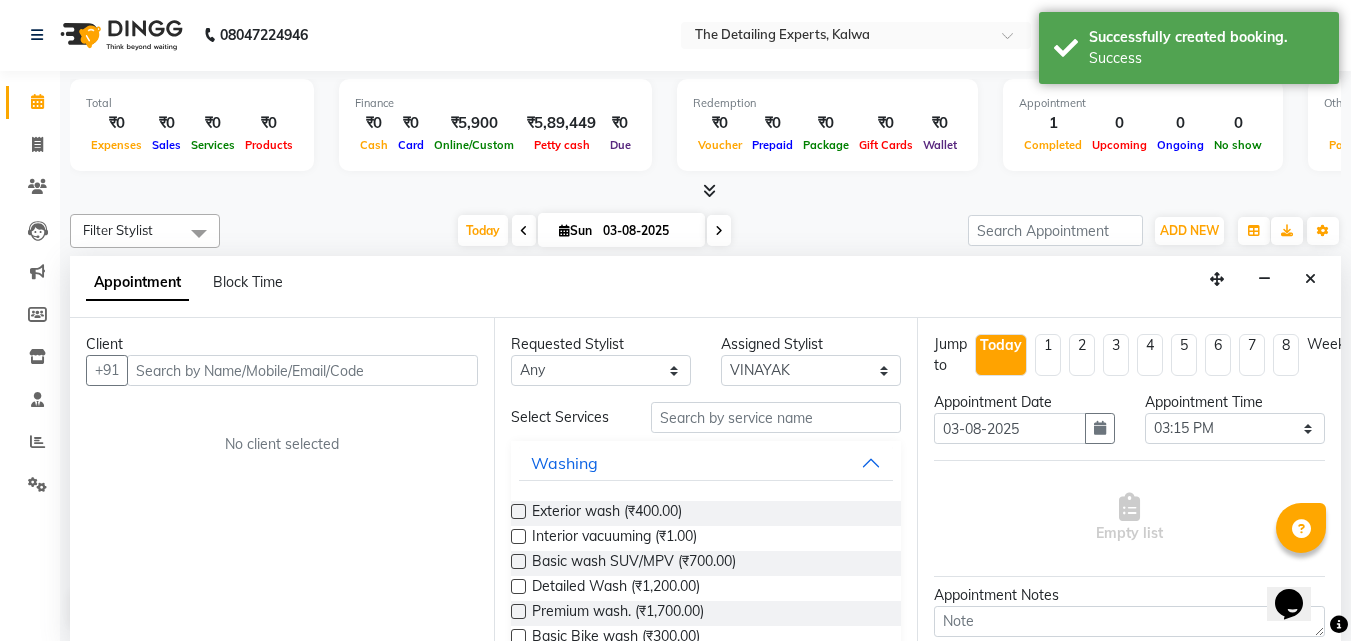 click 